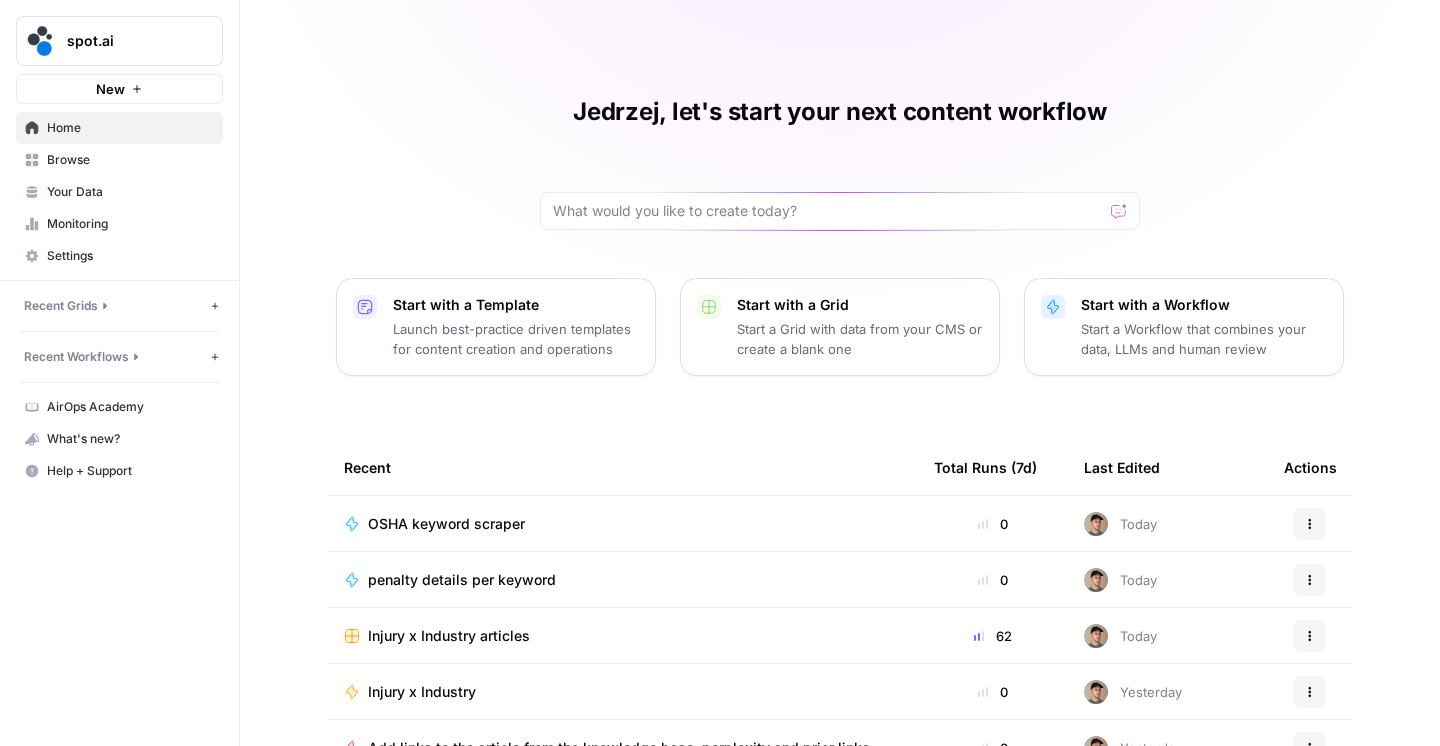 scroll, scrollTop: 0, scrollLeft: 0, axis: both 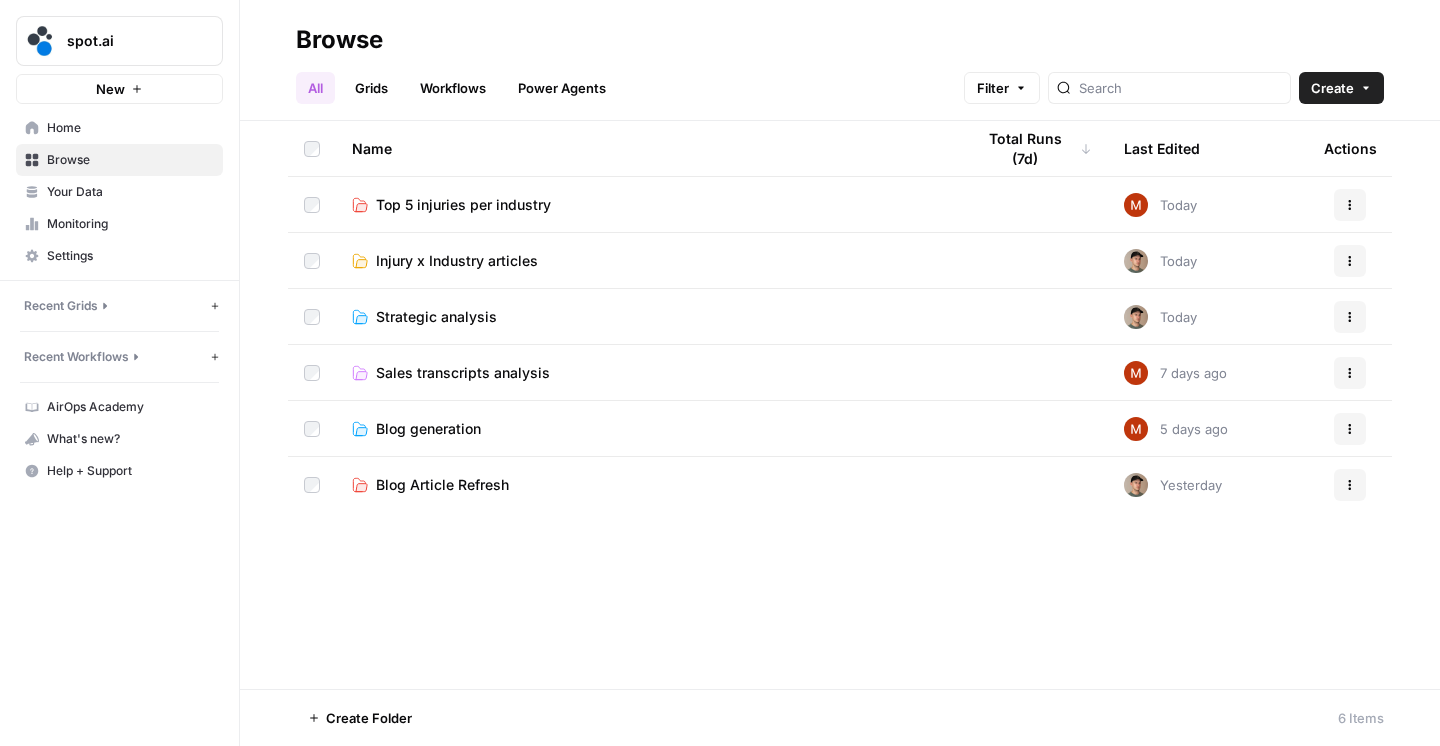 click on "Injury x Industry articles" at bounding box center [457, 261] 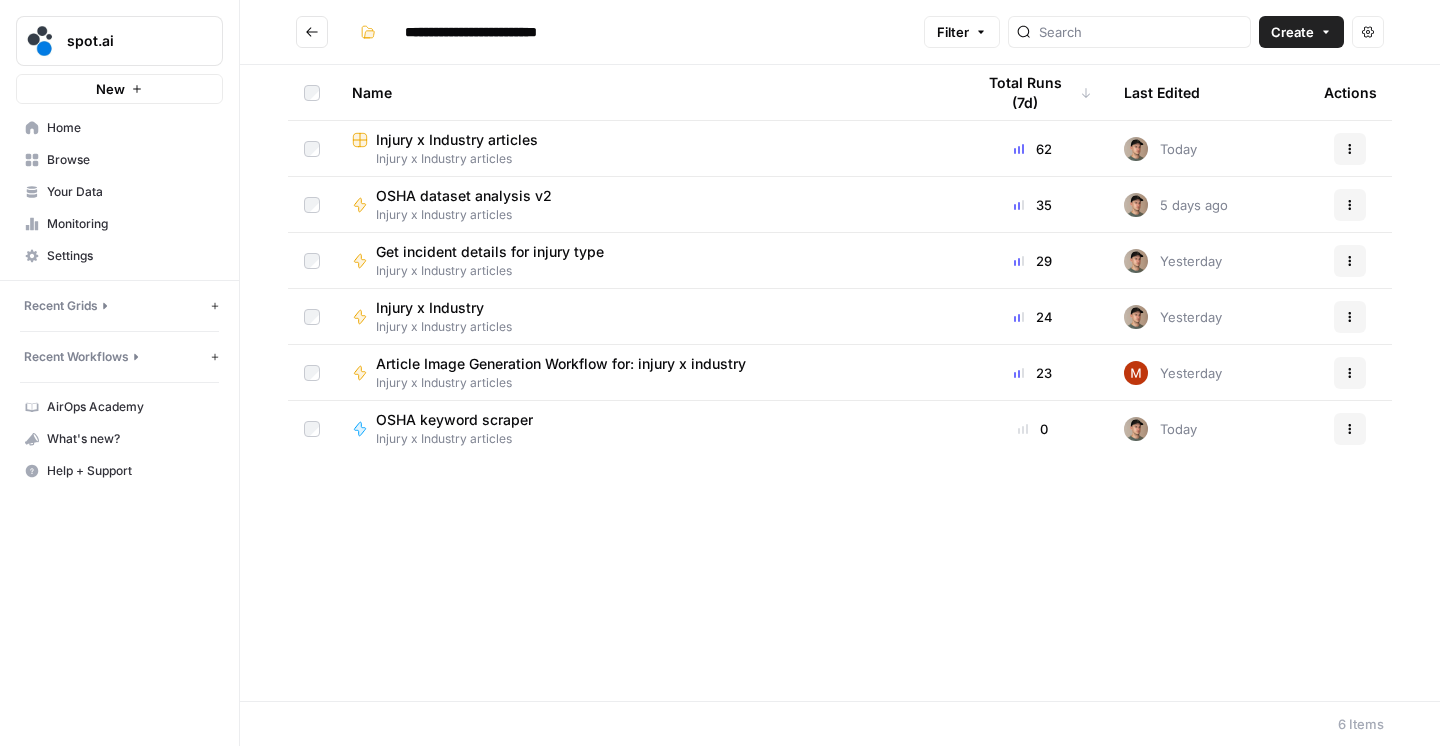 click on "Injury x Industry articles" at bounding box center (457, 140) 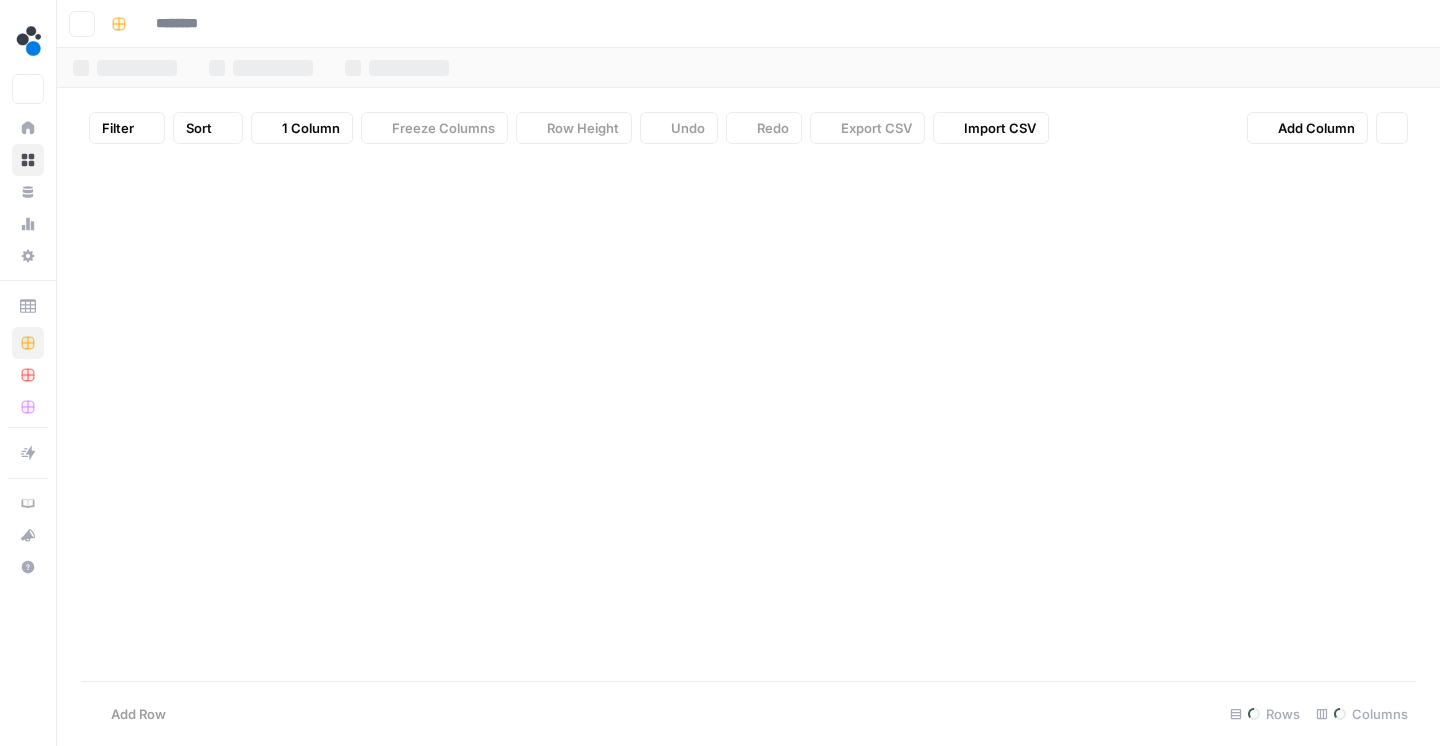 type on "**********" 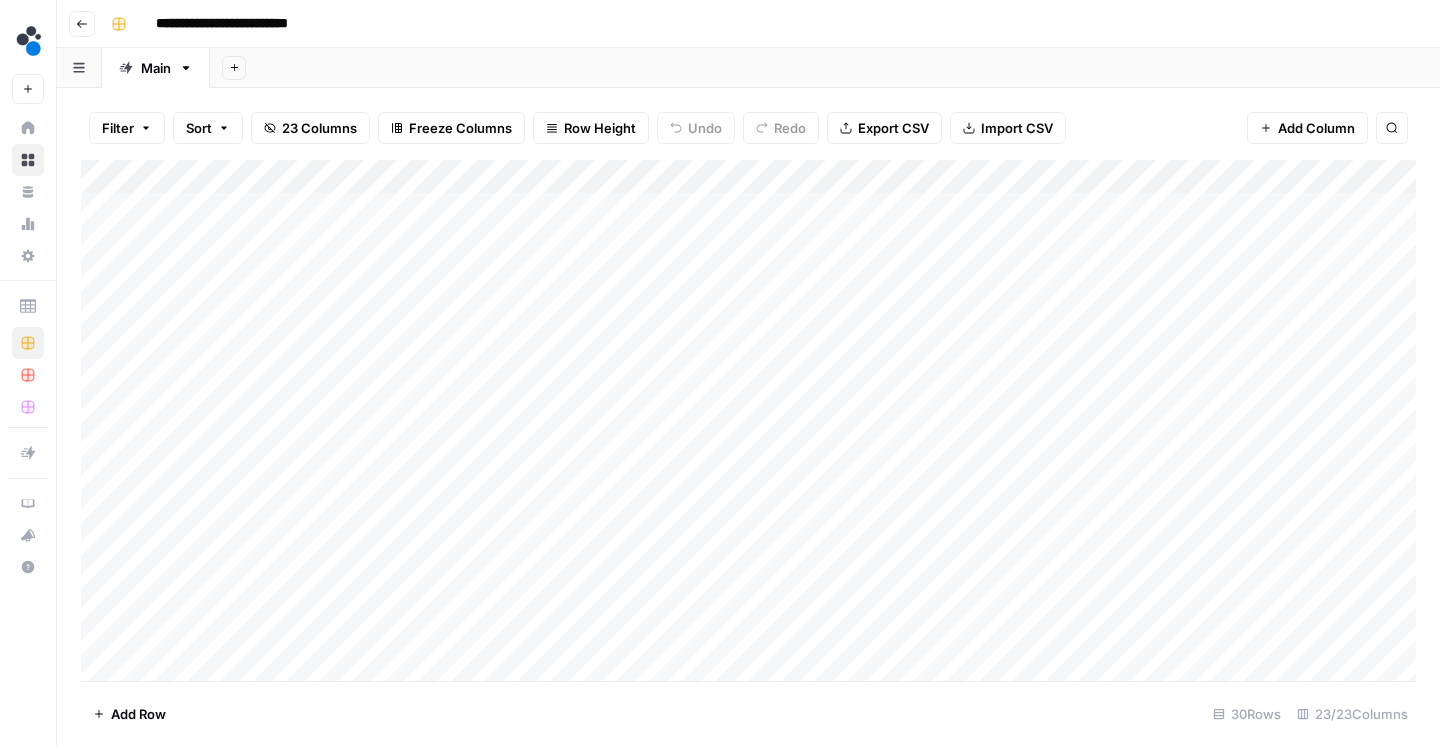 click on "Add Column" at bounding box center (748, 423) 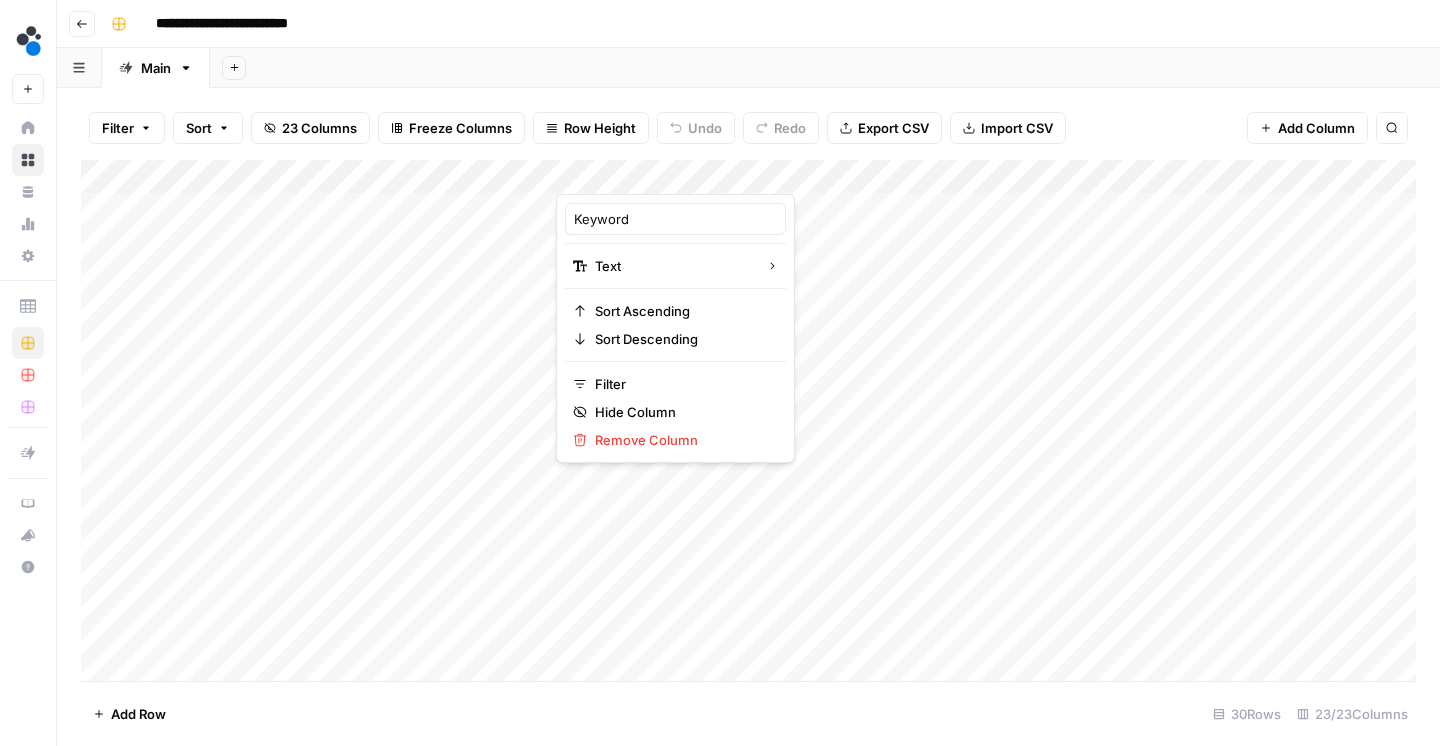 click at bounding box center [606, 174] 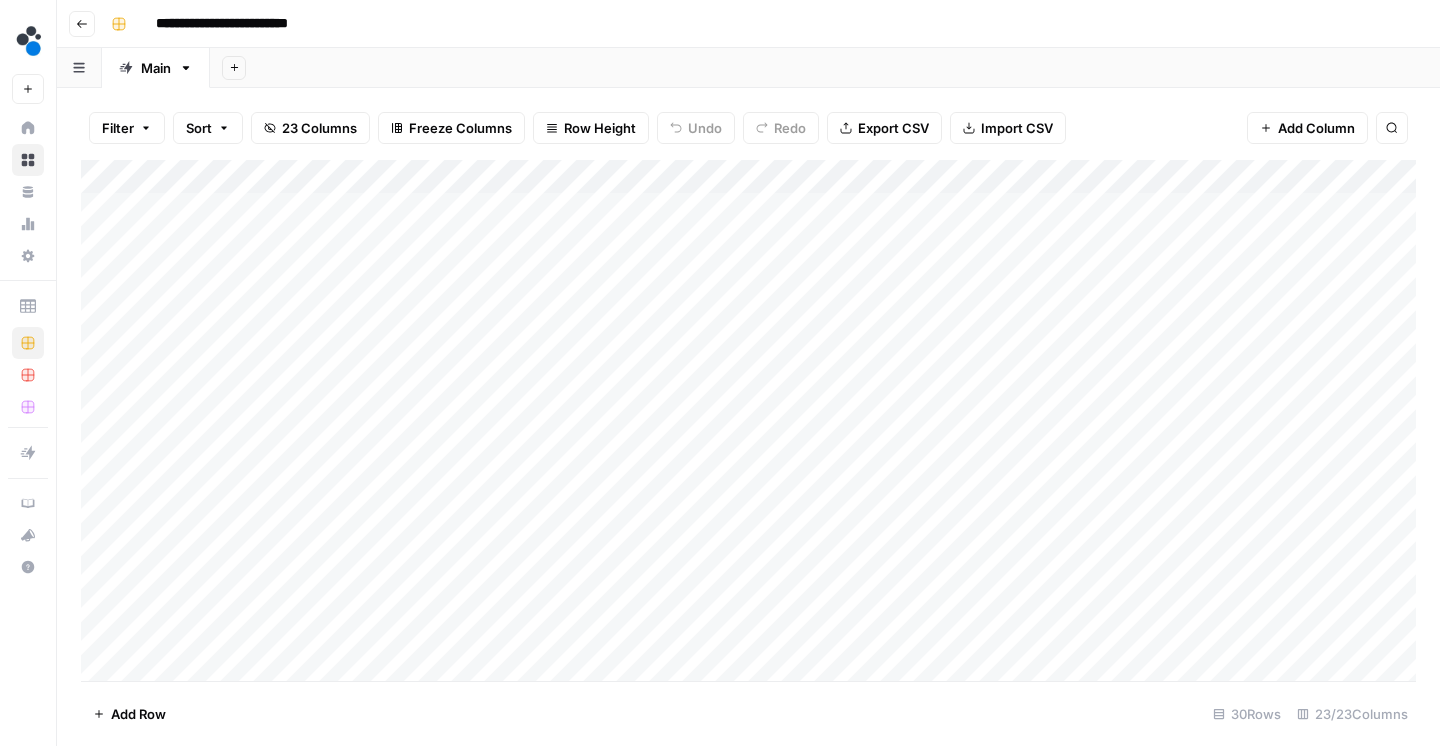click on "Add Column" at bounding box center (1307, 128) 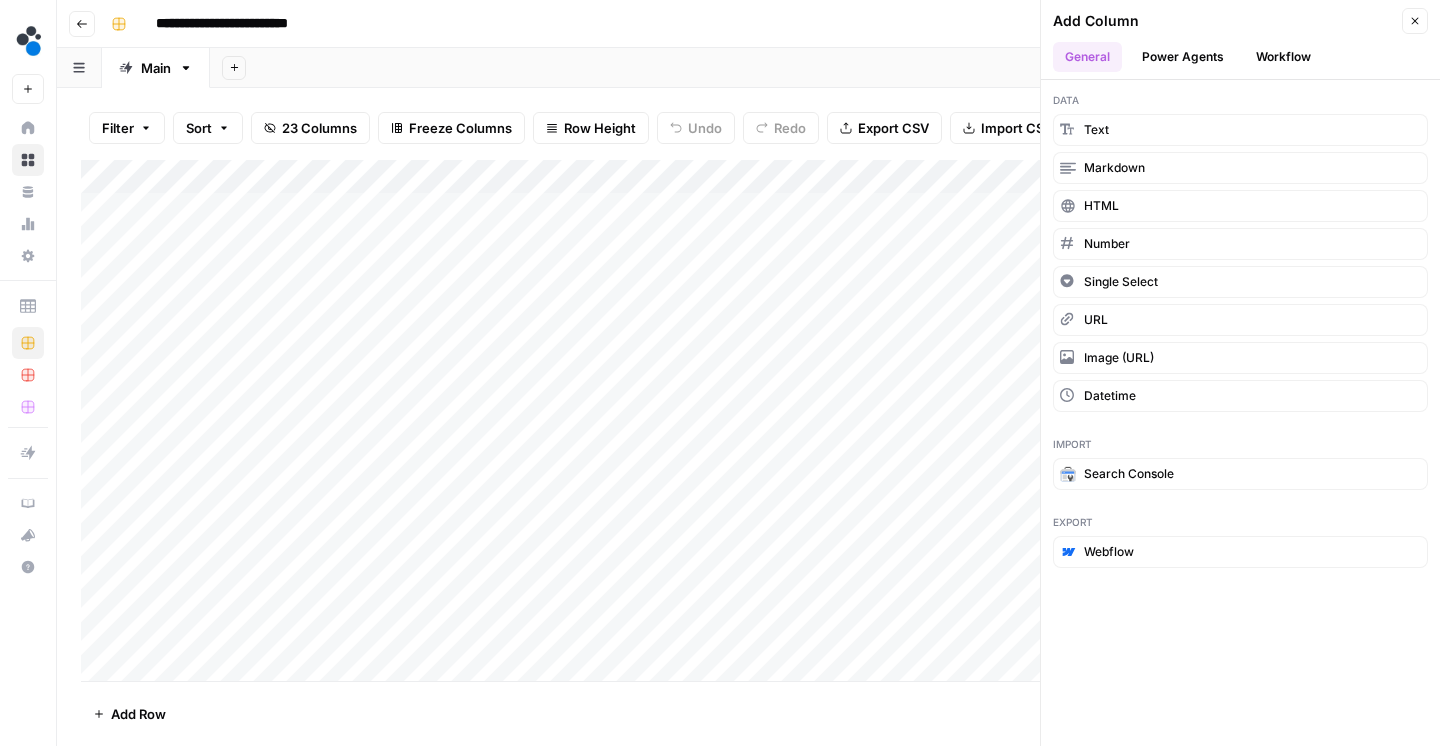 click on "Workflow" at bounding box center [1283, 57] 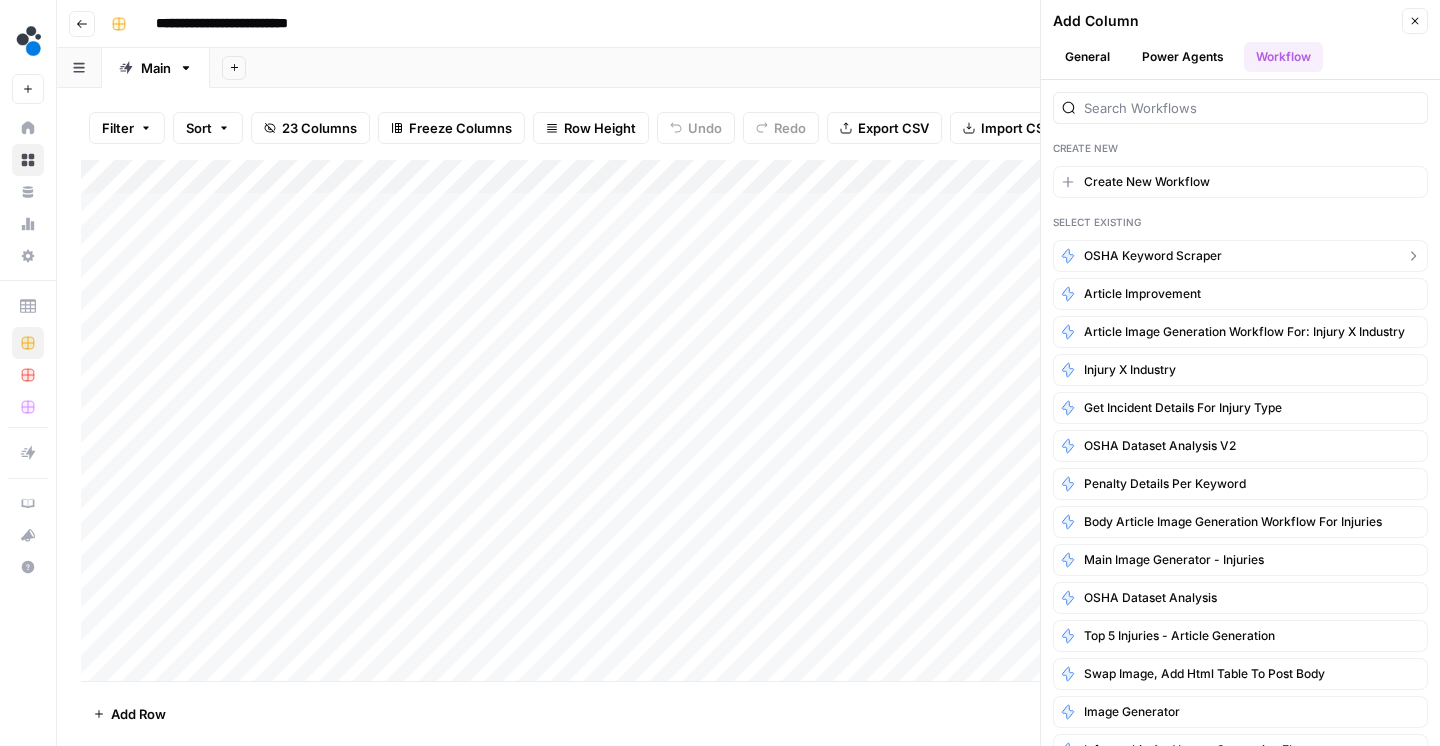 click on "OSHA keyword scraper" at bounding box center [1153, 256] 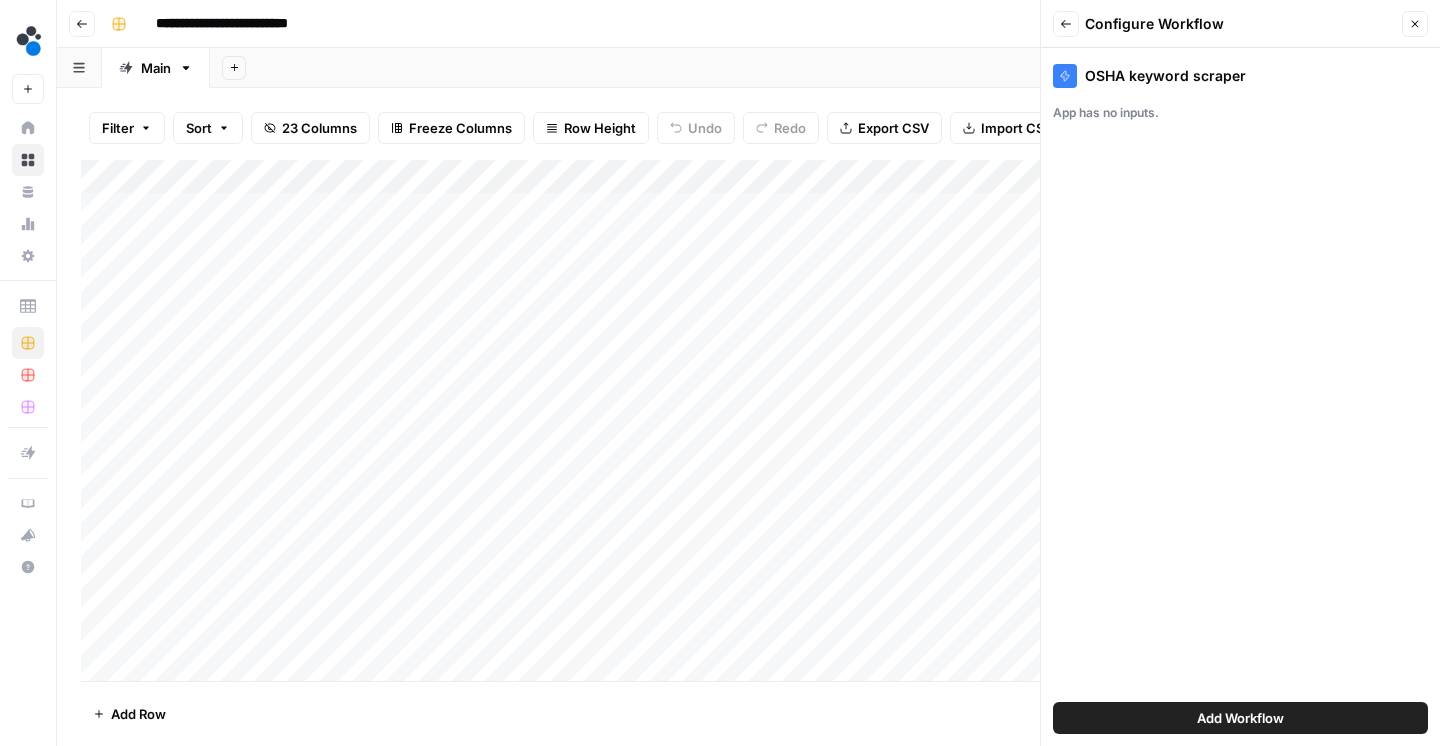 click on "Add Workflow" at bounding box center (1240, 718) 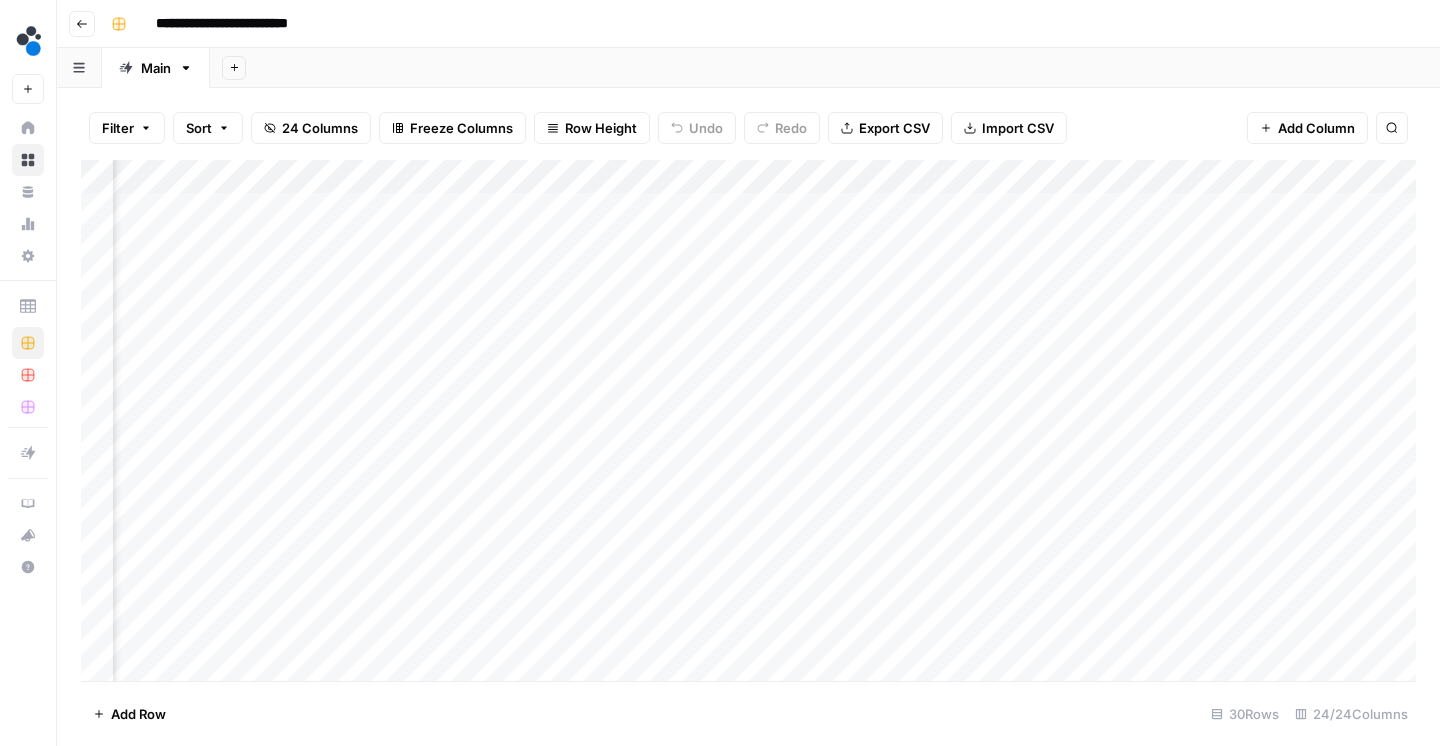 scroll, scrollTop: 0, scrollLeft: 2972, axis: horizontal 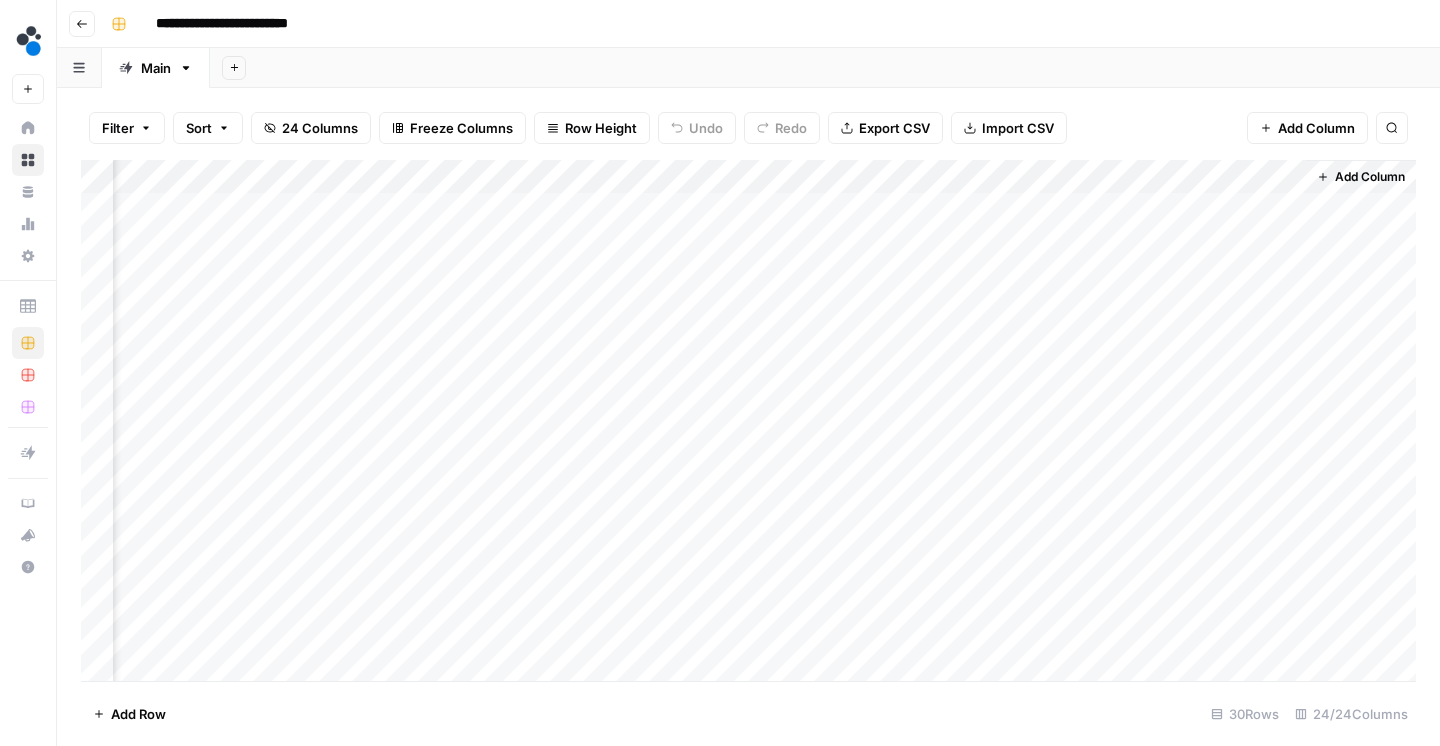 drag, startPoint x: 1193, startPoint y: 171, endPoint x: 224, endPoint y: 185, distance: 969.10114 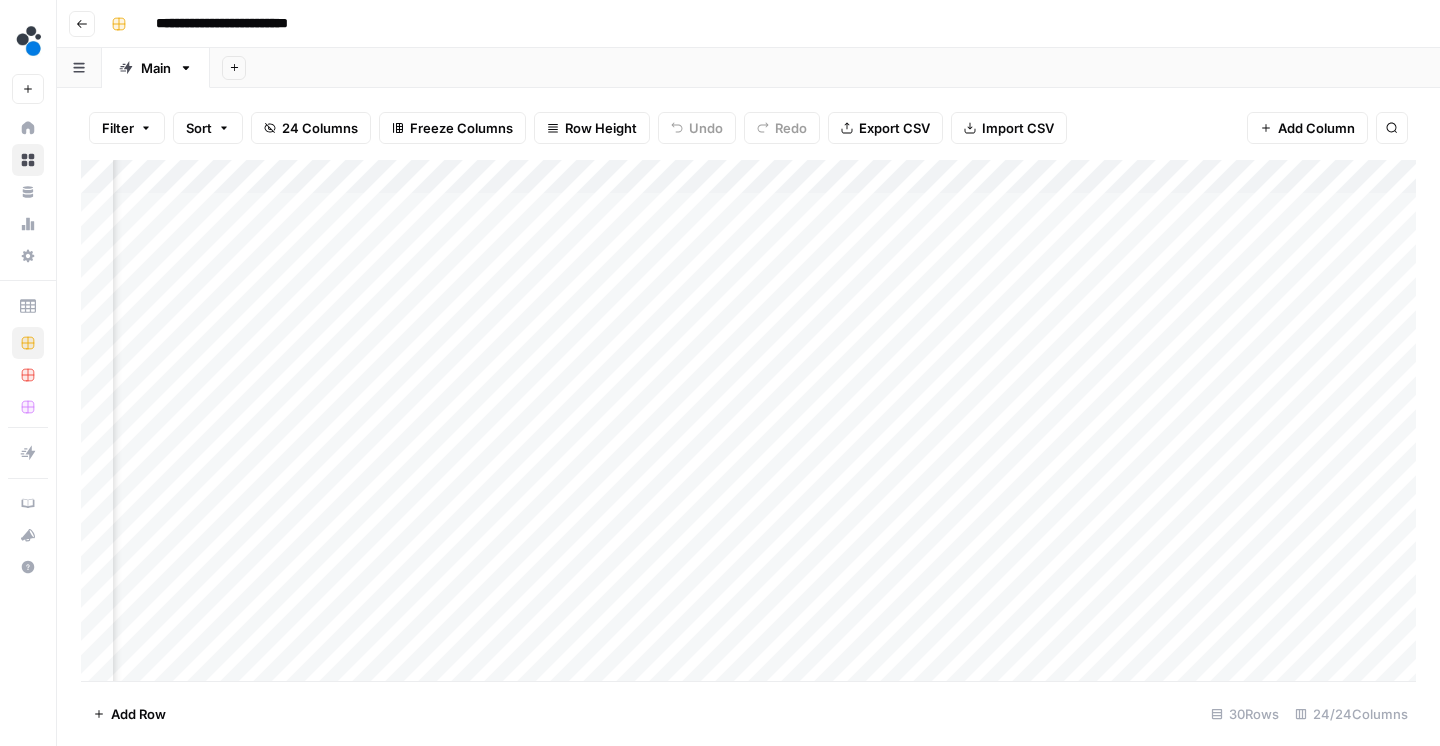 scroll, scrollTop: 0, scrollLeft: 2009, axis: horizontal 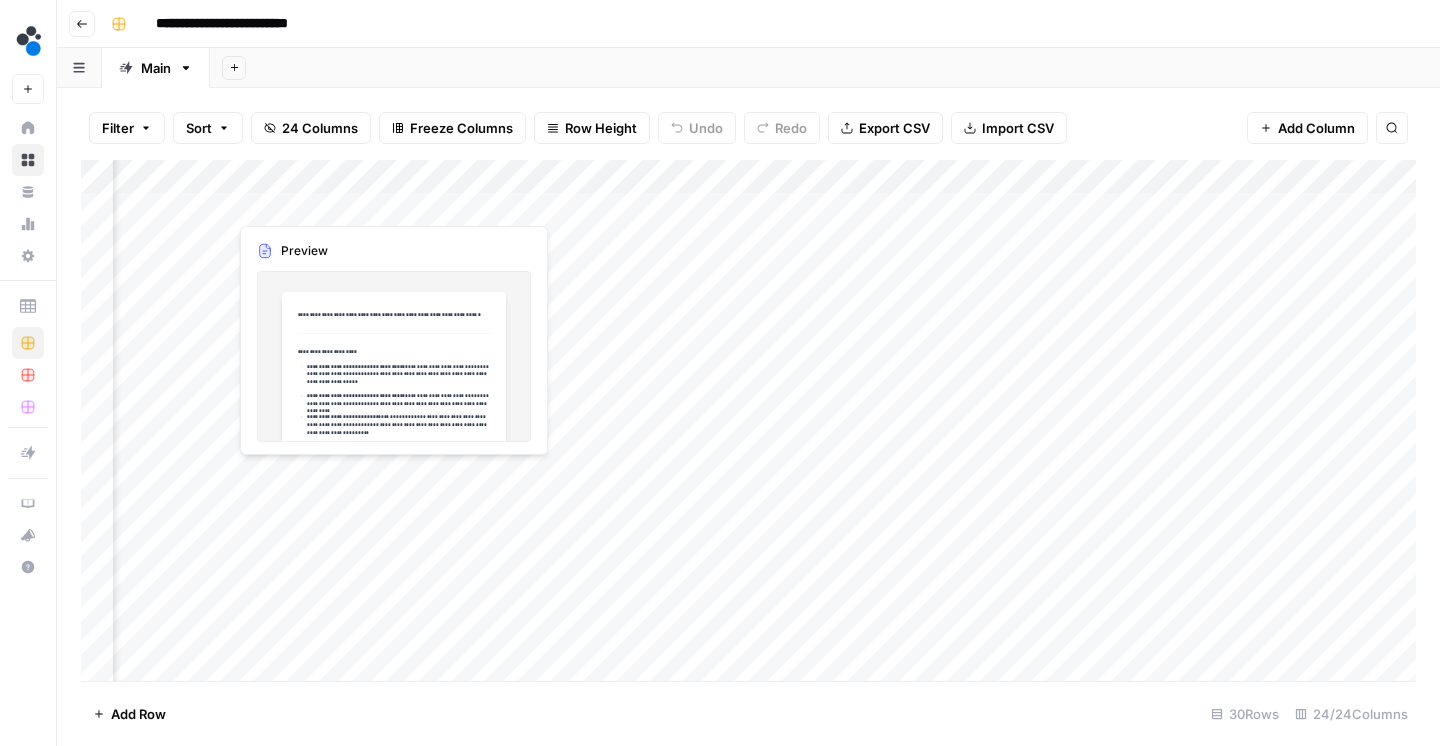drag, startPoint x: 916, startPoint y: 164, endPoint x: 270, endPoint y: 198, distance: 646.8941 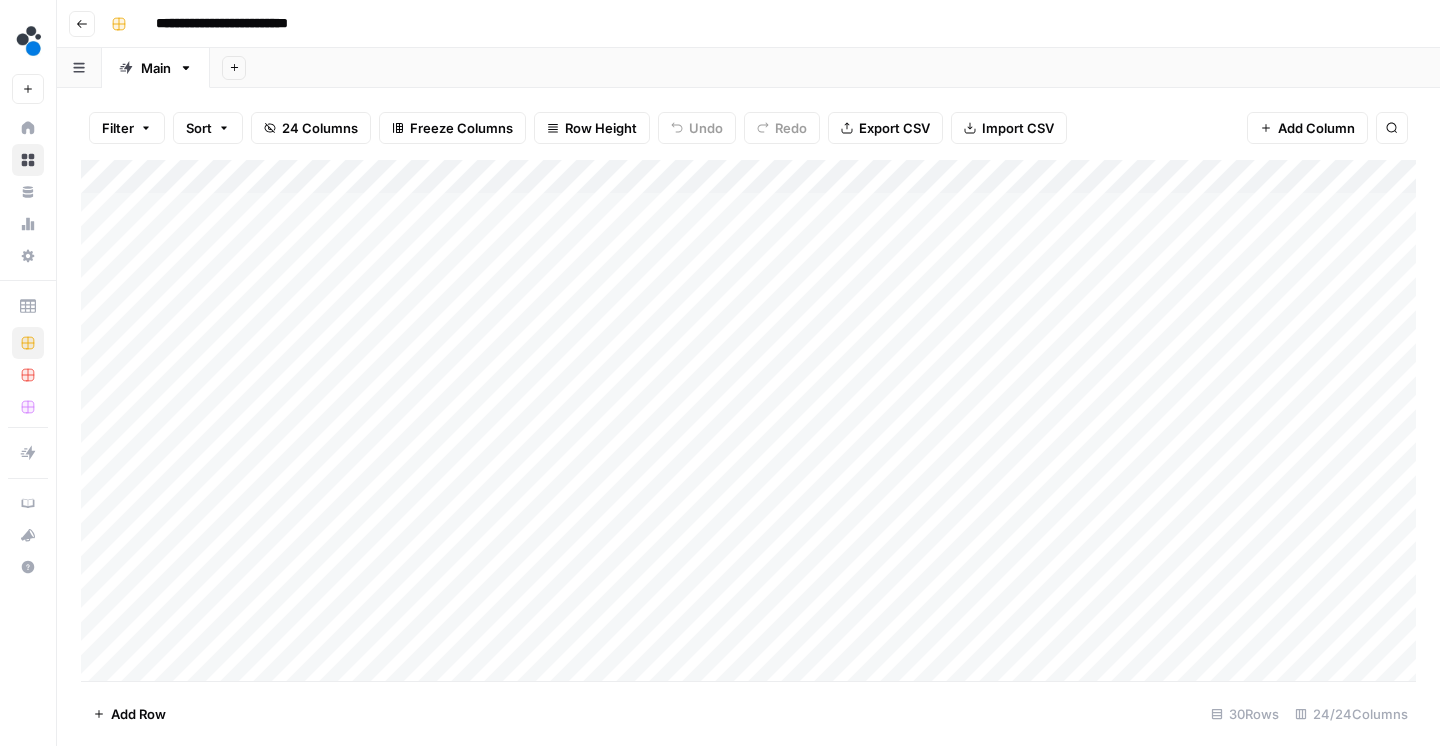 scroll, scrollTop: 1, scrollLeft: 0, axis: vertical 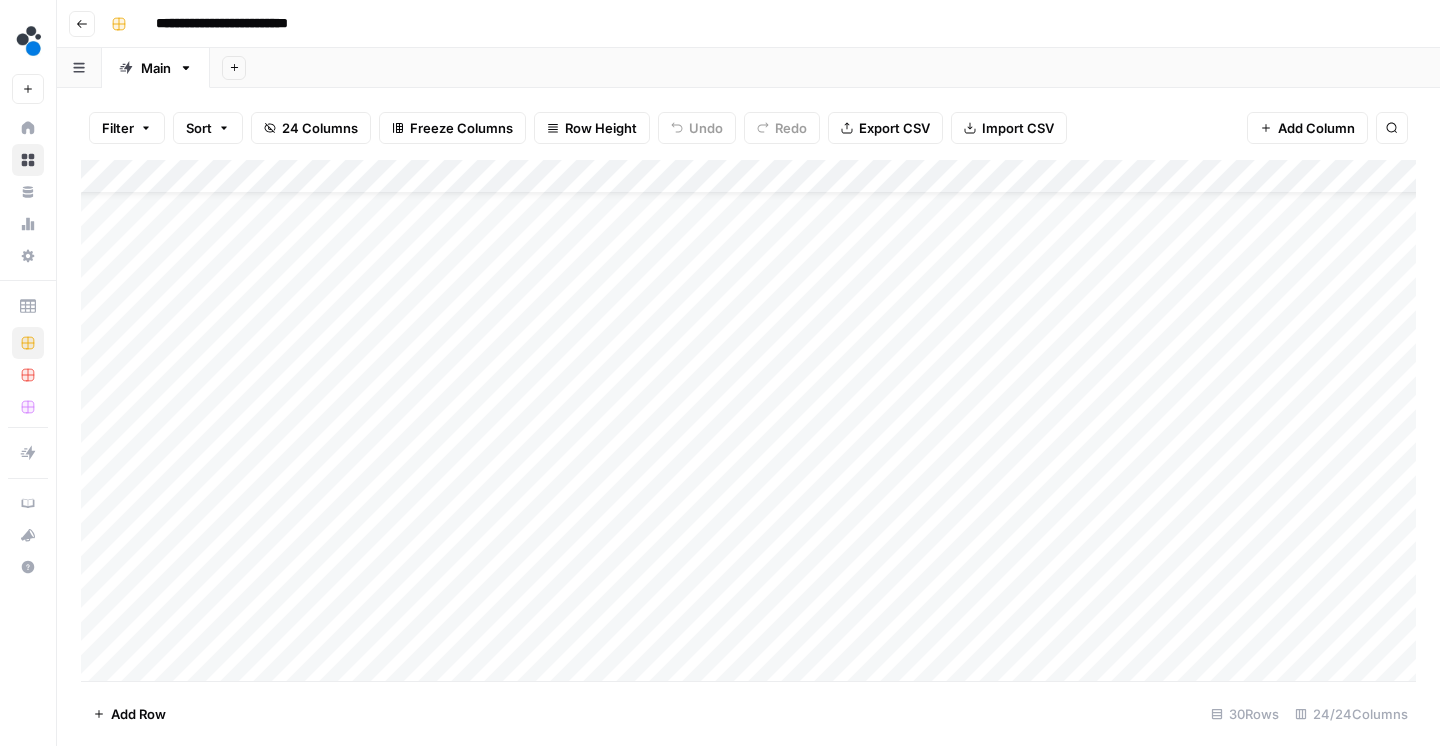 click on "Add Column" at bounding box center [748, 423] 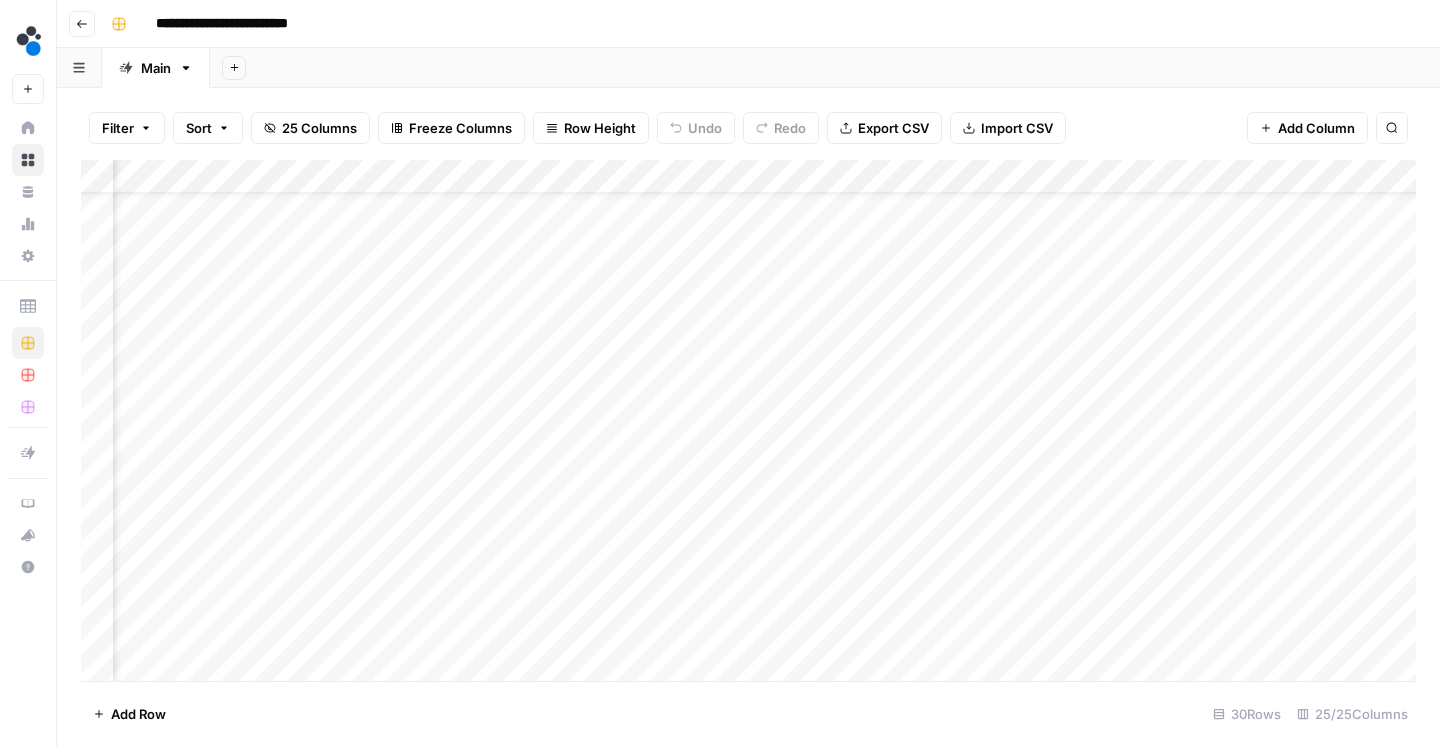 scroll, scrollTop: 62, scrollLeft: 2499, axis: both 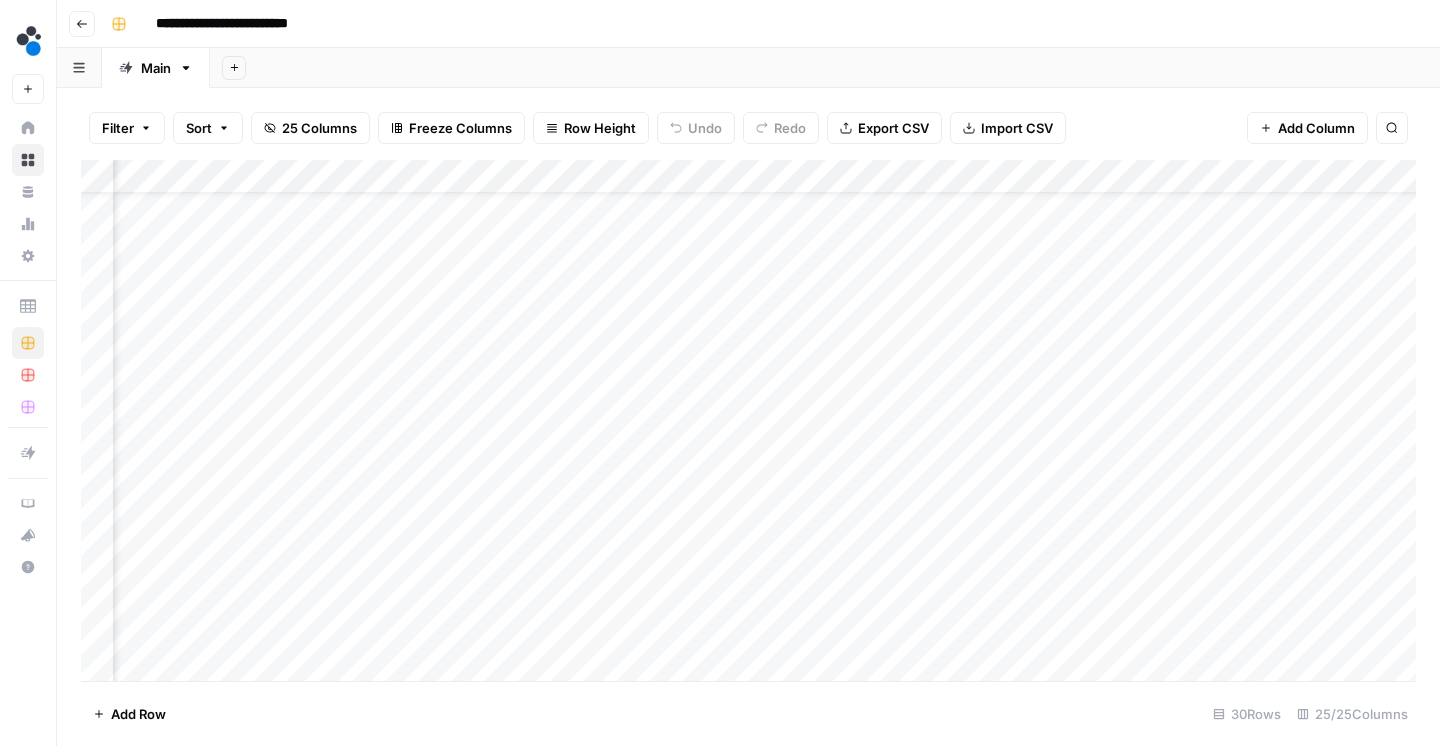 click on "Add Column" at bounding box center [748, 423] 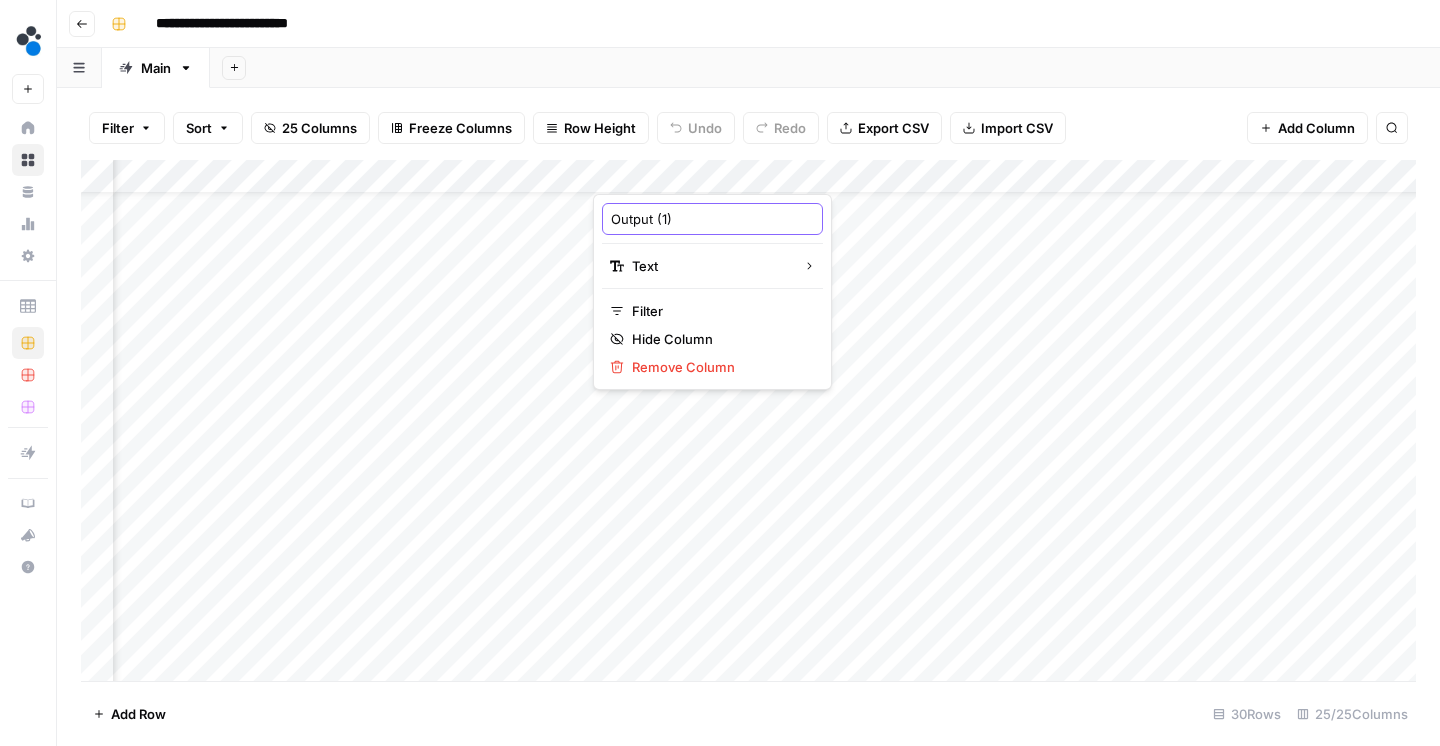 click on "Output (1)" at bounding box center [712, 219] 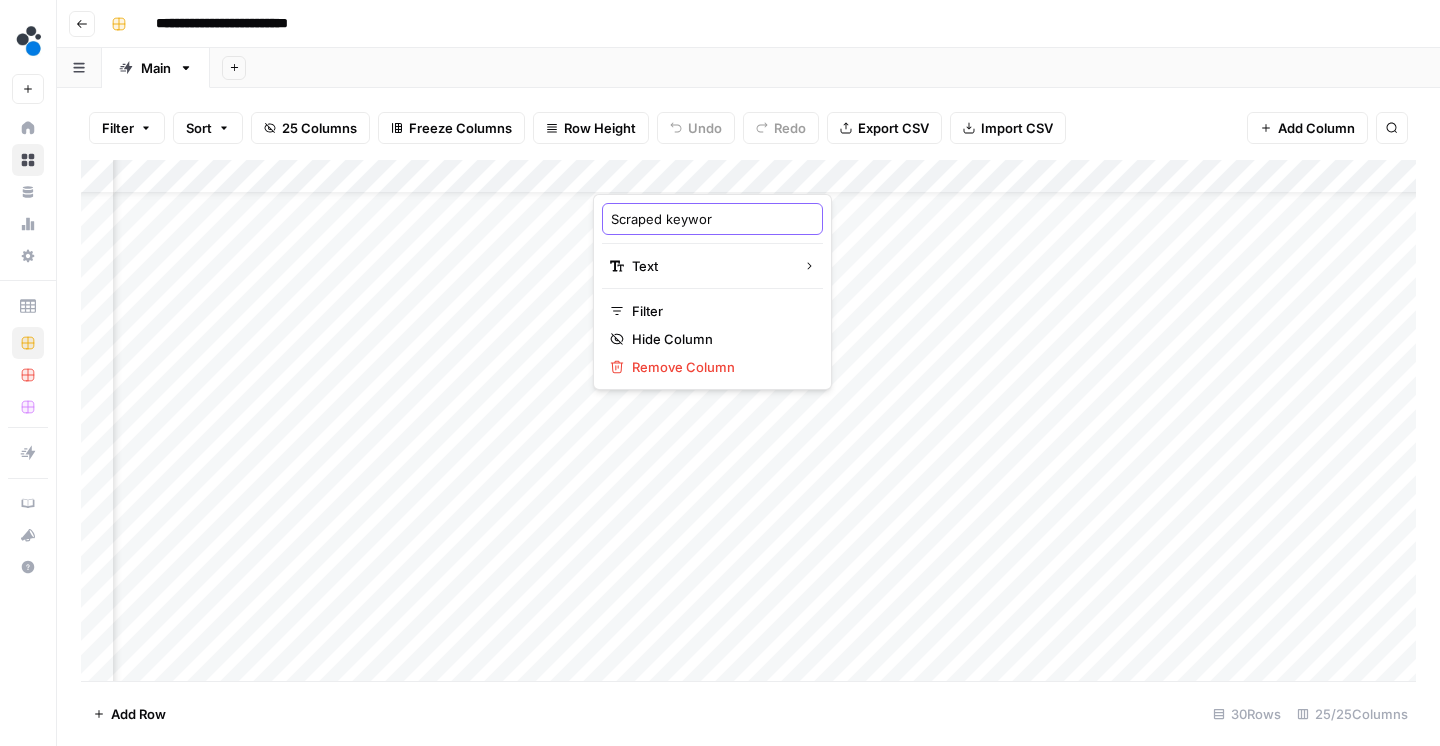 type on "Scraped keyword" 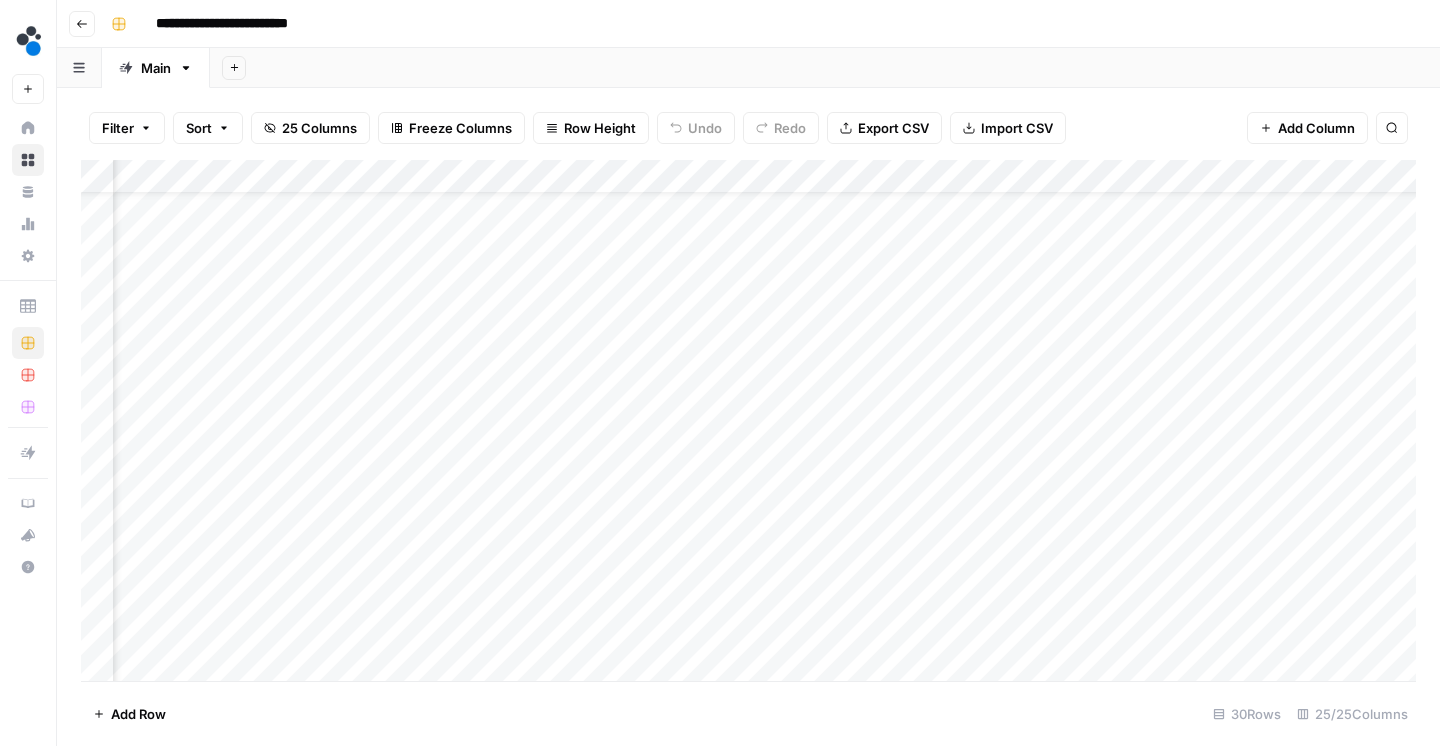 click on "Add Column" at bounding box center (748, 423) 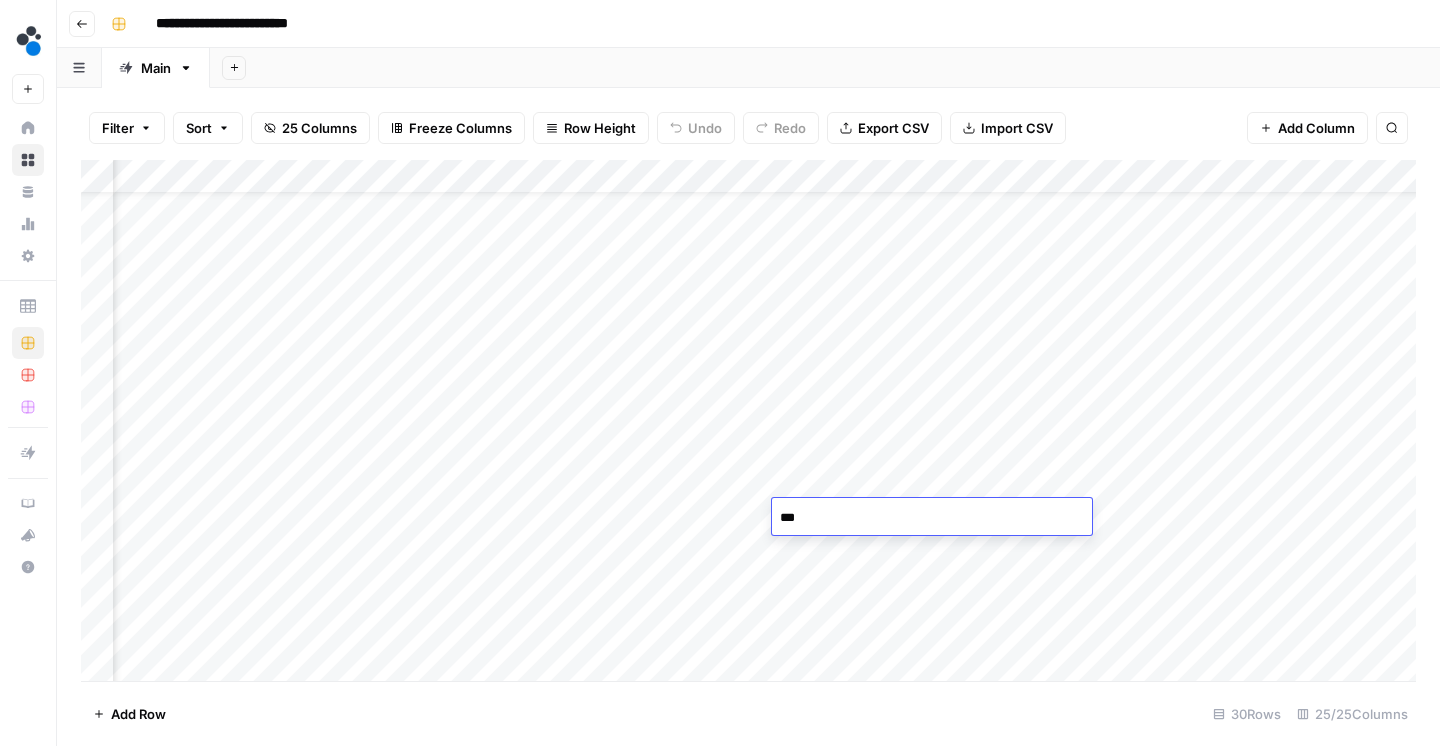 type on "****" 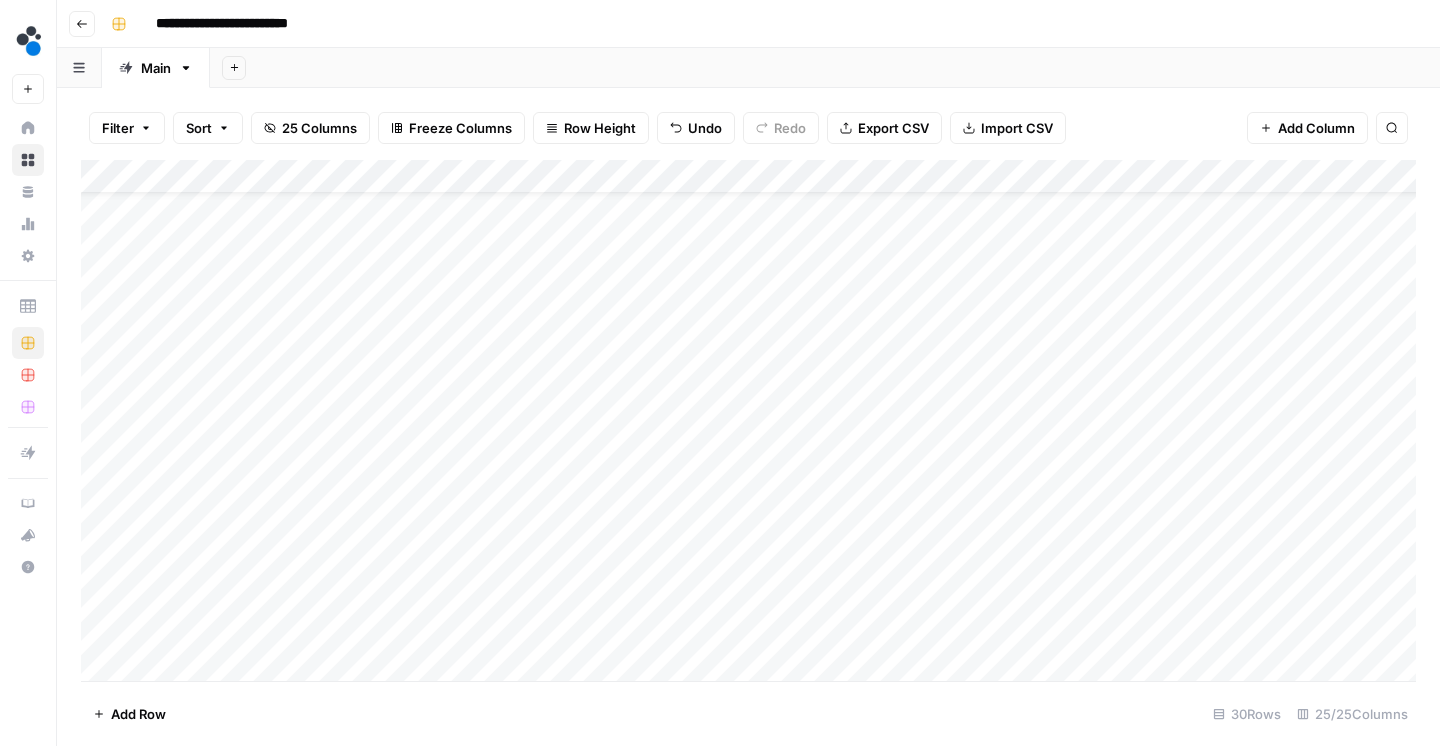 scroll, scrollTop: 61, scrollLeft: 0, axis: vertical 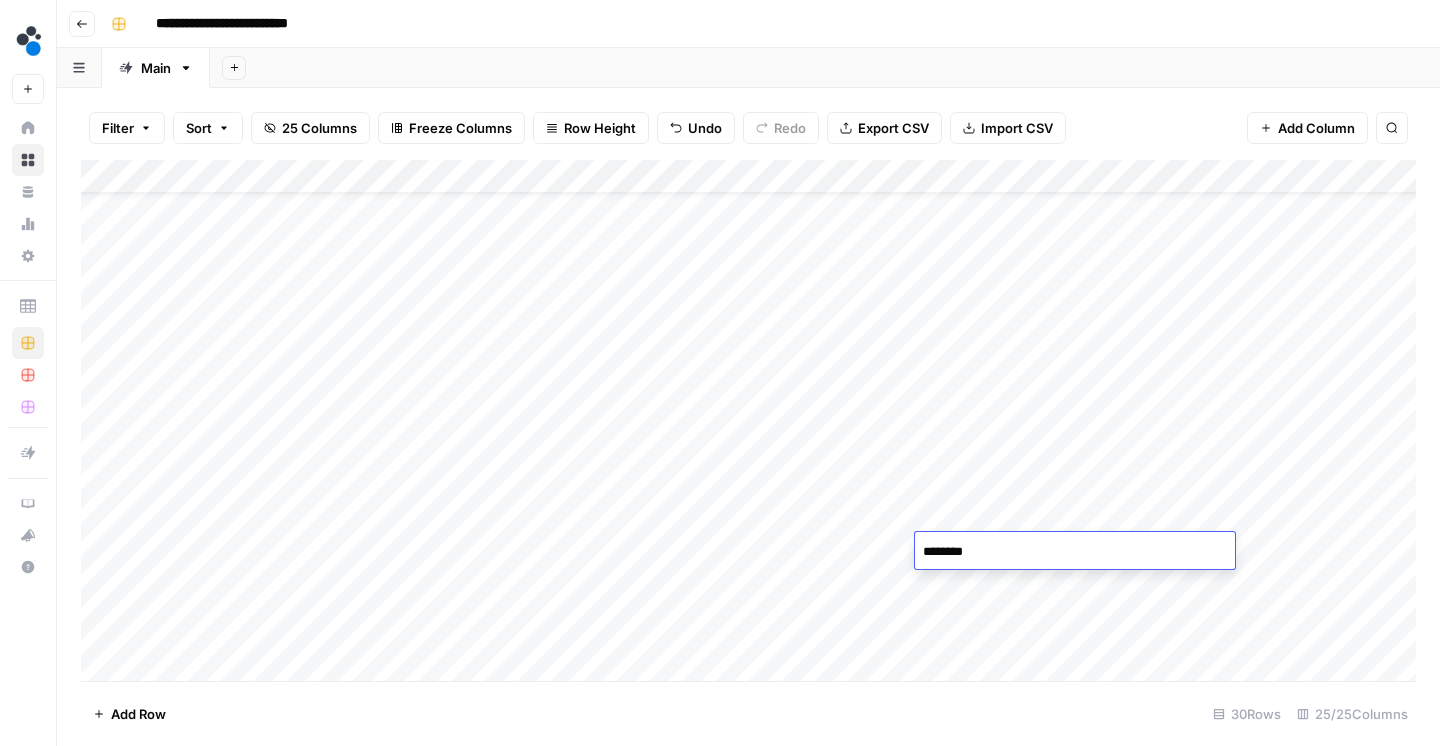 type on "*********" 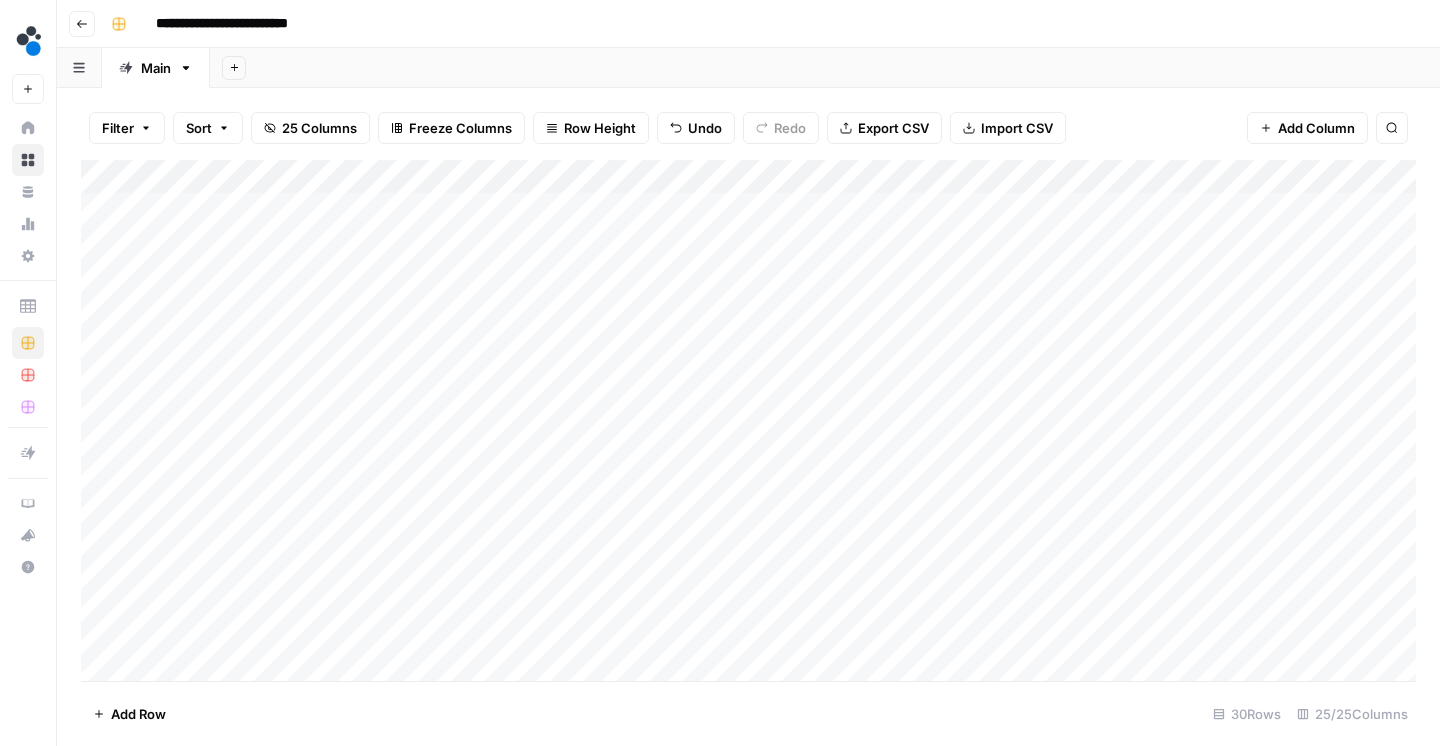 scroll, scrollTop: 0, scrollLeft: 0, axis: both 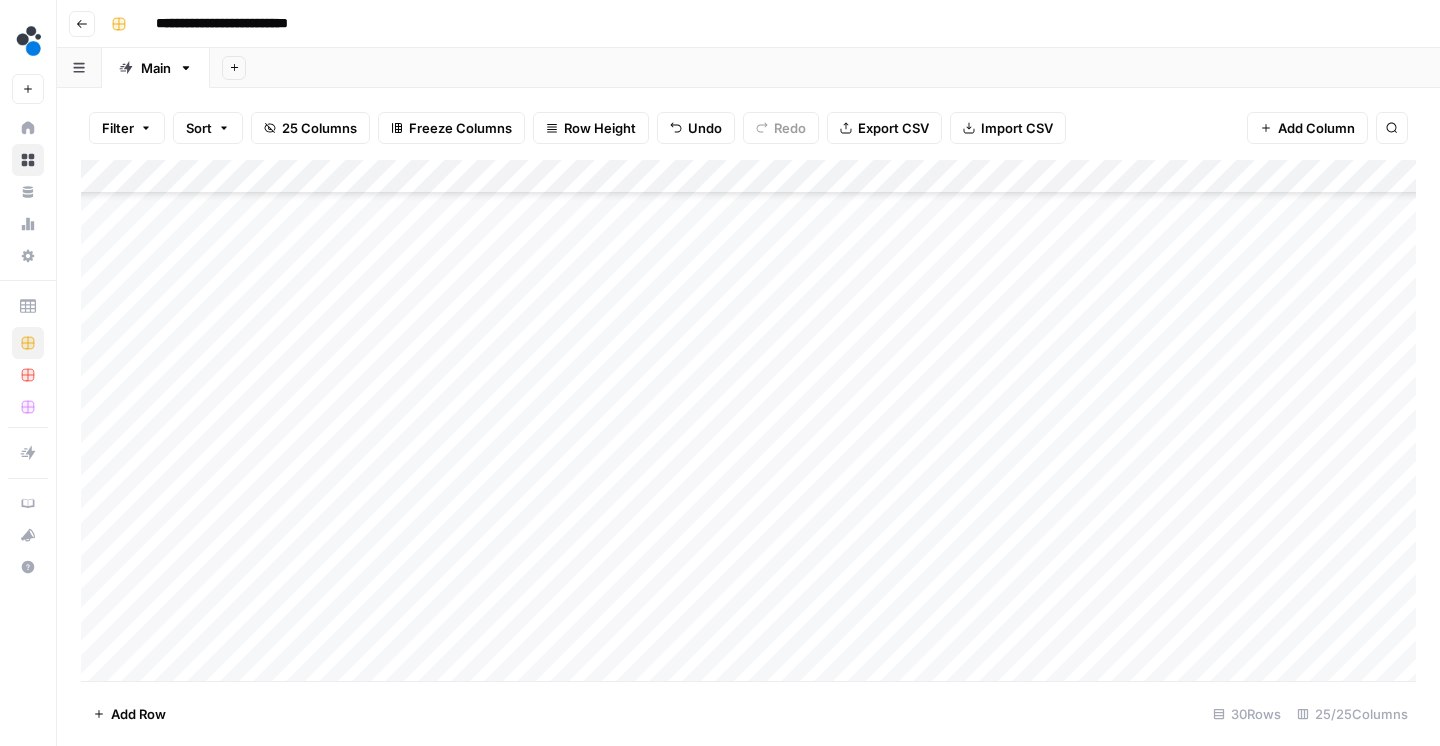 click on "Add Column" at bounding box center (748, 423) 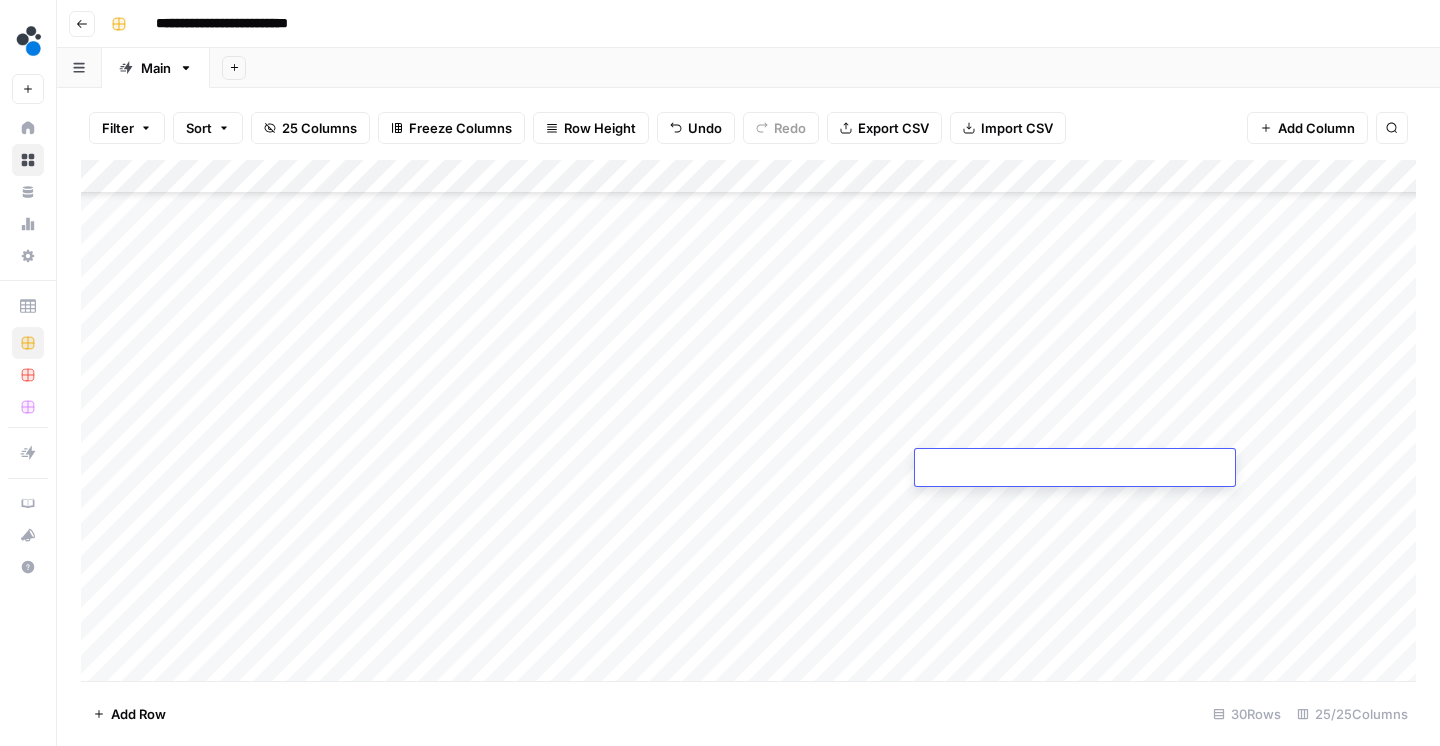 click at bounding box center (1075, 469) 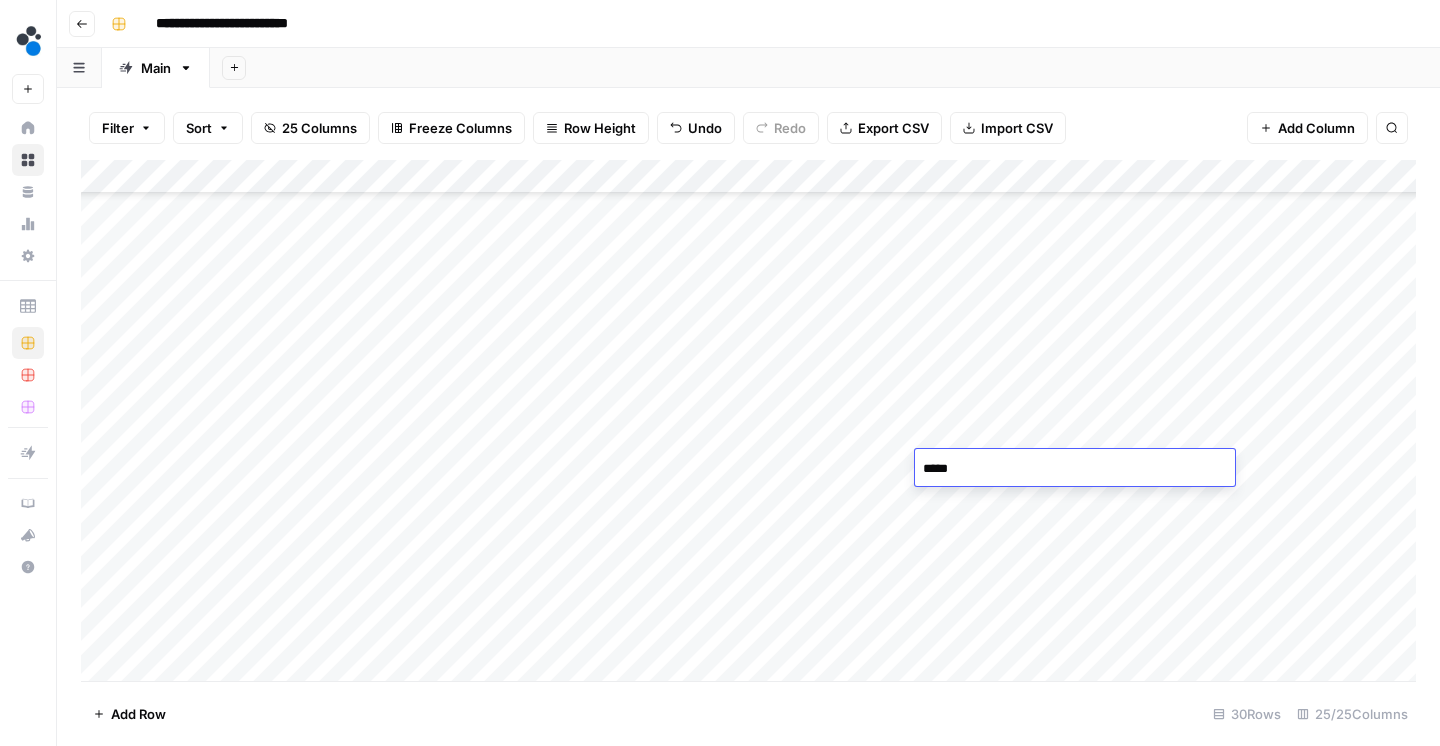 type on "******" 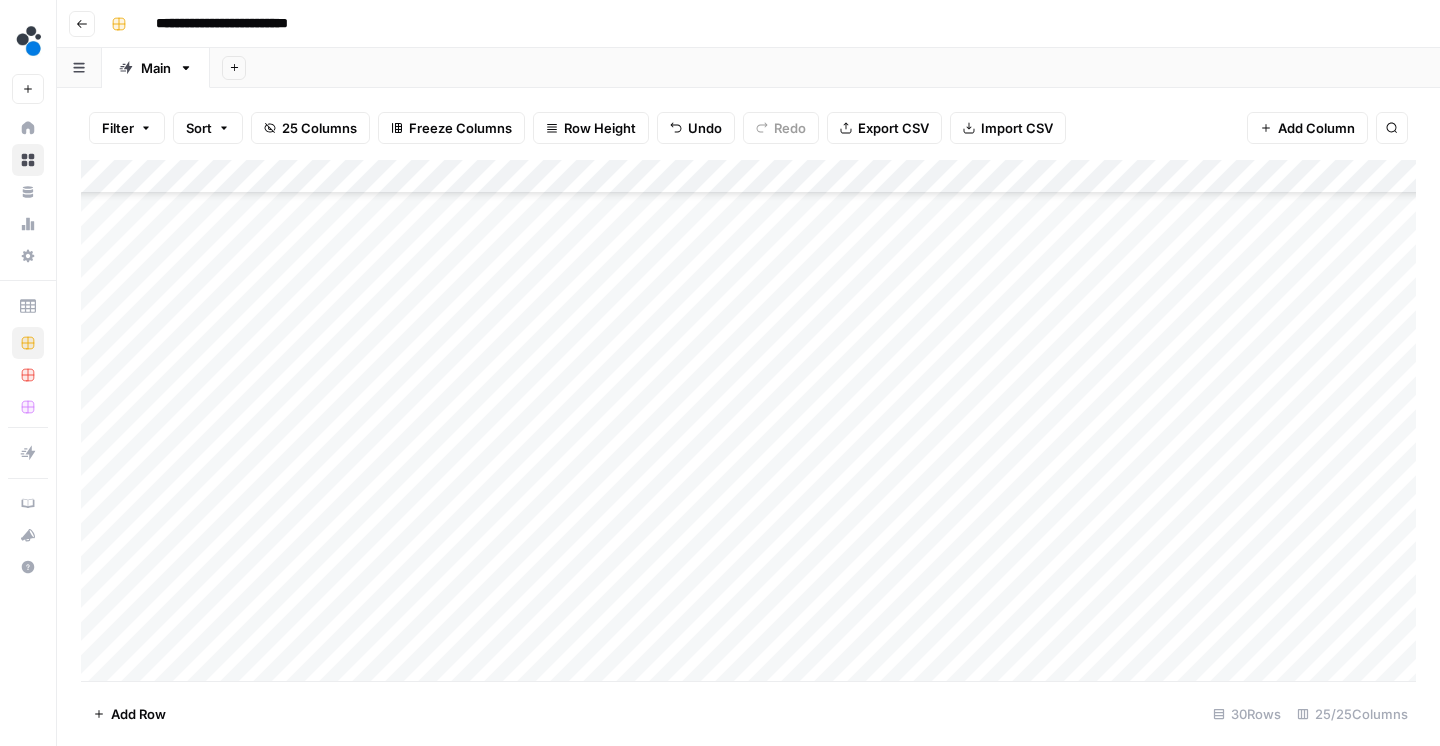 click on "Add Column" at bounding box center [748, 423] 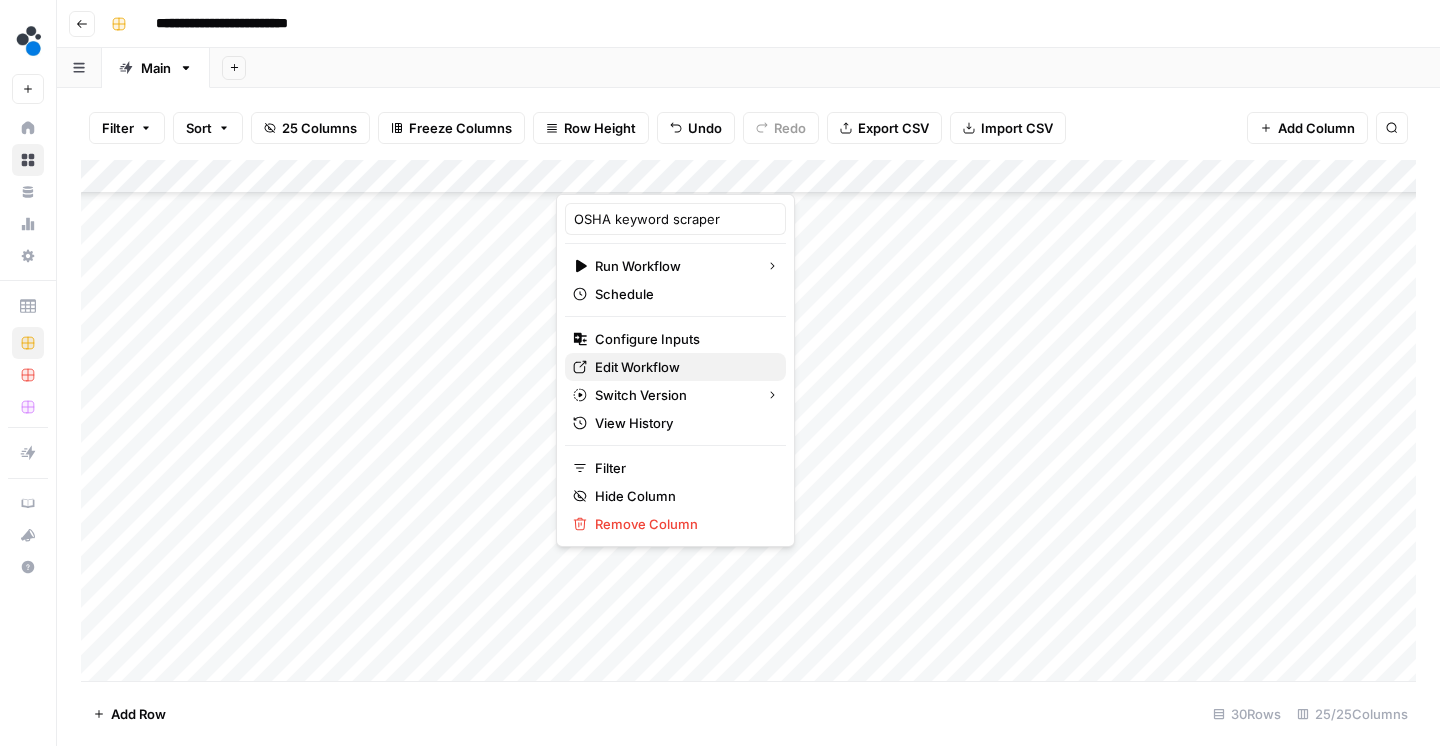 click on "Edit Workflow" at bounding box center [682, 367] 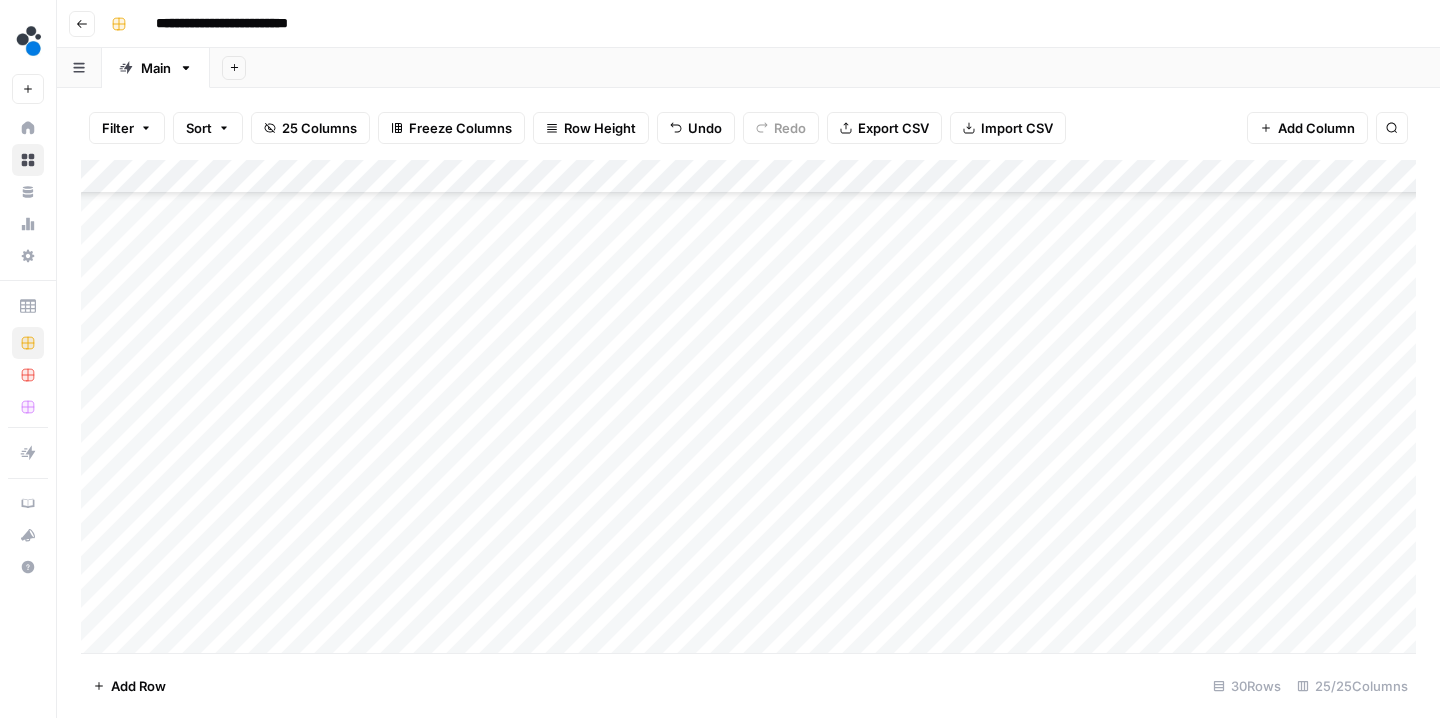 click on "Add Column" at bounding box center (748, 409) 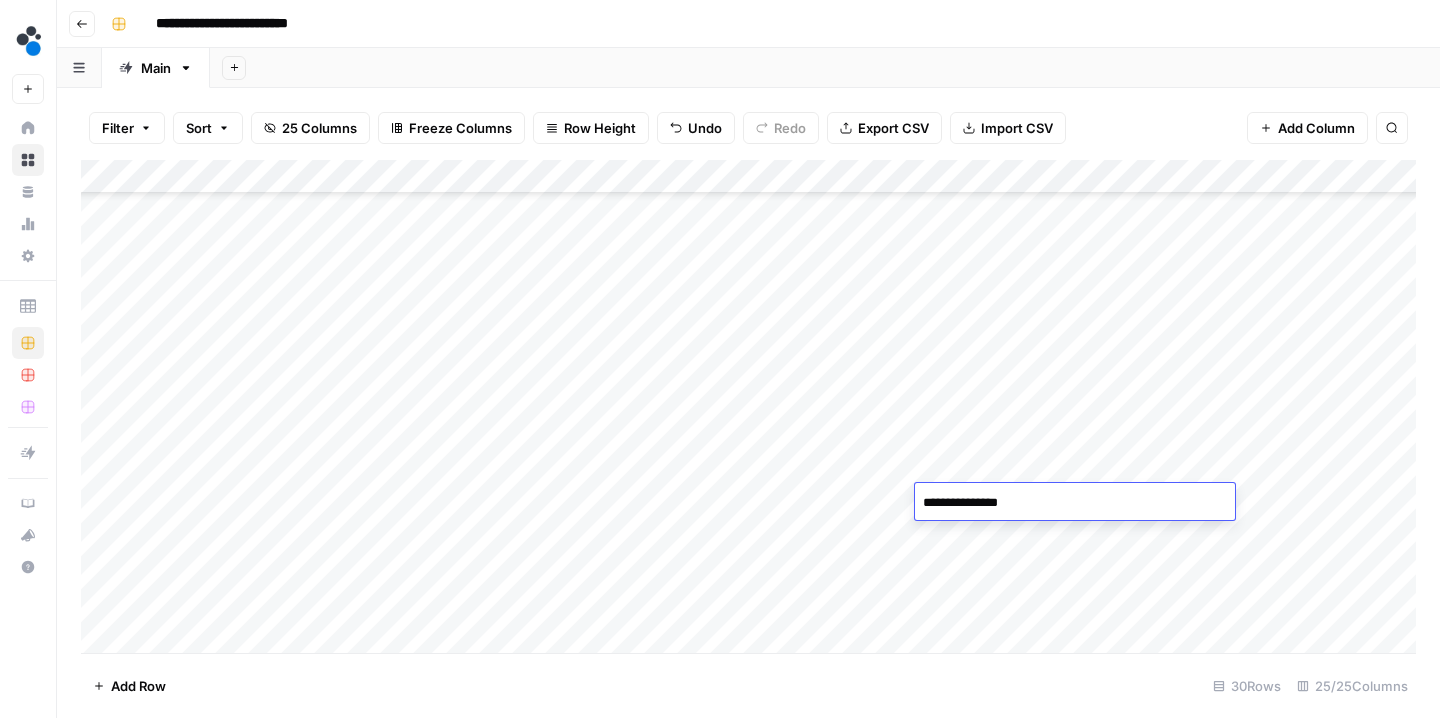 type on "**********" 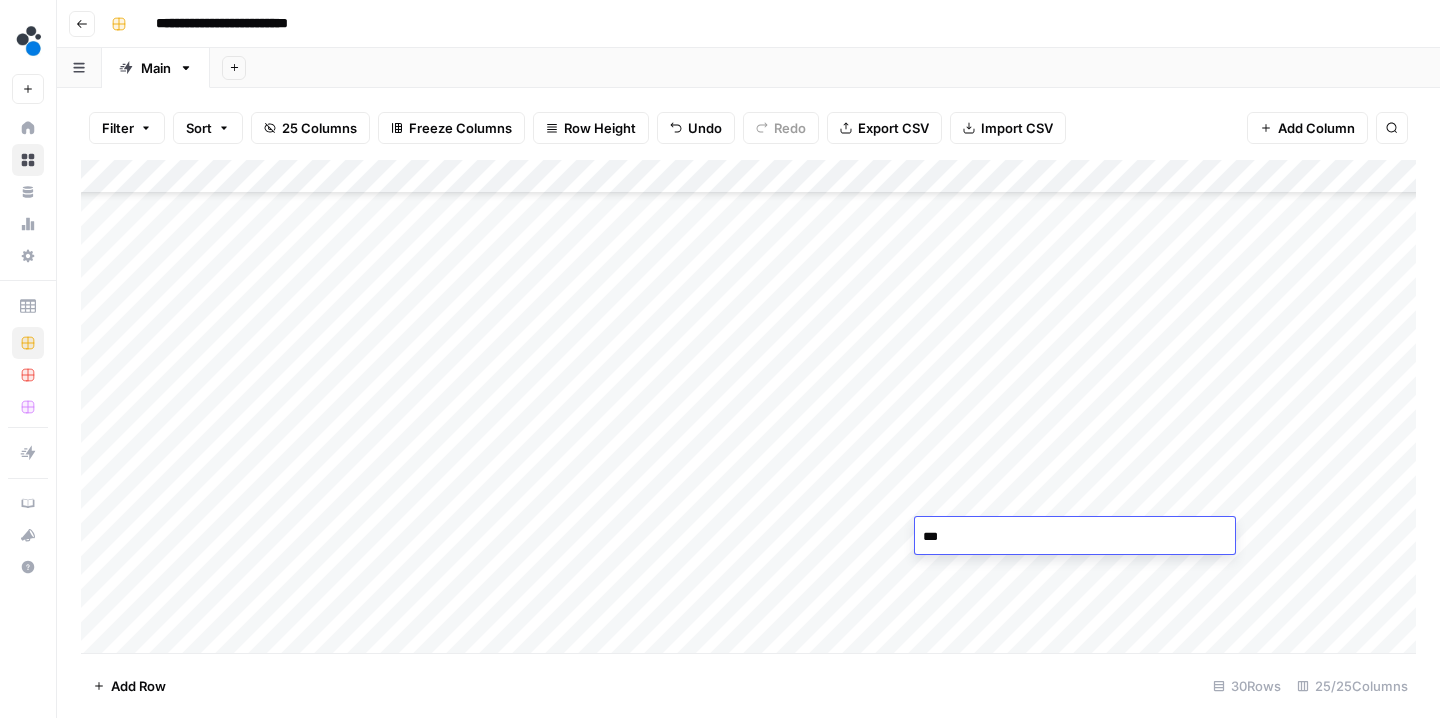 type on "****" 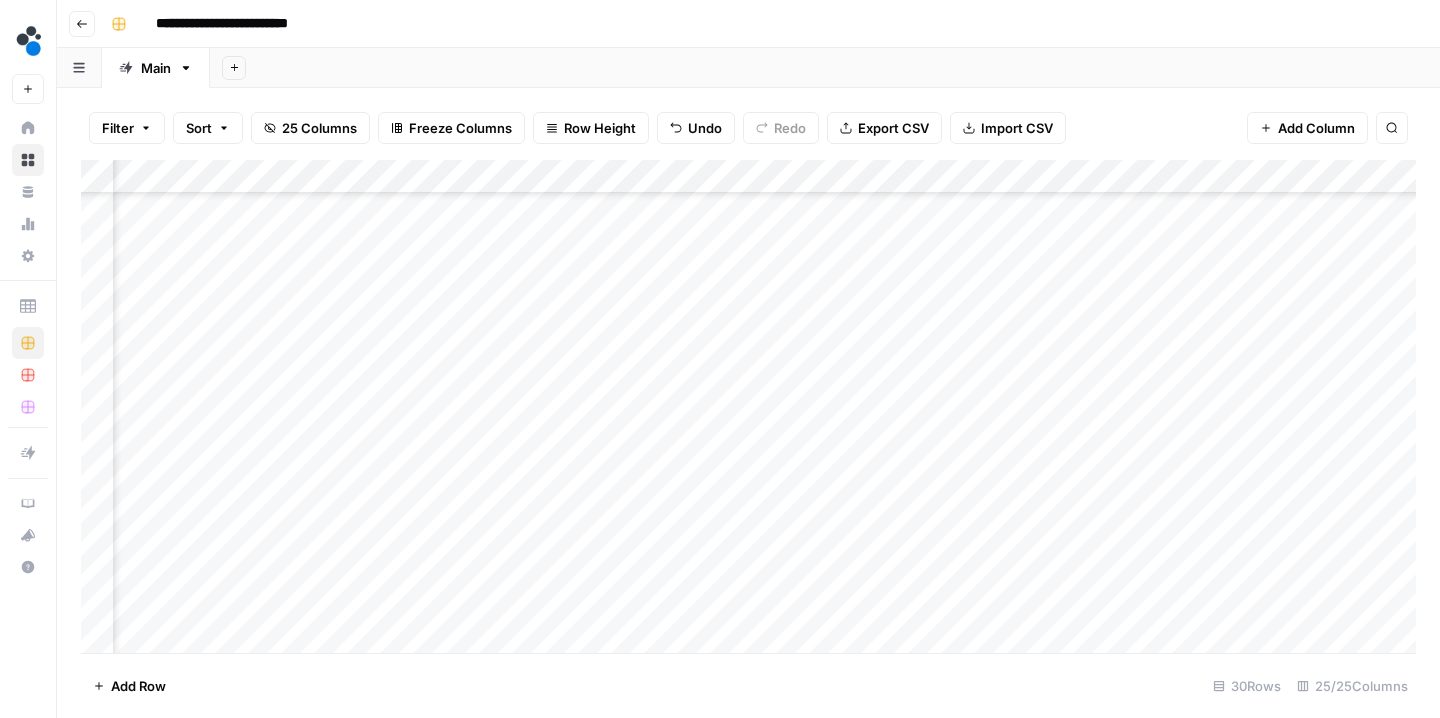 scroll, scrollTop: 178, scrollLeft: 484, axis: both 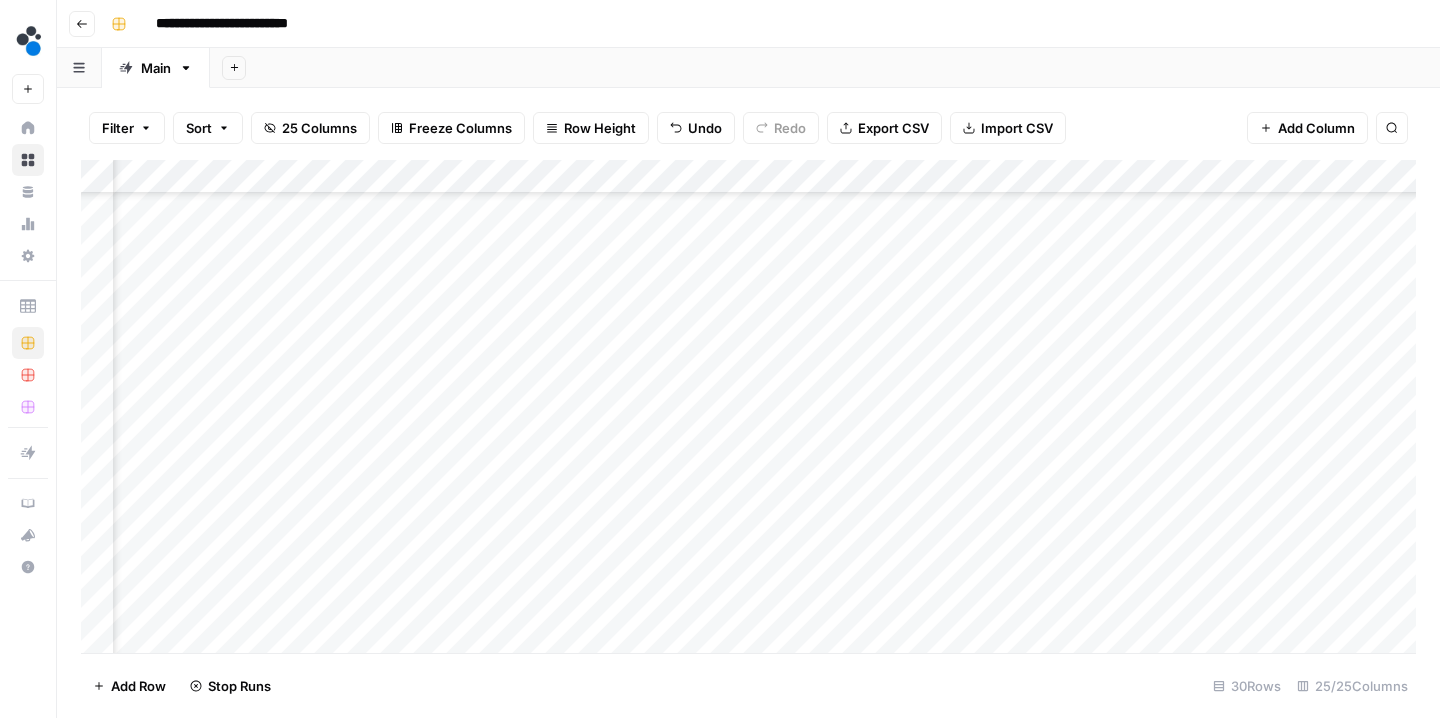 click on "Add Column" at bounding box center [748, 409] 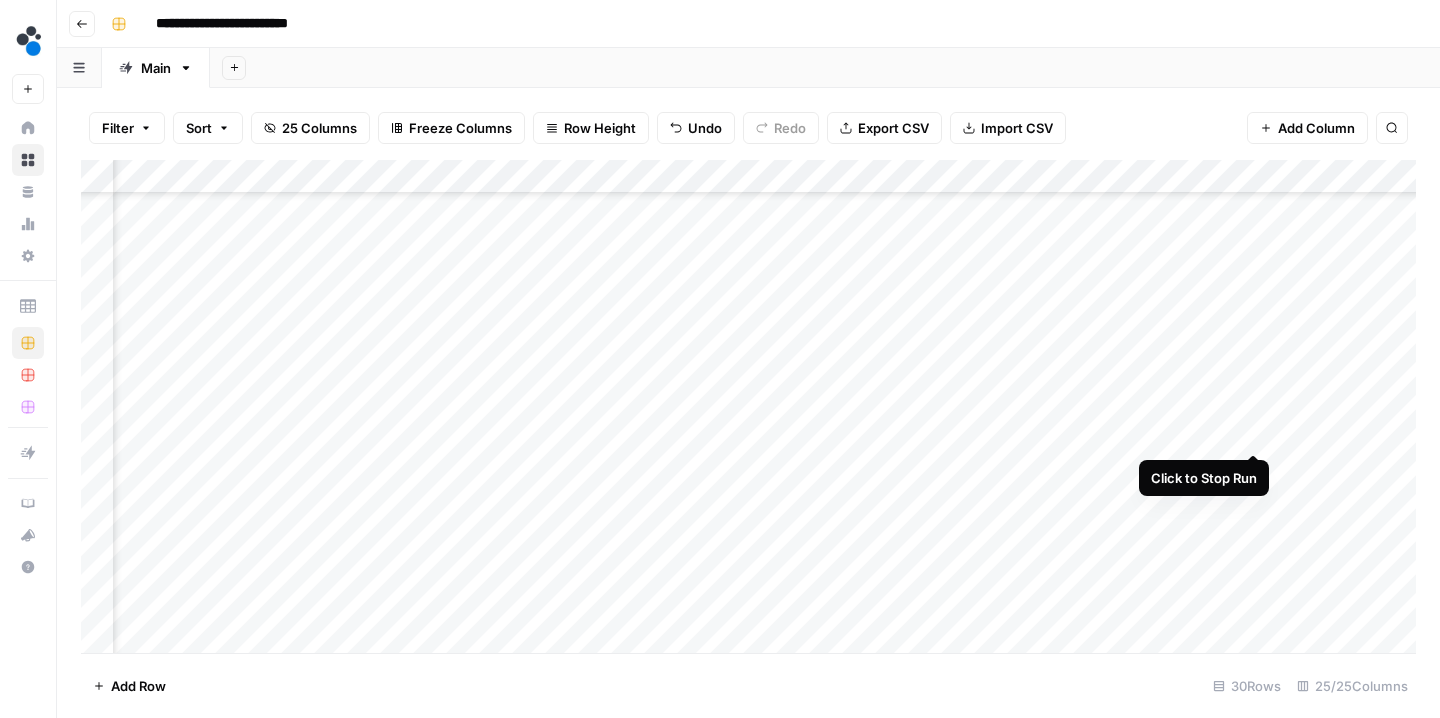 click on "Add Column" at bounding box center [748, 409] 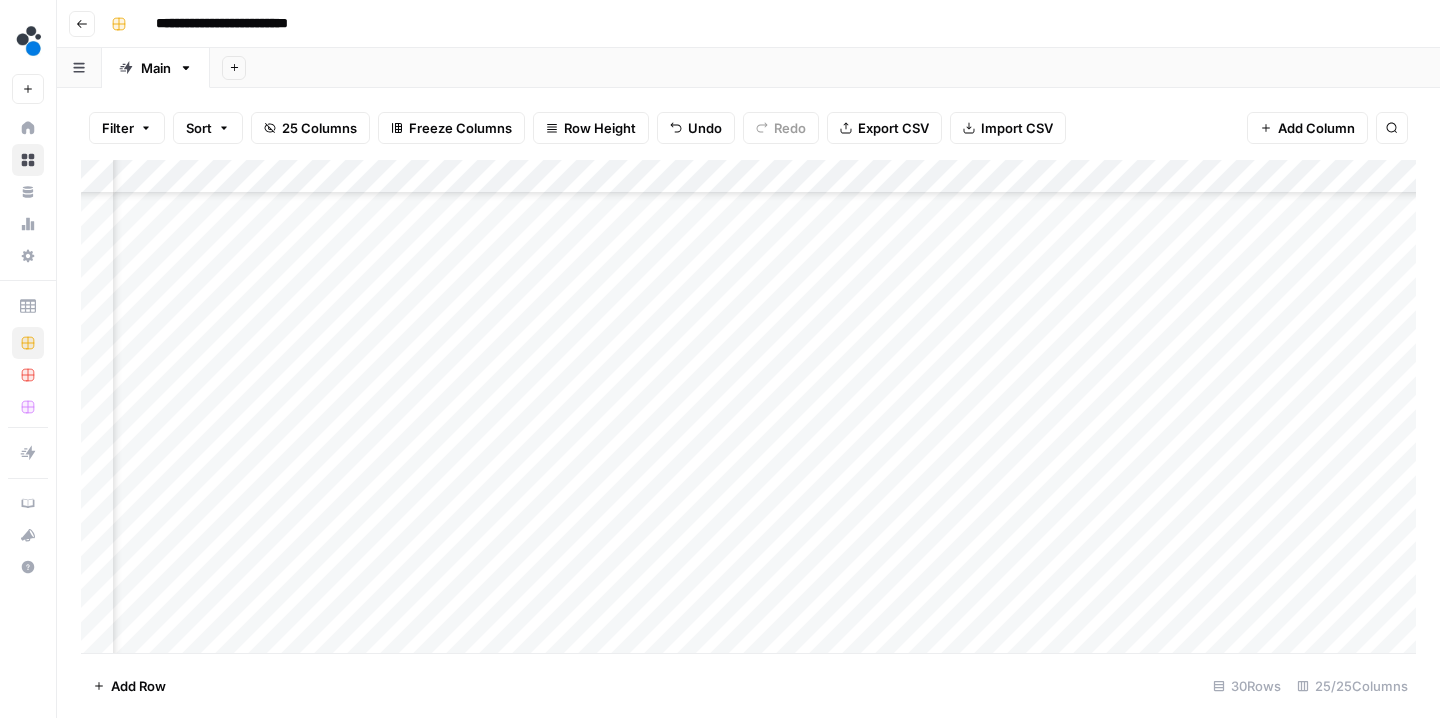 scroll, scrollTop: 177, scrollLeft: 447, axis: both 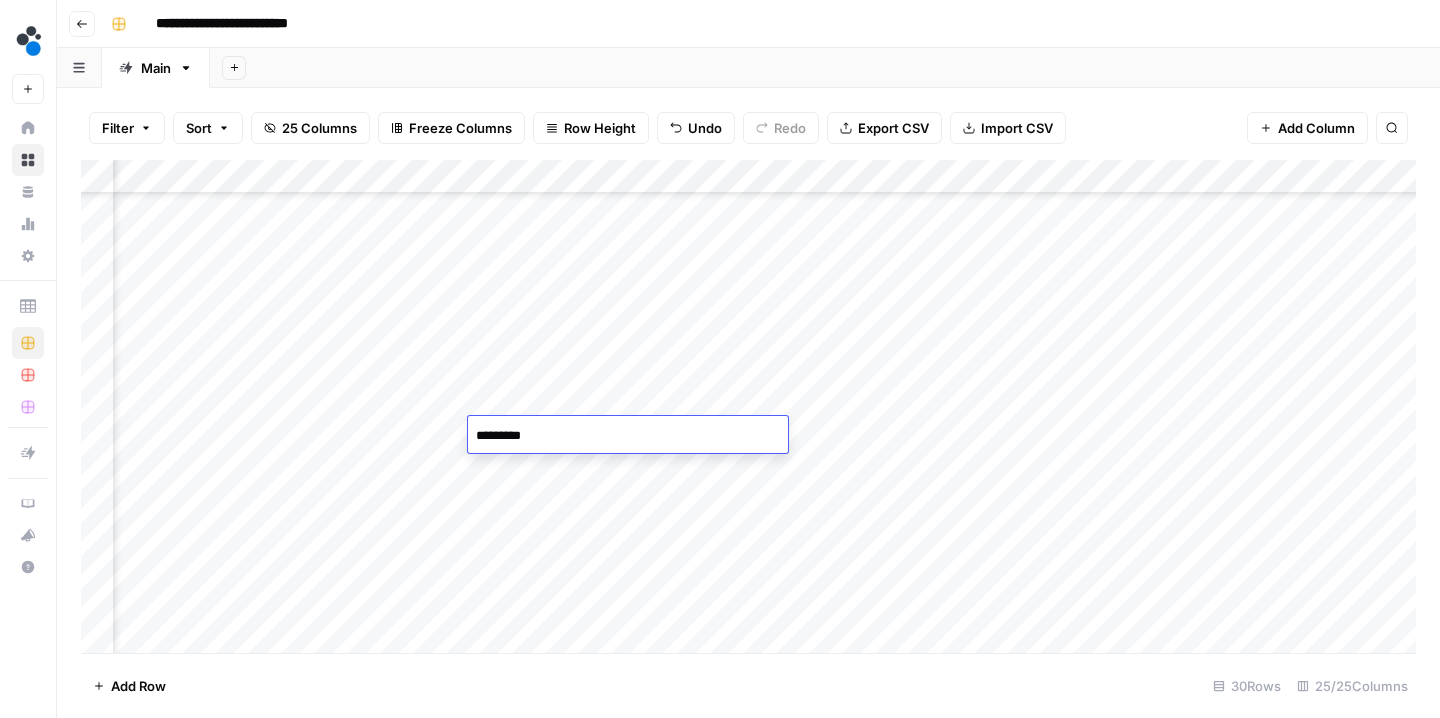 click on "*********" at bounding box center (628, 436) 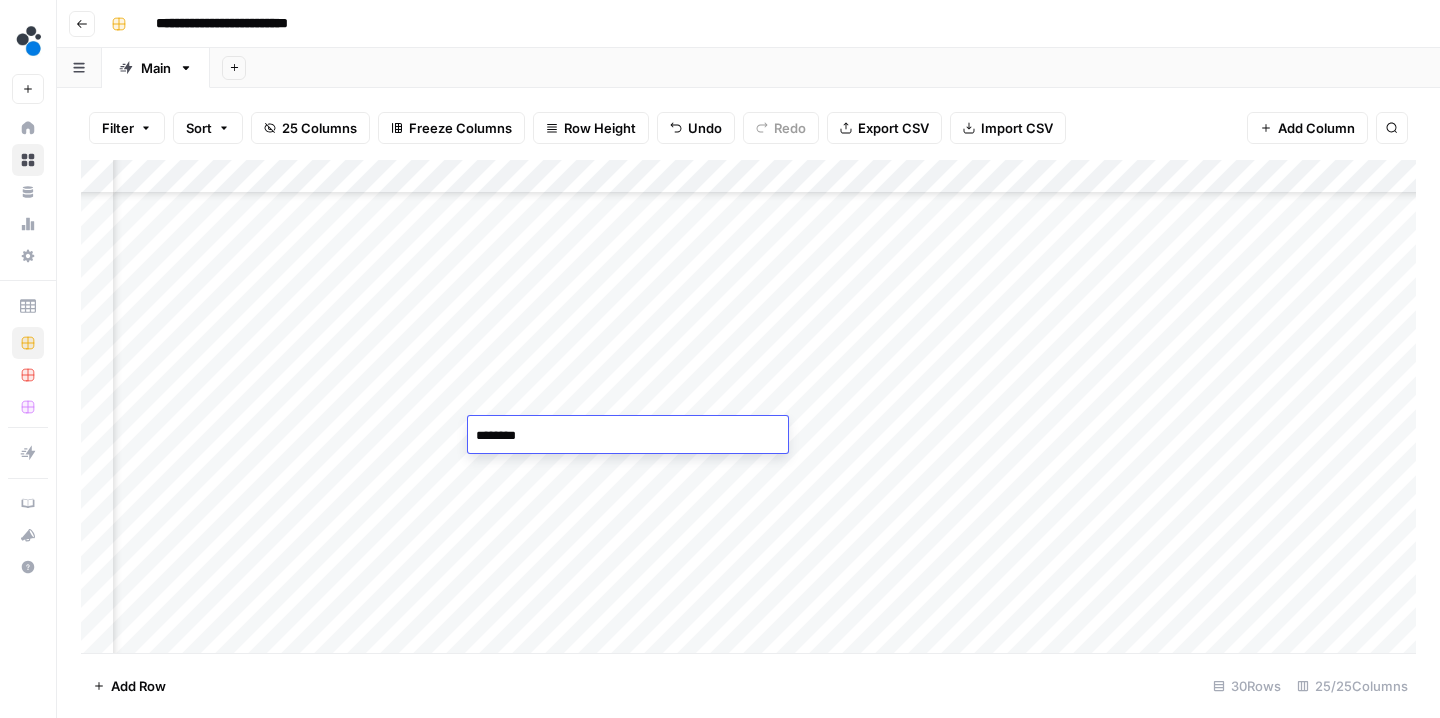 type on "*********" 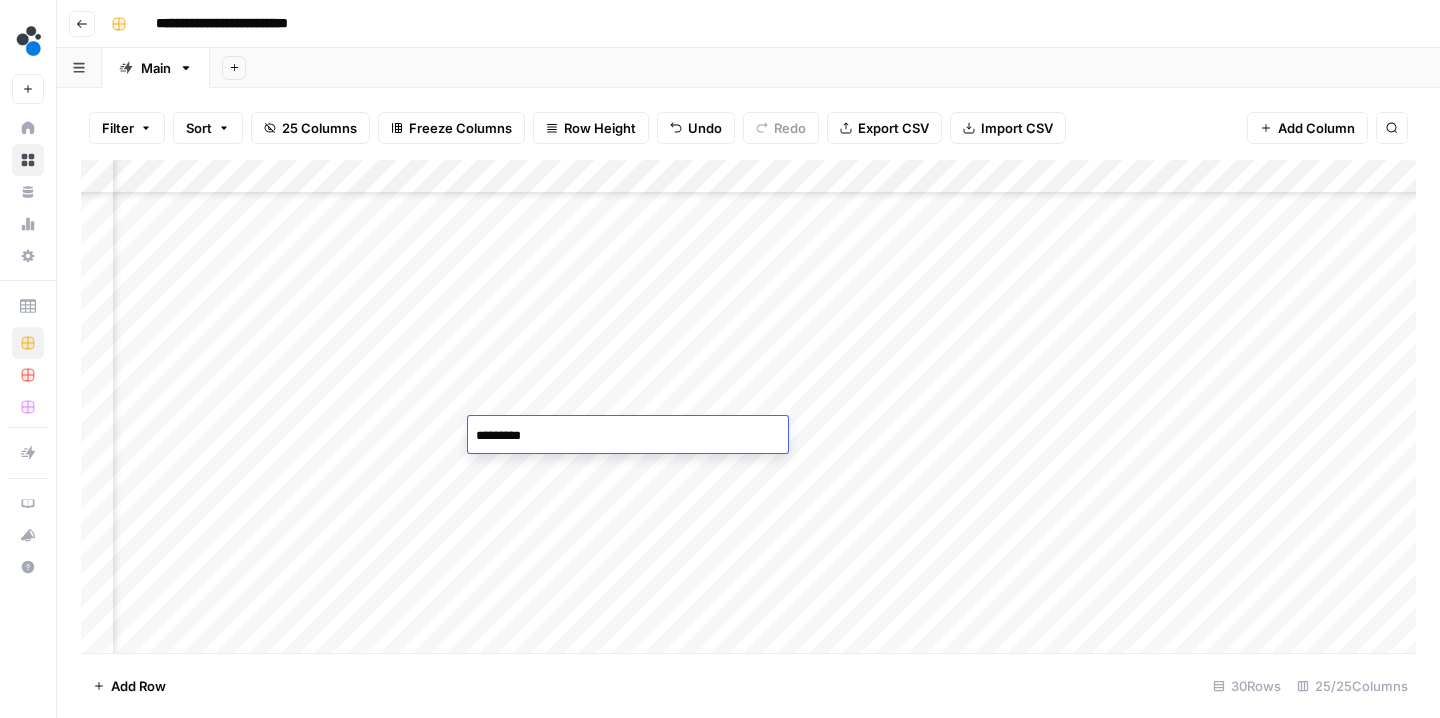 click on "Add Column" at bounding box center (748, 409) 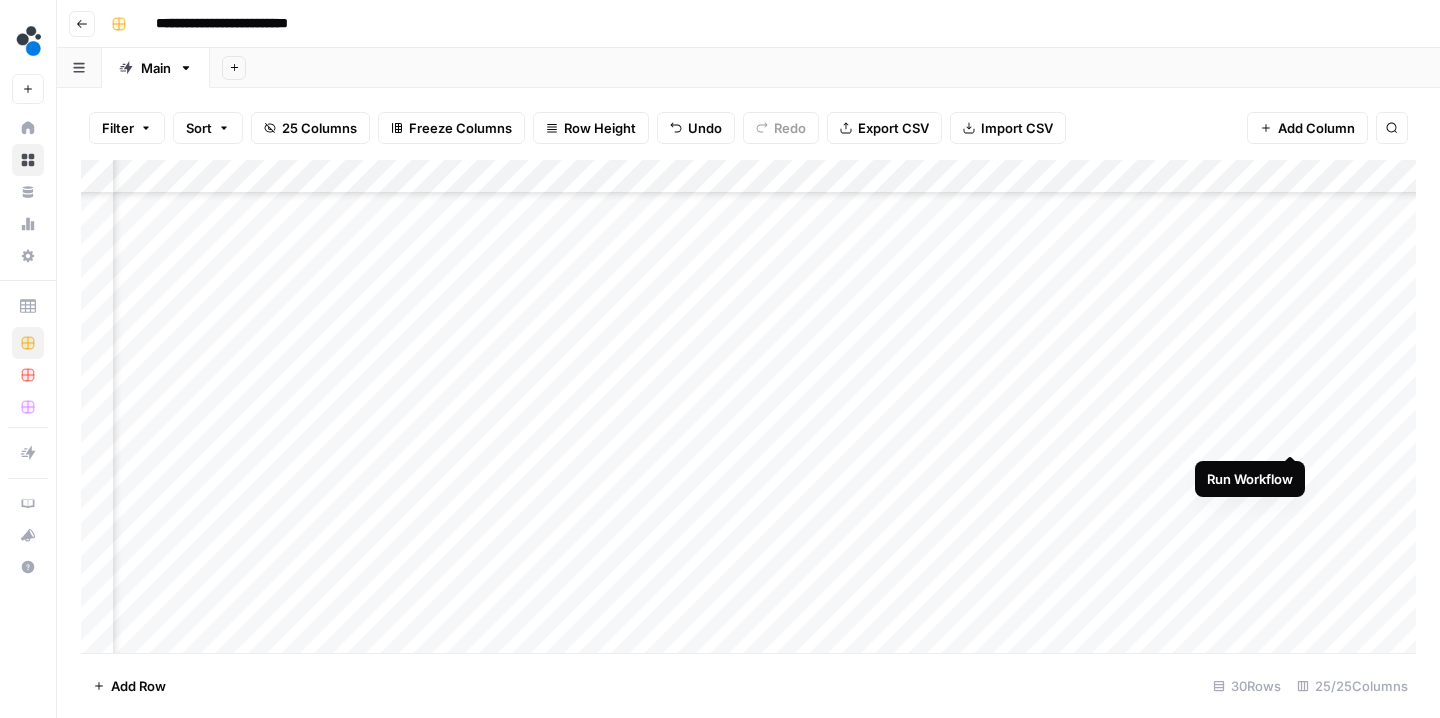 click on "Add Column" at bounding box center (748, 409) 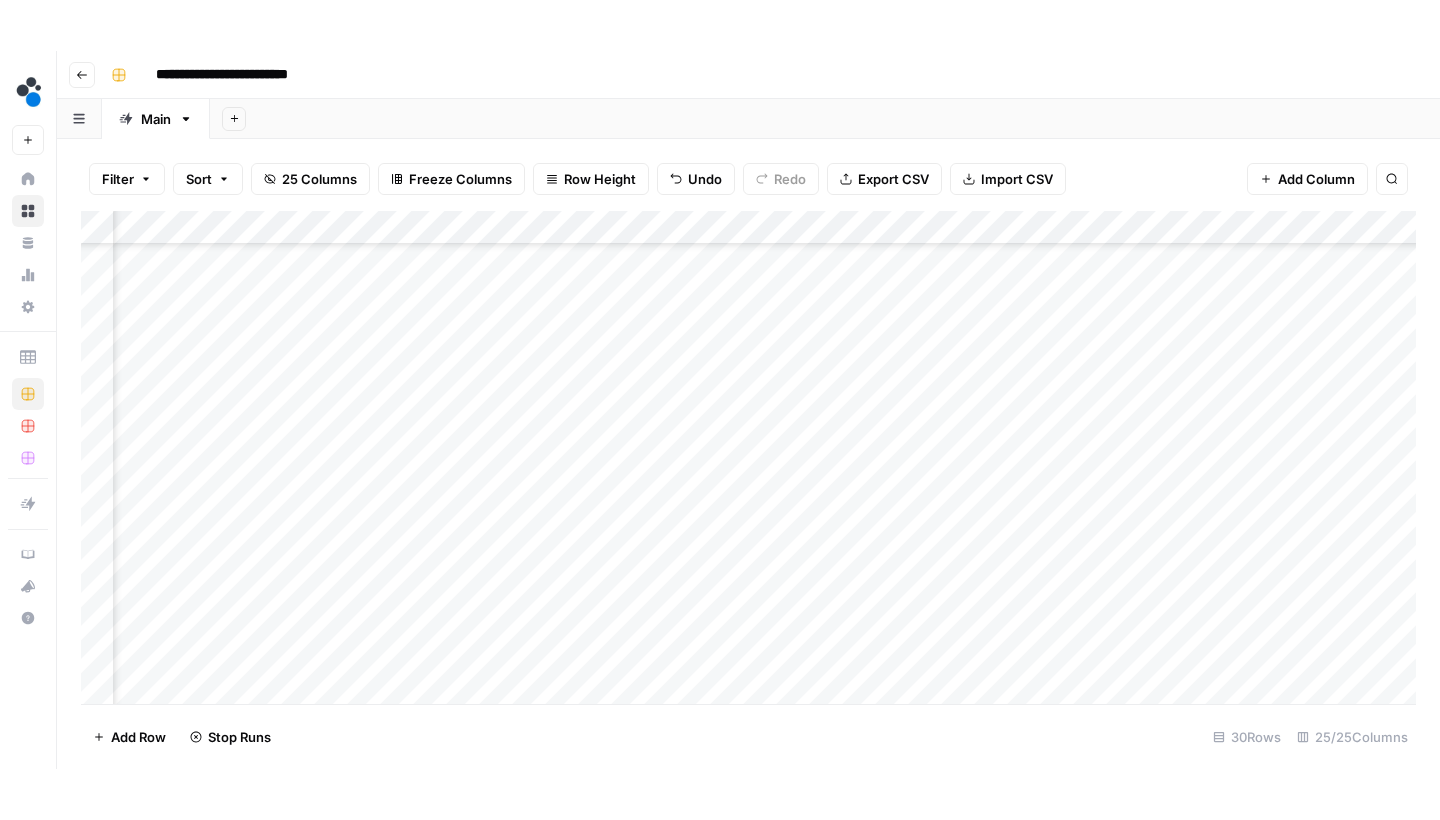 scroll, scrollTop: 174, scrollLeft: 127, axis: both 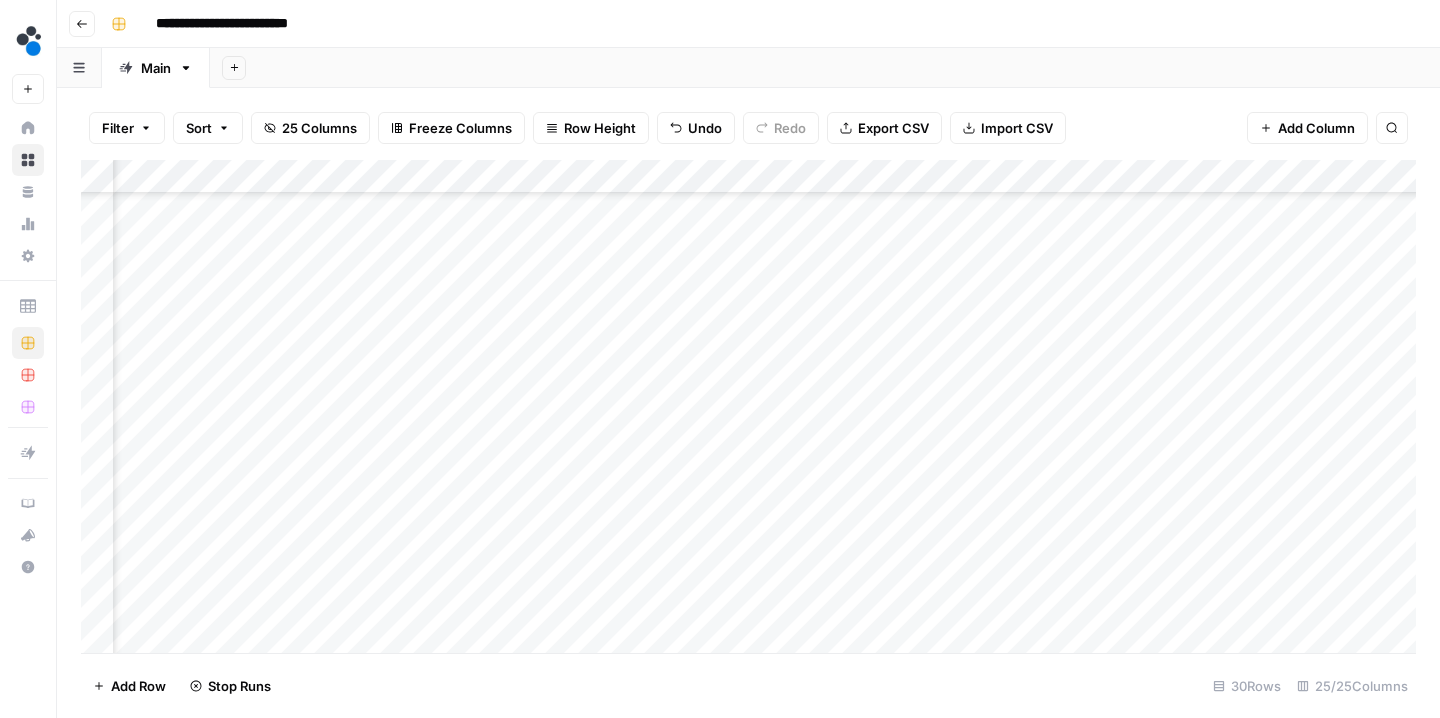 click on "Add Column" at bounding box center [748, 409] 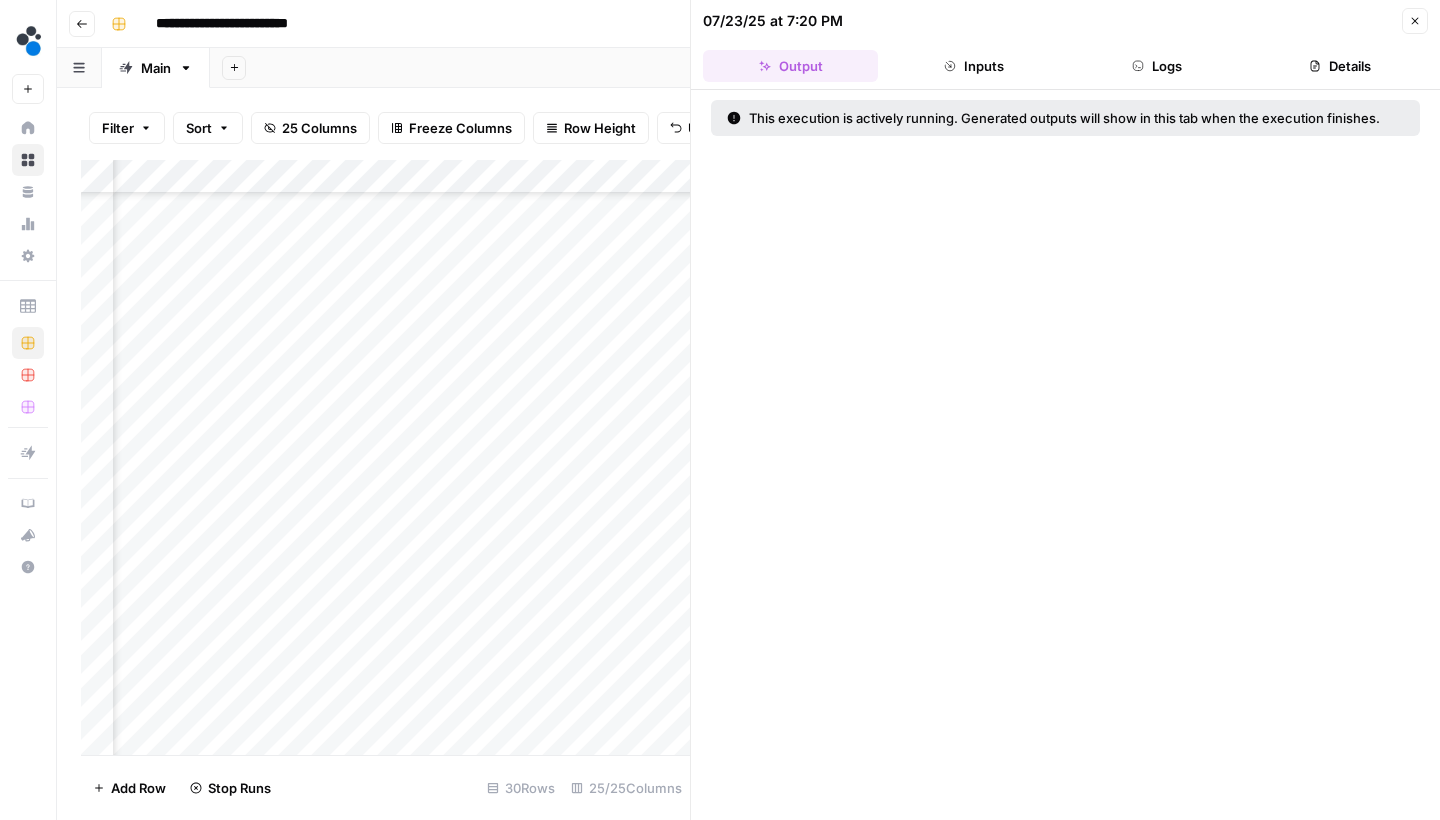 click on "Logs" at bounding box center [1157, 66] 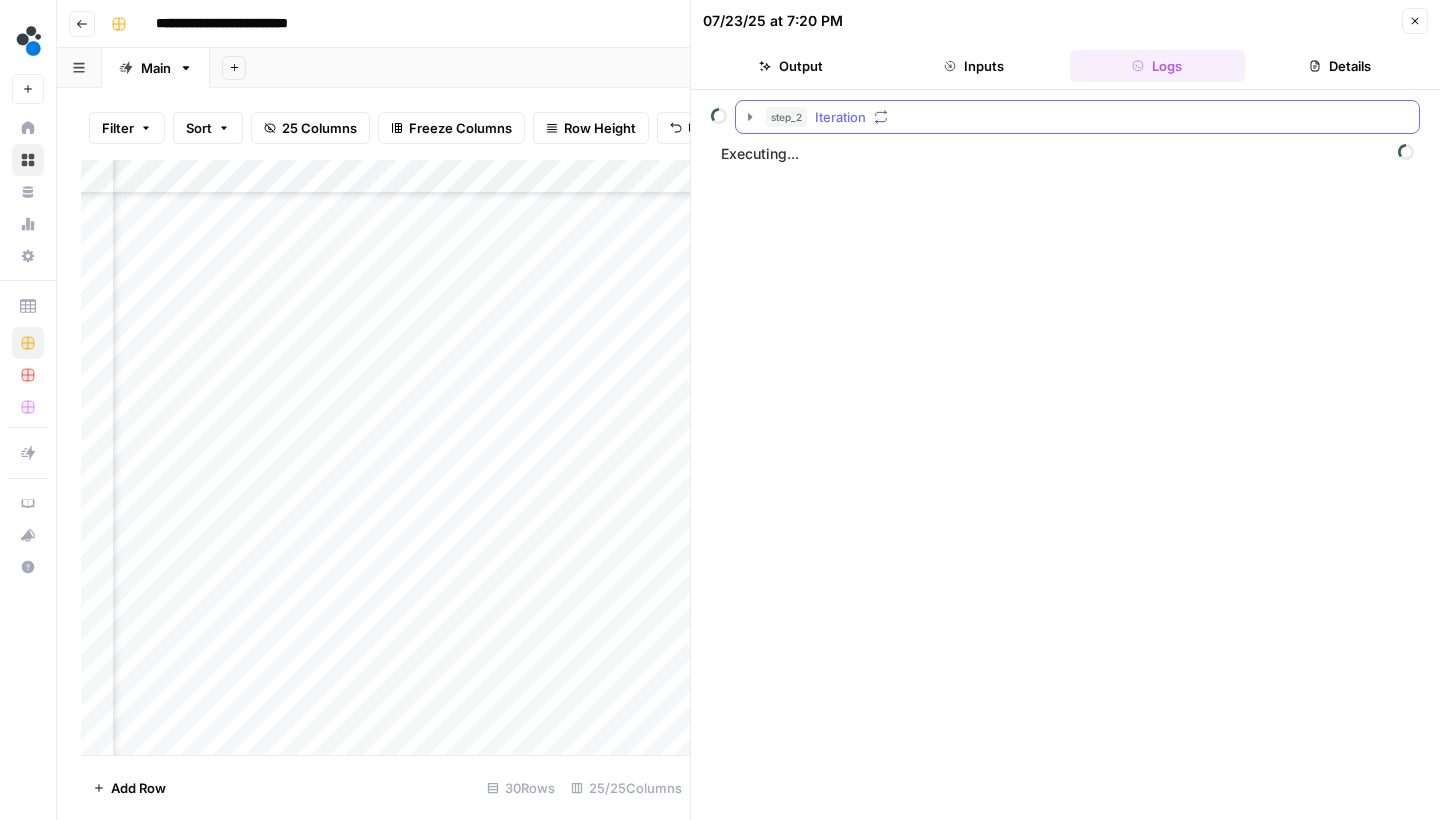 click 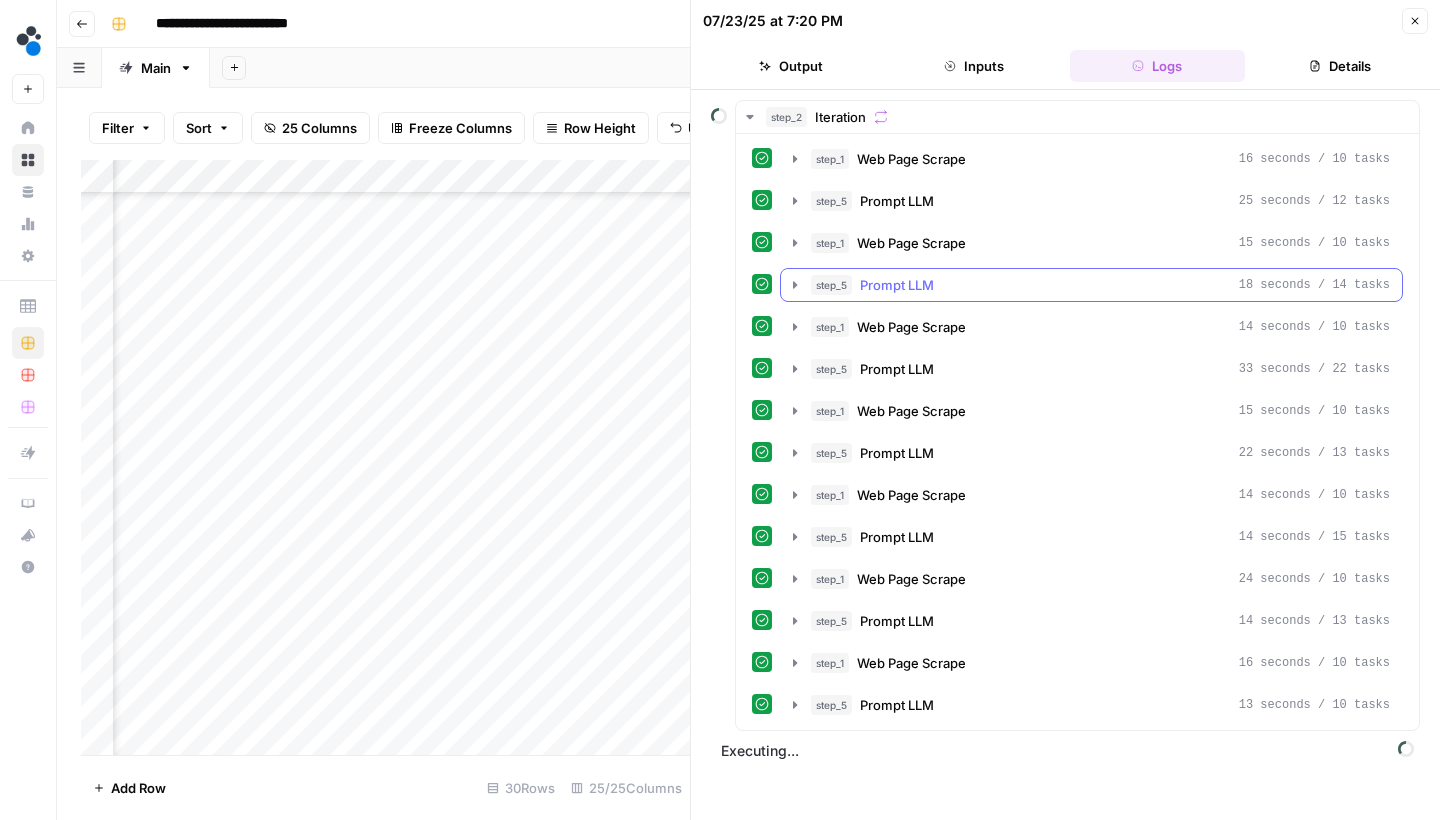 scroll, scrollTop: 0, scrollLeft: 0, axis: both 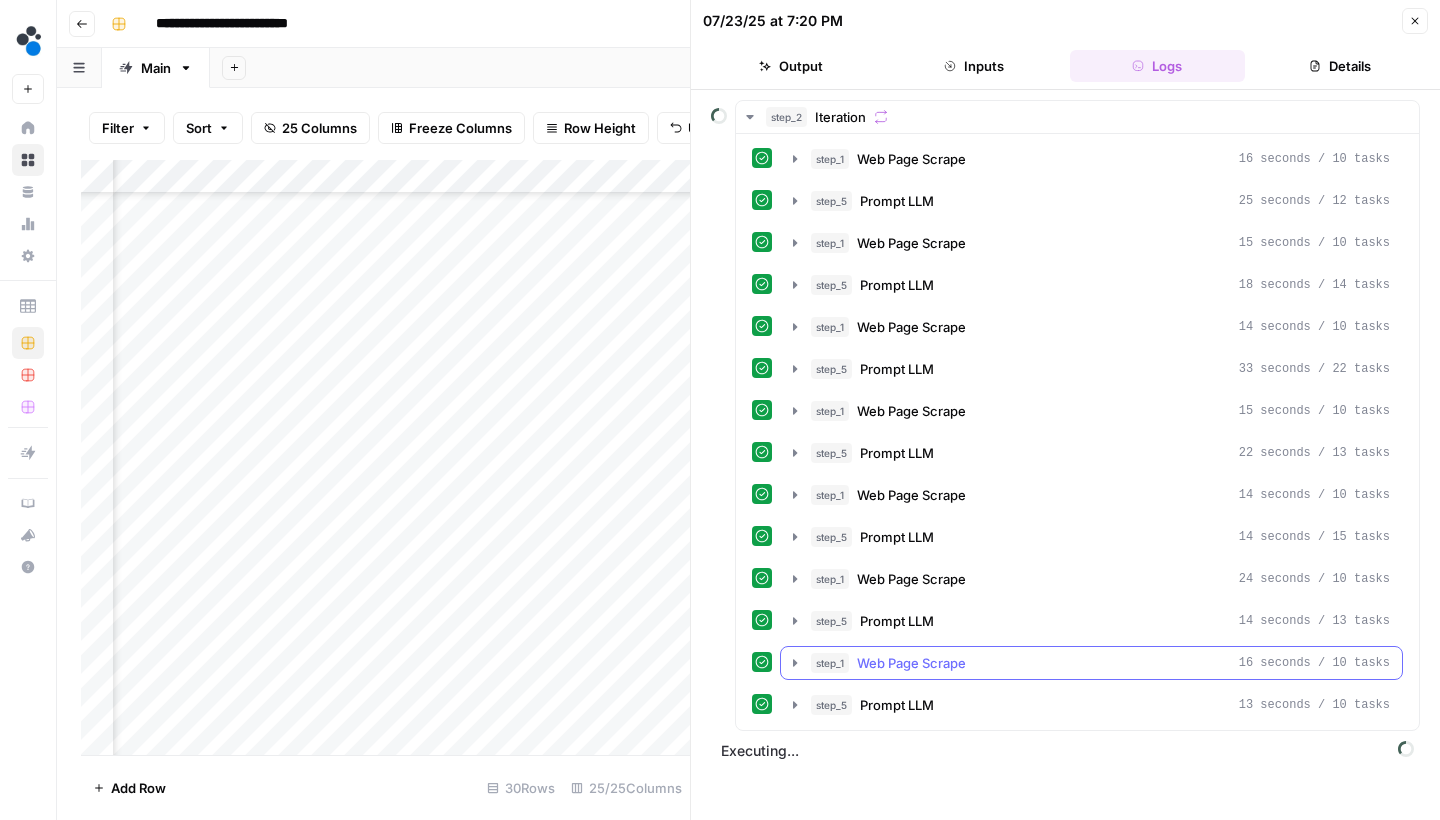 click 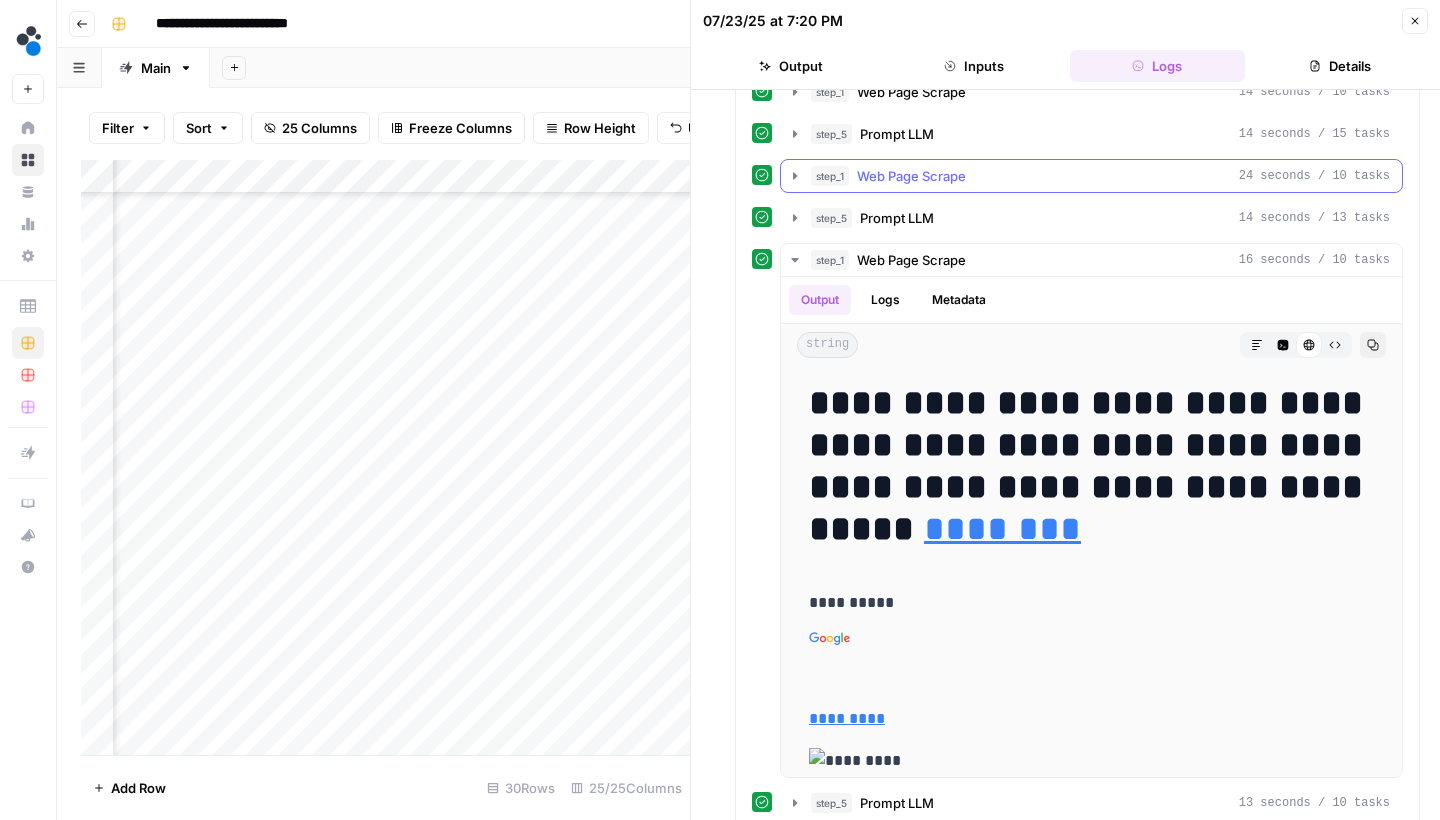 scroll, scrollTop: 423, scrollLeft: 0, axis: vertical 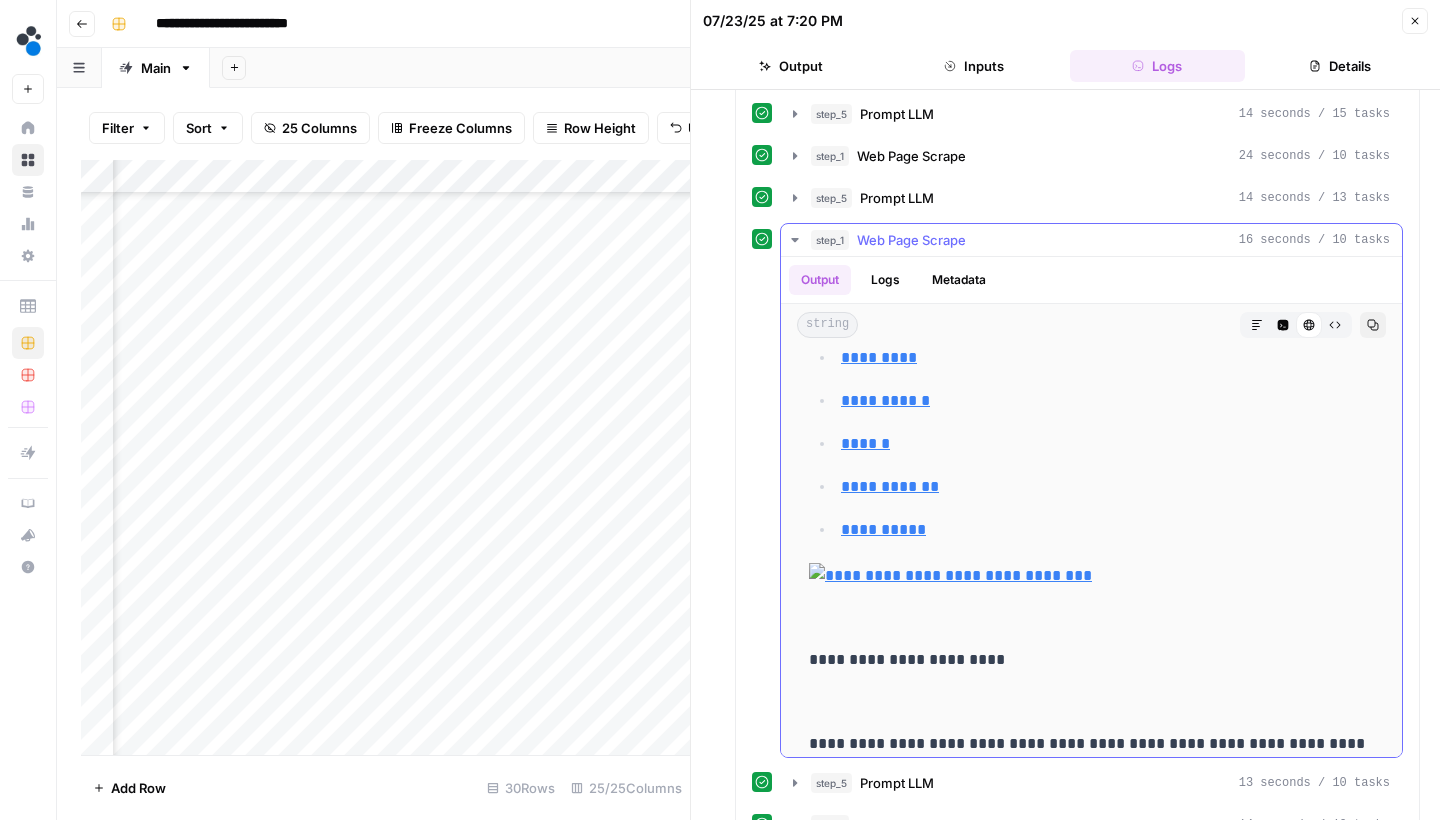 click 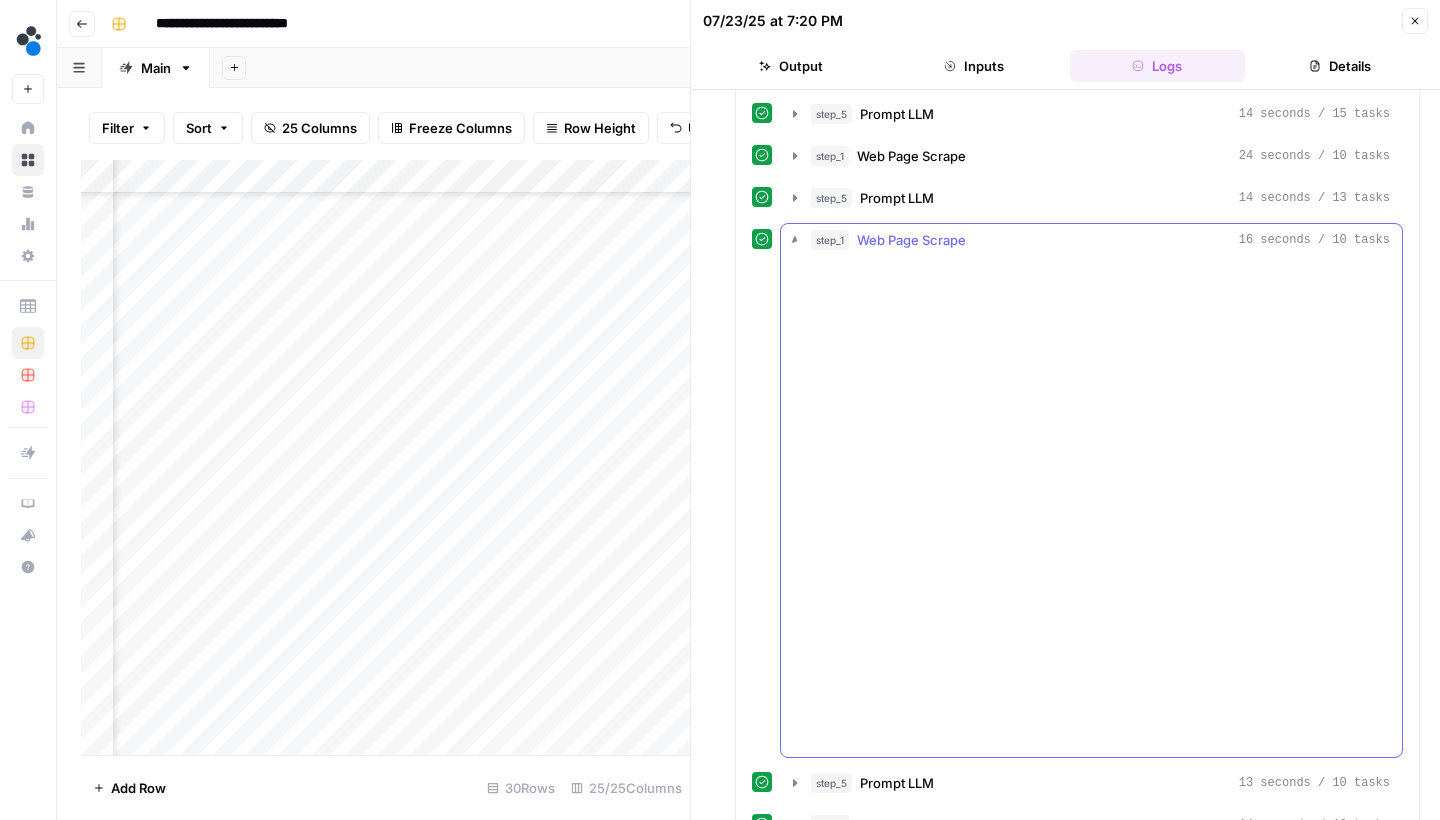scroll, scrollTop: 0, scrollLeft: 0, axis: both 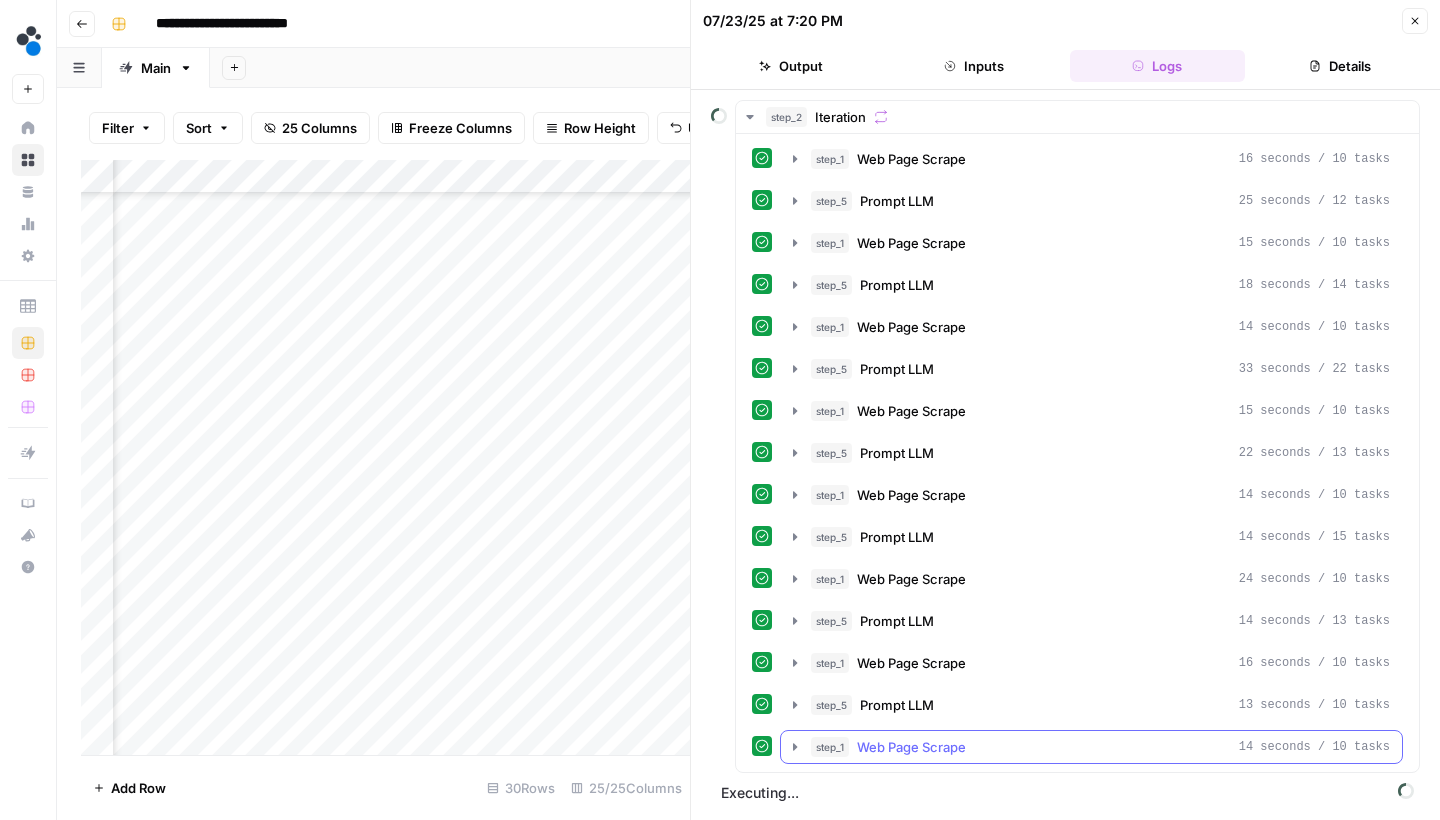 click 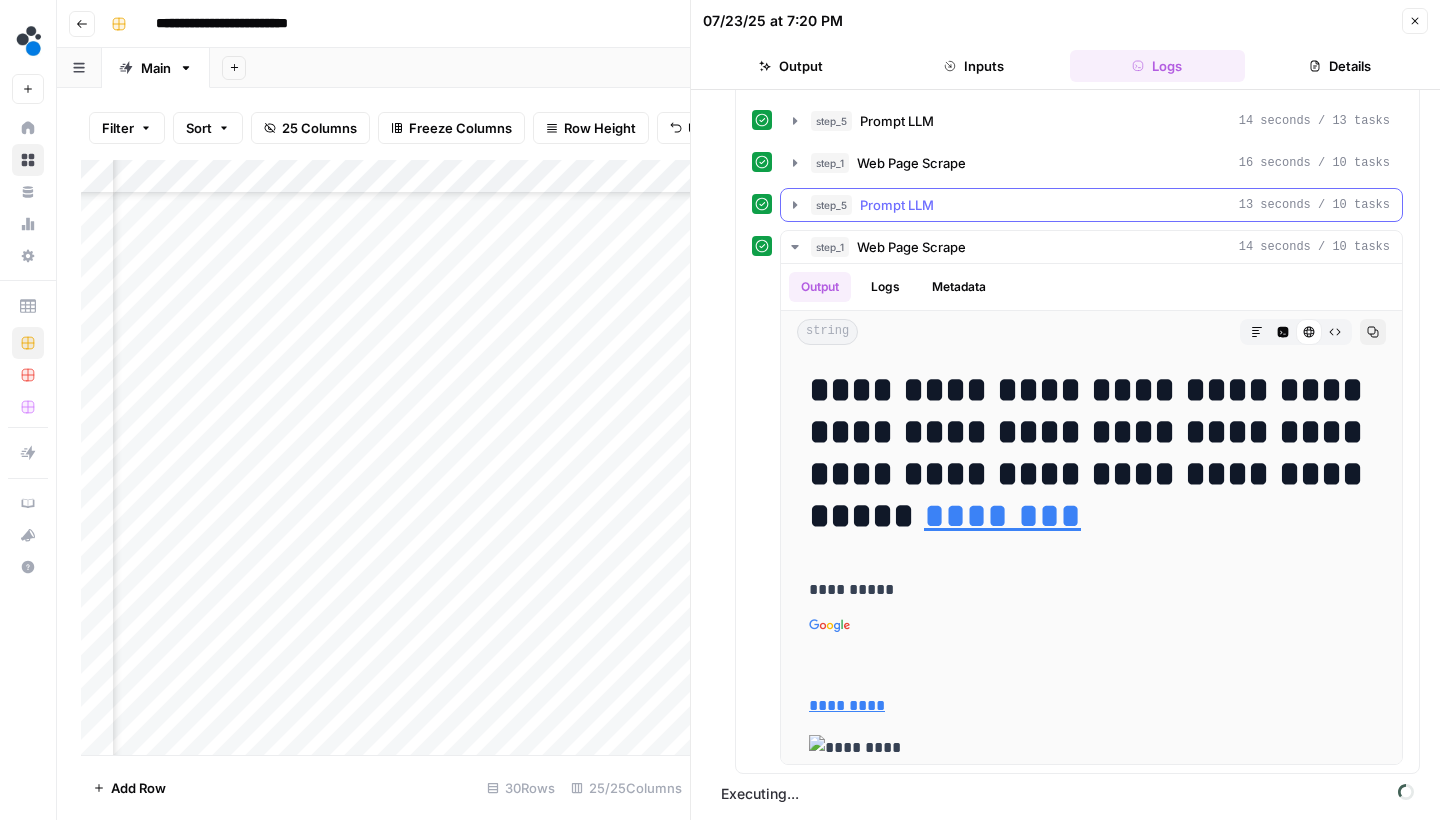 scroll, scrollTop: 500, scrollLeft: 0, axis: vertical 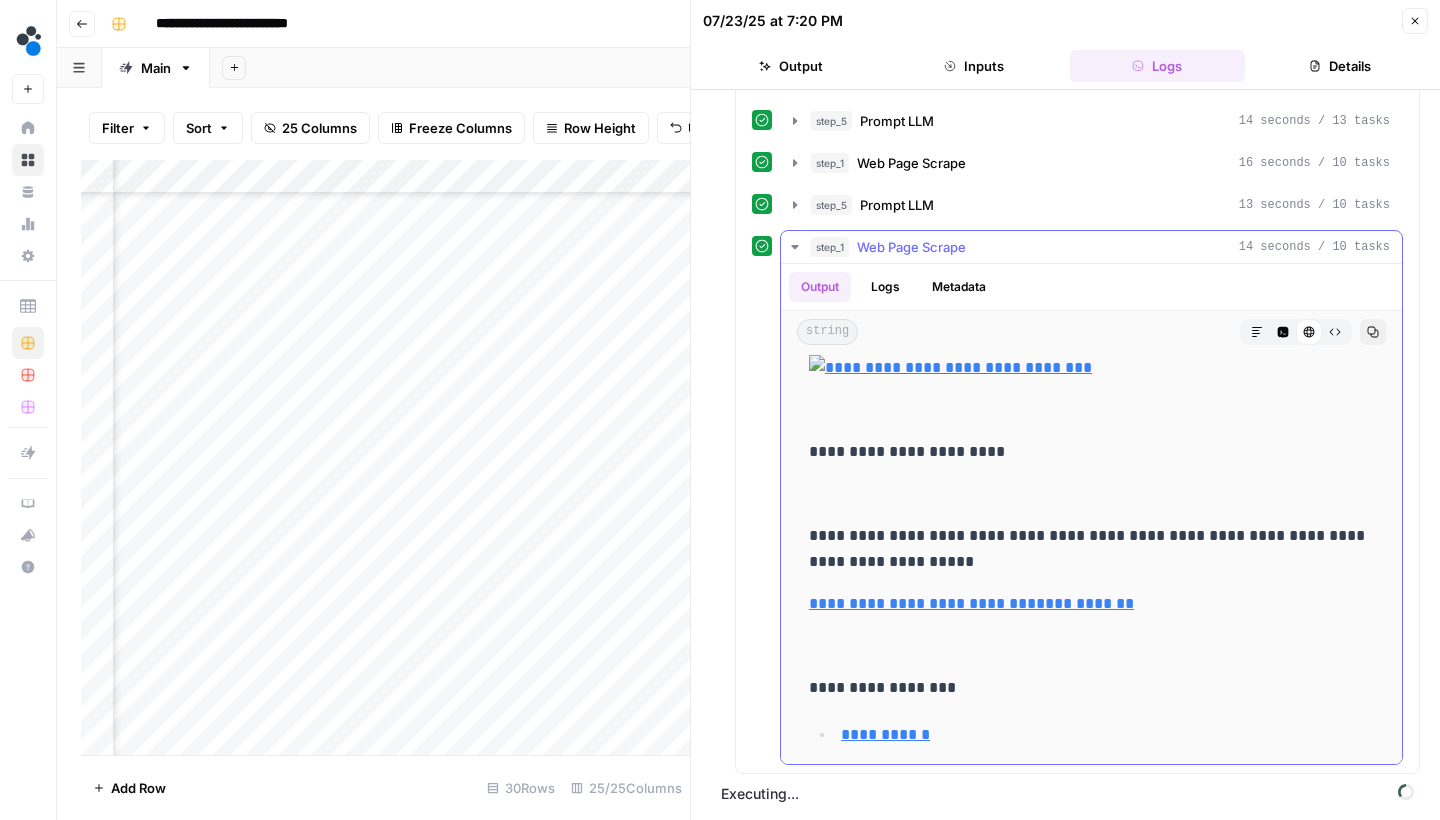 click 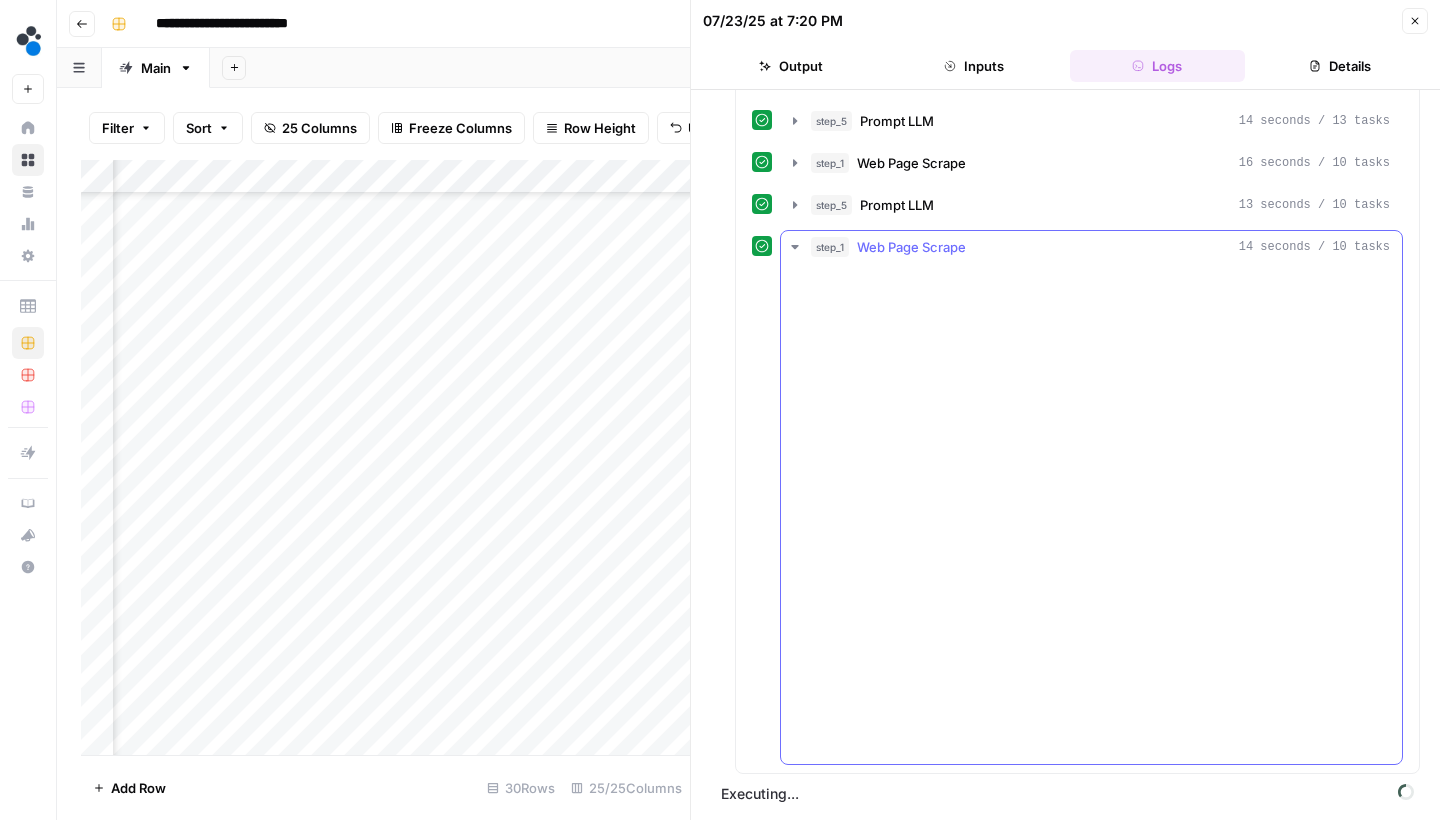 scroll, scrollTop: 0, scrollLeft: 0, axis: both 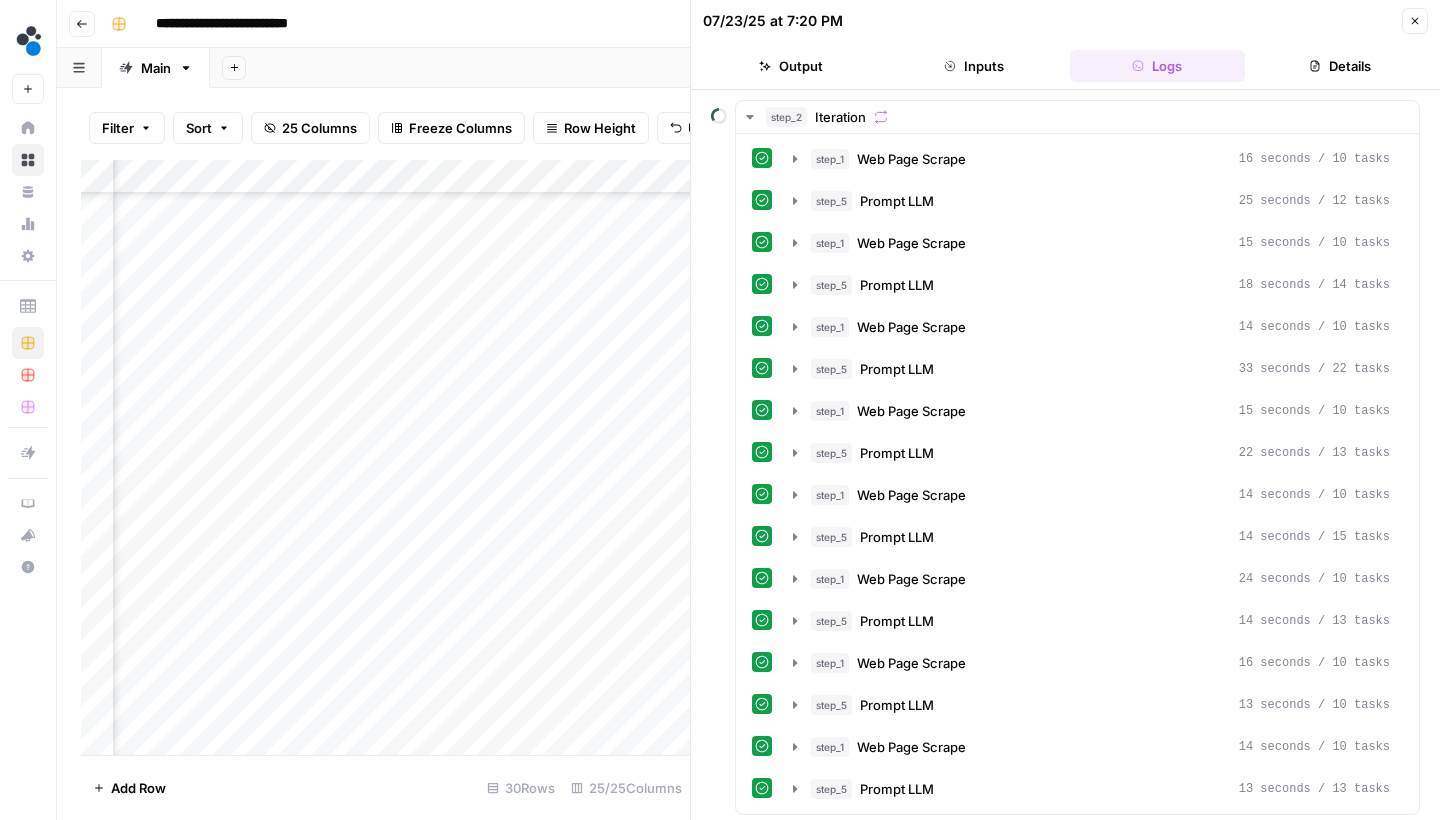 click on "Close" at bounding box center [1415, 21] 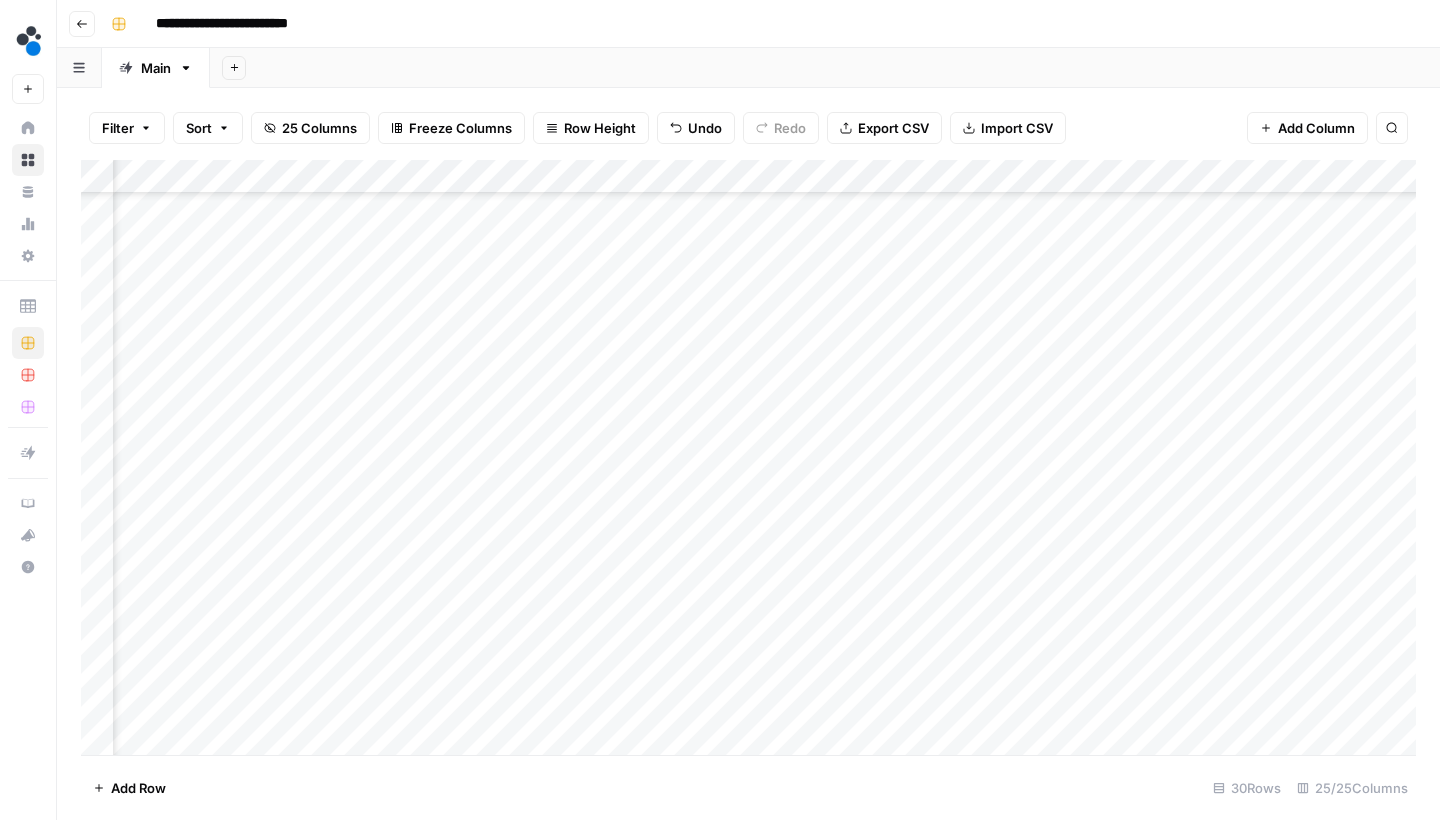scroll, scrollTop: 174, scrollLeft: 1010, axis: both 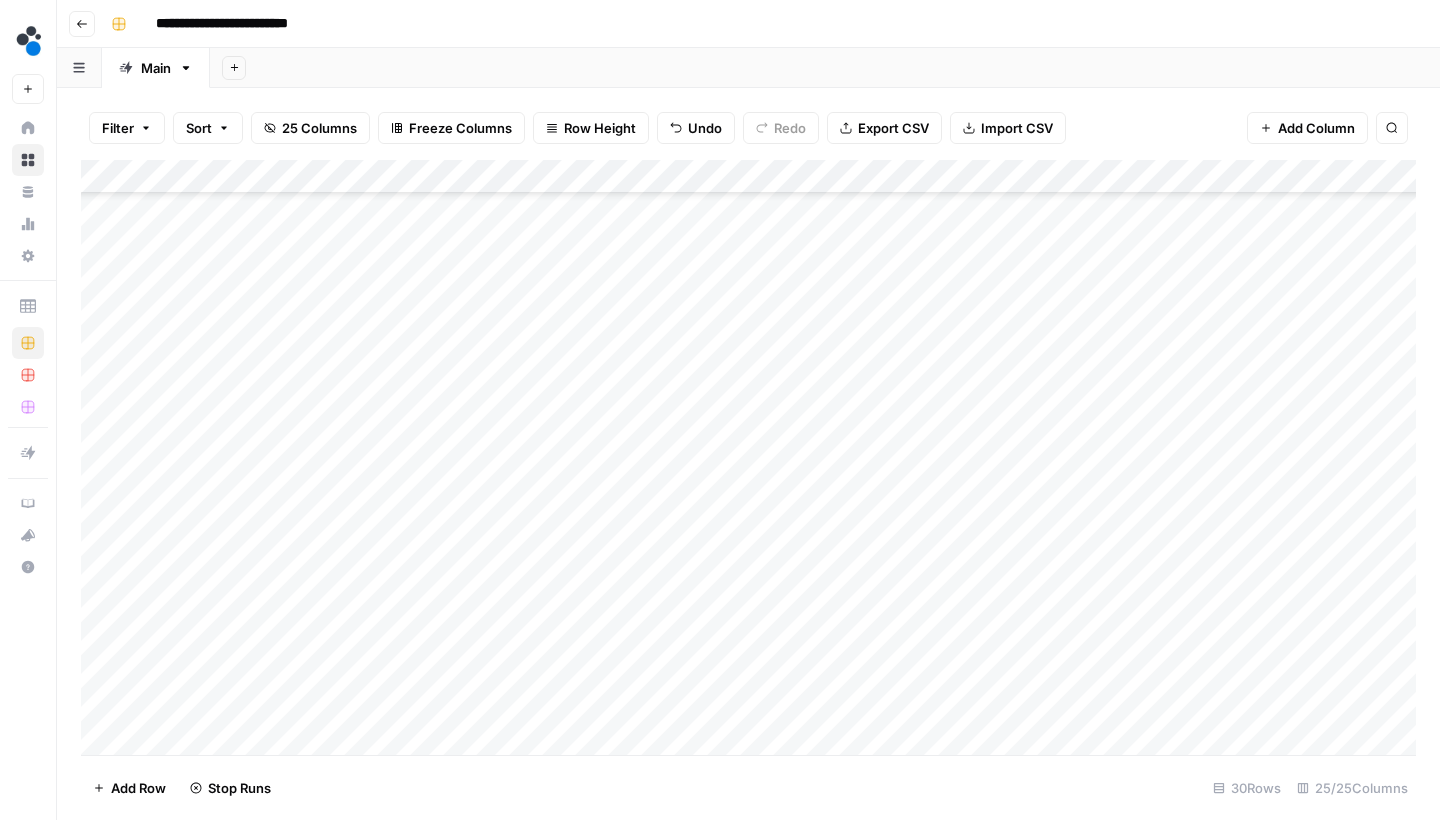 click on "Add Column" at bounding box center (748, 460) 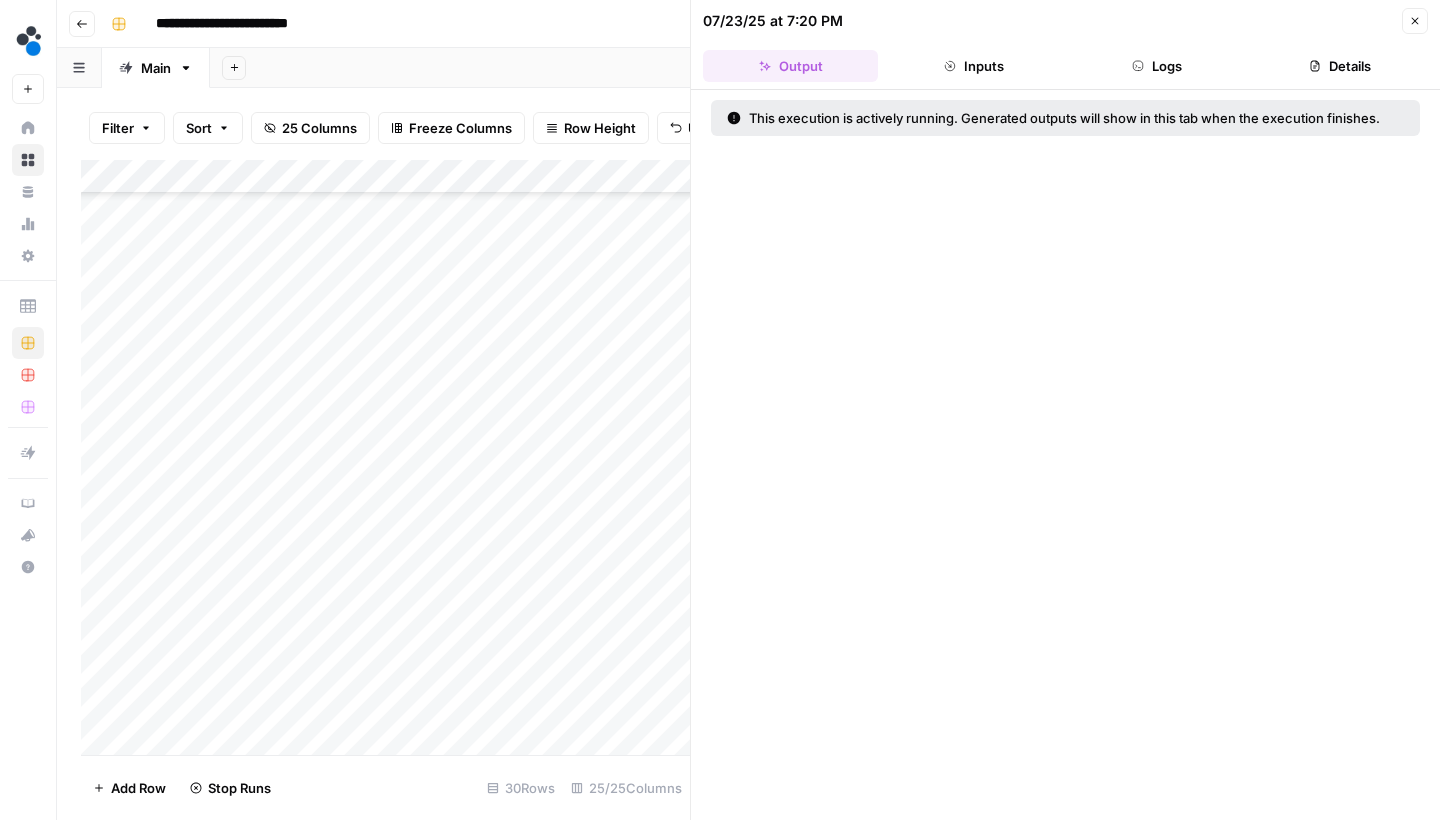 click on "Logs" at bounding box center [1157, 66] 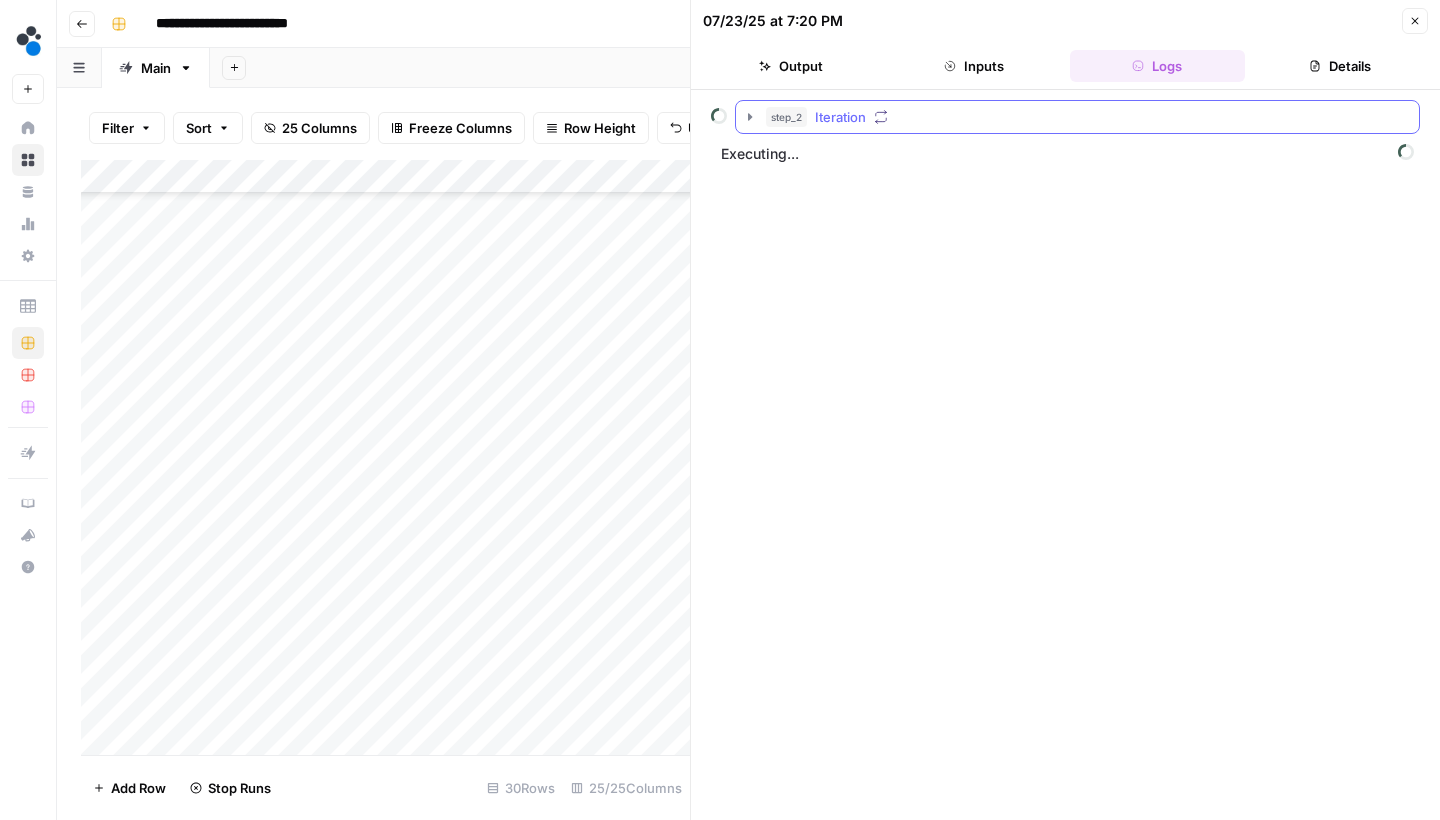 click 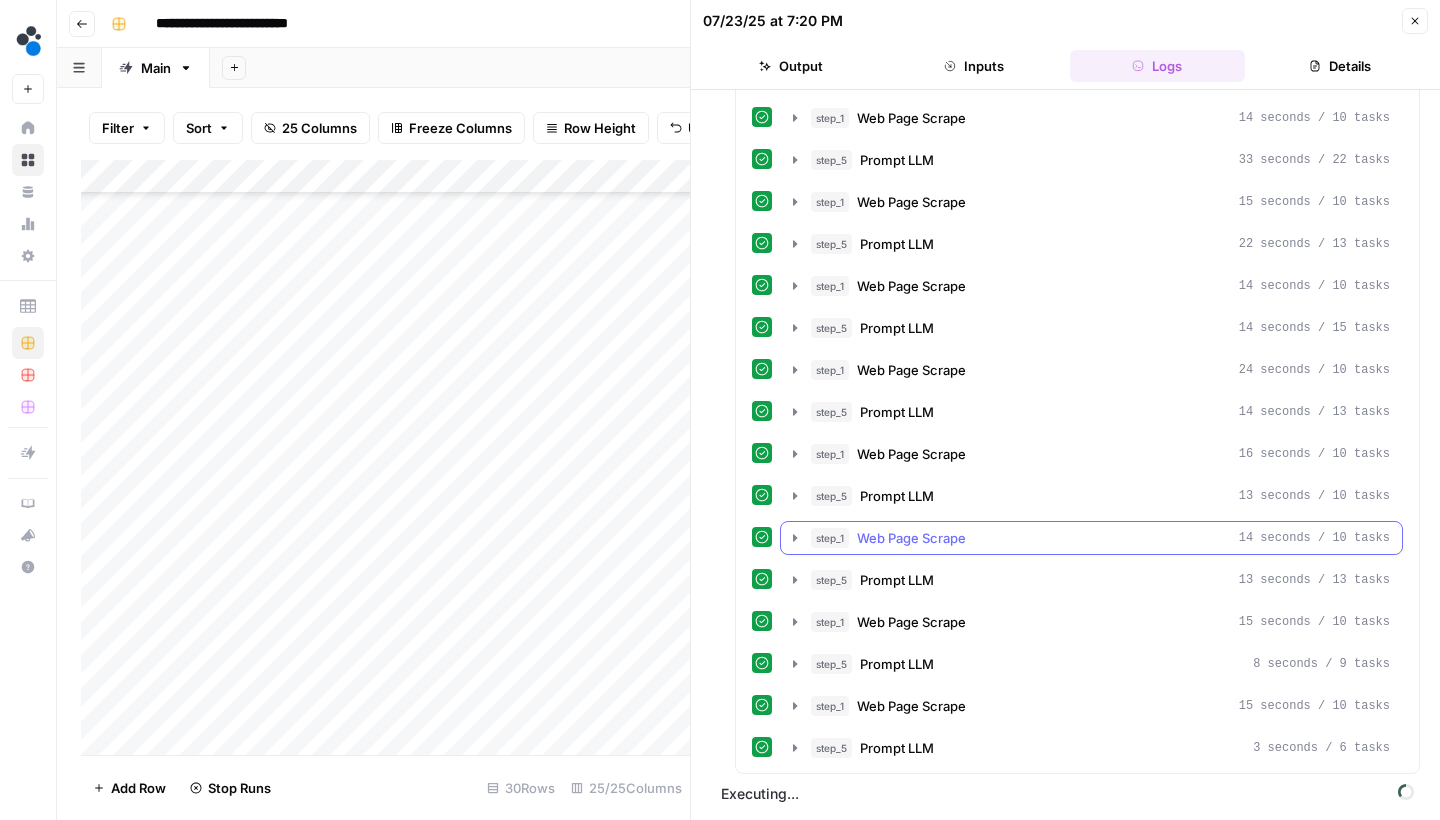 scroll, scrollTop: 209, scrollLeft: 0, axis: vertical 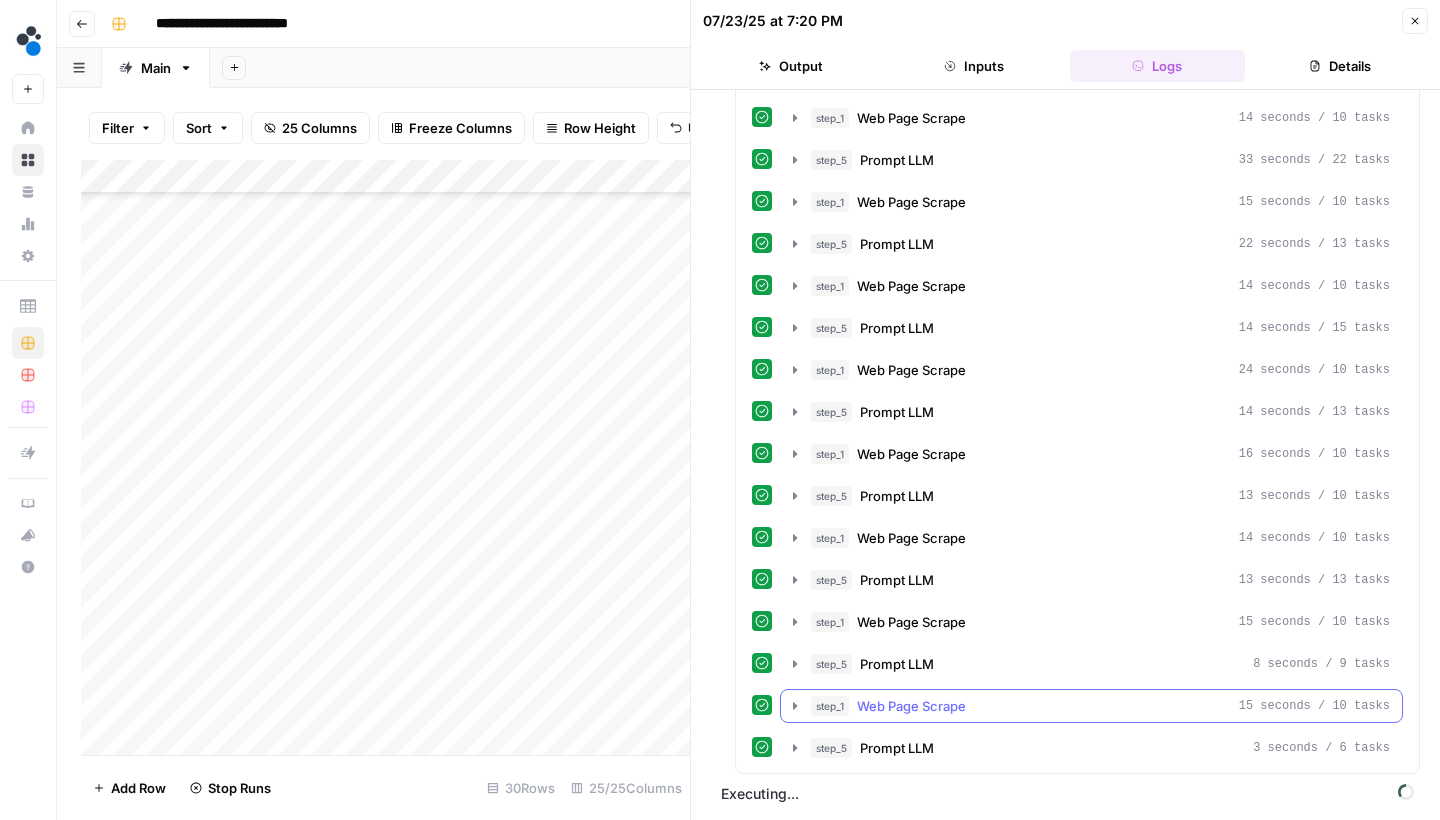 click 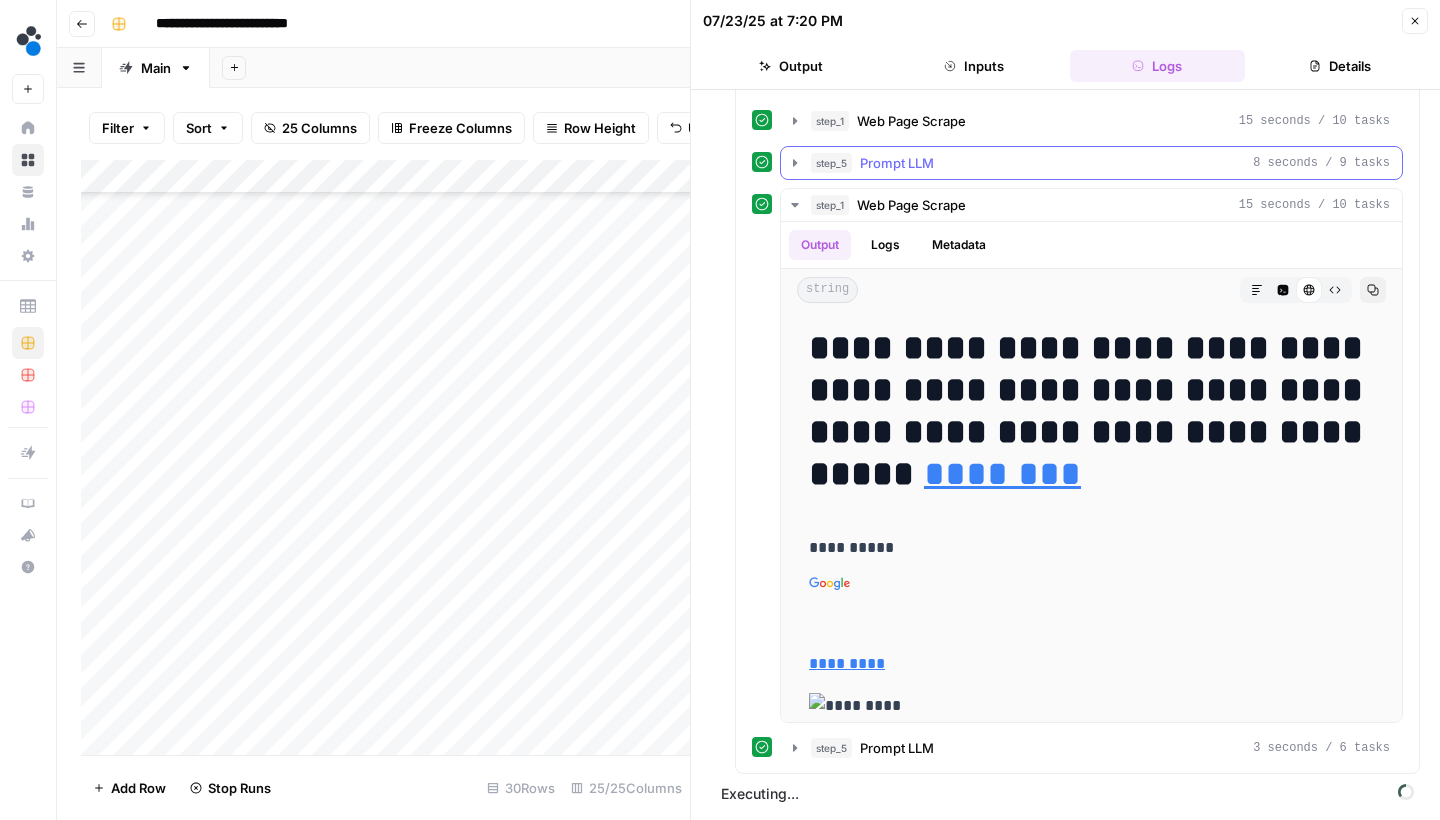 scroll, scrollTop: 710, scrollLeft: 0, axis: vertical 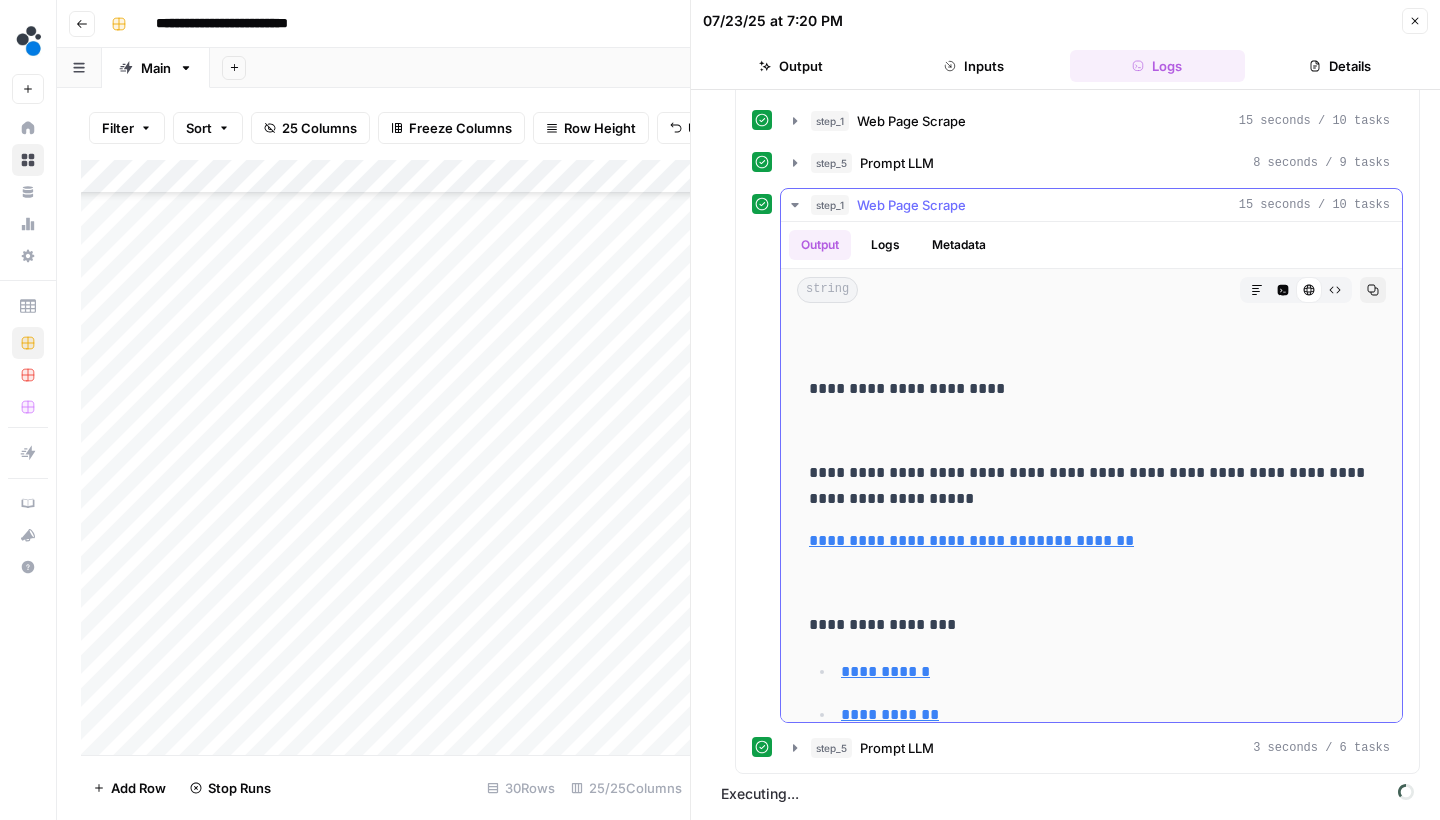 click 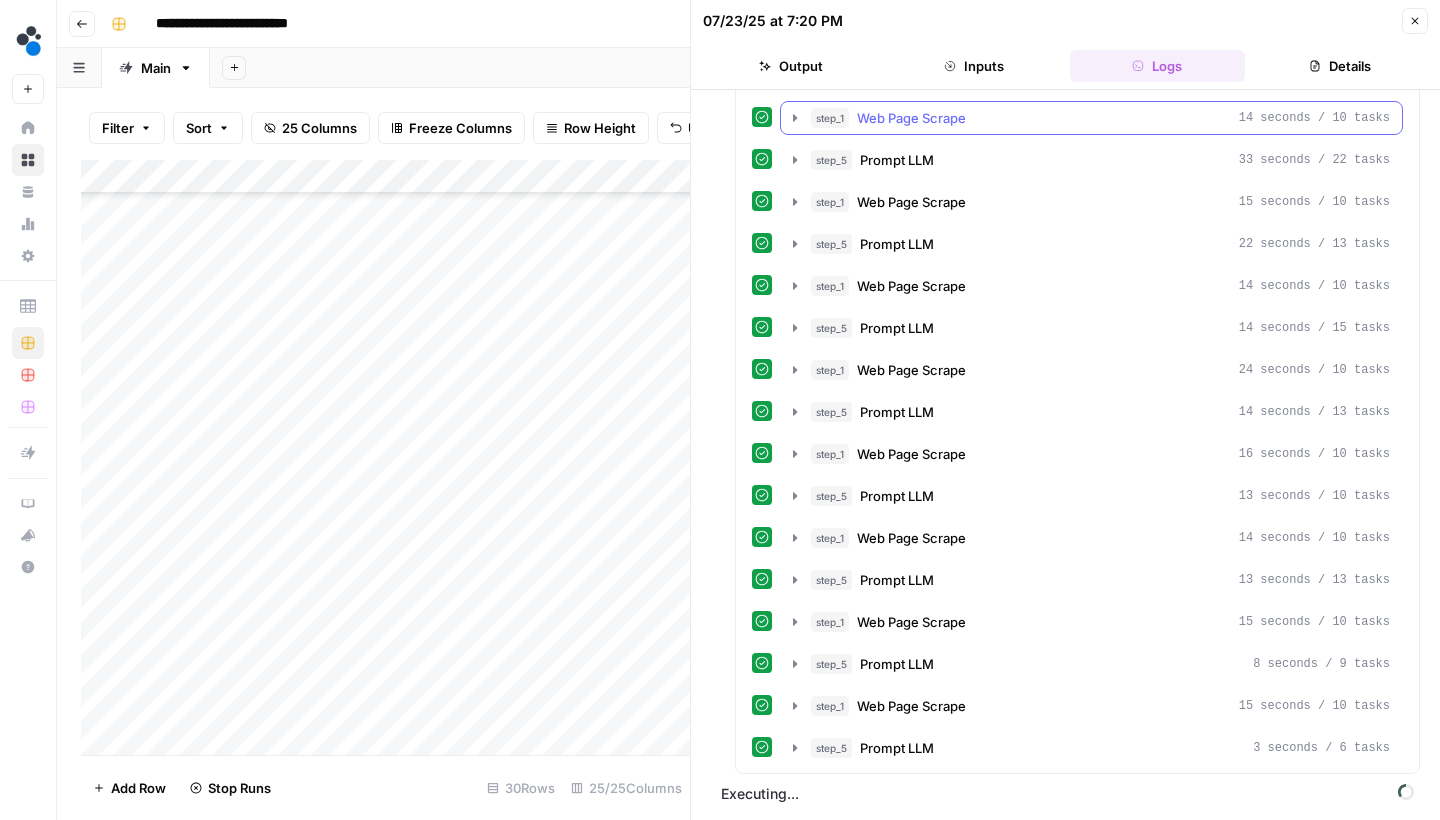 scroll, scrollTop: 209, scrollLeft: 0, axis: vertical 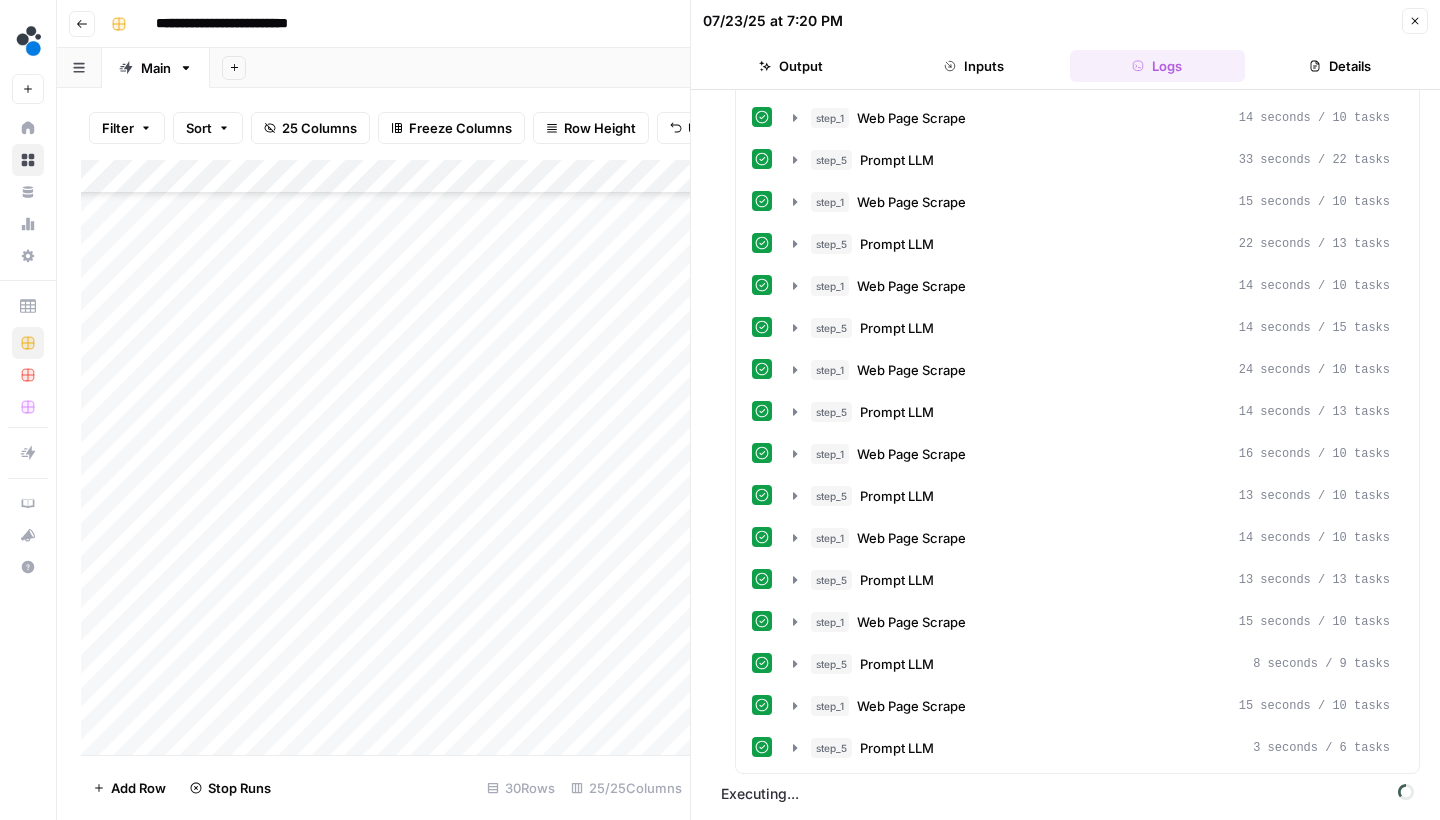 click 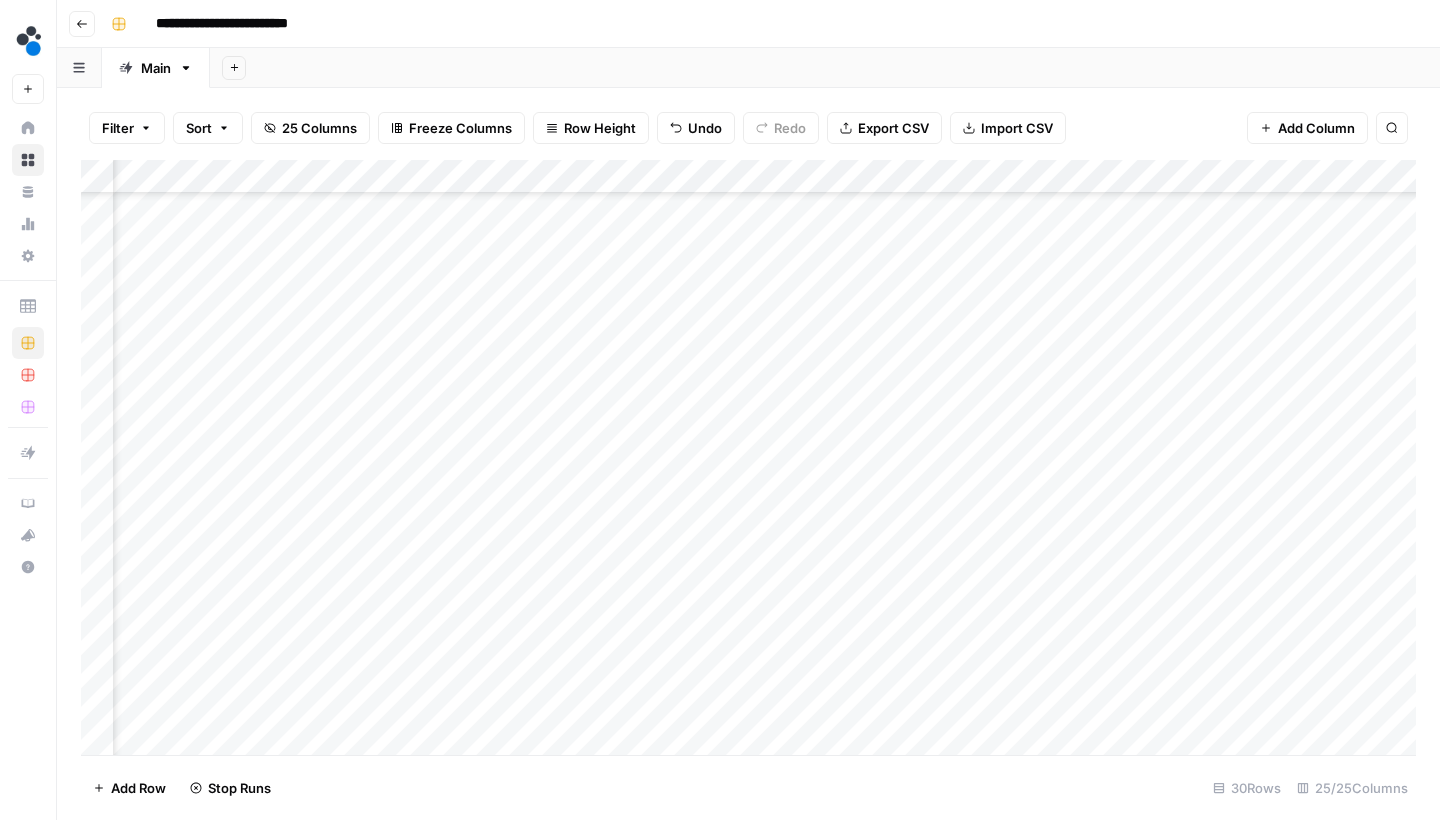 scroll, scrollTop: 170, scrollLeft: 889, axis: both 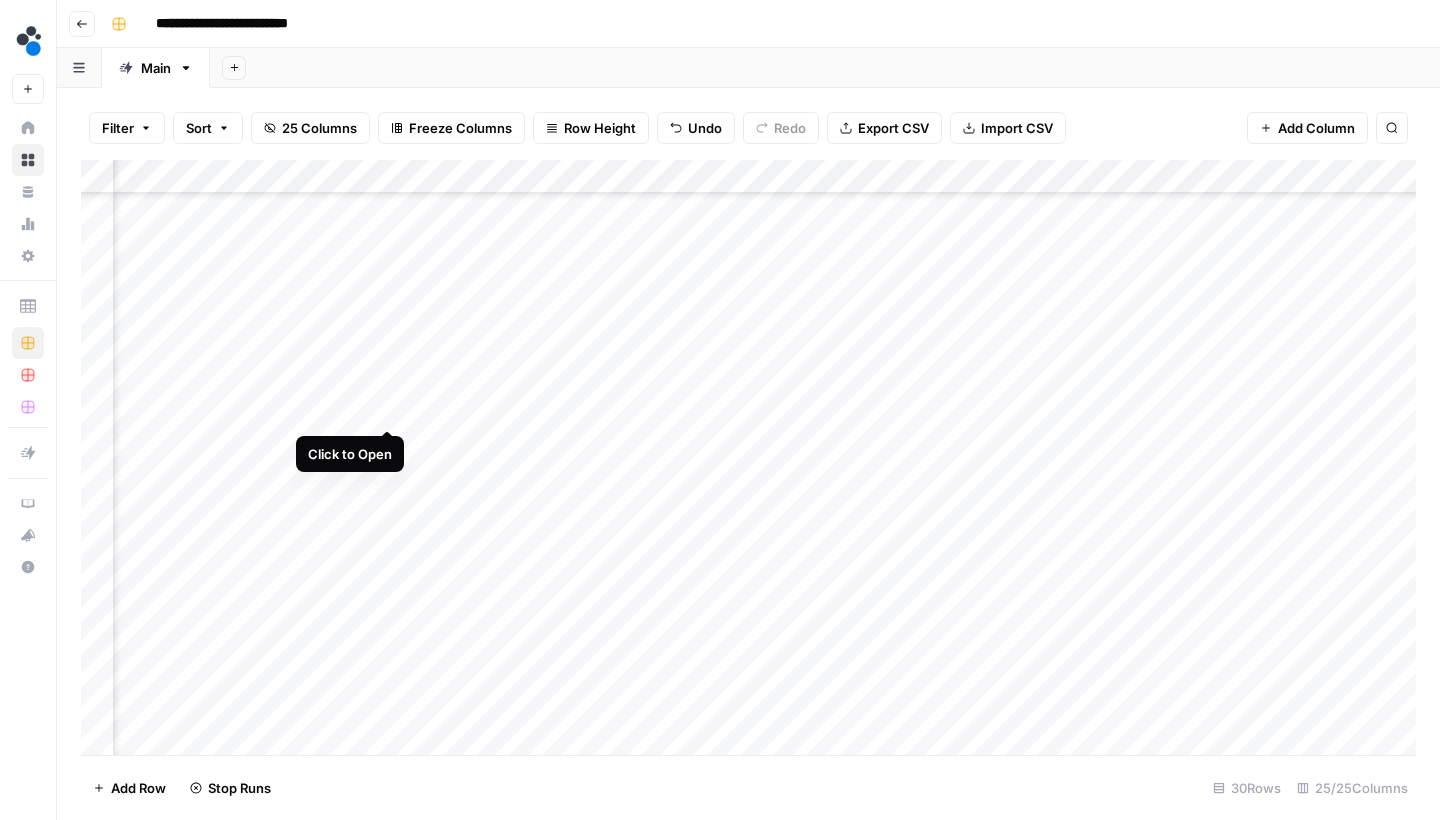 click on "Add Column" at bounding box center [748, 460] 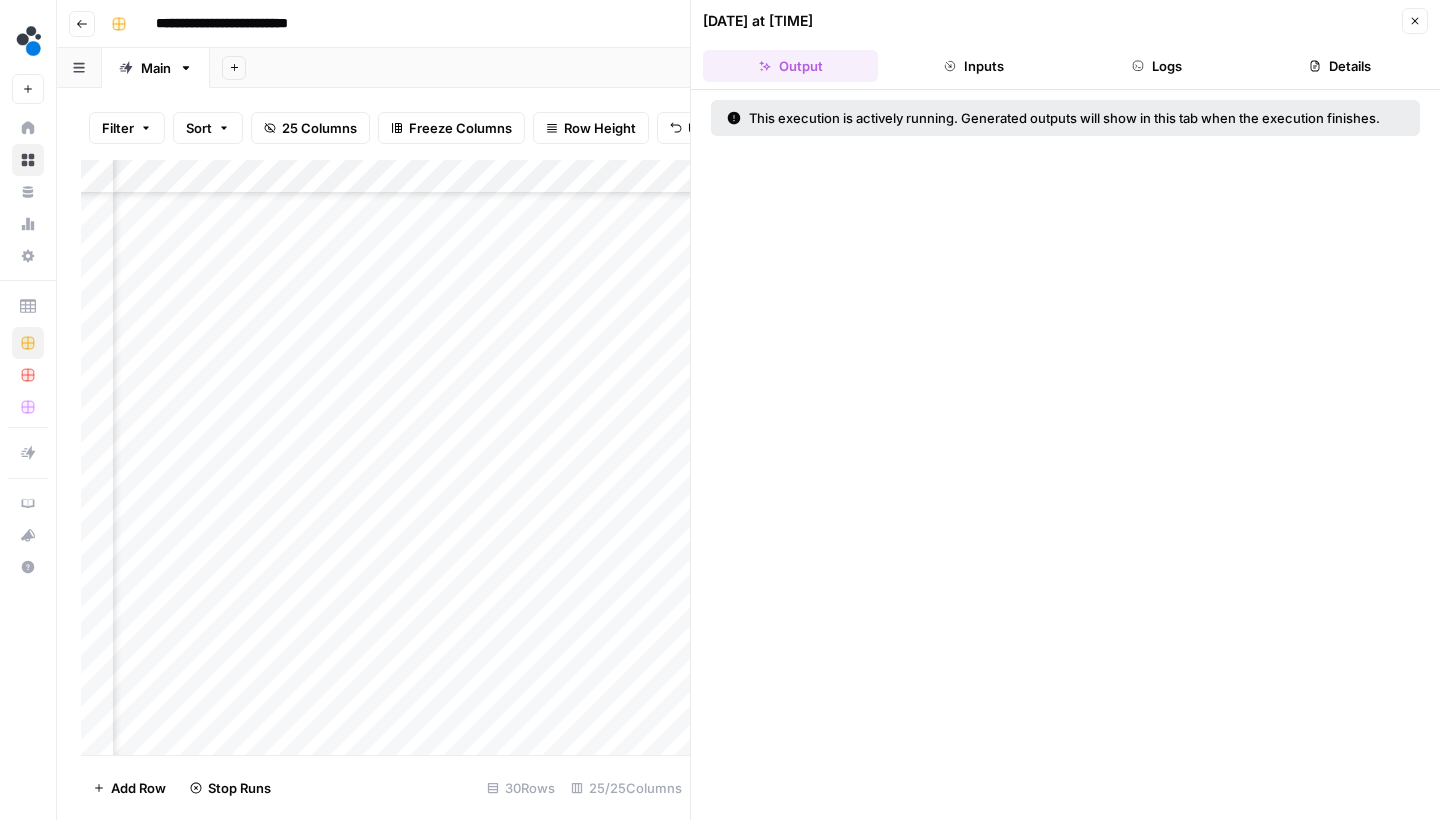 click on "Logs" at bounding box center (1157, 66) 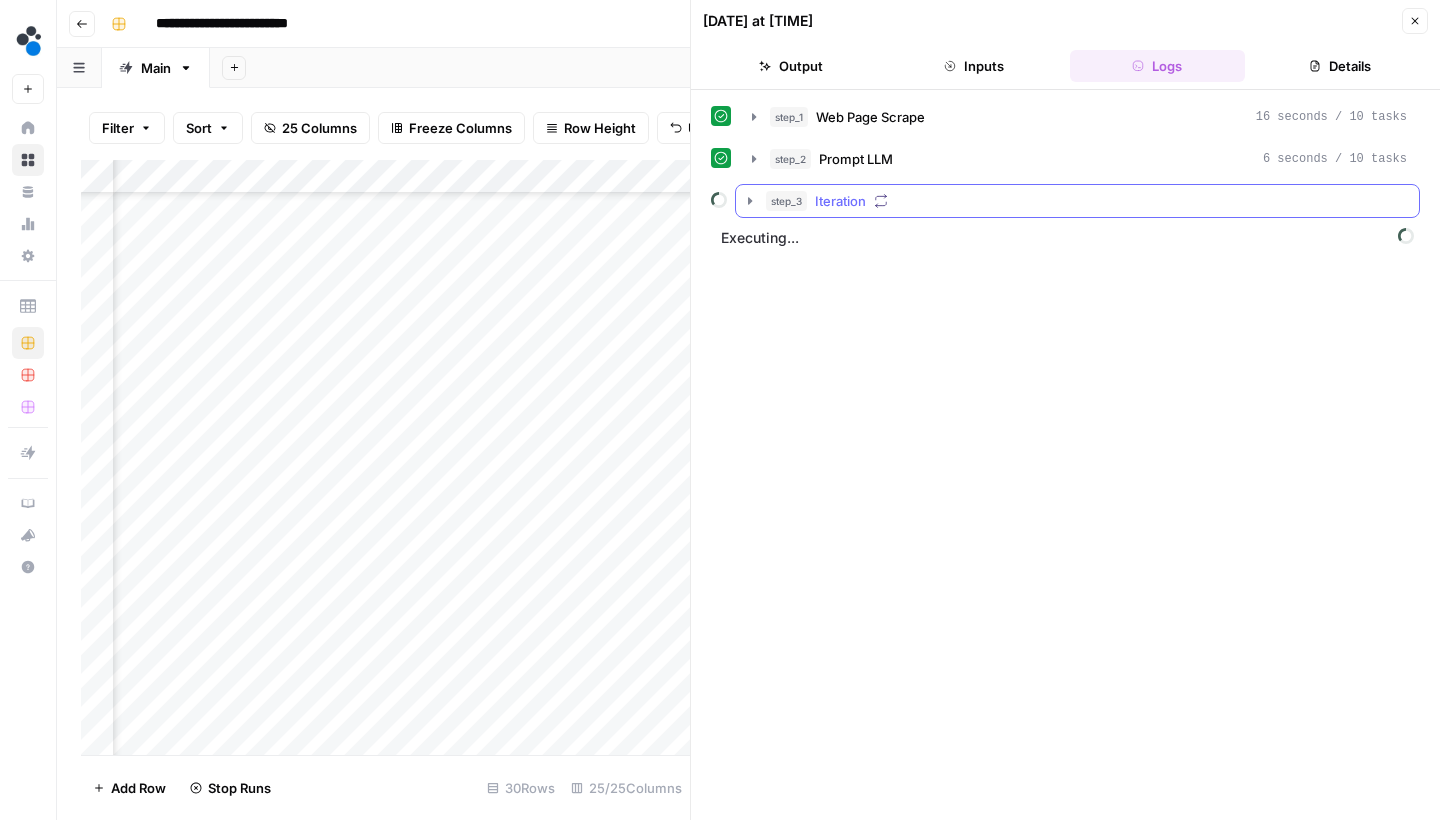 click 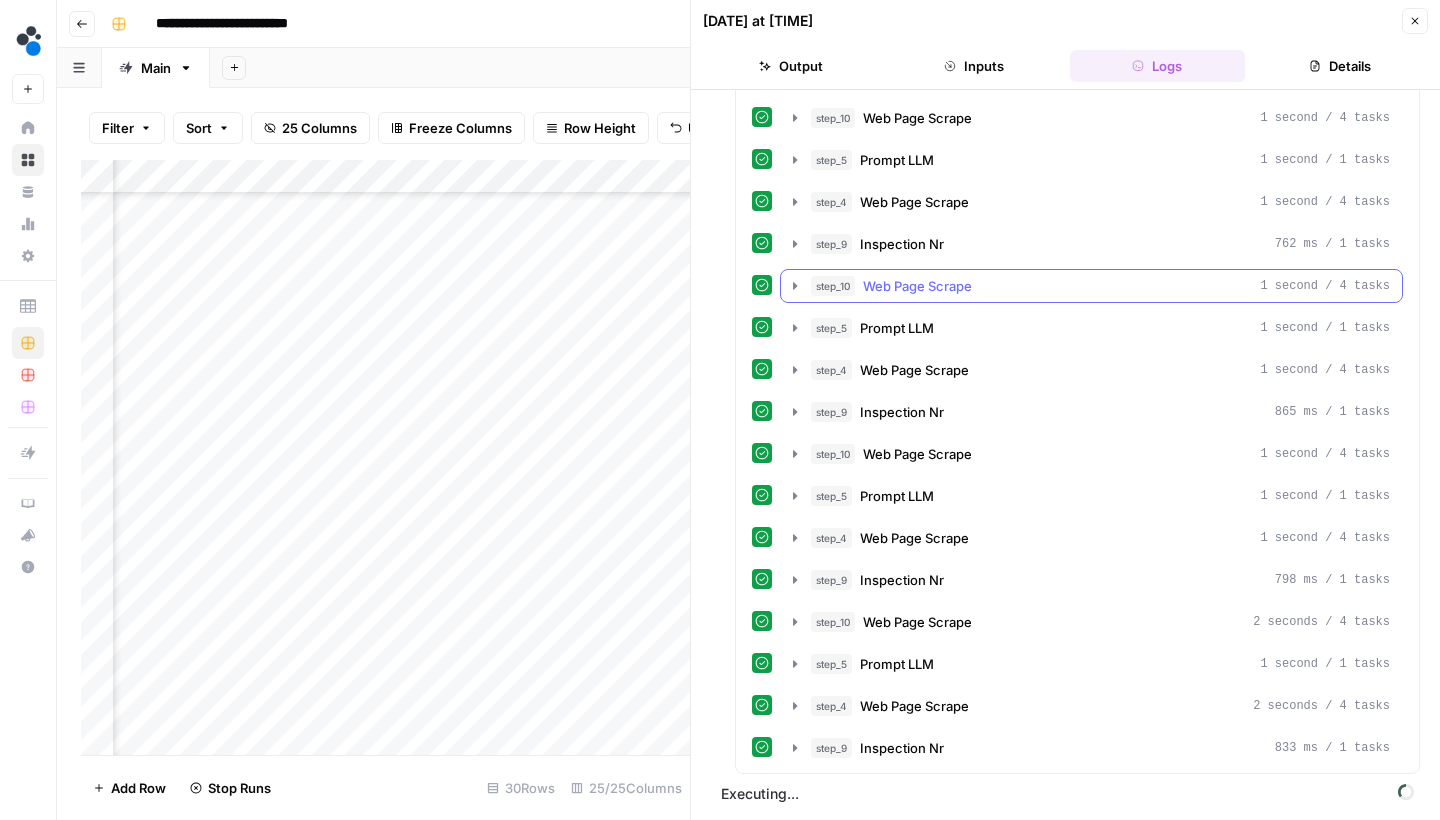 scroll, scrollTop: 3401, scrollLeft: 0, axis: vertical 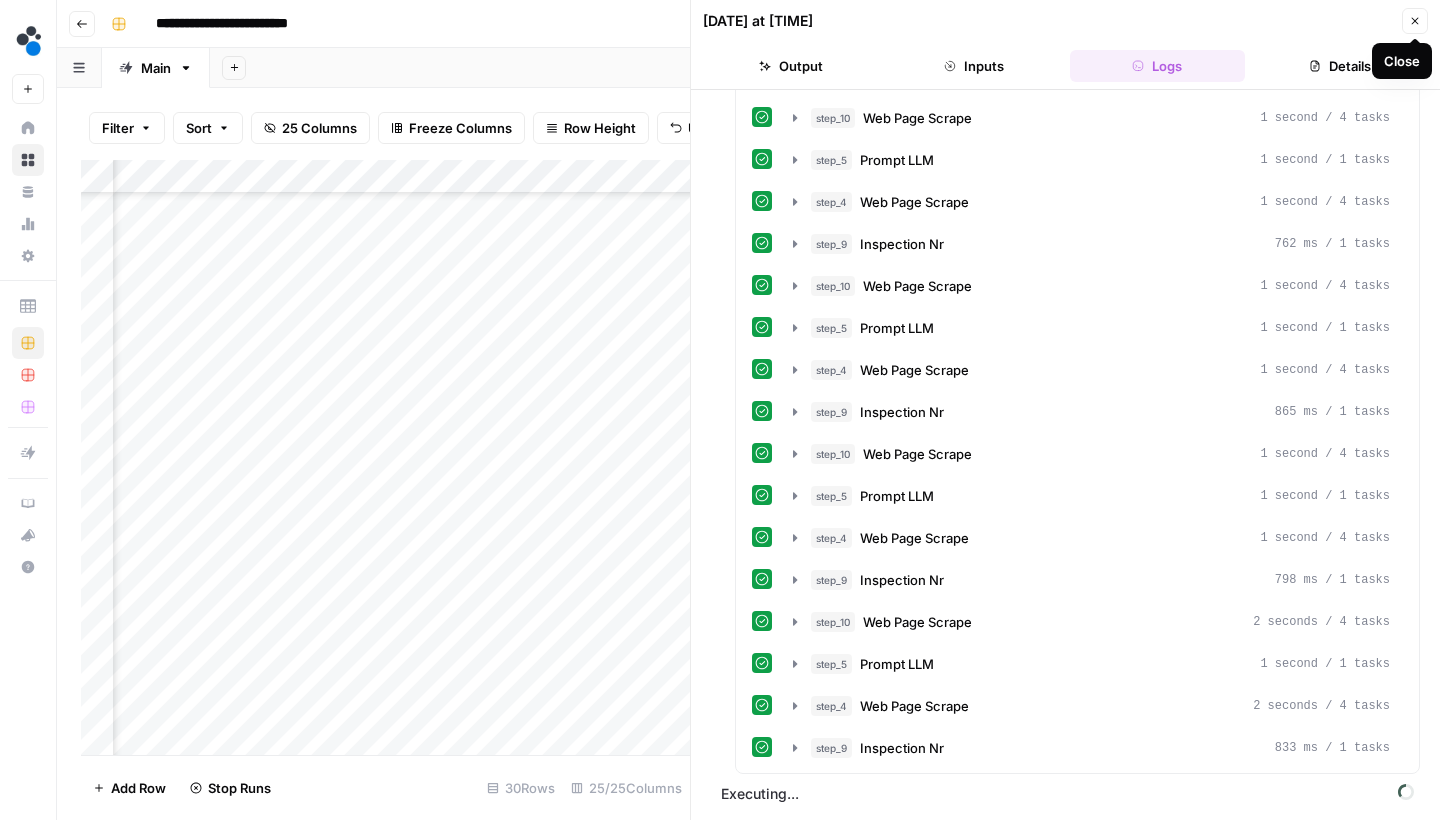 click on "Close" at bounding box center (1415, 21) 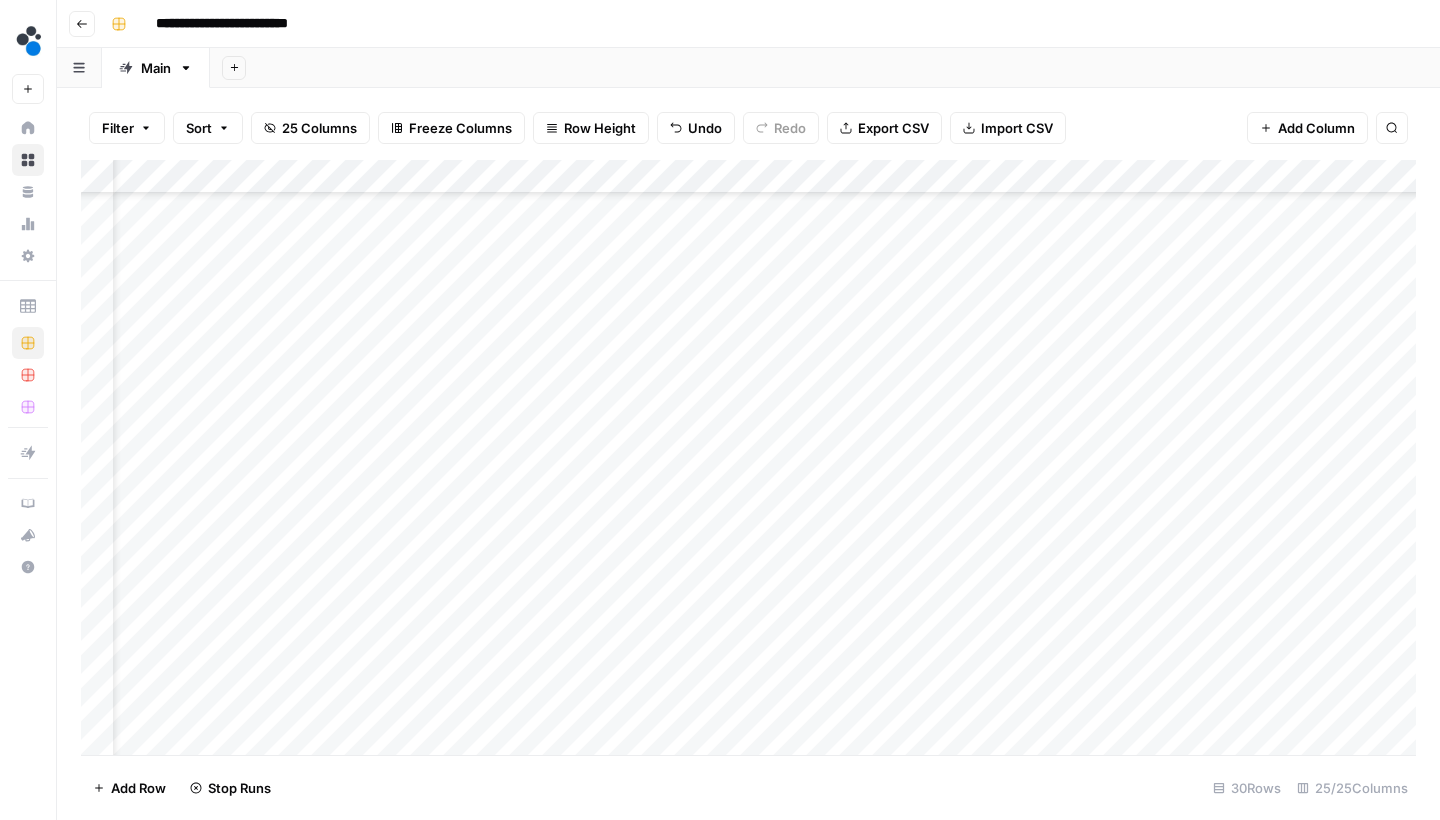 scroll, scrollTop: 171, scrollLeft: 82, axis: both 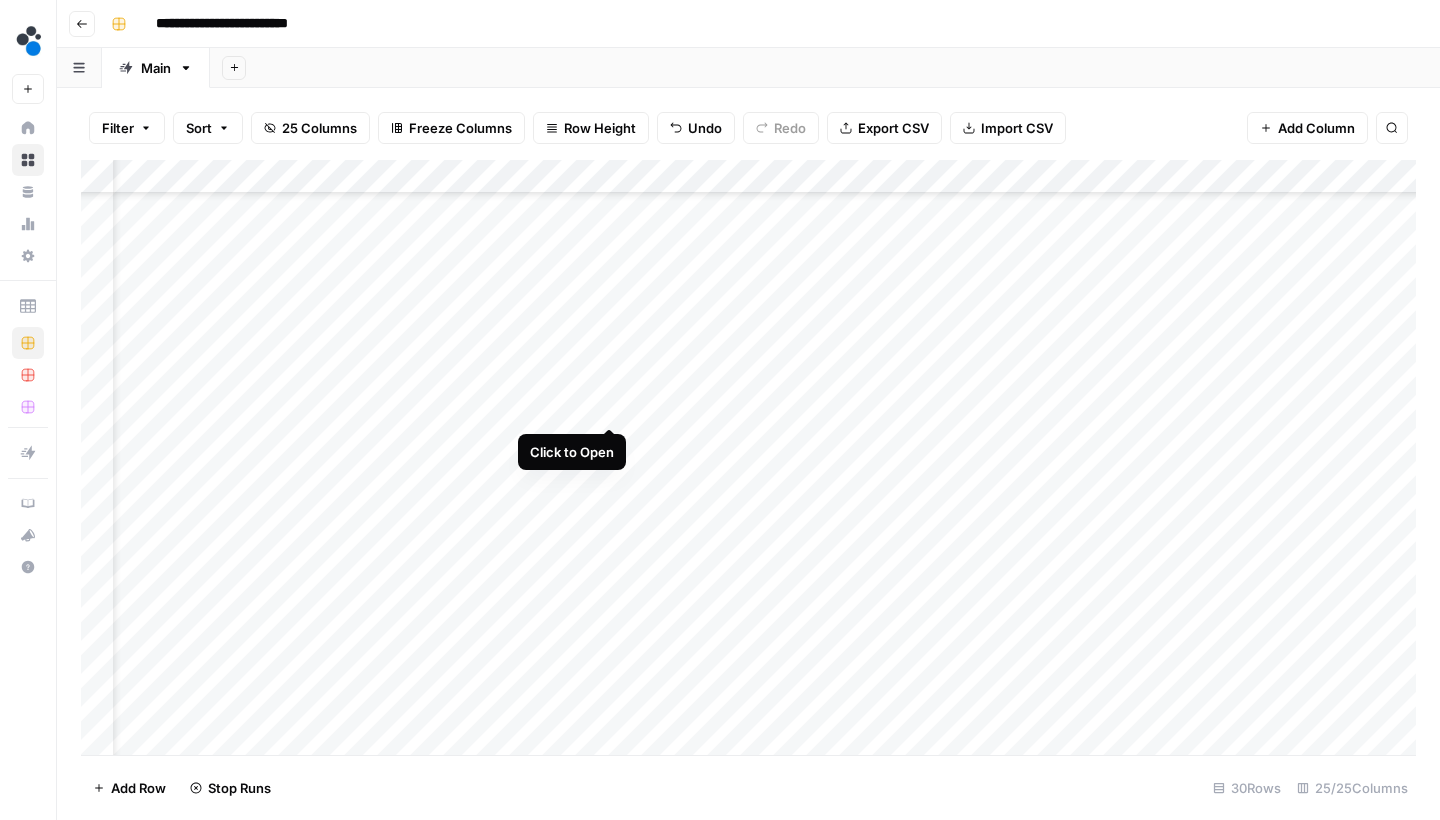 click on "Add Column" at bounding box center [748, 460] 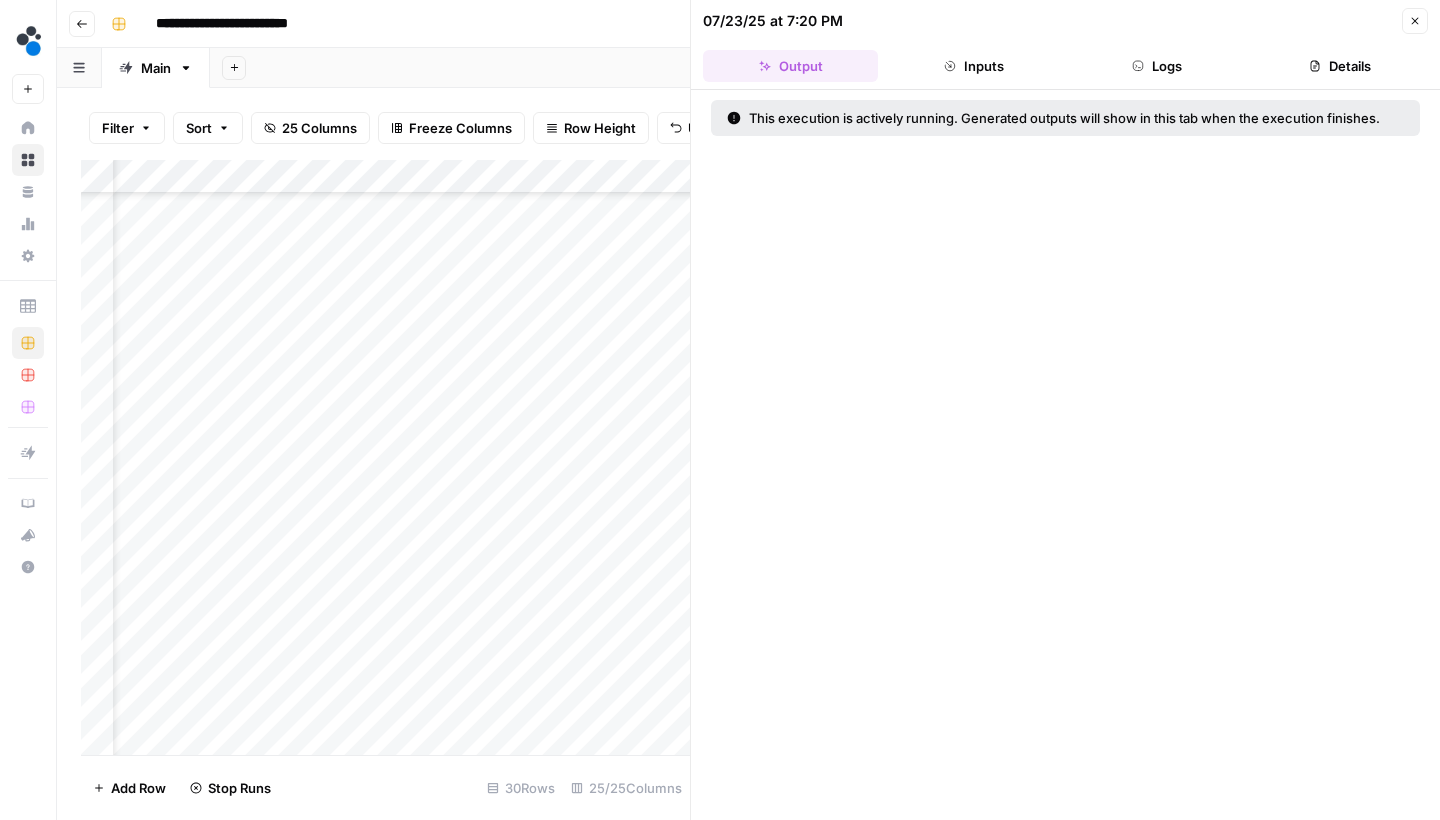 click on "Logs" at bounding box center (1157, 66) 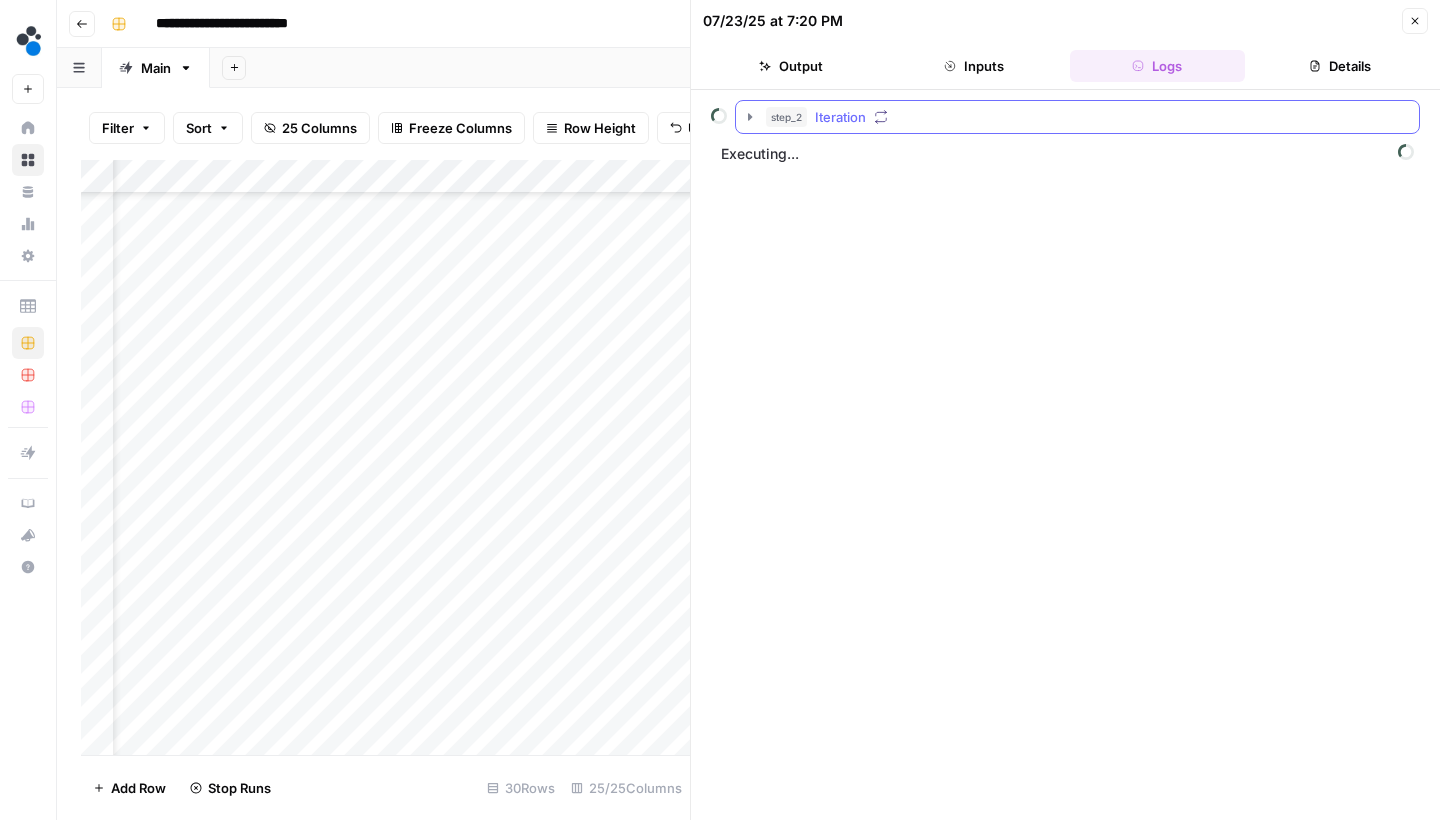 click 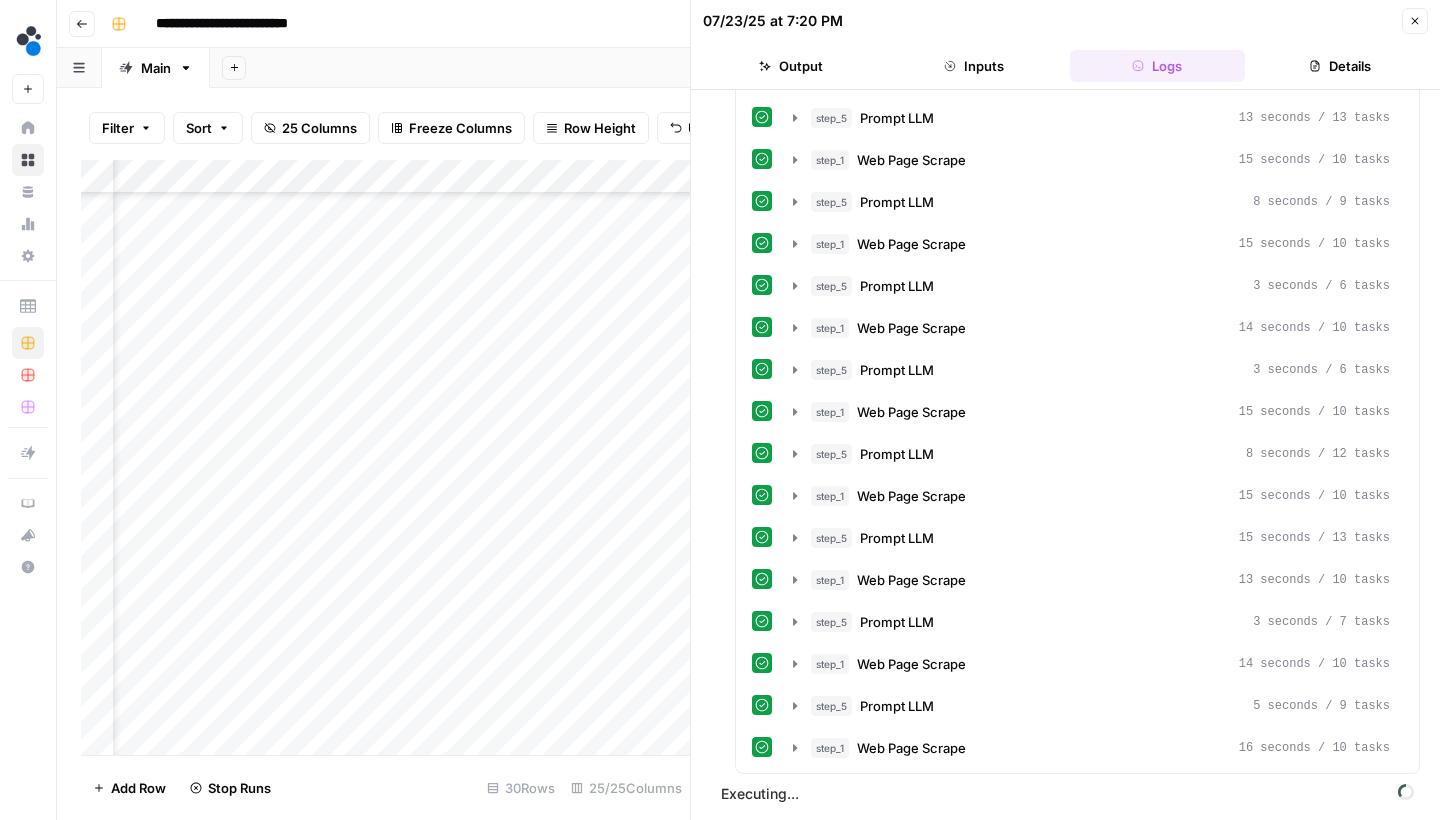 scroll, scrollTop: 671, scrollLeft: 0, axis: vertical 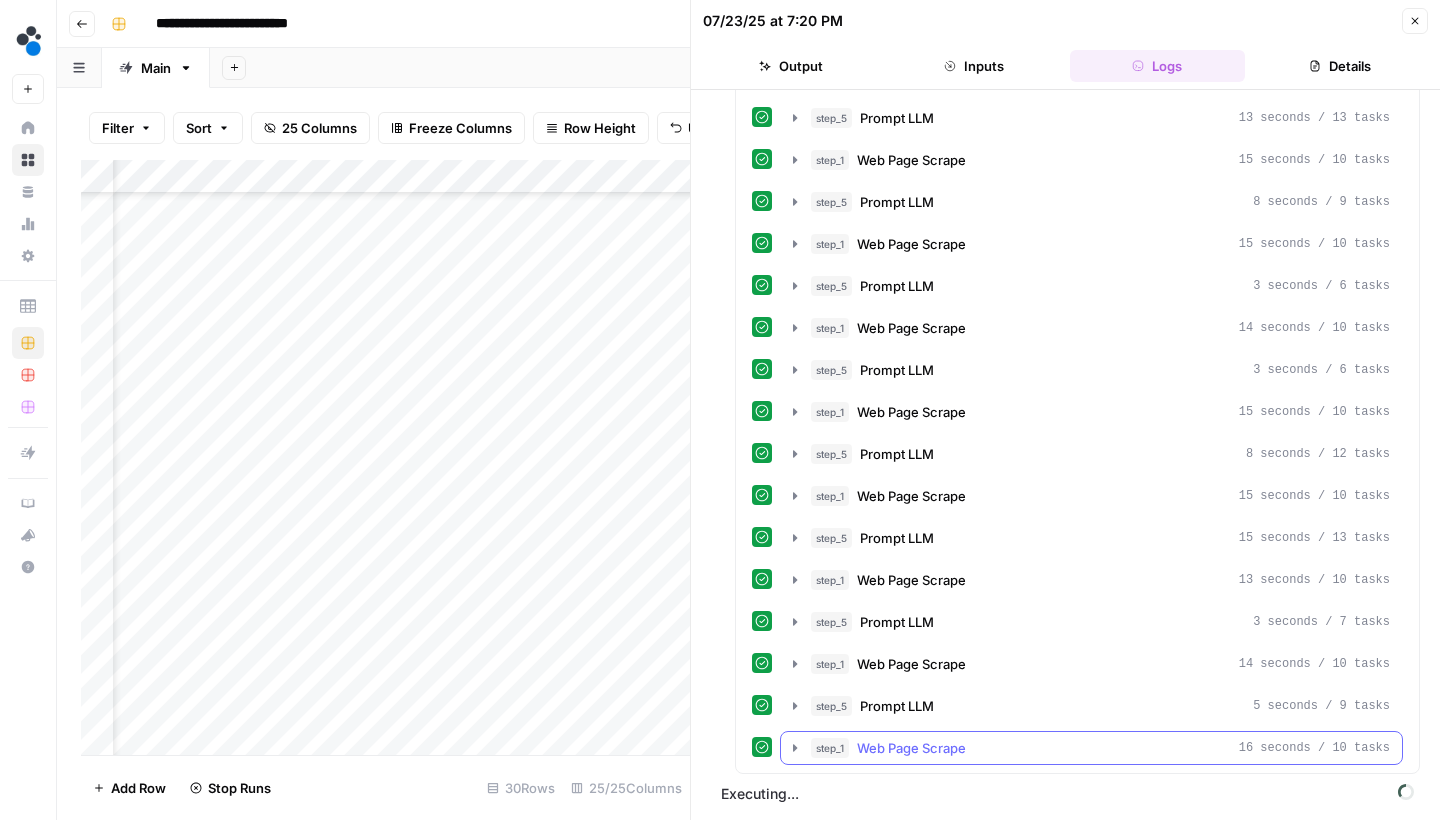 click 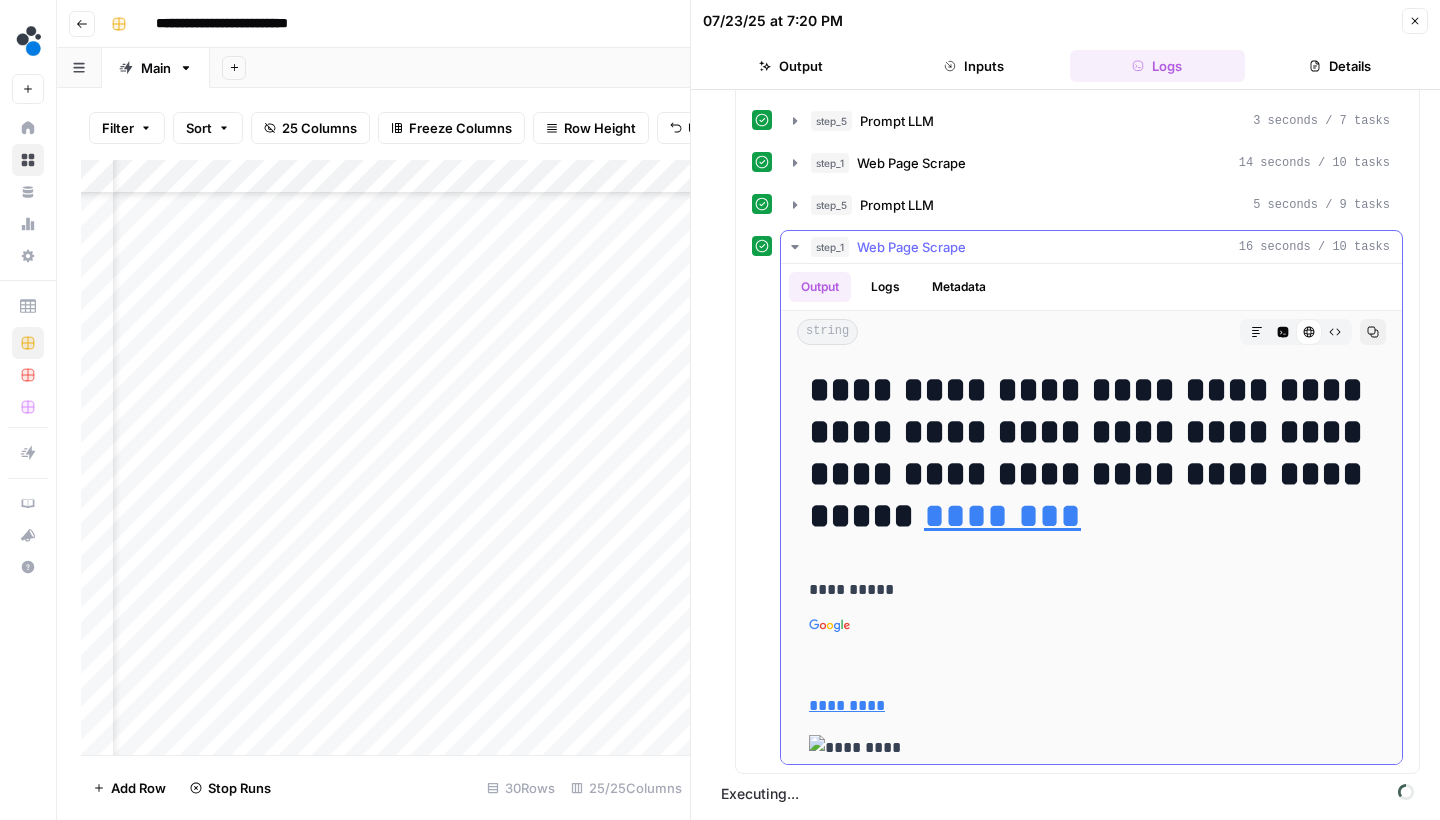 scroll, scrollTop: 1172, scrollLeft: 0, axis: vertical 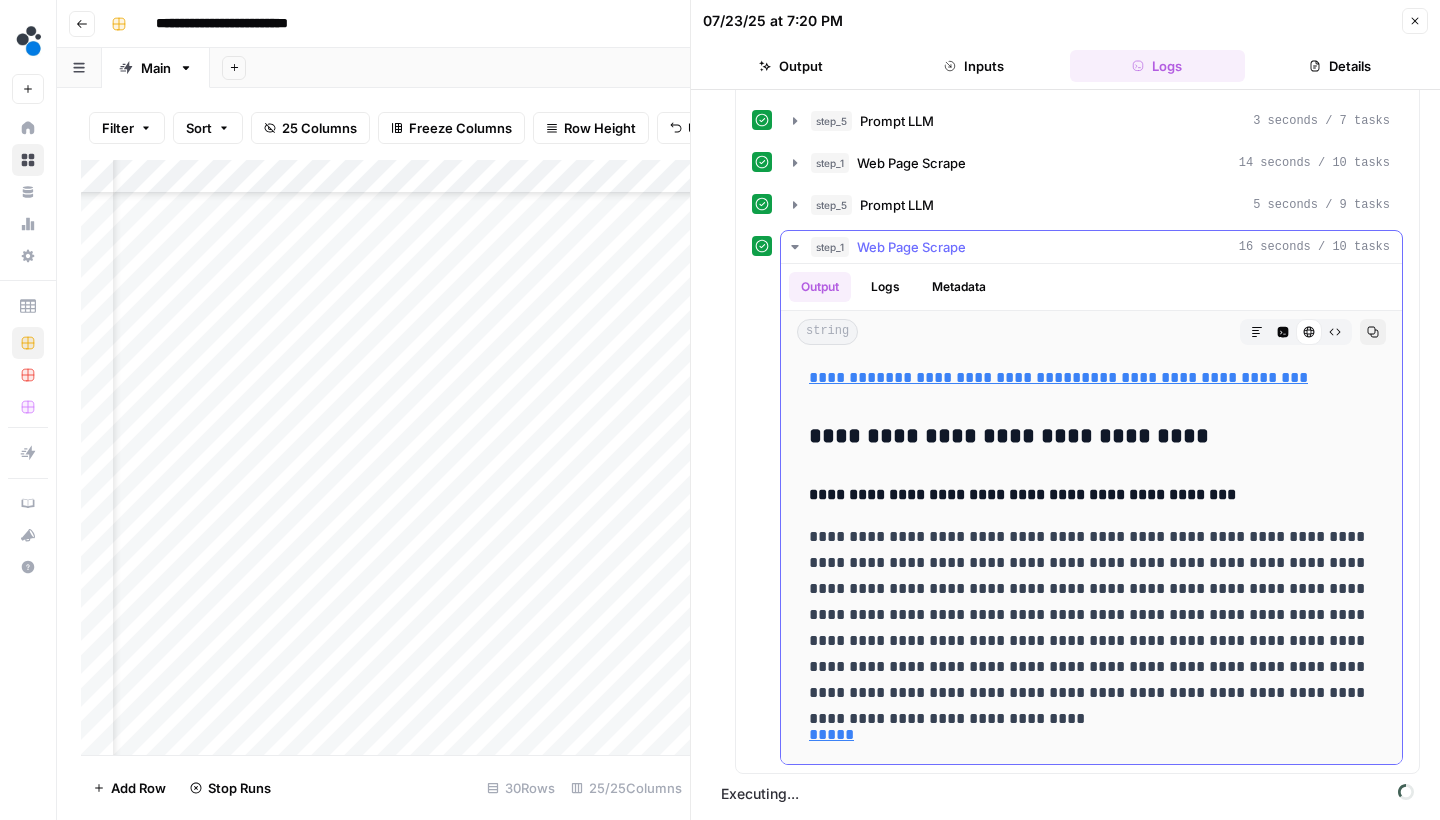 click 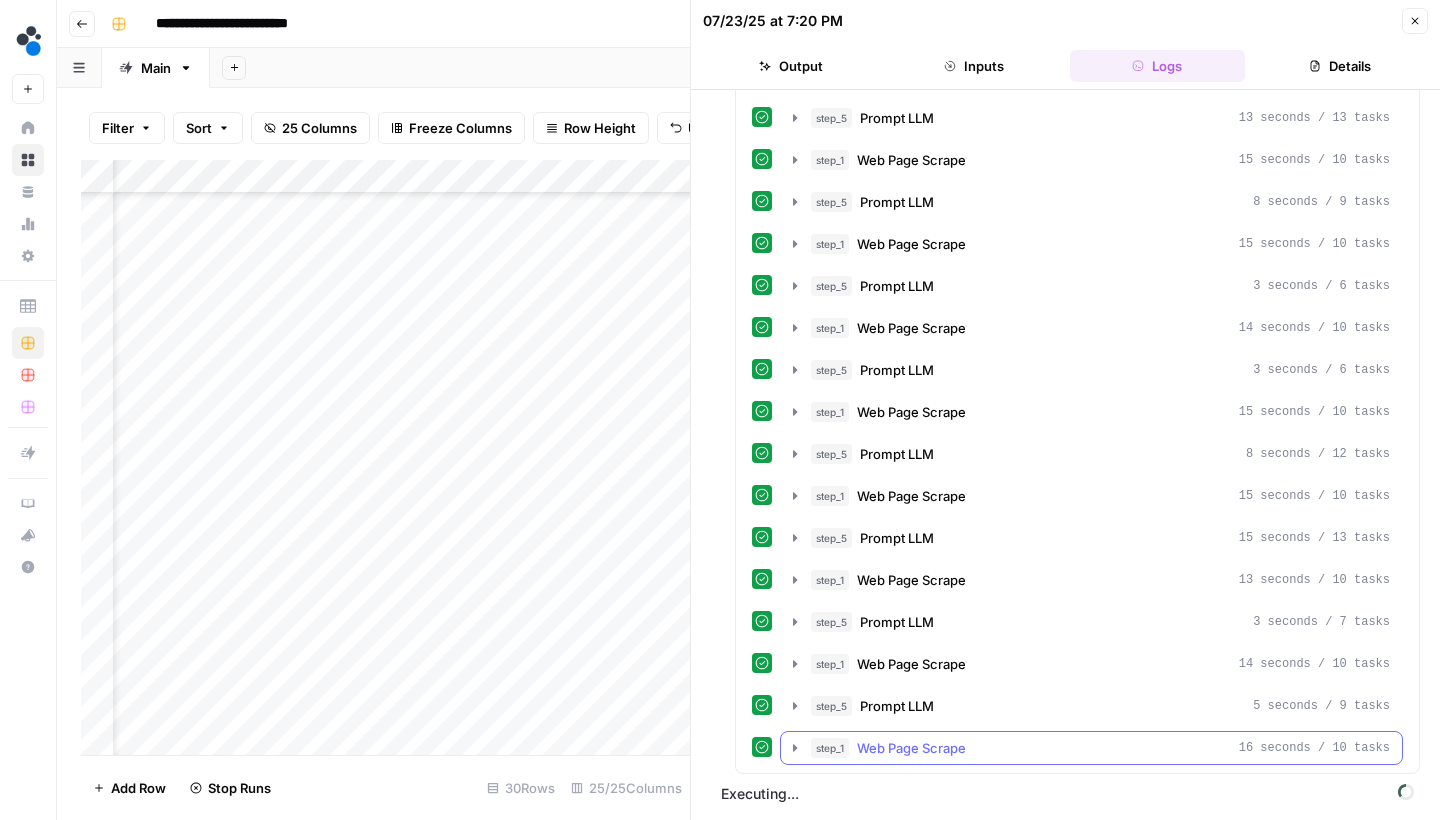 scroll, scrollTop: 671, scrollLeft: 0, axis: vertical 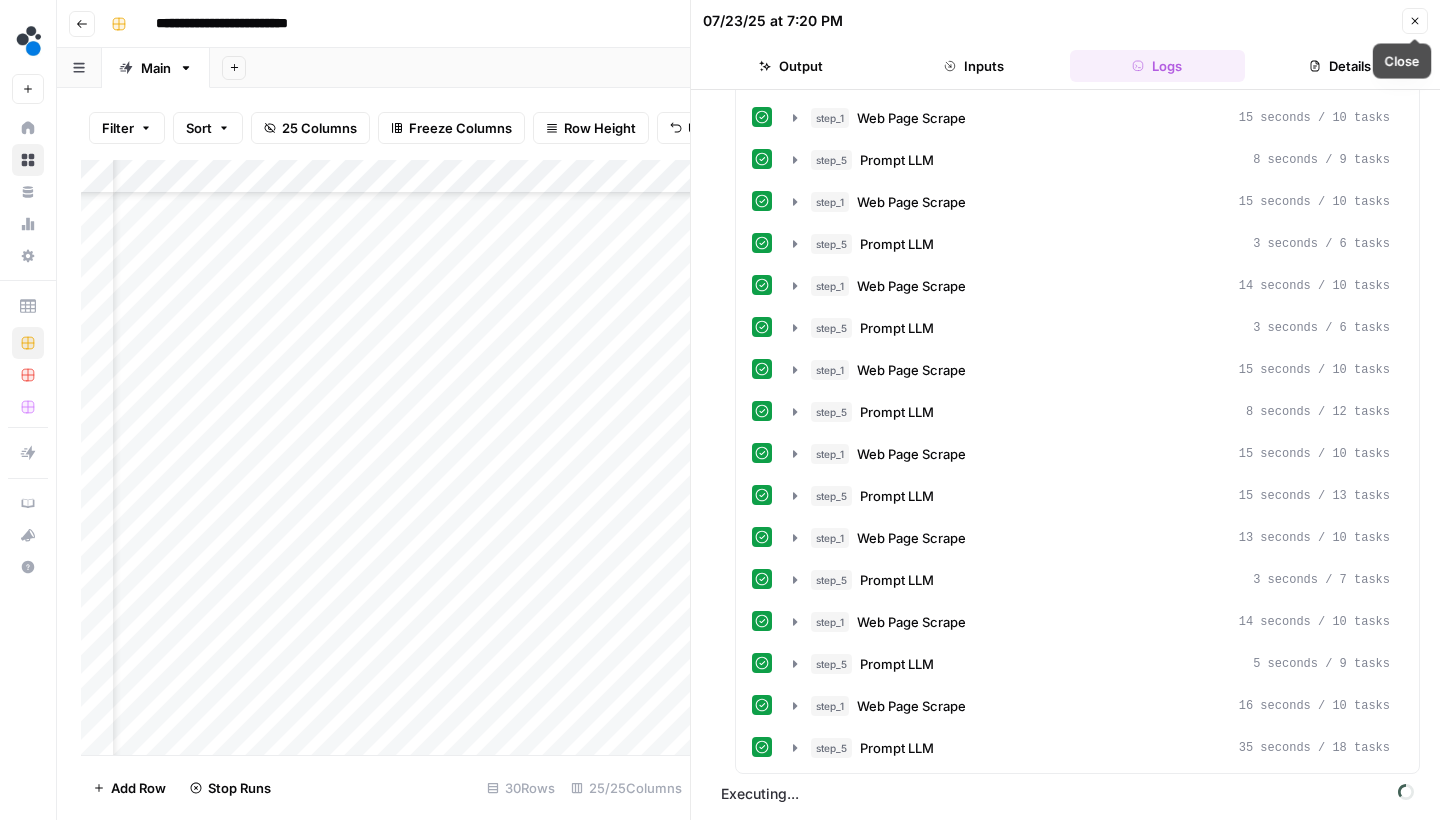 click on "Close" at bounding box center (1415, 21) 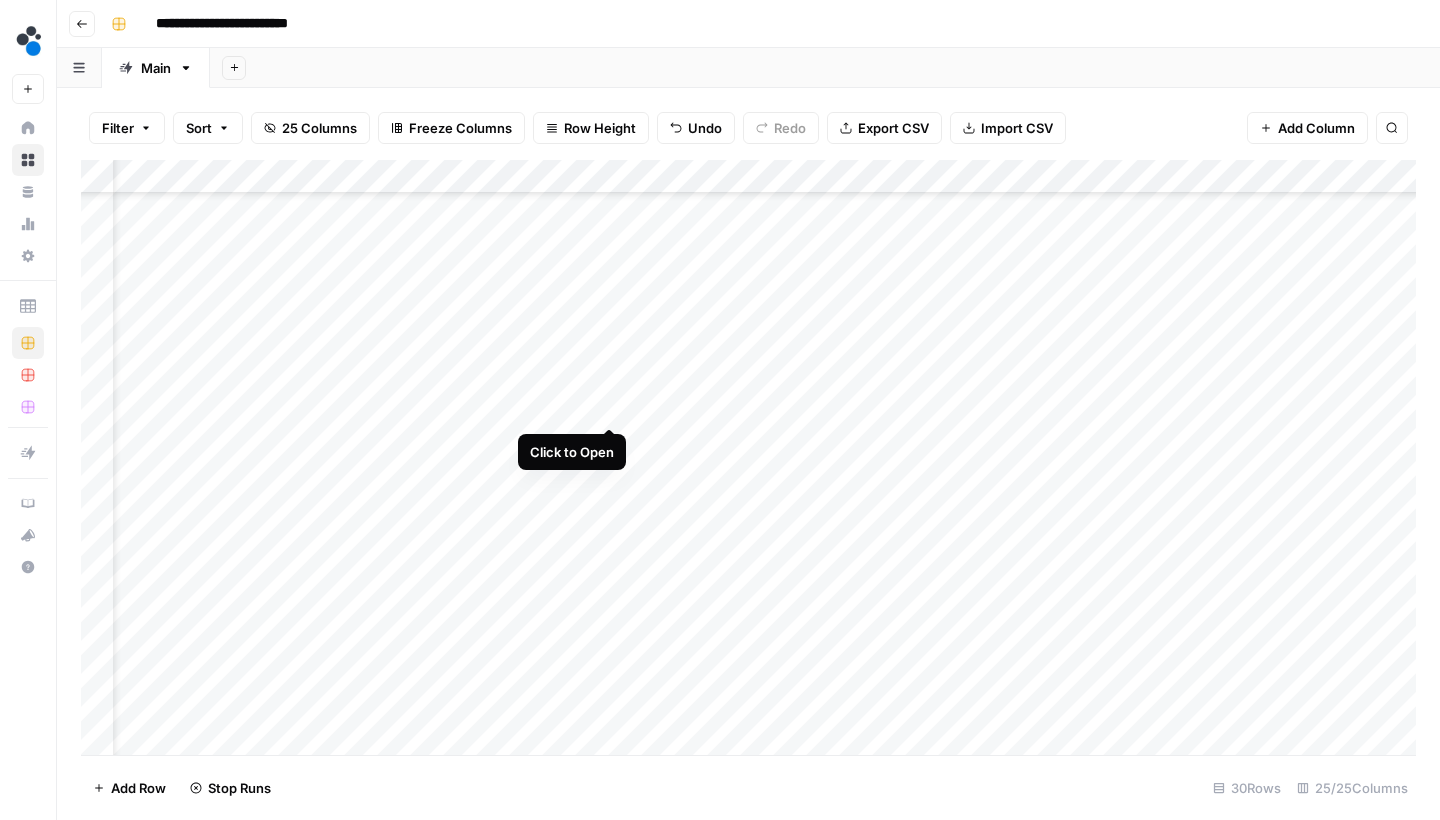 click on "Add Column" at bounding box center [748, 460] 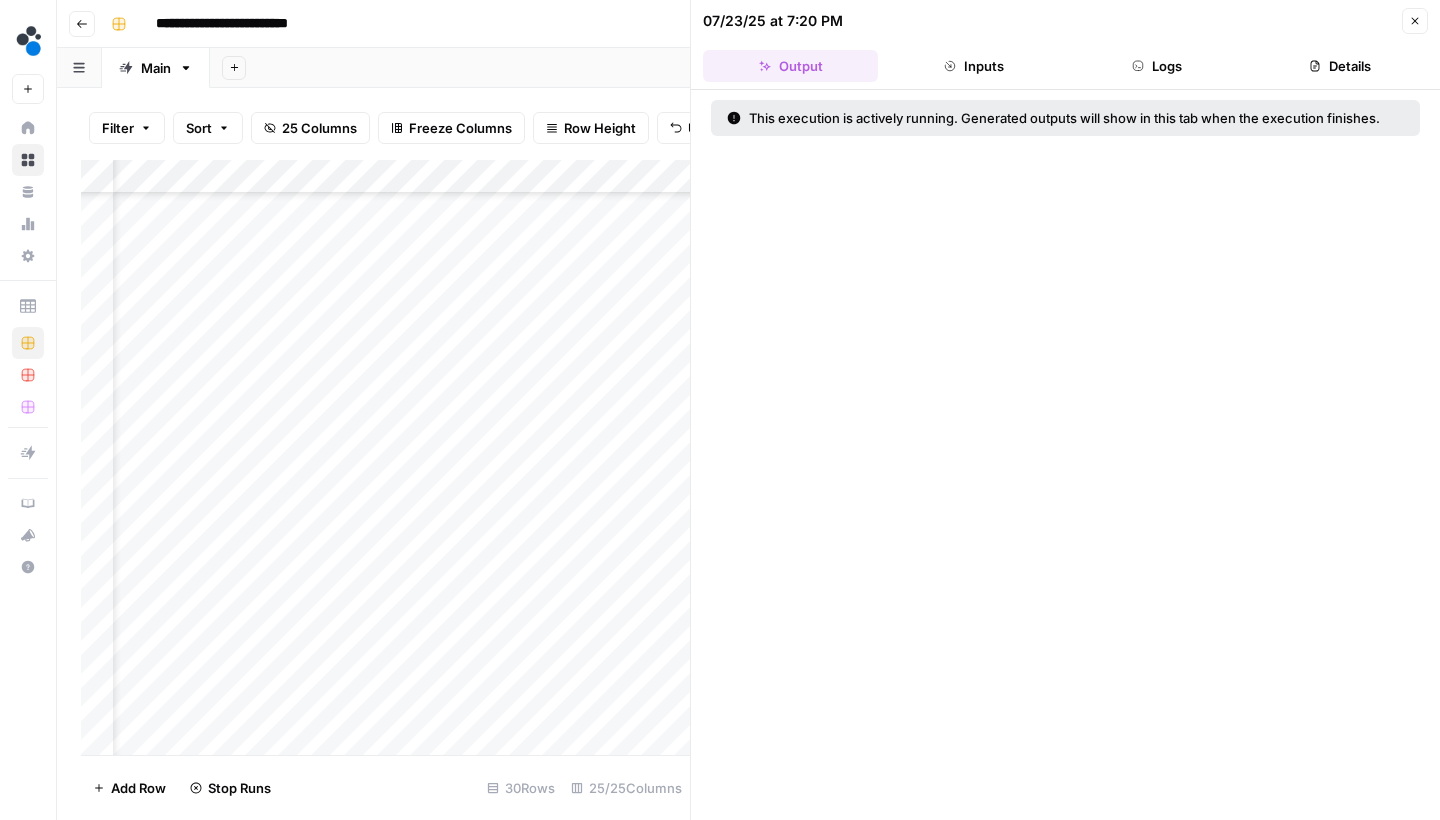 click on "Logs" at bounding box center [1157, 66] 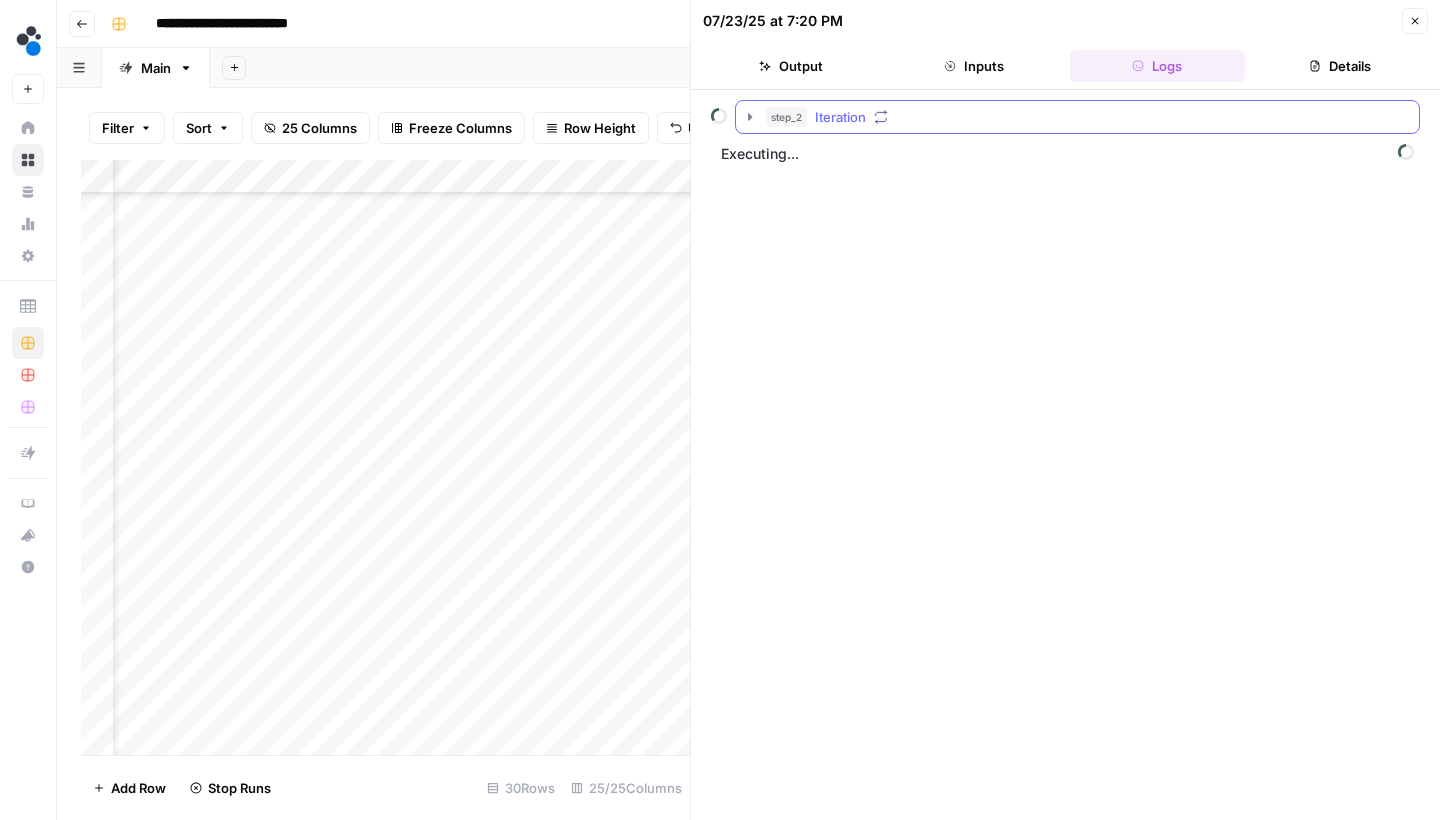 click 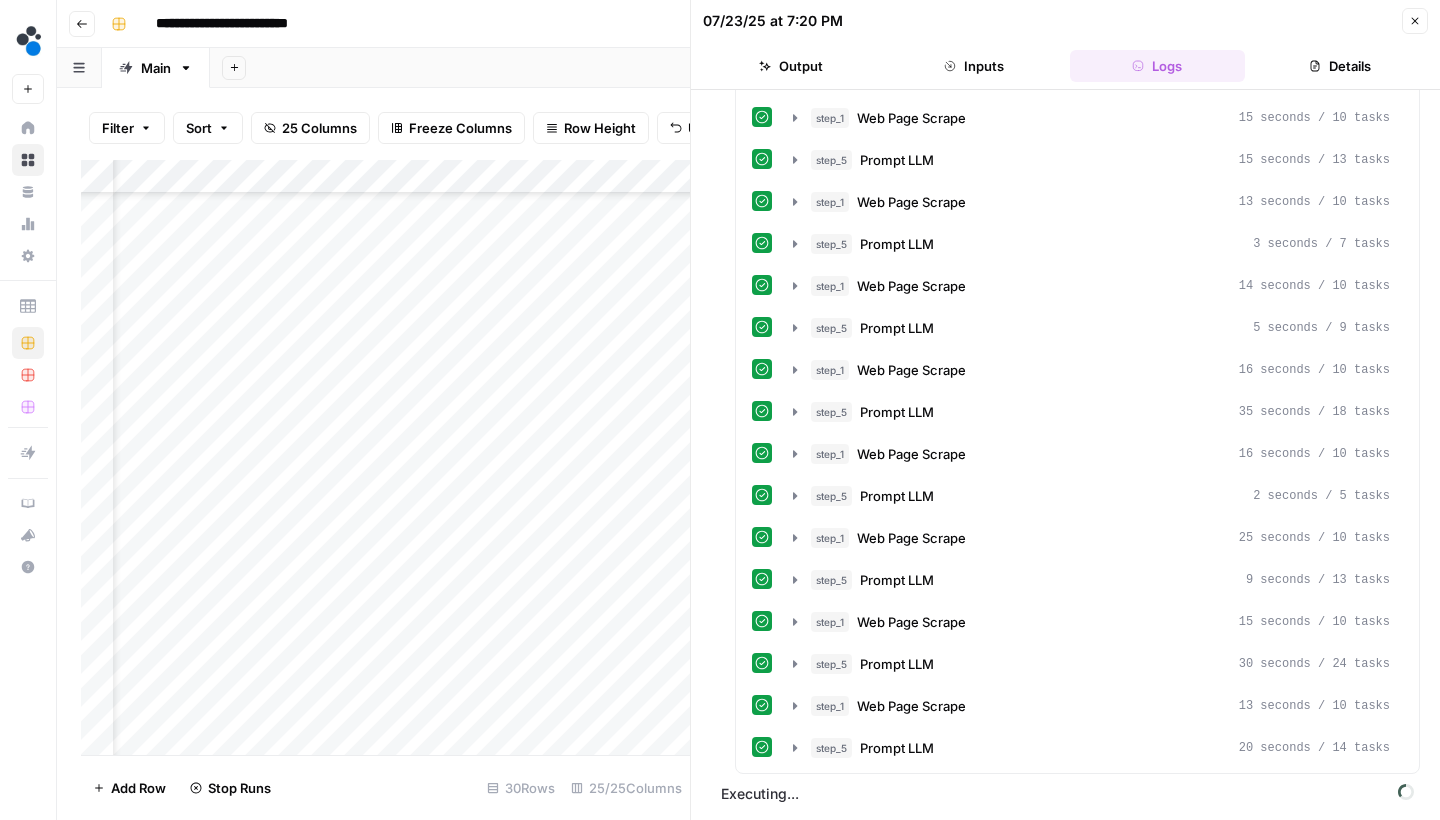 scroll, scrollTop: 1049, scrollLeft: 0, axis: vertical 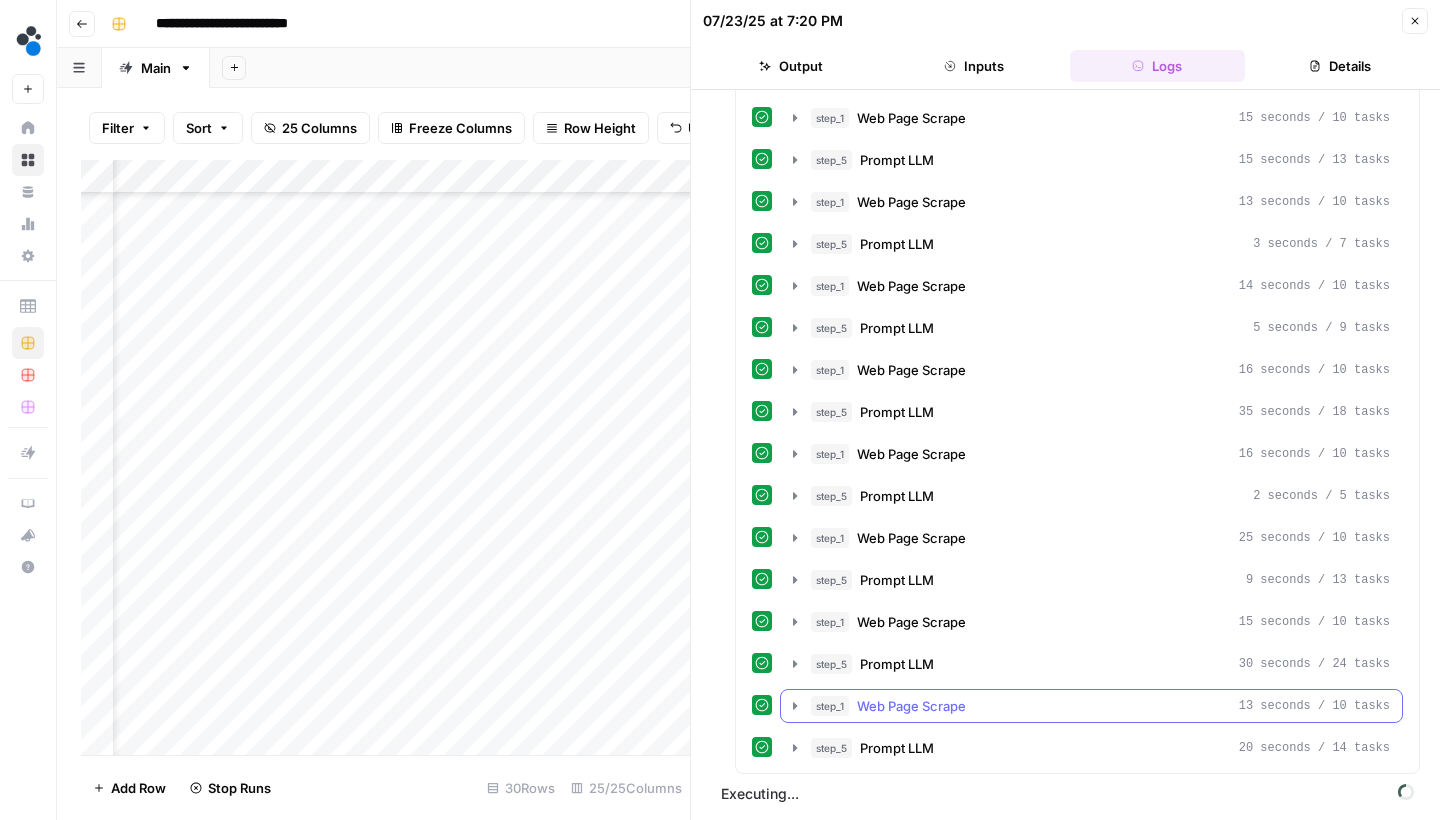 click 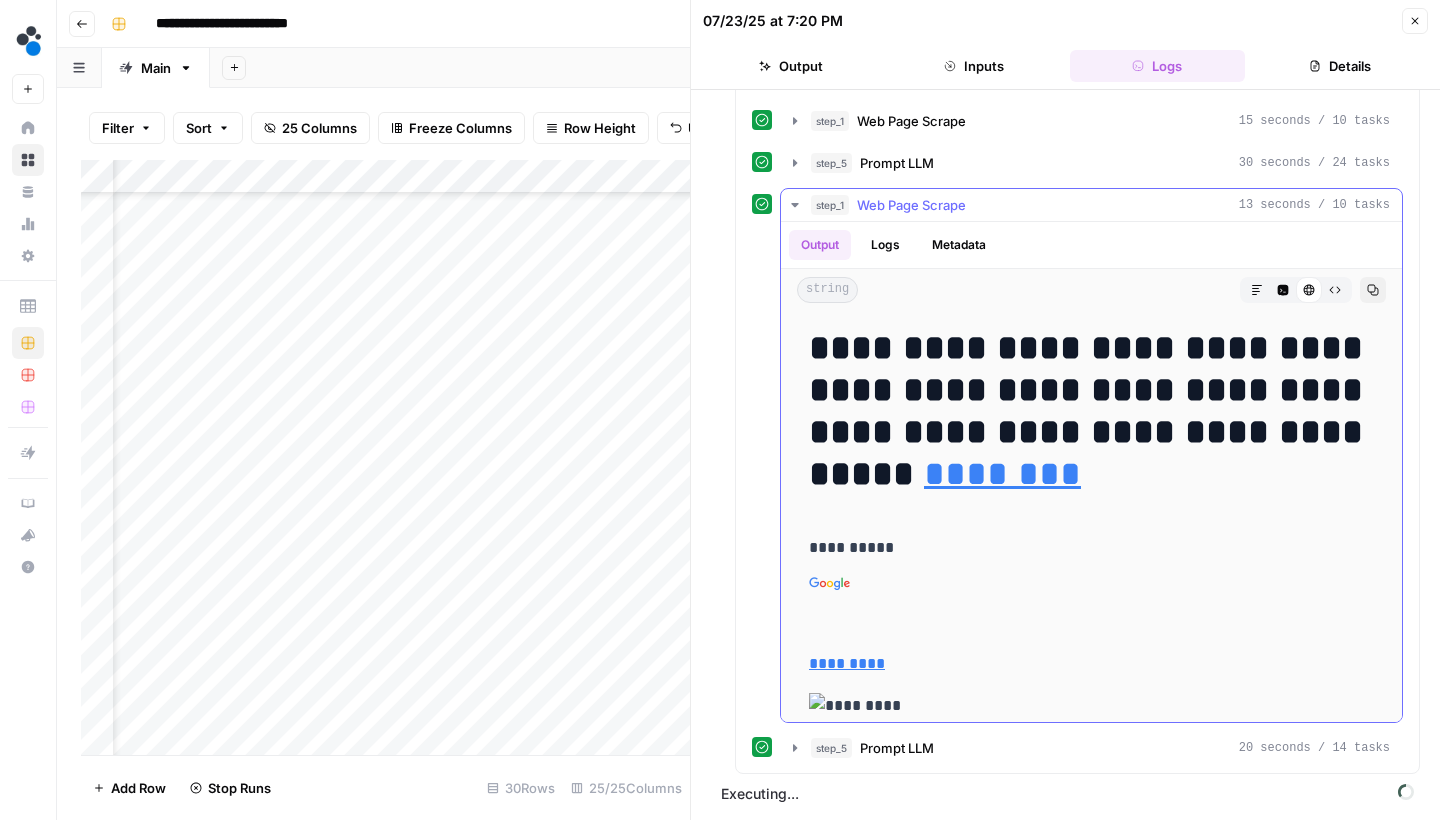 scroll, scrollTop: 1550, scrollLeft: 0, axis: vertical 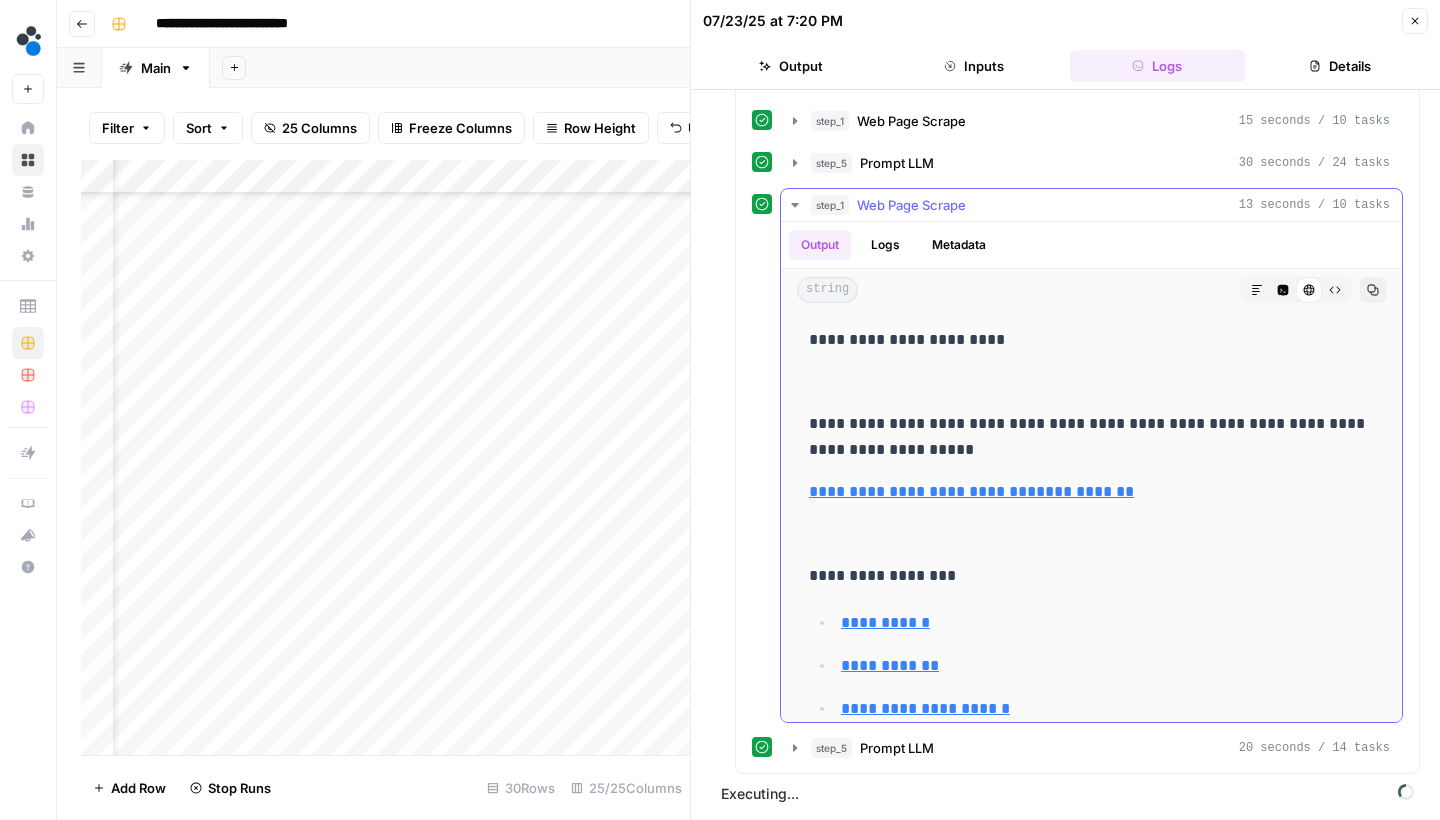 click 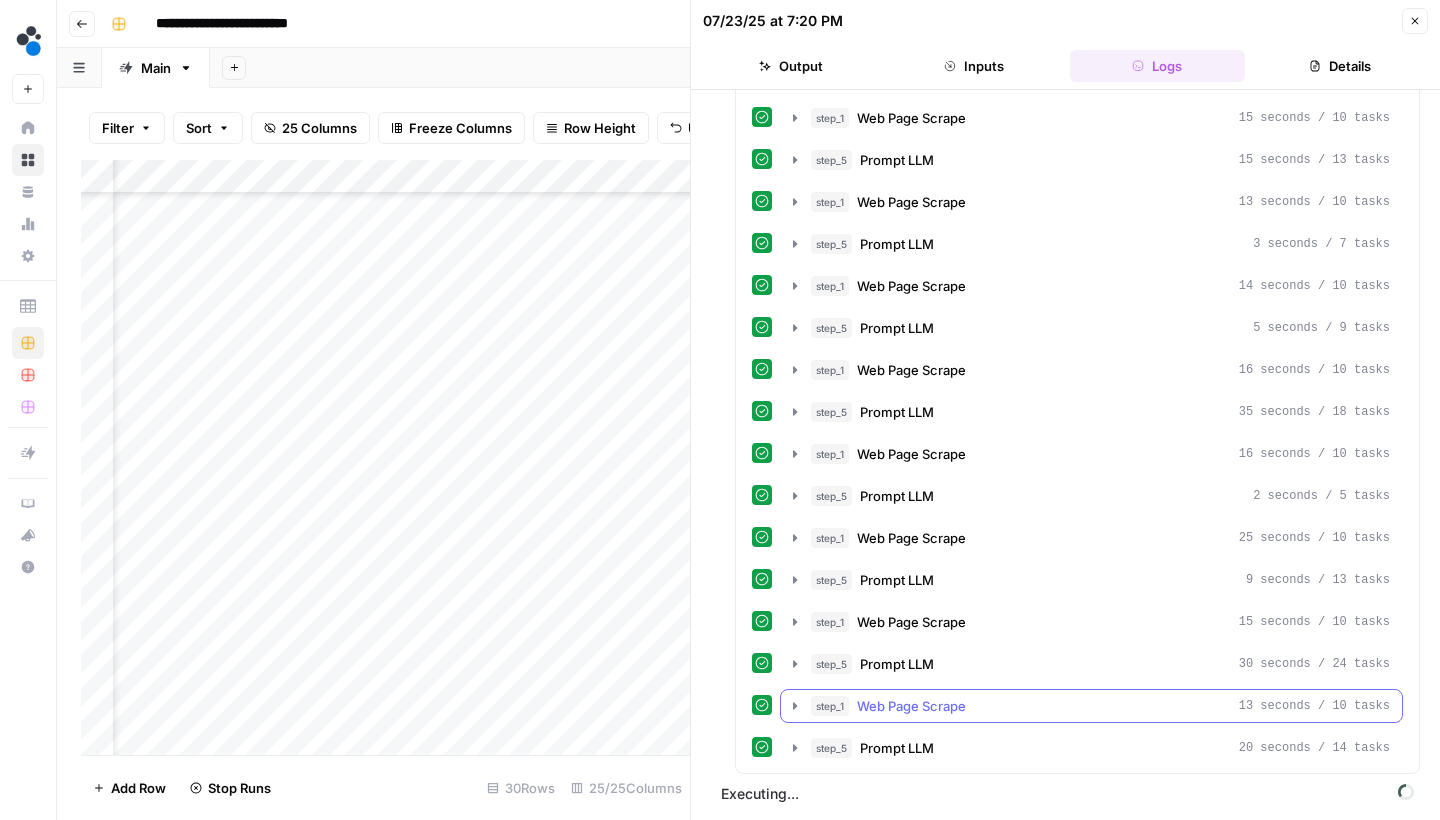 scroll, scrollTop: 1049, scrollLeft: 0, axis: vertical 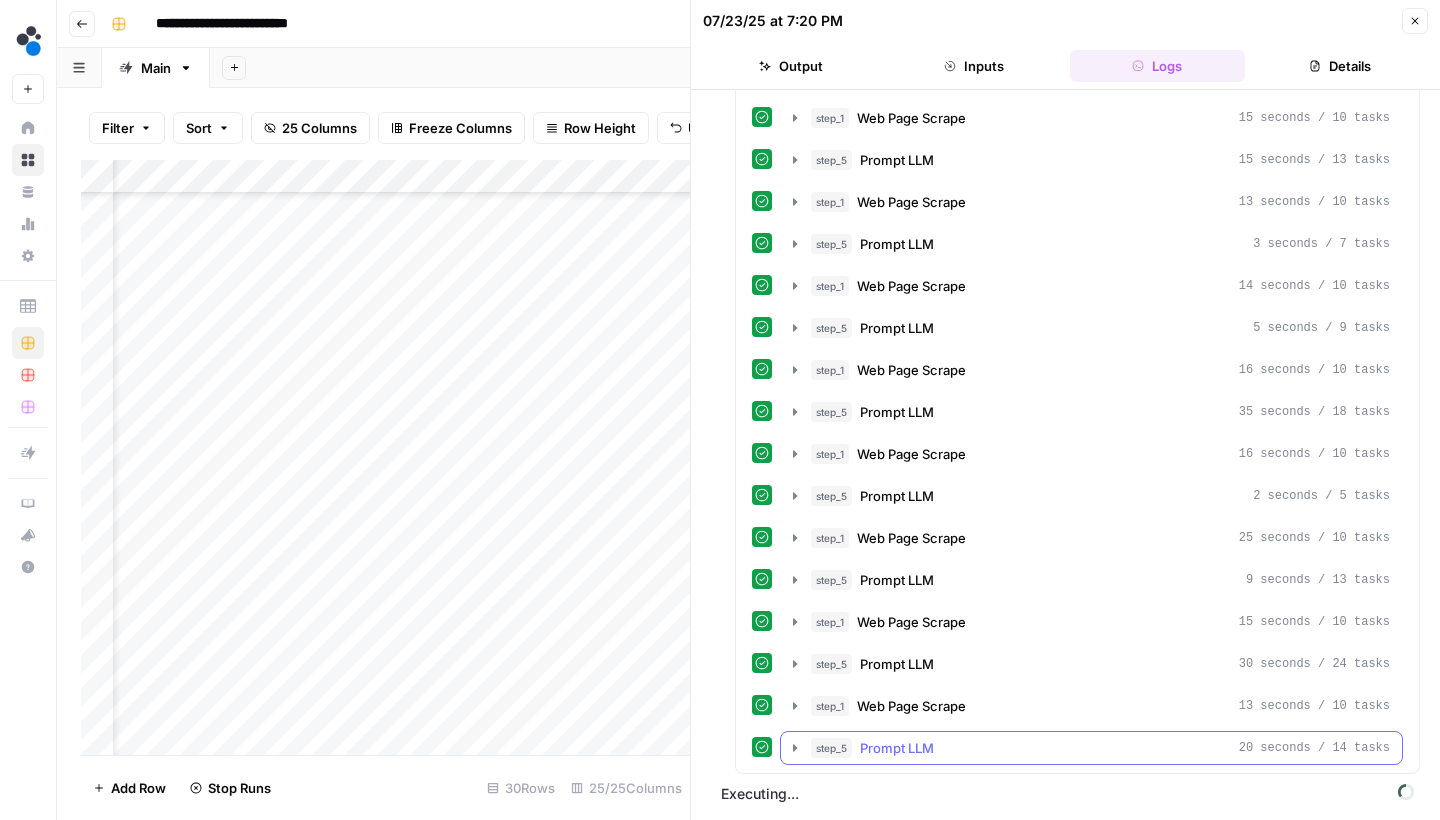 click 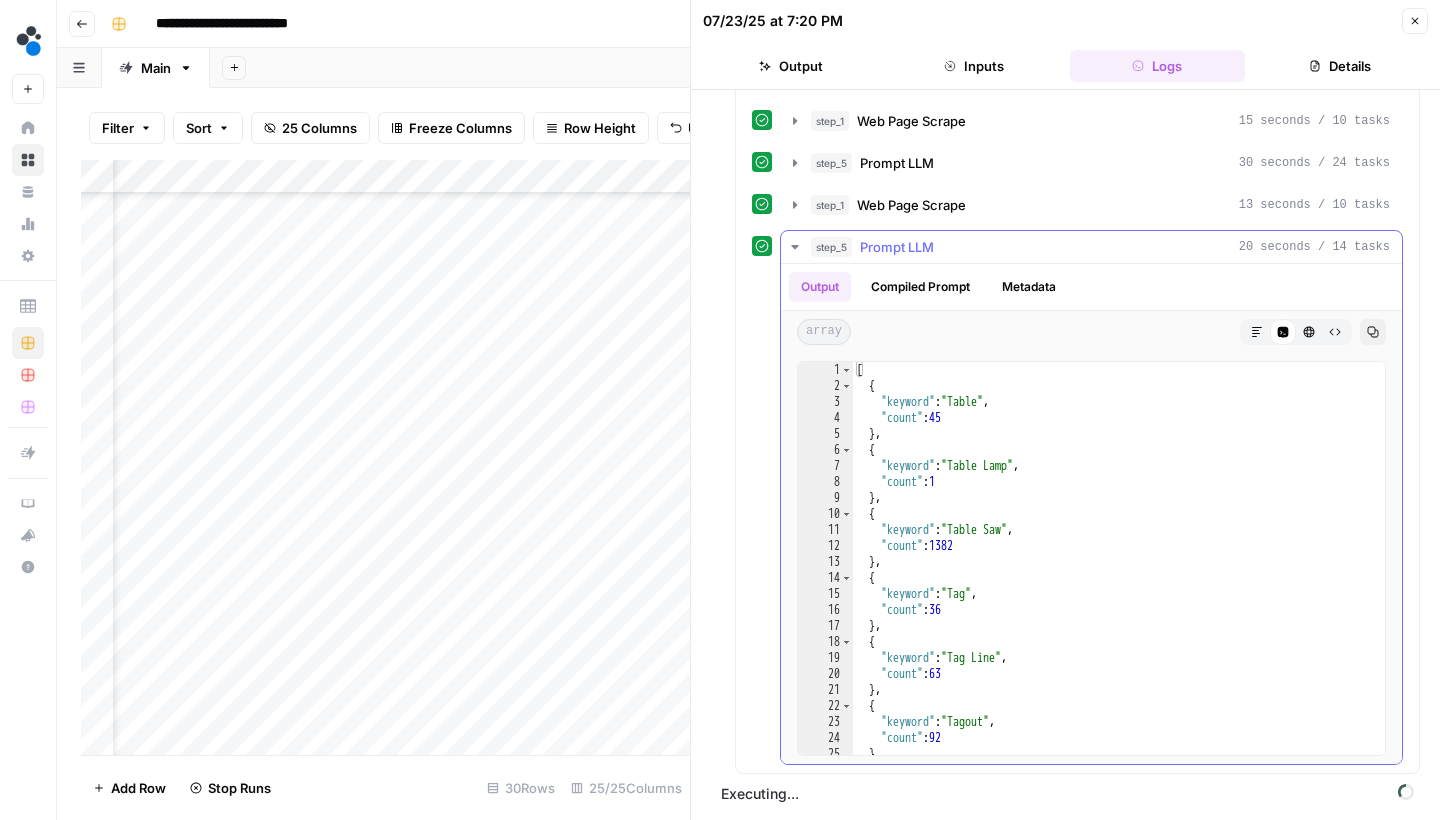 scroll, scrollTop: 1550, scrollLeft: 0, axis: vertical 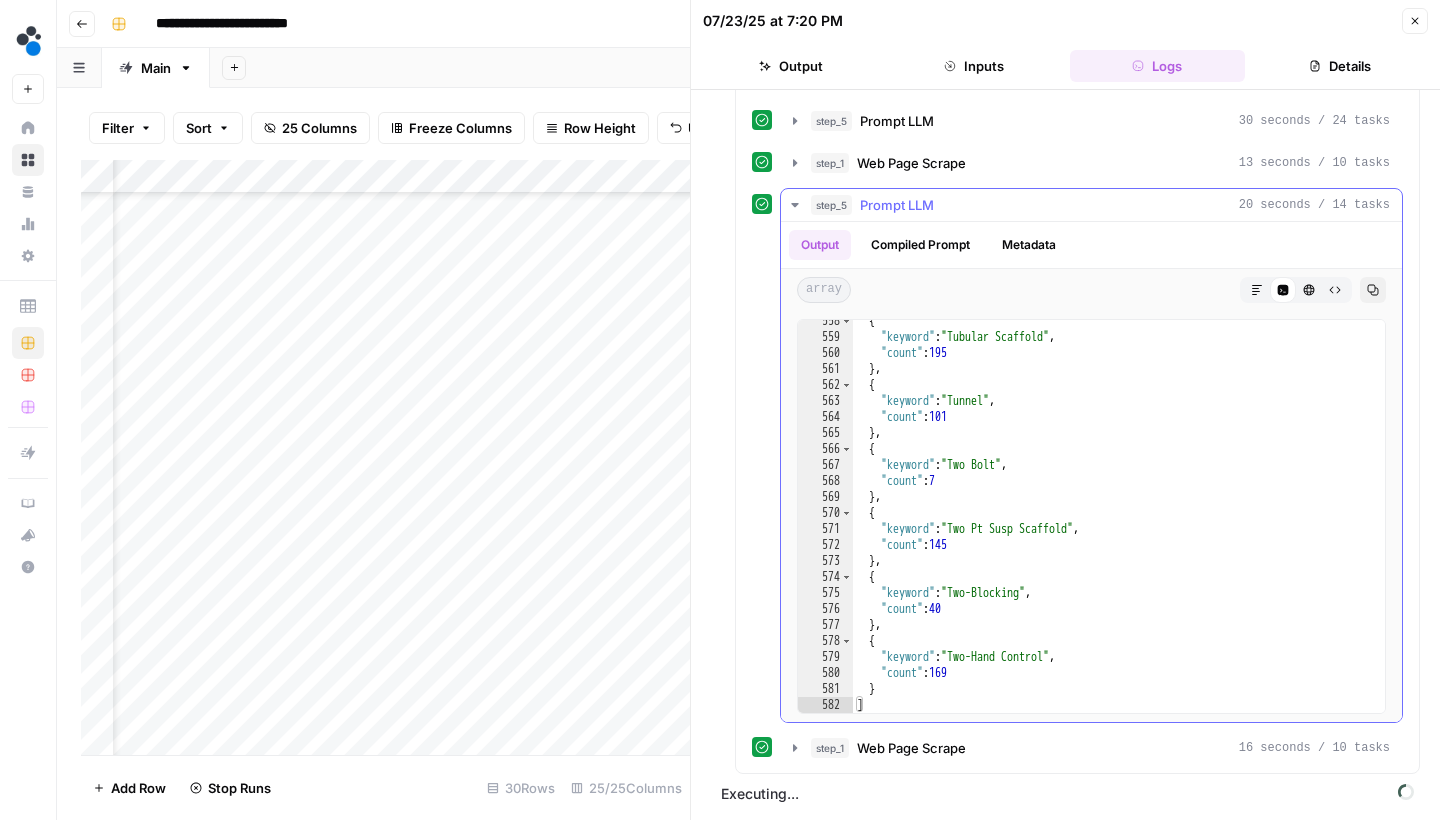 click 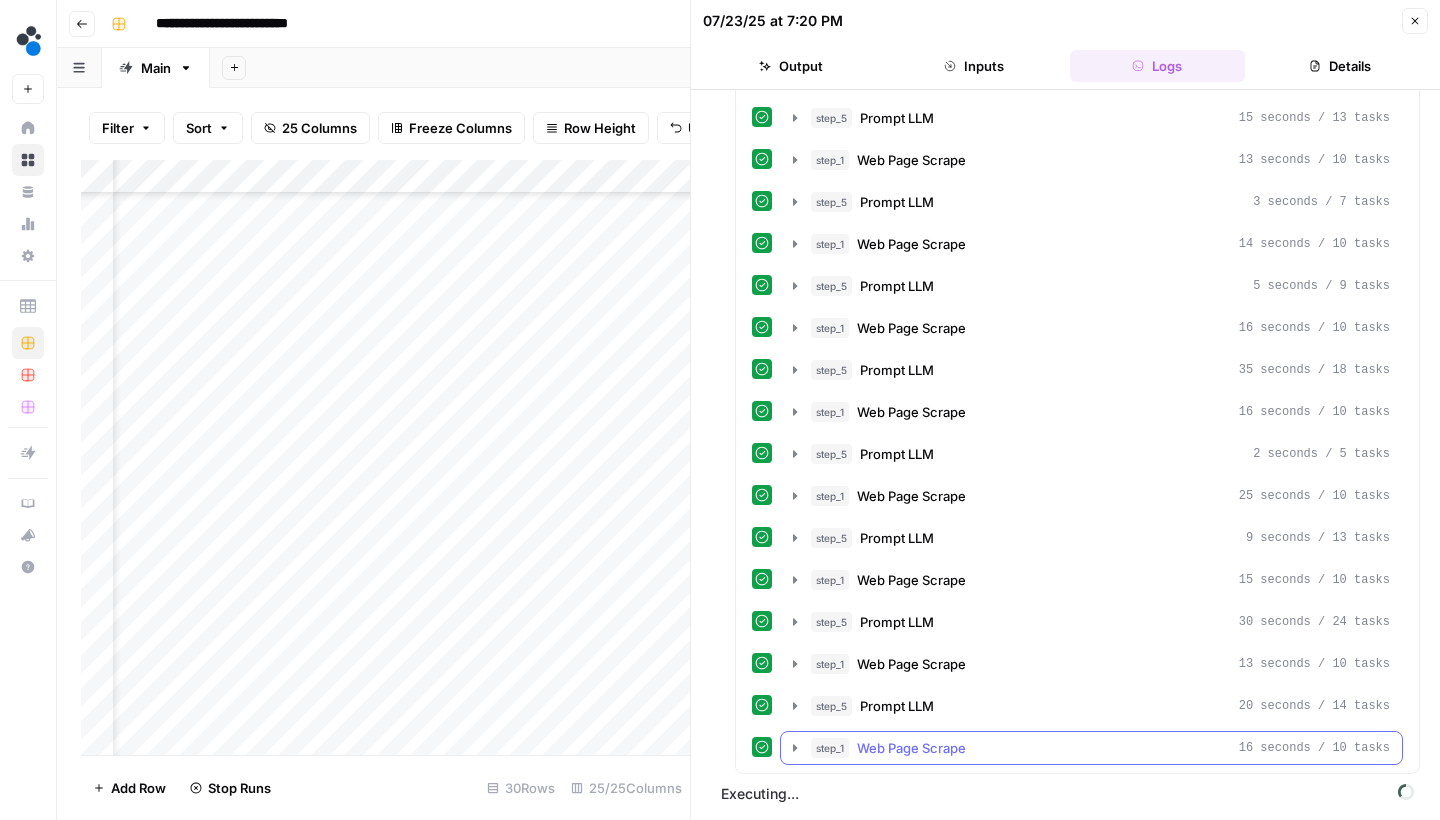 click 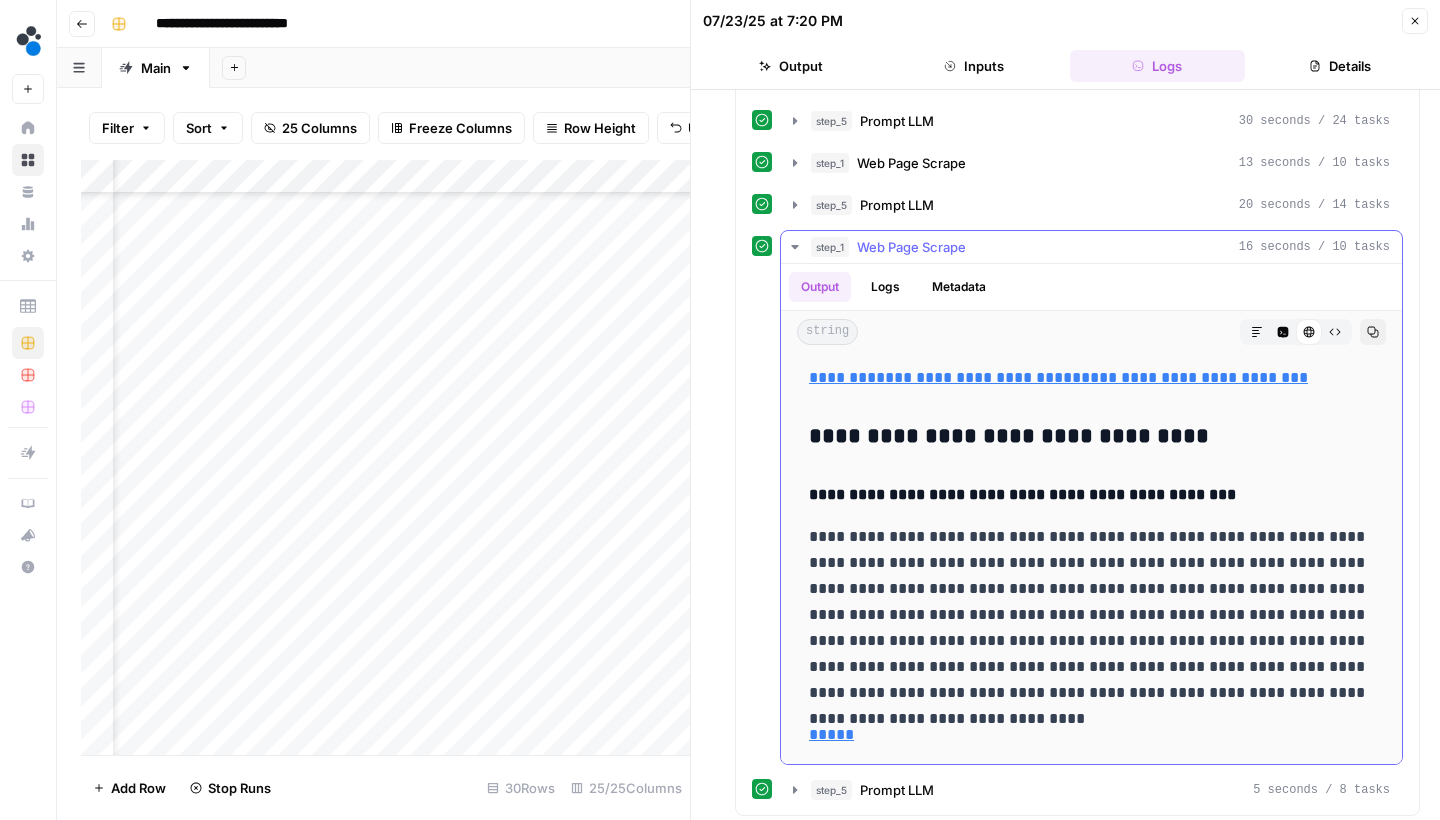 scroll, scrollTop: 11054, scrollLeft: 0, axis: vertical 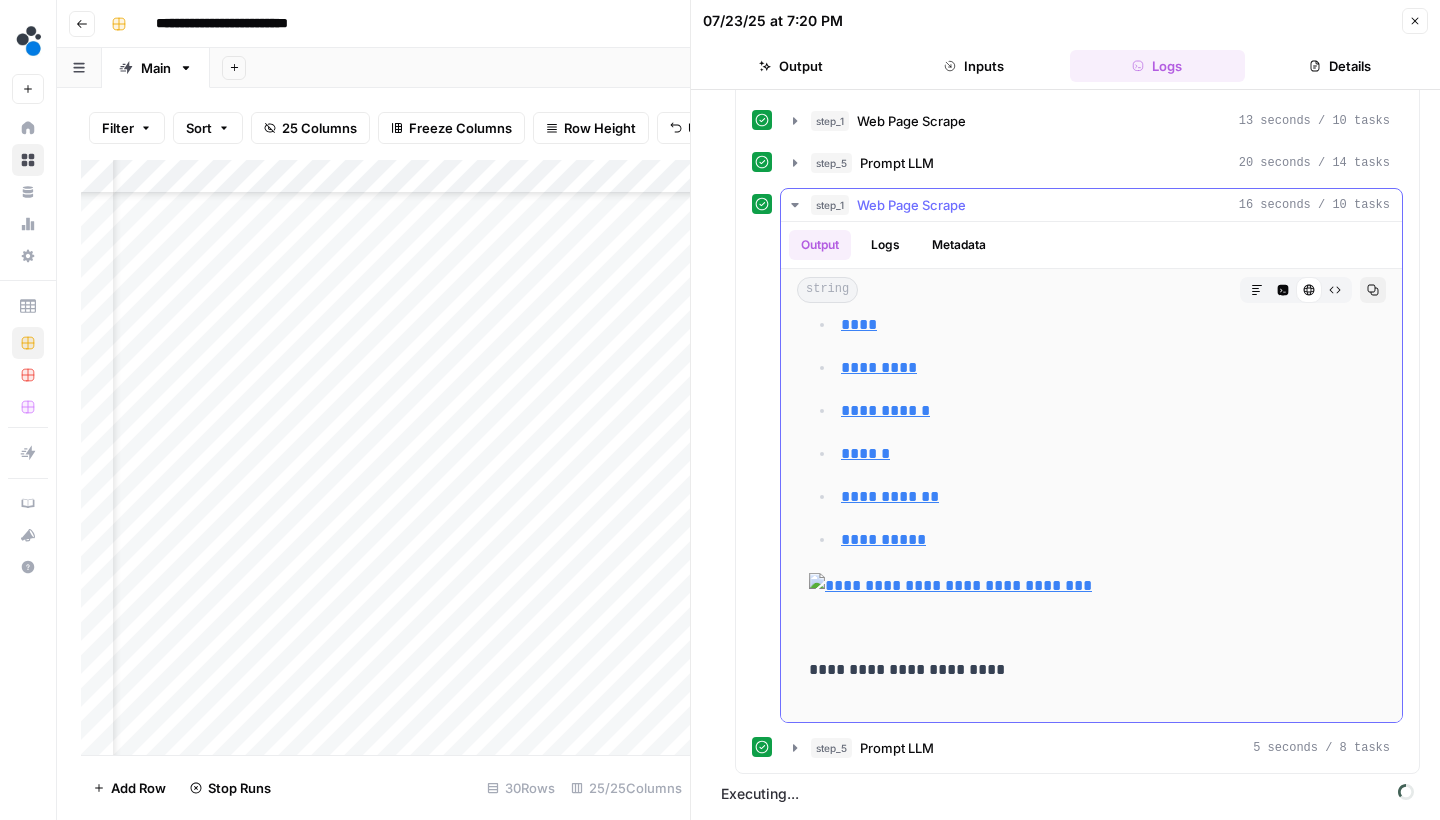 click 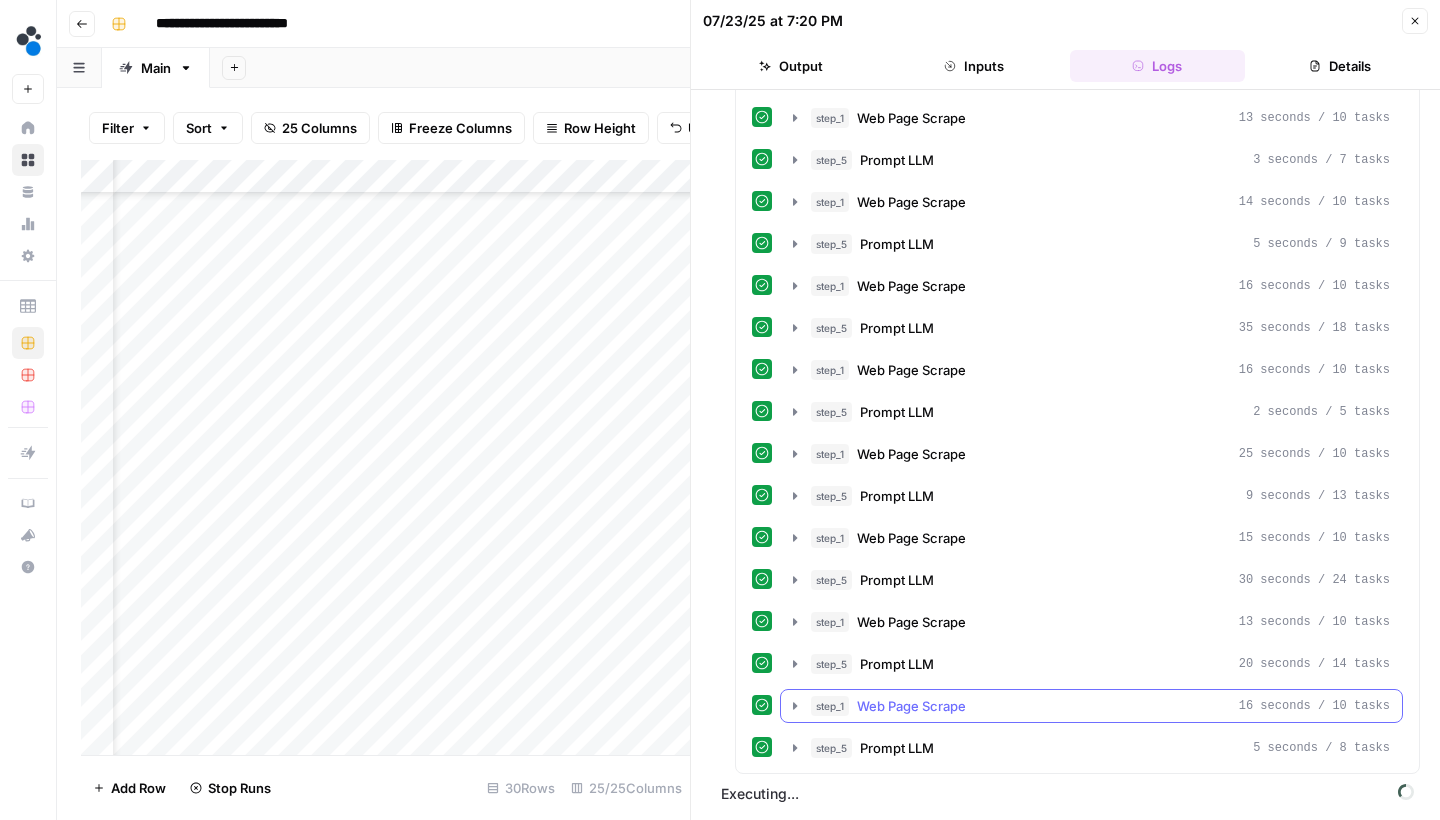 scroll, scrollTop: 1133, scrollLeft: 0, axis: vertical 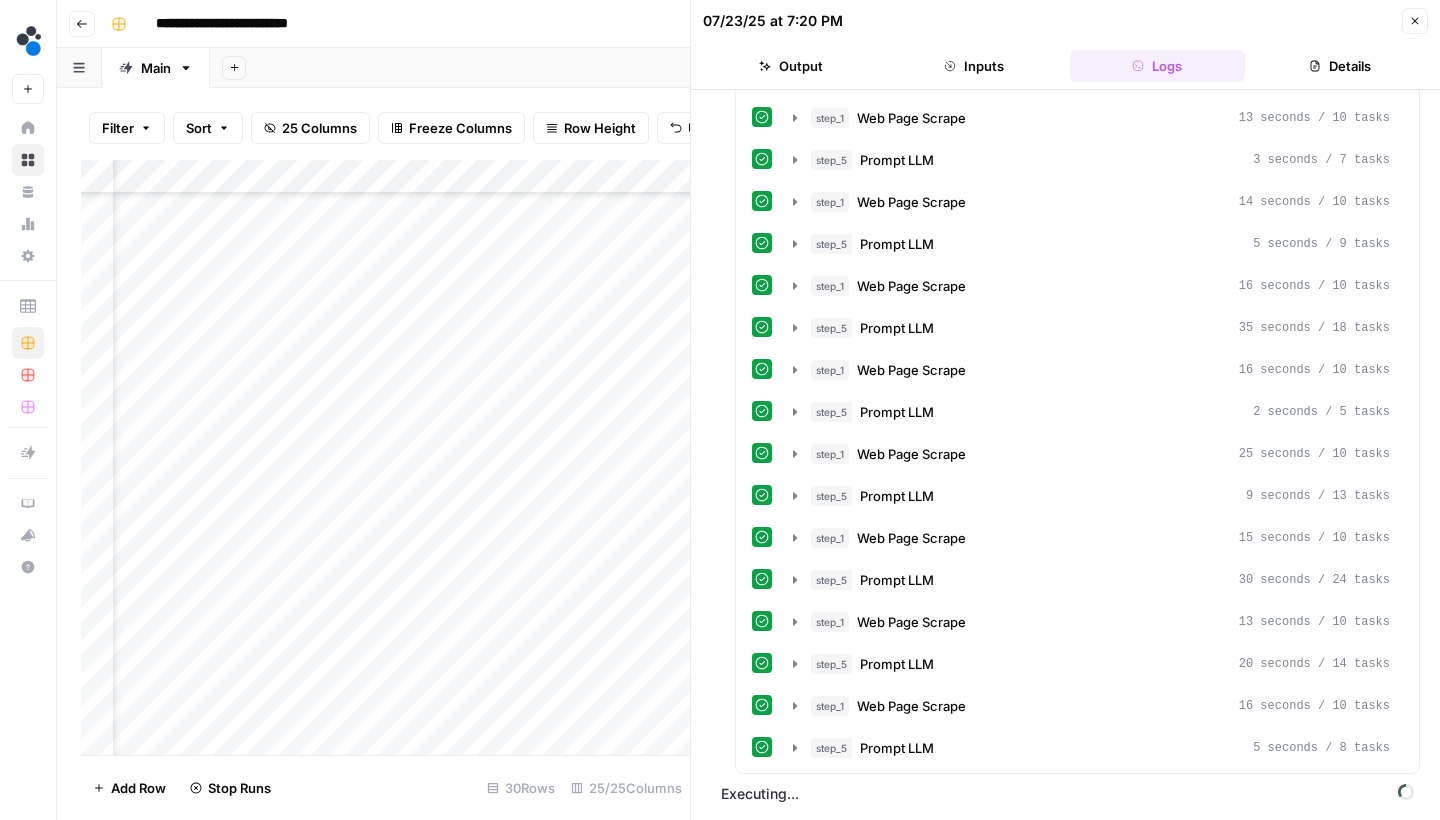 click on "Close" at bounding box center (1415, 21) 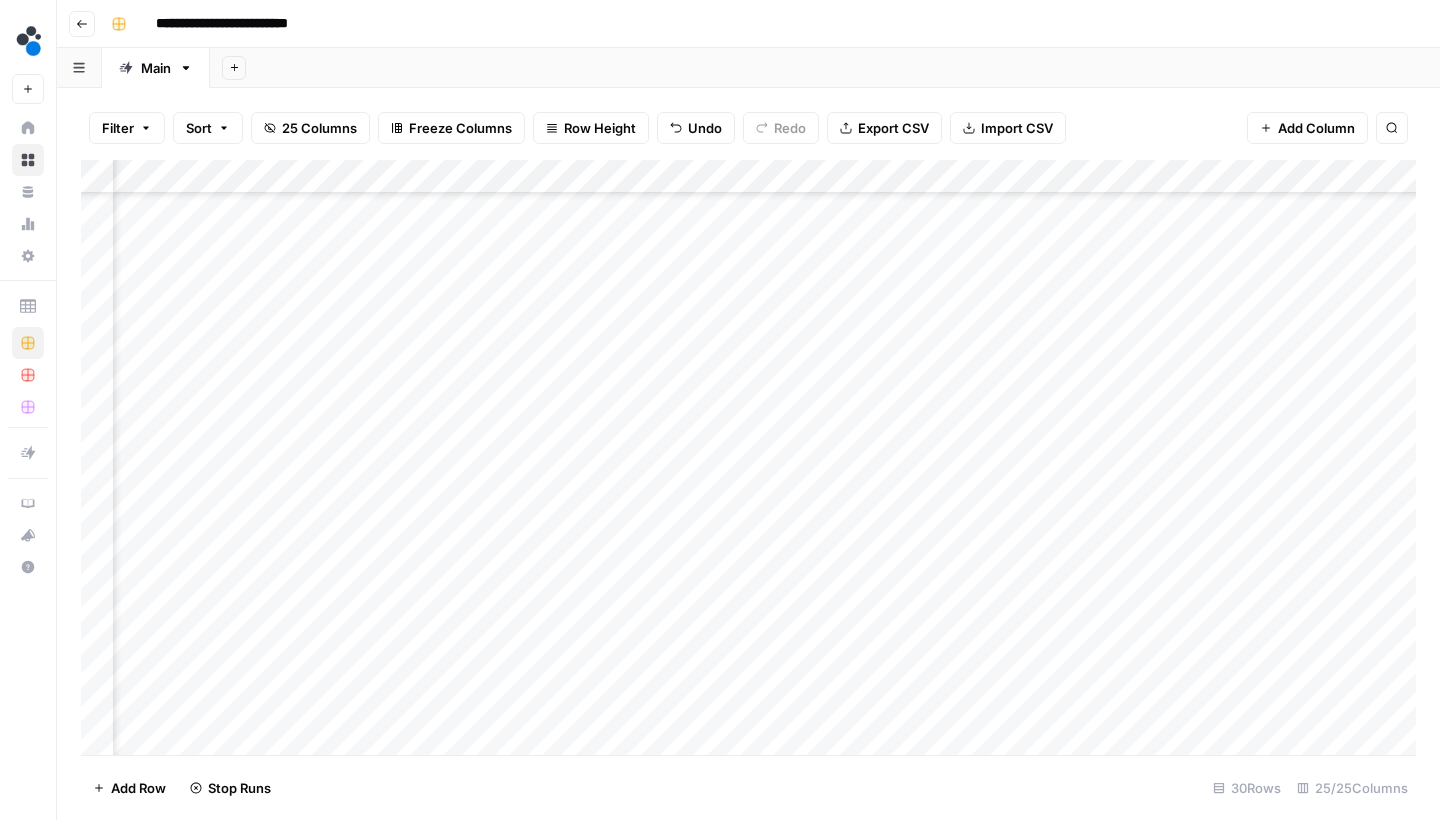 scroll, scrollTop: 171, scrollLeft: 940, axis: both 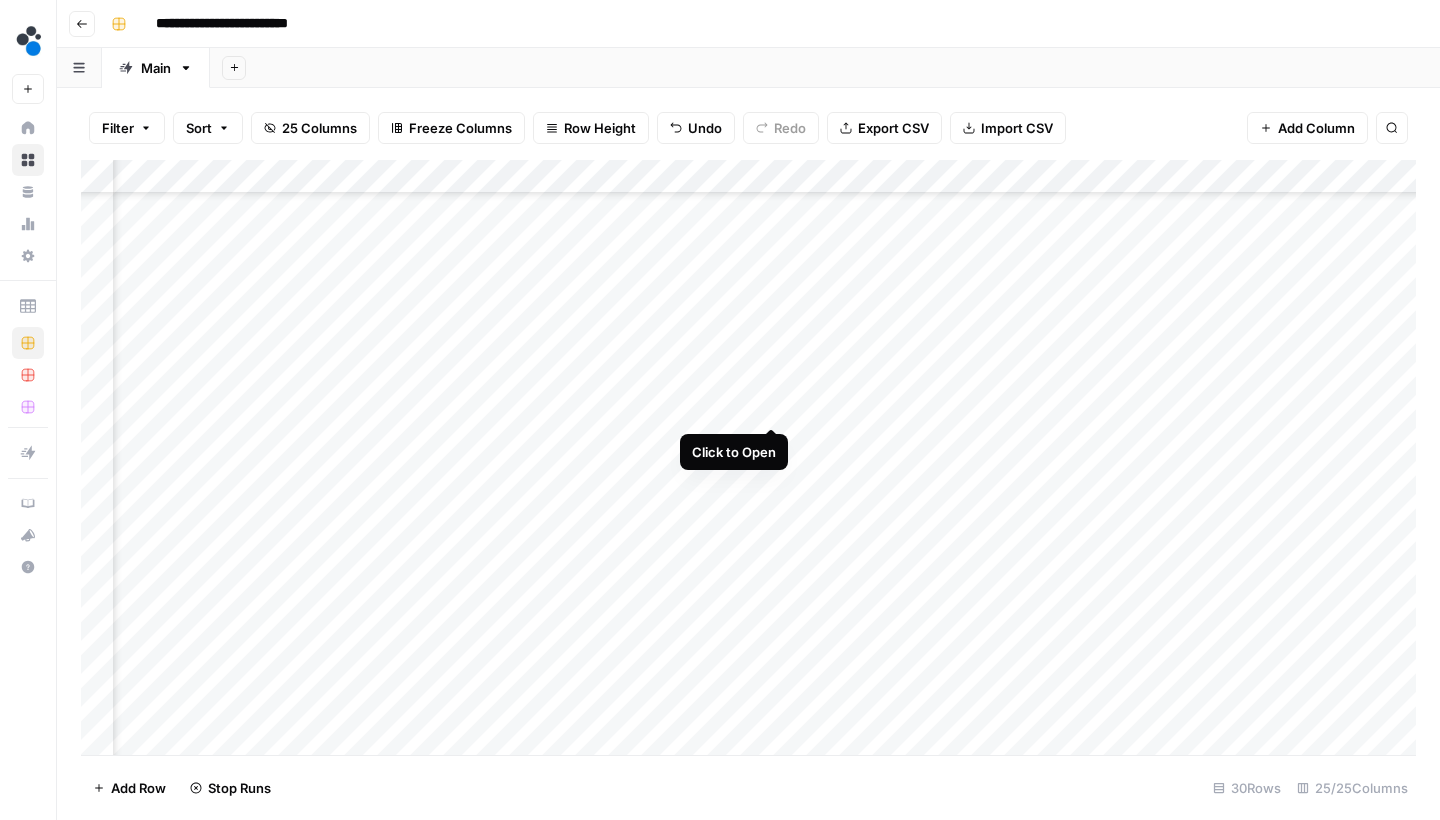 click on "Add Column" at bounding box center (748, 460) 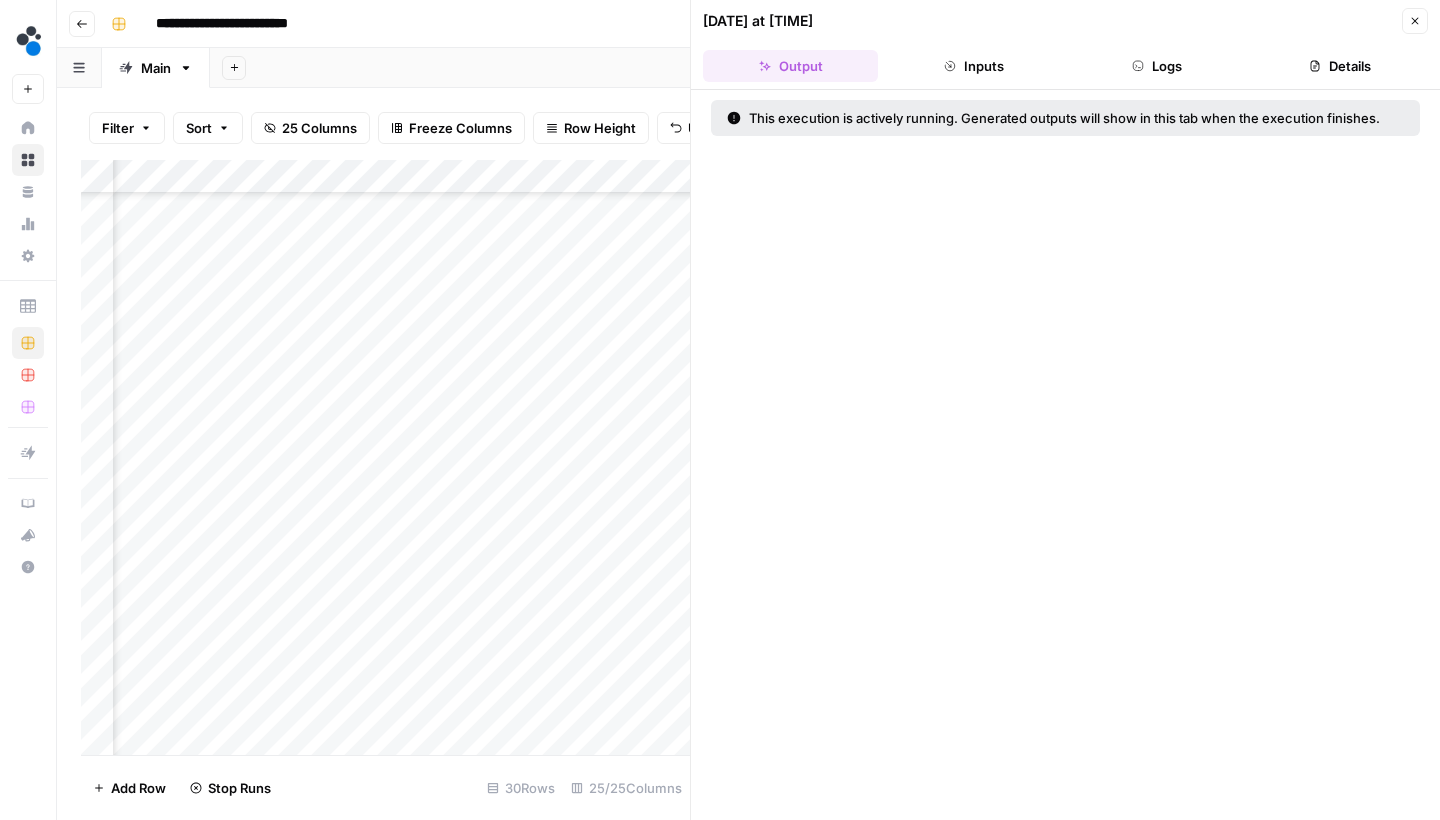 click on "Logs" at bounding box center [1157, 66] 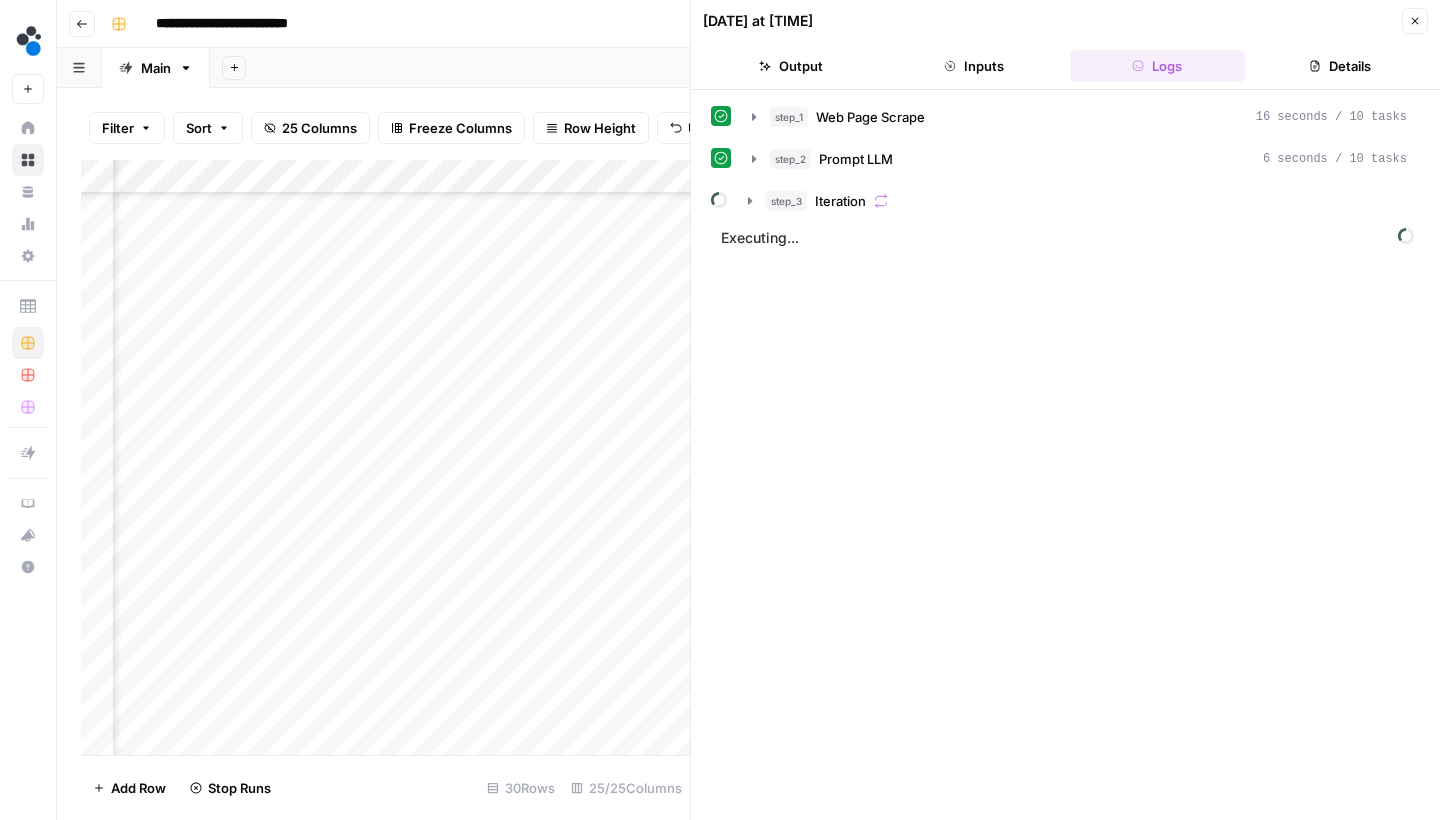 click on "Details" at bounding box center [1340, 66] 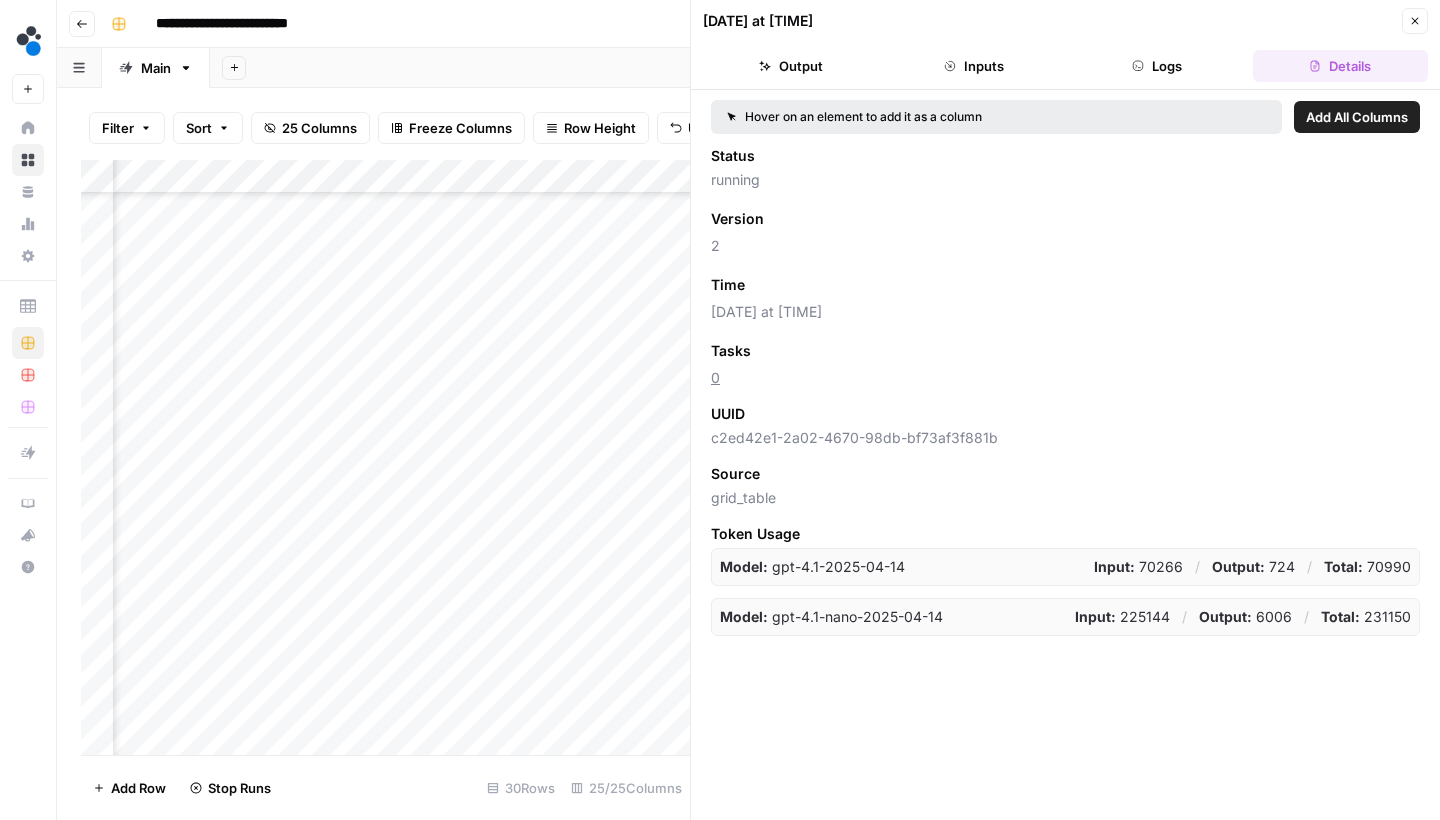 click on "Logs" at bounding box center (1157, 66) 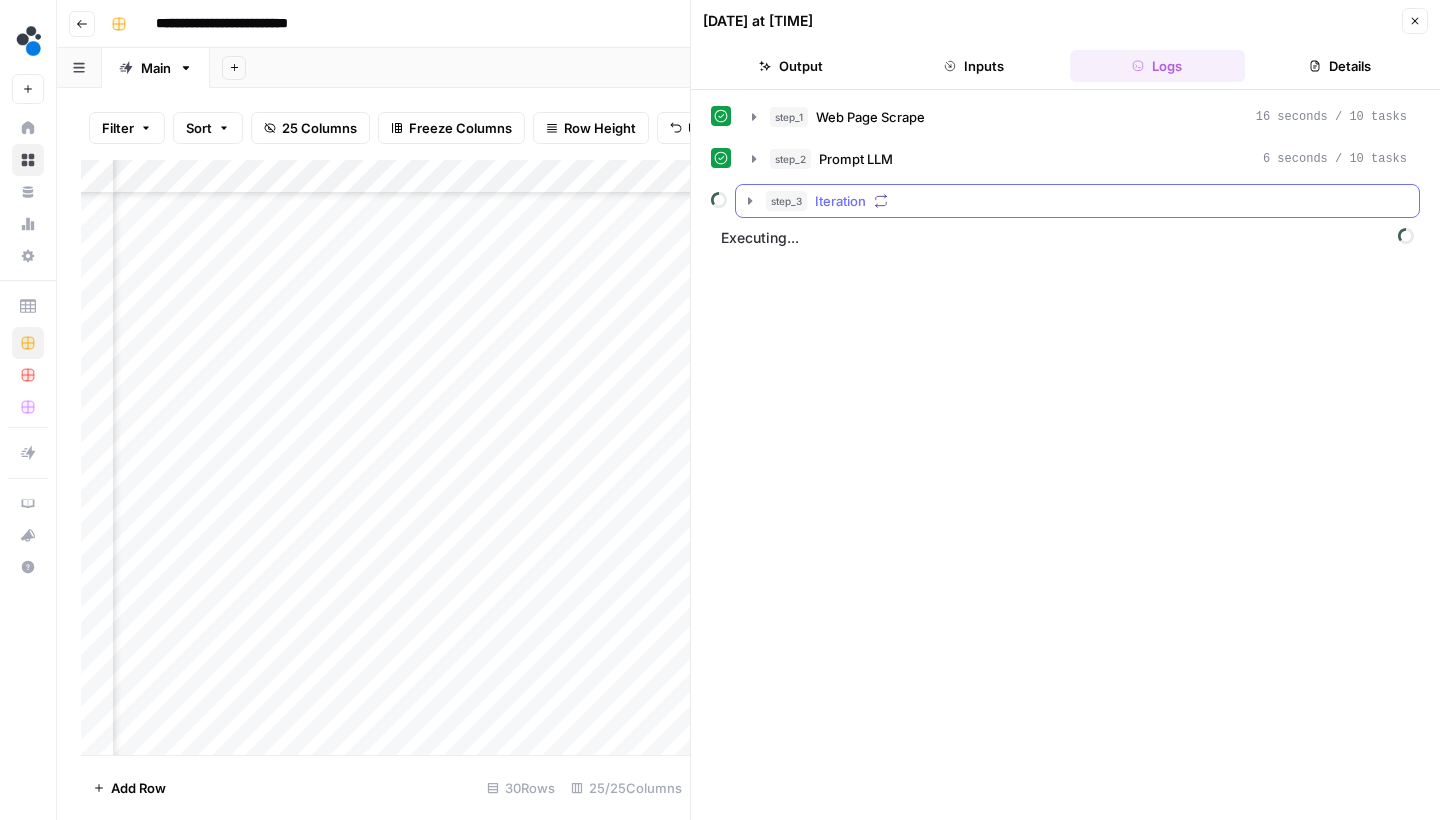 click 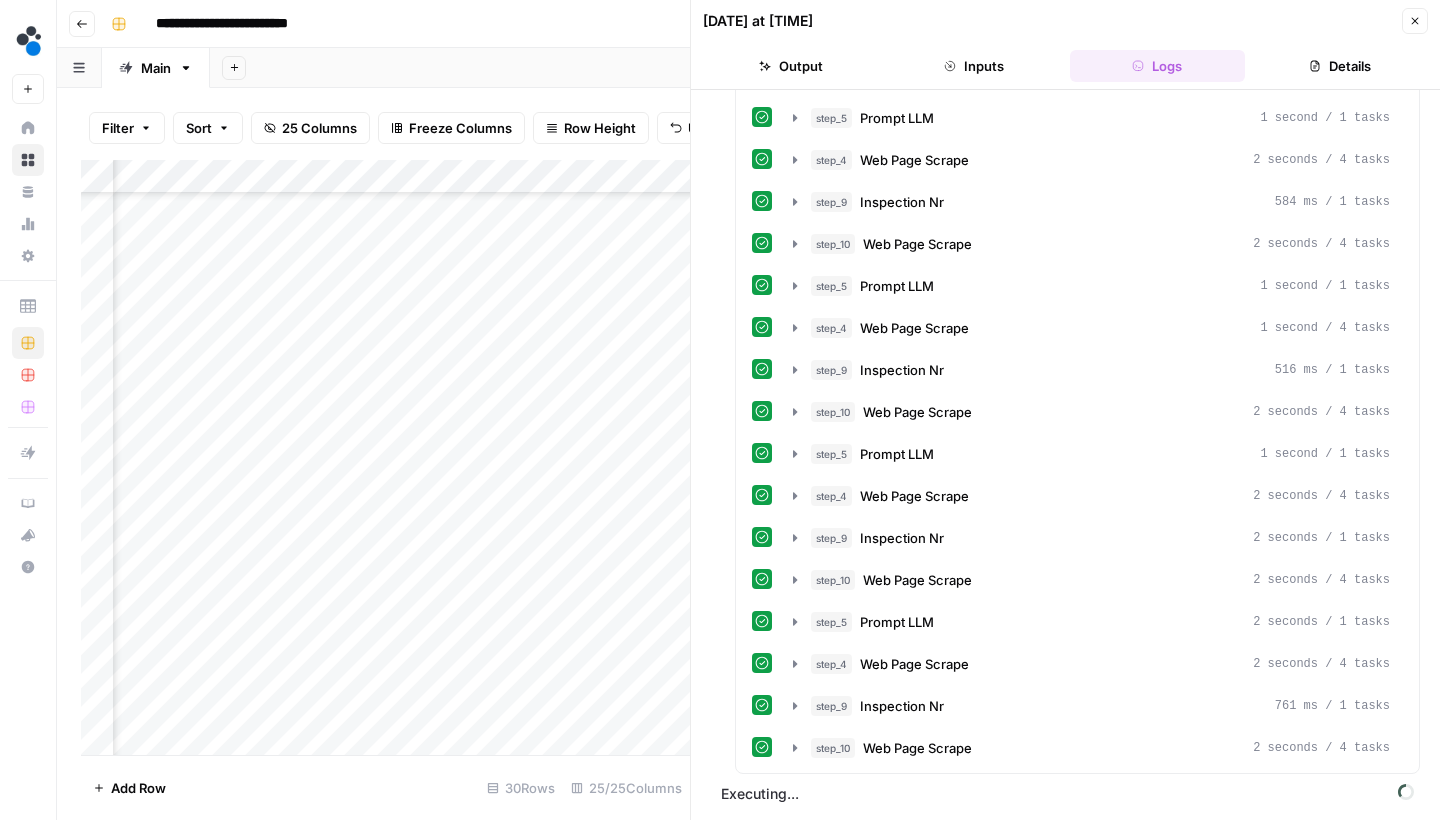 scroll, scrollTop: 6803, scrollLeft: 0, axis: vertical 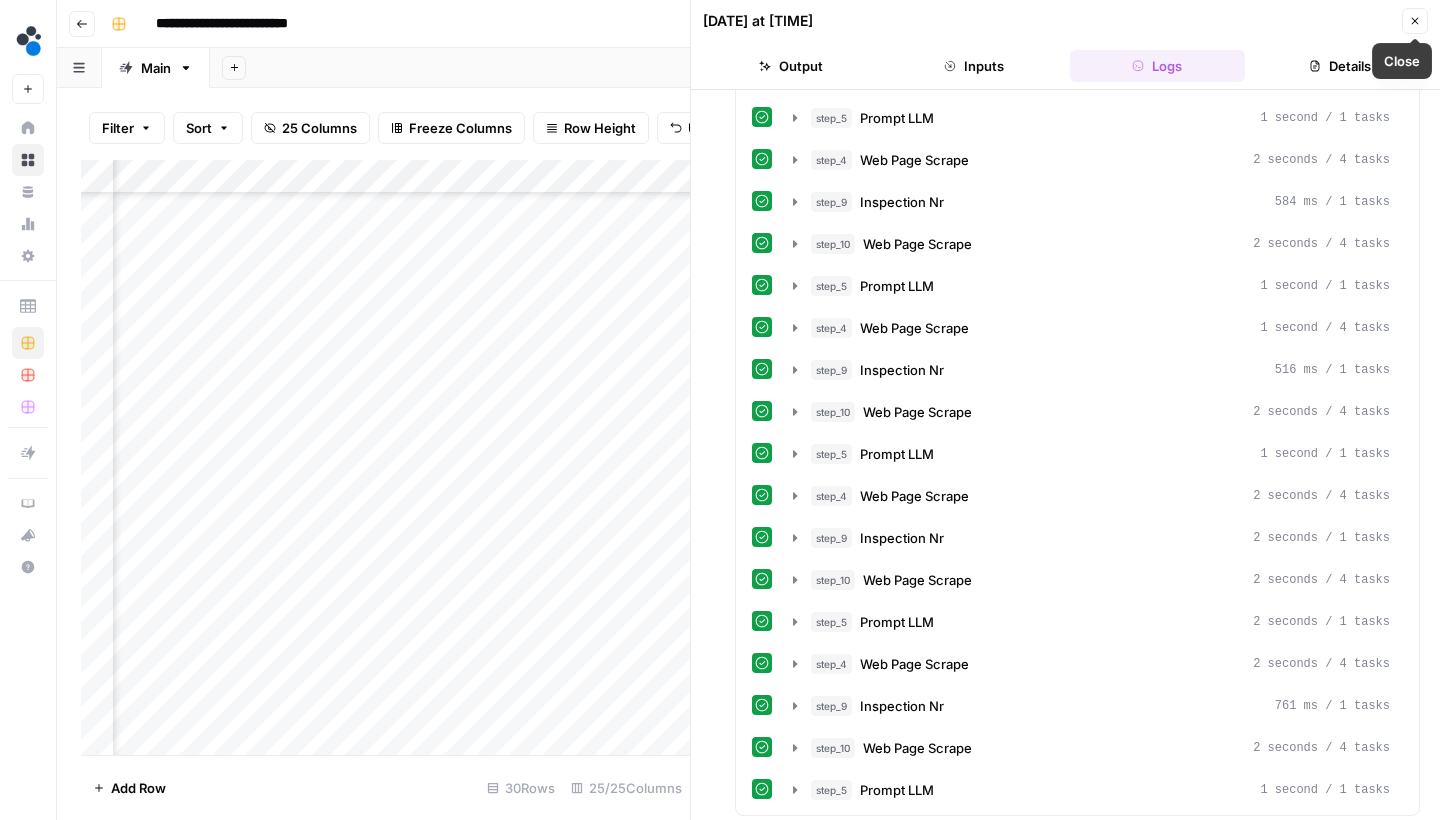 click 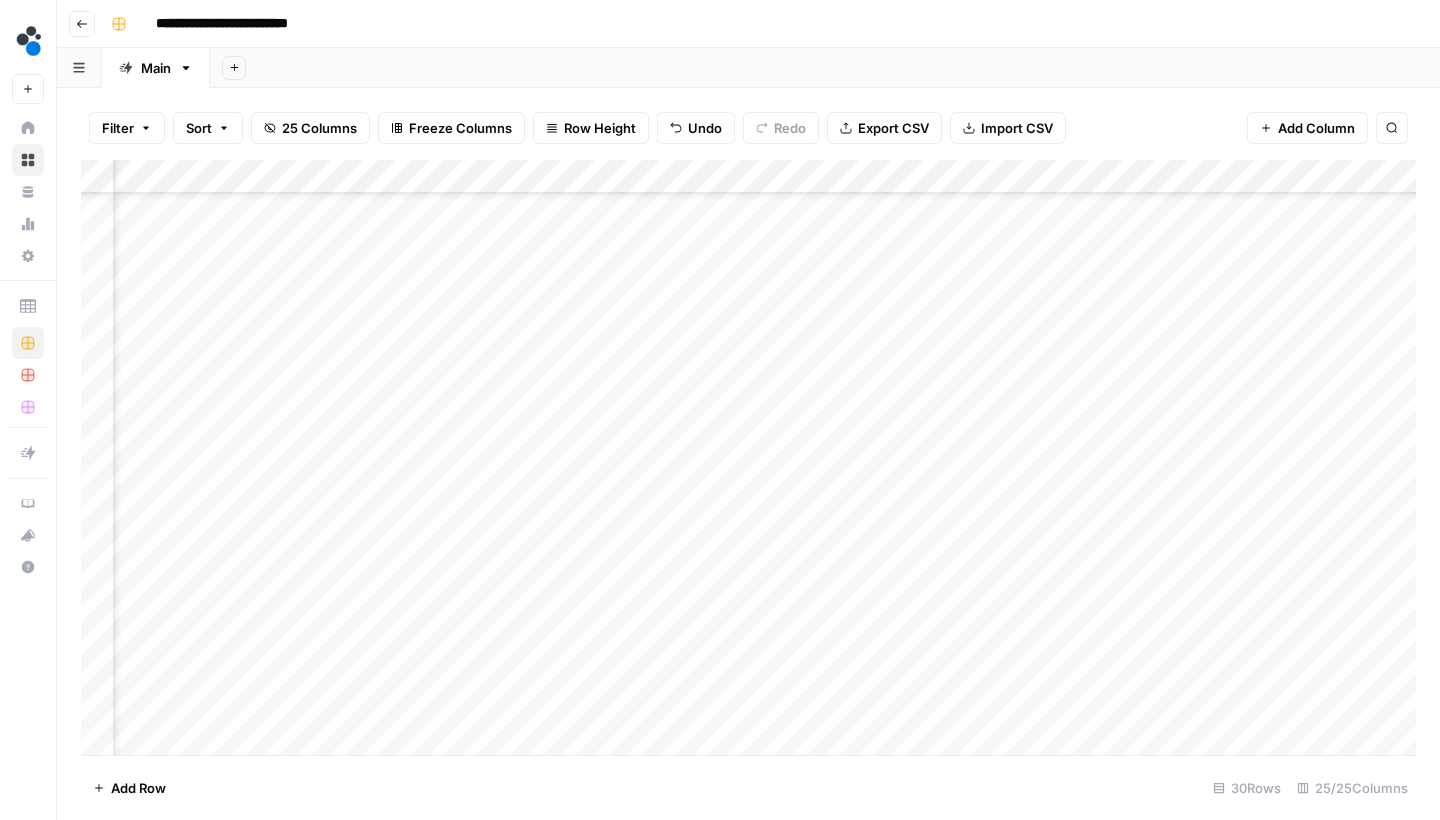 scroll, scrollTop: 171, scrollLeft: 1099, axis: both 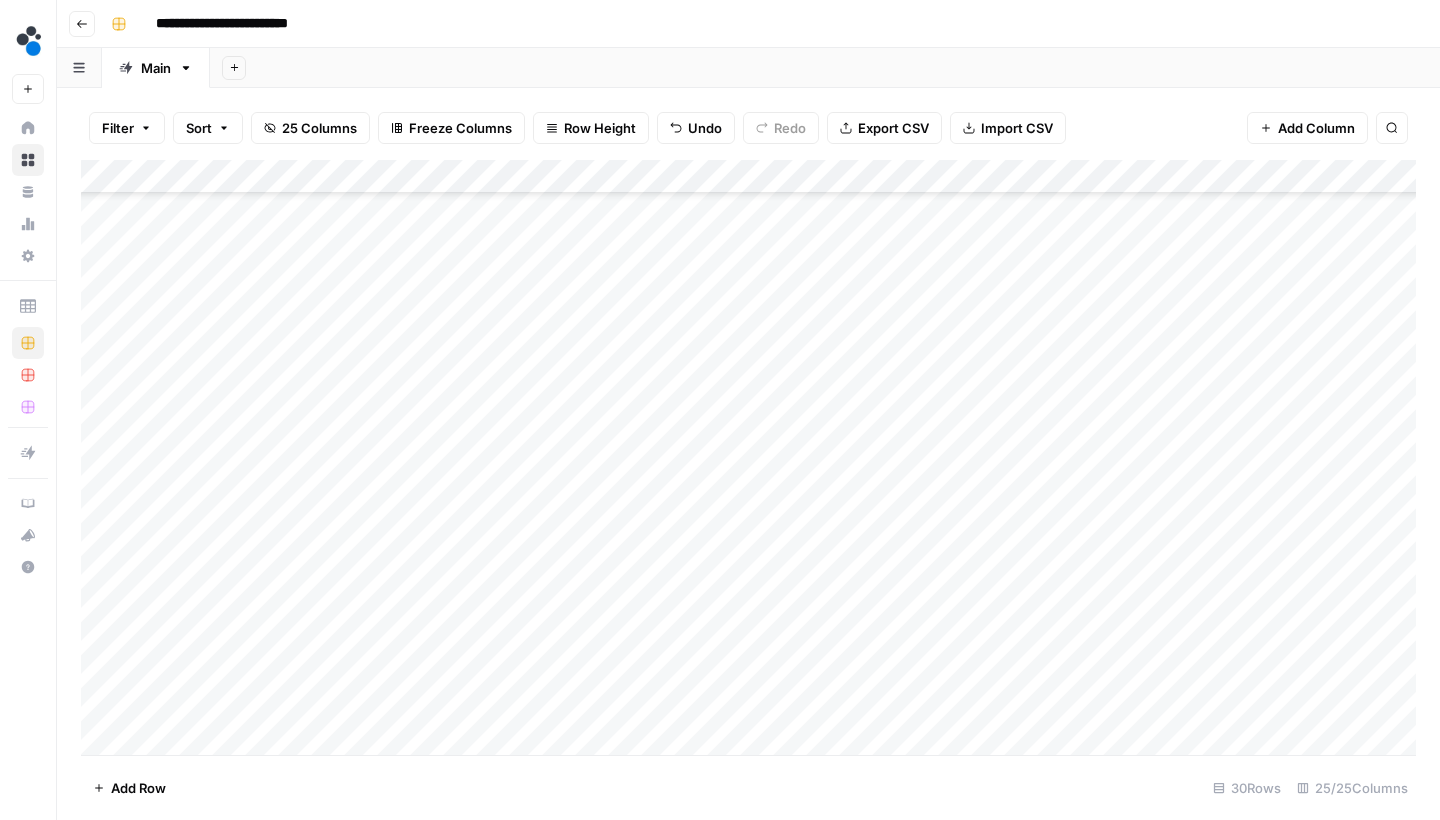 click on "Add Column" at bounding box center [748, 460] 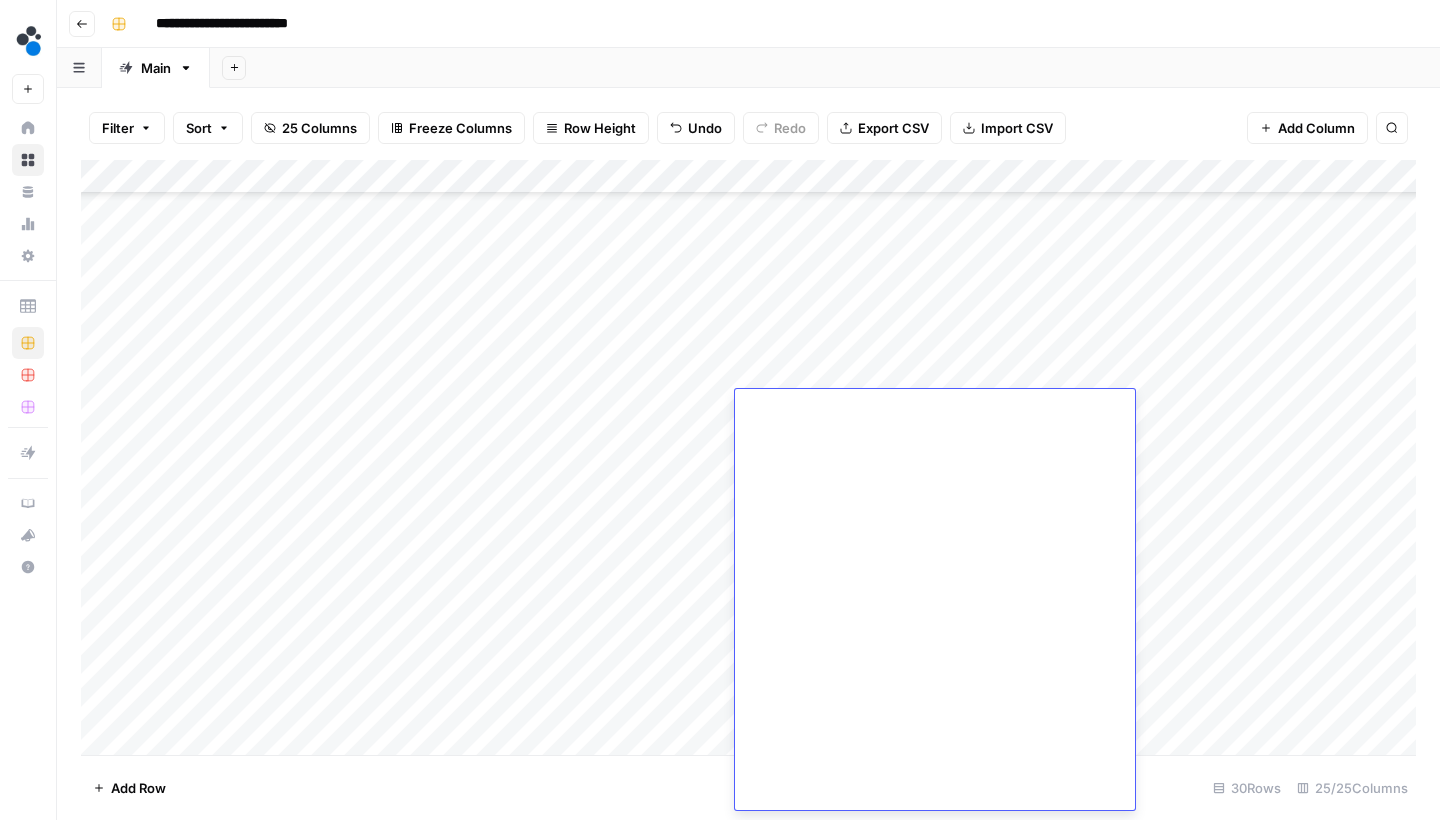 scroll, scrollTop: 37593, scrollLeft: 0, axis: vertical 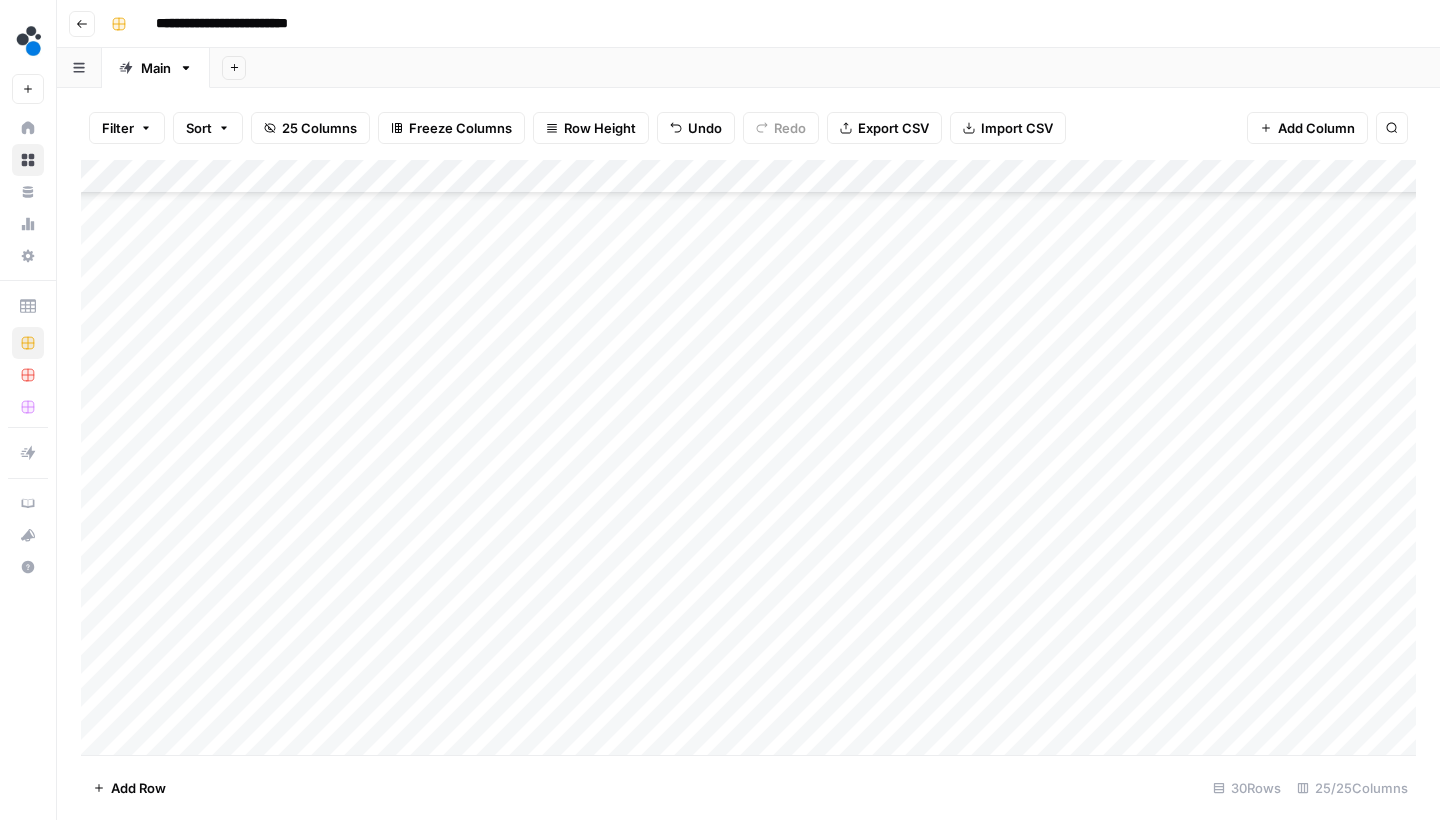 click on "Add Column" at bounding box center (748, 460) 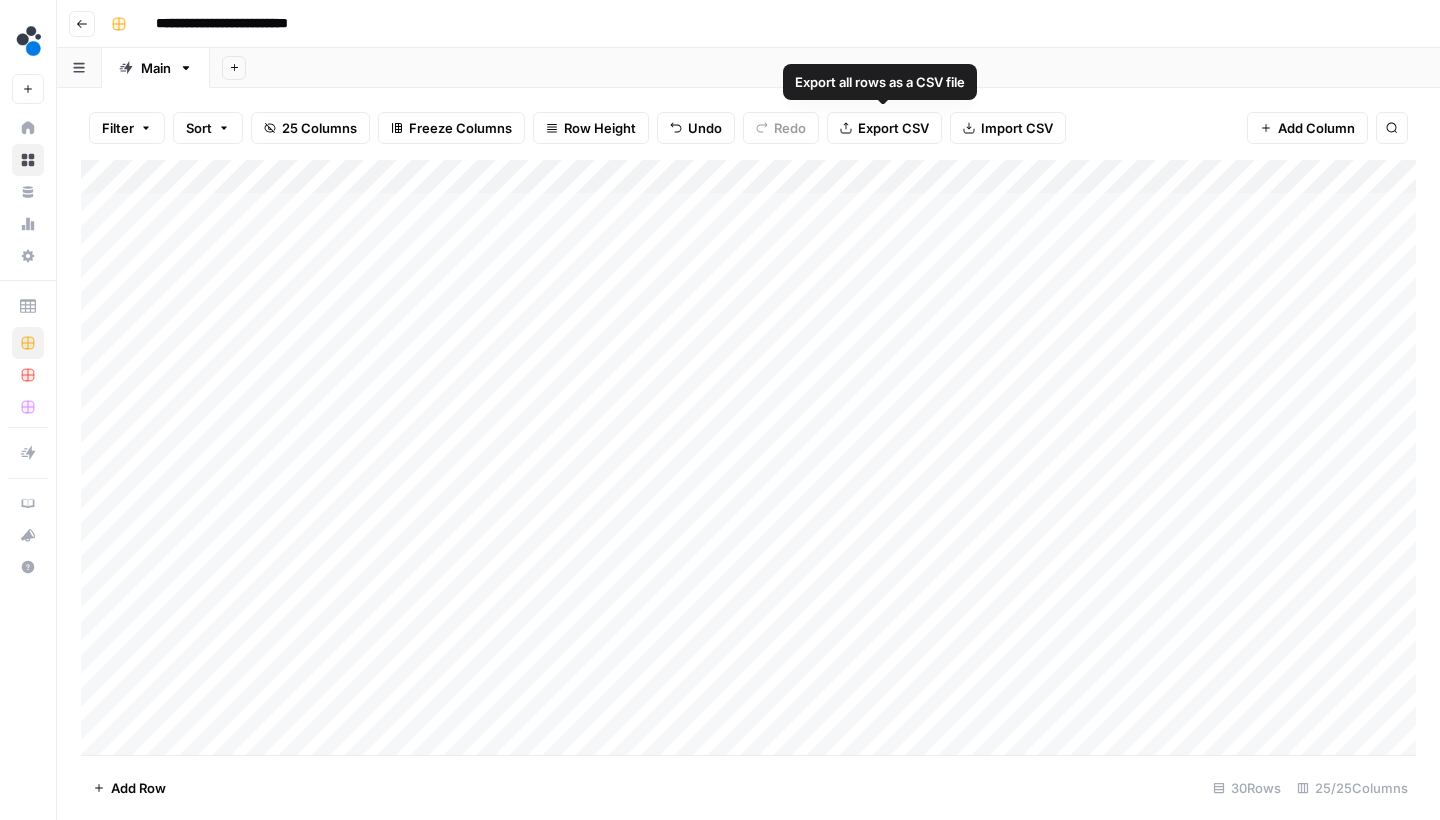 scroll, scrollTop: 0, scrollLeft: 0, axis: both 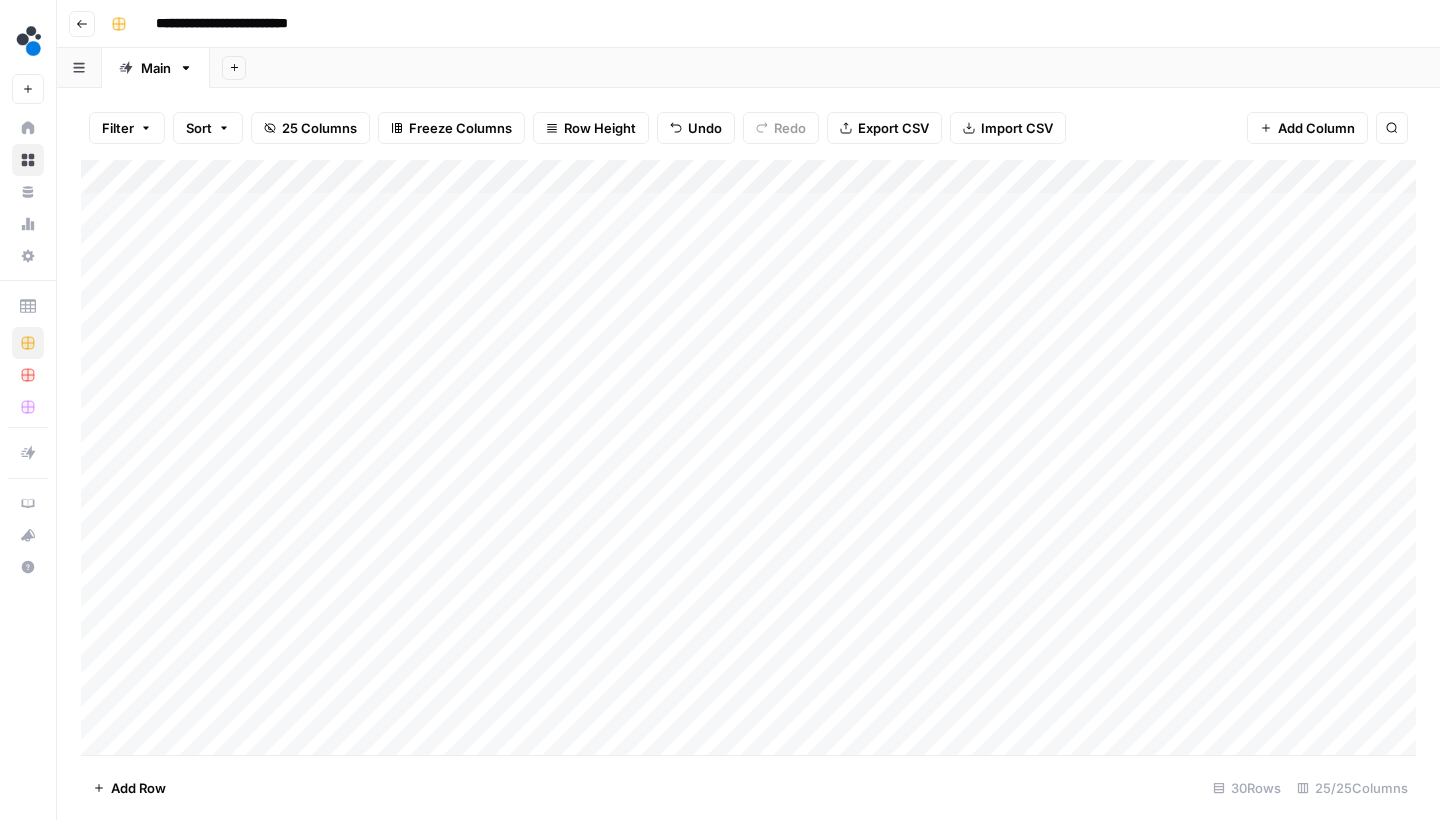 drag, startPoint x: 917, startPoint y: 423, endPoint x: 849, endPoint y: 202, distance: 231.225 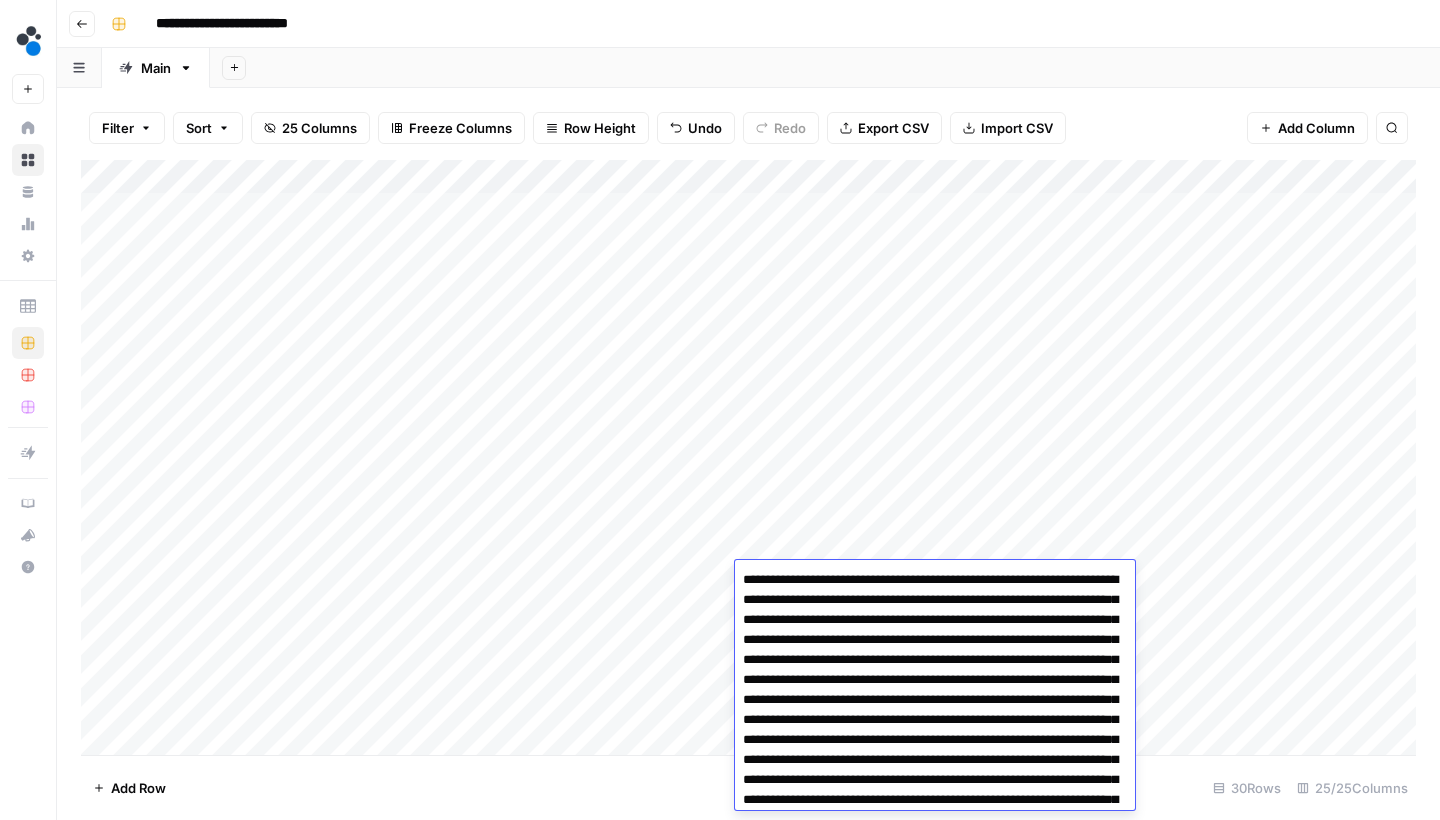 click on "Add Column" at bounding box center [748, 460] 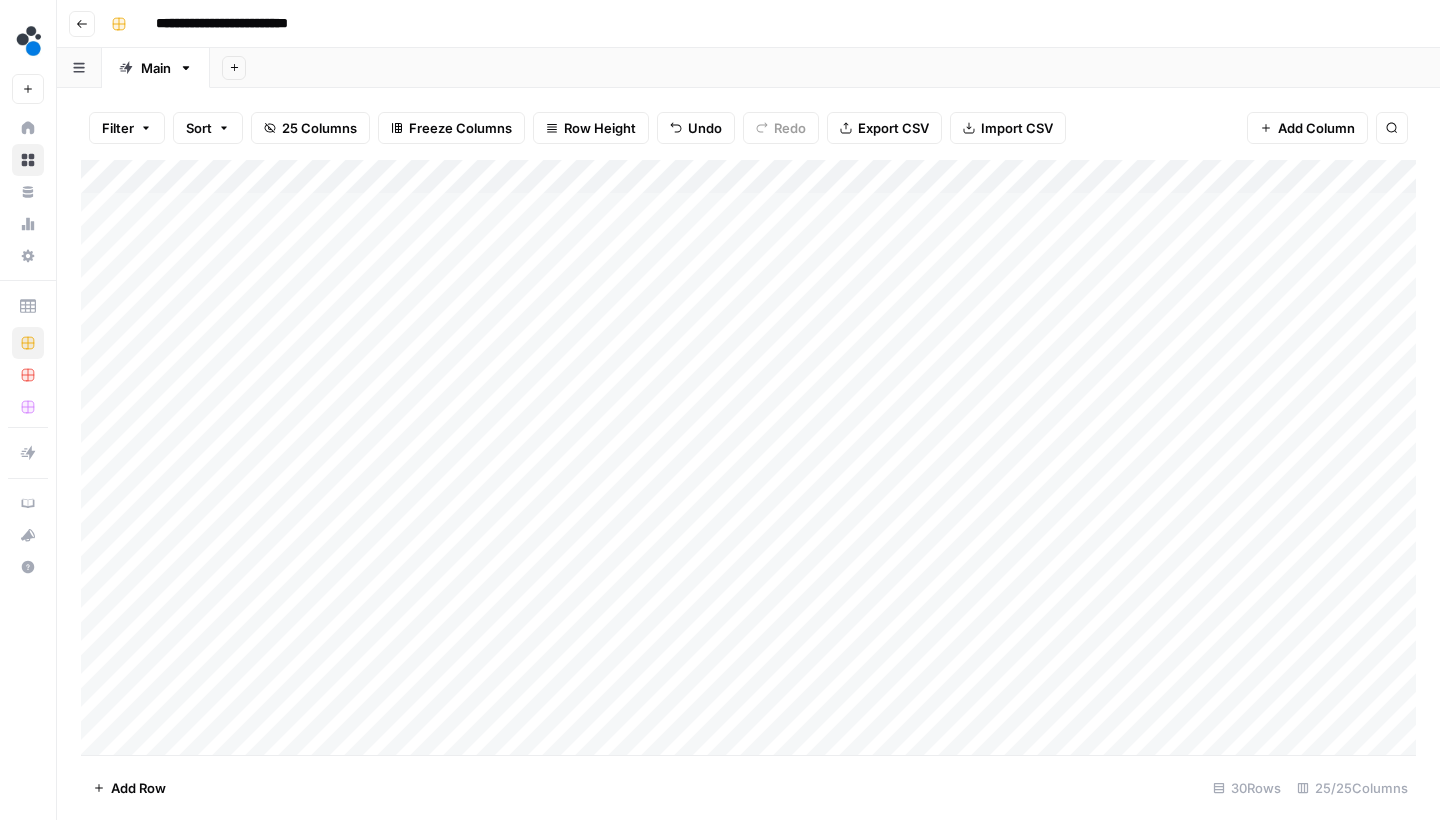 click on "Add Column" at bounding box center [748, 460] 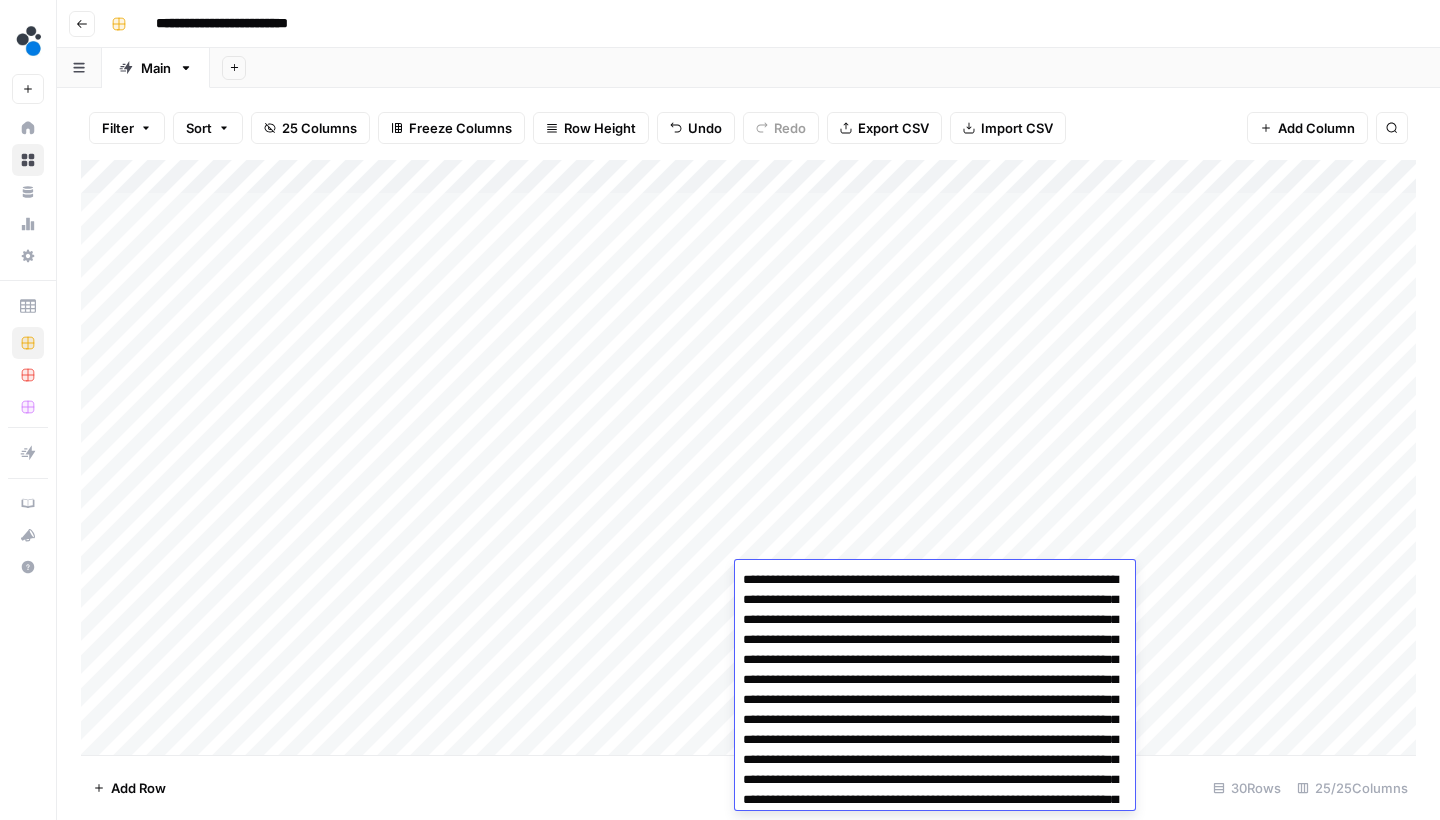 scroll, scrollTop: 37764, scrollLeft: 0, axis: vertical 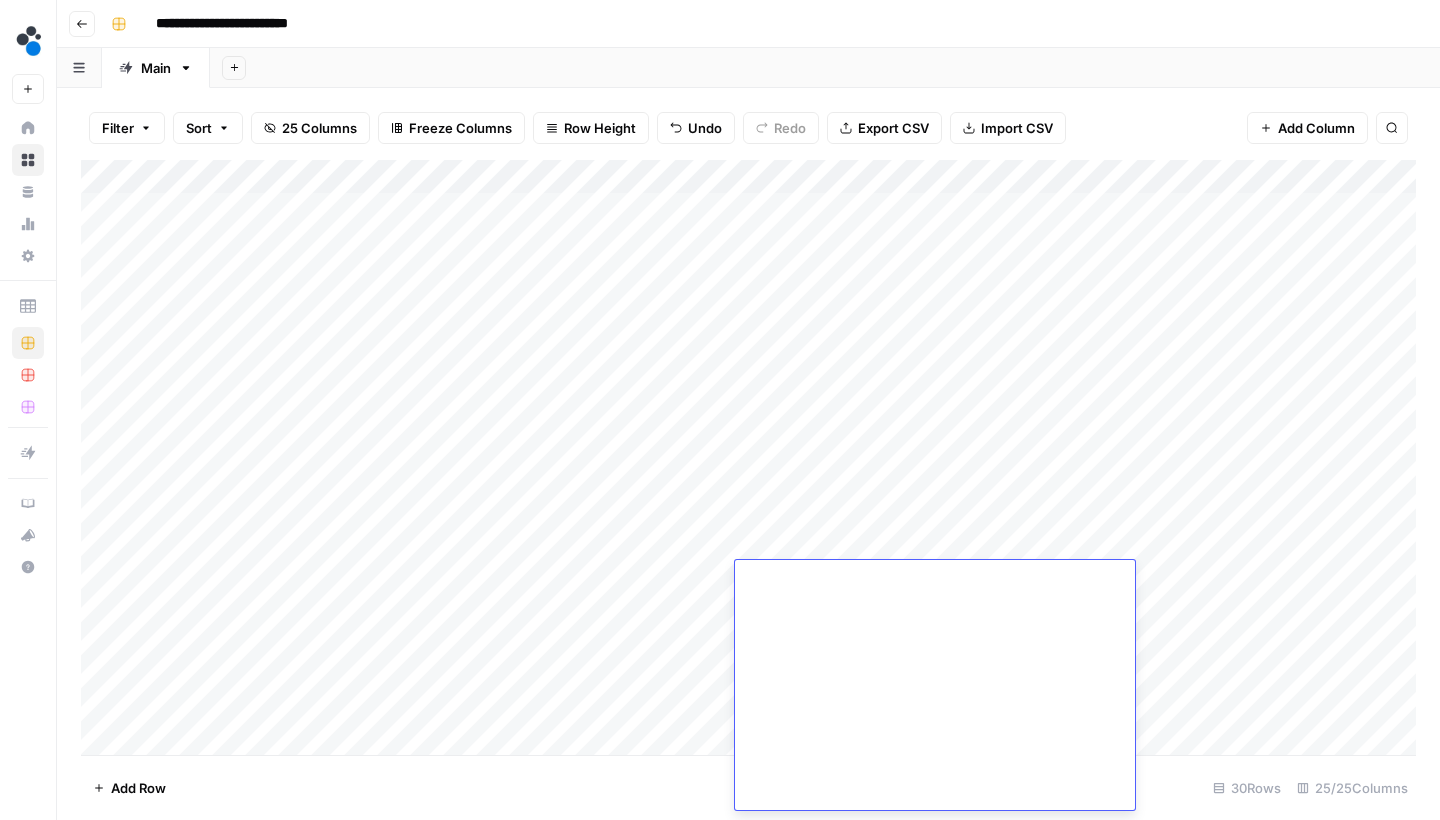 click at bounding box center [935, -18194] 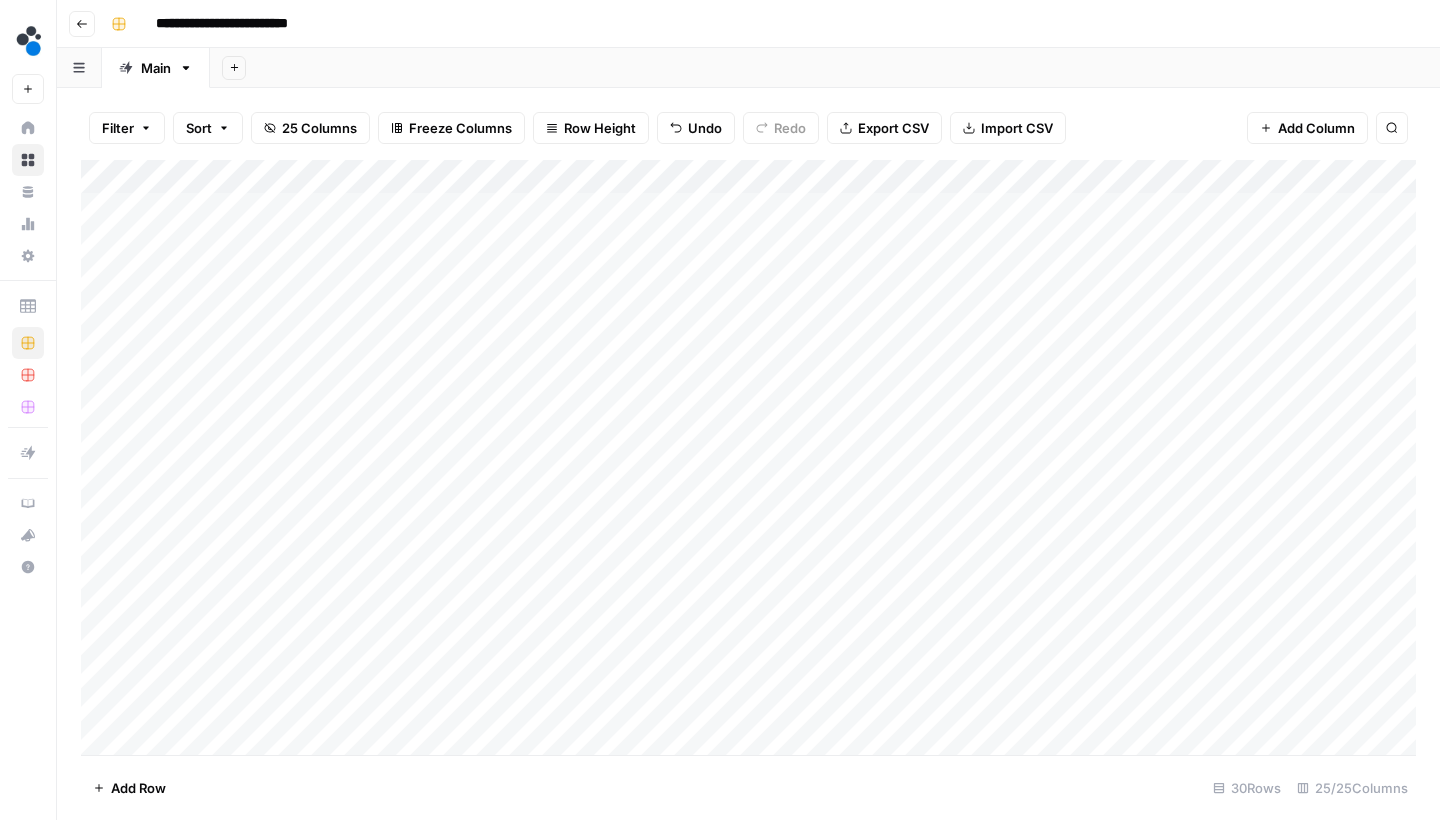click on "Add Column" at bounding box center (748, 460) 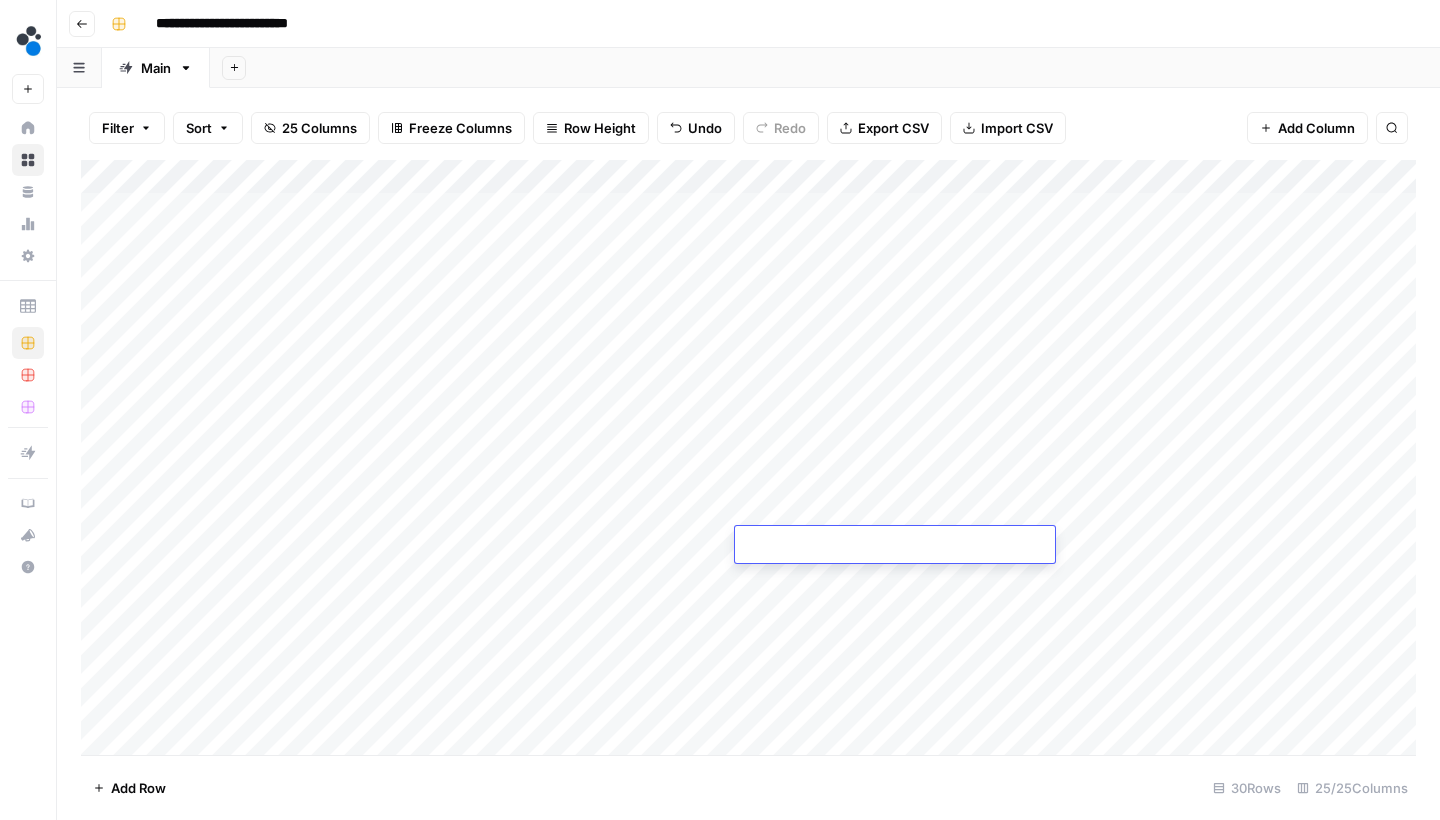 click at bounding box center (895, 546) 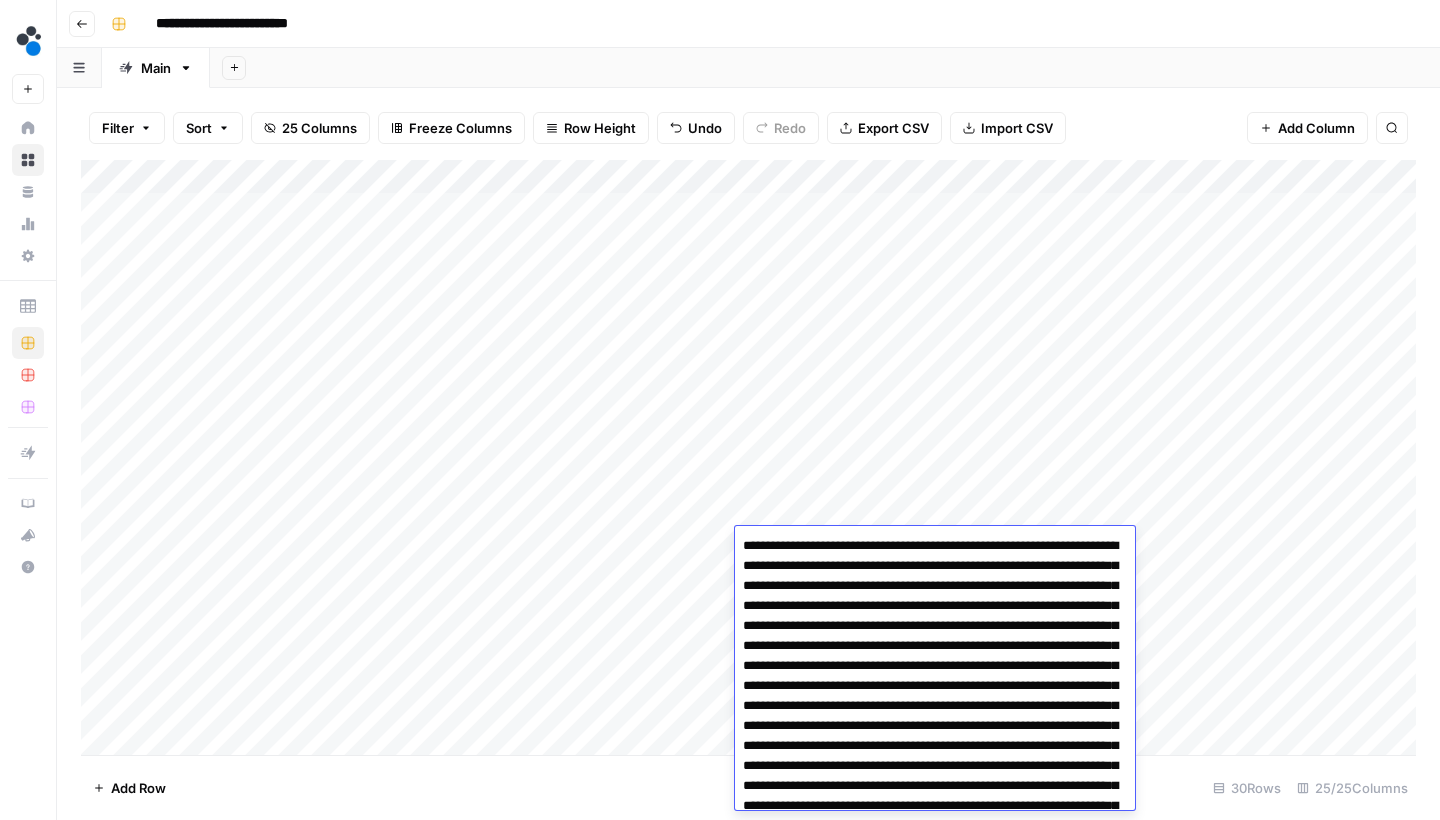 scroll, scrollTop: 37730, scrollLeft: 0, axis: vertical 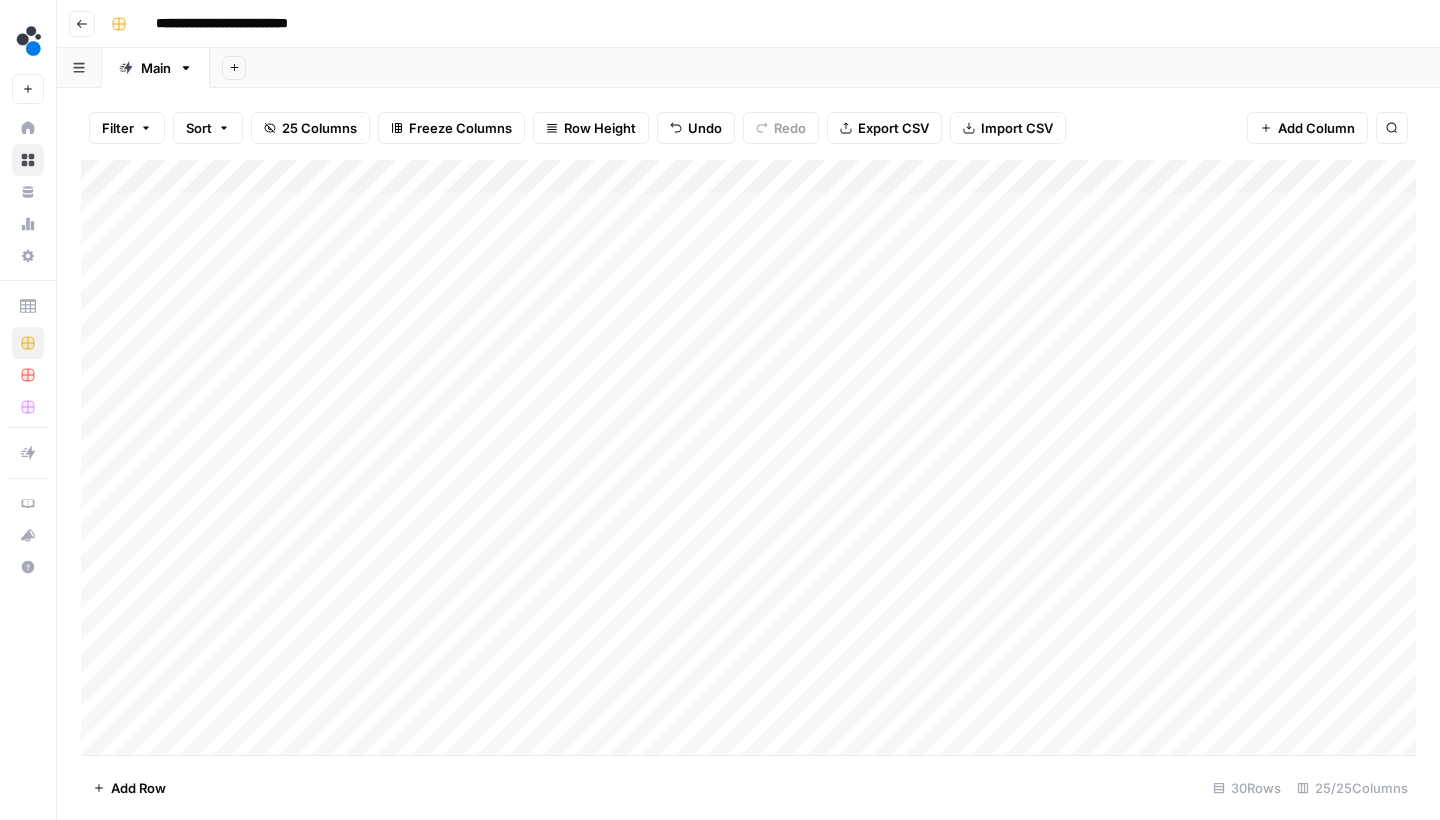click on "Add Column" at bounding box center [748, 460] 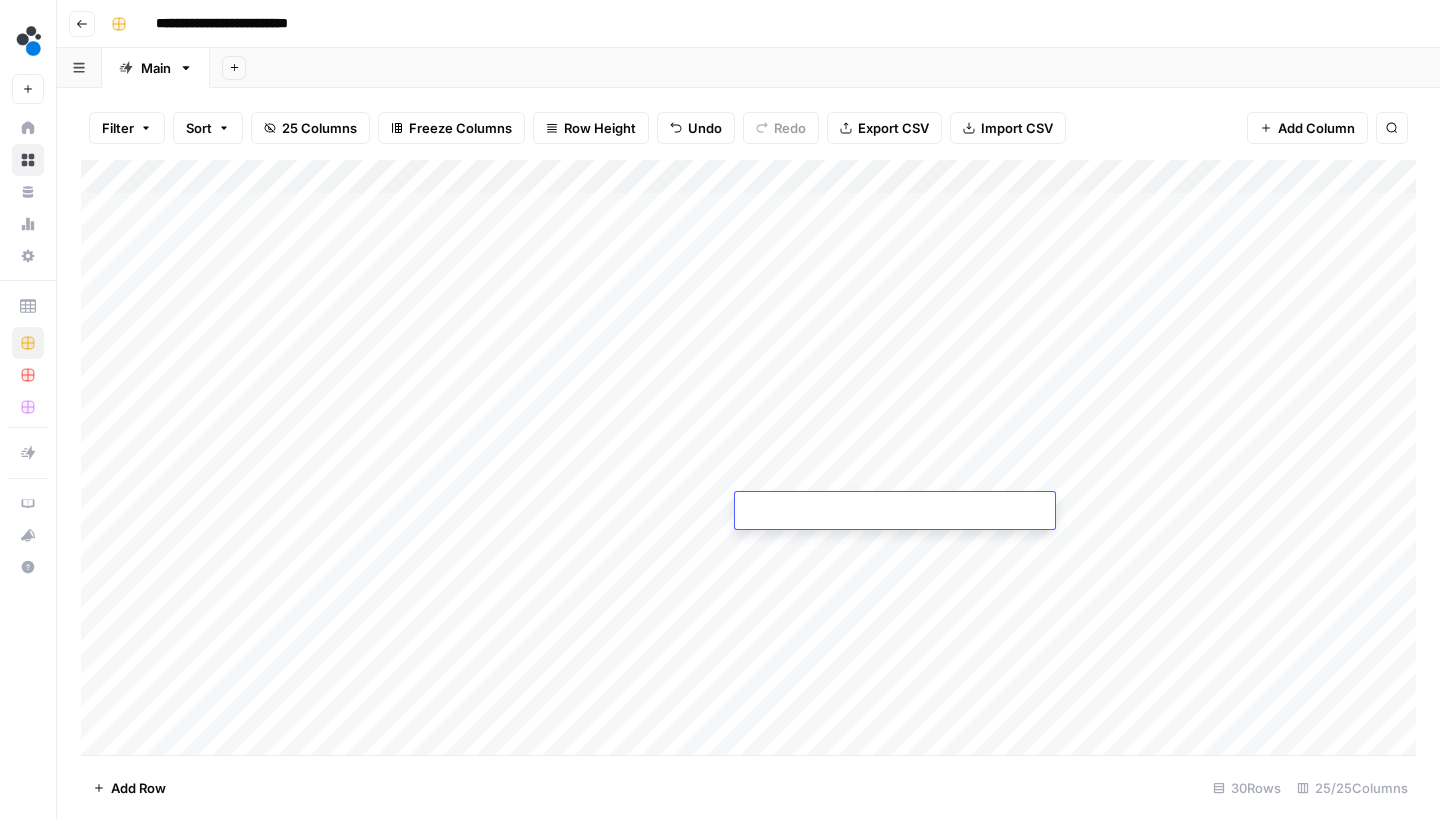 click at bounding box center (895, 512) 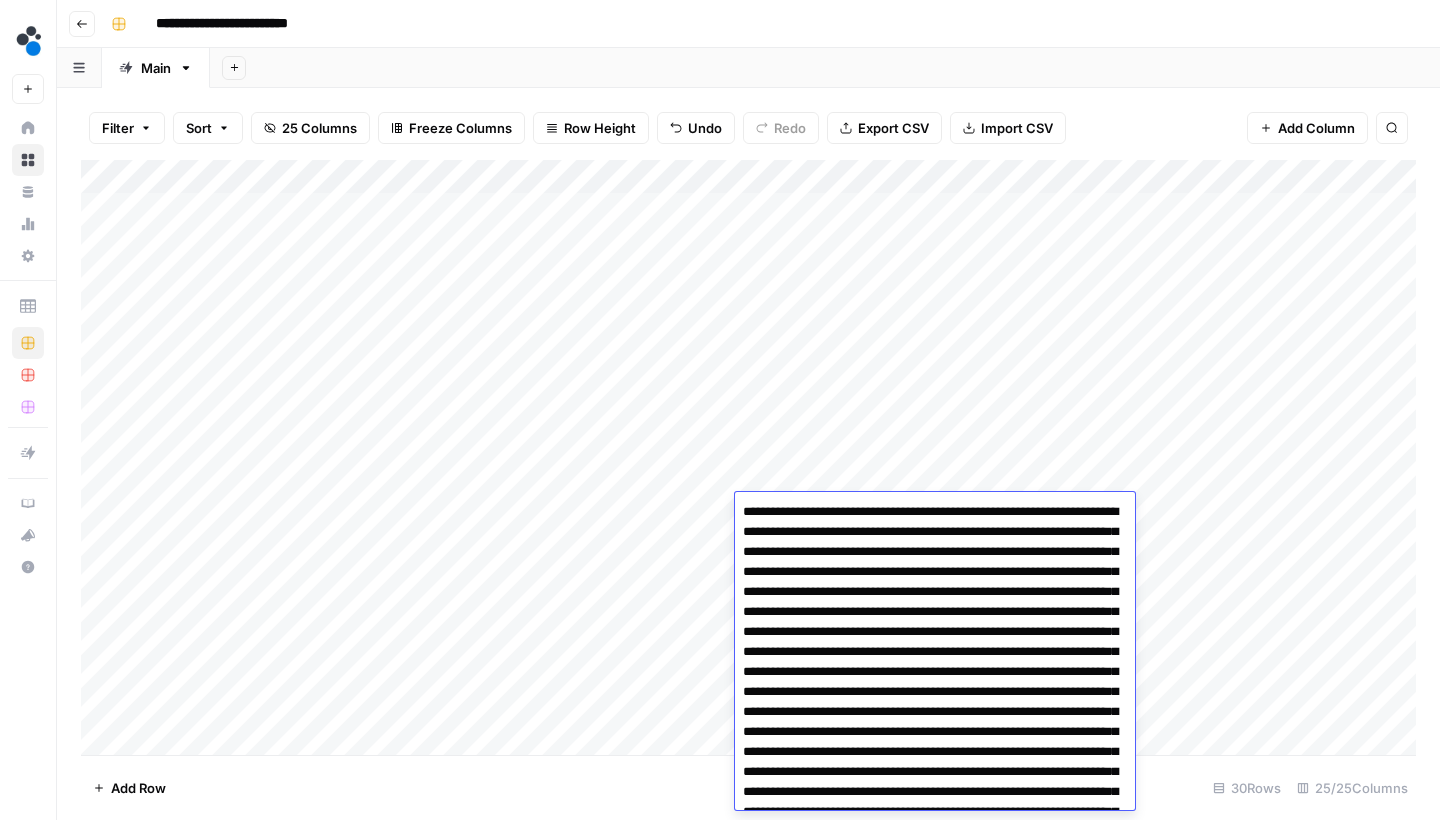 scroll, scrollTop: 37696, scrollLeft: 0, axis: vertical 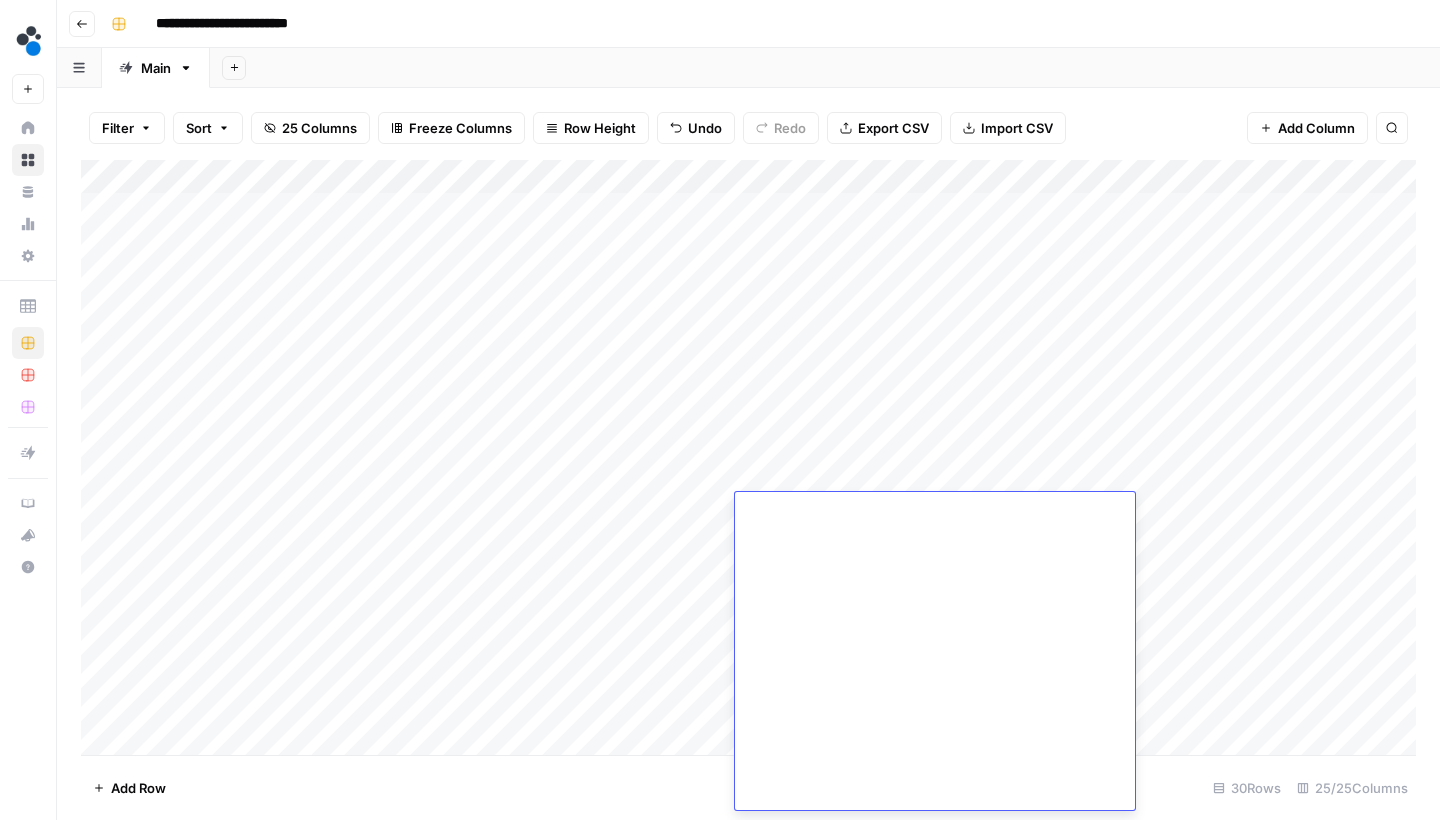 click on "Add Column" at bounding box center [748, 460] 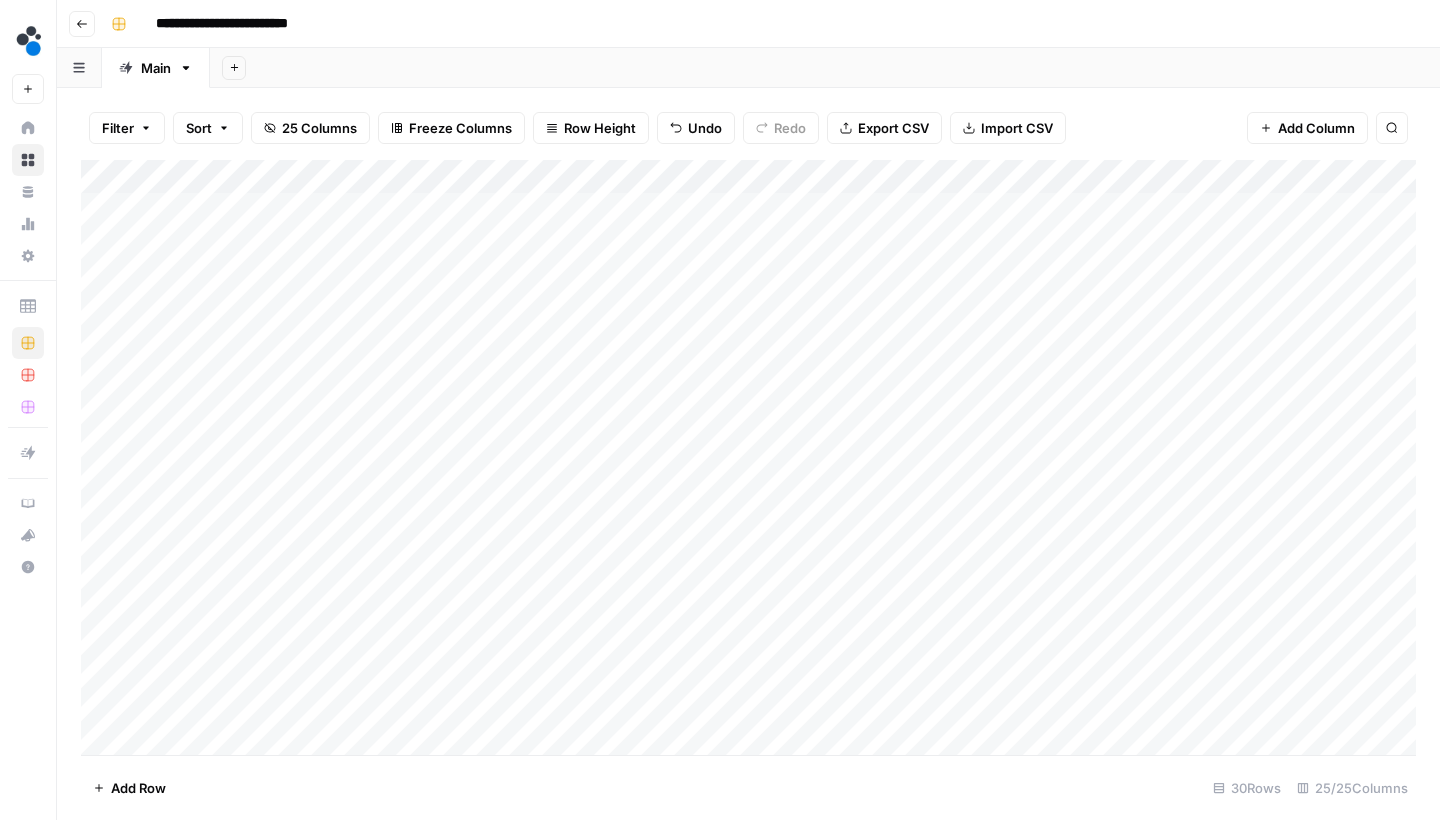 click on "Add Column" at bounding box center [748, 460] 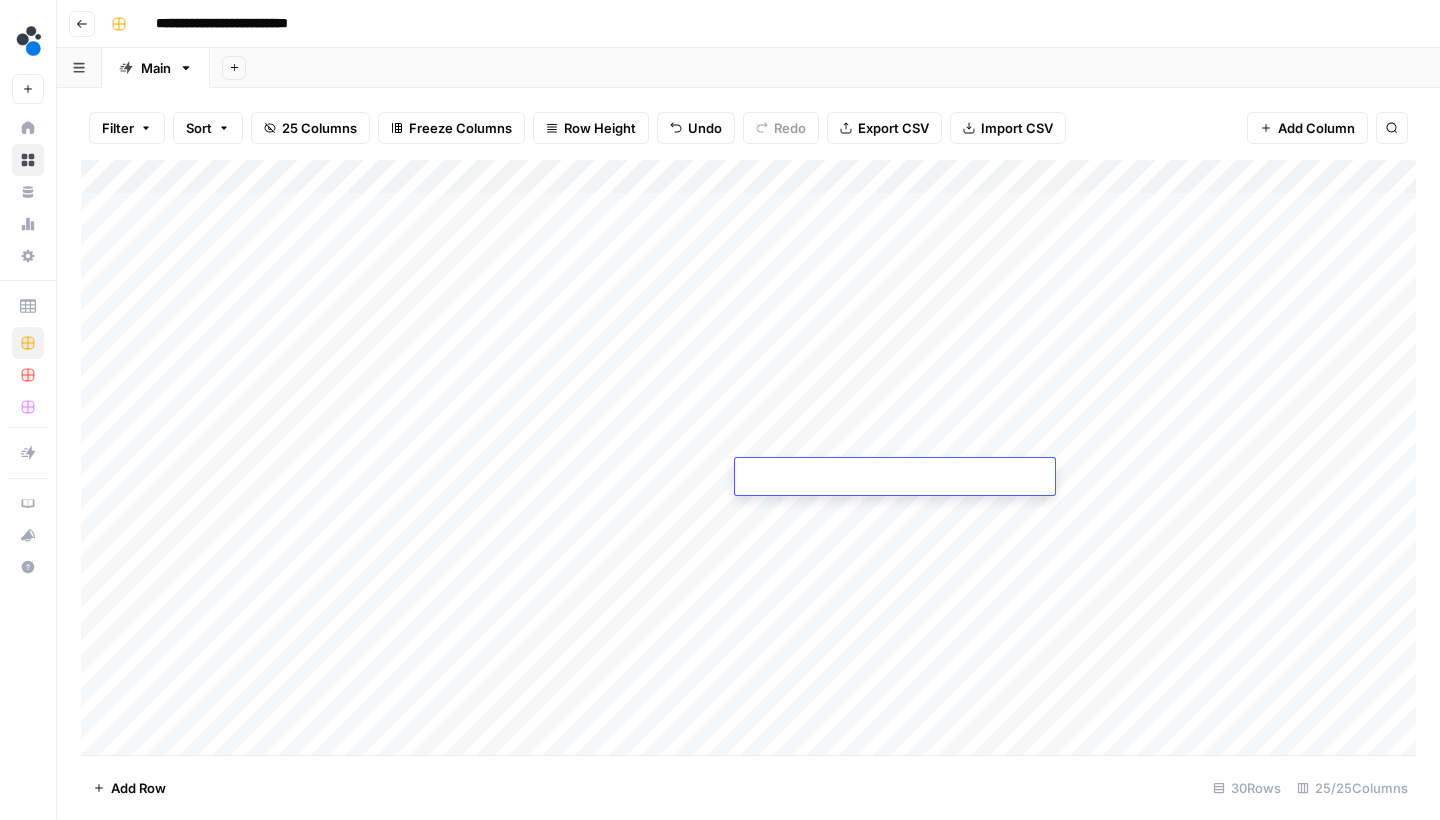 click at bounding box center (895, 478) 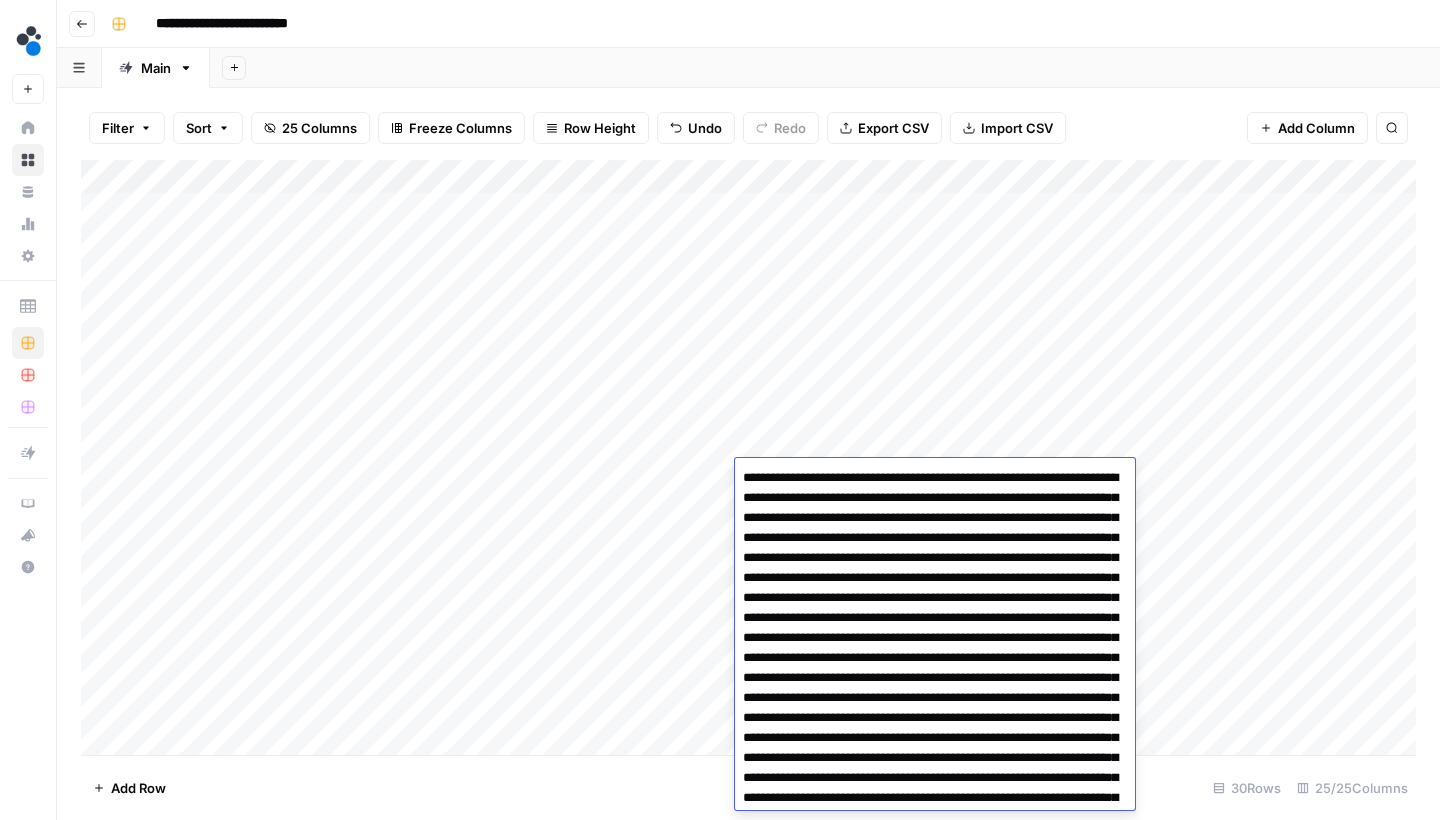 scroll, scrollTop: 37662, scrollLeft: 0, axis: vertical 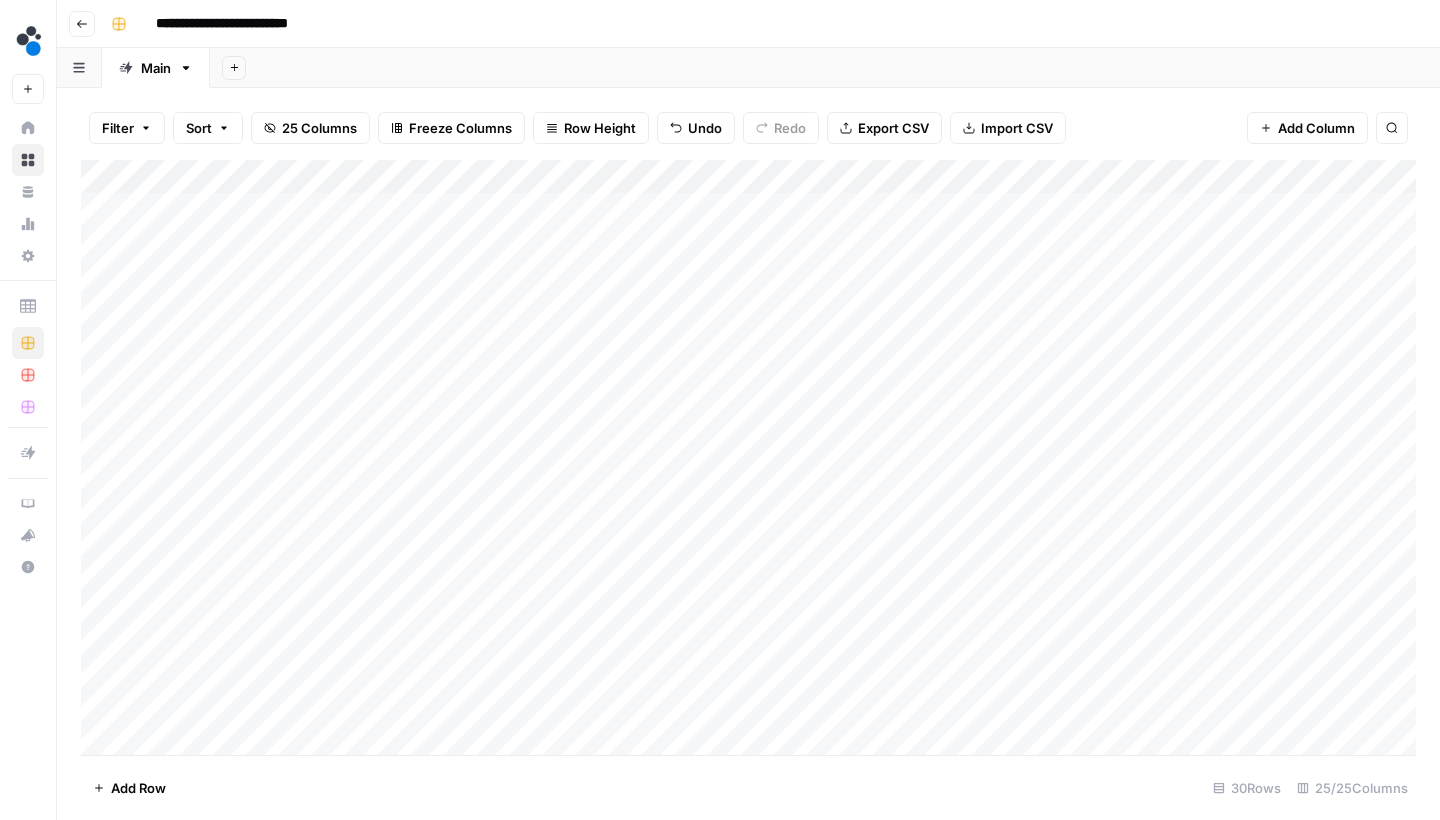click on "Add Column" at bounding box center [748, 460] 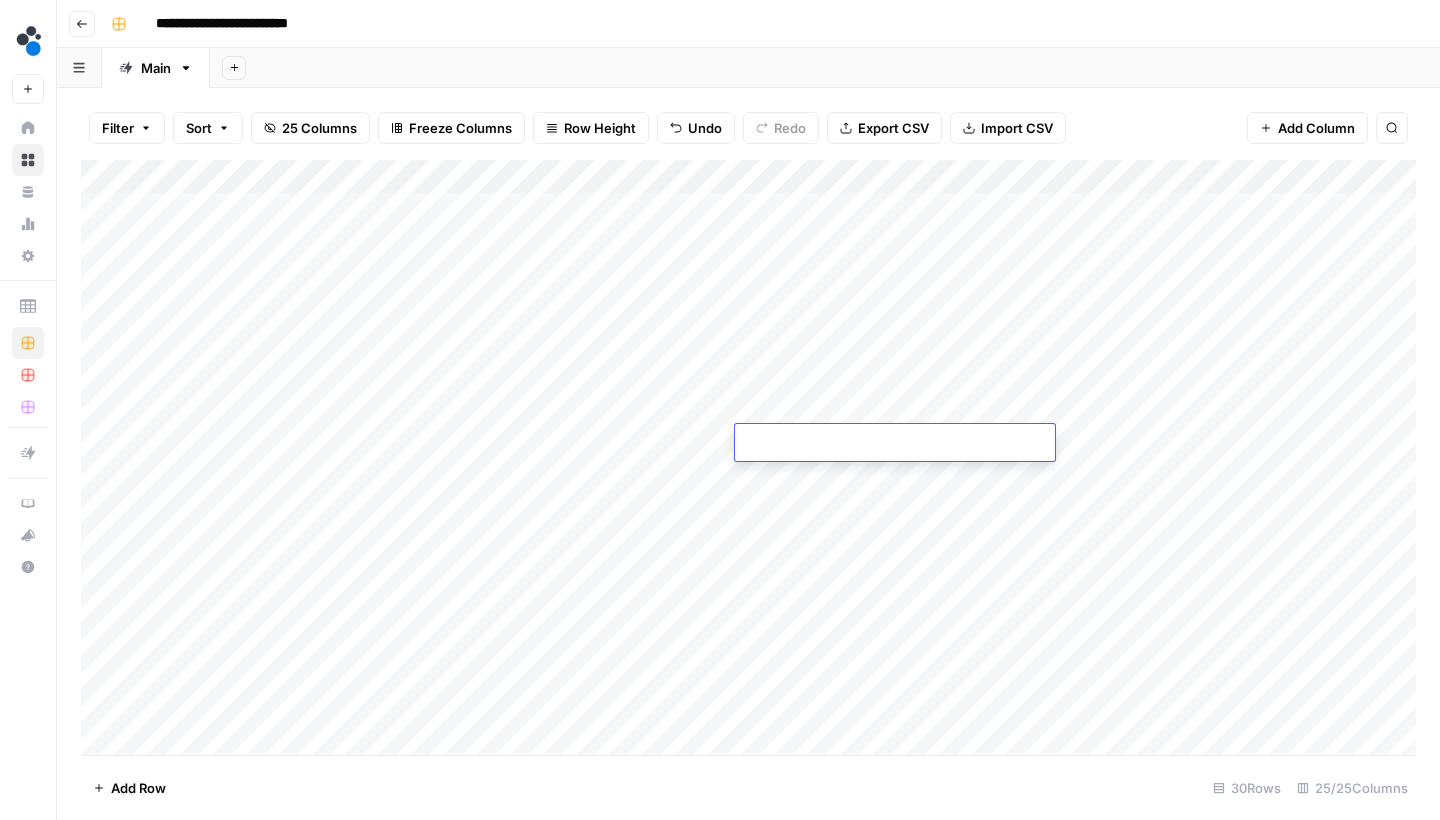 click at bounding box center (895, 444) 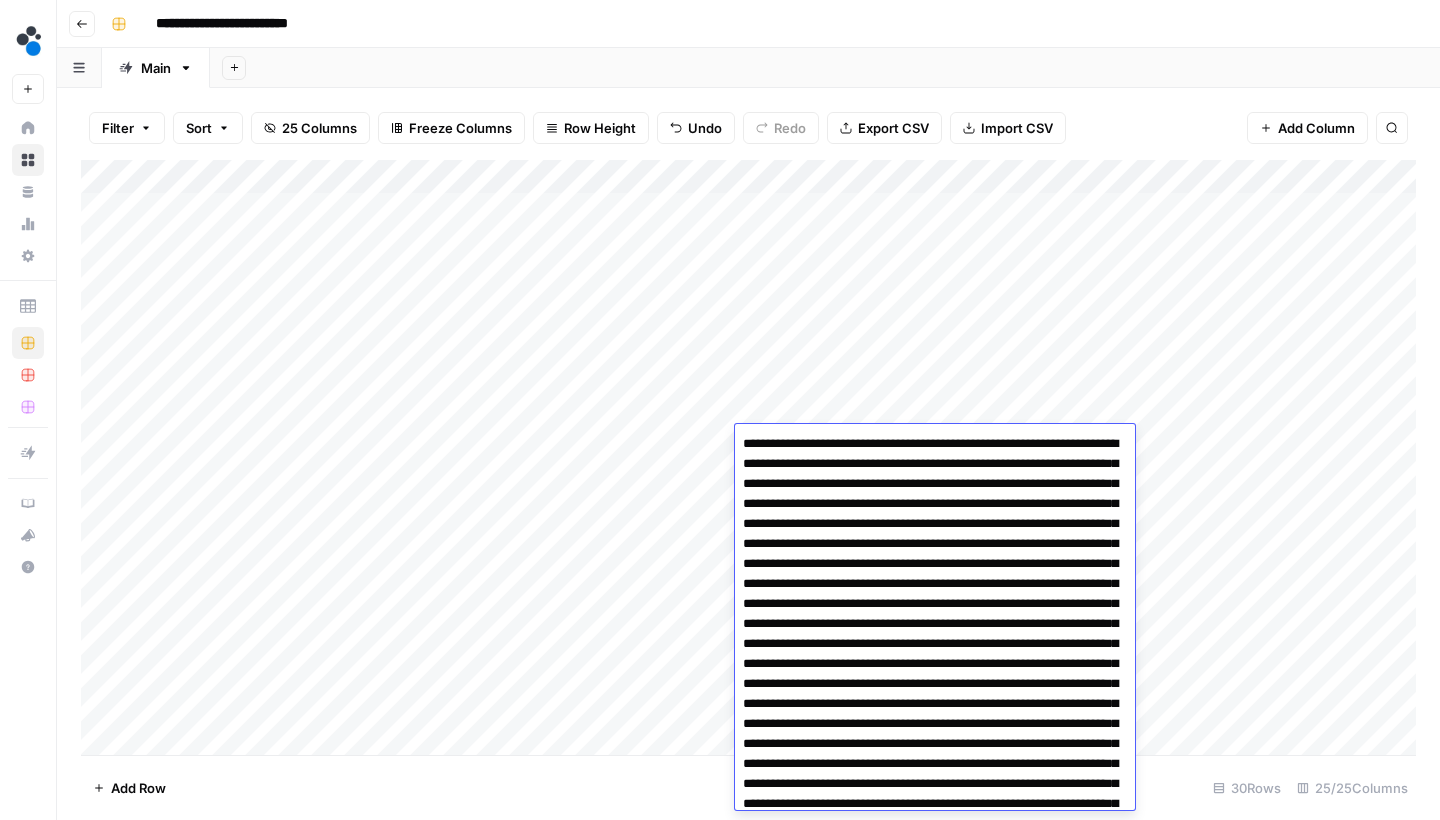 scroll, scrollTop: 37628, scrollLeft: 0, axis: vertical 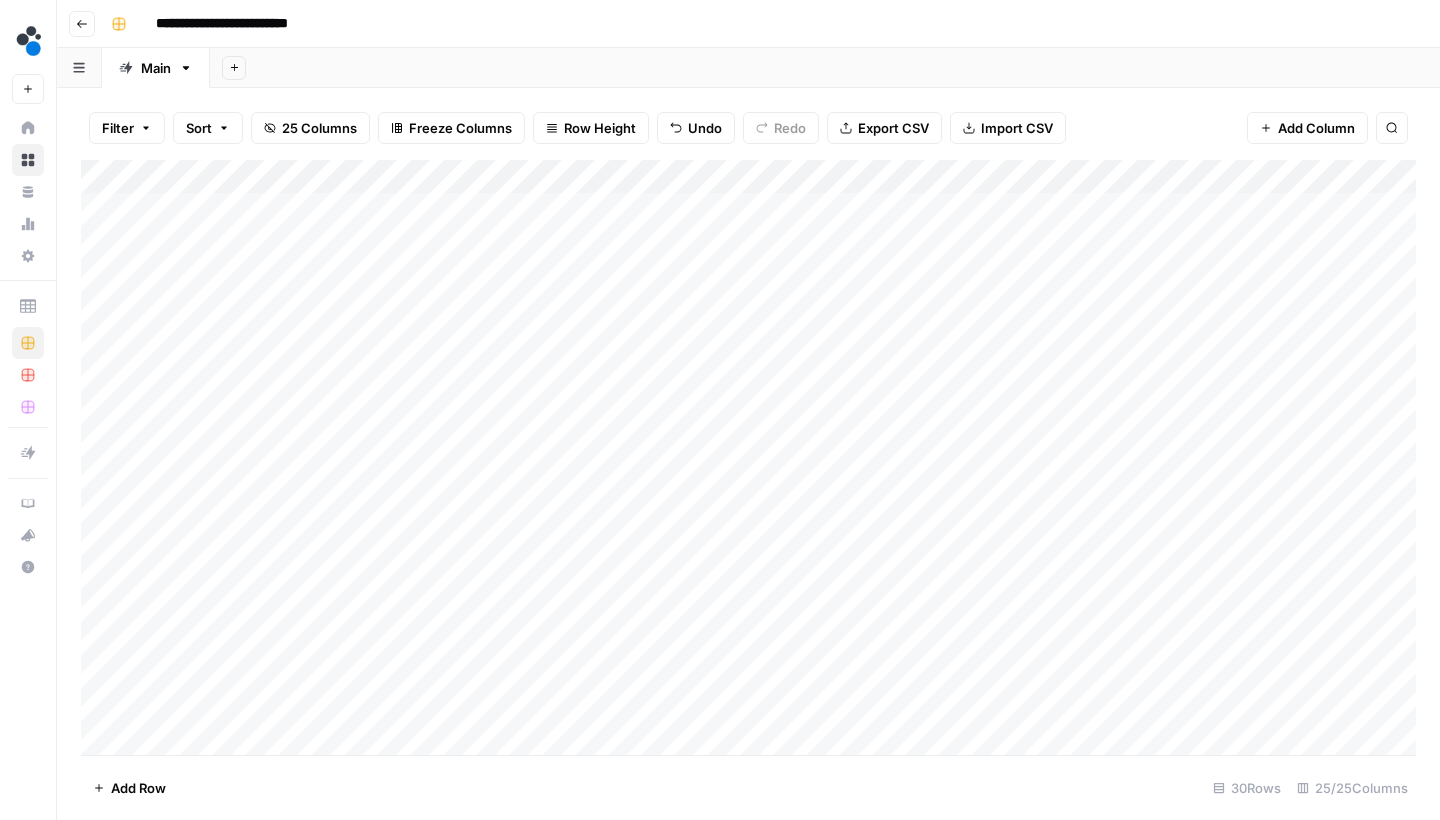 click on "Add Column" at bounding box center (748, 460) 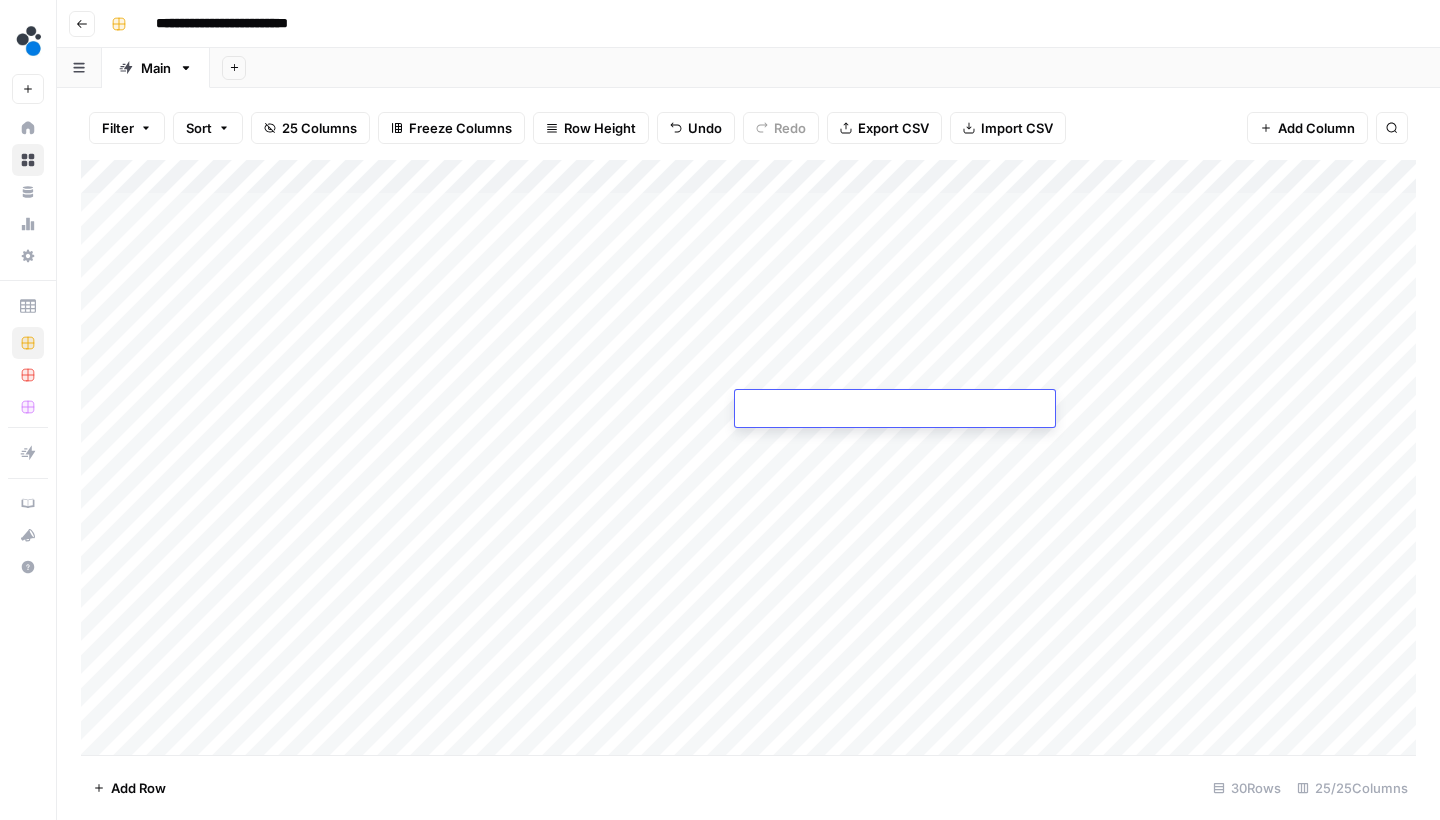 click at bounding box center [895, 410] 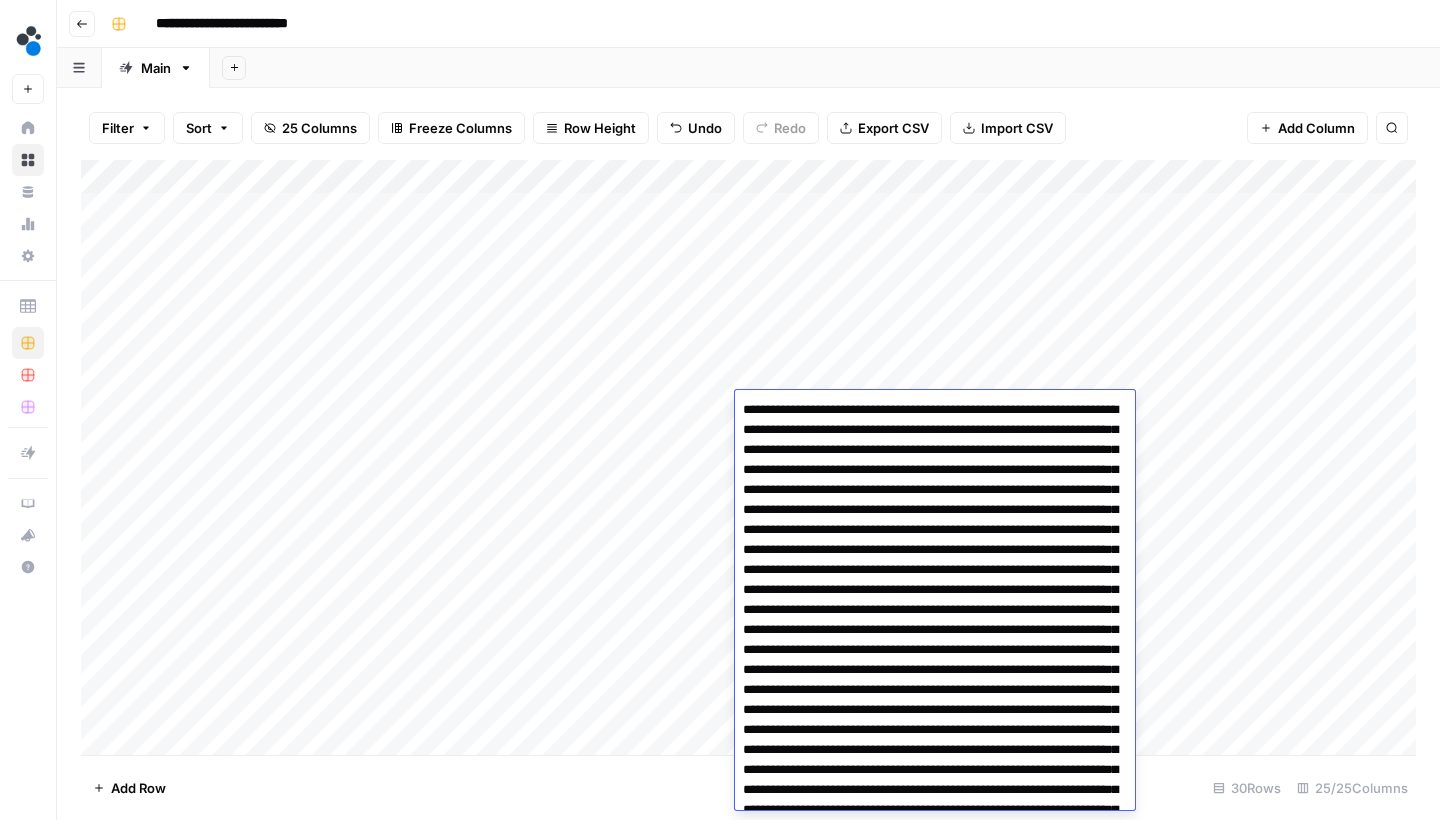 type on "**********" 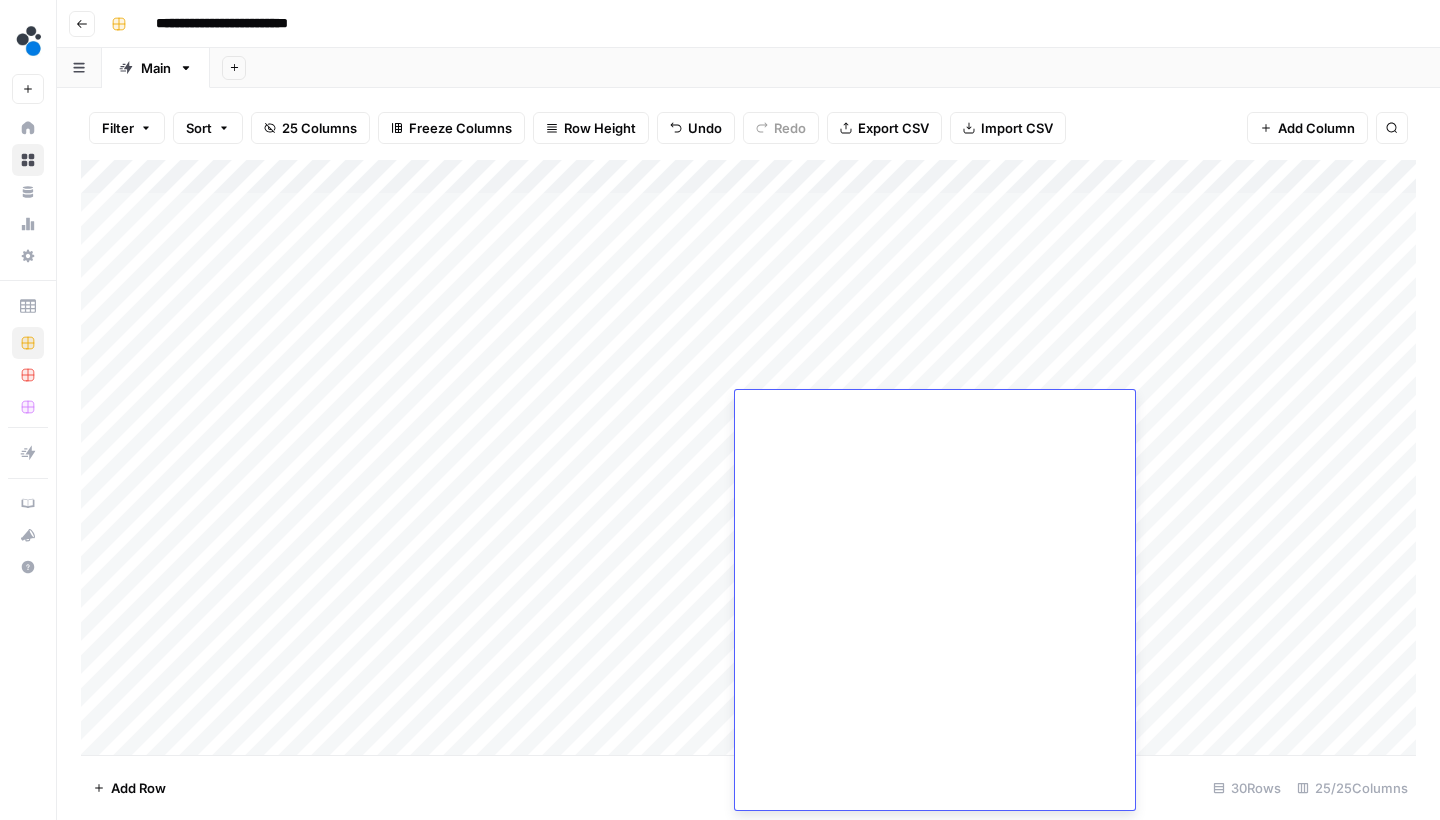 click on "Add Column" at bounding box center (748, 460) 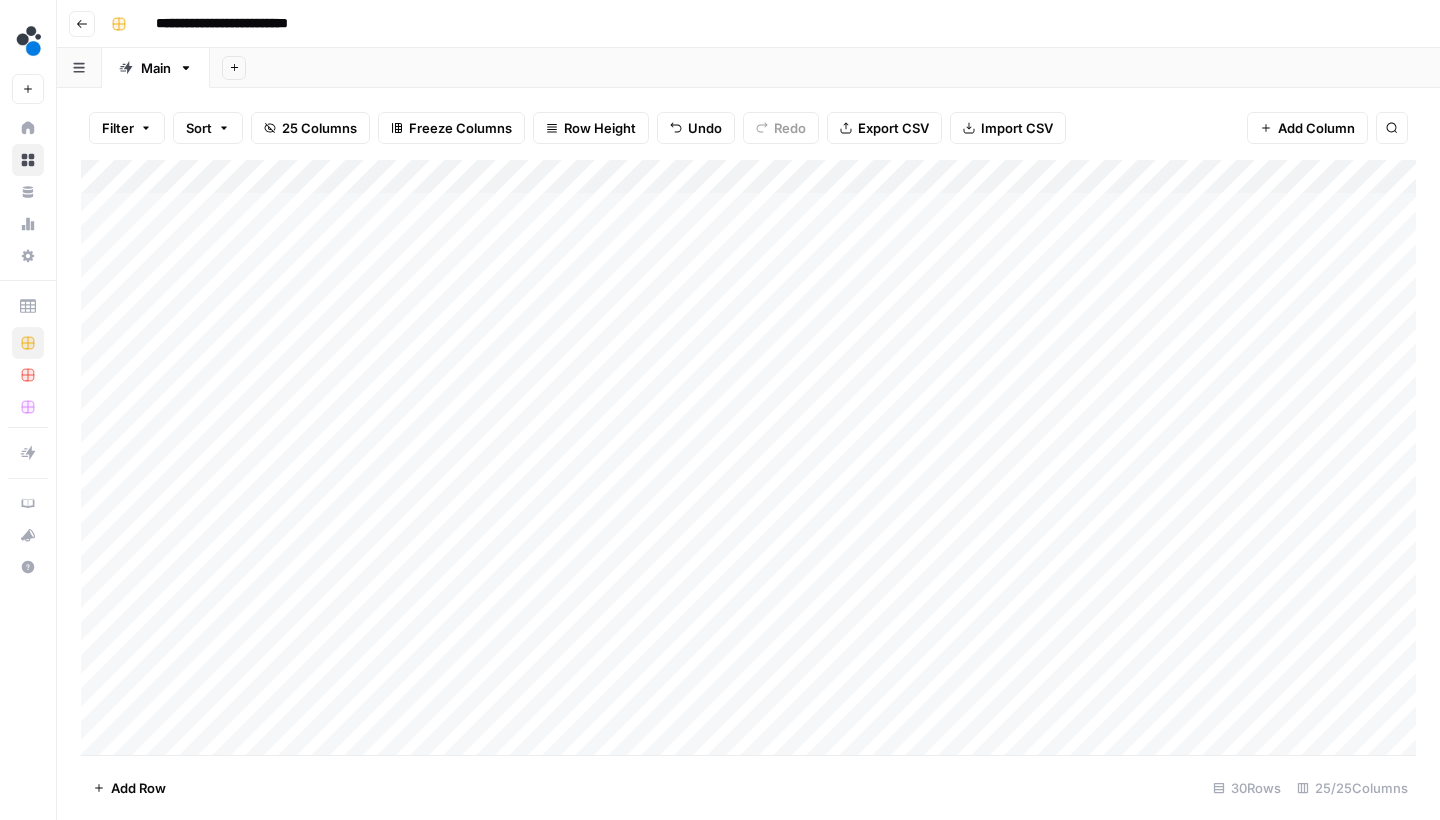 click on "Add Column" at bounding box center (748, 460) 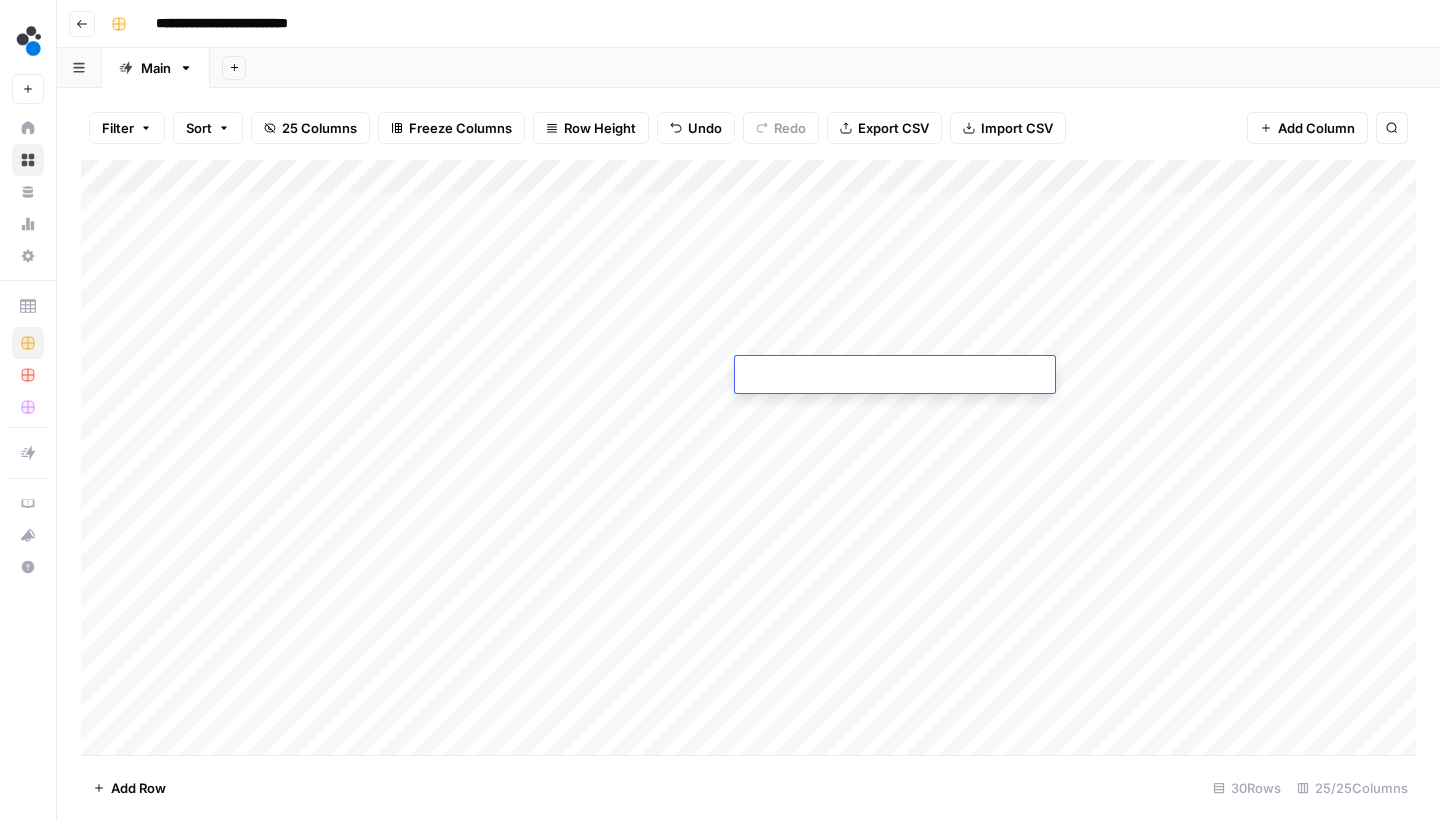 type on "**********" 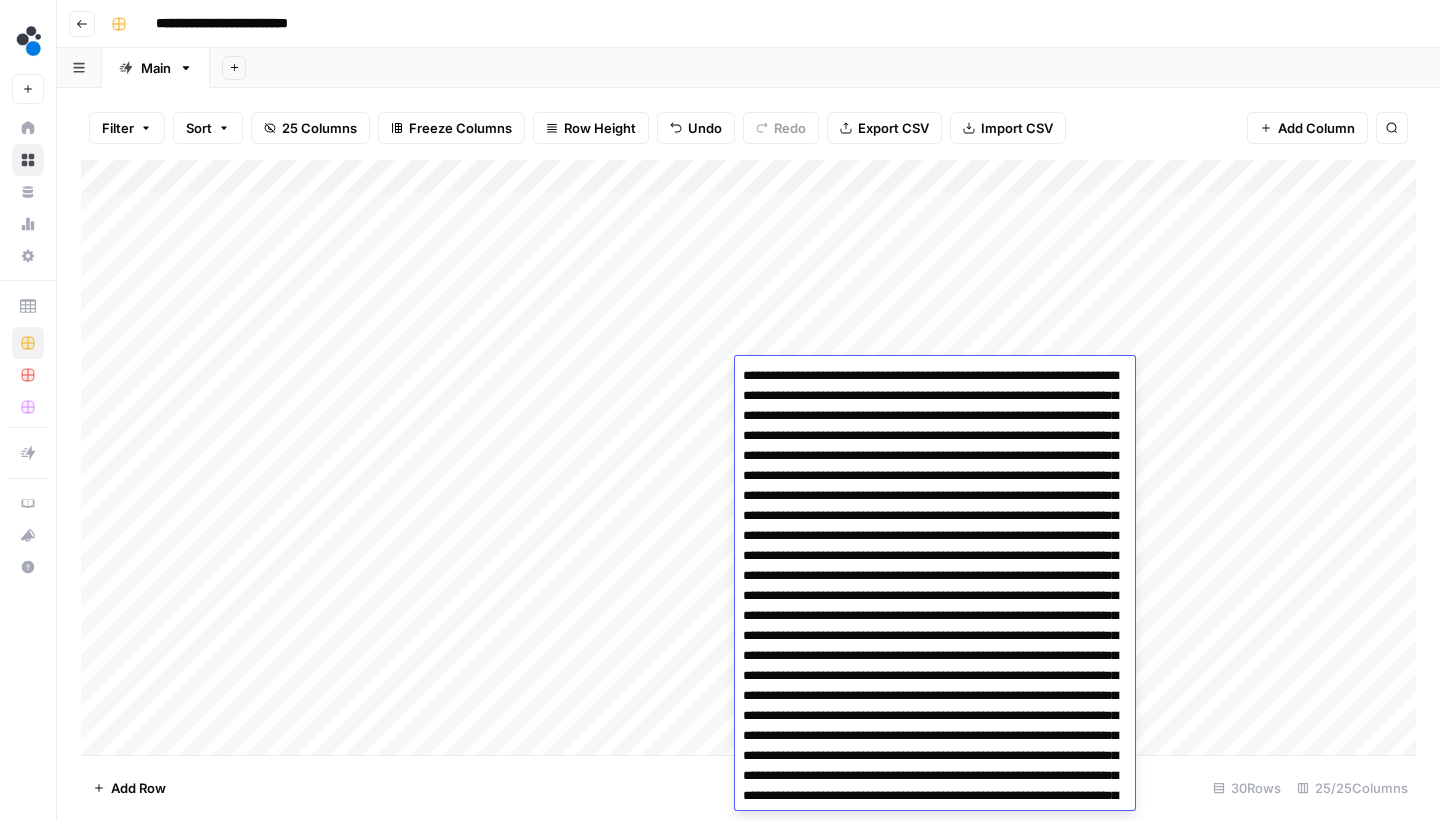 scroll, scrollTop: 37560, scrollLeft: 0, axis: vertical 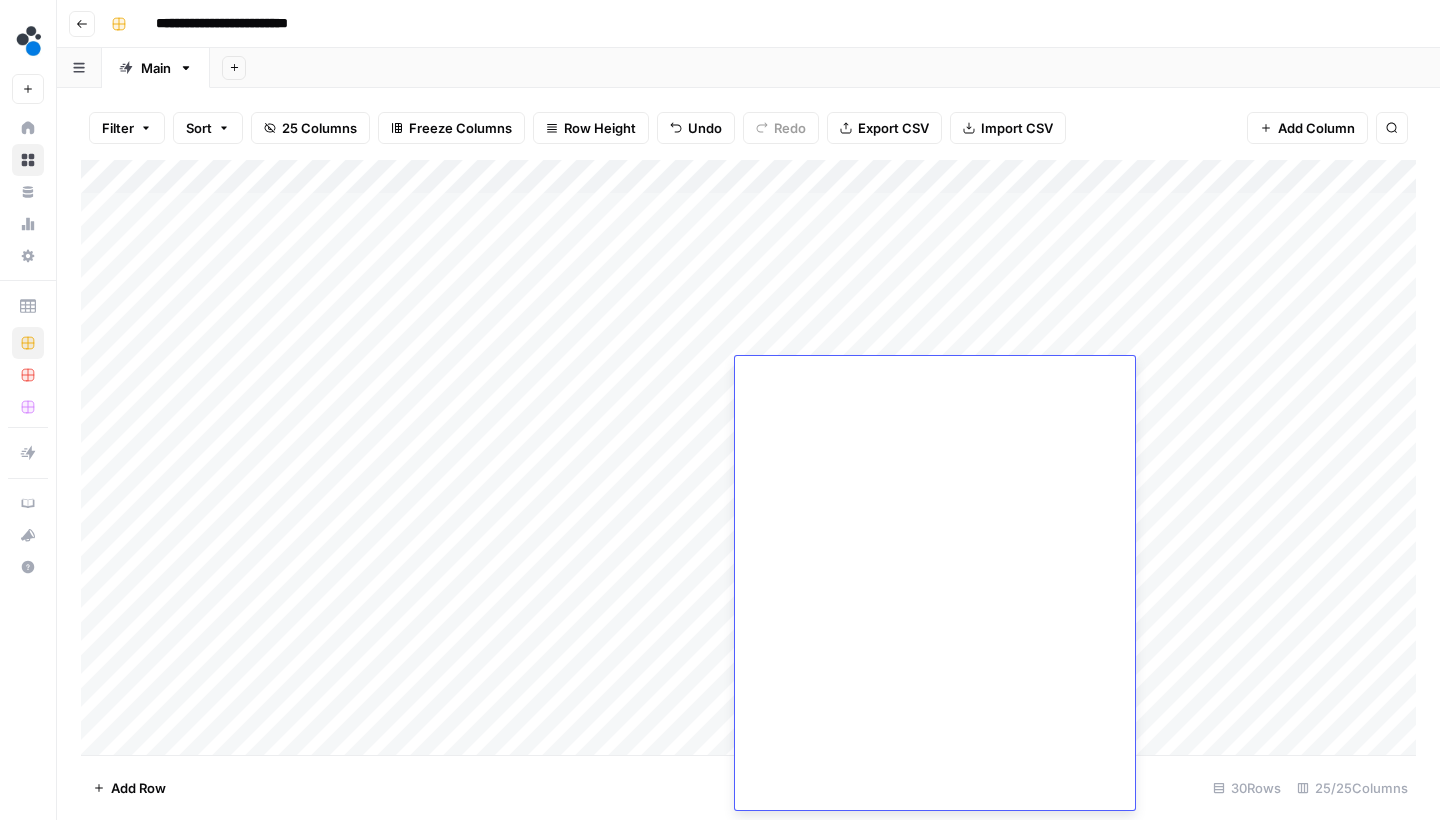 click on "Add Column" at bounding box center (748, 460) 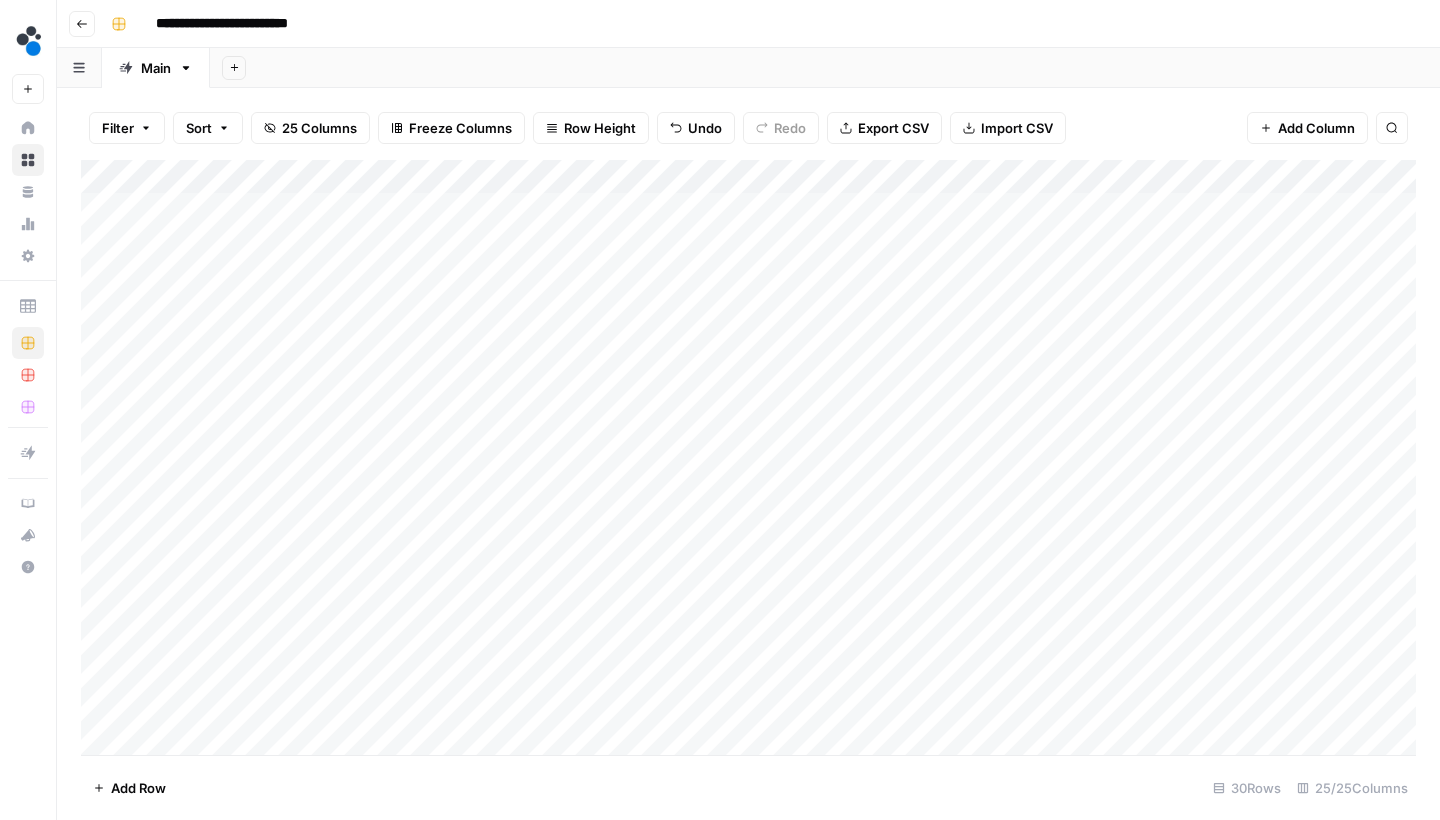 click on "Add Column" at bounding box center [748, 460] 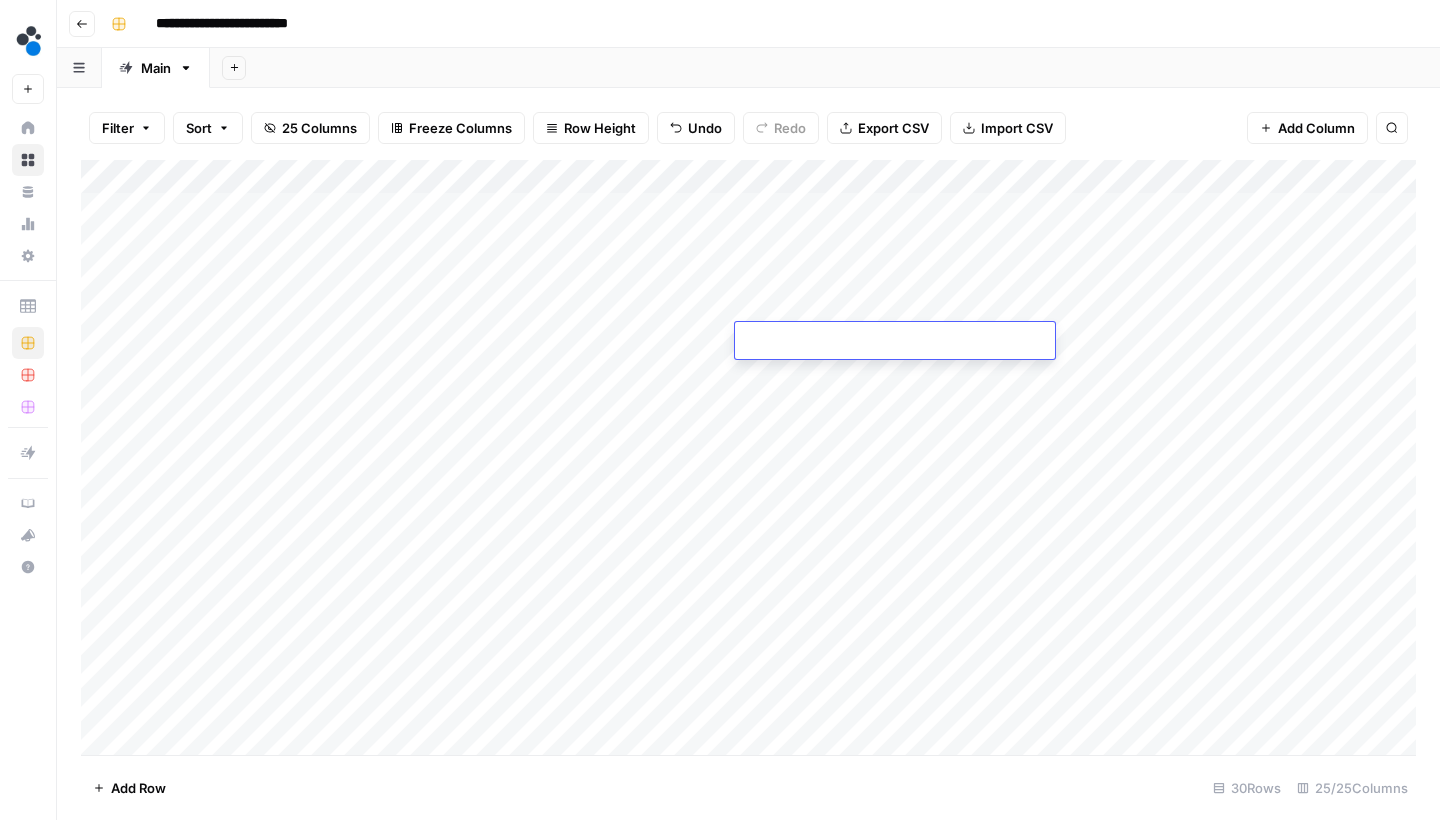 click at bounding box center (895, 342) 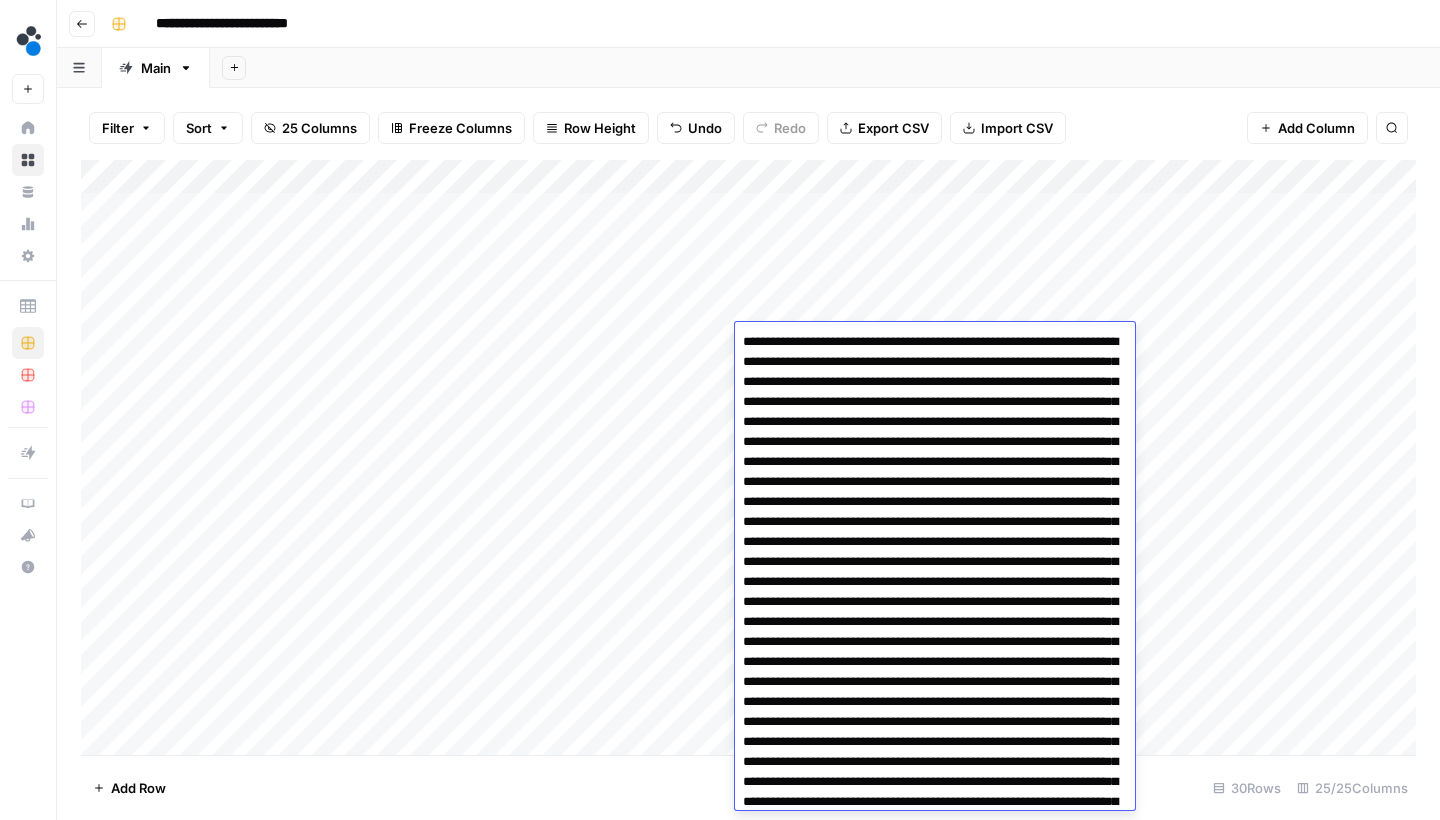 type on "**********" 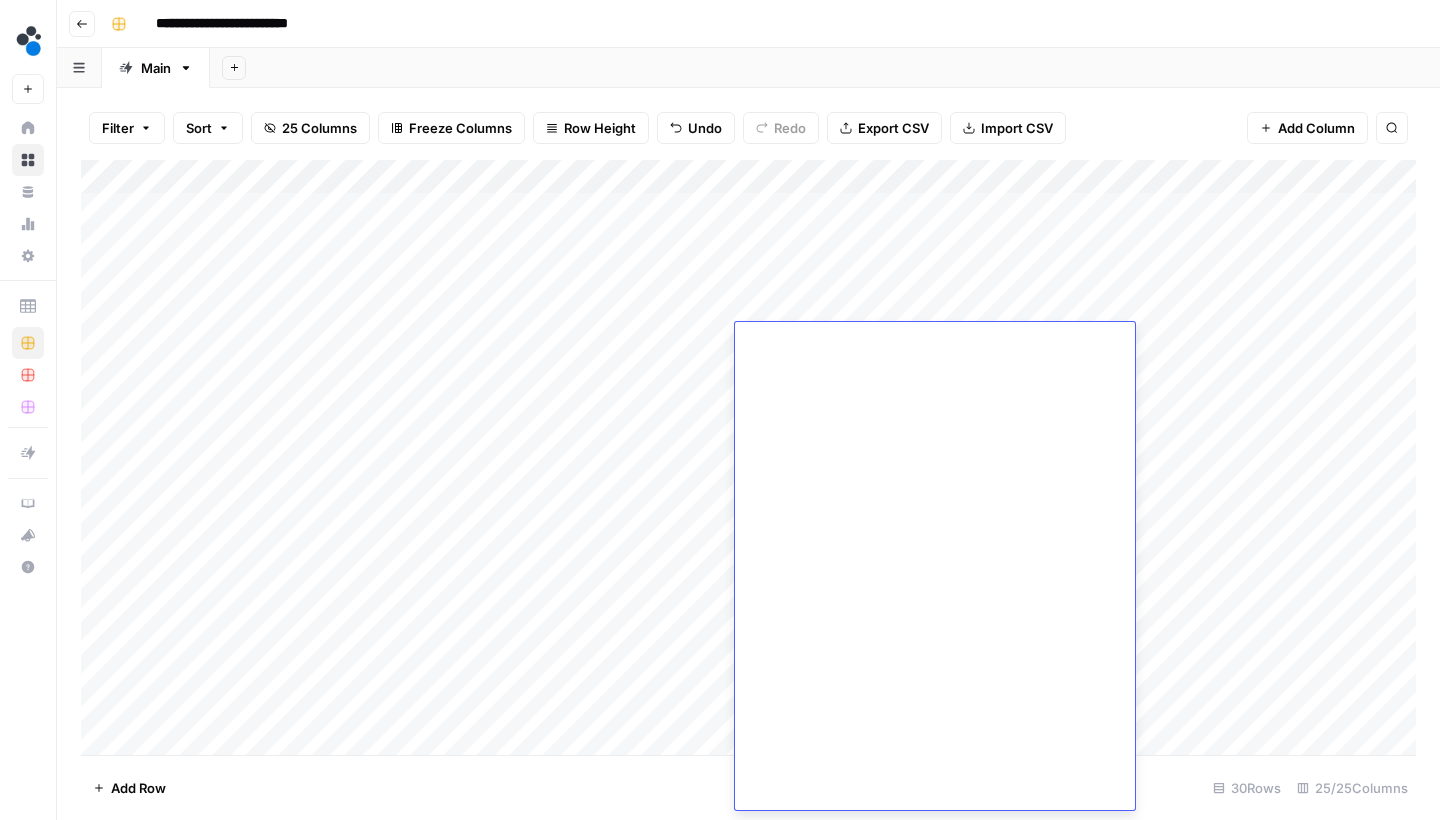 click on "Add Column" at bounding box center [748, 460] 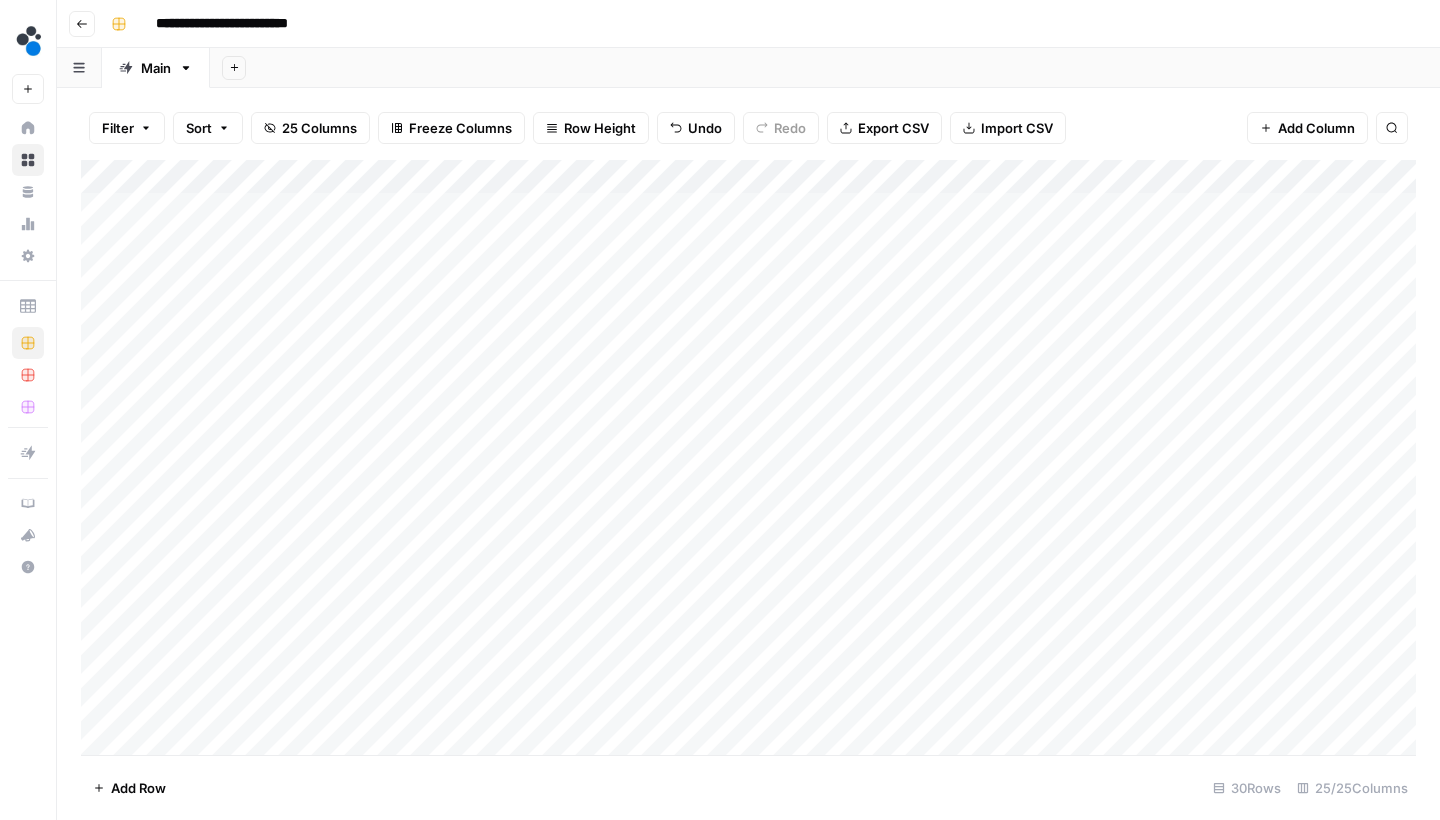 click on "Add Column" at bounding box center (748, 460) 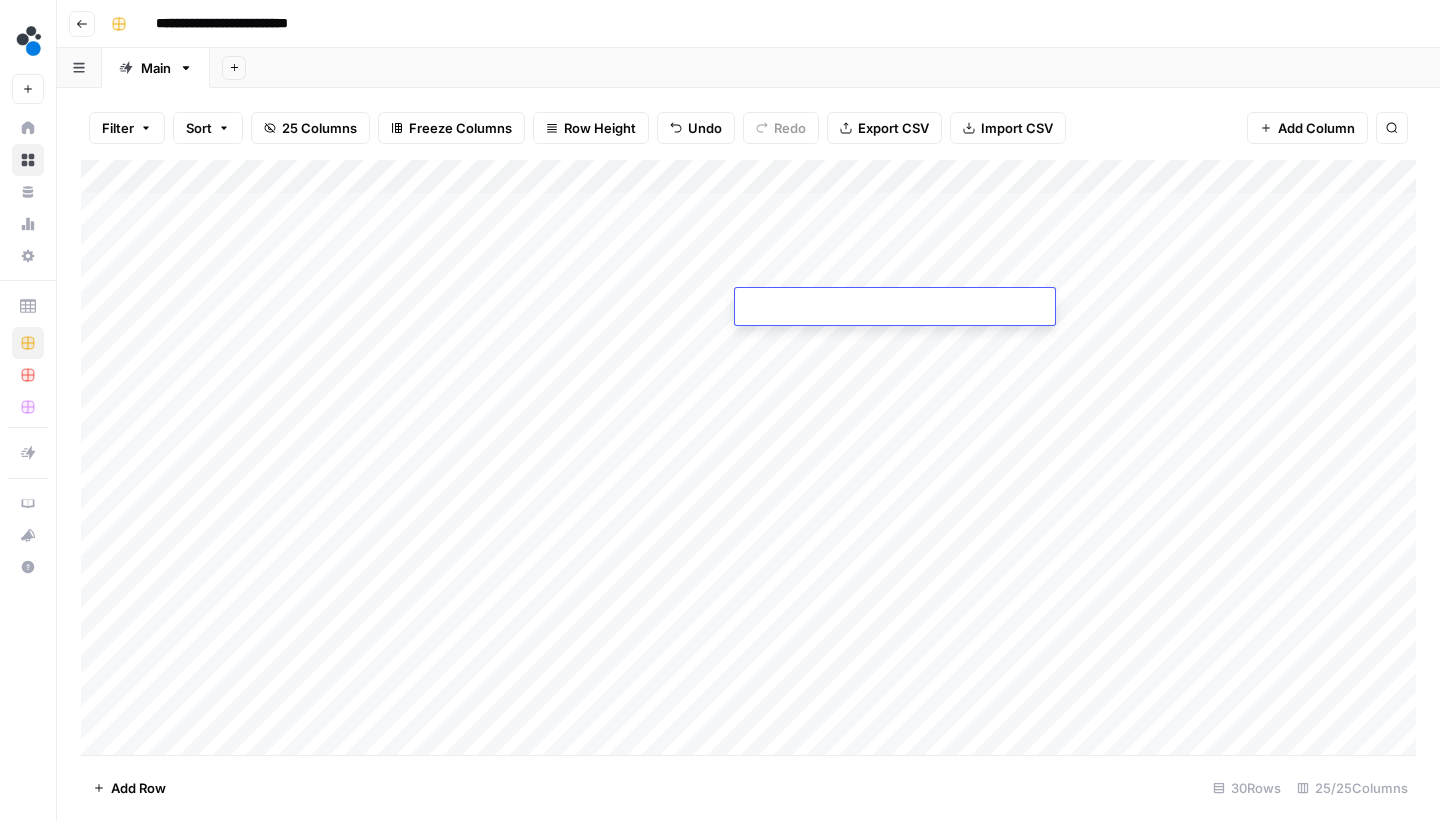 type on "**********" 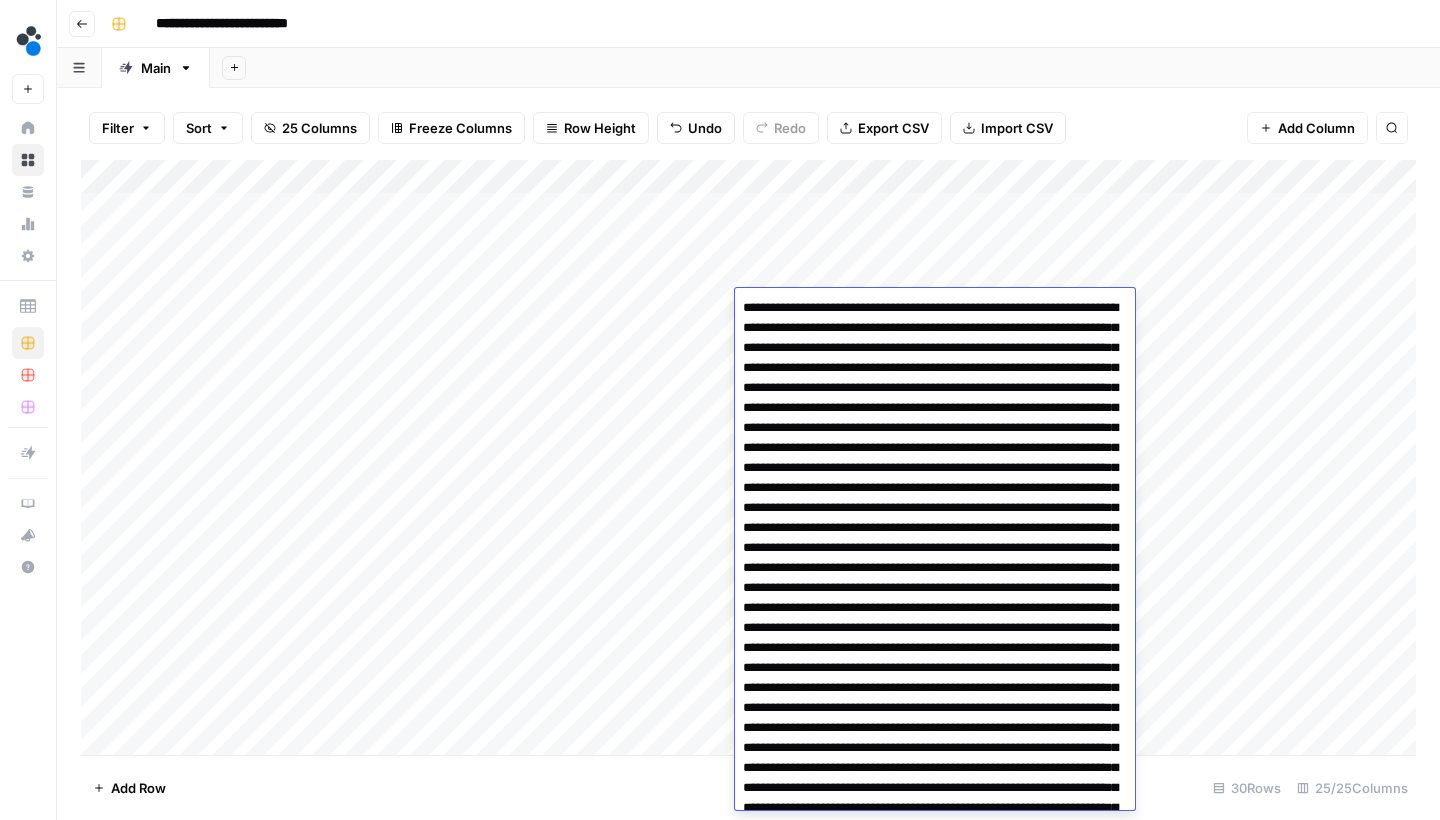 scroll, scrollTop: 37492, scrollLeft: 0, axis: vertical 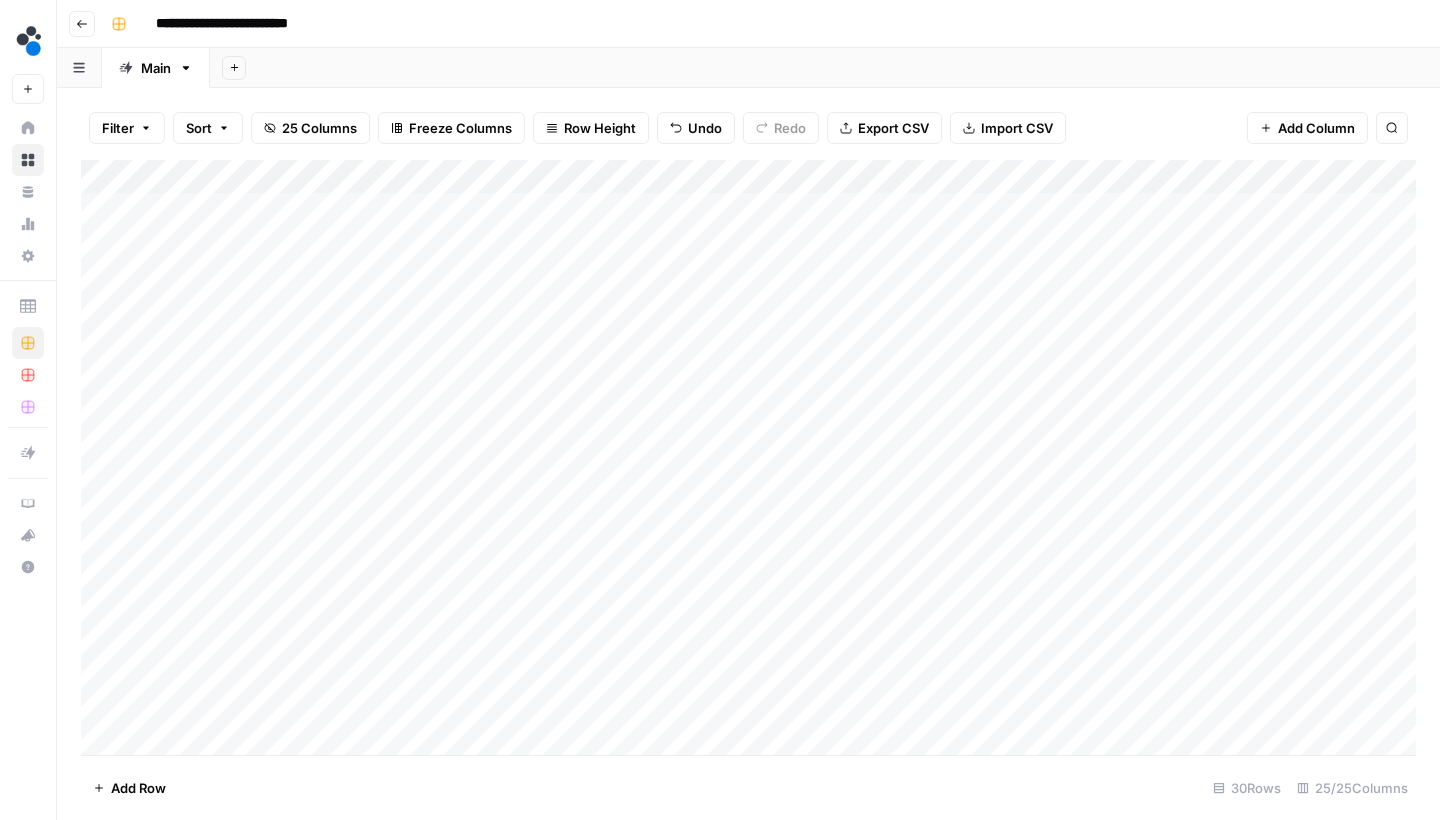 click on "Add Column" at bounding box center (748, 460) 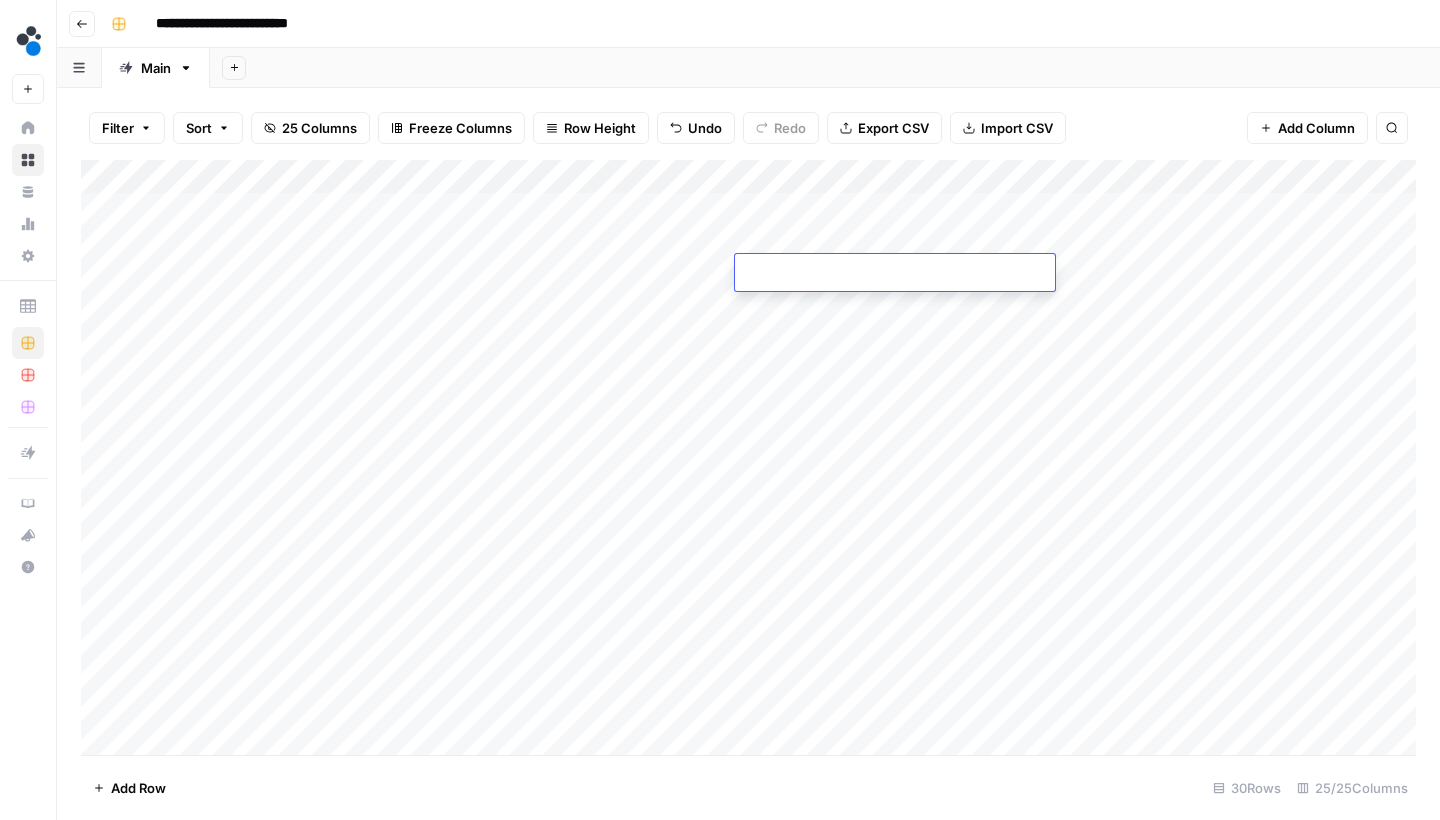 type on "**********" 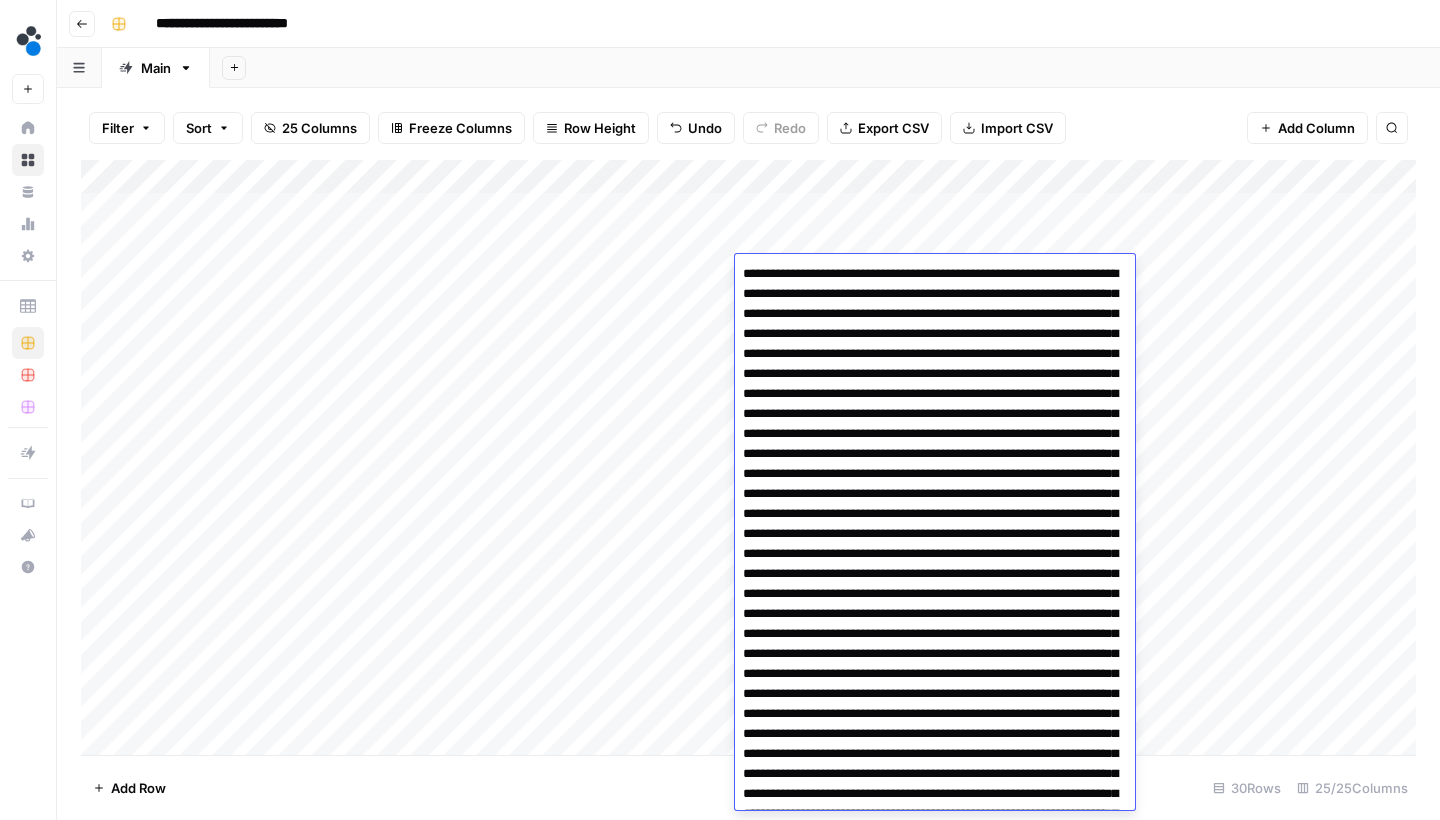 scroll, scrollTop: 37458, scrollLeft: 0, axis: vertical 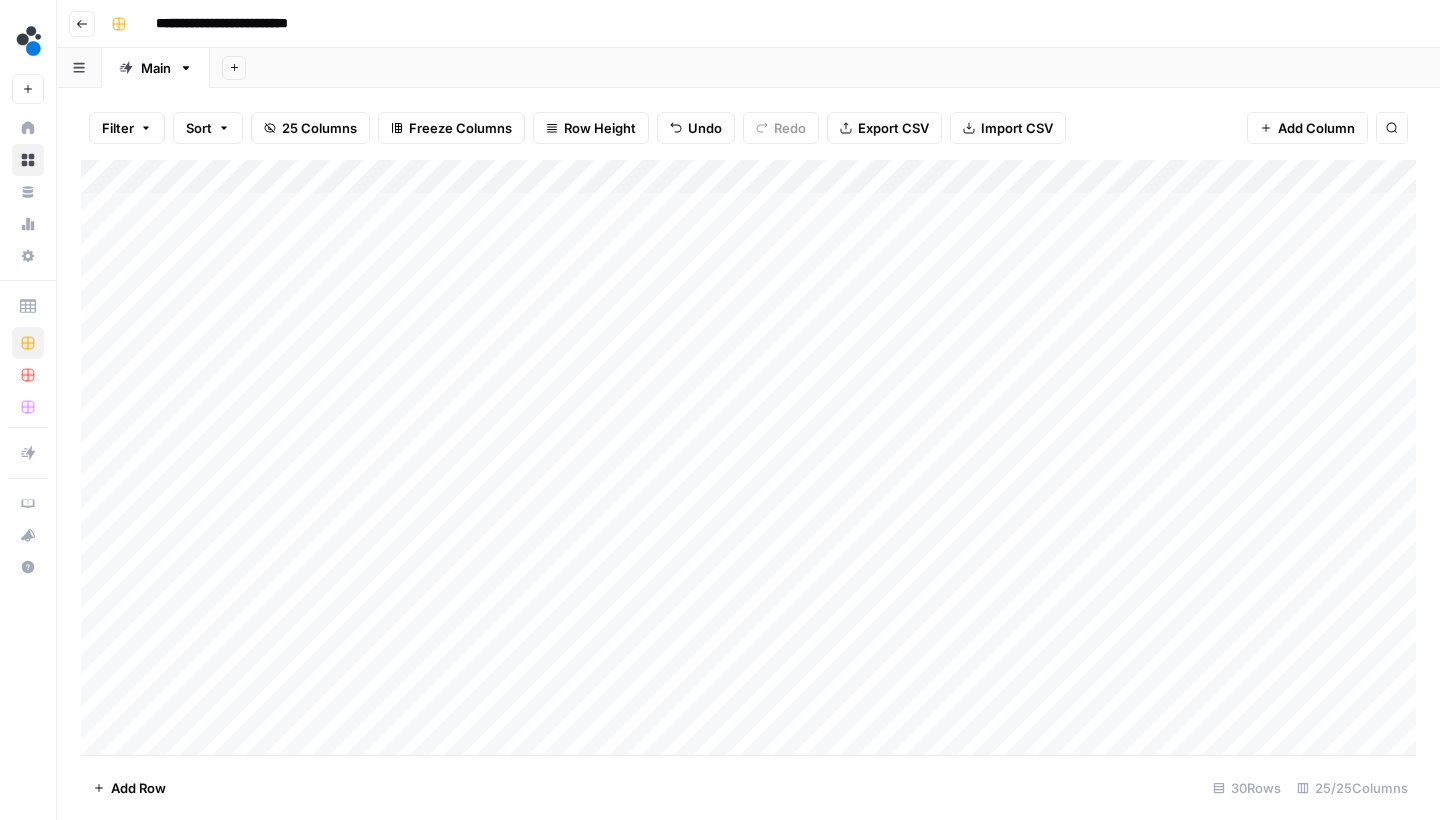 click on "Add Column" at bounding box center (748, 460) 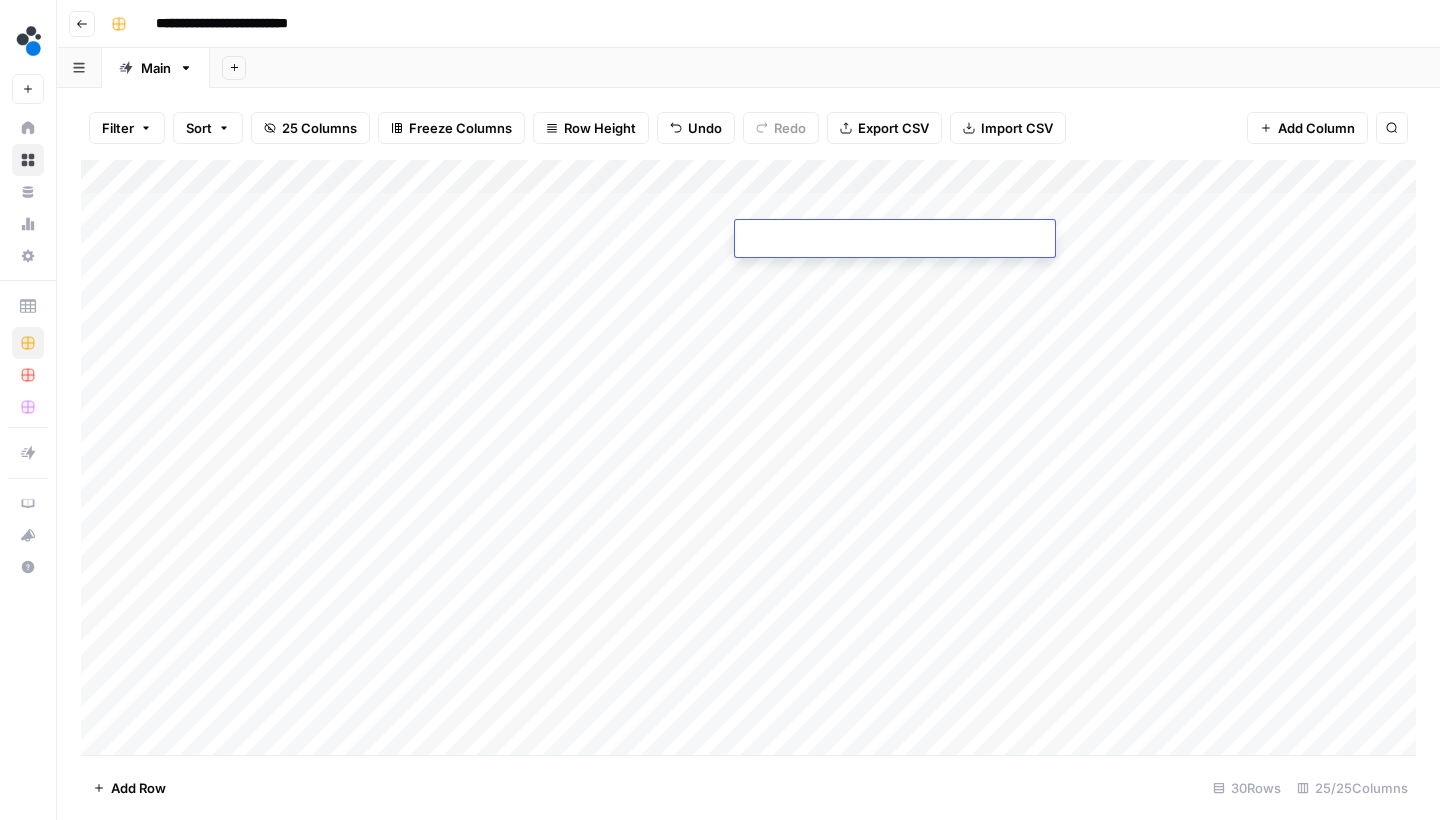 click at bounding box center [895, 240] 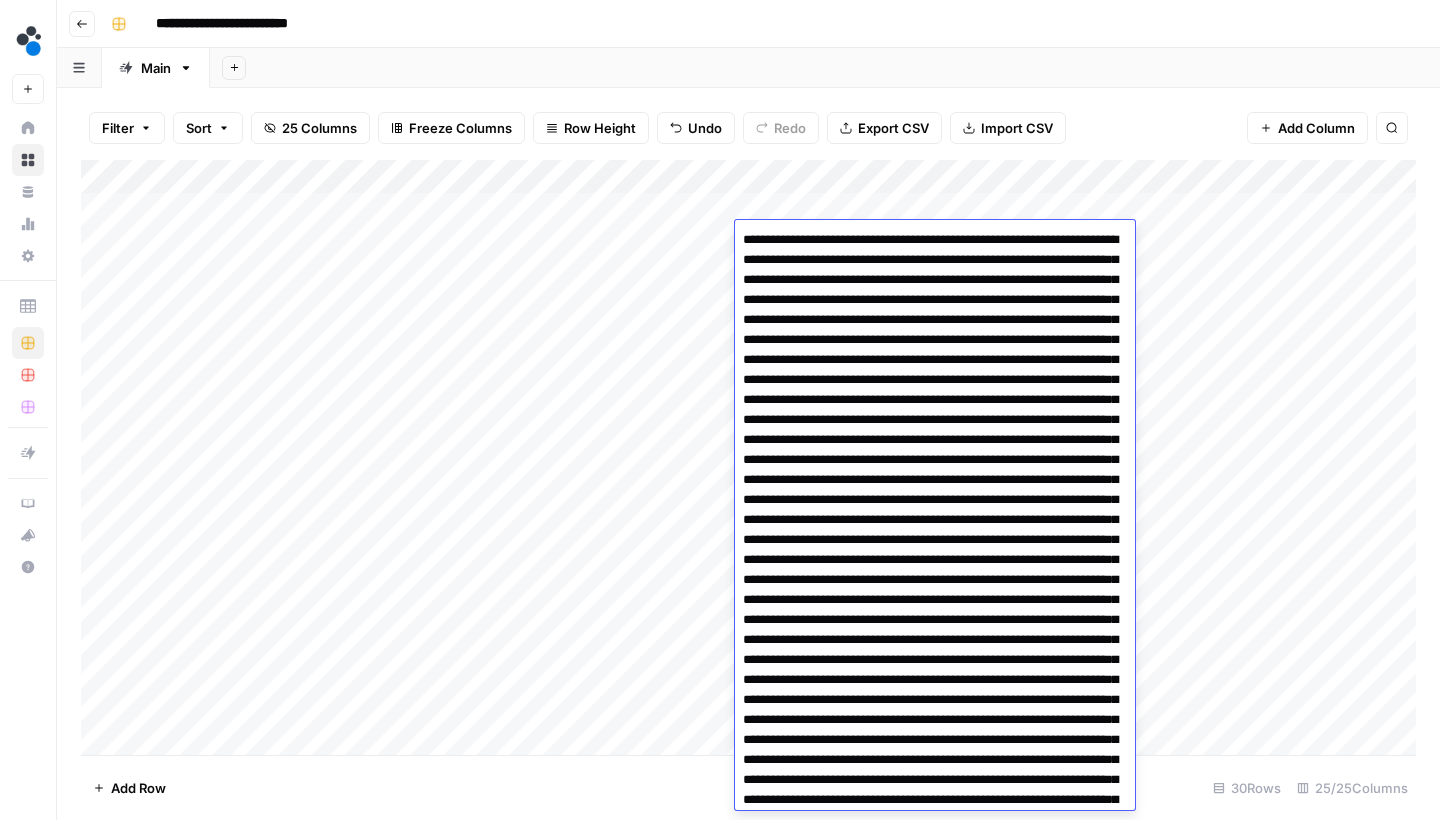 type on "**********" 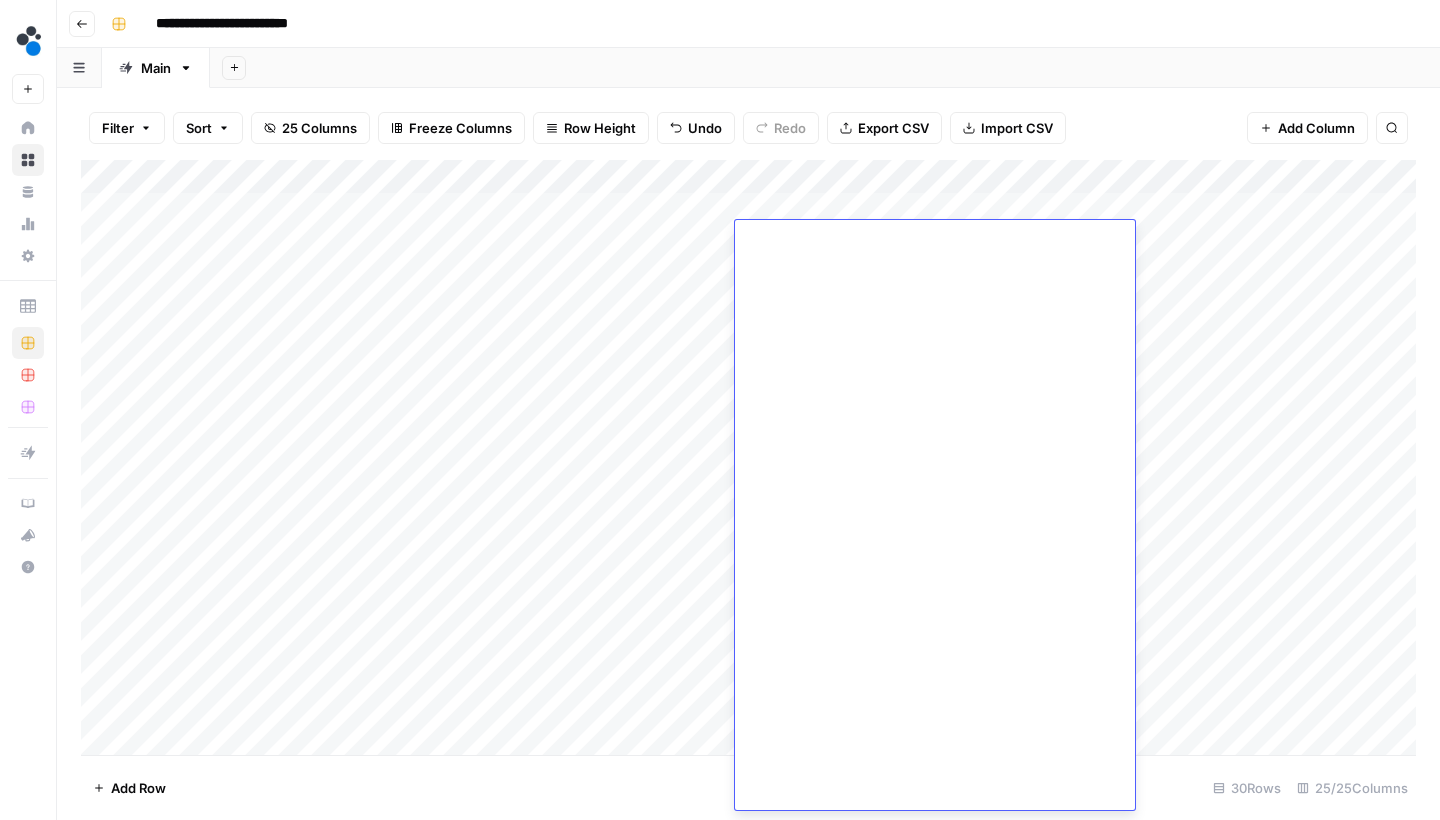 click on "Add Column" at bounding box center [748, 460] 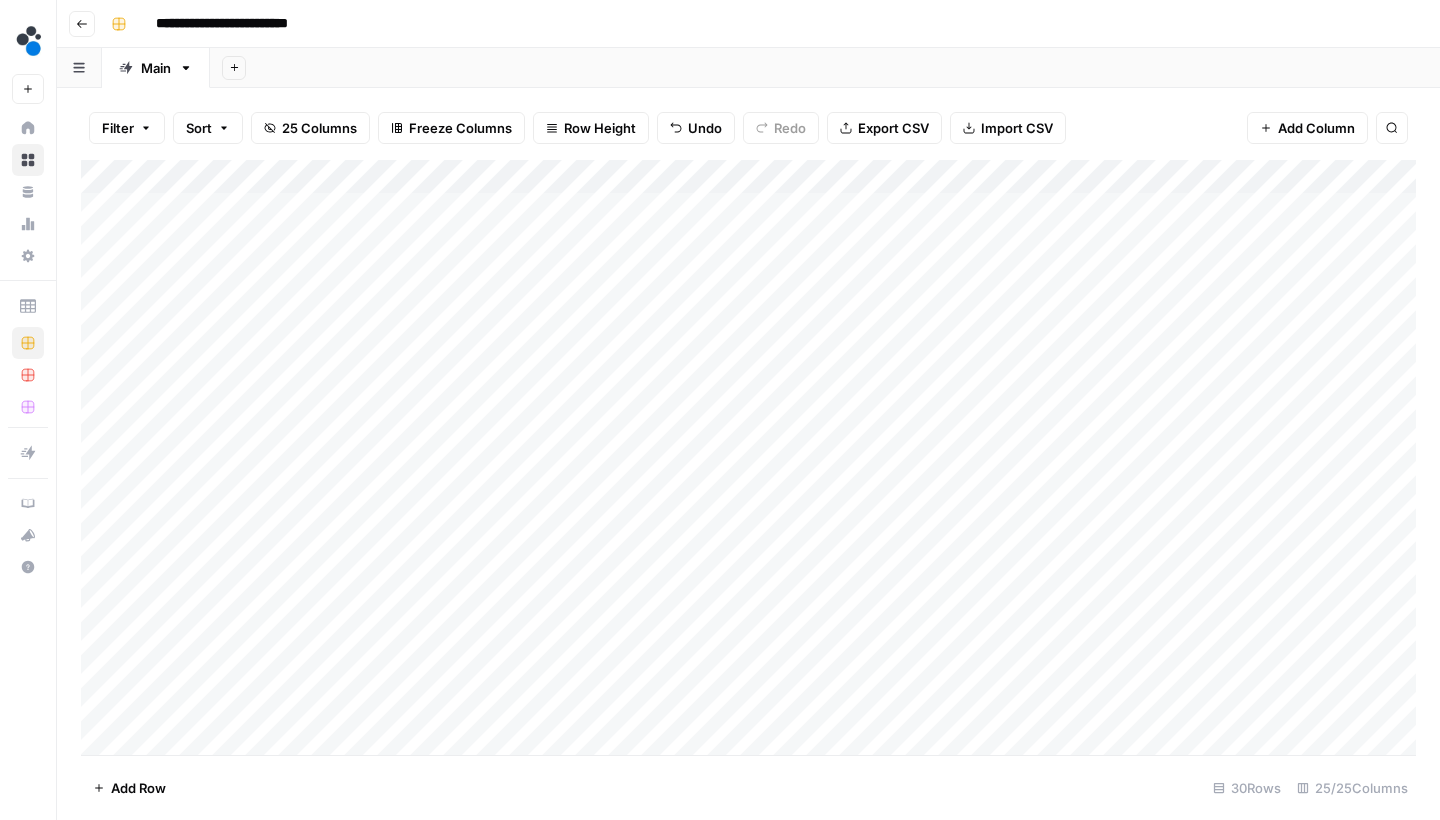 click on "Add Column" at bounding box center (748, 460) 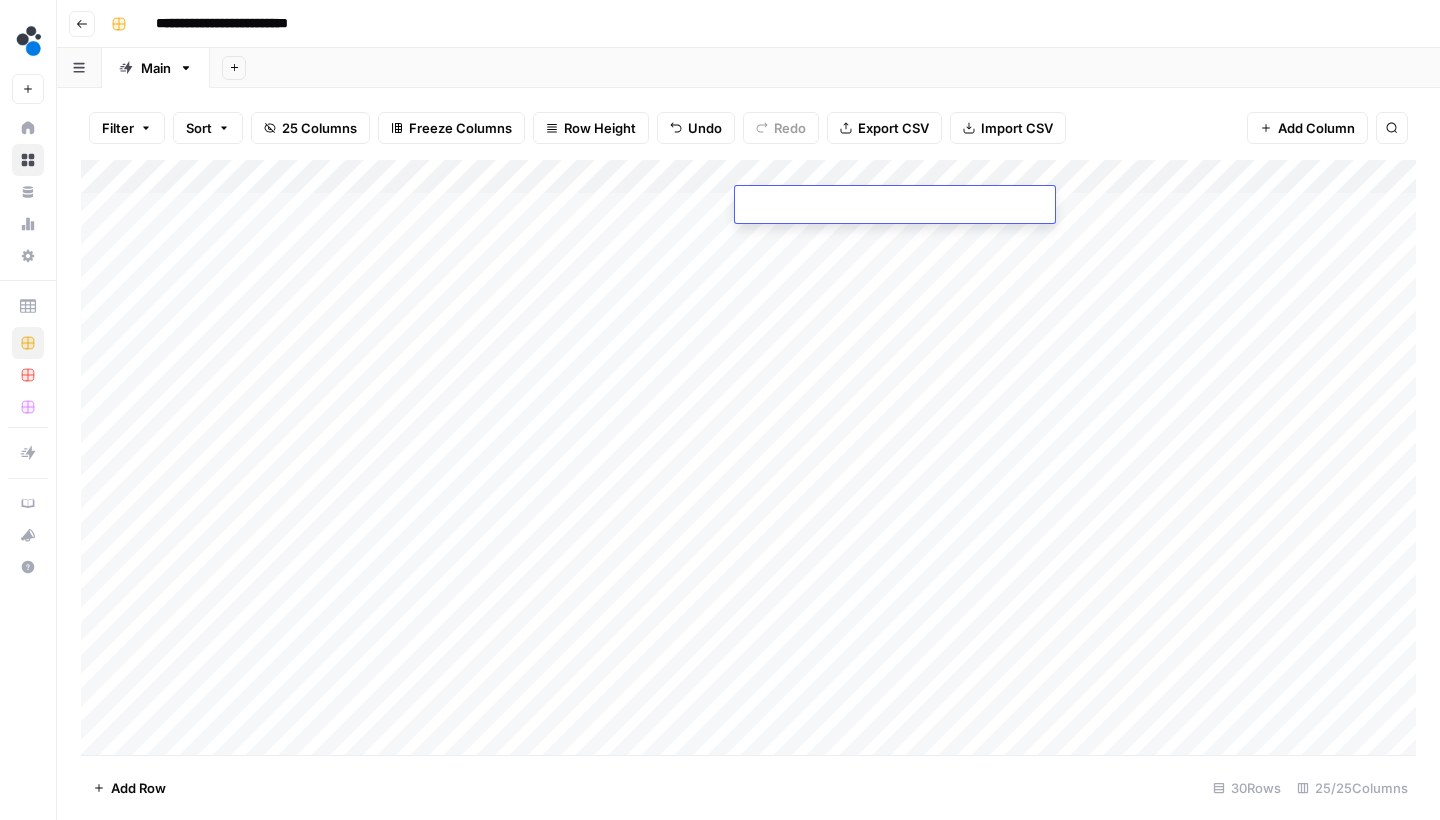 type on "**********" 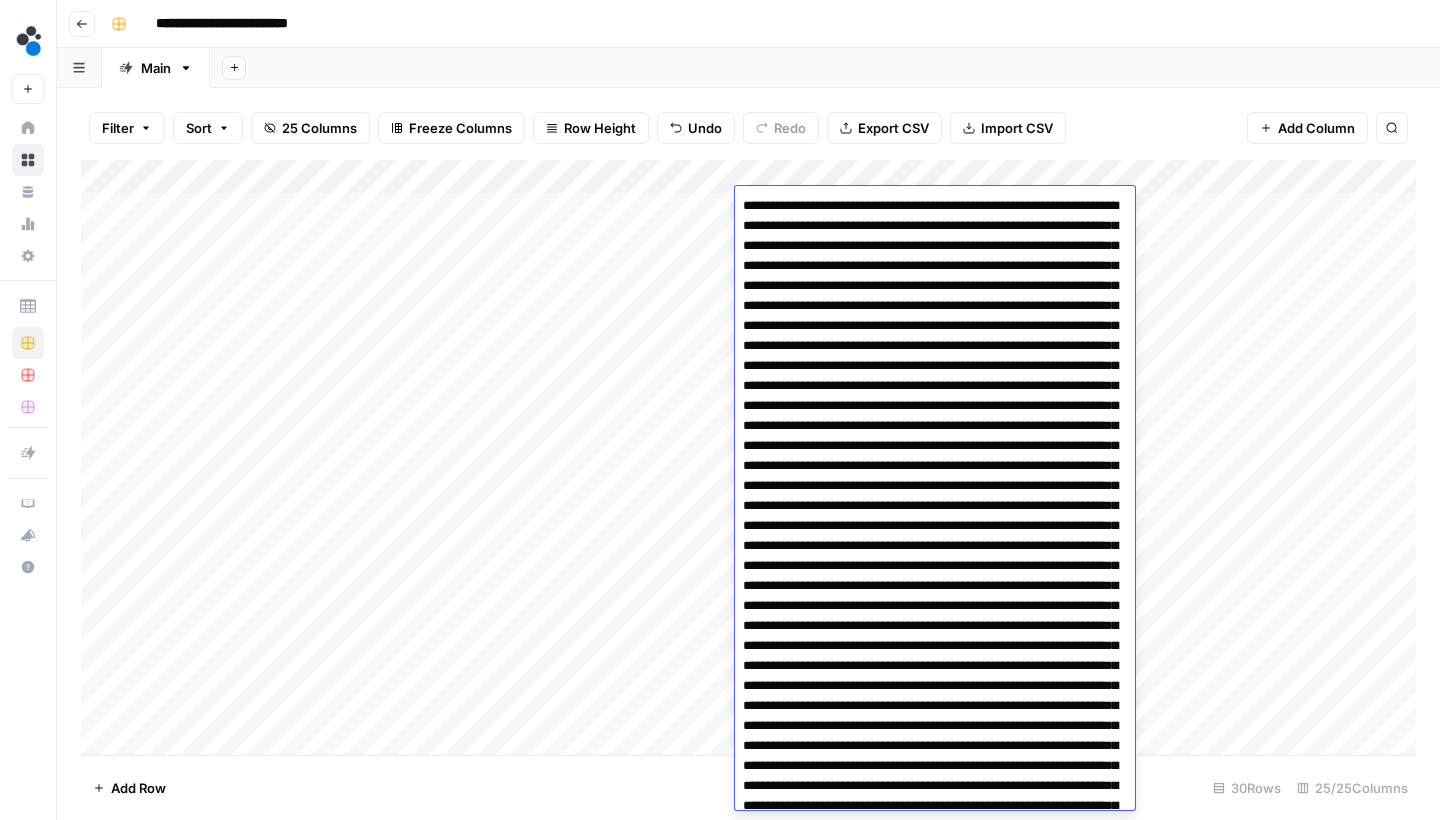 scroll, scrollTop: 37390, scrollLeft: 0, axis: vertical 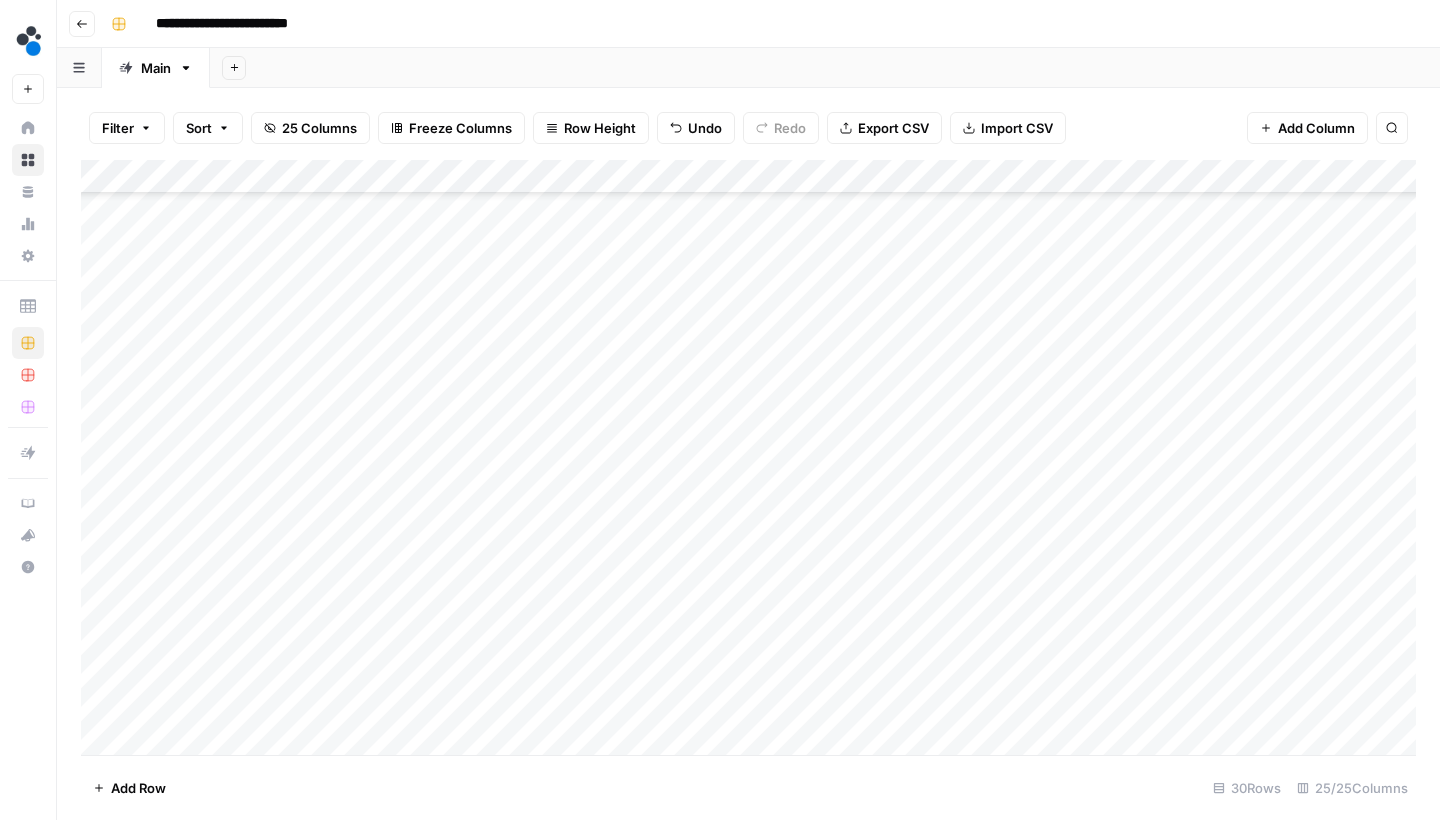 click on "Add Column" at bounding box center [748, 460] 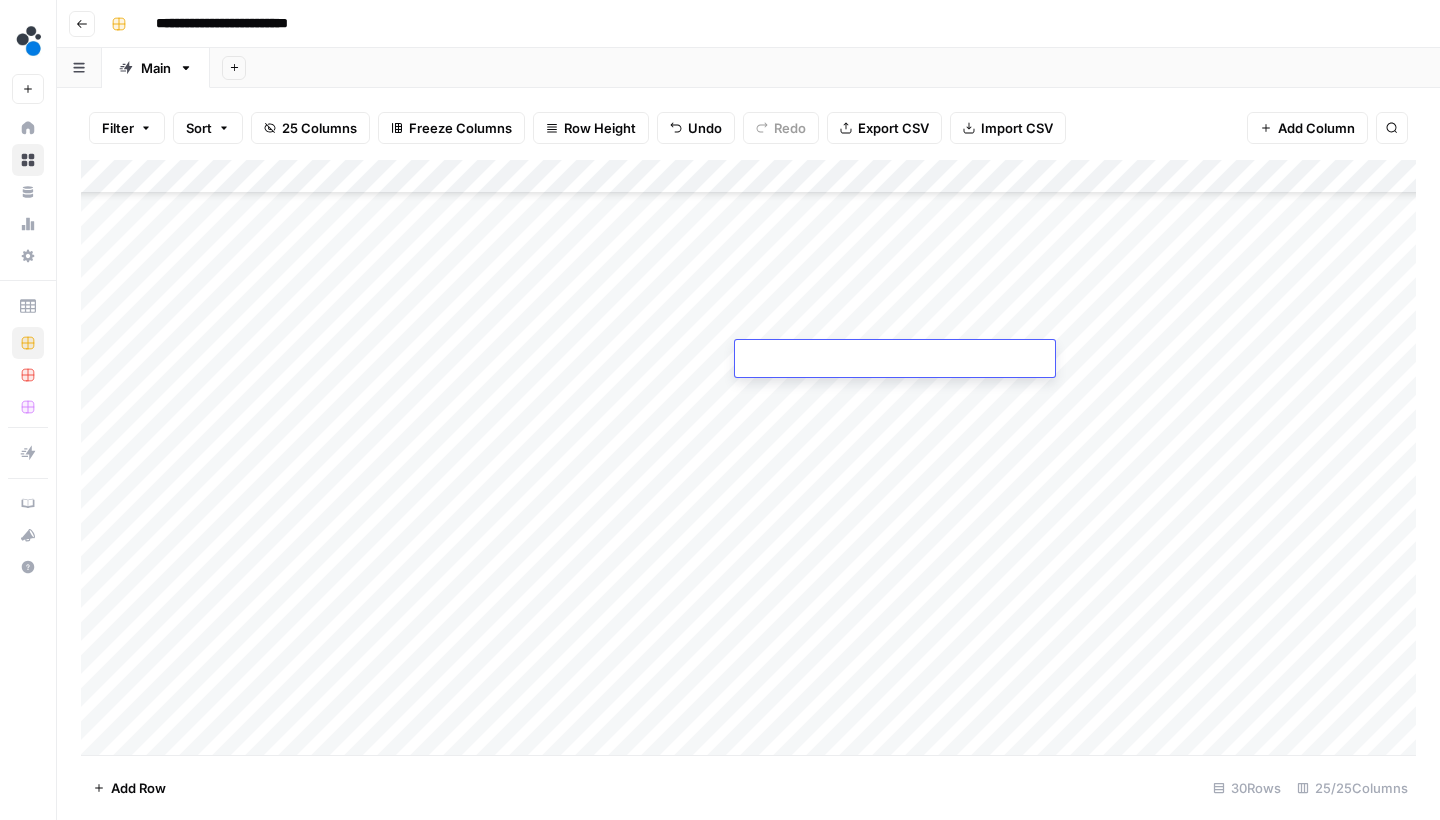 type on "**********" 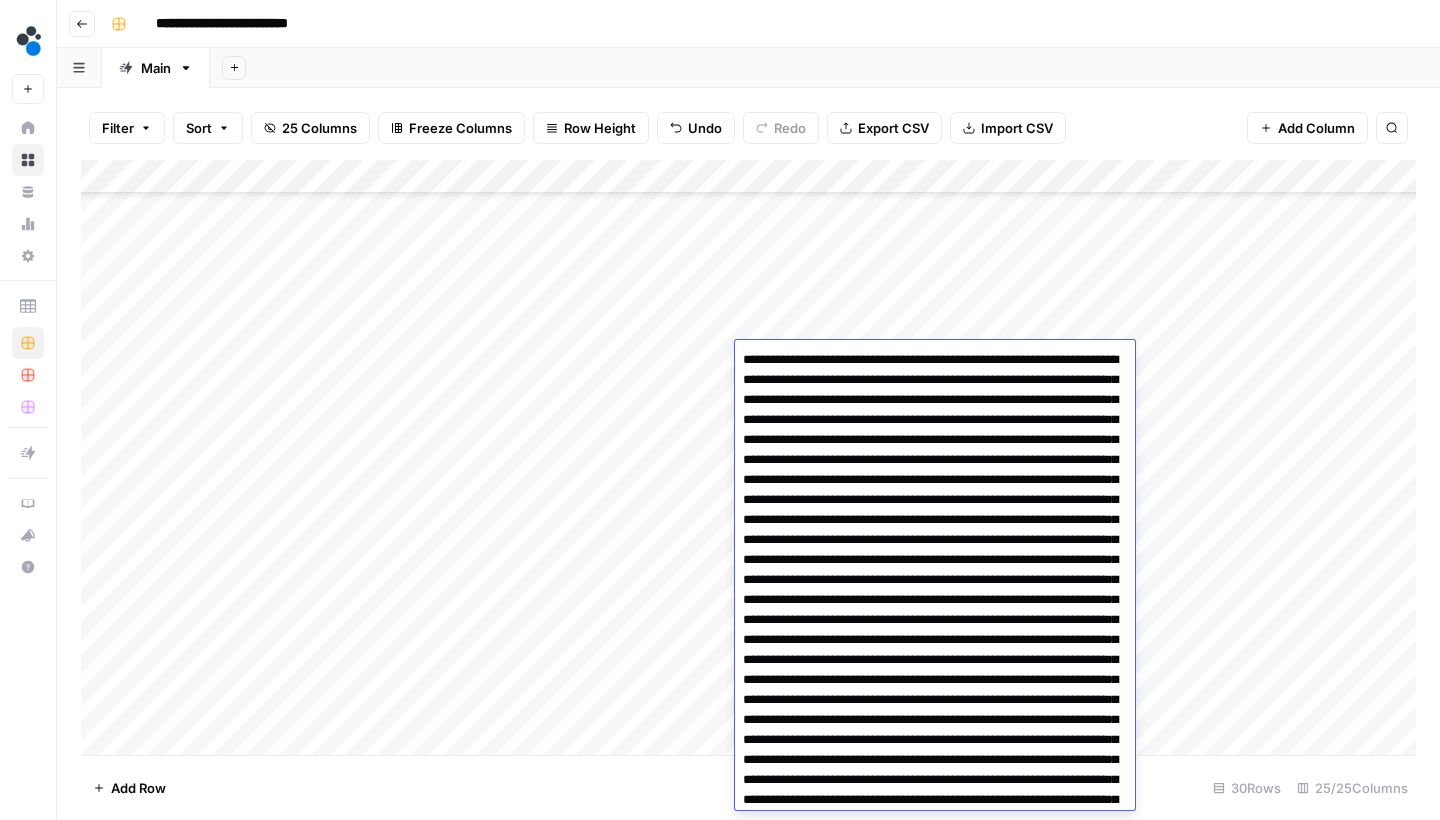 scroll, scrollTop: 37544, scrollLeft: 0, axis: vertical 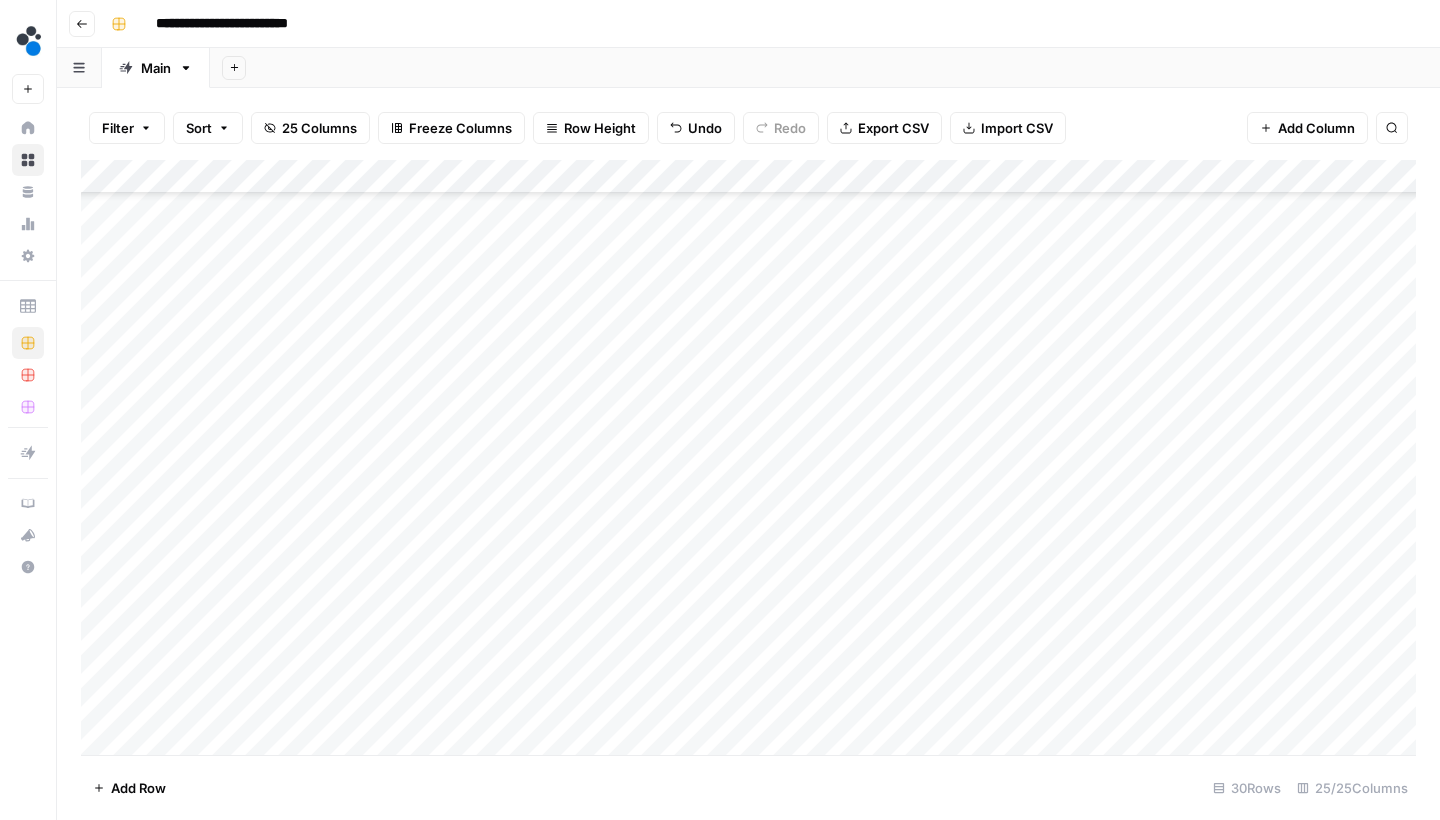 click on "Add Column" at bounding box center [748, 460] 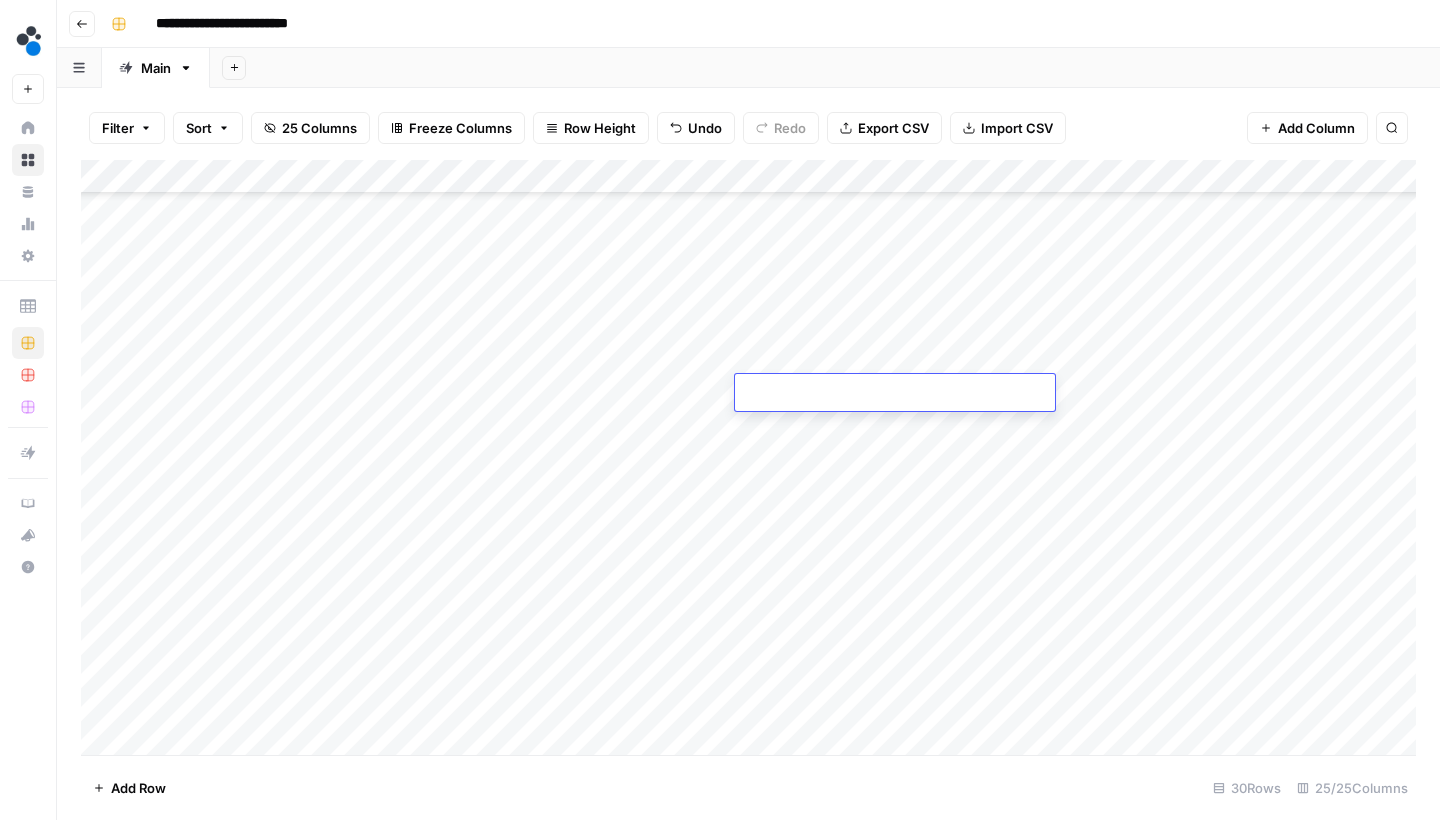 click at bounding box center [895, 394] 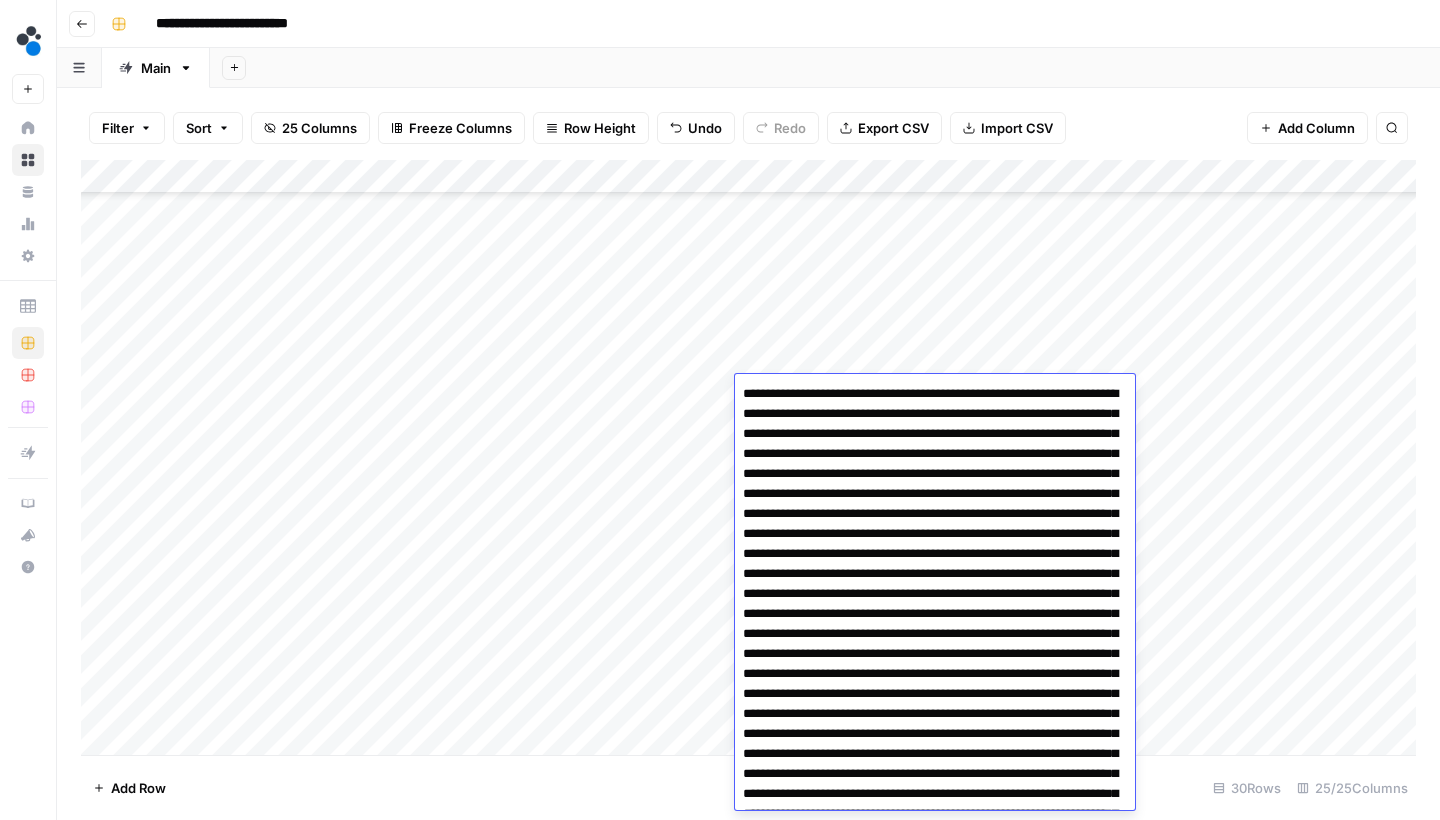 type on "**********" 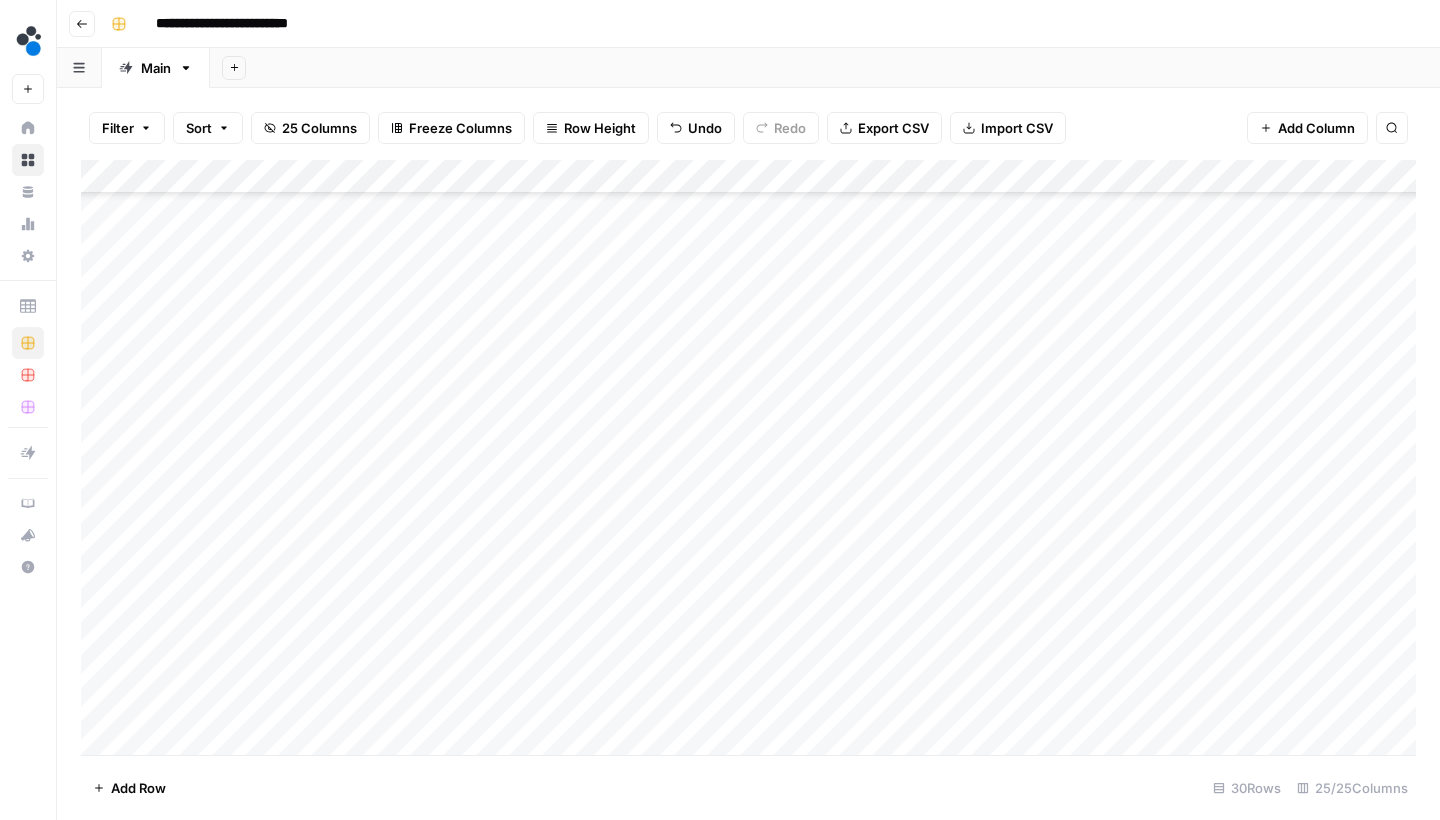 scroll, scrollTop: 320, scrollLeft: 0, axis: vertical 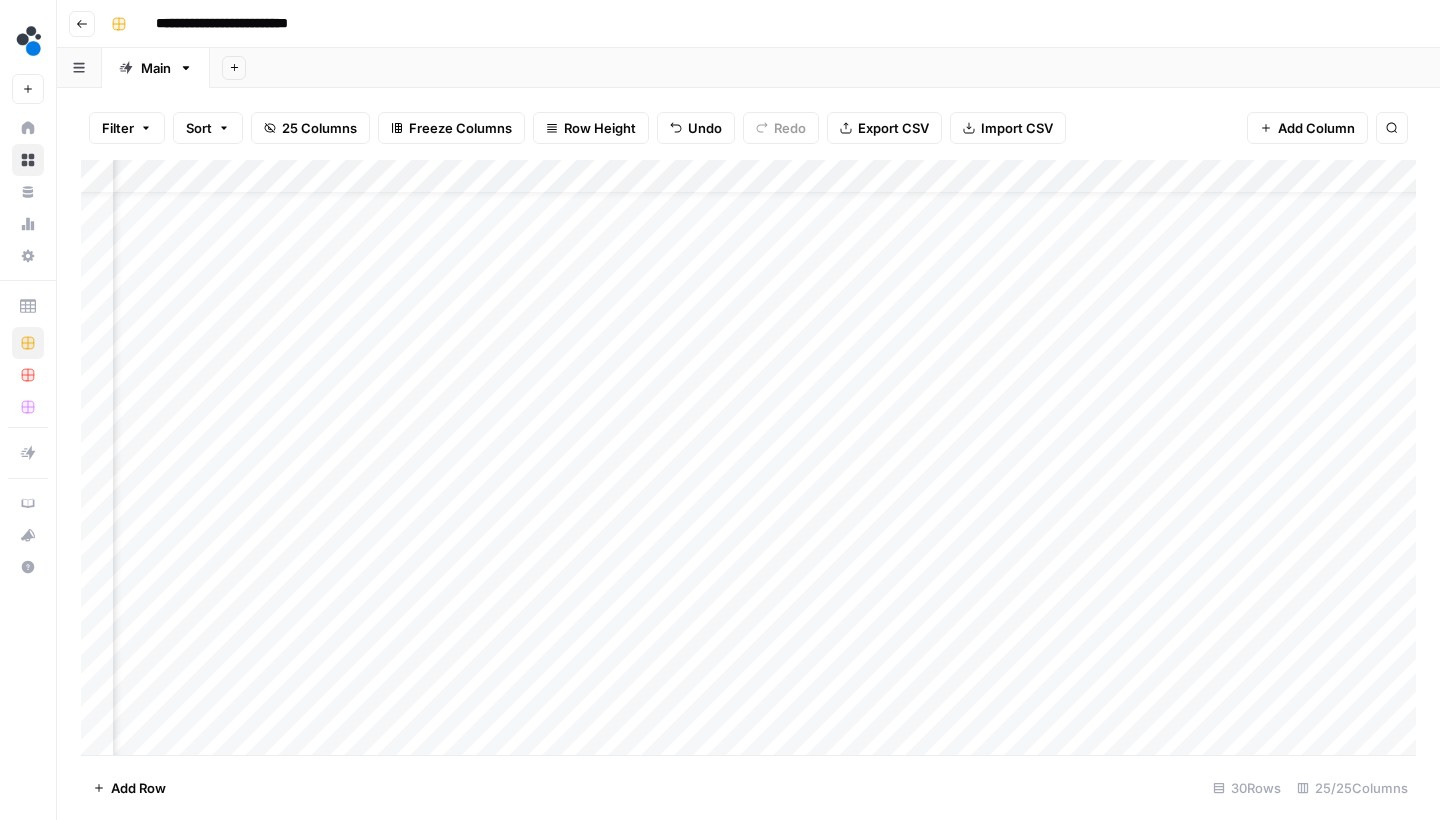 click on "Add Column" at bounding box center [748, 460] 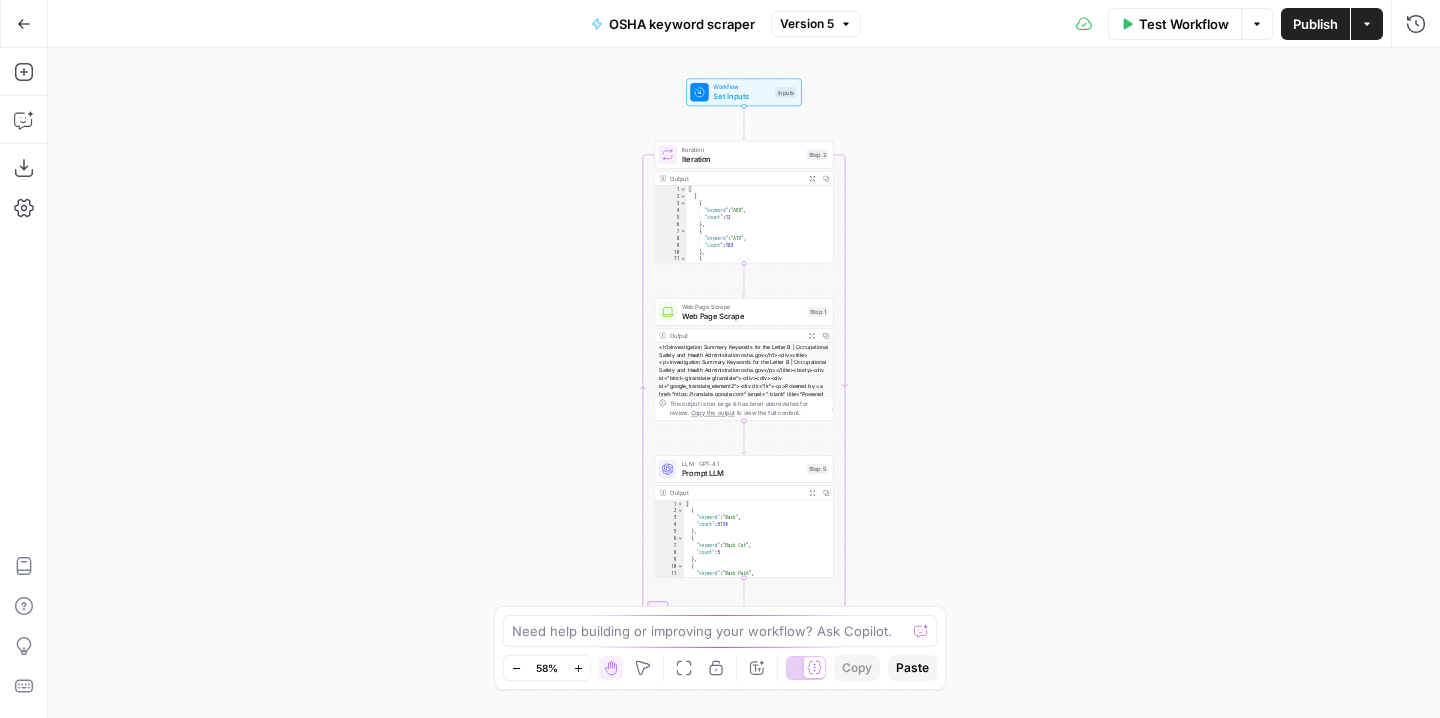 scroll, scrollTop: 0, scrollLeft: 0, axis: both 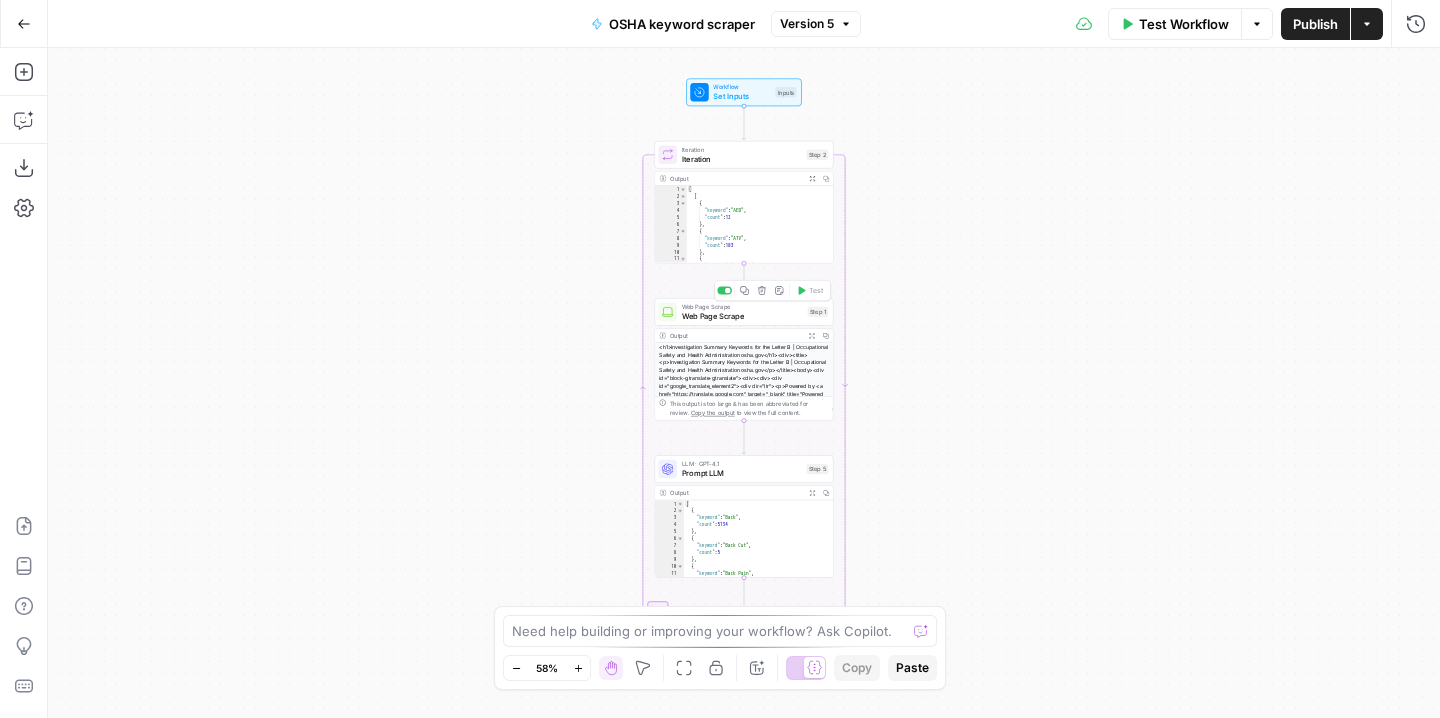click on "Web Page Scrape" at bounding box center (742, 316) 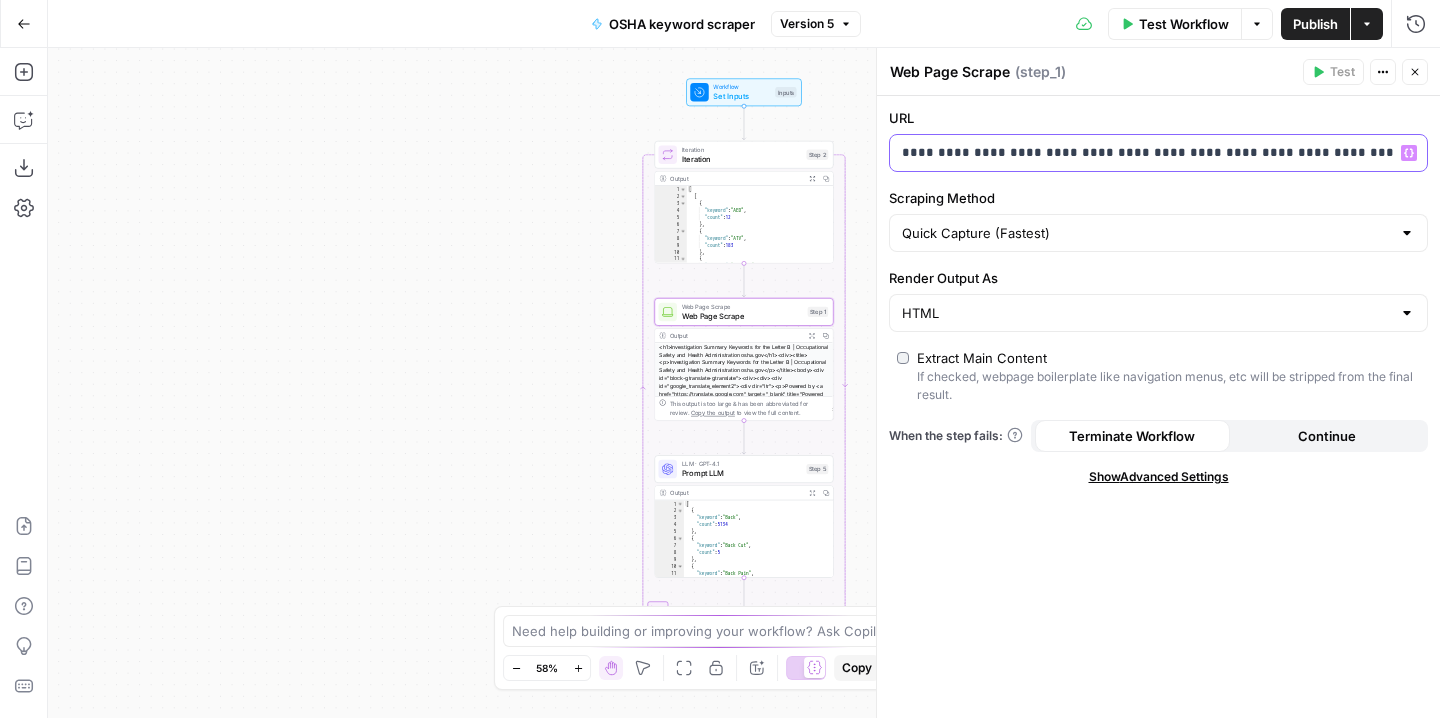 click on "**********" at bounding box center [1158, 153] 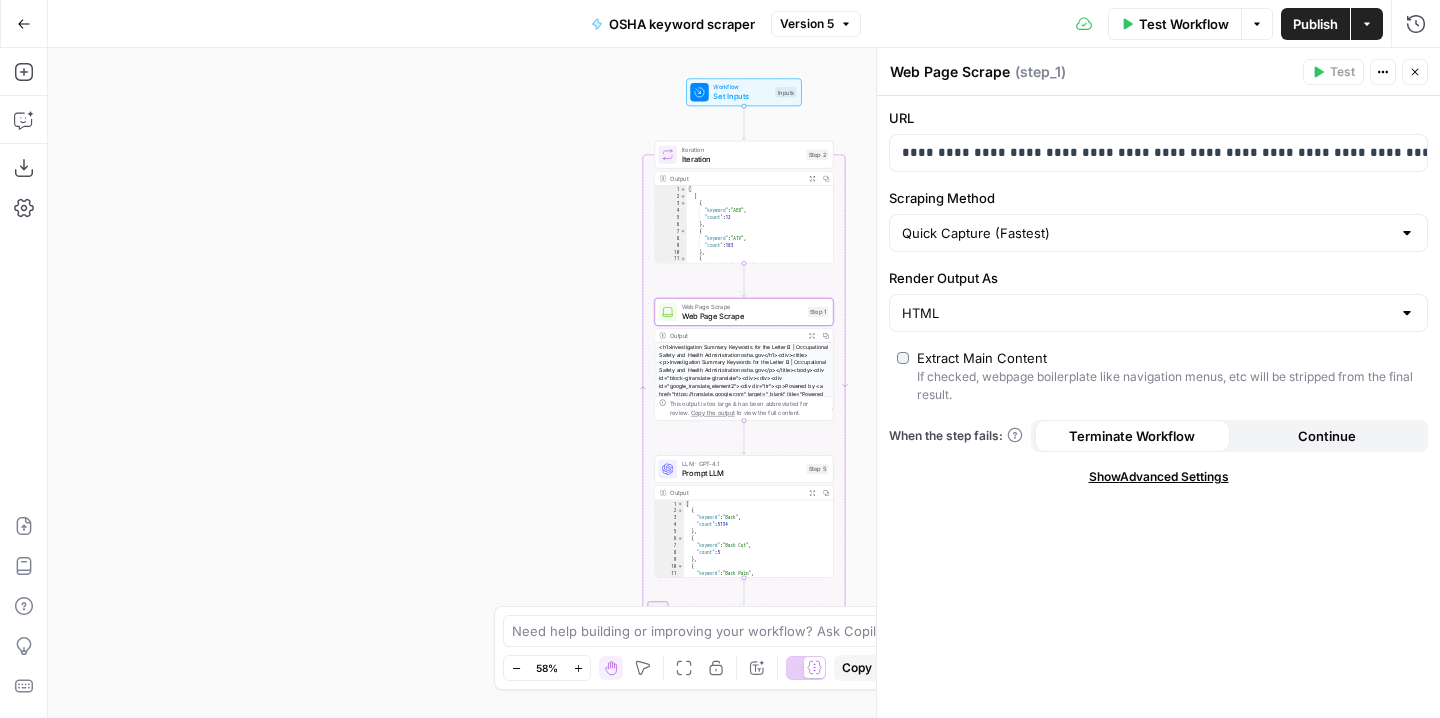 click 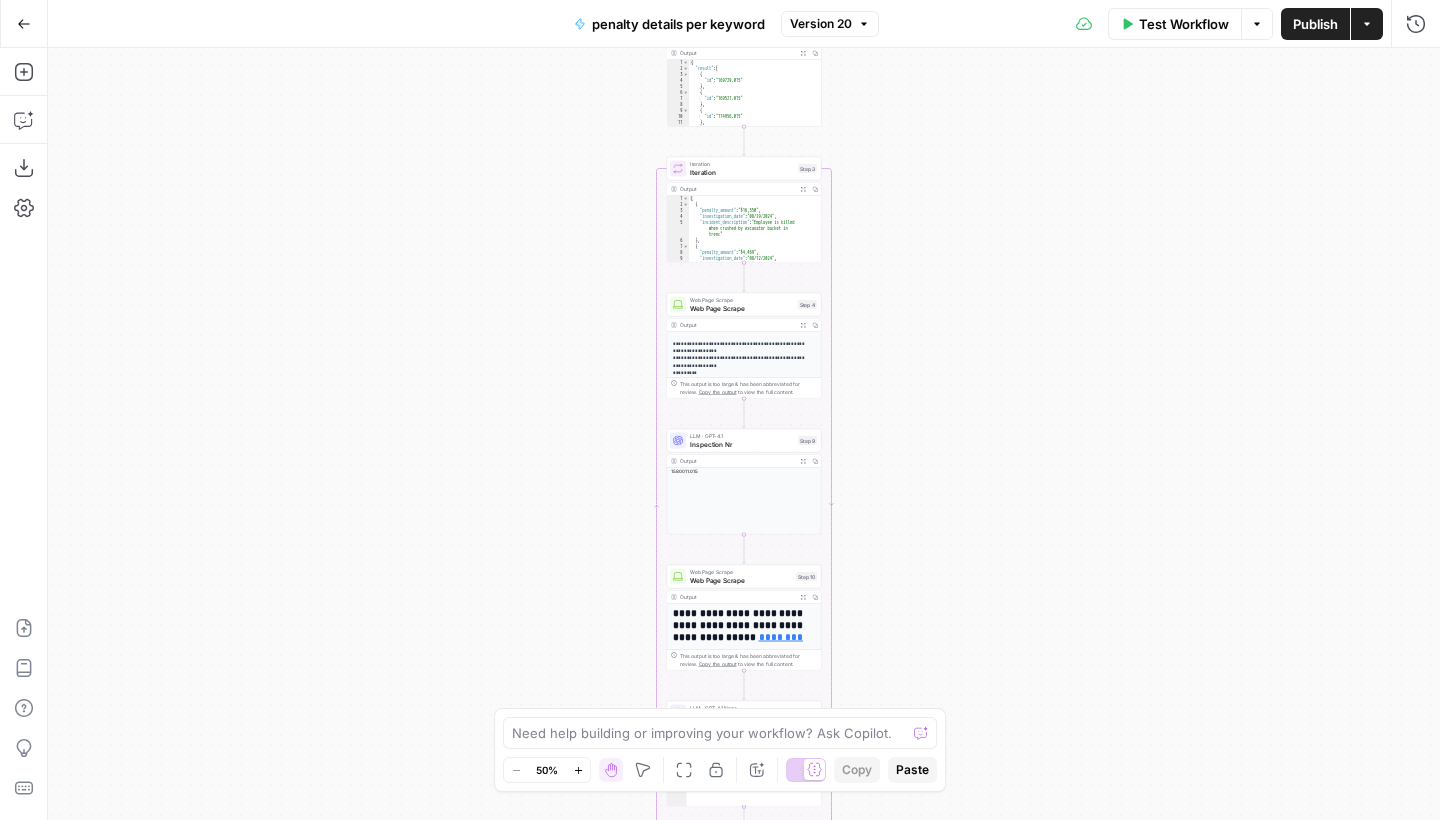 scroll, scrollTop: 0, scrollLeft: 0, axis: both 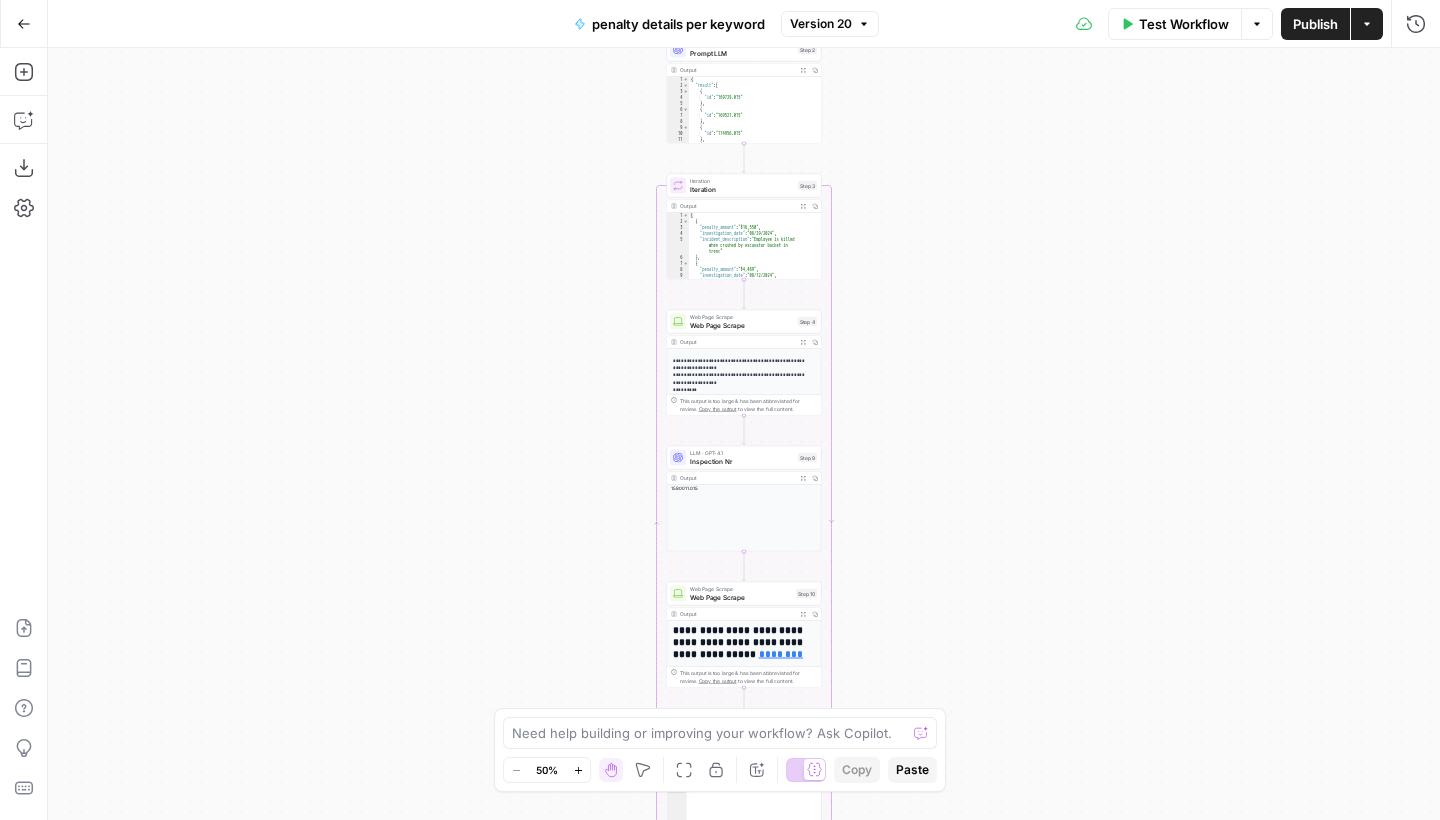 click on "Workflow Set Inputs Inputs Web Page Scrape Web Page Scrape Step 1 Output Expand Output Copy This output is too large & has been abbreviated for review.   Copy the output   to view the full content. LLM · GPT-4.1 Prompt LLM Step 2 Output Expand Output Copy 1 2 3 4 5 6 7 8 9 10 11 12 13 {    "result" :  [      {         "id" :  "169729.015"      } ,      {         "id" :  "169527.015"      } ,      {         "id" :  "174956.015"      } ,      {         "id" :  "160487.015"     XXXXXXXXXXXXXXXXXXXXXXXXXXXXXXXXXXXXXXXXXXXXXXXXXXXXXXXXXXXXXXXXXXXXXXXXXXXXXXXXXXXXXXXXXXXXXXXXXXXXXXXXXXXXXXXXXXXXXXXXXXXXXXXXXXXXXXXXXXXXXXXXXXXXXXXXXXXXXXXXXXXXXXXXXXXXXXXXXXXXXXXXXXXXXXXXXXXXXXXXXXXXXXXXXXXXXXXXXXXXXXXXXXXXXXXXXXXXXXXXXXXXXXXXXXXXXXXXXXXXXXXXXXXXXXXXXXXXXXXXXXXXXXXXXXXXXXXXXXXXXXXXXXXXXXXXXXXXXXXXXXXXXXXXXXXXXXXXXXXXXXXXXXXXXXXXXXXXXXXXXXXXXXXXXXXXXXXXXXXXXXXXXXXXXXXXXXXXXXXXXXXXXXXXXXXXXXXXXXXXXXXXXXXXXXXXXXXXXXXXXXXXXXXXXXXXXXXXXXXXXXXXXXXXXXXXXXXXXXXXXXXXXXXXXXXXXXXXXXXXXXXXXXXXXXXX Loop Iteration Iteration 1 2" at bounding box center [744, 434] 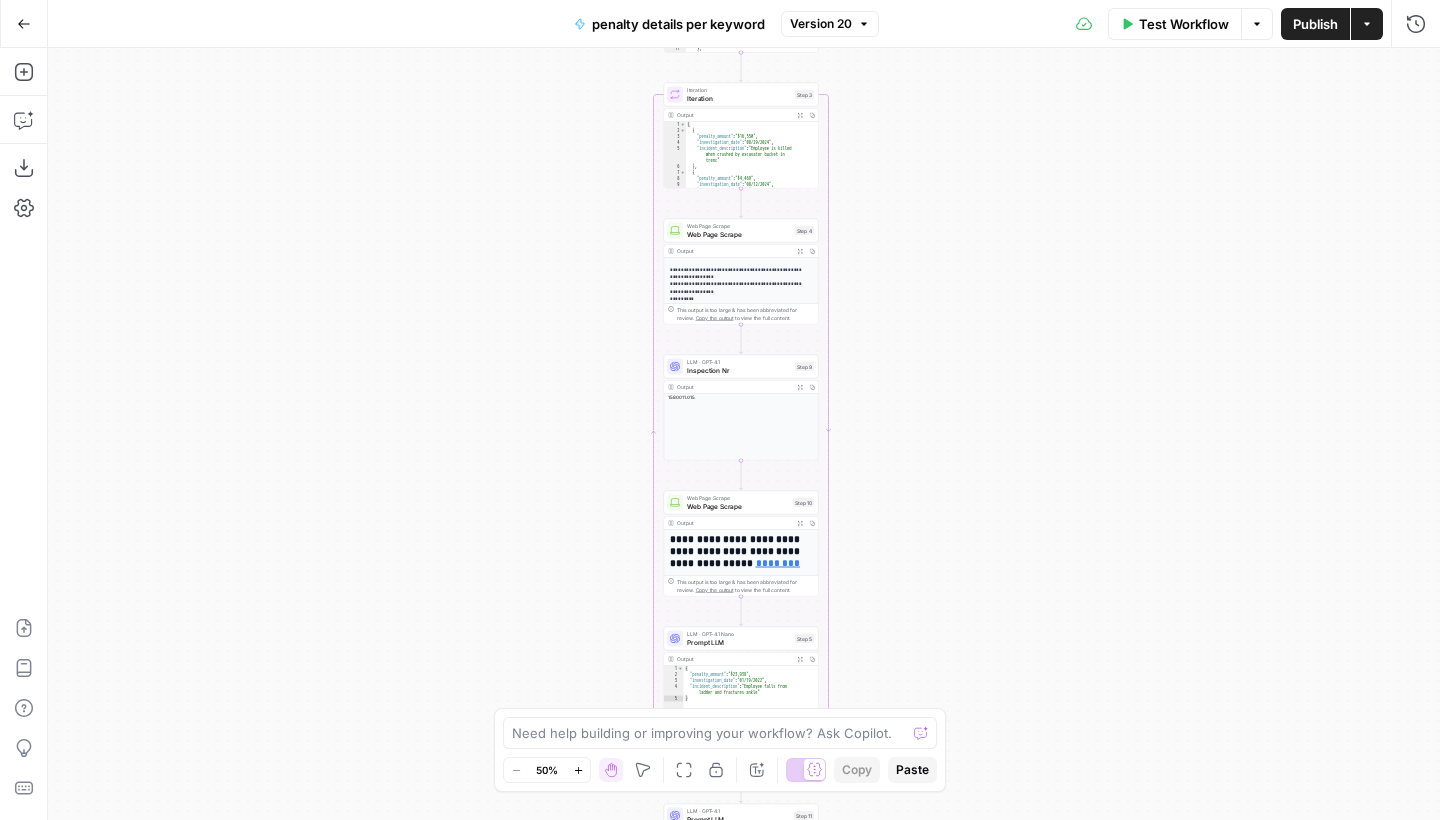 drag, startPoint x: 913, startPoint y: 401, endPoint x: 913, endPoint y: 199, distance: 202 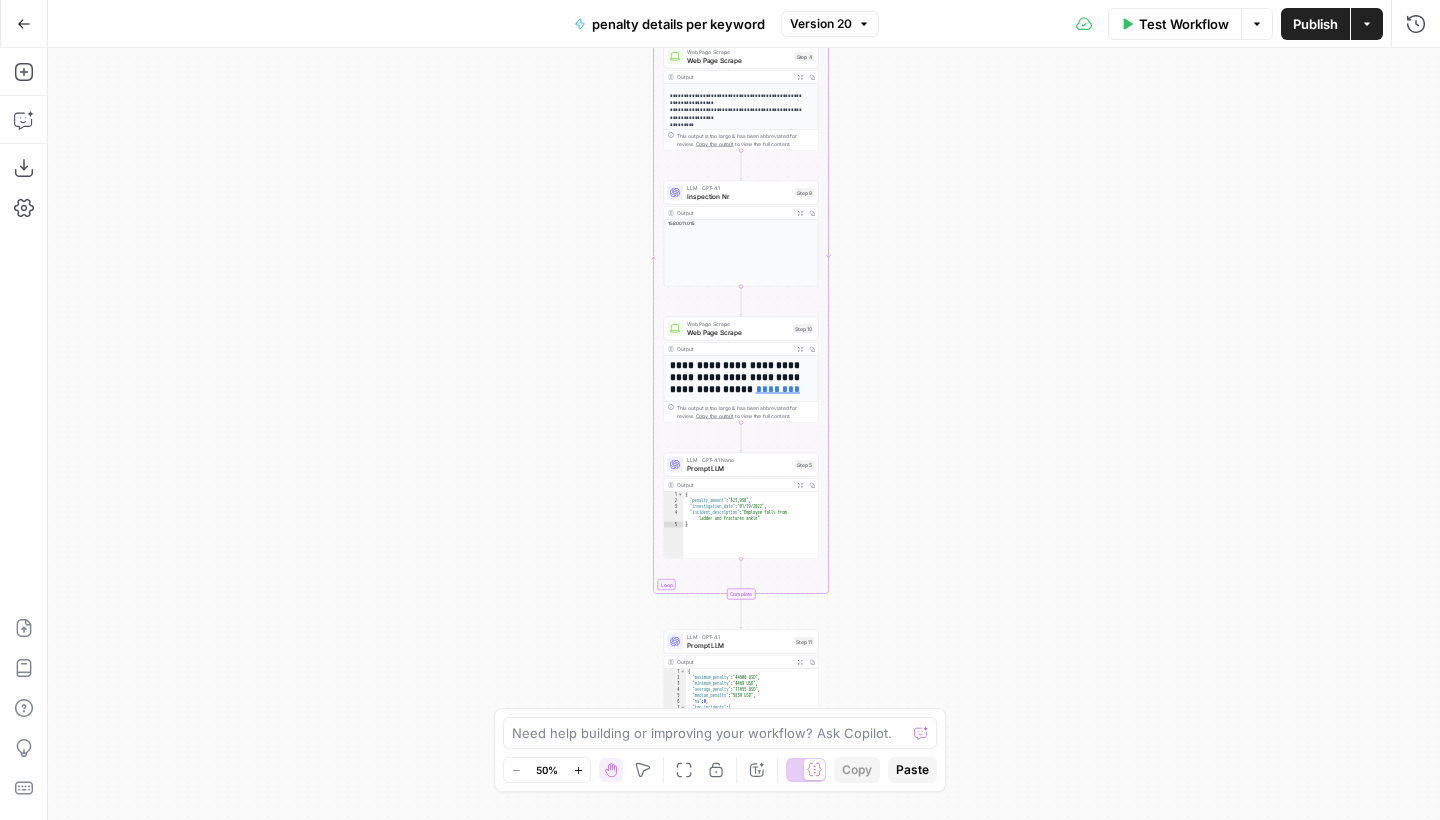 drag, startPoint x: 919, startPoint y: 439, endPoint x: 919, endPoint y: 266, distance: 173 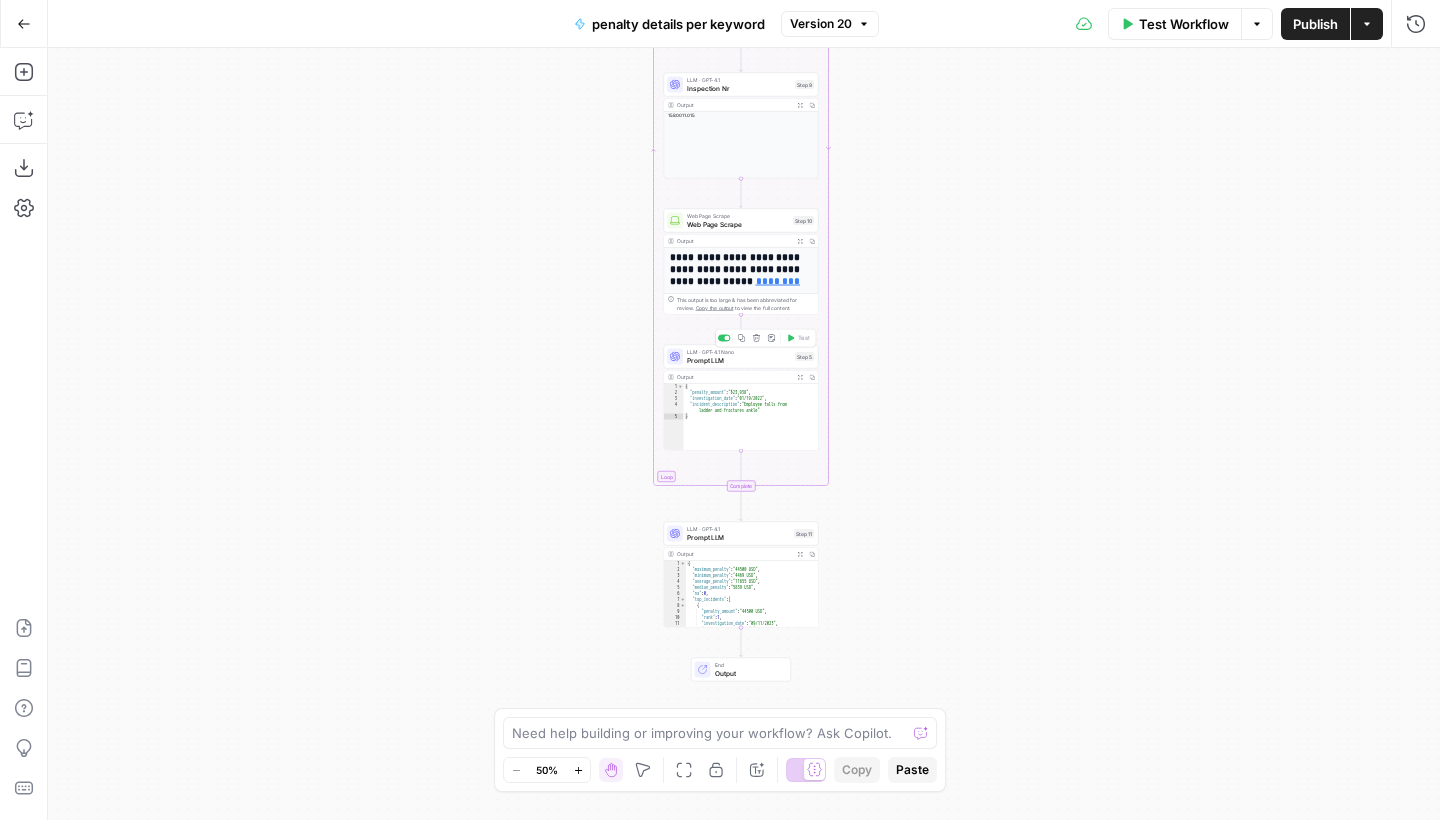 click on "LLM · GPT-4.1 Nano Prompt LLM Step 5 Copy step Delete step Add Note Test" at bounding box center (741, 357) 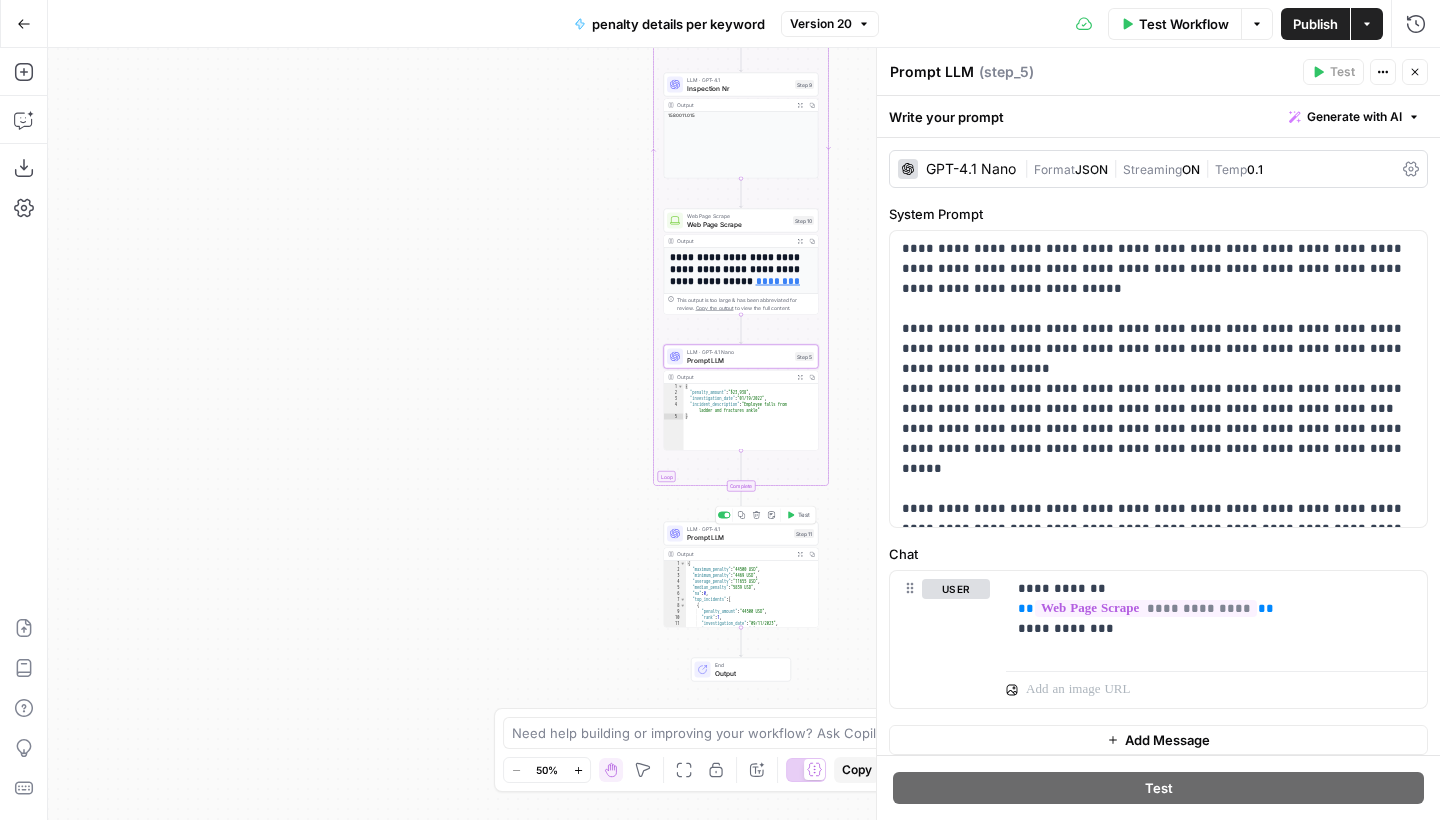 click on "Prompt LLM" at bounding box center [738, 537] 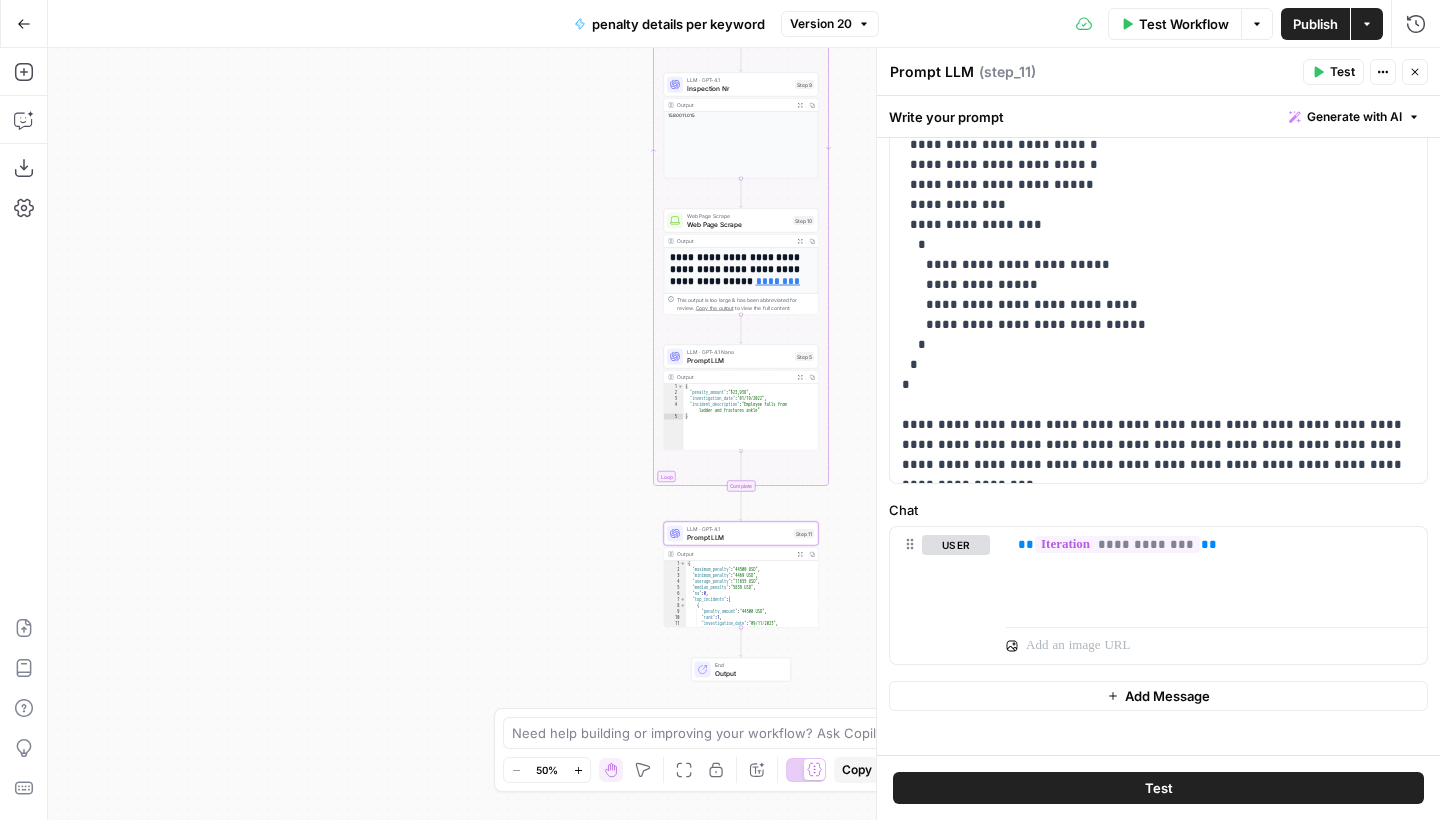scroll, scrollTop: 400, scrollLeft: 0, axis: vertical 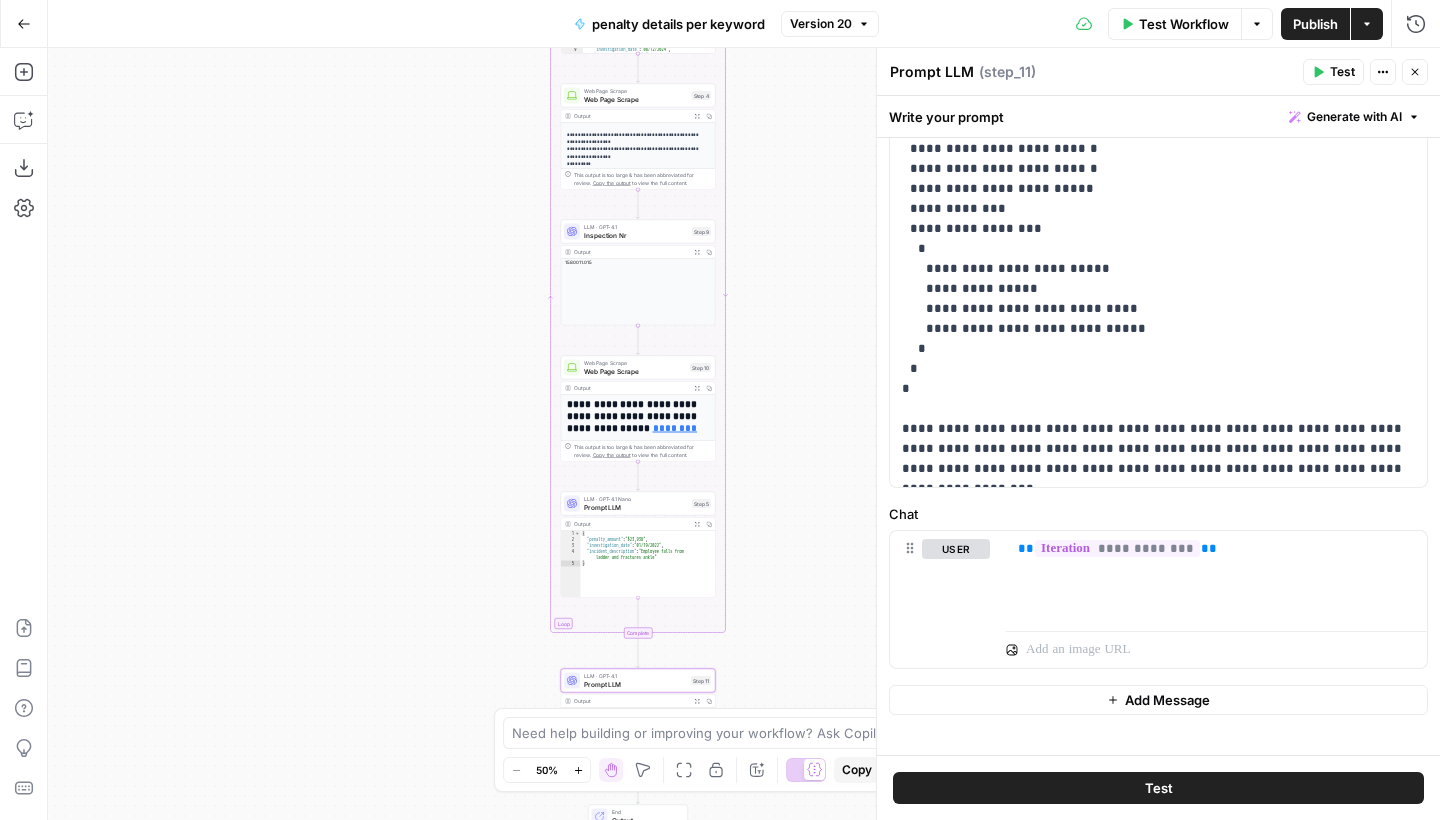 drag, startPoint x: 558, startPoint y: 292, endPoint x: 455, endPoint y: 441, distance: 181.13531 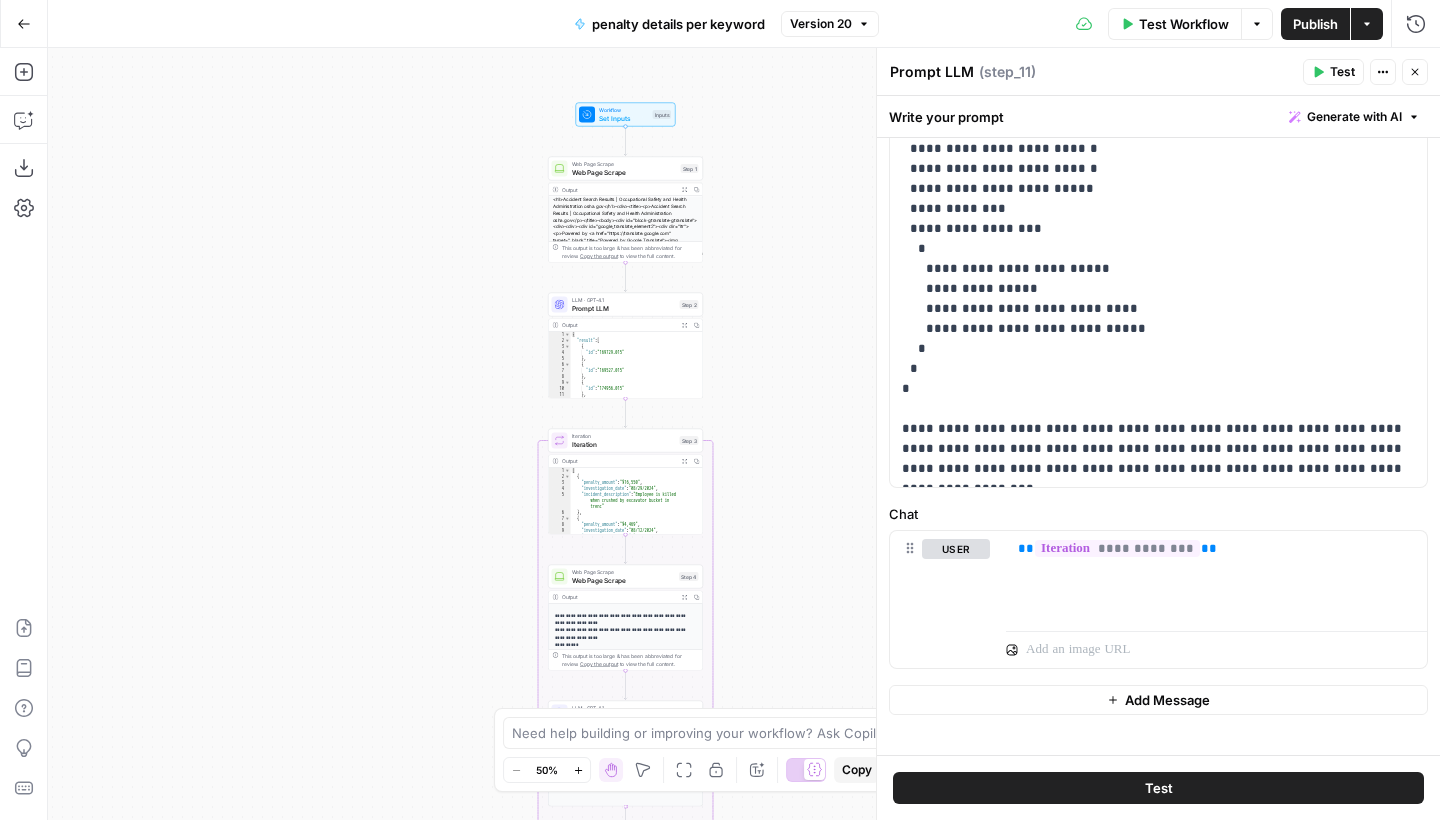 drag, startPoint x: 452, startPoint y: 512, endPoint x: 425, endPoint y: 306, distance: 207.76189 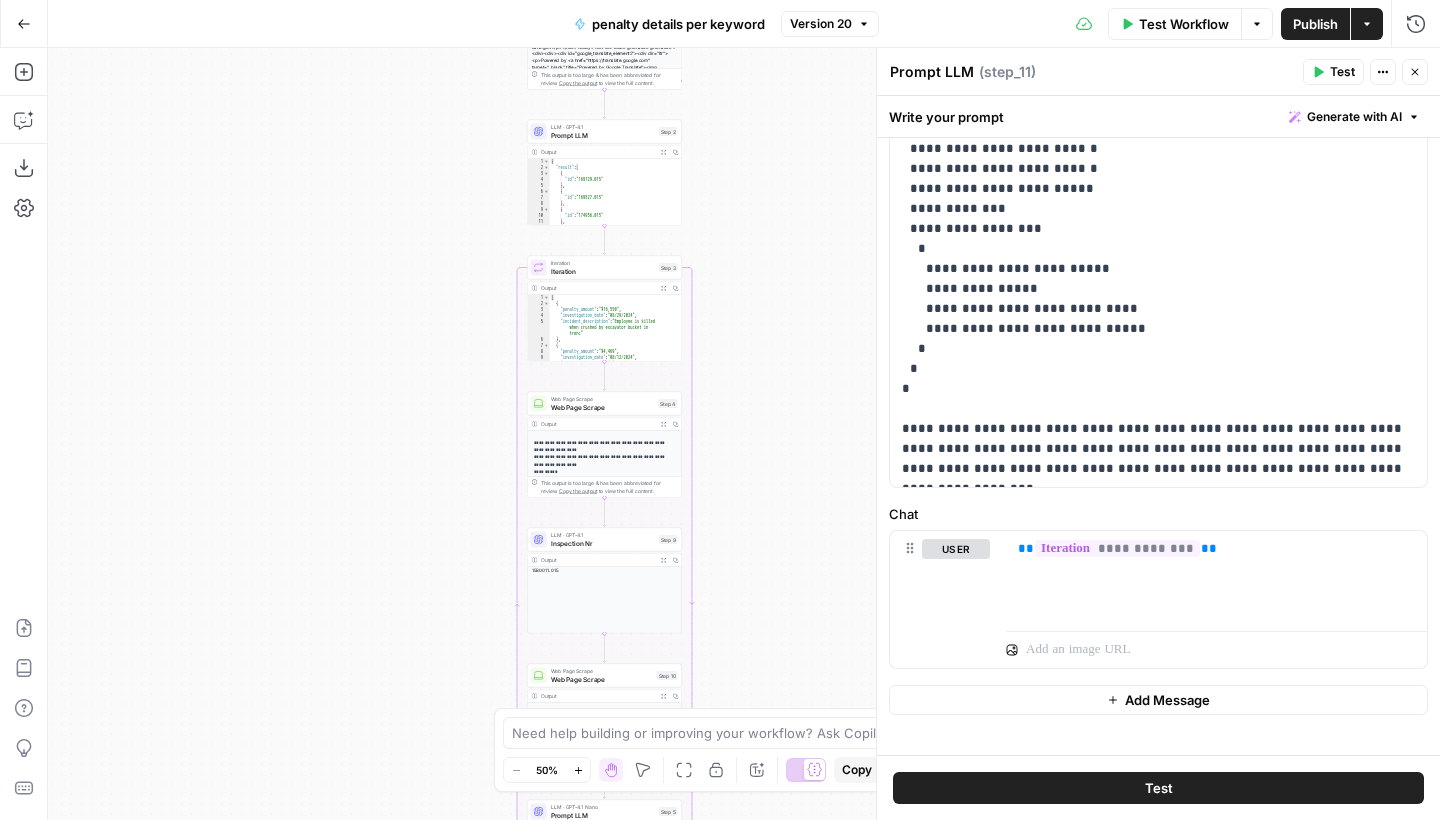 drag, startPoint x: 805, startPoint y: 545, endPoint x: 768, endPoint y: 283, distance: 264.5997 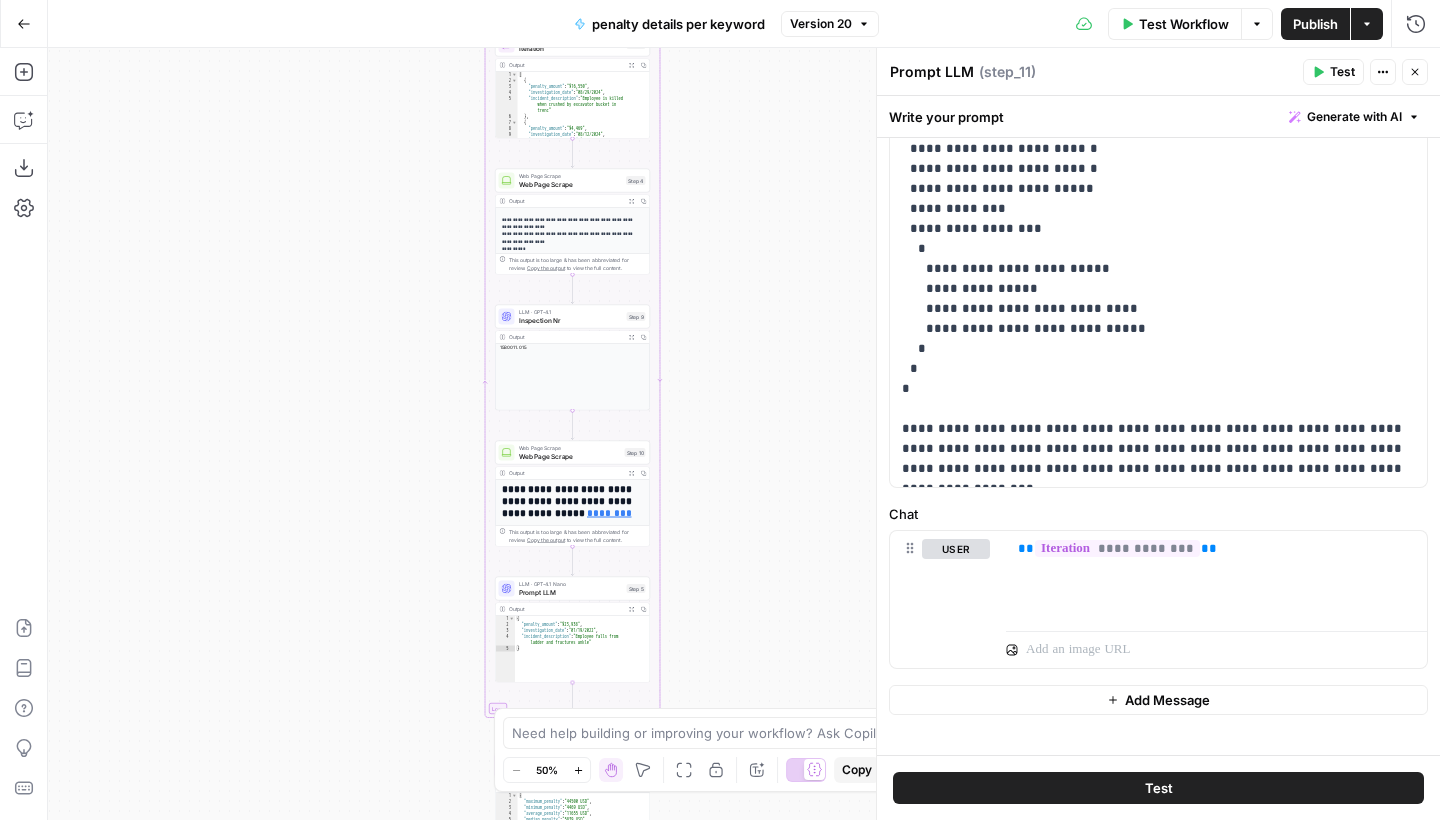 drag, startPoint x: 804, startPoint y: 500, endPoint x: 779, endPoint y: 236, distance: 265.18106 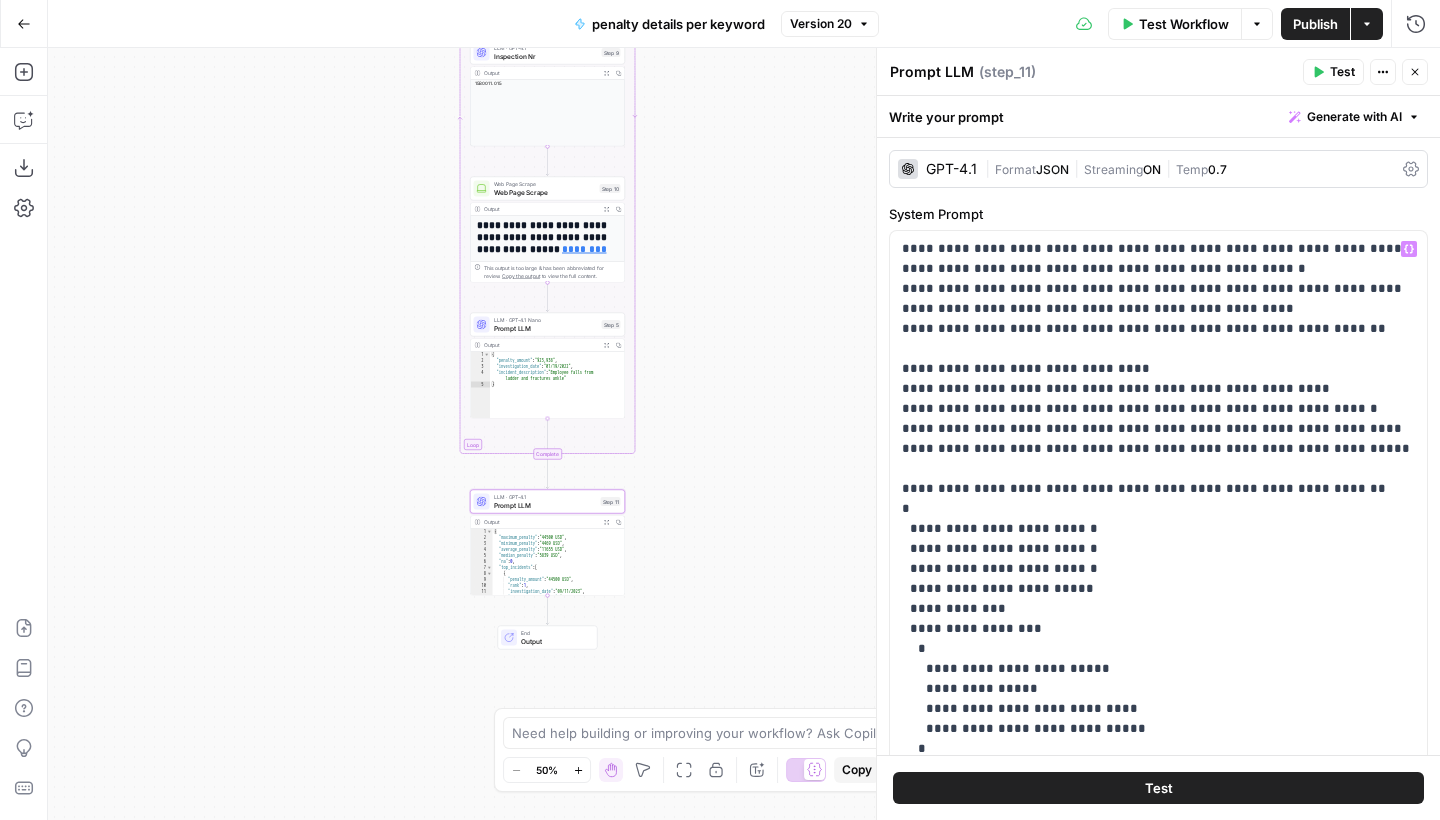 scroll, scrollTop: 0, scrollLeft: 0, axis: both 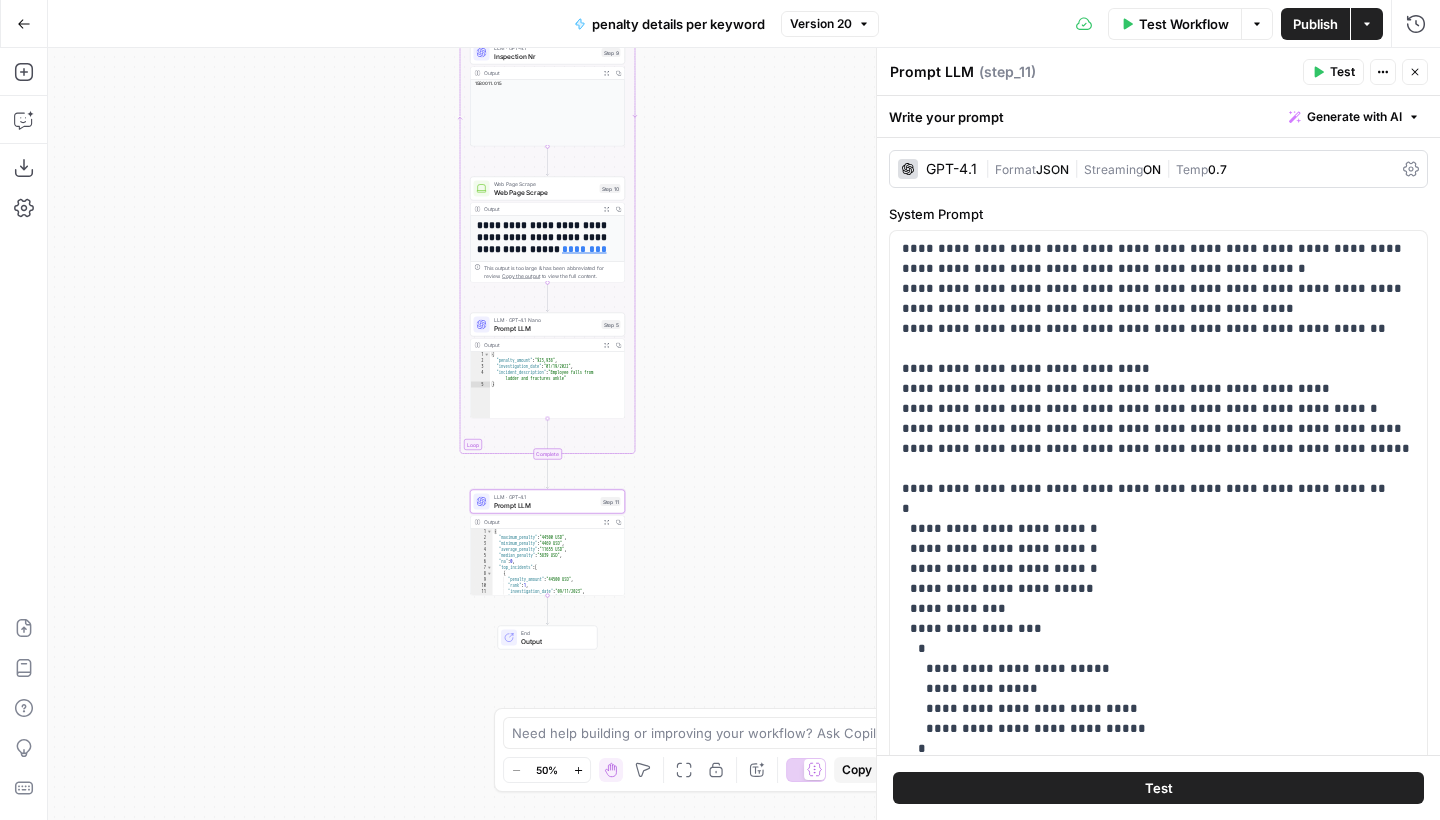 click 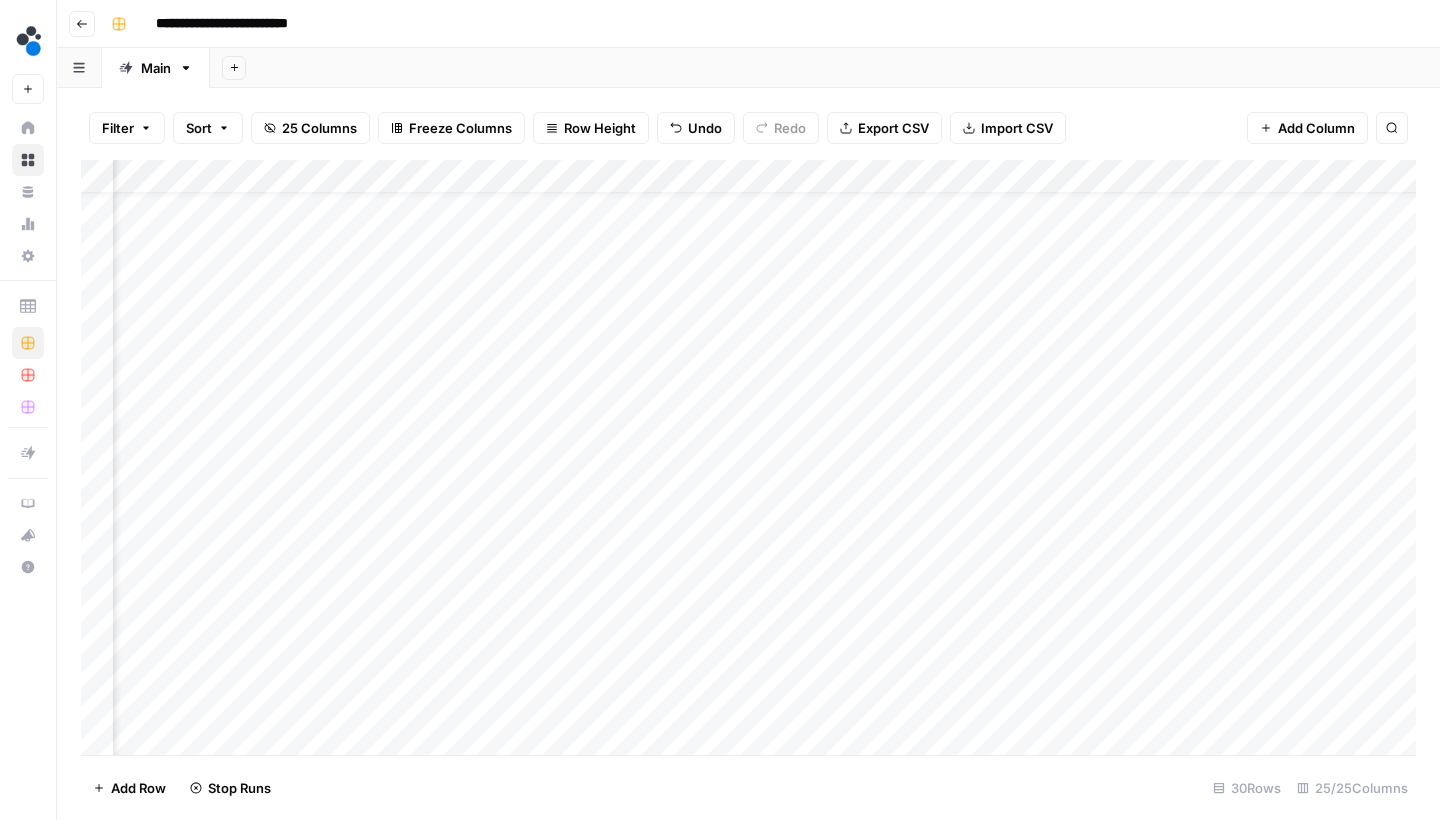 scroll, scrollTop: 0, scrollLeft: 0, axis: both 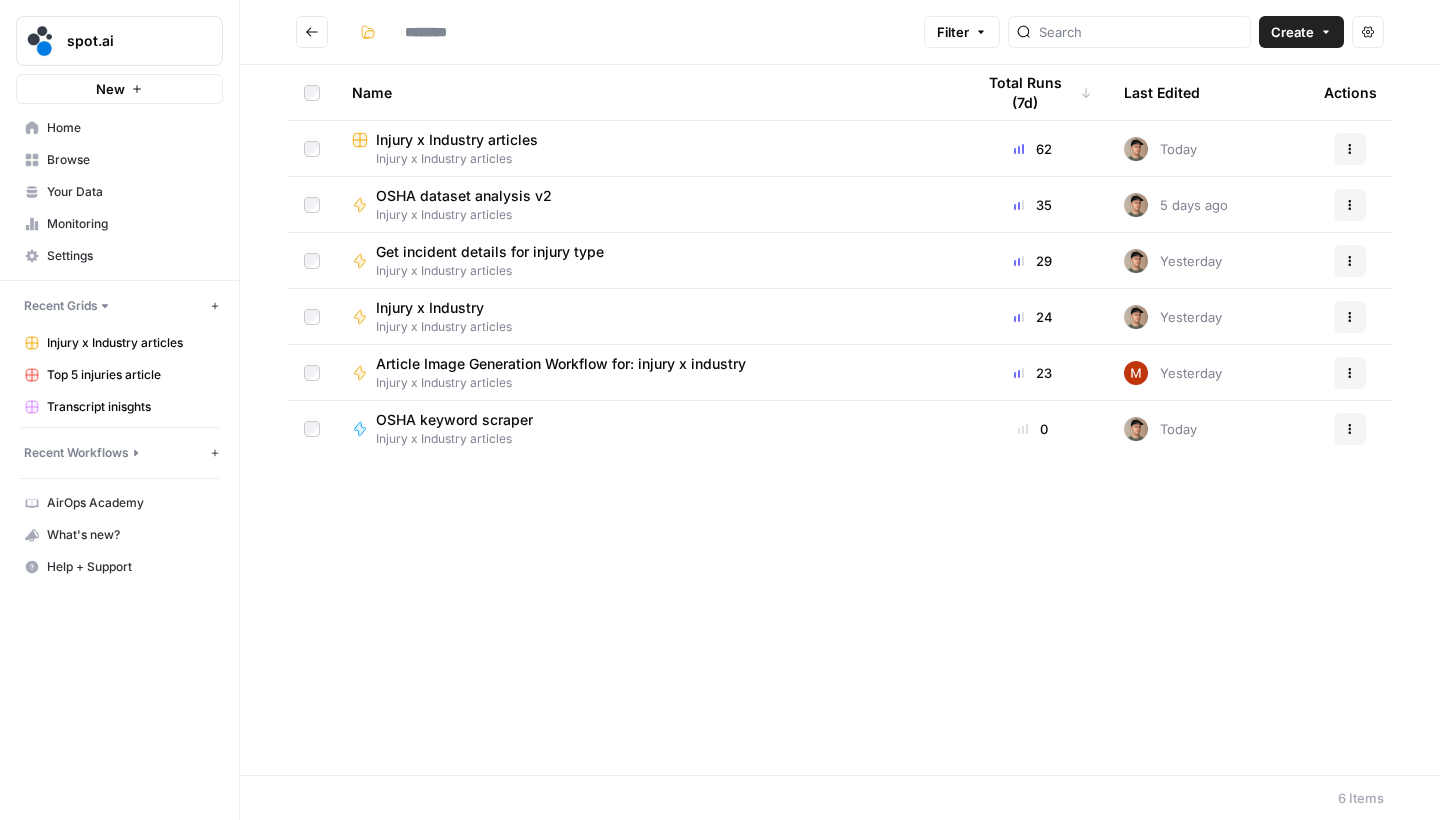 type on "**********" 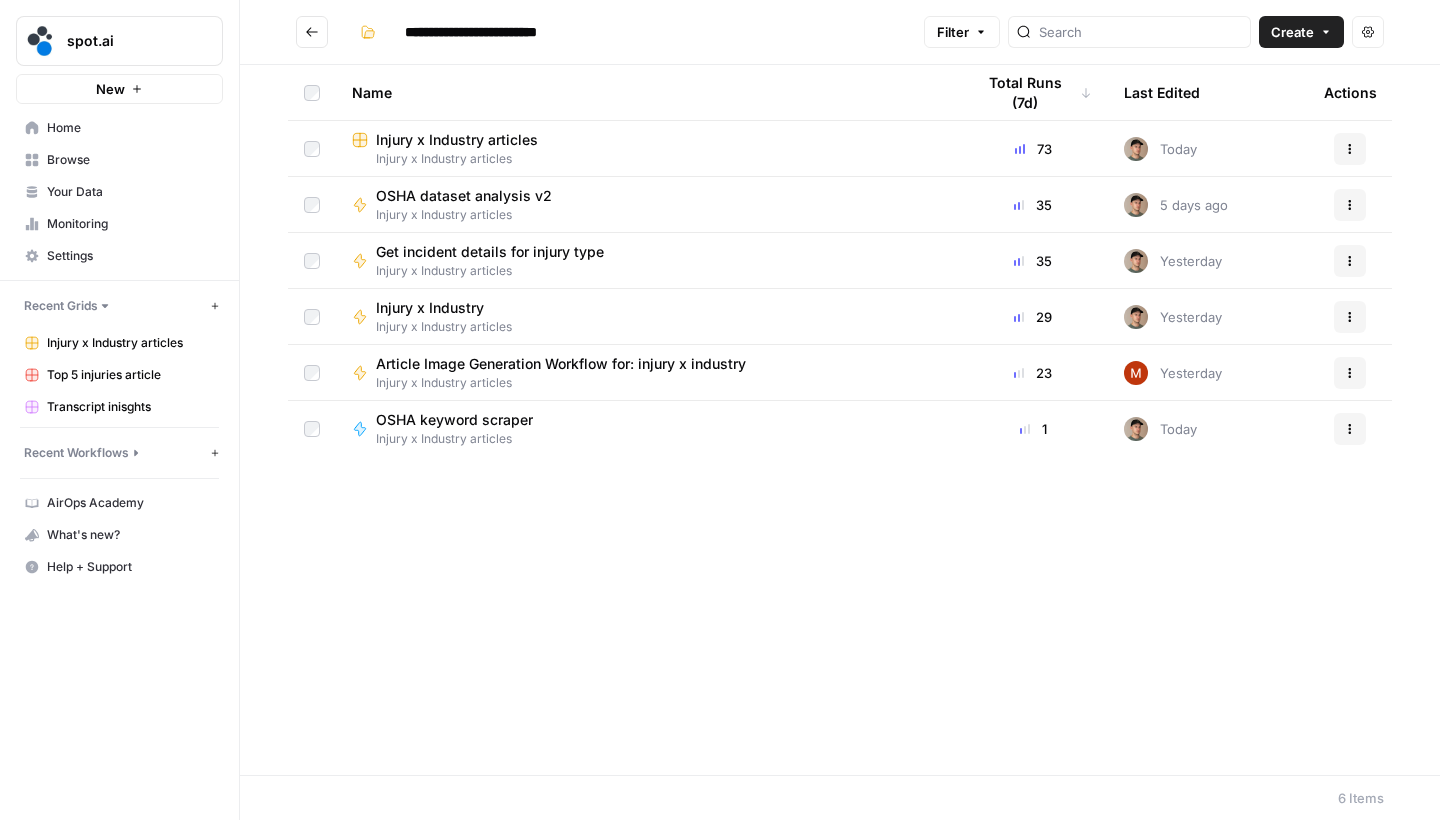 click on "Injury x Industry articles" at bounding box center [457, 140] 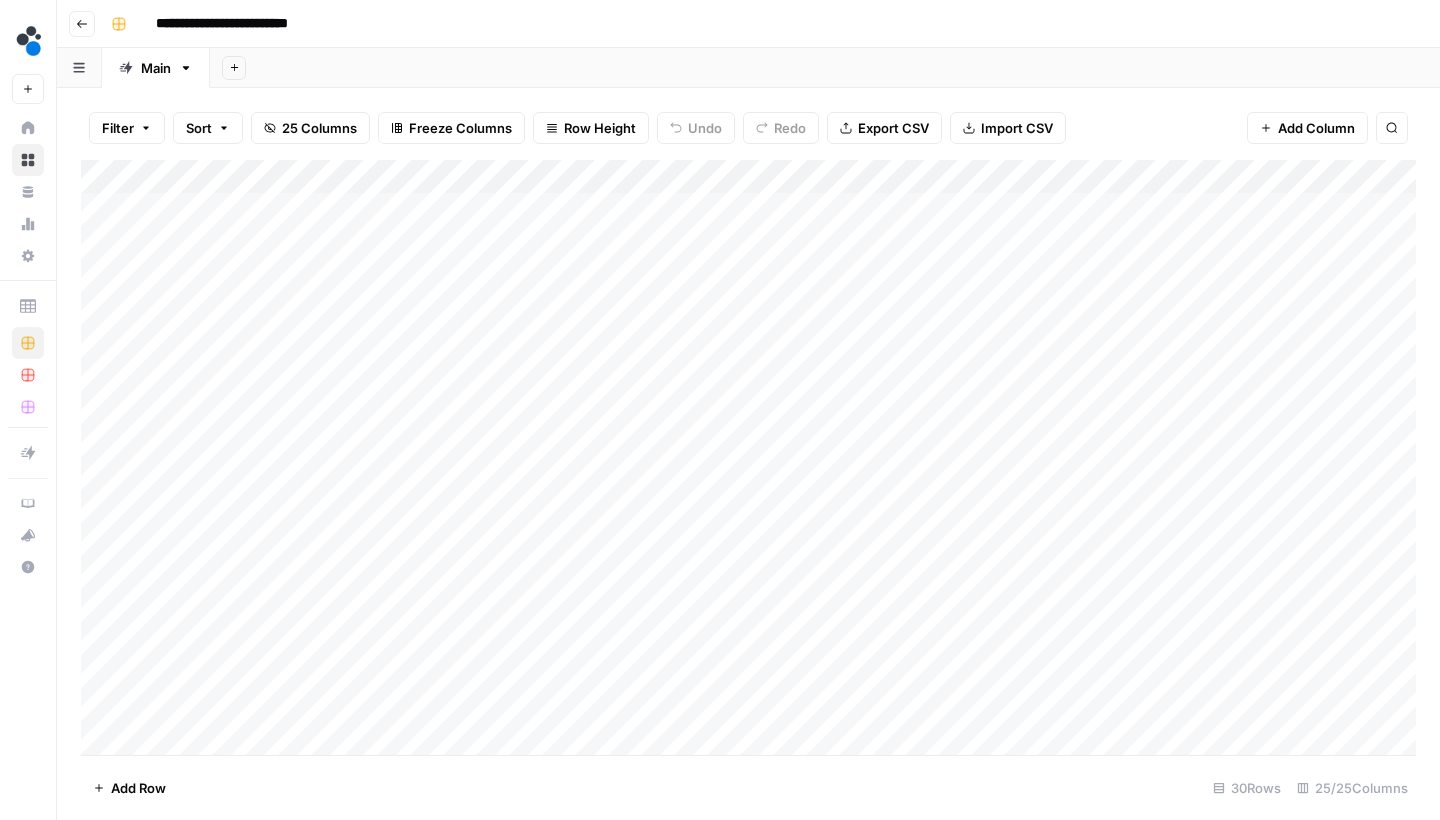 click on "Add Column" at bounding box center (748, 460) 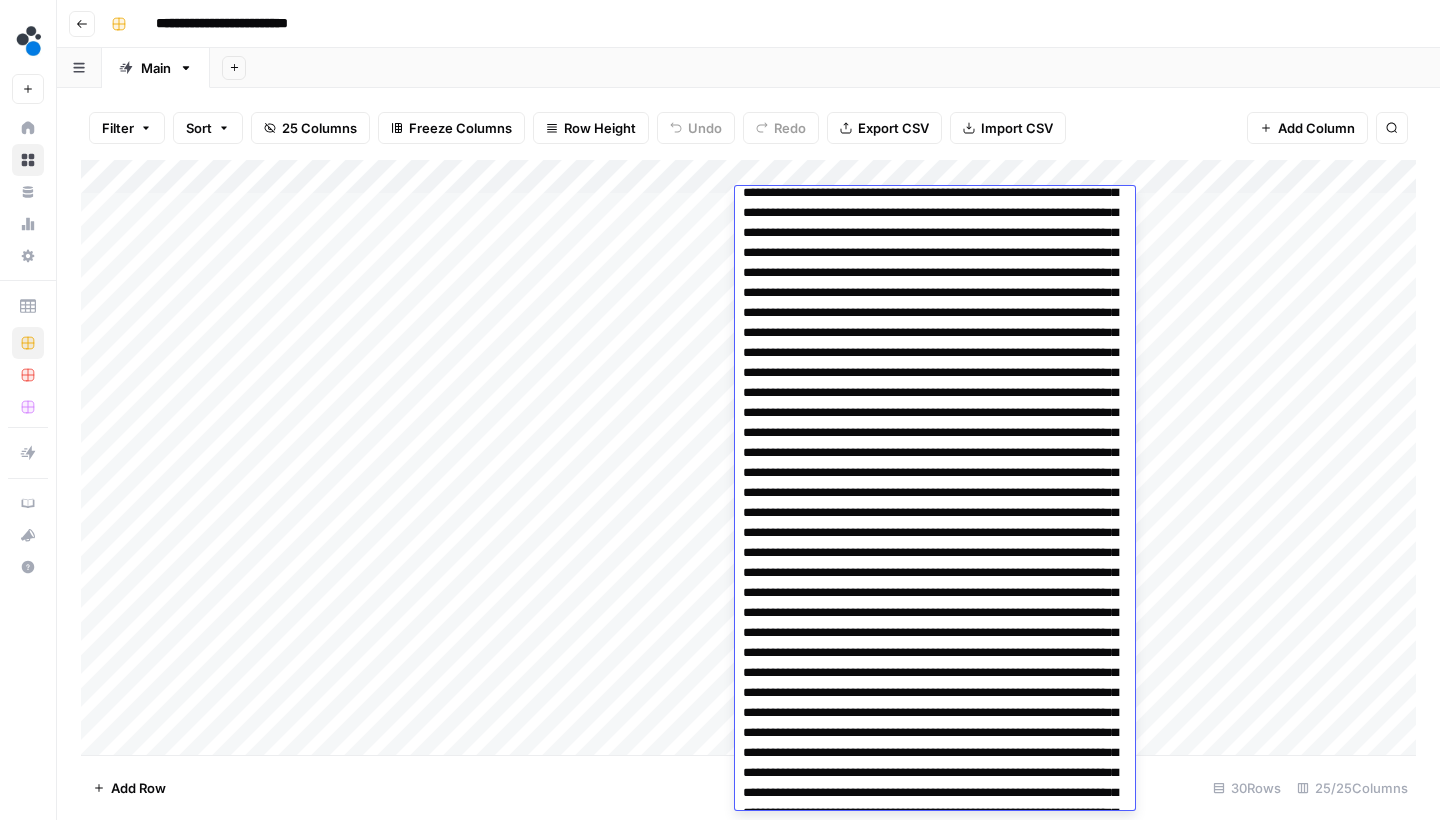 scroll, scrollTop: 3925, scrollLeft: 0, axis: vertical 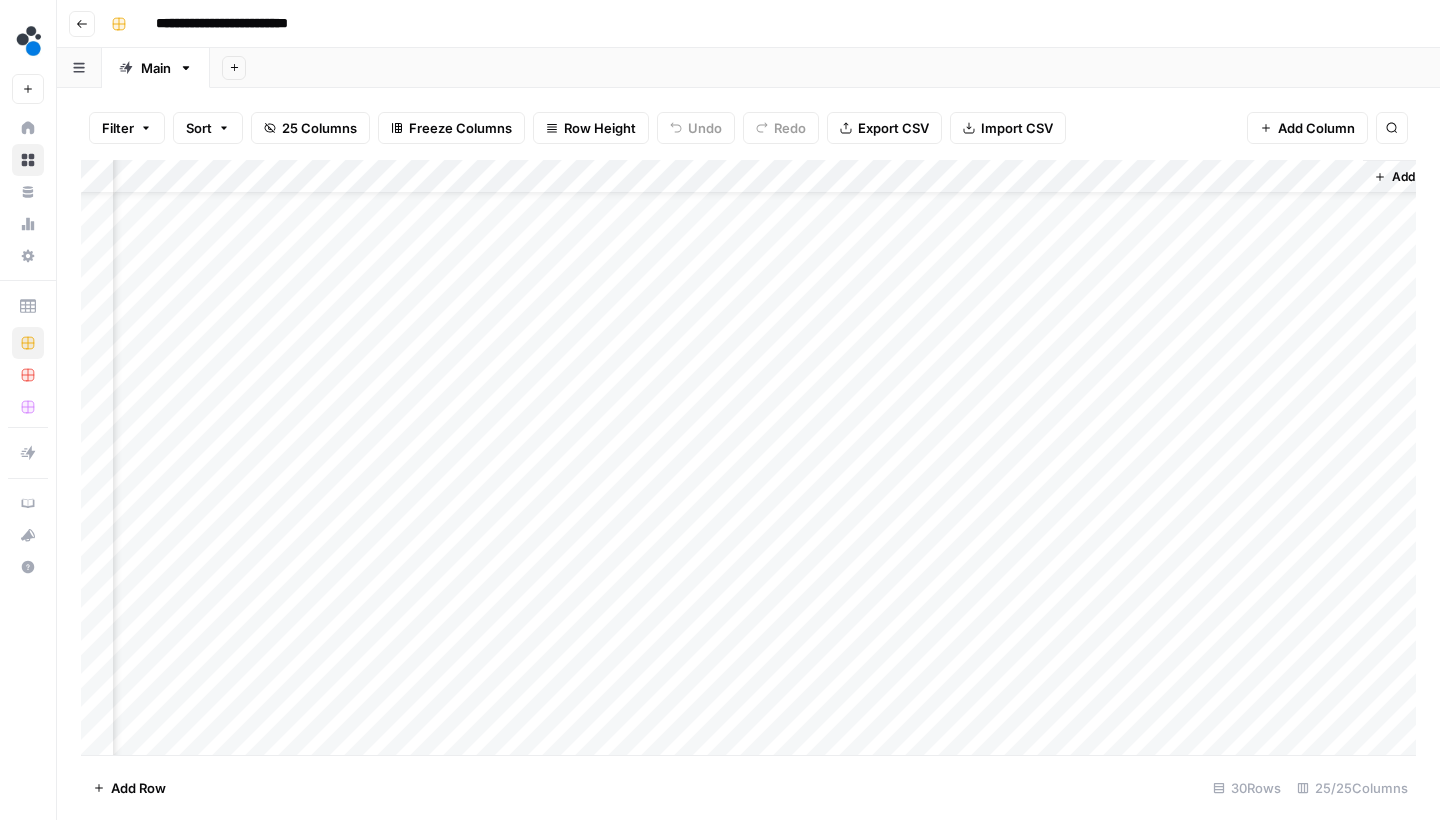 click on "Add Column" at bounding box center [748, 460] 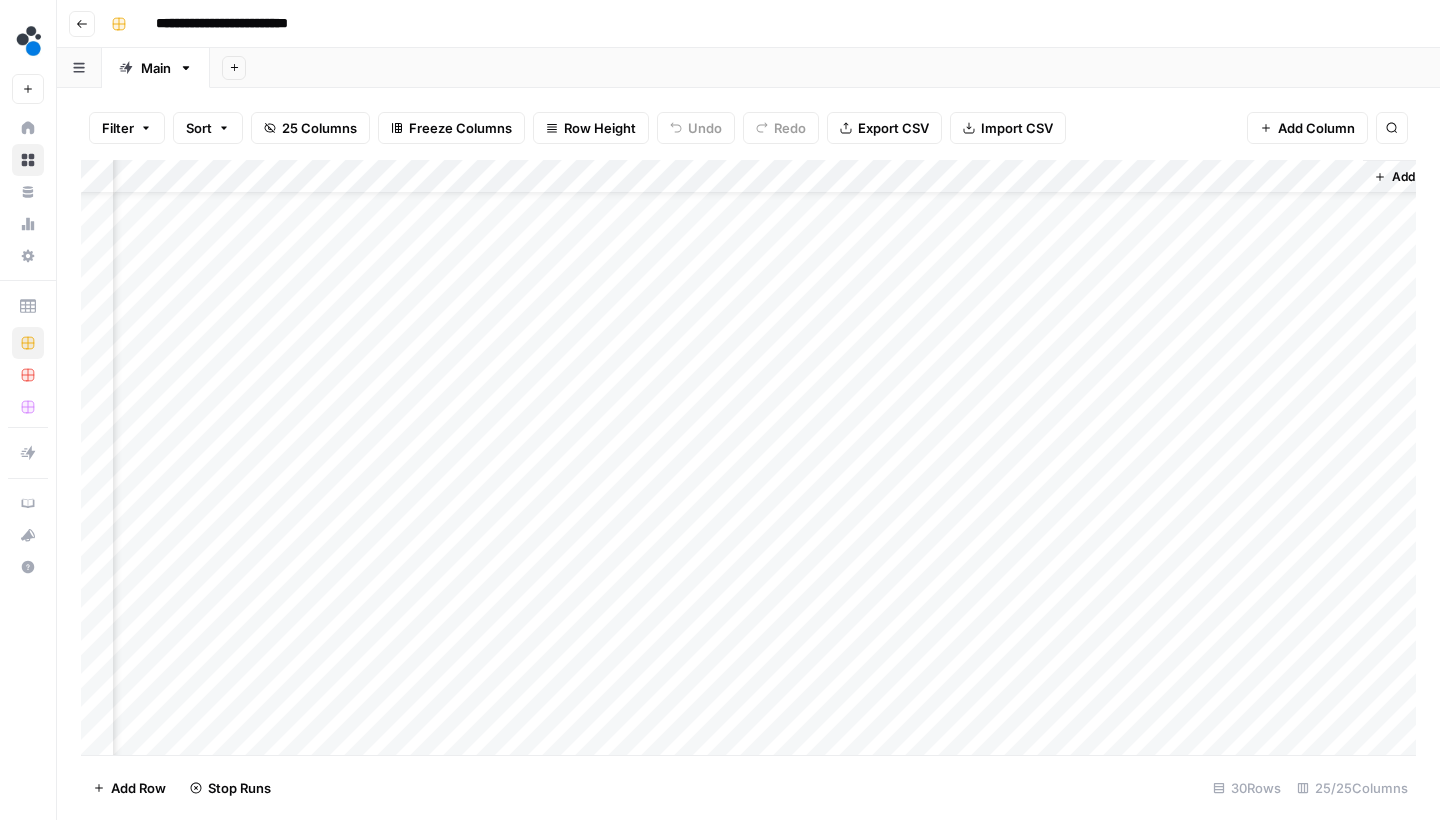 click on "Add Column" at bounding box center (748, 460) 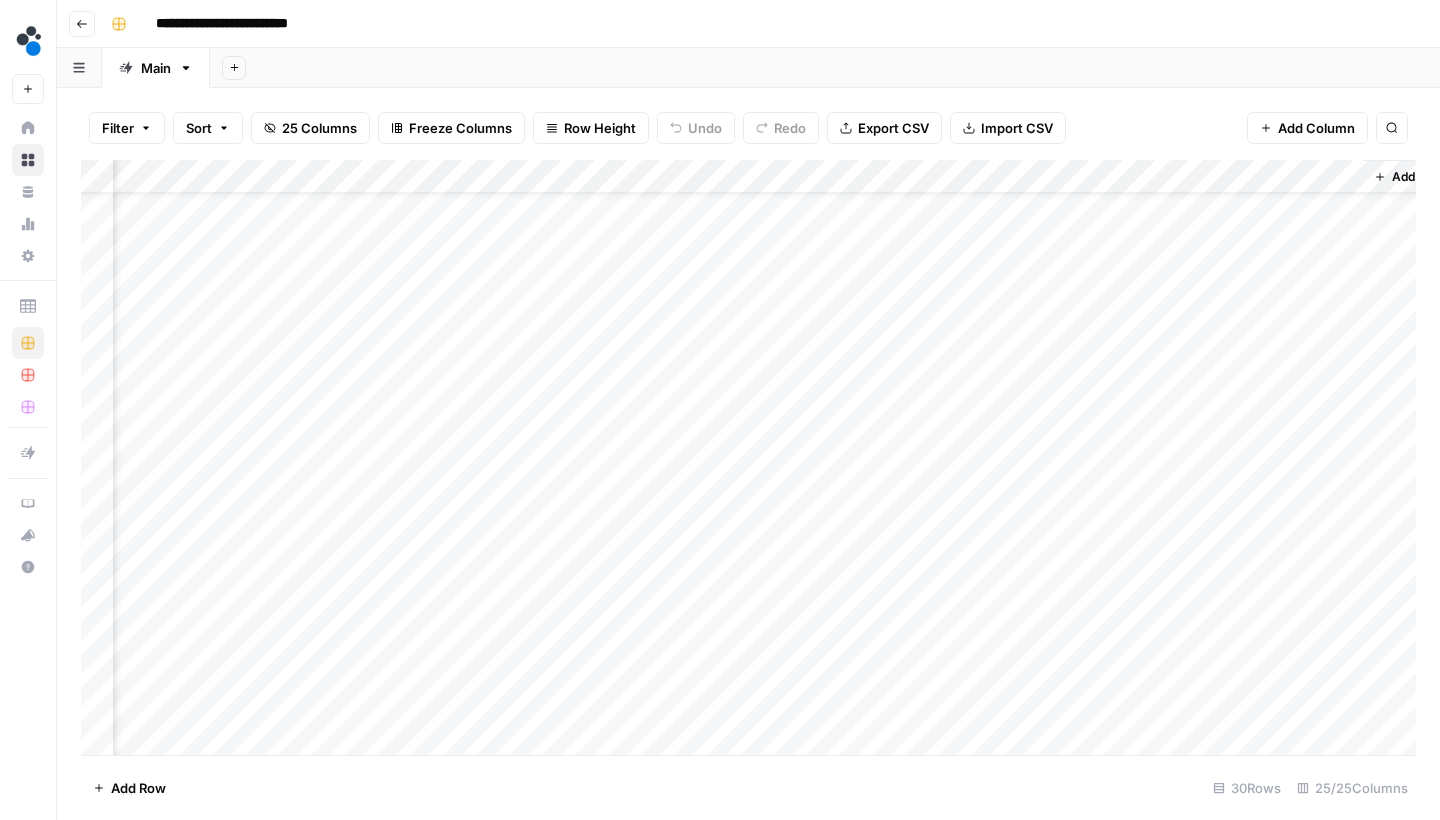 click on "Add Column" at bounding box center [748, 460] 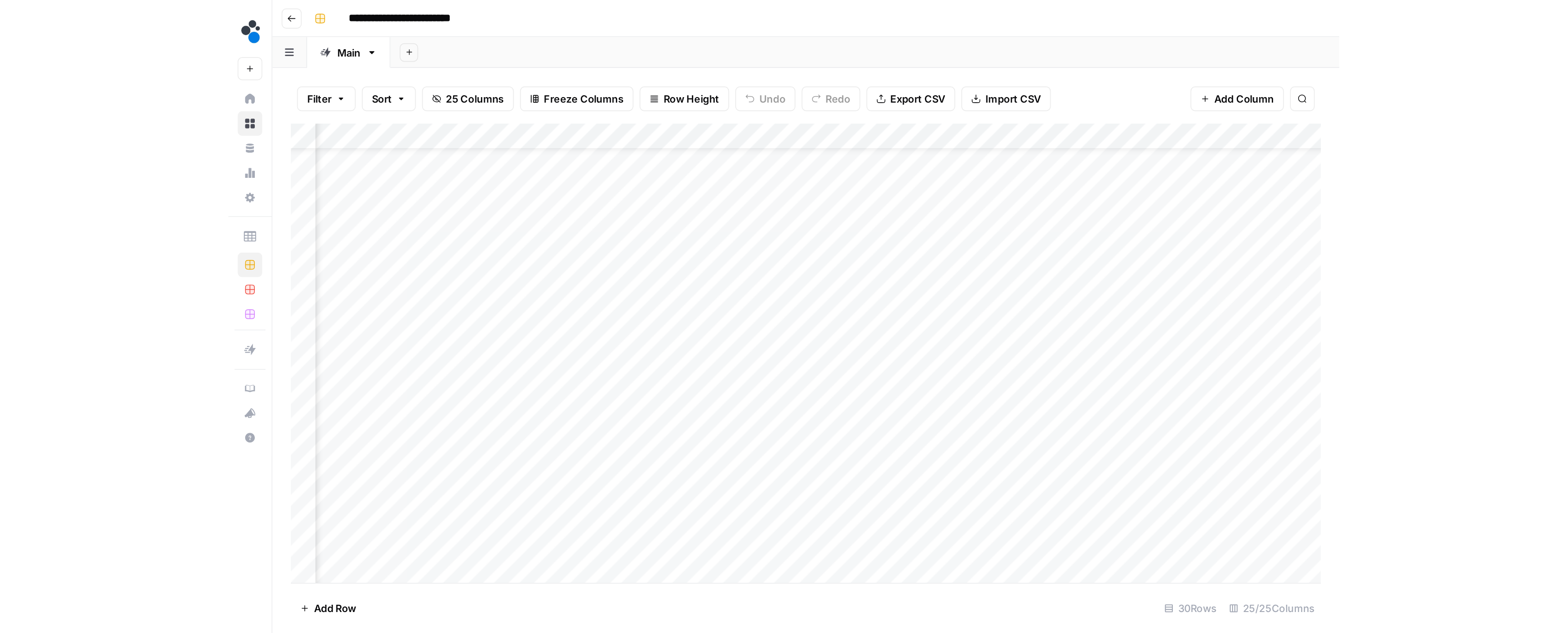 scroll, scrollTop: 29, scrollLeft: 594, axis: both 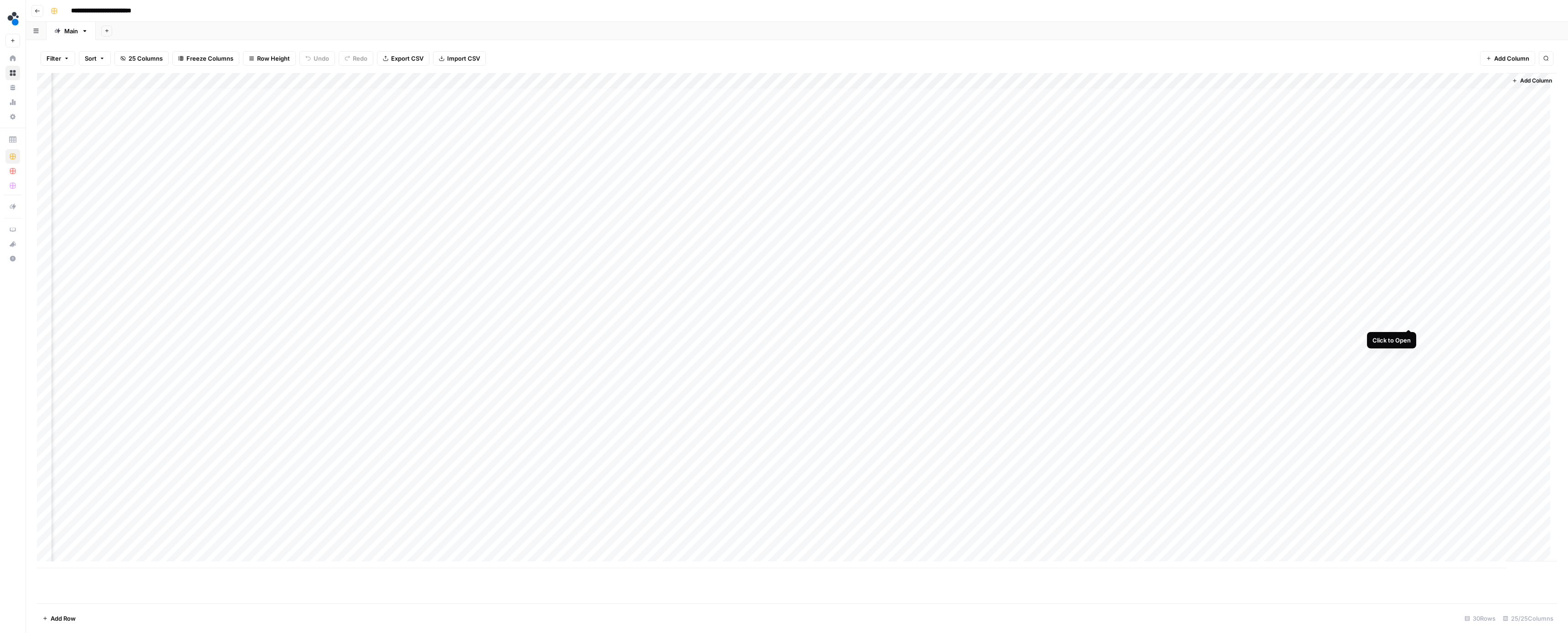 click on "Add Column" at bounding box center [797, 321] 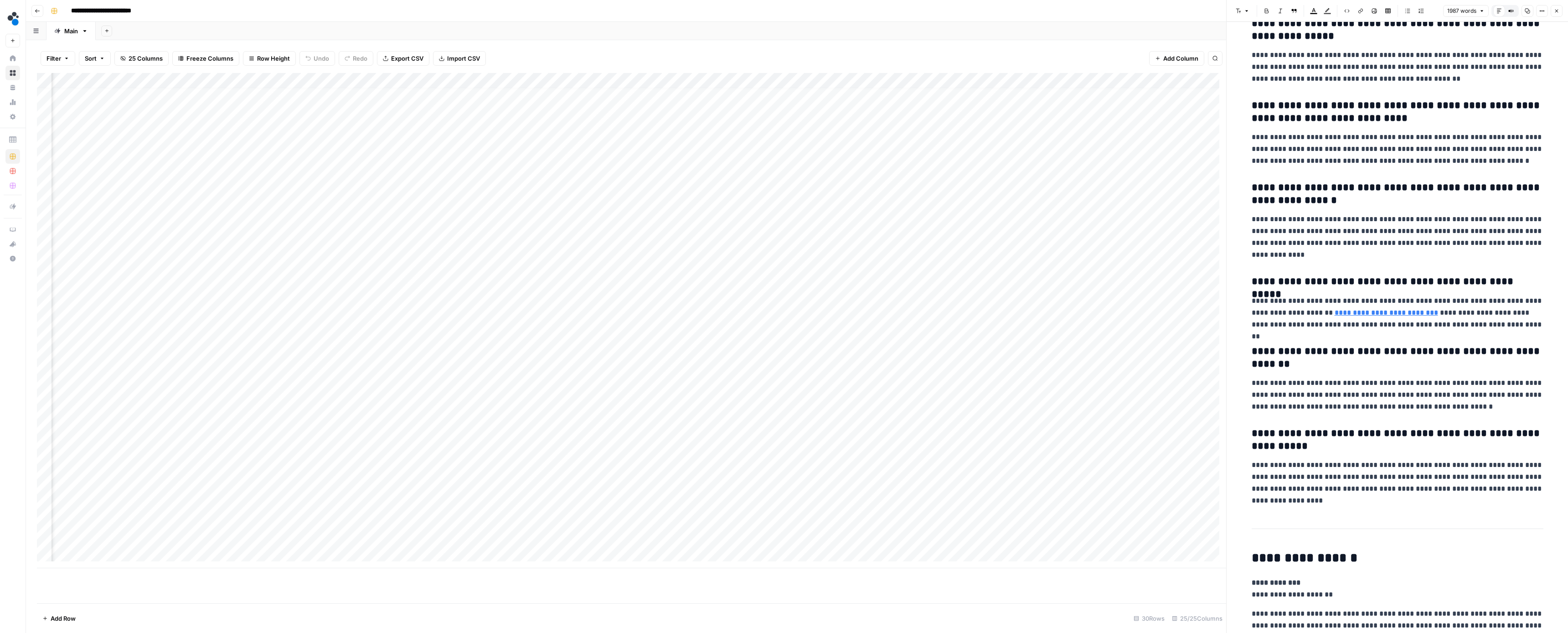 scroll, scrollTop: 4488, scrollLeft: 0, axis: vertical 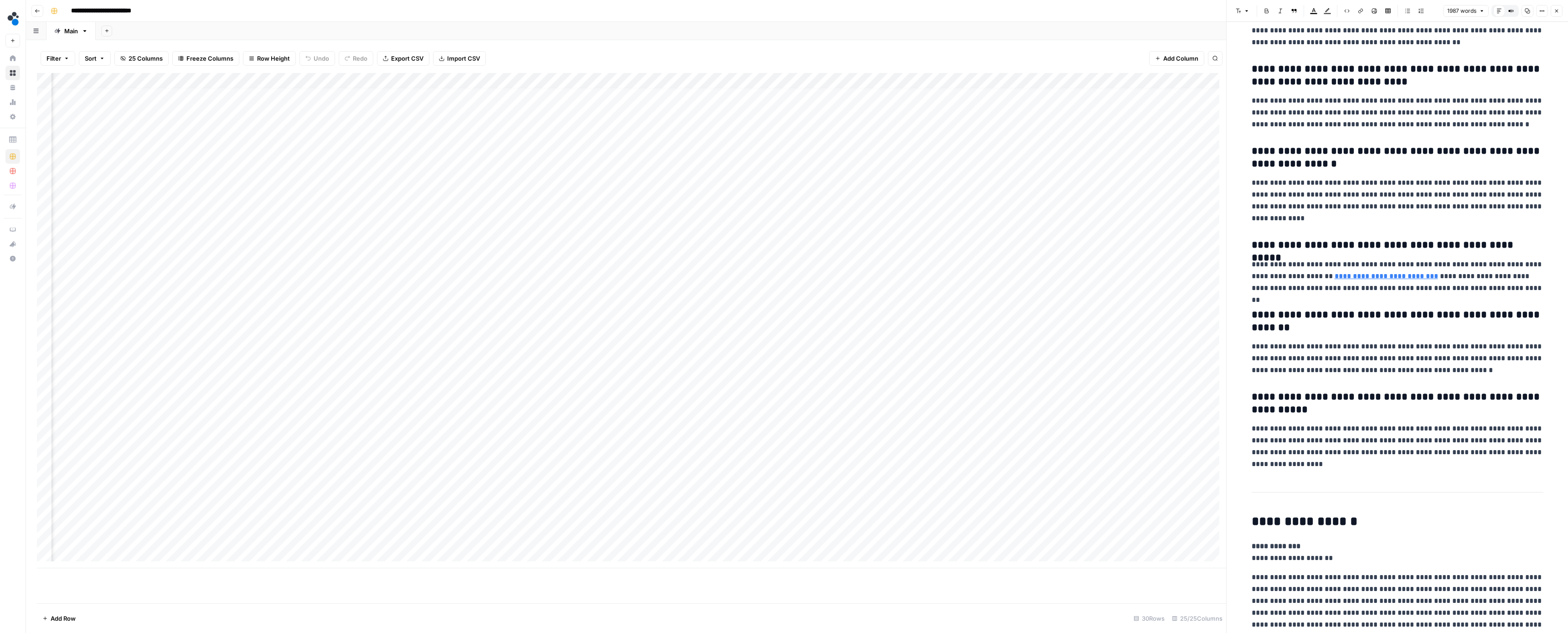 click on "Close" at bounding box center (1557, 11) 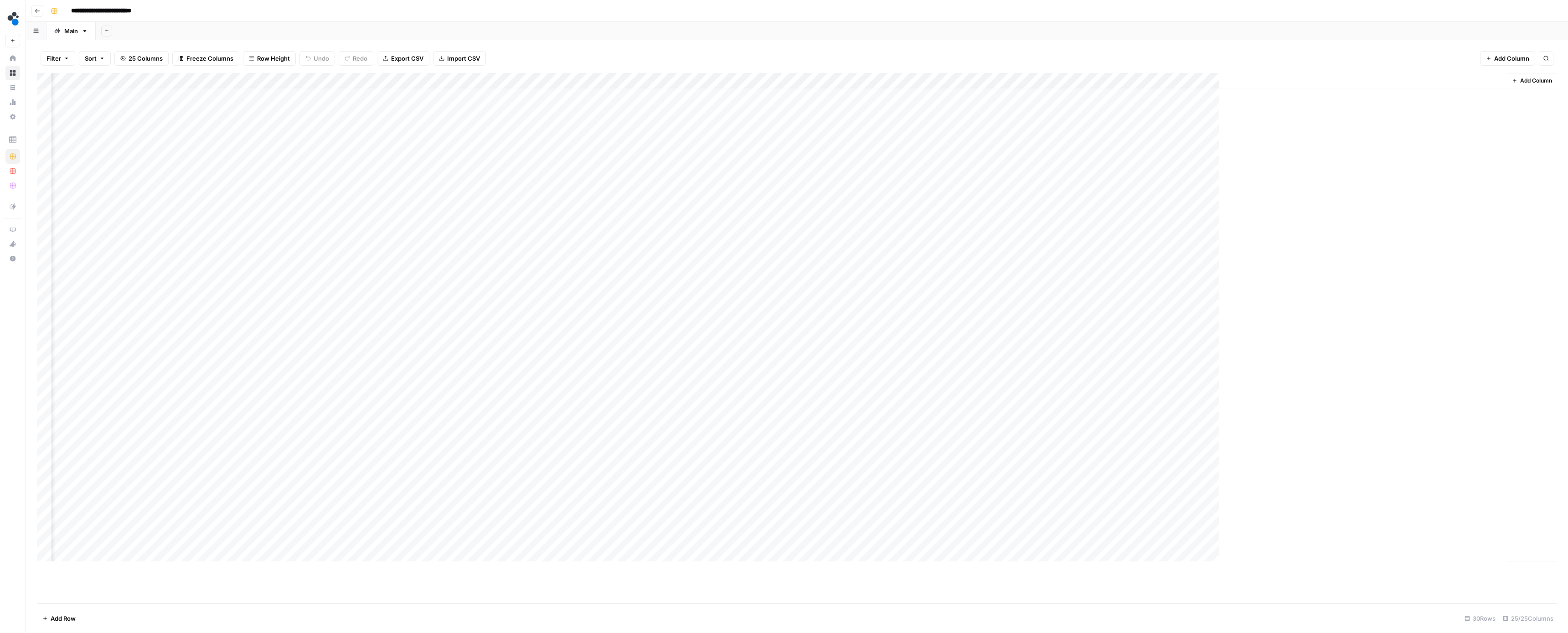 scroll, scrollTop: 7, scrollLeft: 521, axis: both 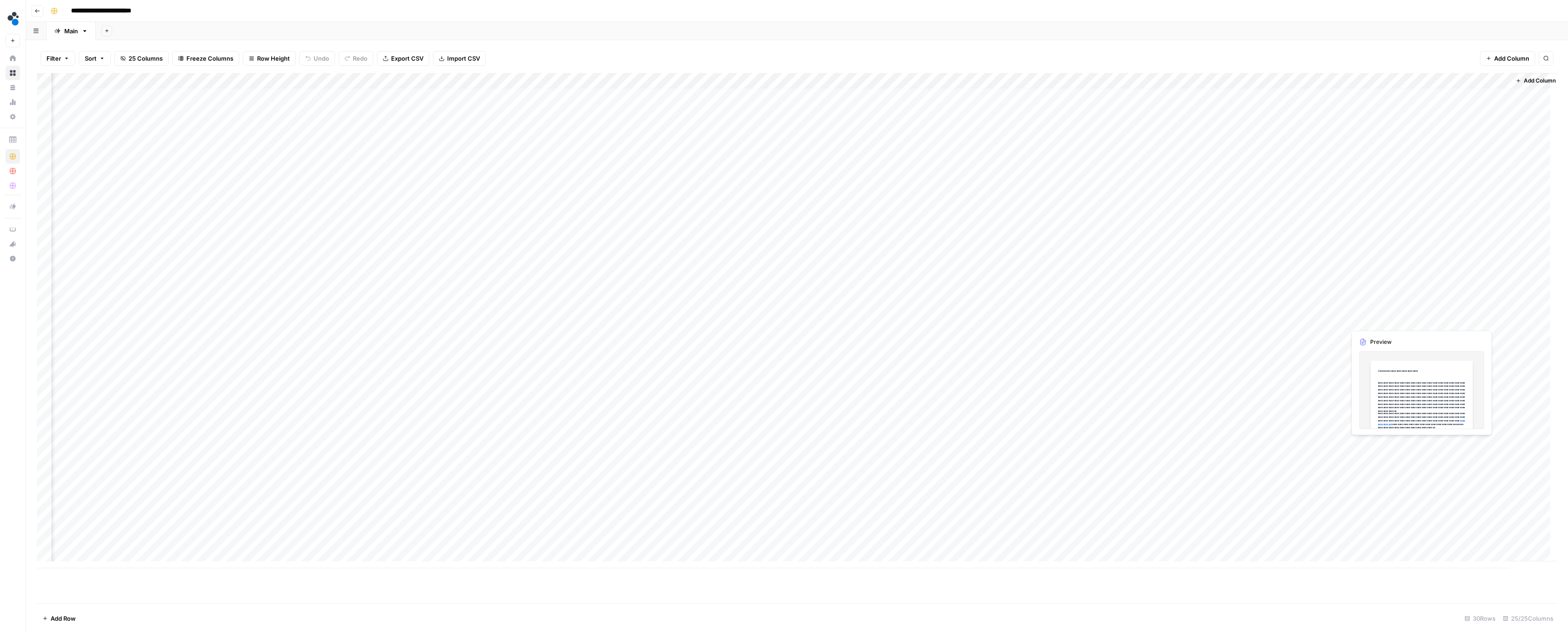 click on "Add Column" at bounding box center [797, 321] 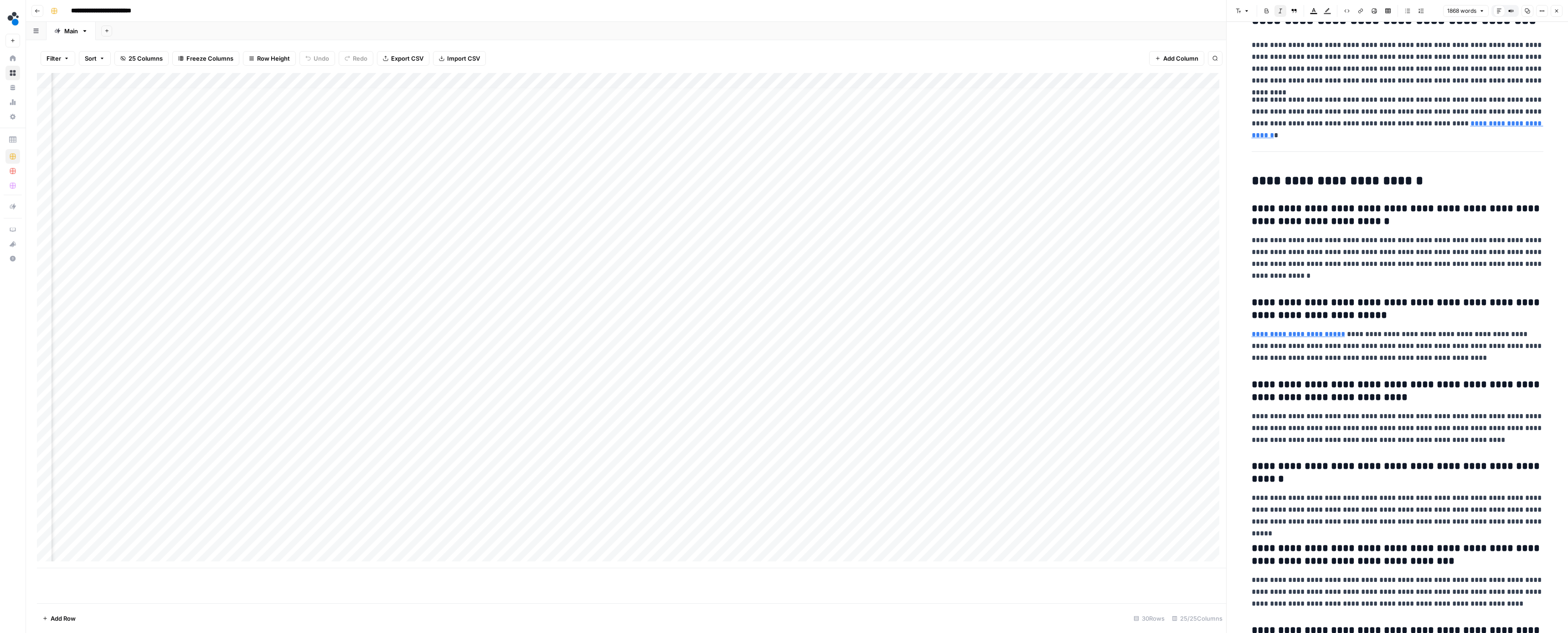scroll, scrollTop: 4535, scrollLeft: 0, axis: vertical 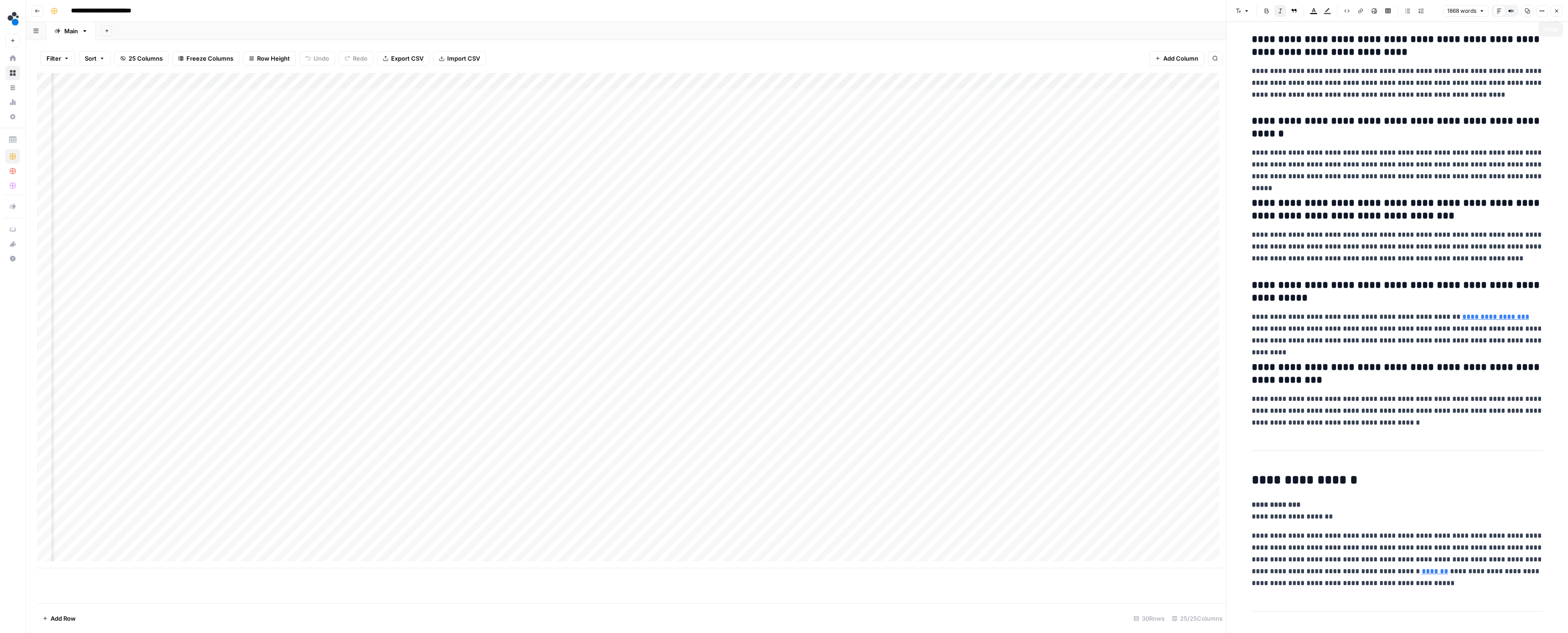 click on "Close" at bounding box center (1557, 11) 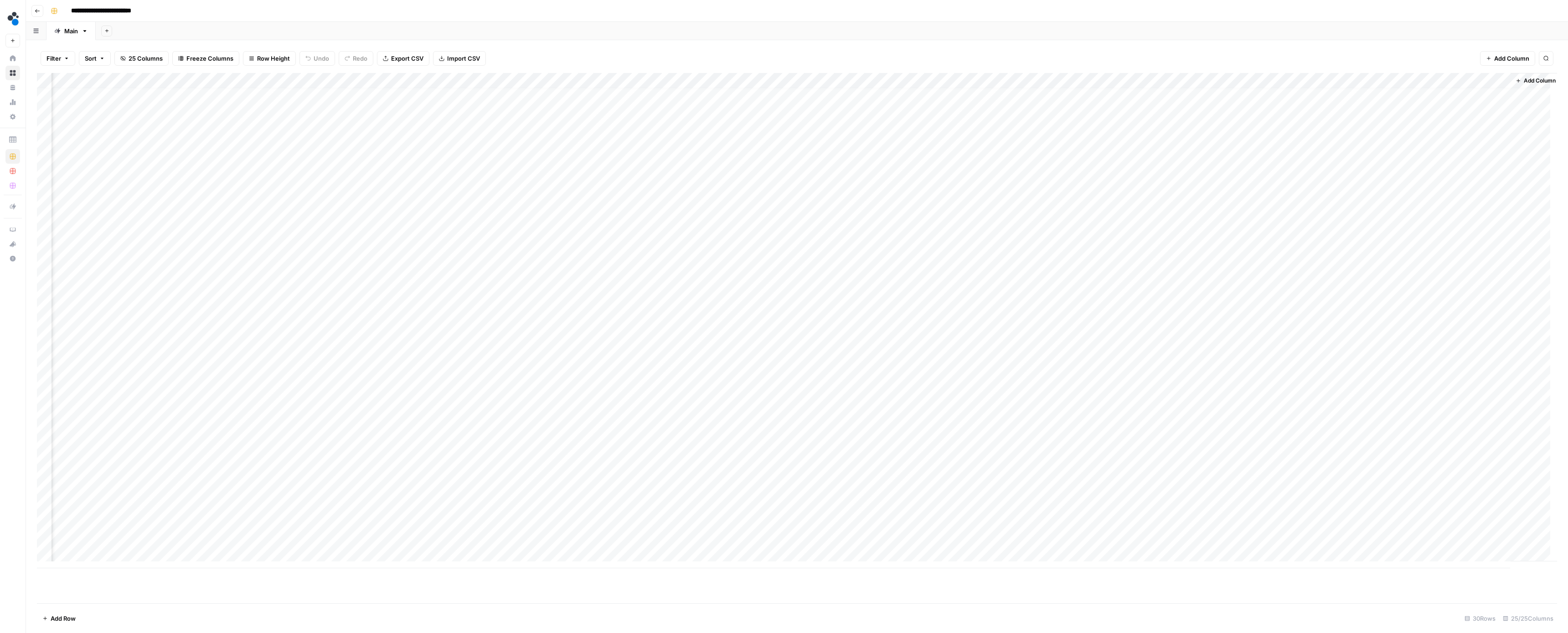 click on "Add Column" at bounding box center (797, 321) 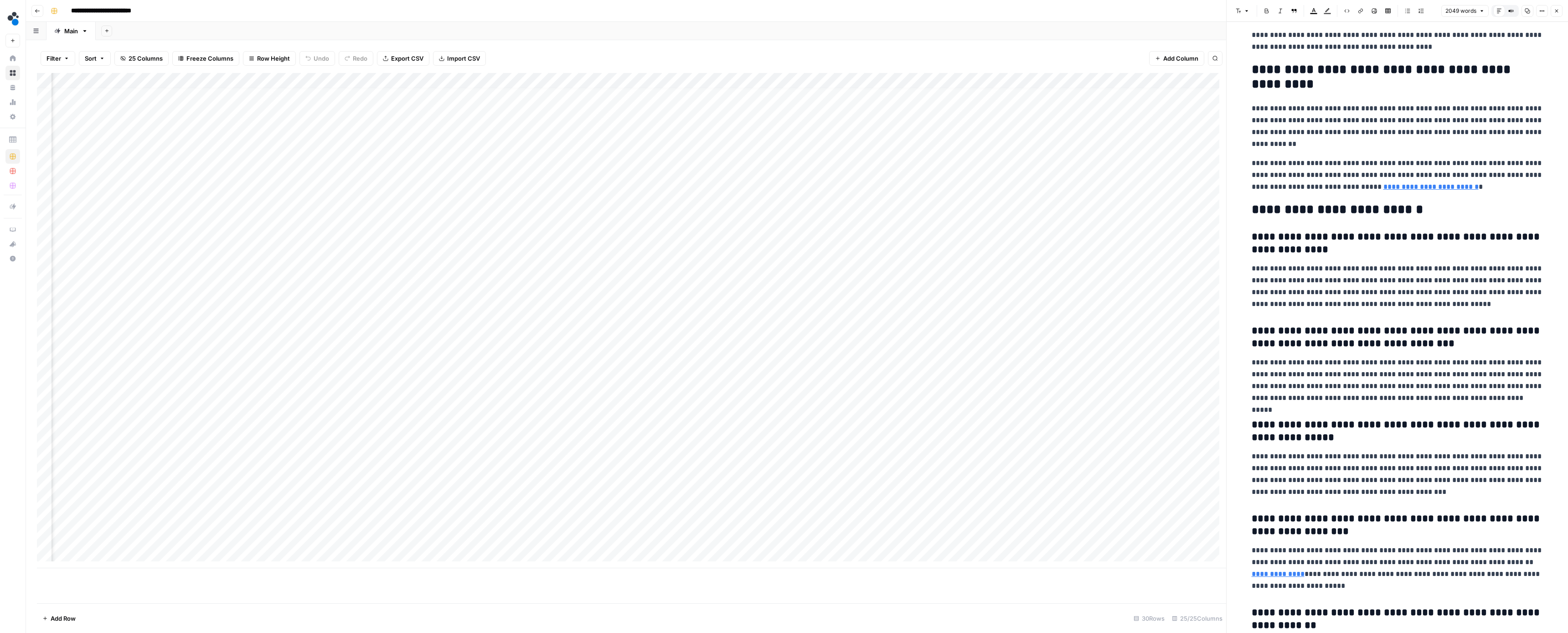 scroll, scrollTop: 3825, scrollLeft: 0, axis: vertical 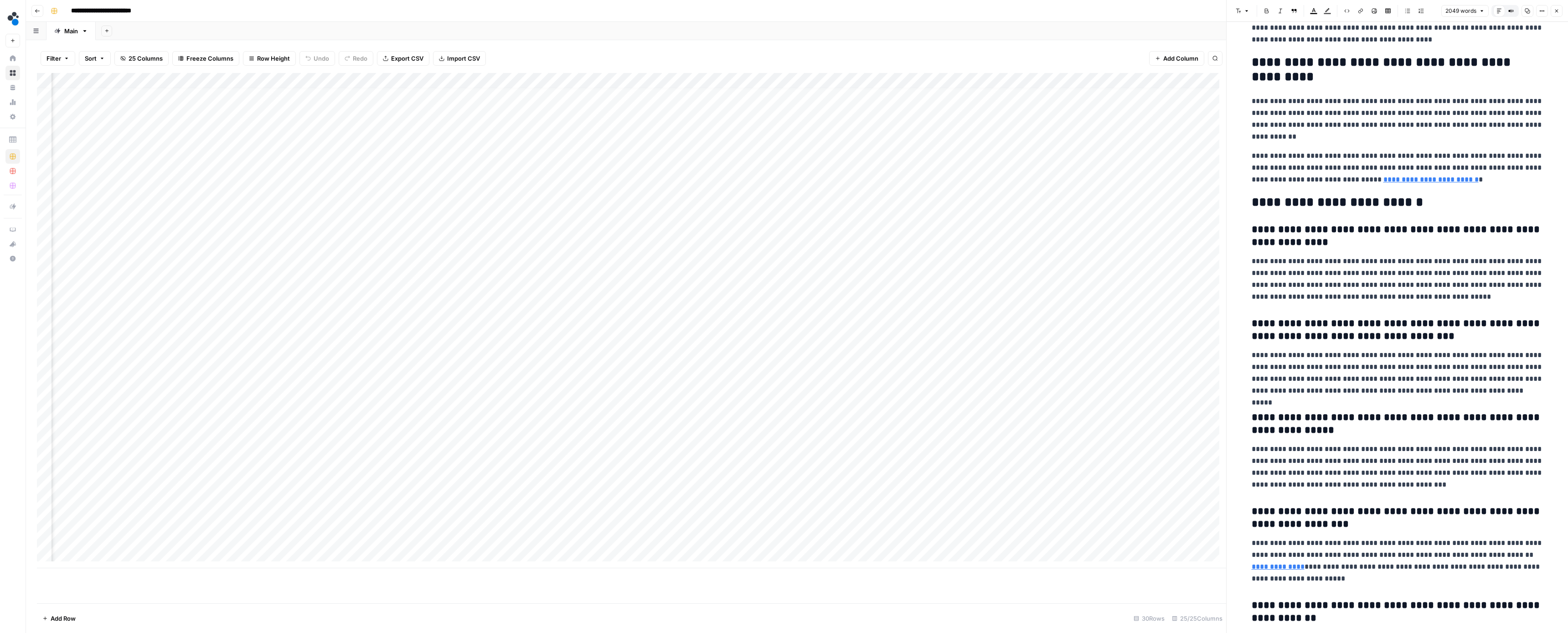 click 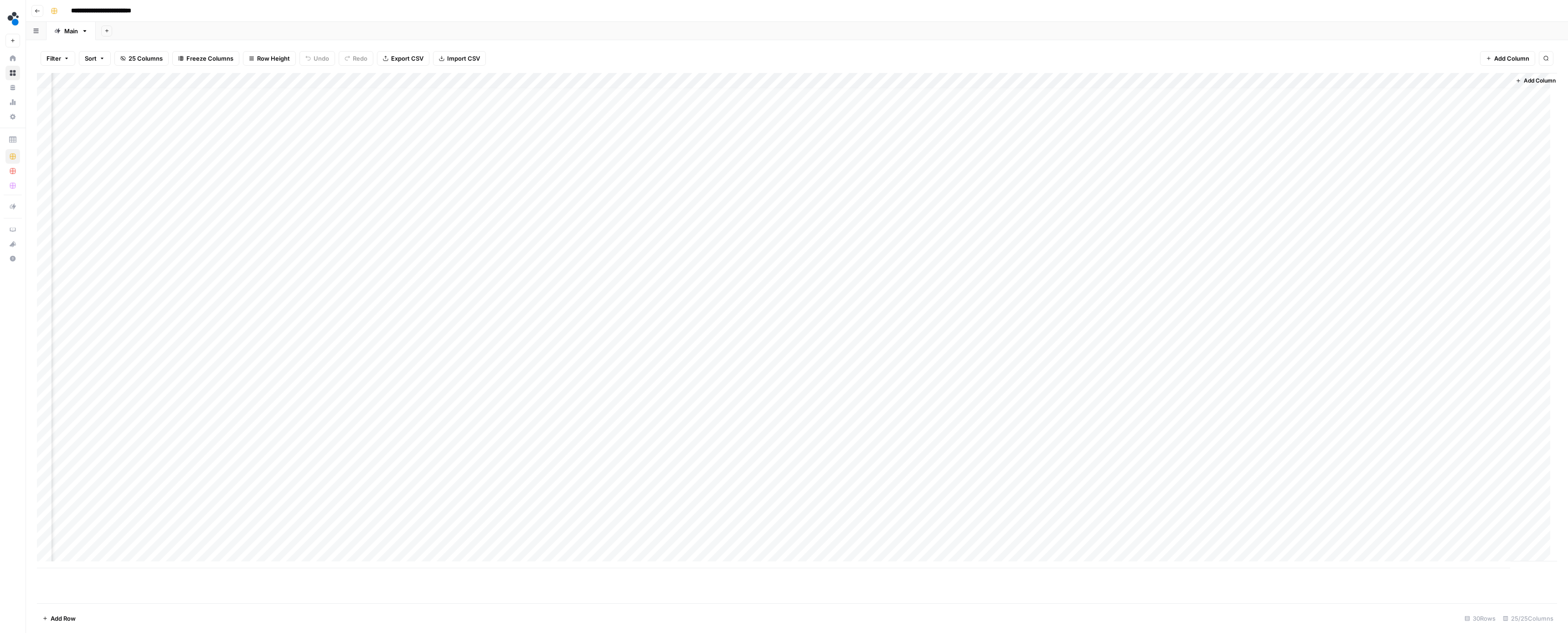 click on "Add Column" at bounding box center [797, 321] 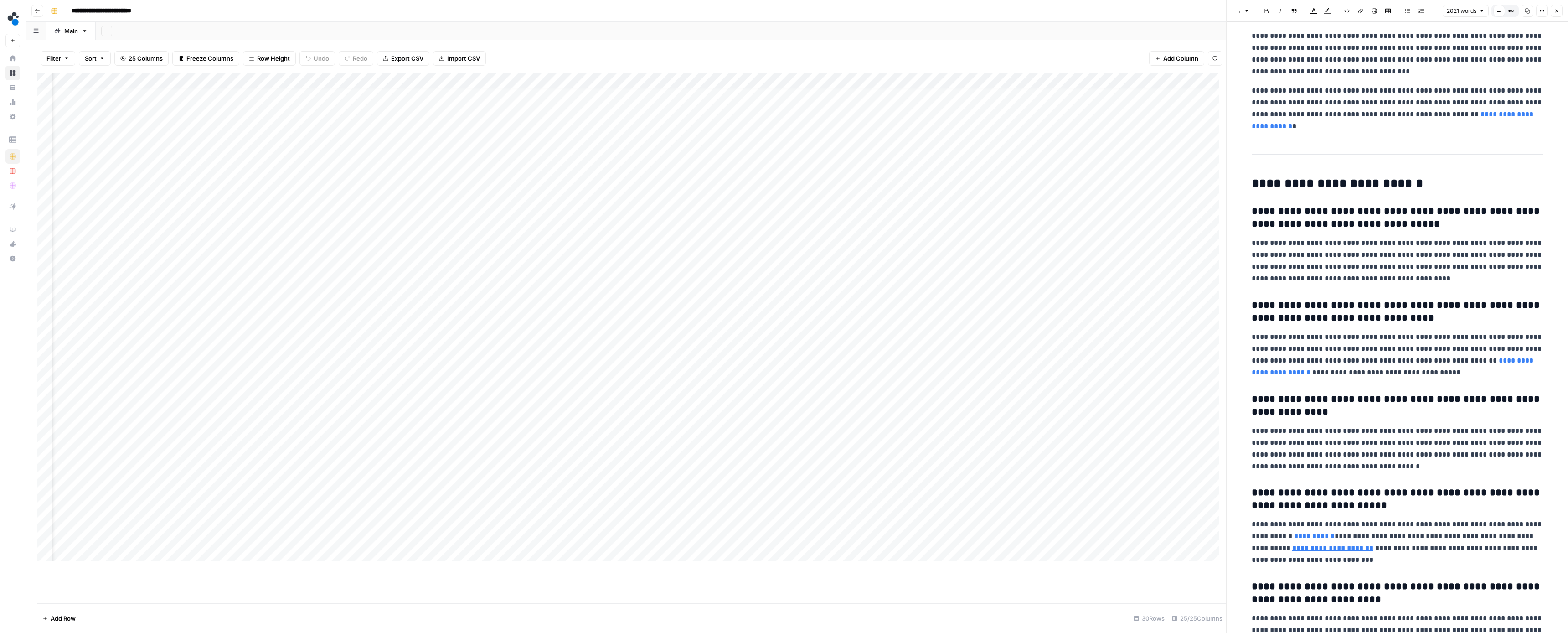 scroll, scrollTop: 4417, scrollLeft: 0, axis: vertical 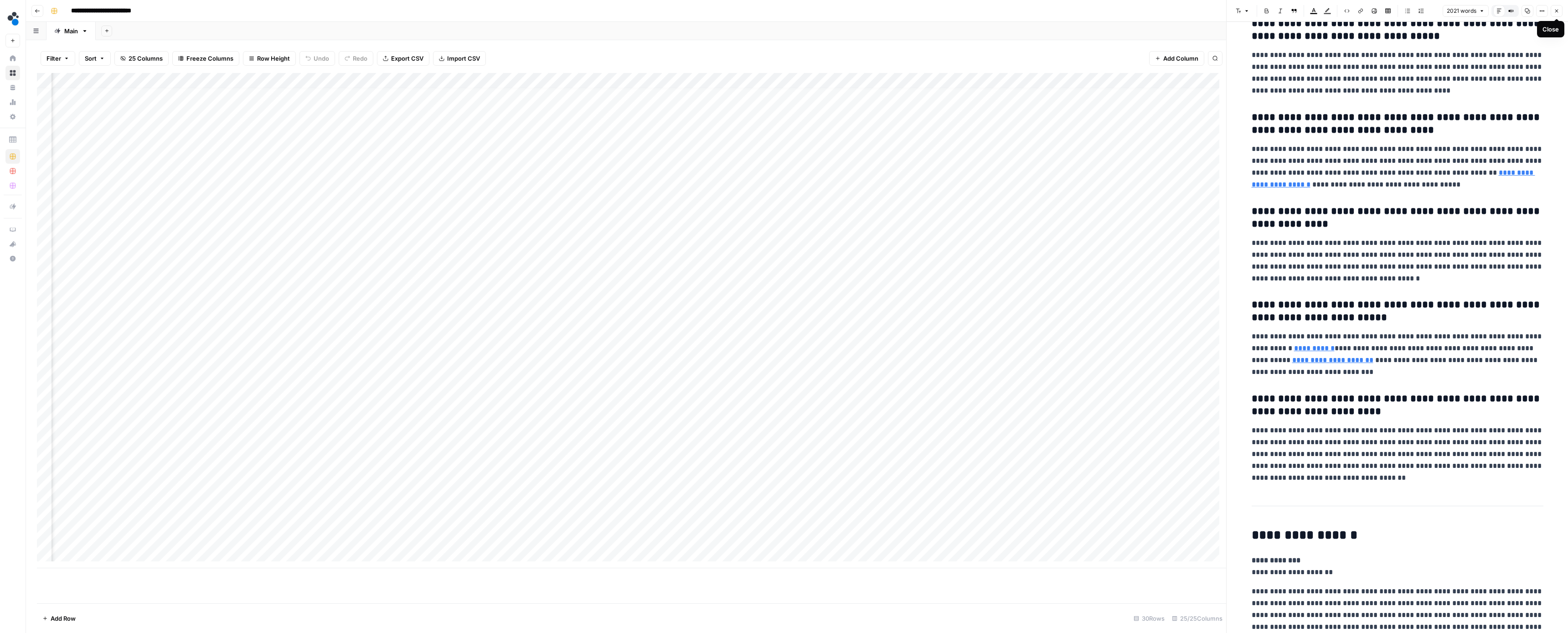 click 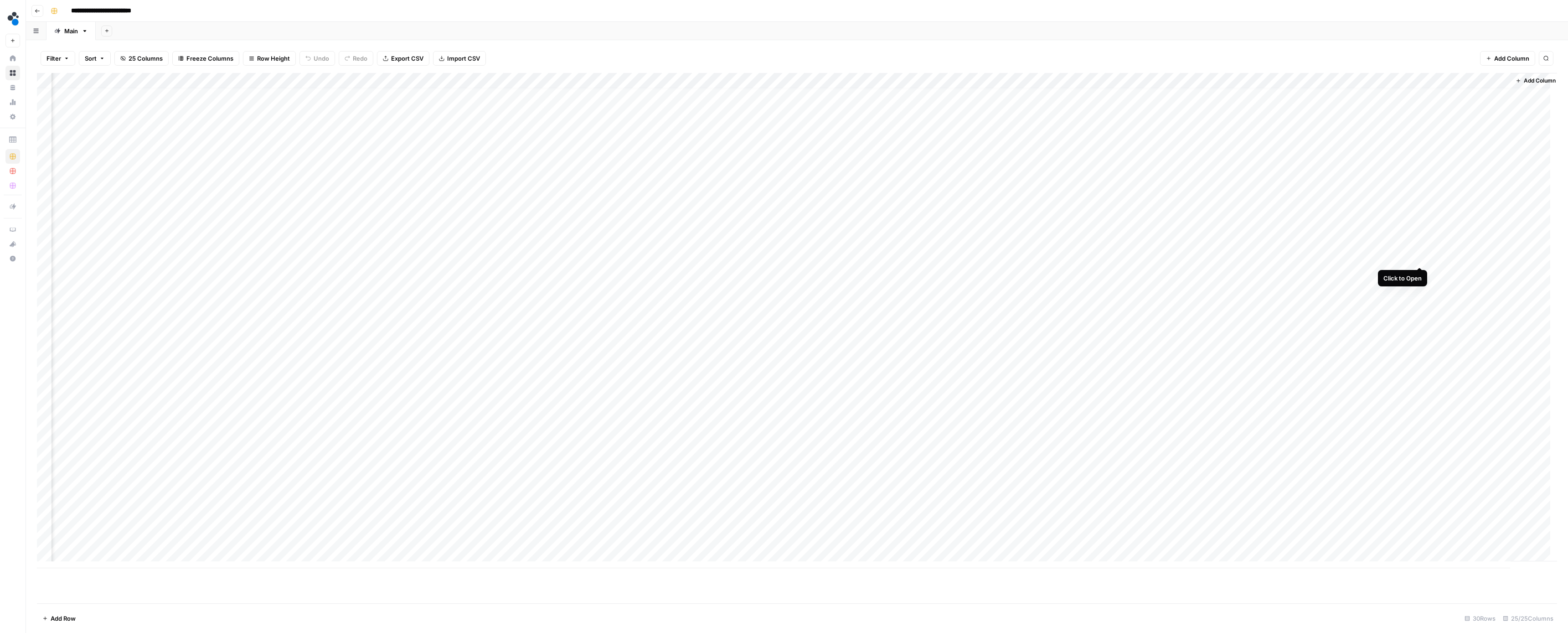 click on "Add Column" at bounding box center [797, 321] 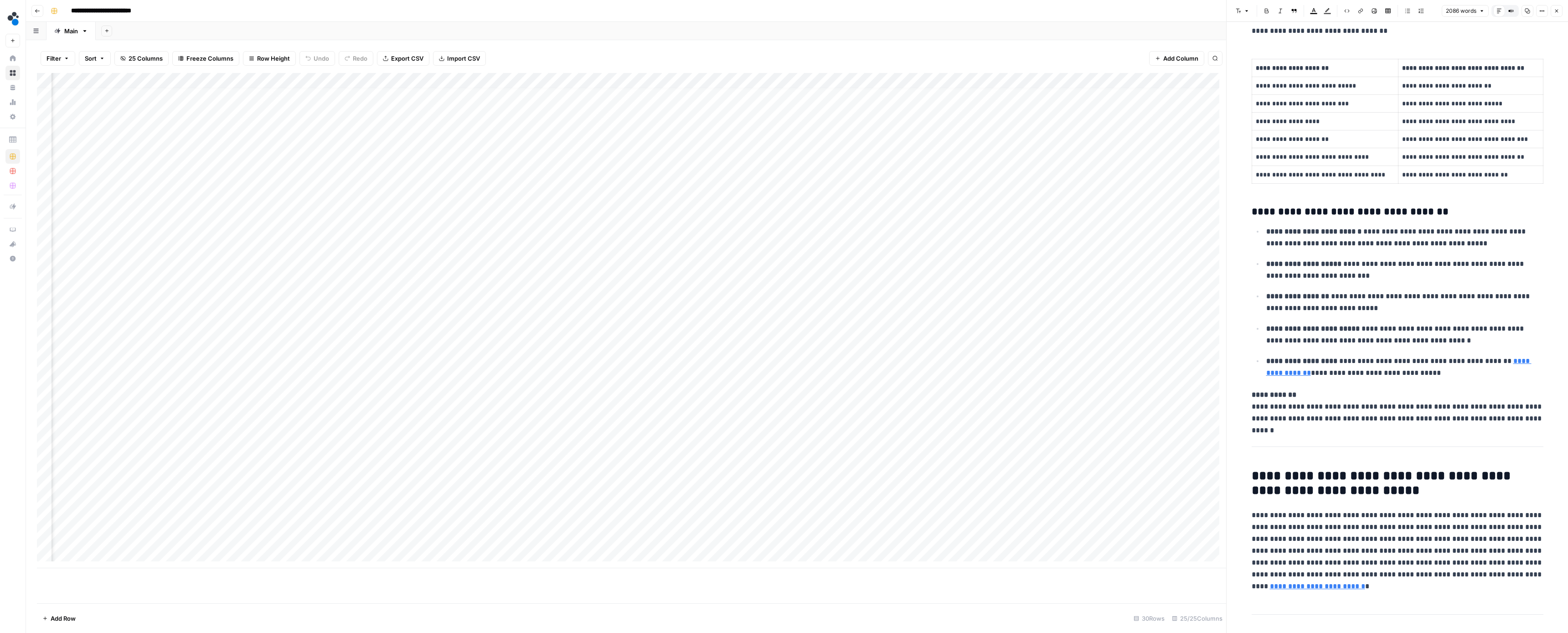 scroll, scrollTop: 4595, scrollLeft: 0, axis: vertical 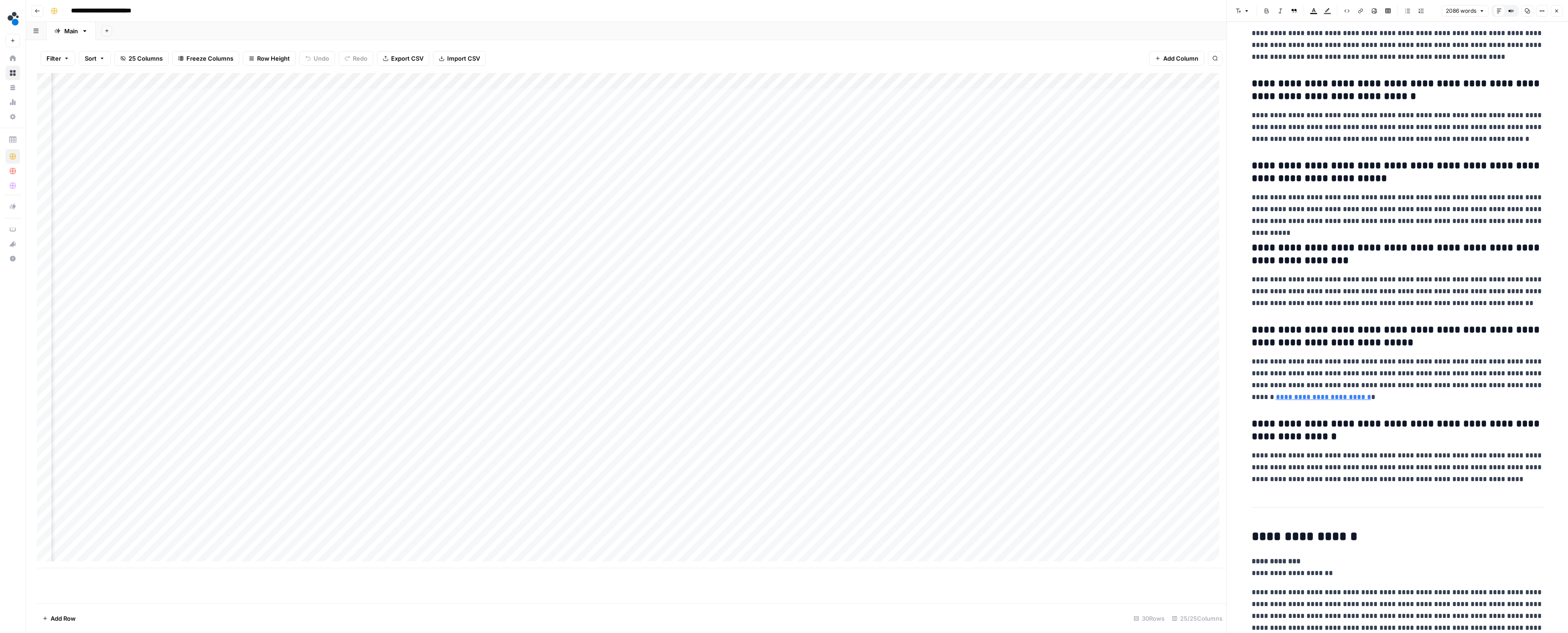 click on "Close" at bounding box center [1557, 11] 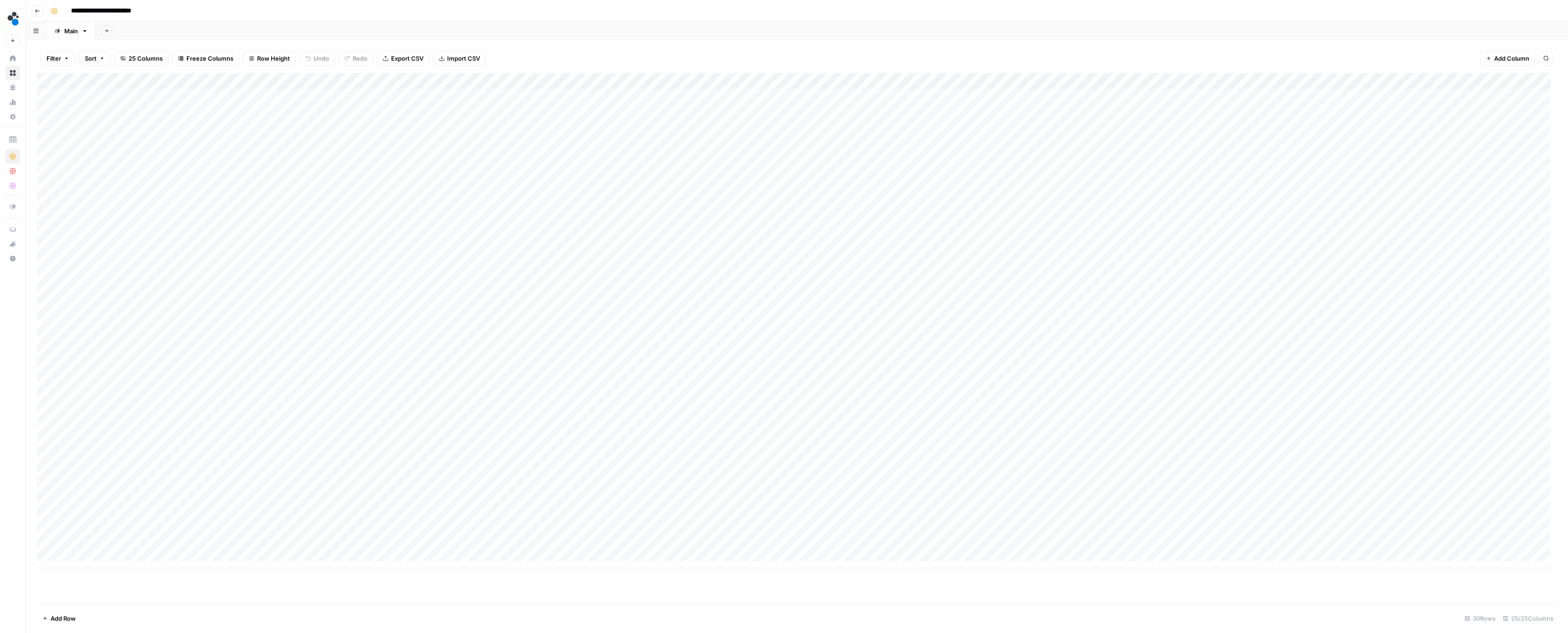 scroll, scrollTop: 7, scrollLeft: 0, axis: vertical 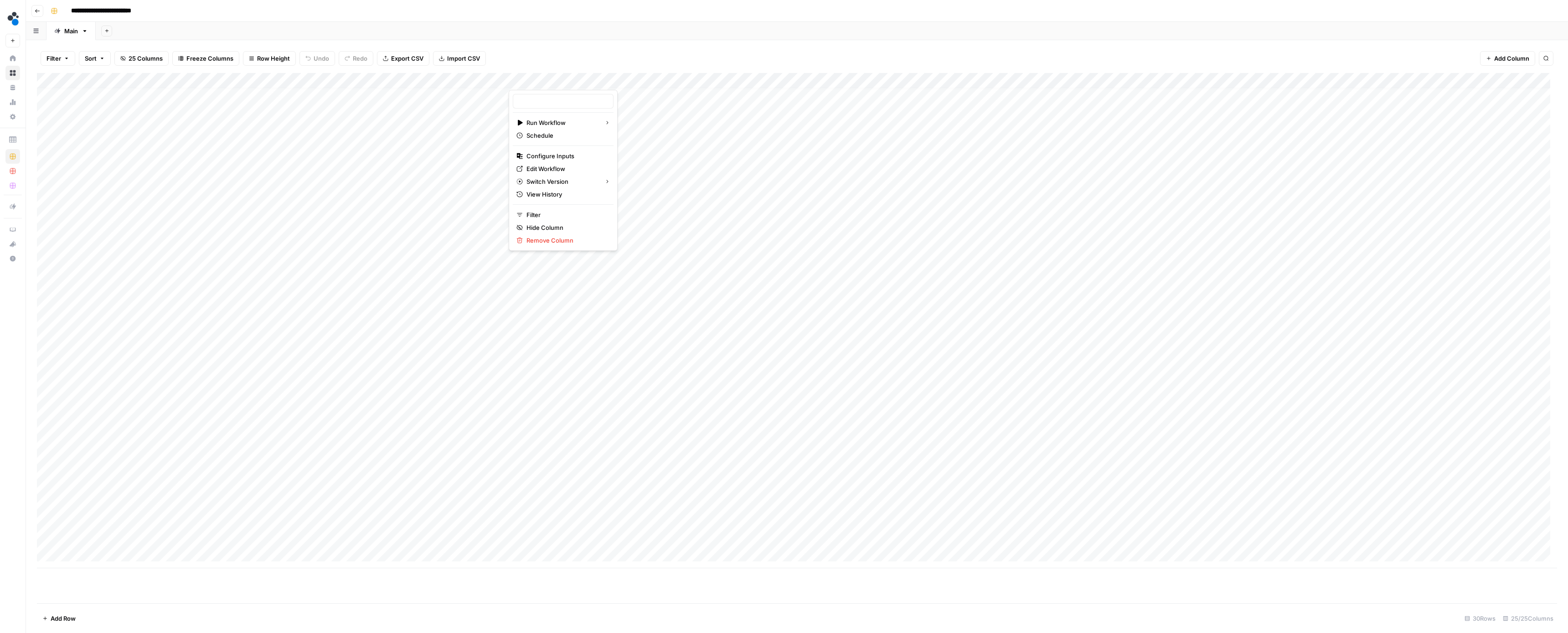 type on "OSHA dataset analysis v2" 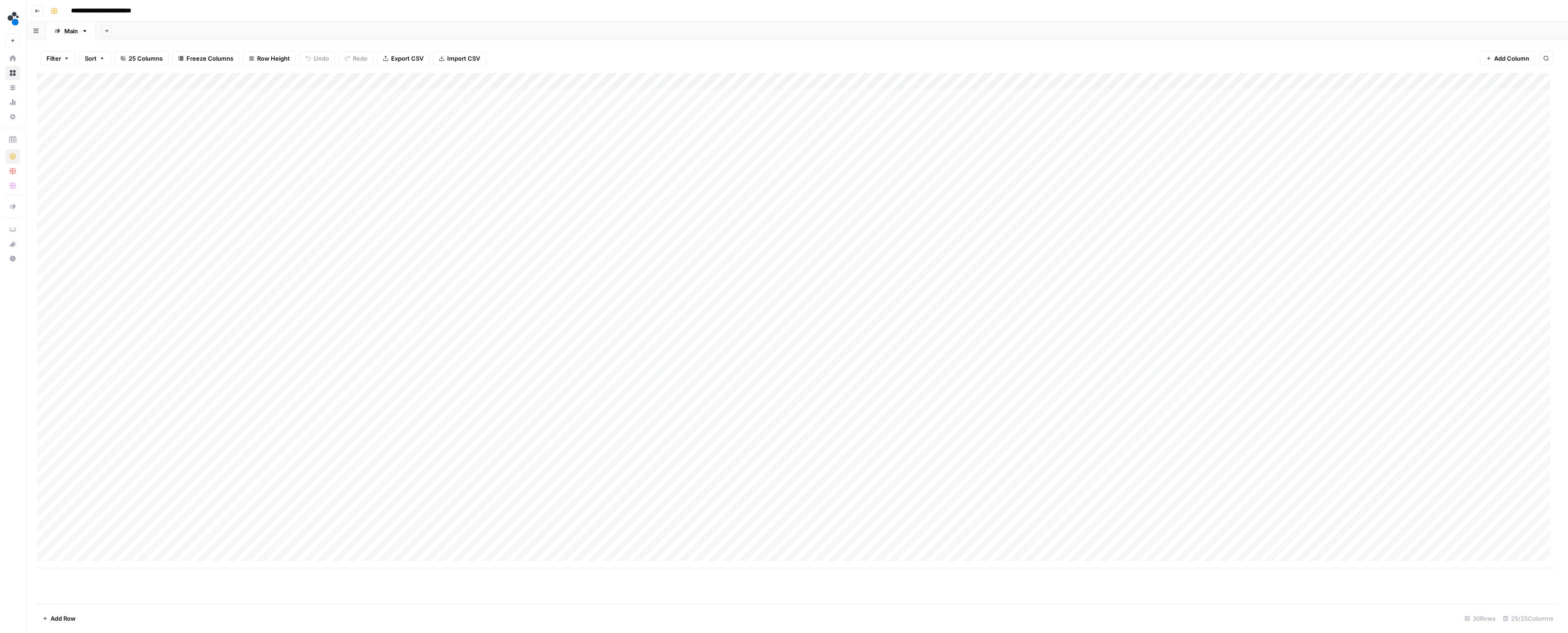 click on "Filter Sort 25 Columns Freeze Columns Row Height Undo Redo Export CSV Import CSV Add Column Search" at bounding box center (797, 58) 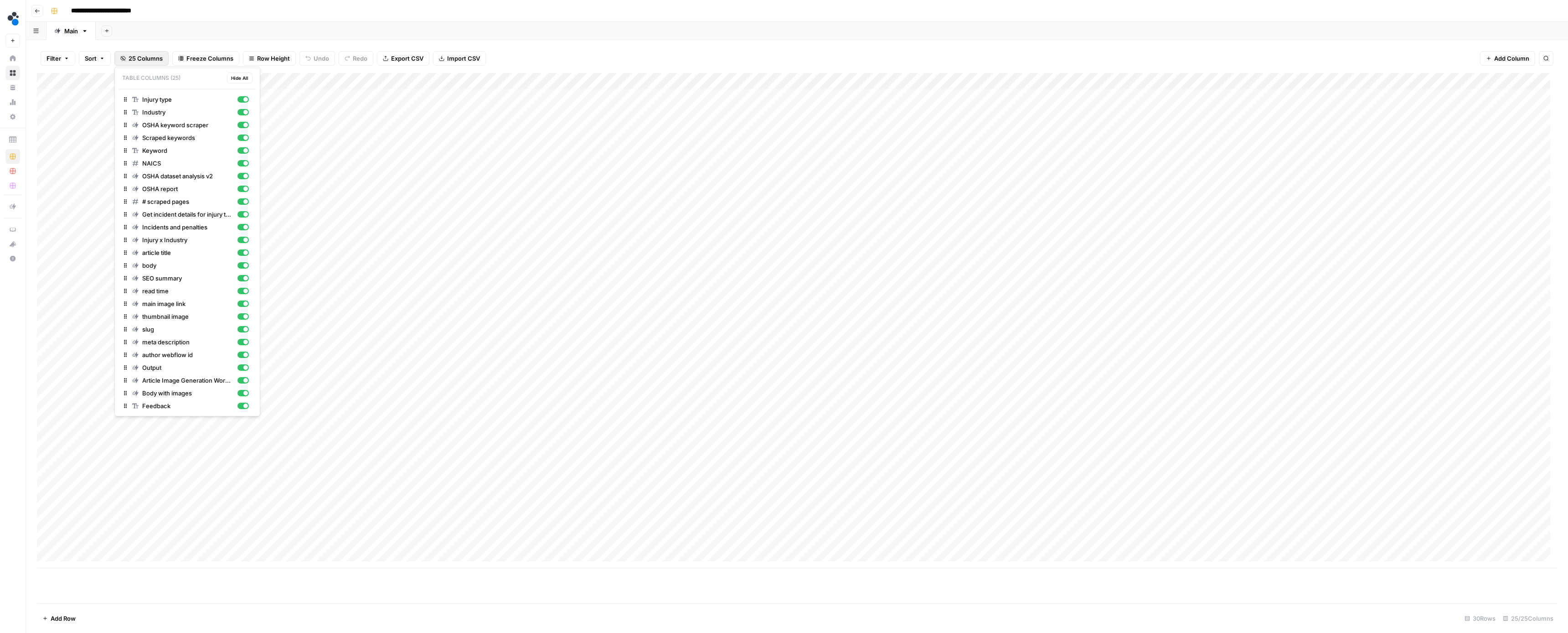 click on "25 Columns" at bounding box center [145, 58] 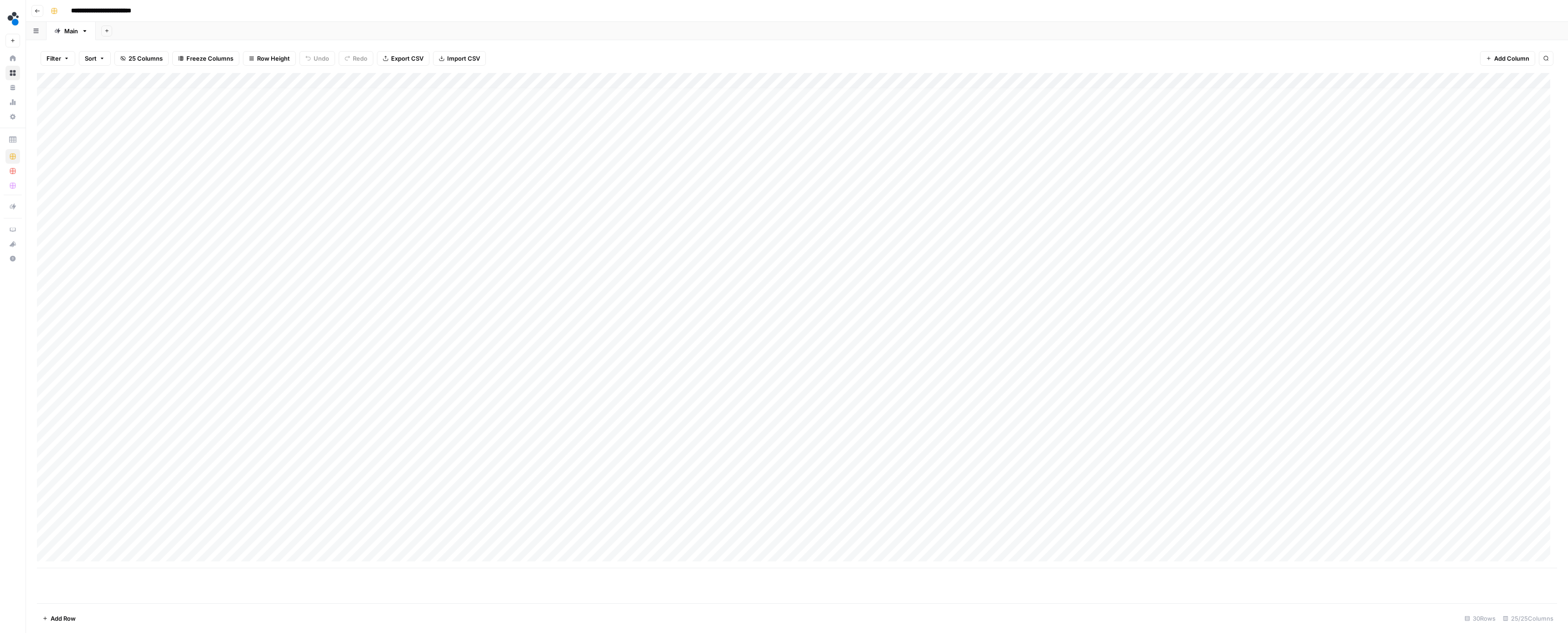 click on "Add Column" at bounding box center [797, 321] 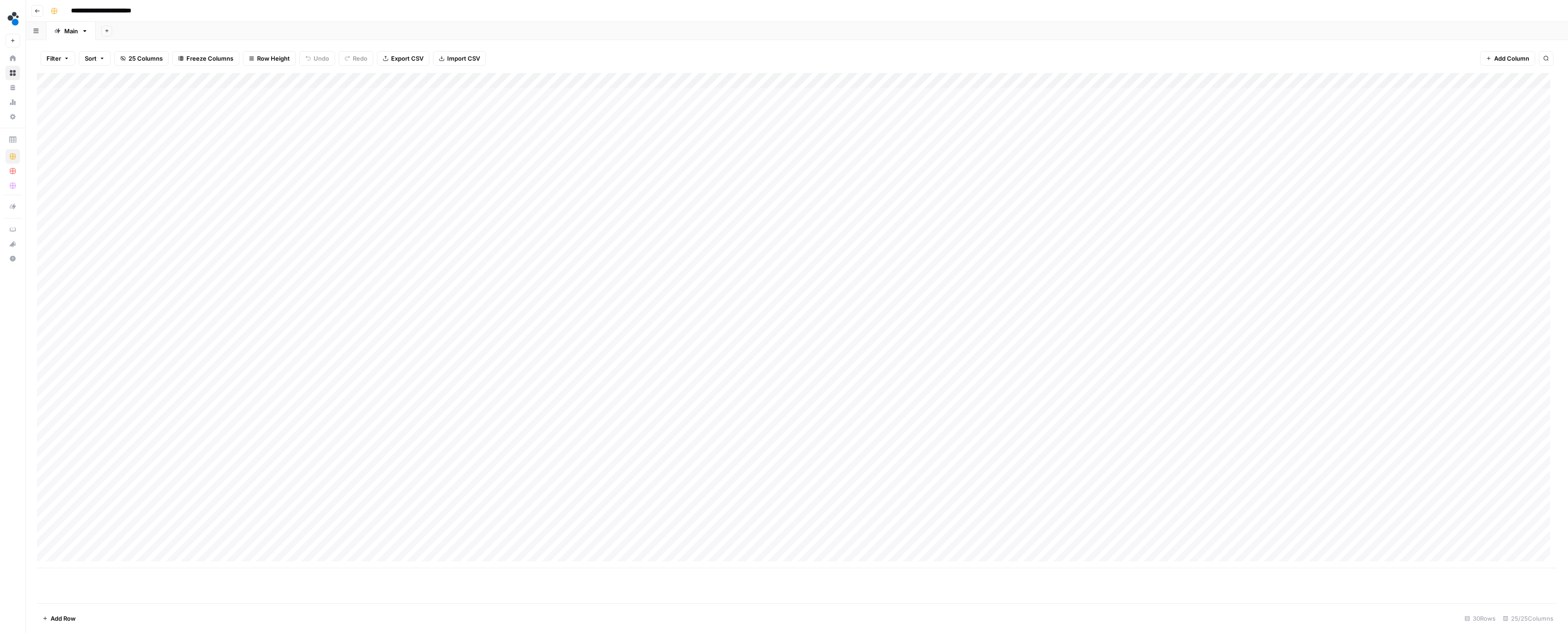 scroll, scrollTop: 7, scrollLeft: 0, axis: vertical 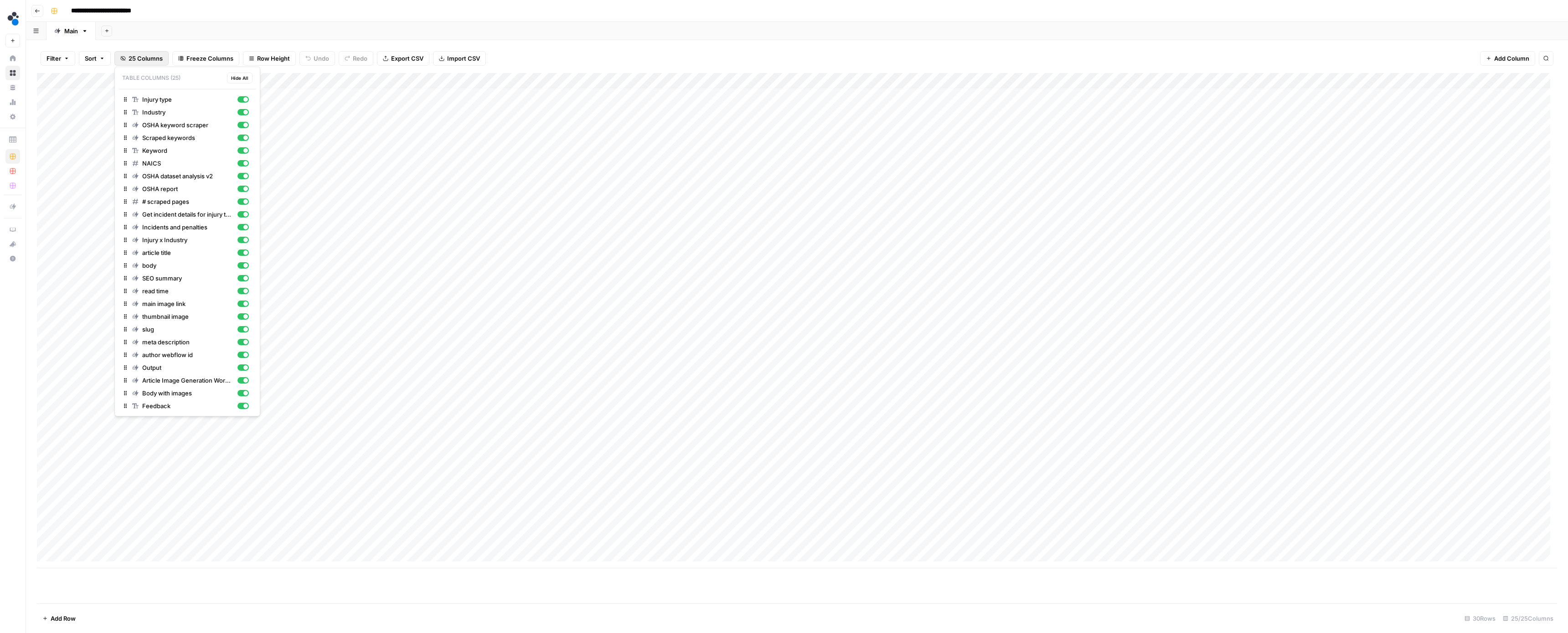 click on "25 Columns" at bounding box center [145, 58] 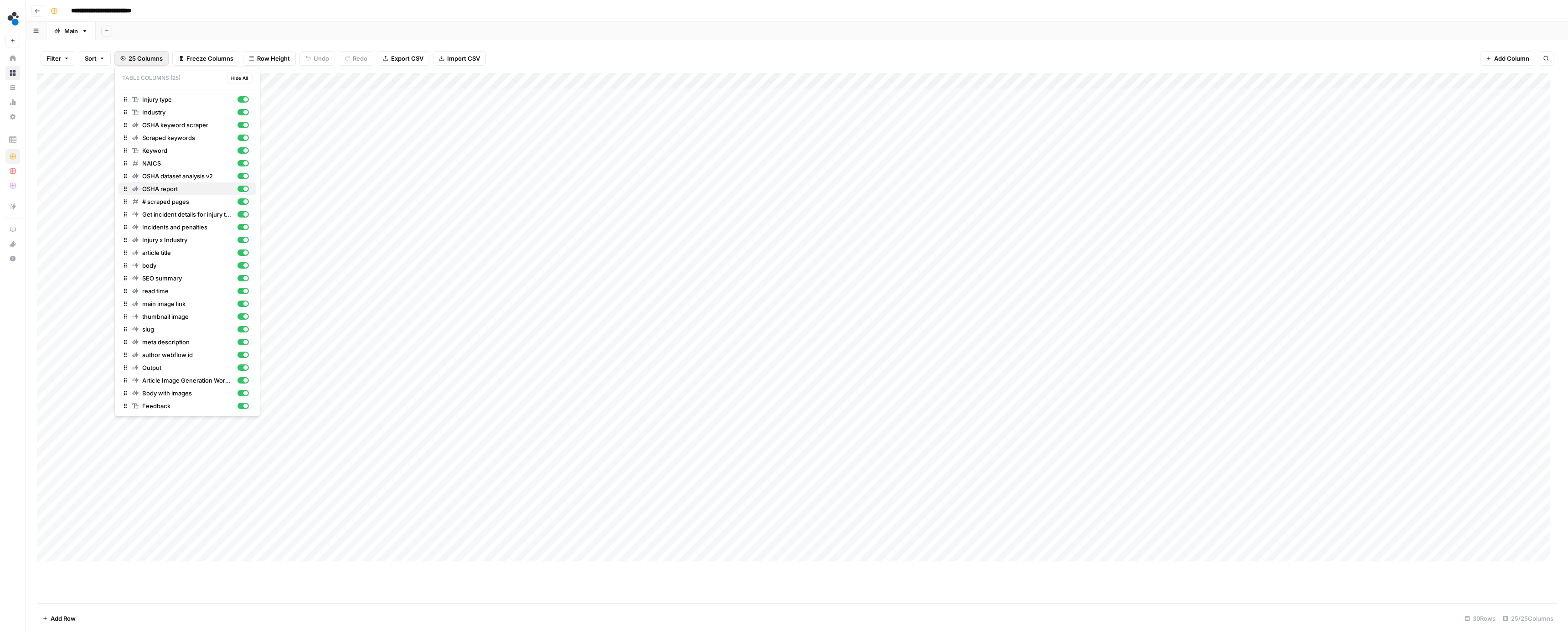 click at bounding box center (243, 189) 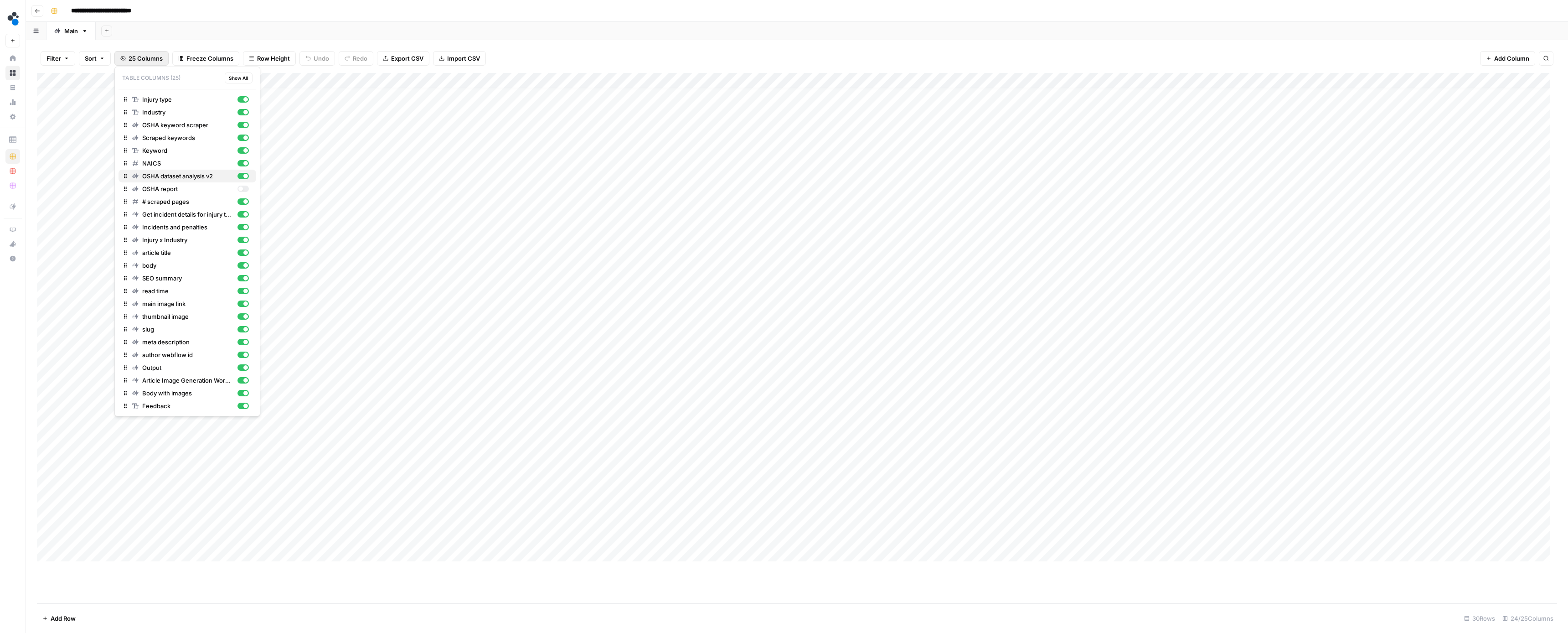 click at bounding box center [246, 176] 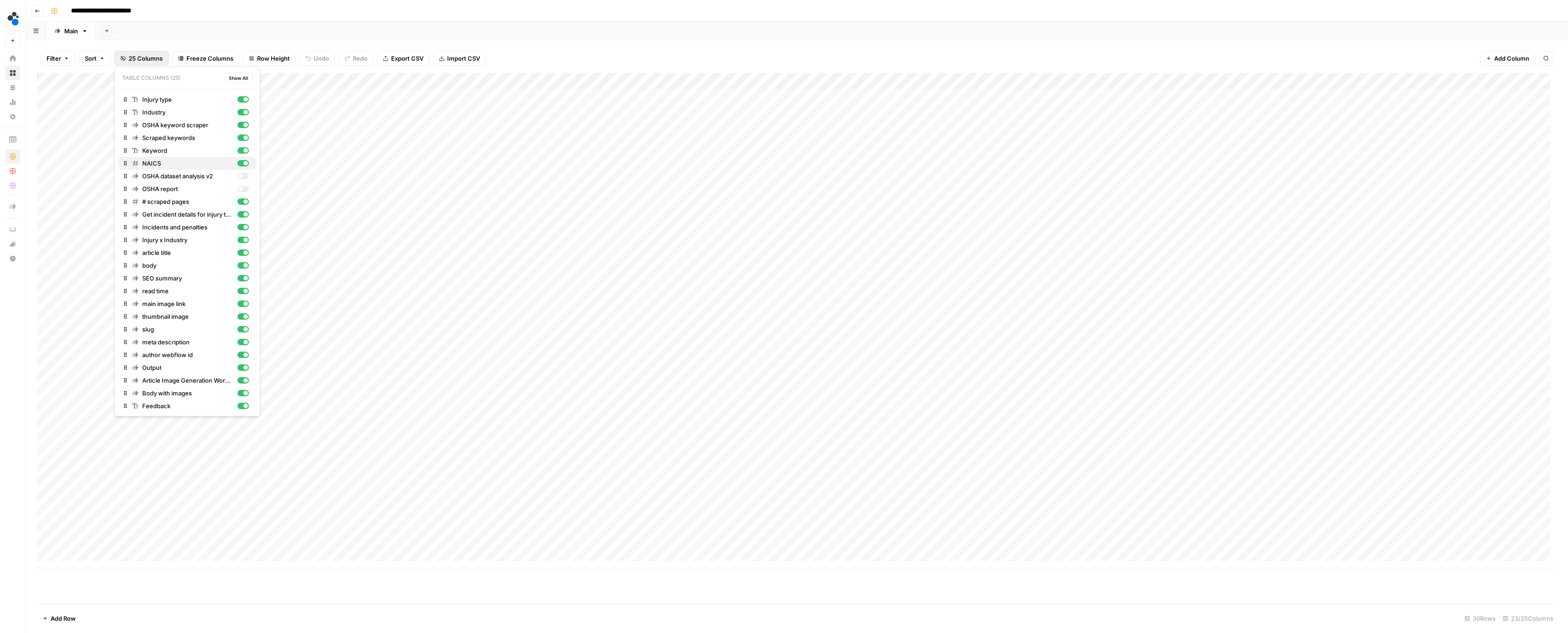 click at bounding box center (243, 163) 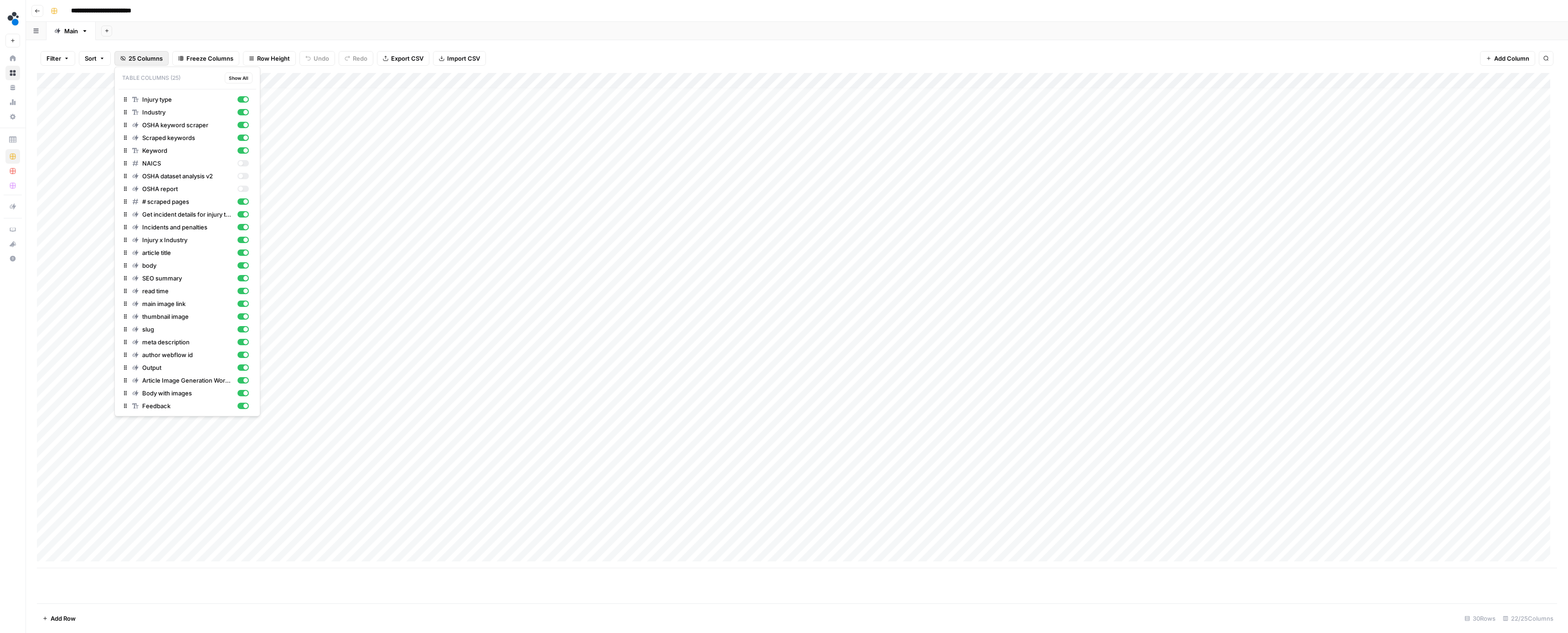 click on "Add Sheet" at bounding box center (832, 31) 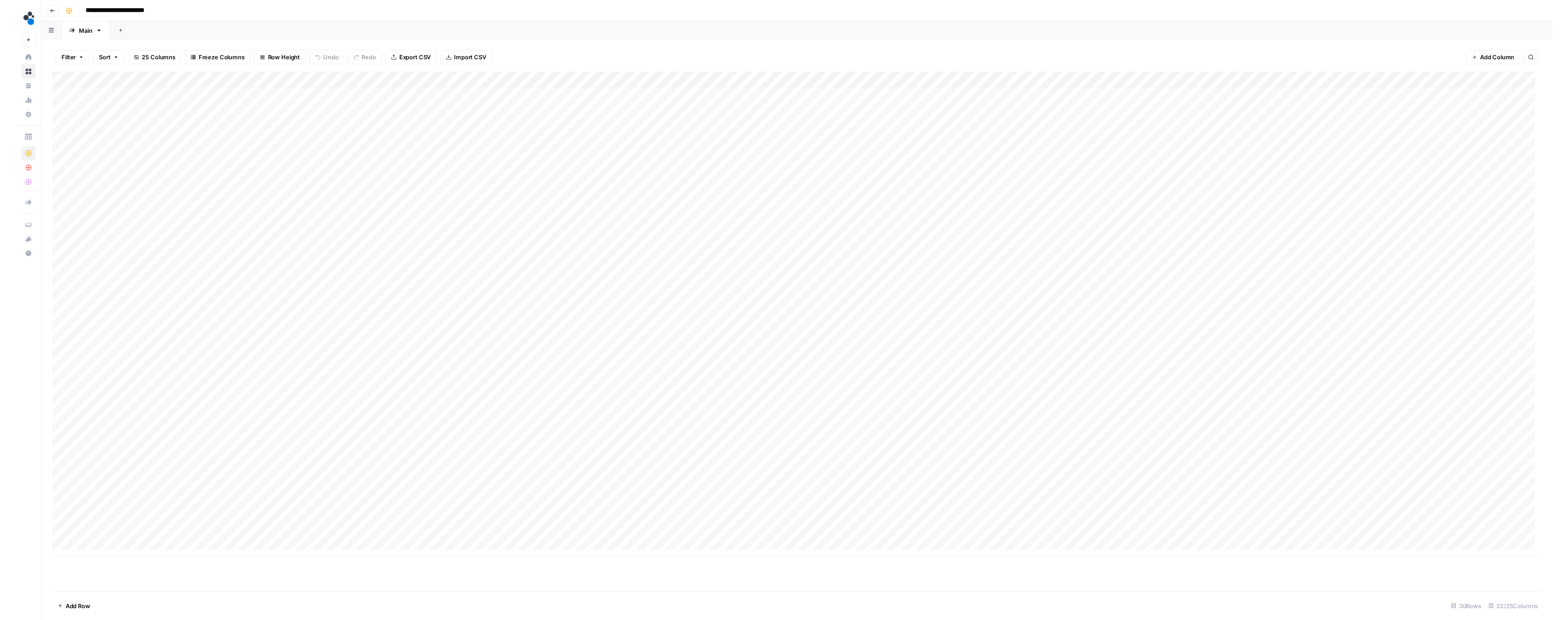 scroll, scrollTop: 7, scrollLeft: 0, axis: vertical 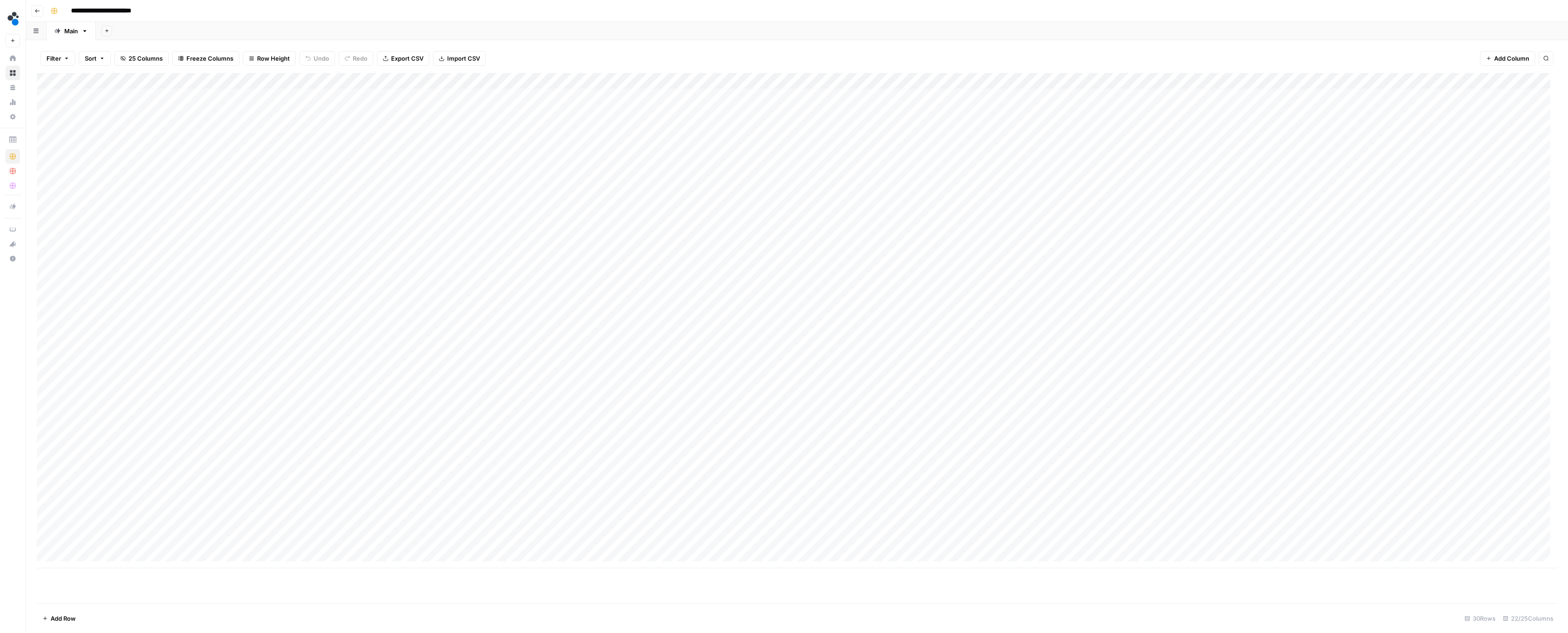 click on "Add Column" at bounding box center [797, 321] 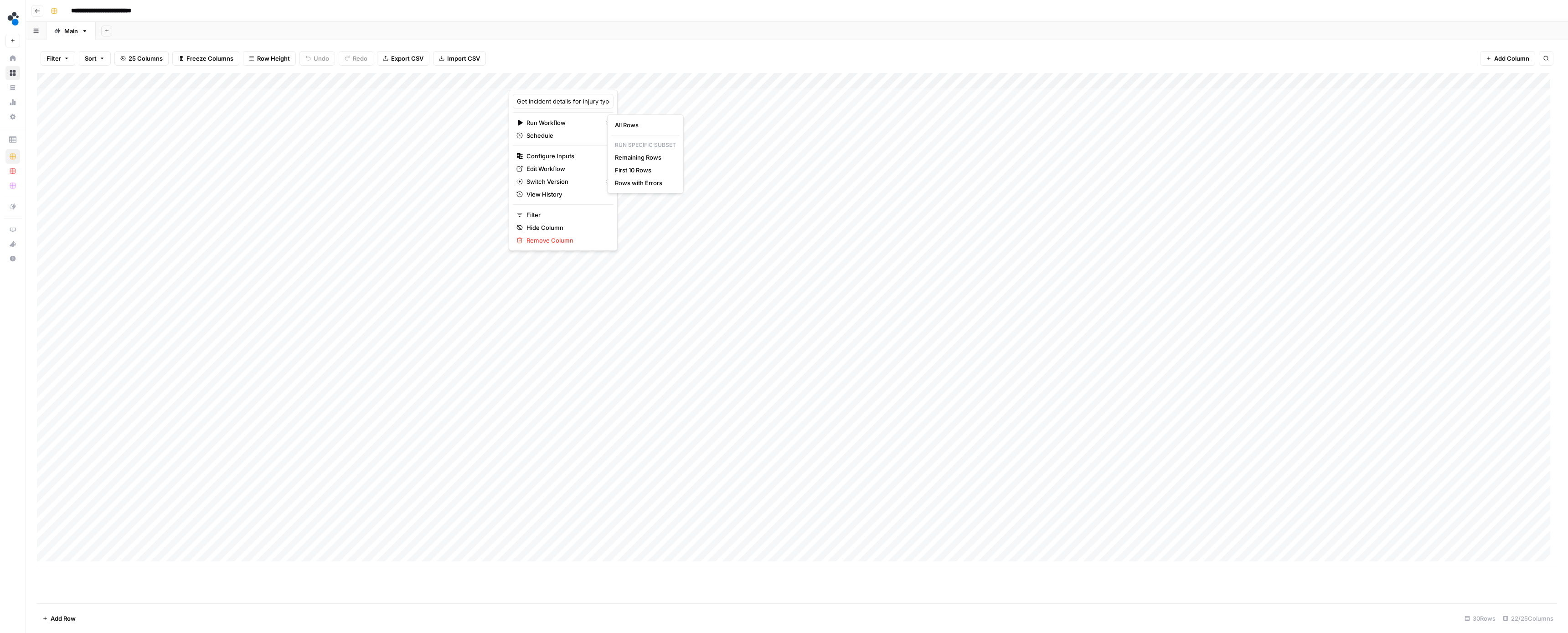 click on "**********" at bounding box center (784, 316) 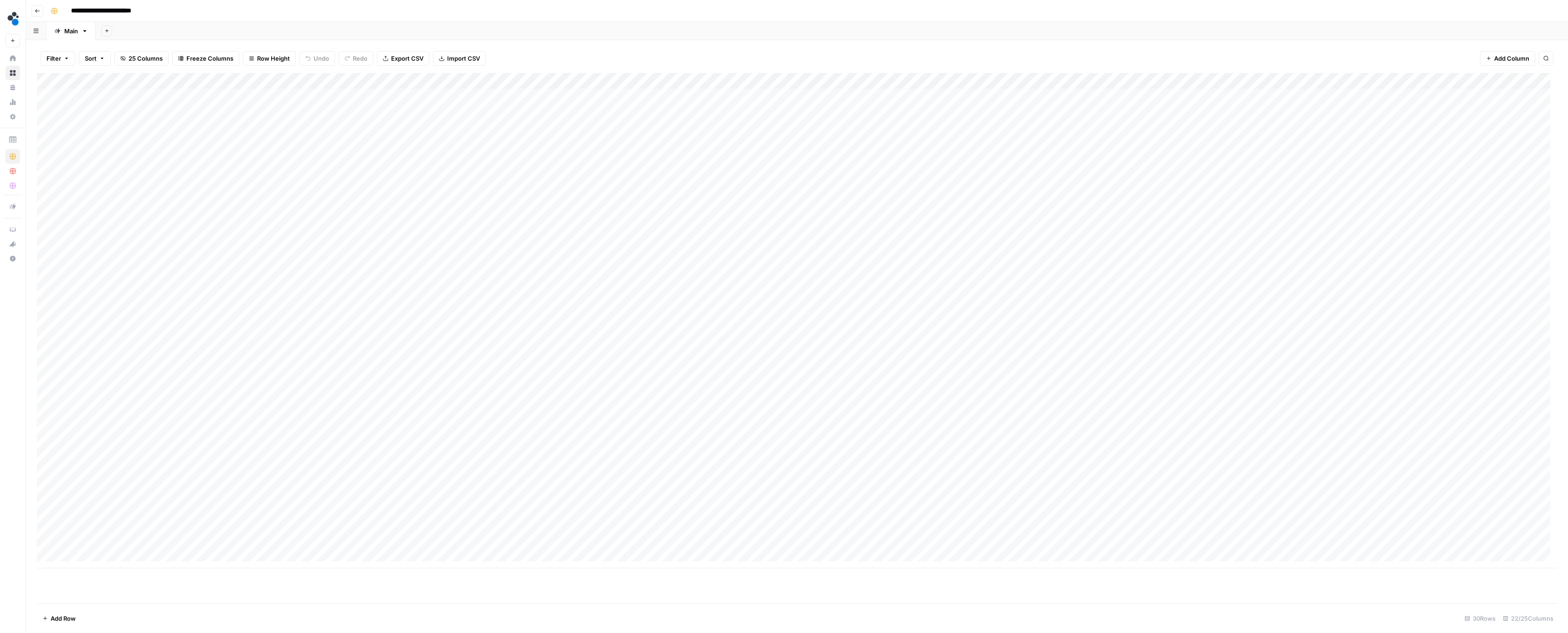 click on "Add Column" at bounding box center (797, 321) 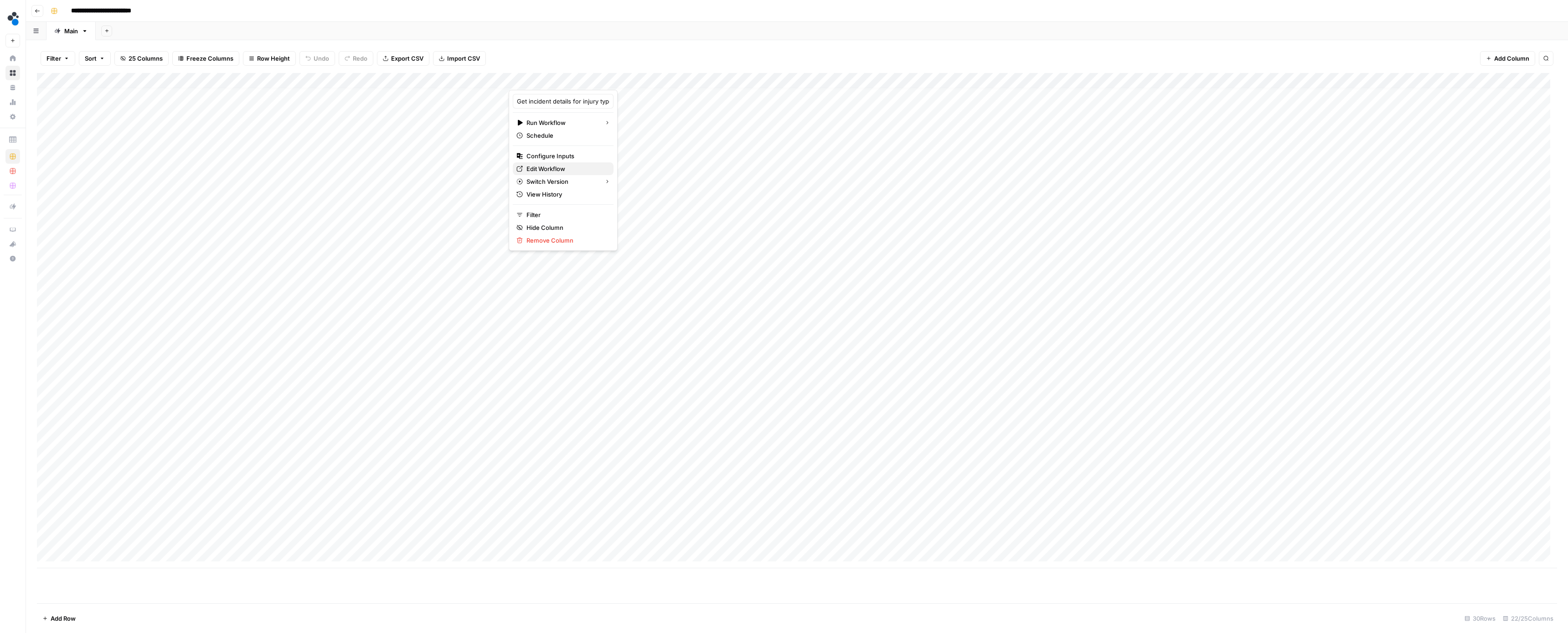 click on "Edit Workflow" at bounding box center (566, 169) 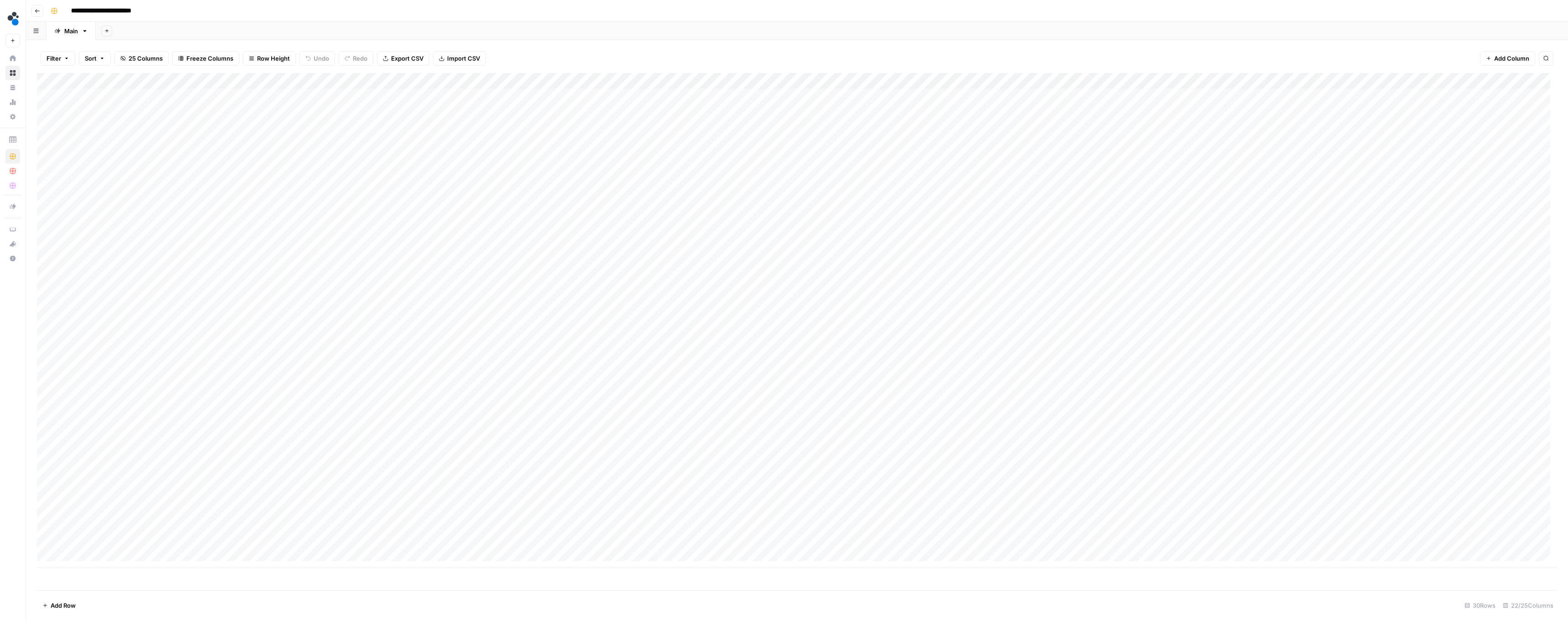 click on "**********" at bounding box center (797, 11) 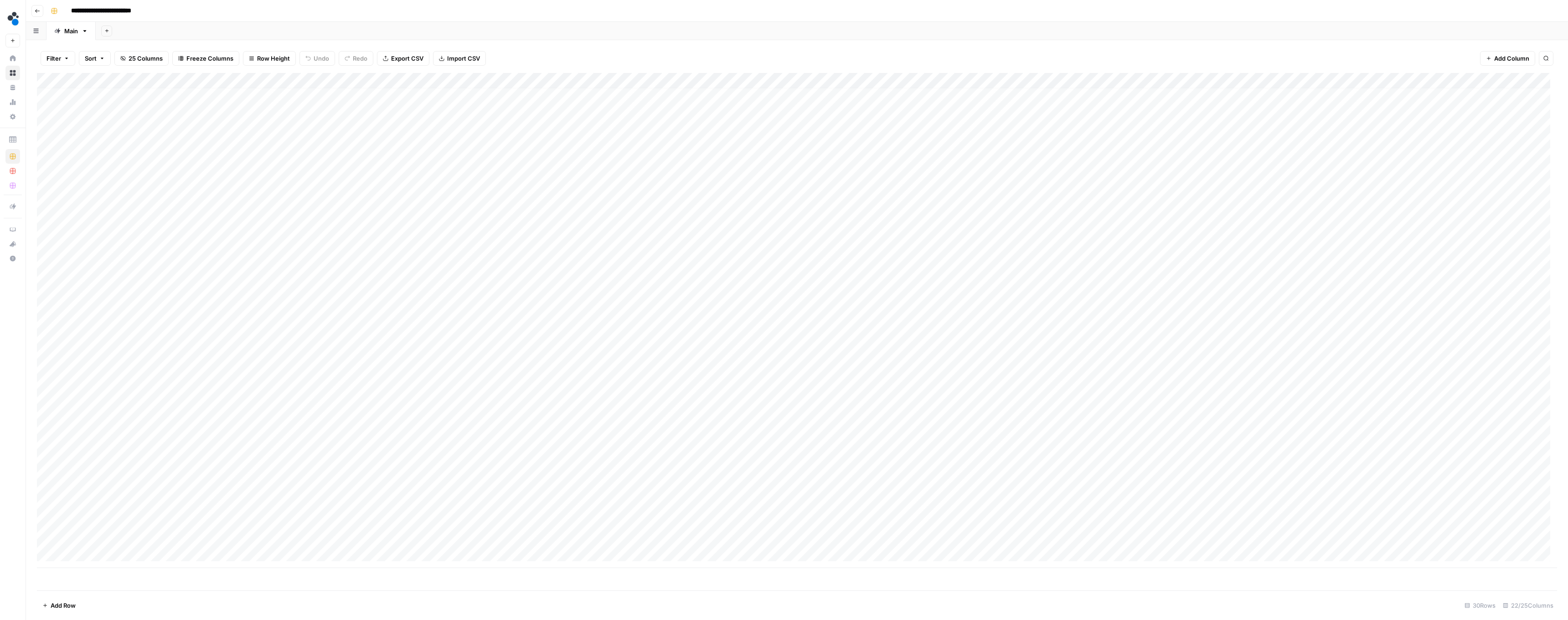 scroll, scrollTop: 5, scrollLeft: 0, axis: vertical 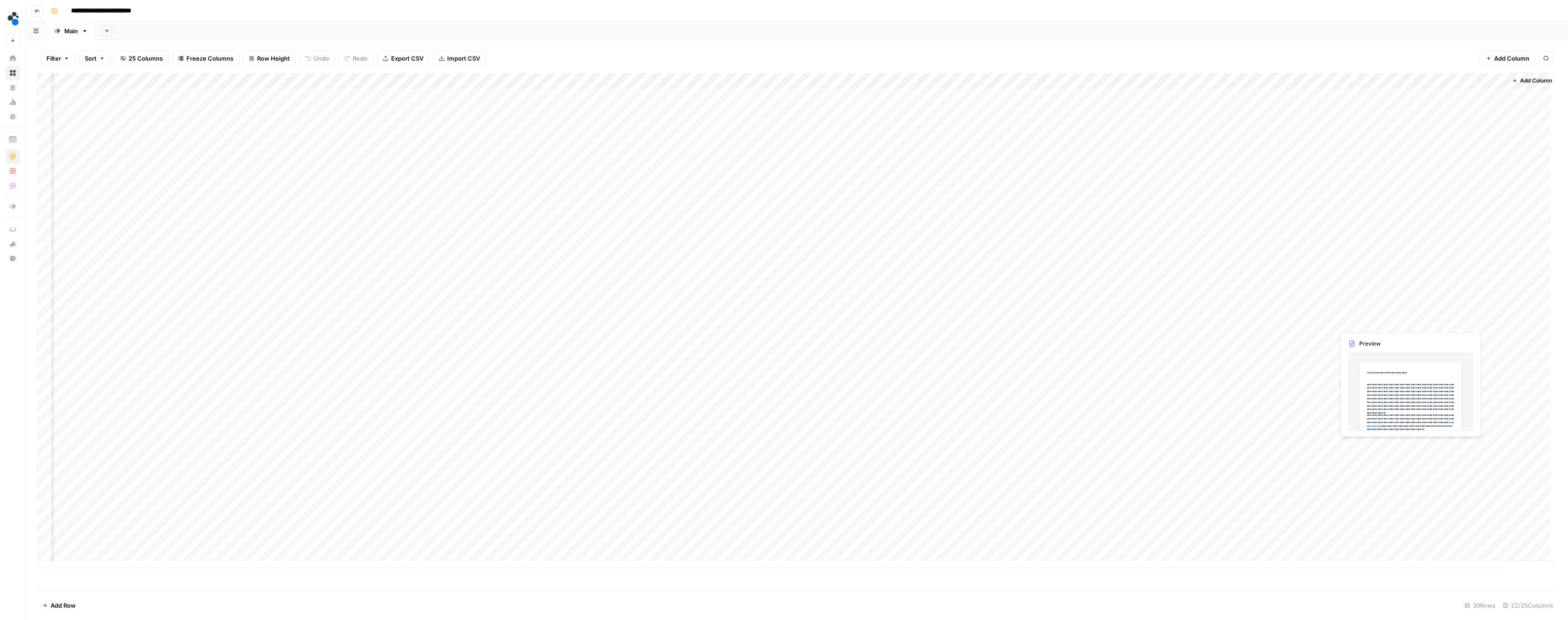 click on "Add Column" at bounding box center [797, 320] 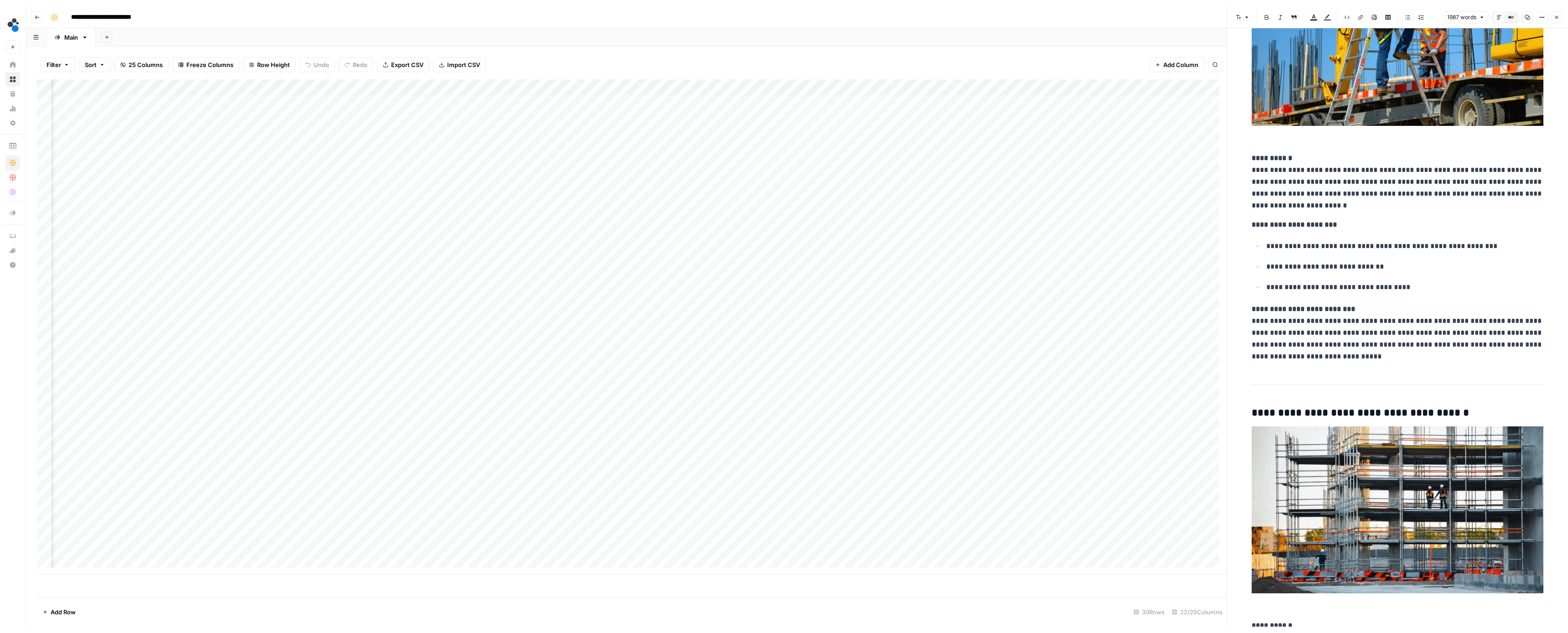 scroll, scrollTop: 1413, scrollLeft: 0, axis: vertical 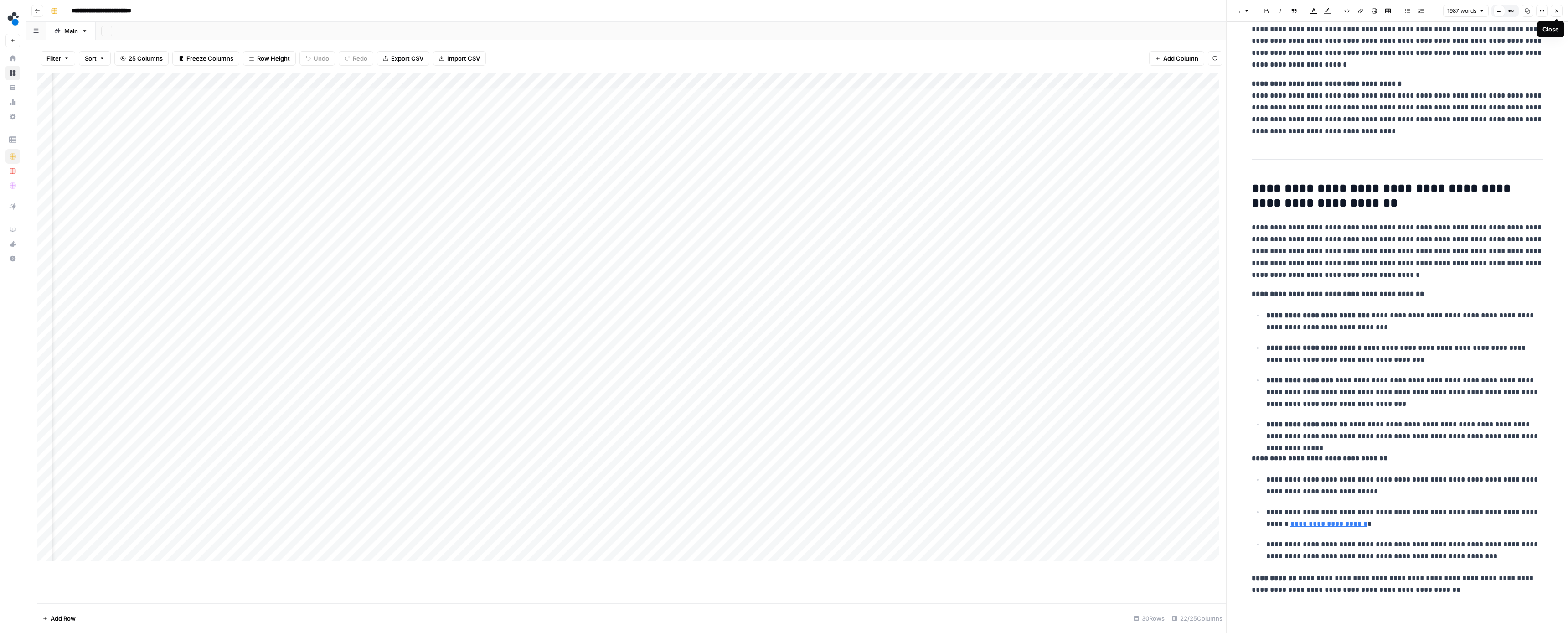 click 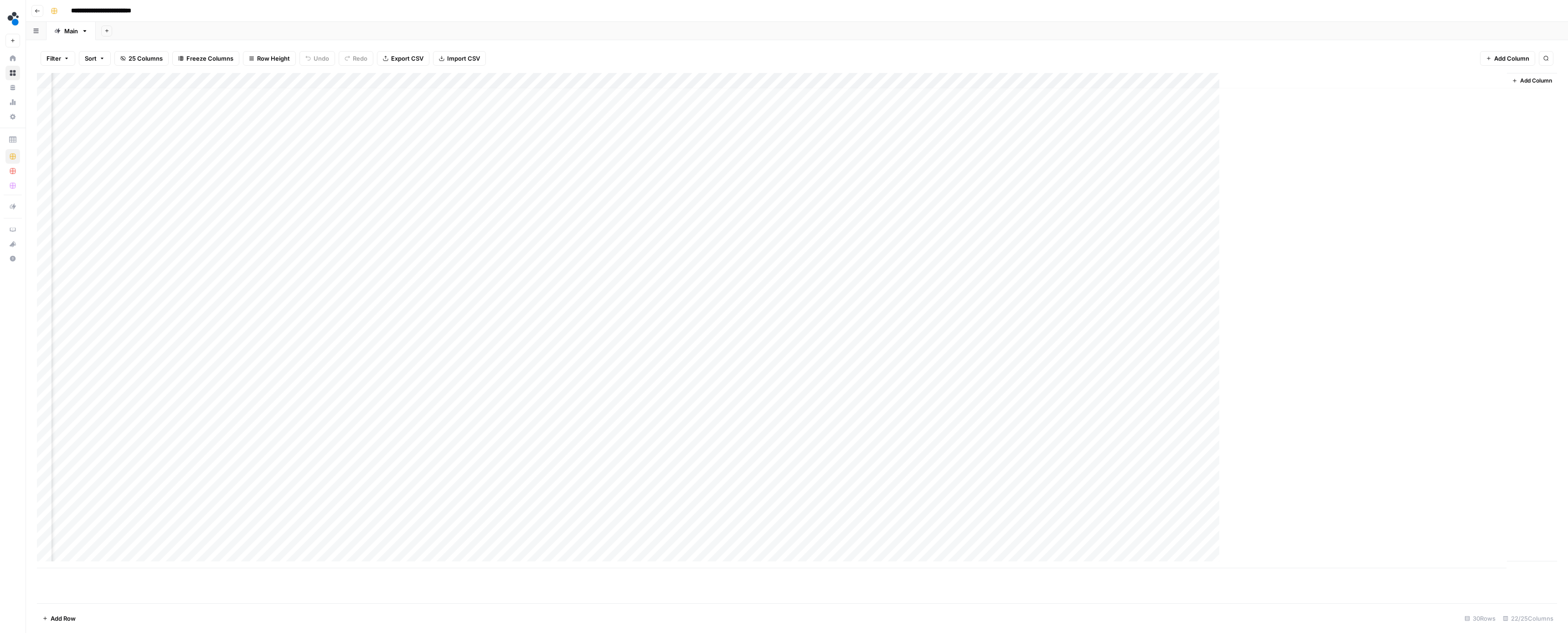 scroll, scrollTop: 5, scrollLeft: 311, axis: both 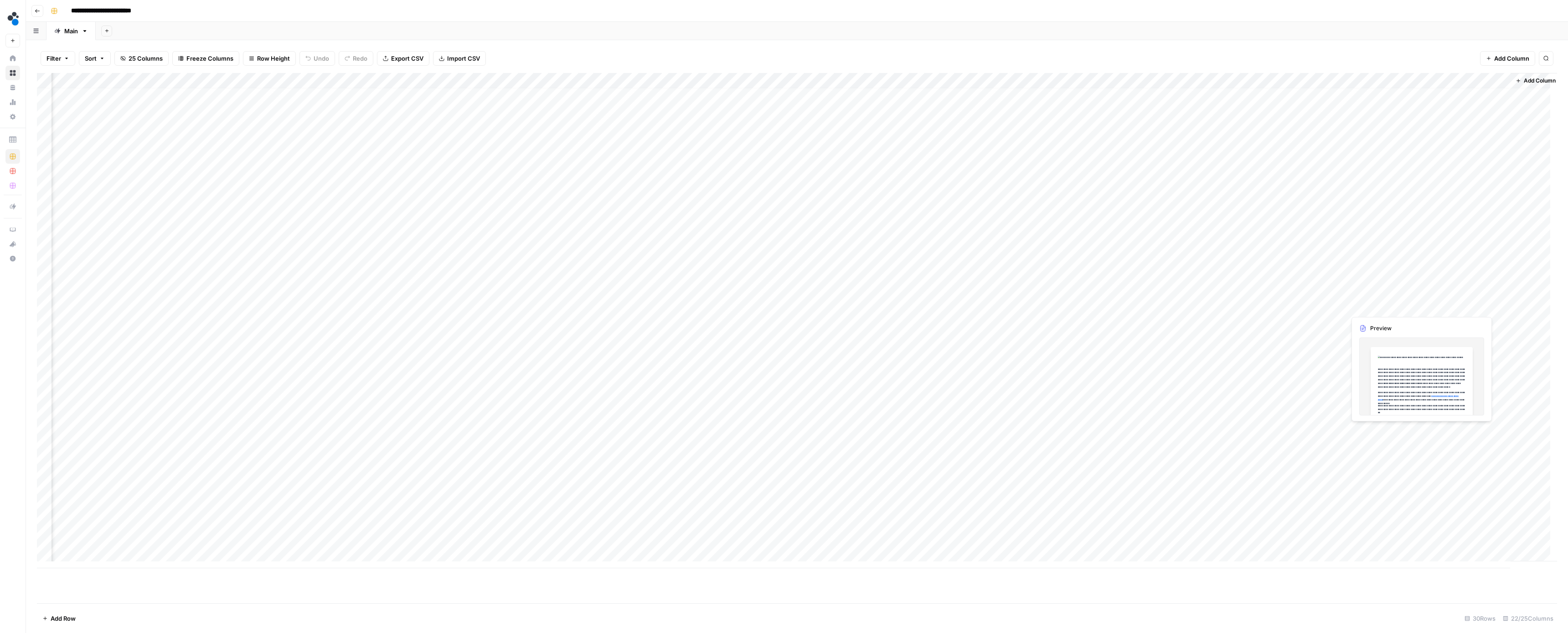 click on "Add Column" at bounding box center [797, 321] 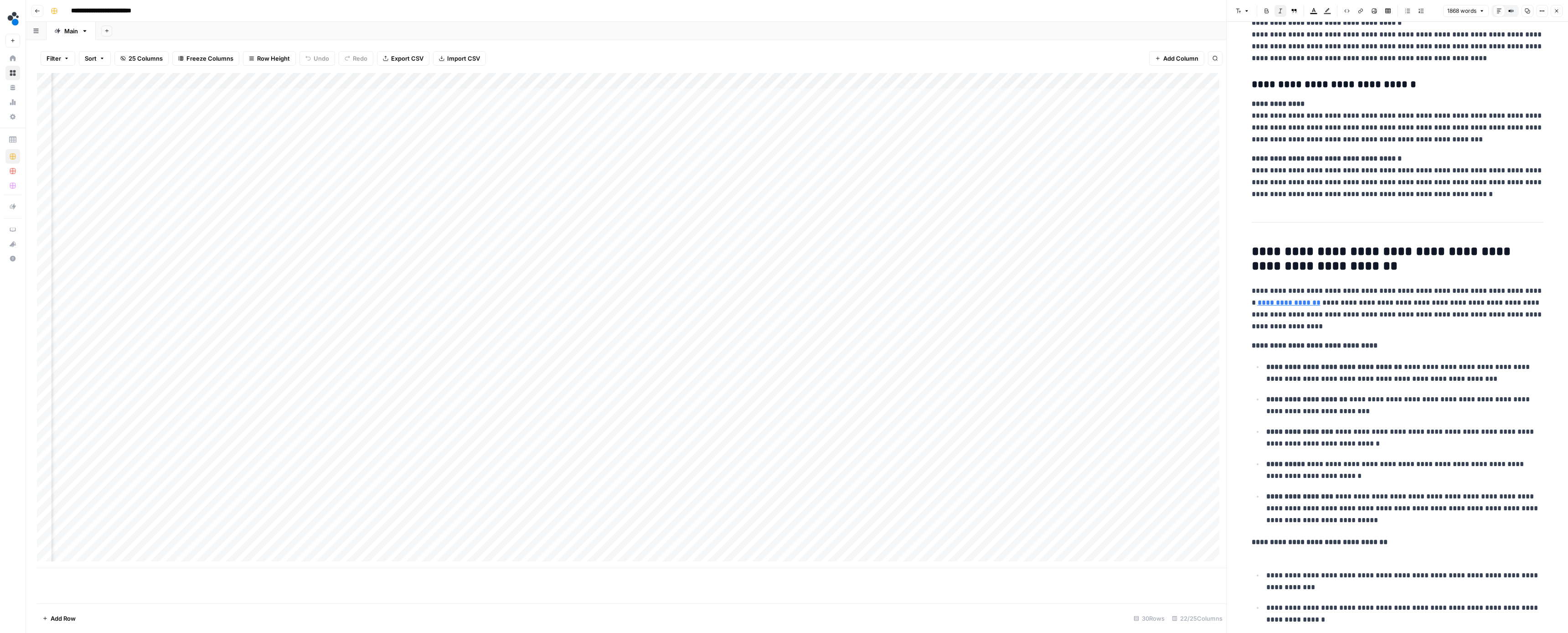 scroll, scrollTop: 3451, scrollLeft: 0, axis: vertical 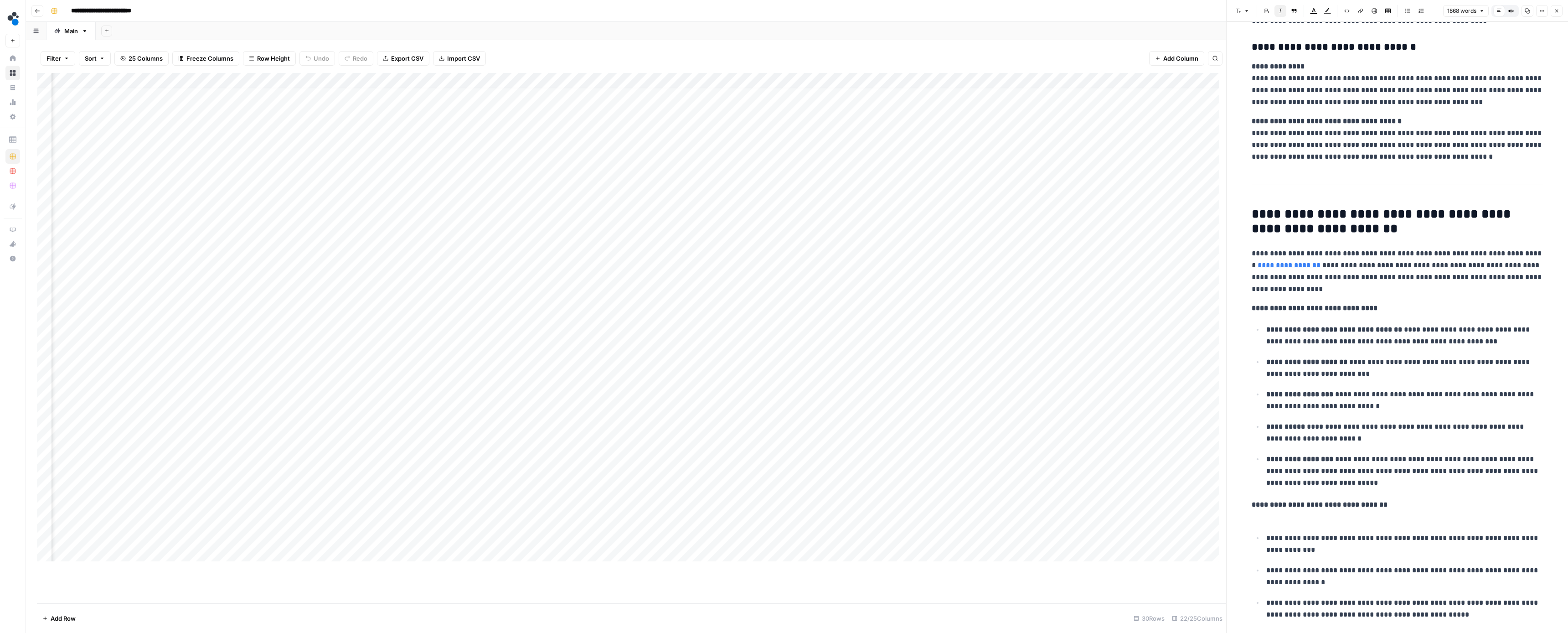 click 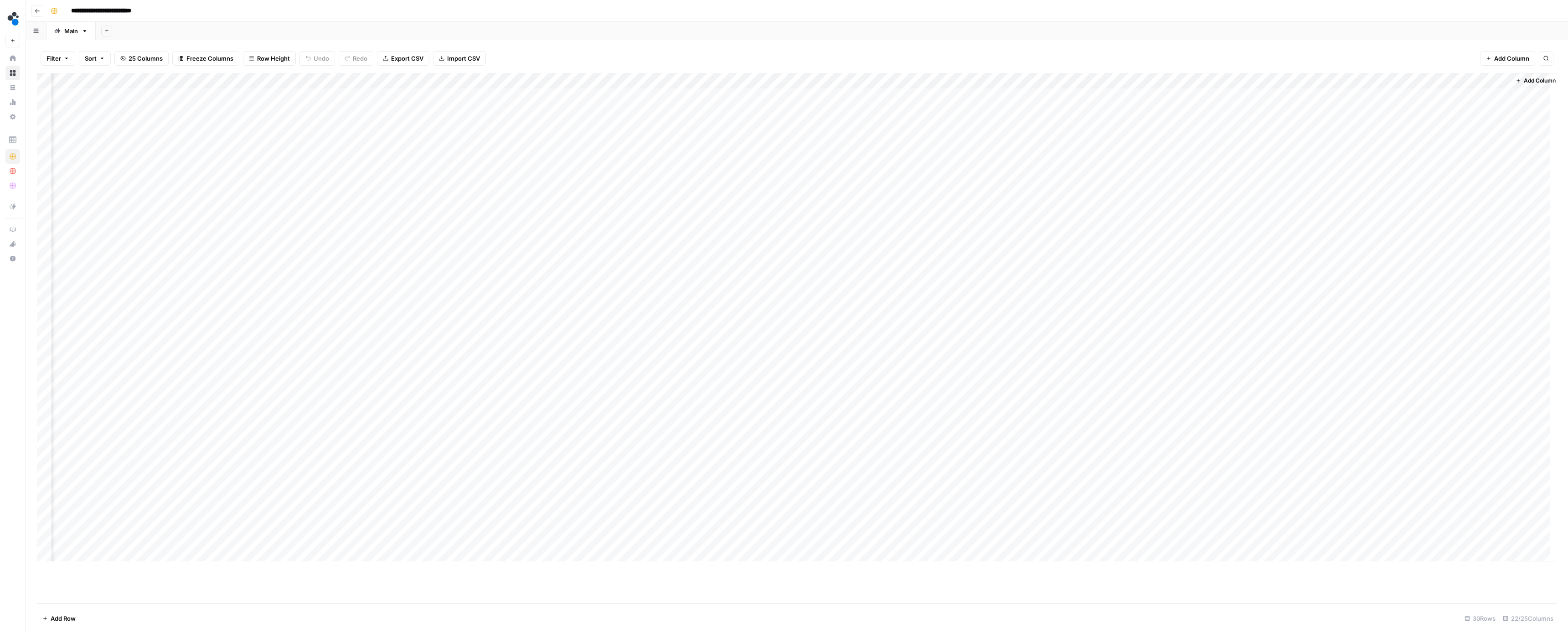 scroll, scrollTop: 7, scrollLeft: 311, axis: both 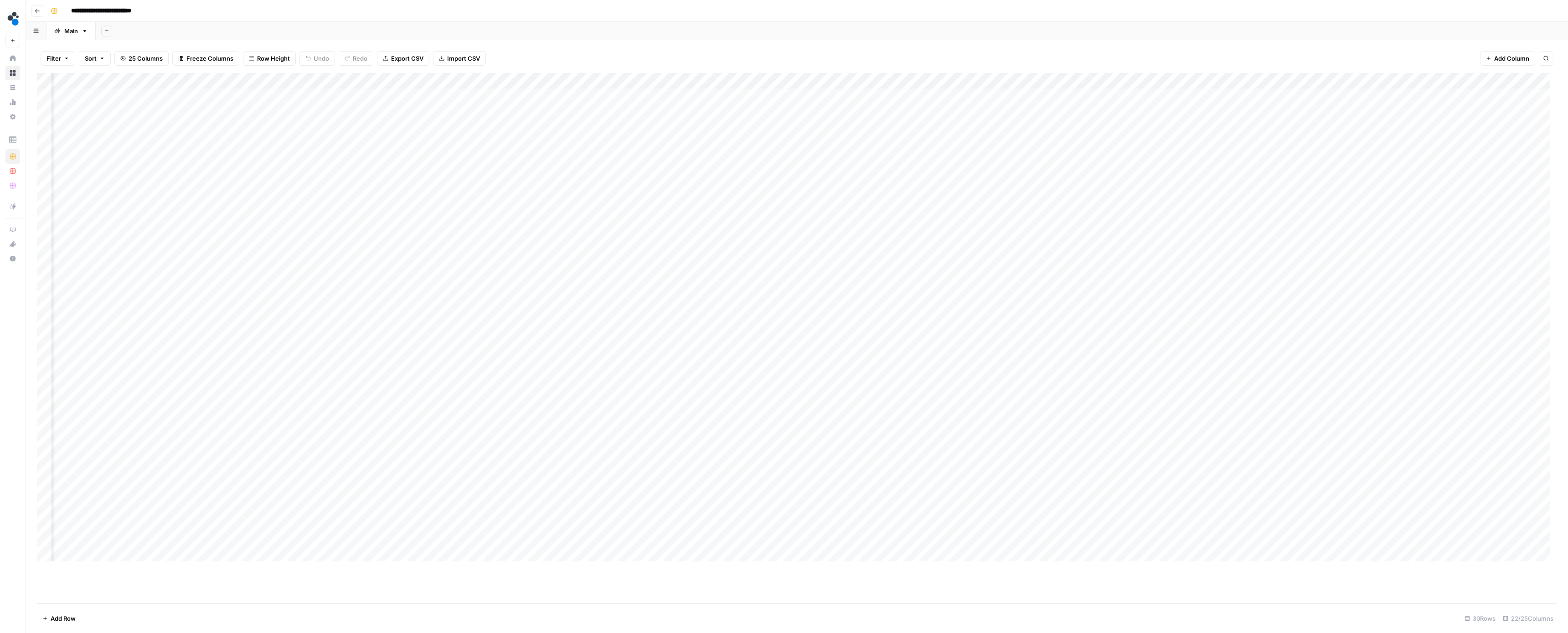 click on "Add Column" at bounding box center [797, 321] 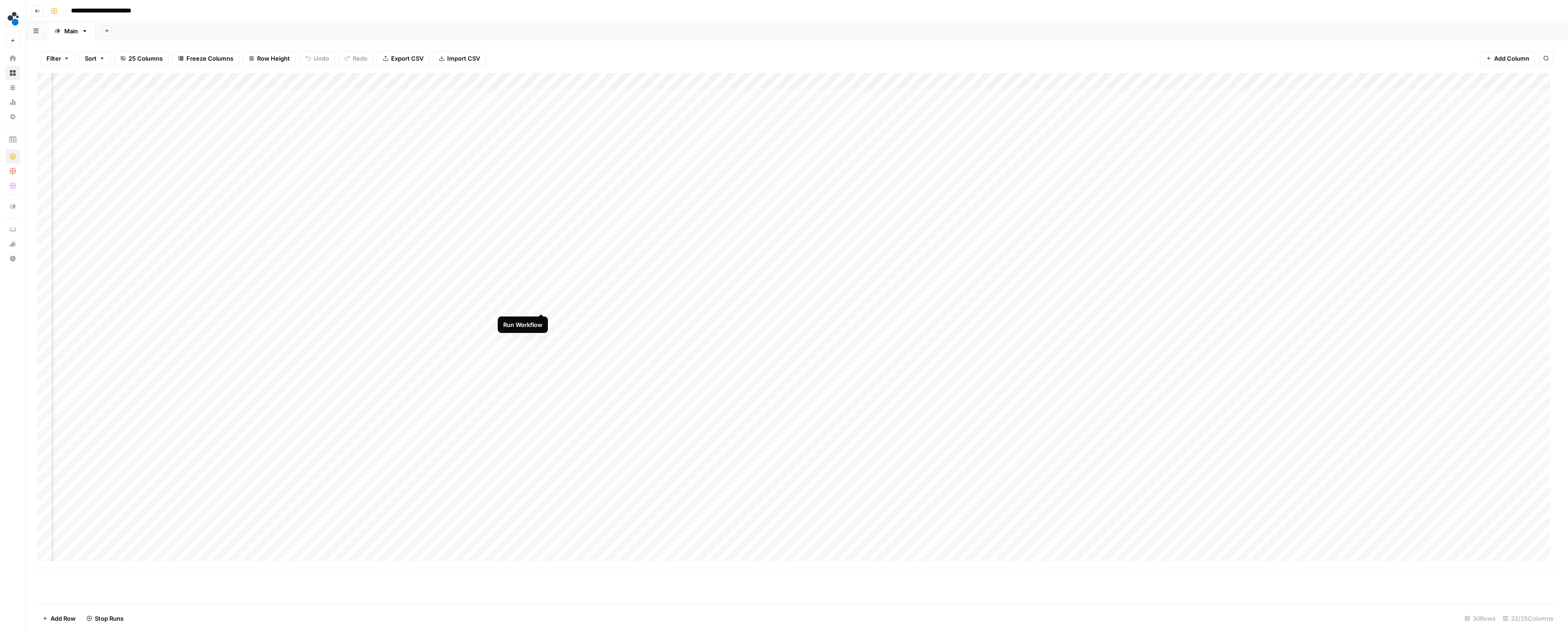 click on "Add Column" at bounding box center (797, 321) 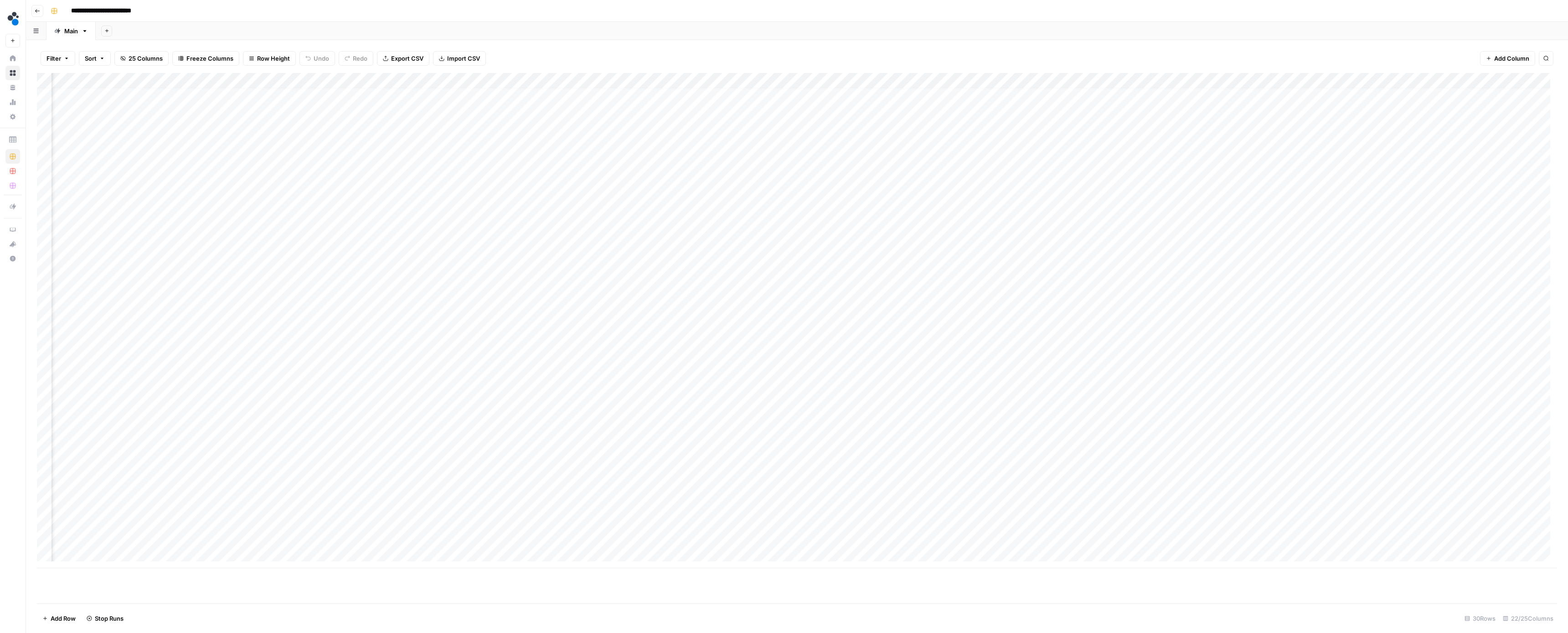 click on "Add Column" at bounding box center [797, 321] 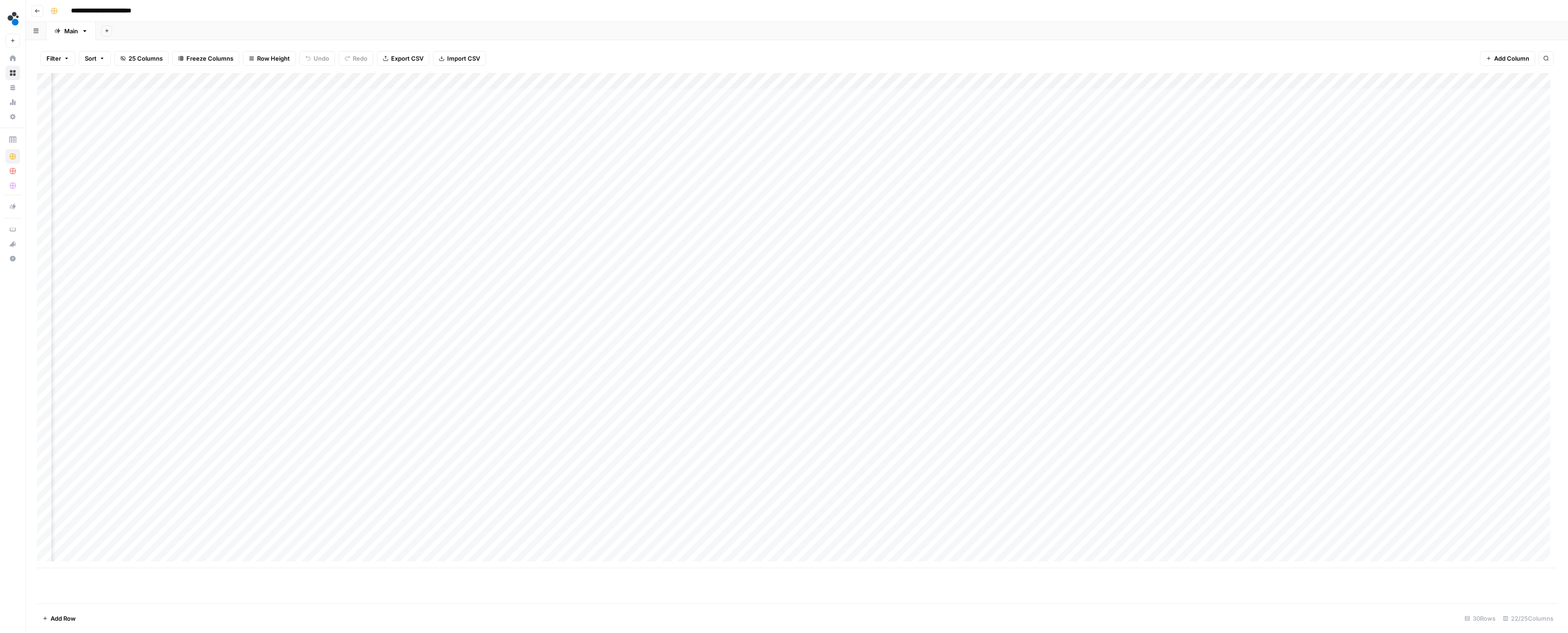 click on "Add Column" at bounding box center [797, 321] 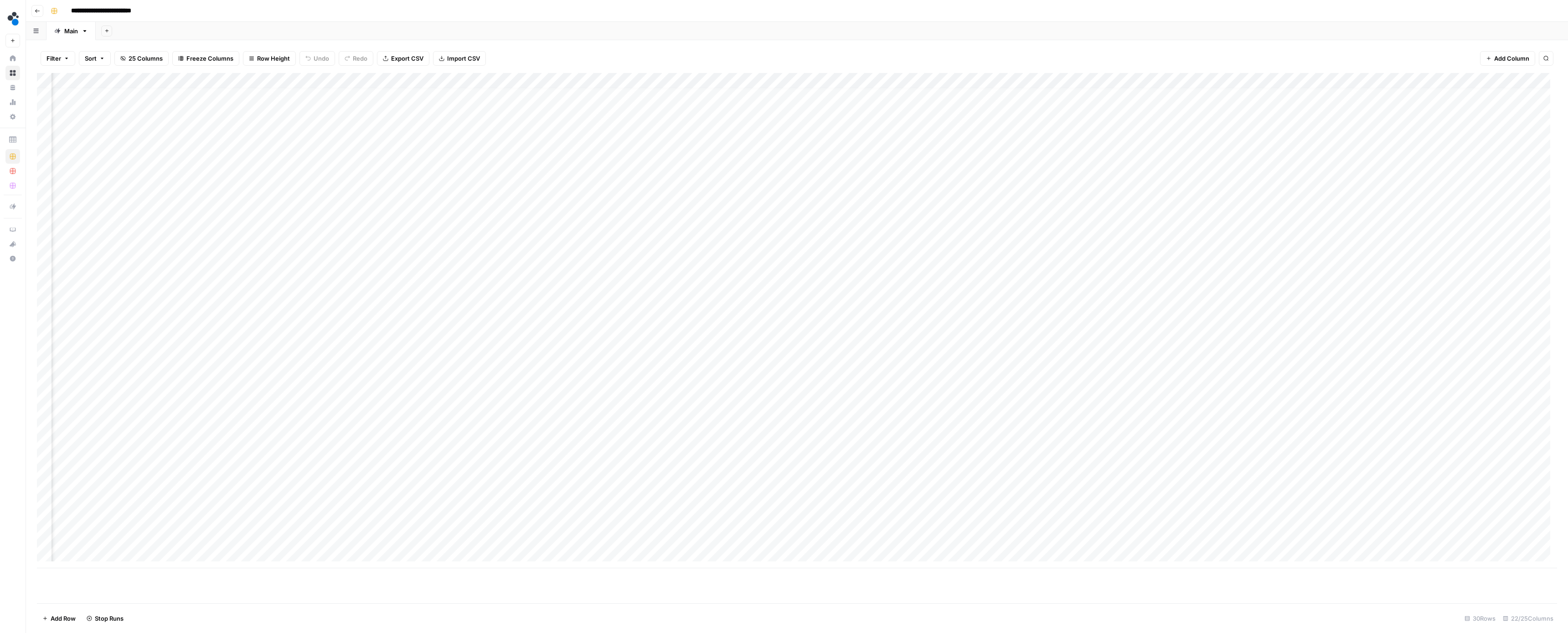 click on "Add Column" at bounding box center (797, 321) 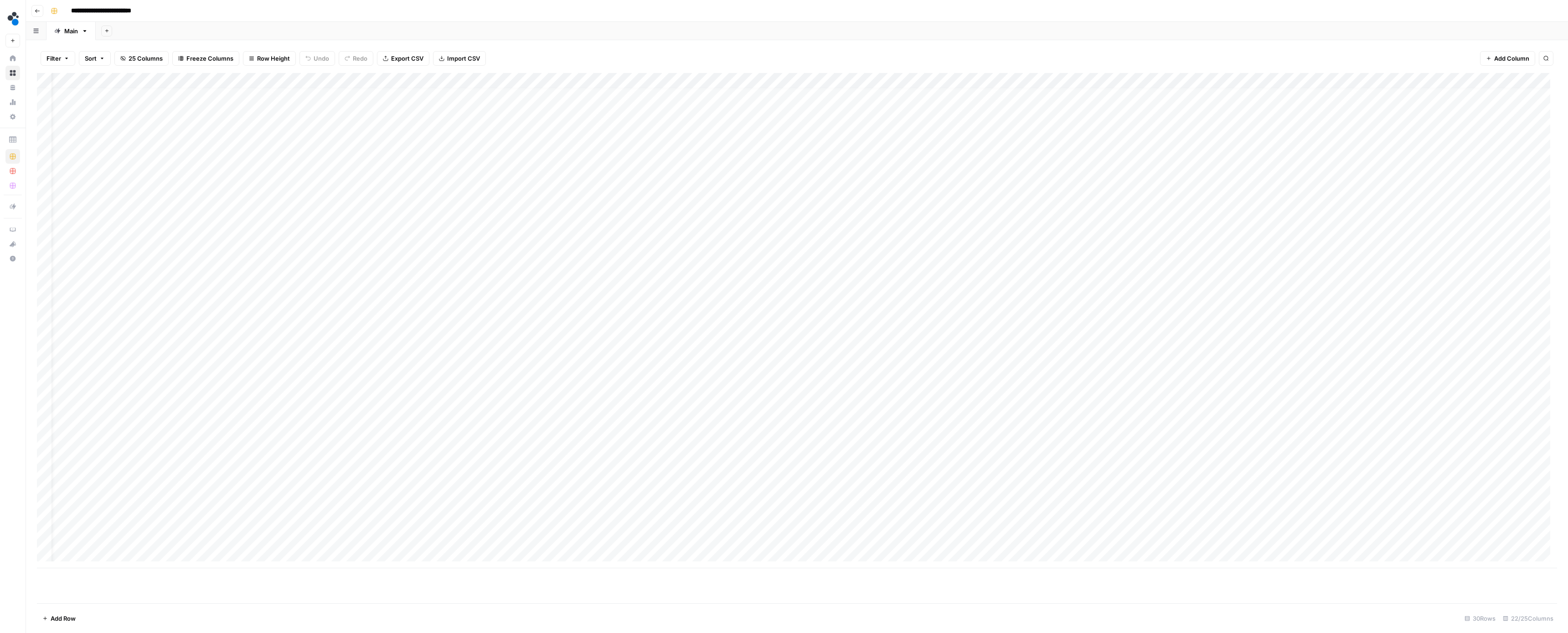 scroll, scrollTop: 7, scrollLeft: 21, axis: both 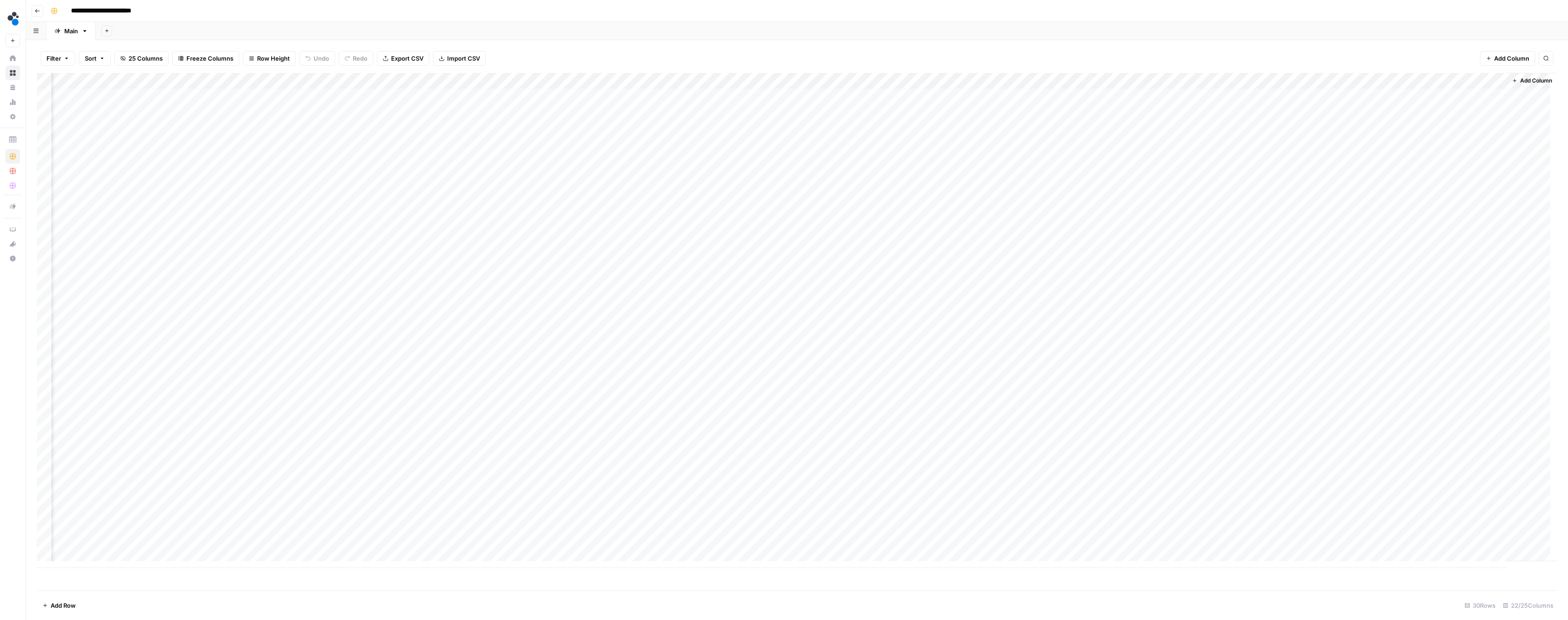 click on "Add Column" at bounding box center (1511, 58) 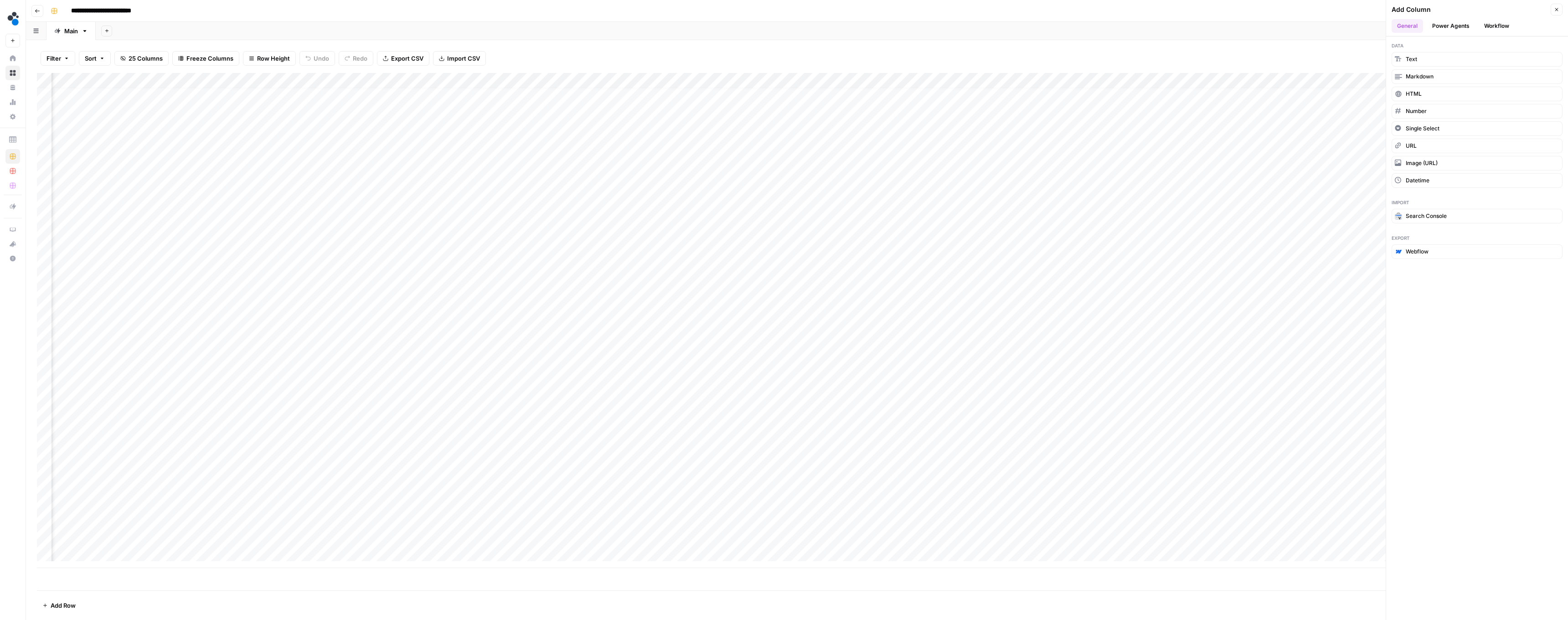 click on "Workflow" at bounding box center [1496, 26] 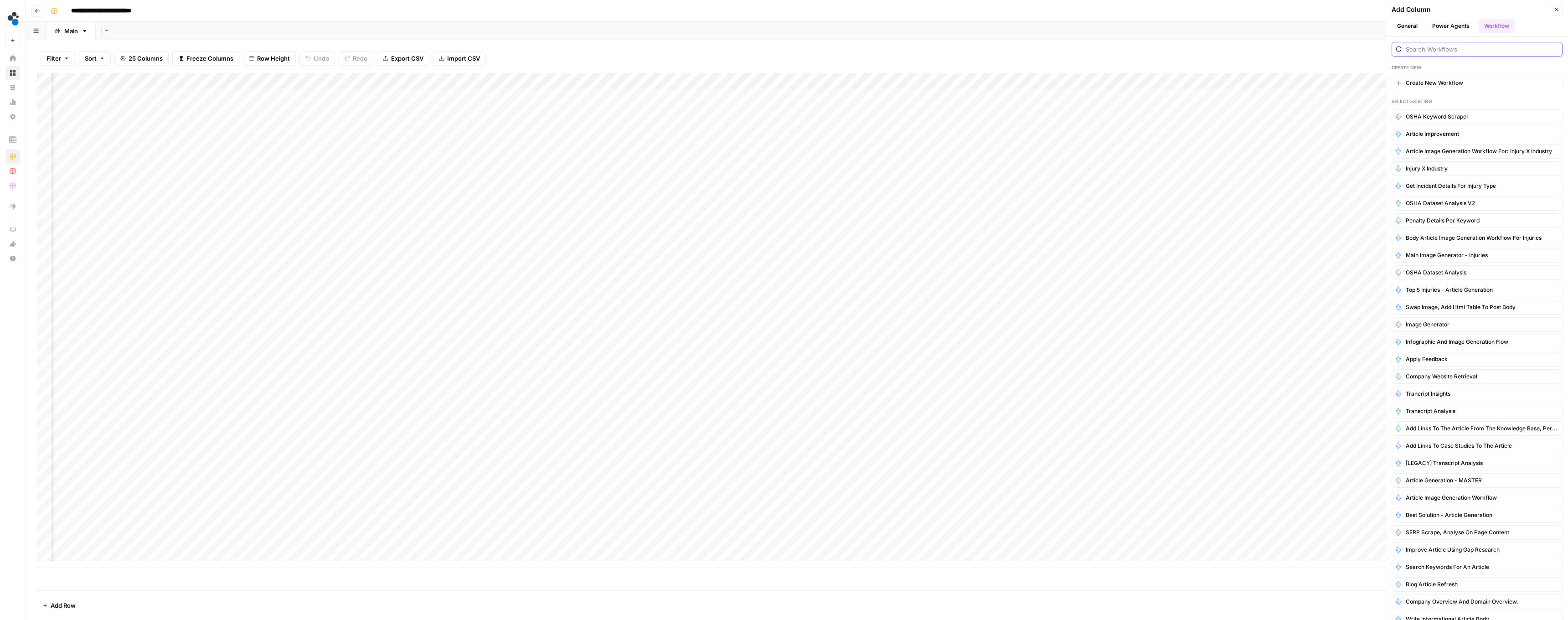 click at bounding box center (1482, 49) 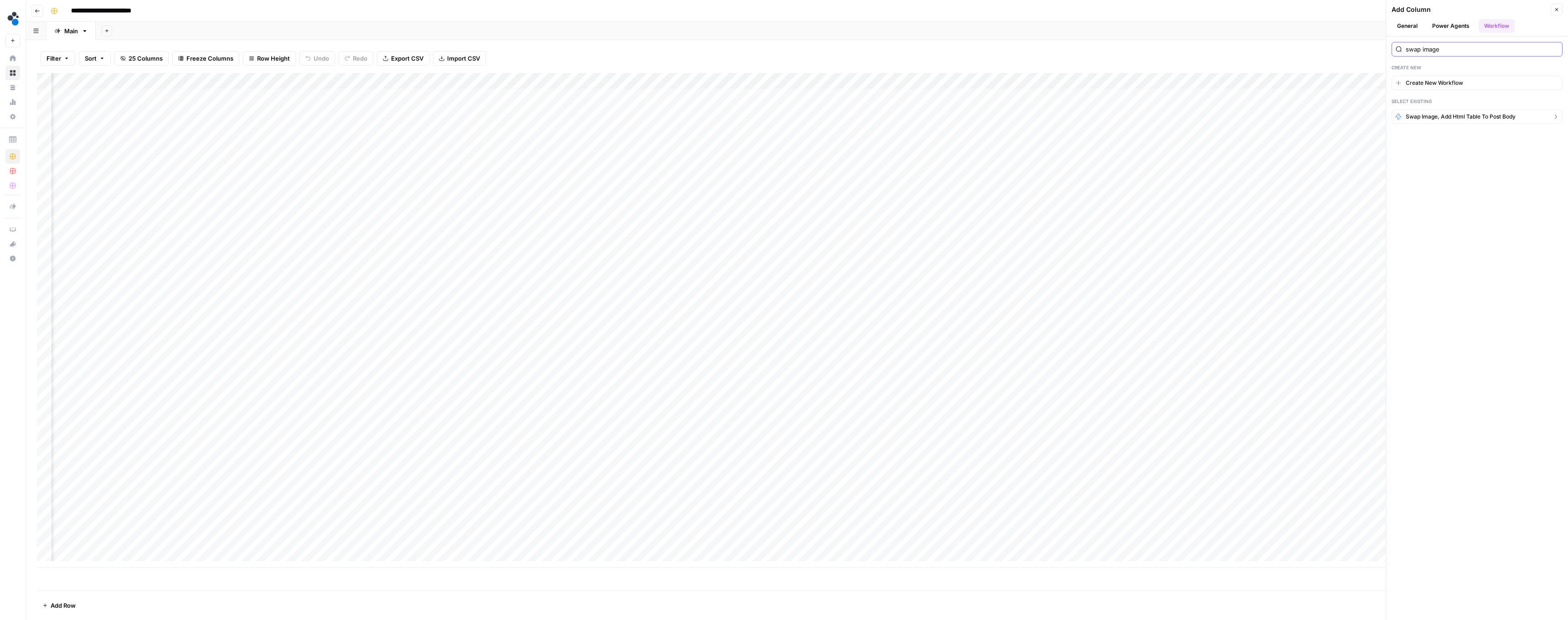 type on "swap image" 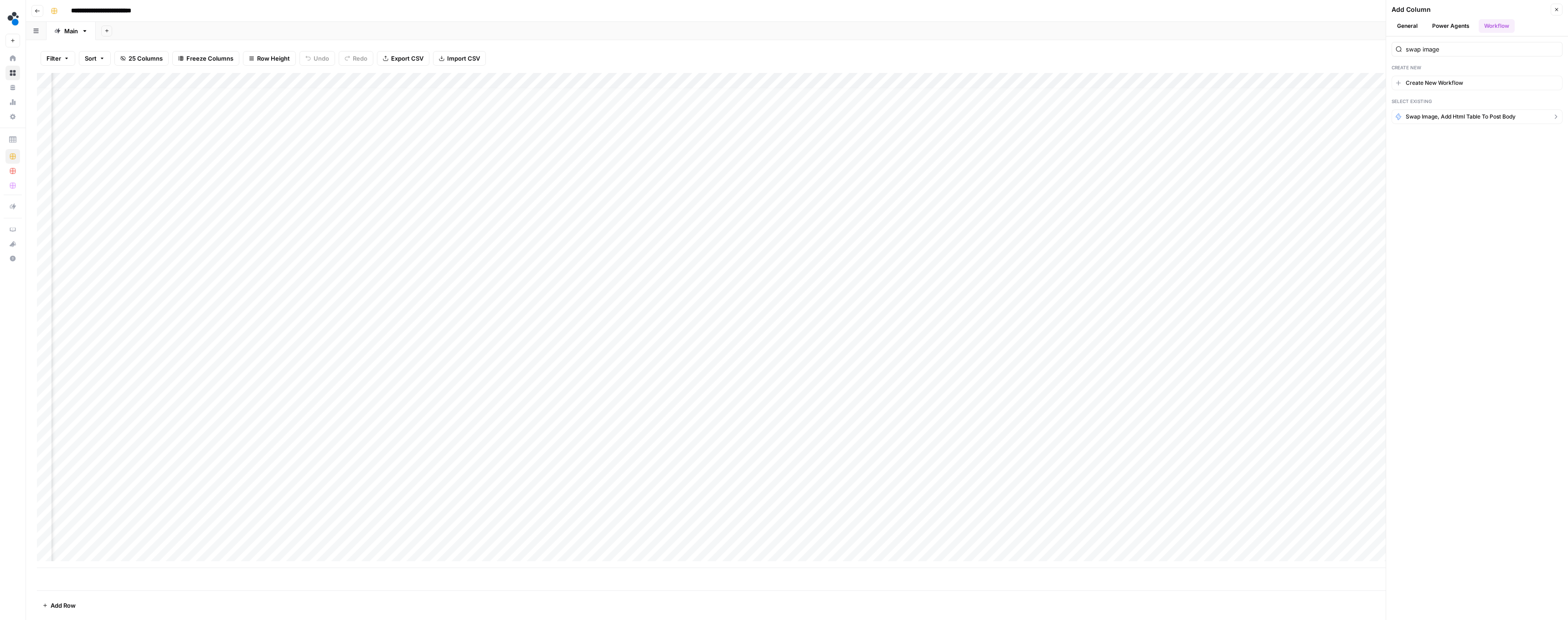 click on "swap image, add html table to post body" at bounding box center (1460, 117) 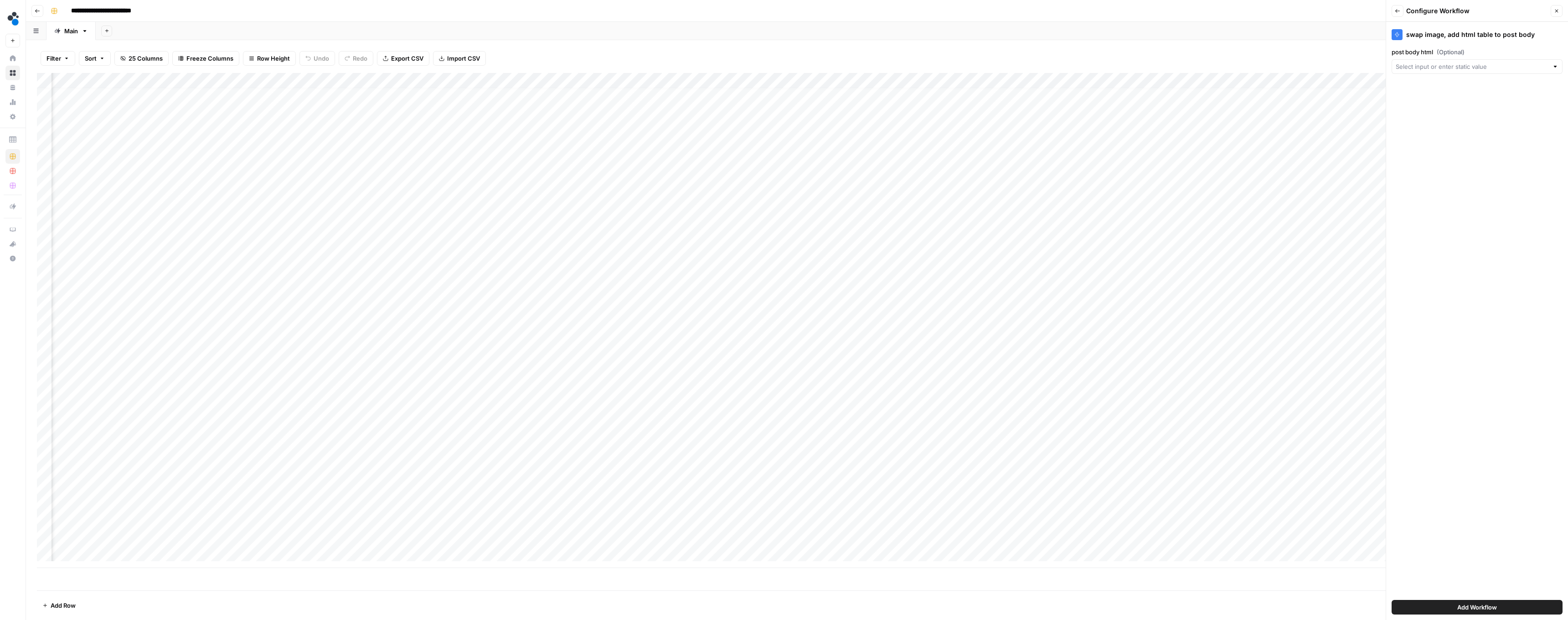 click at bounding box center [1477, 67] 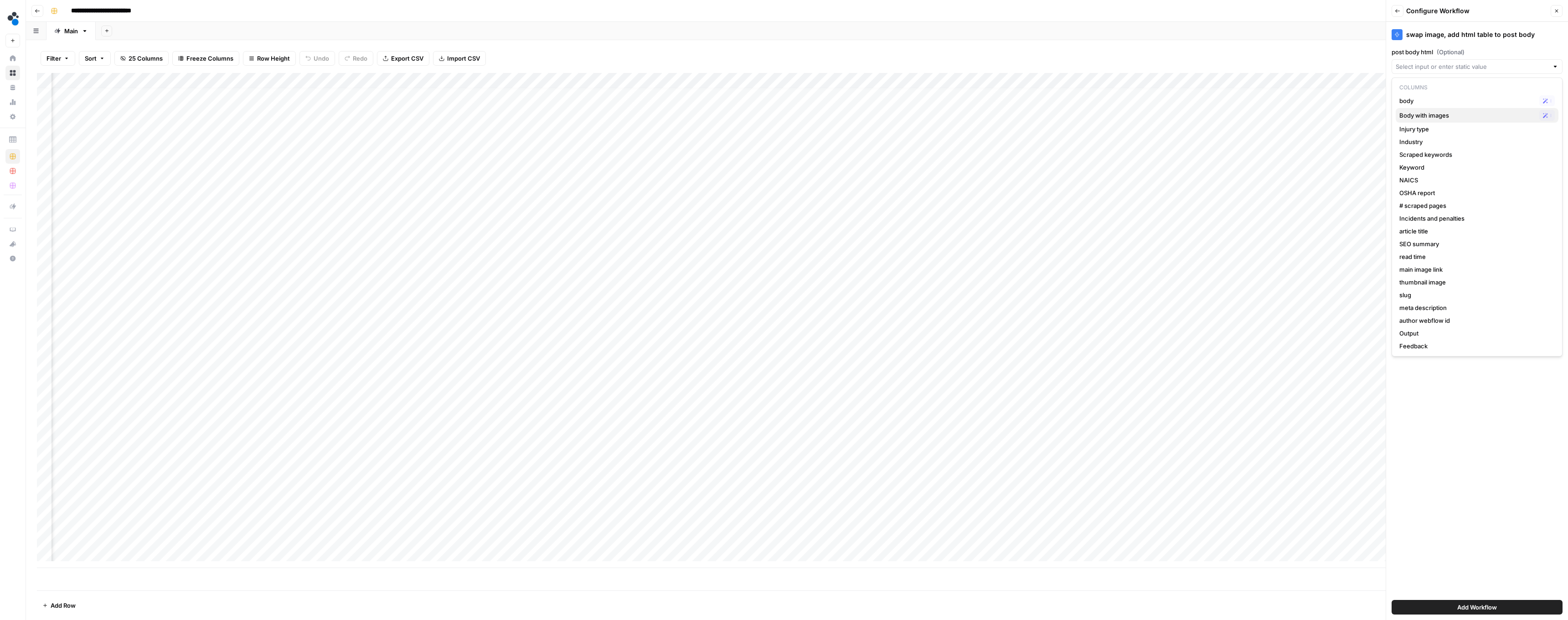 click on "Body with images" at bounding box center [1467, 115] 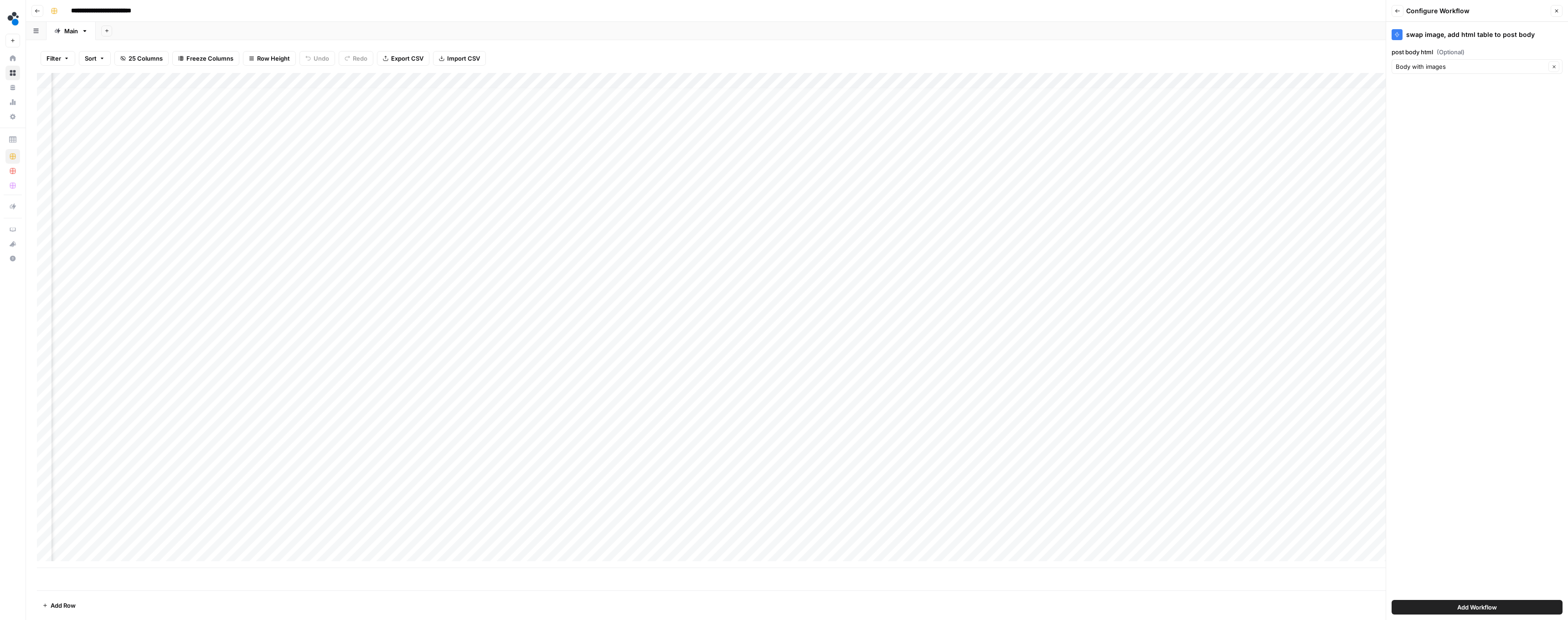 click on "Add Workflow" at bounding box center (1477, 607) 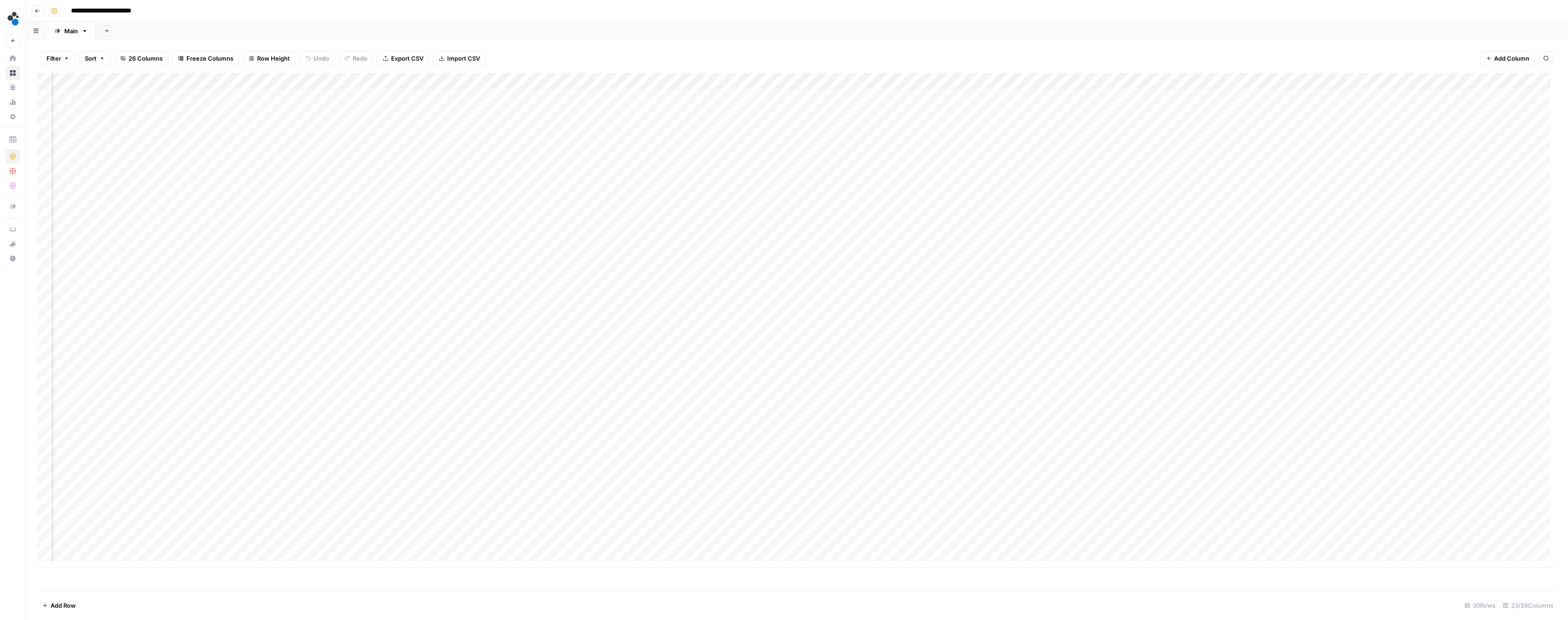 scroll, scrollTop: 7, scrollLeft: 404, axis: both 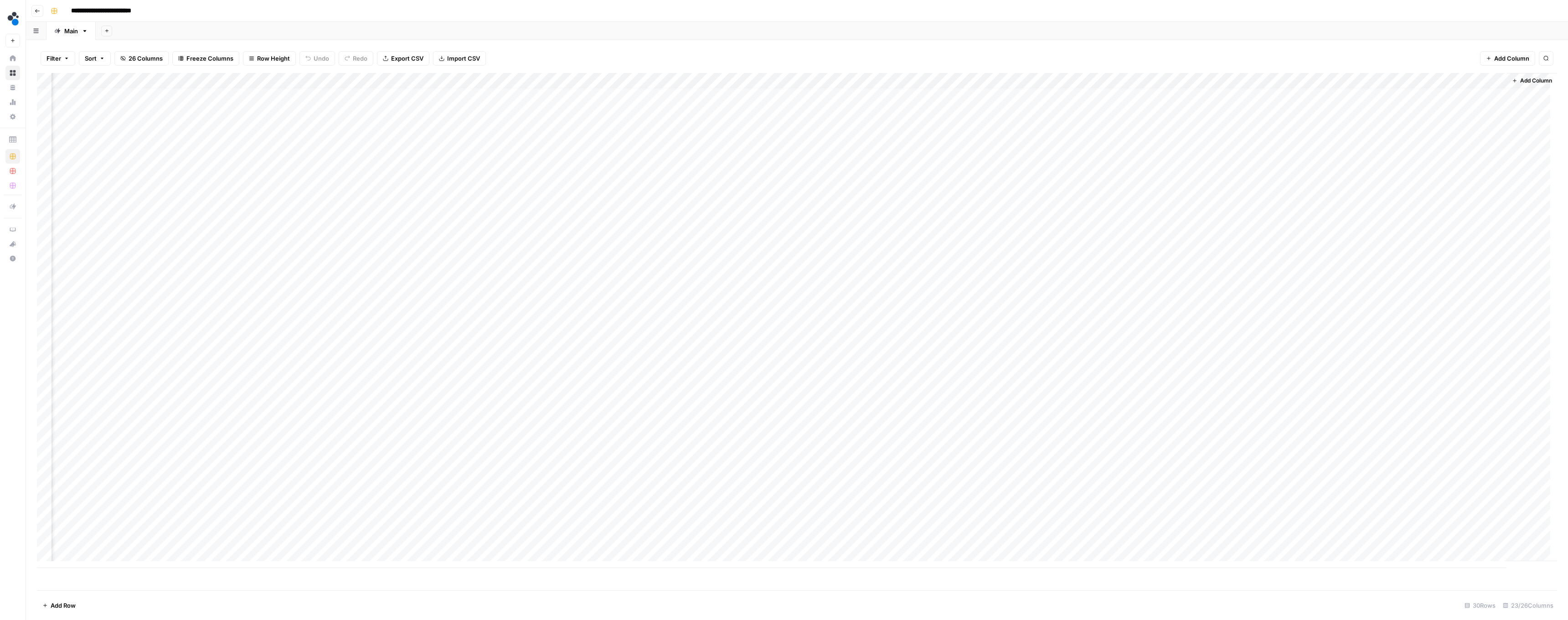 drag, startPoint x: 1373, startPoint y: 79, endPoint x: 1495, endPoint y: 78, distance: 122.0041 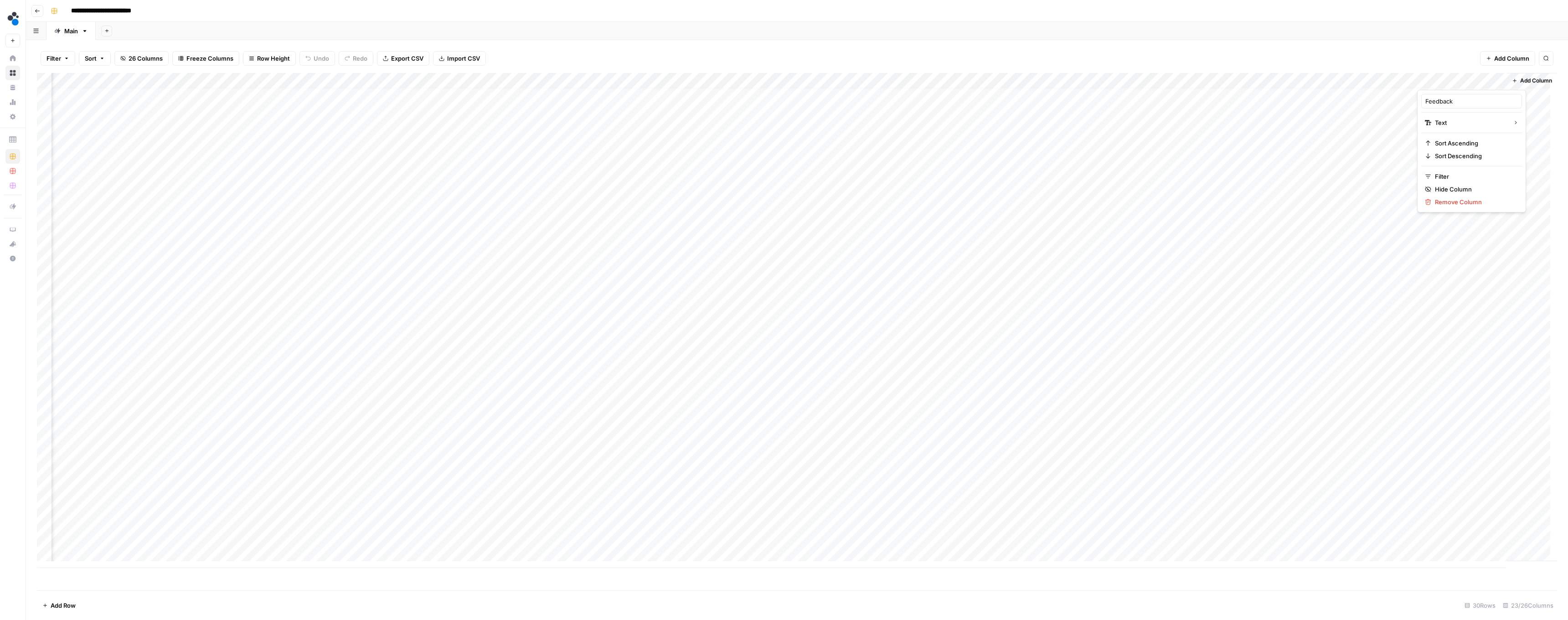 click at bounding box center [1458, 81] 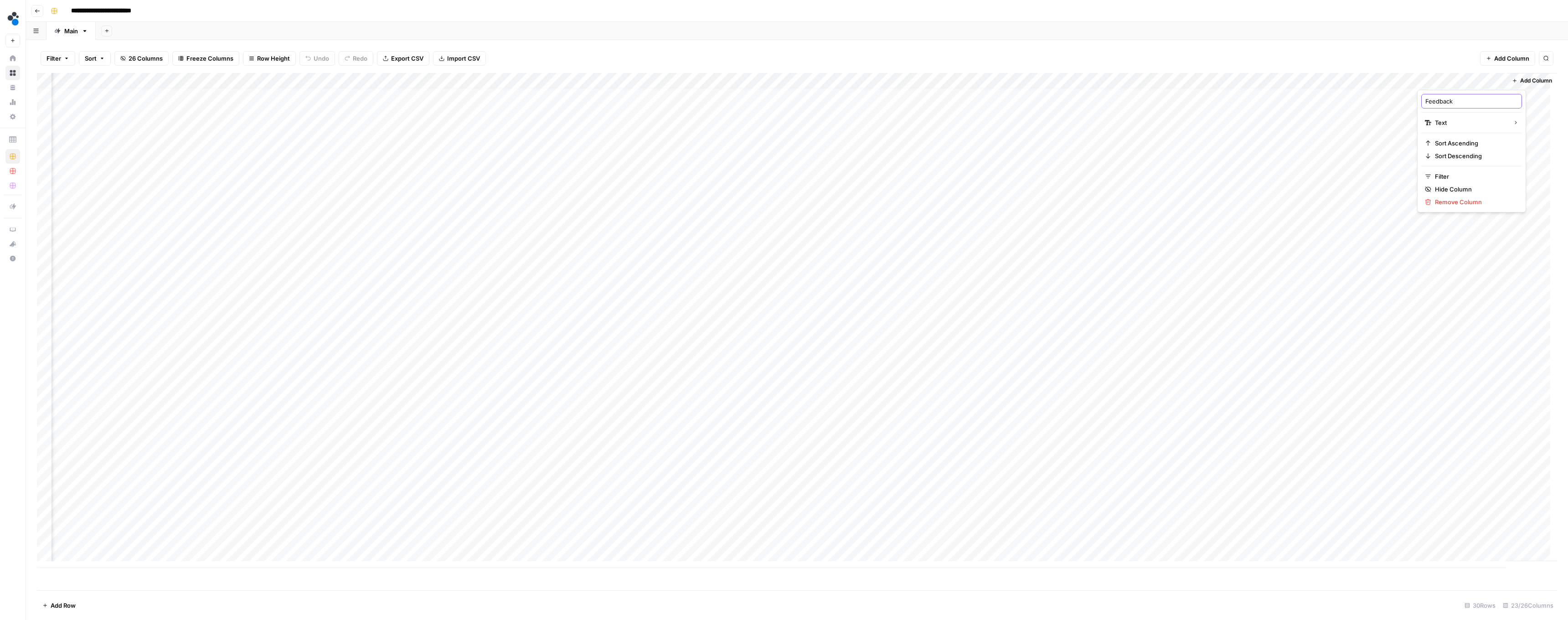 click on "Feedback" at bounding box center (1471, 101) 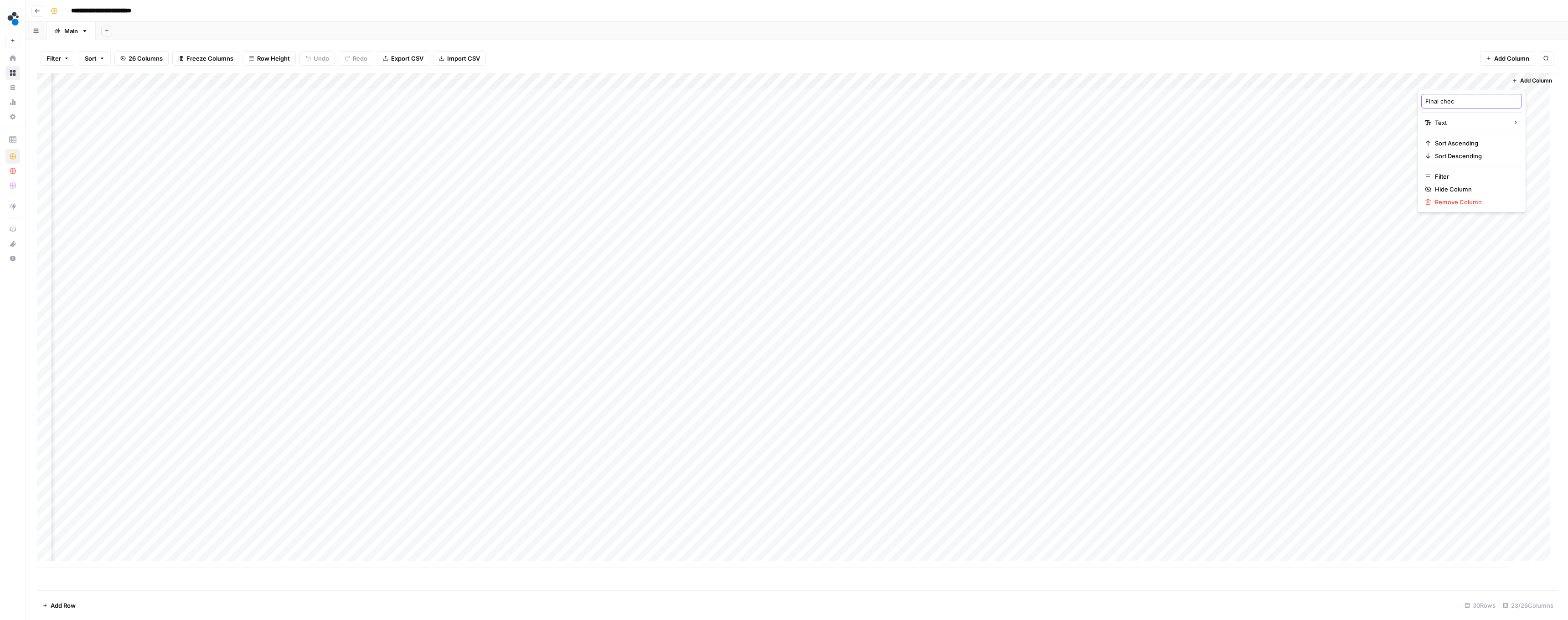 type on "Final check" 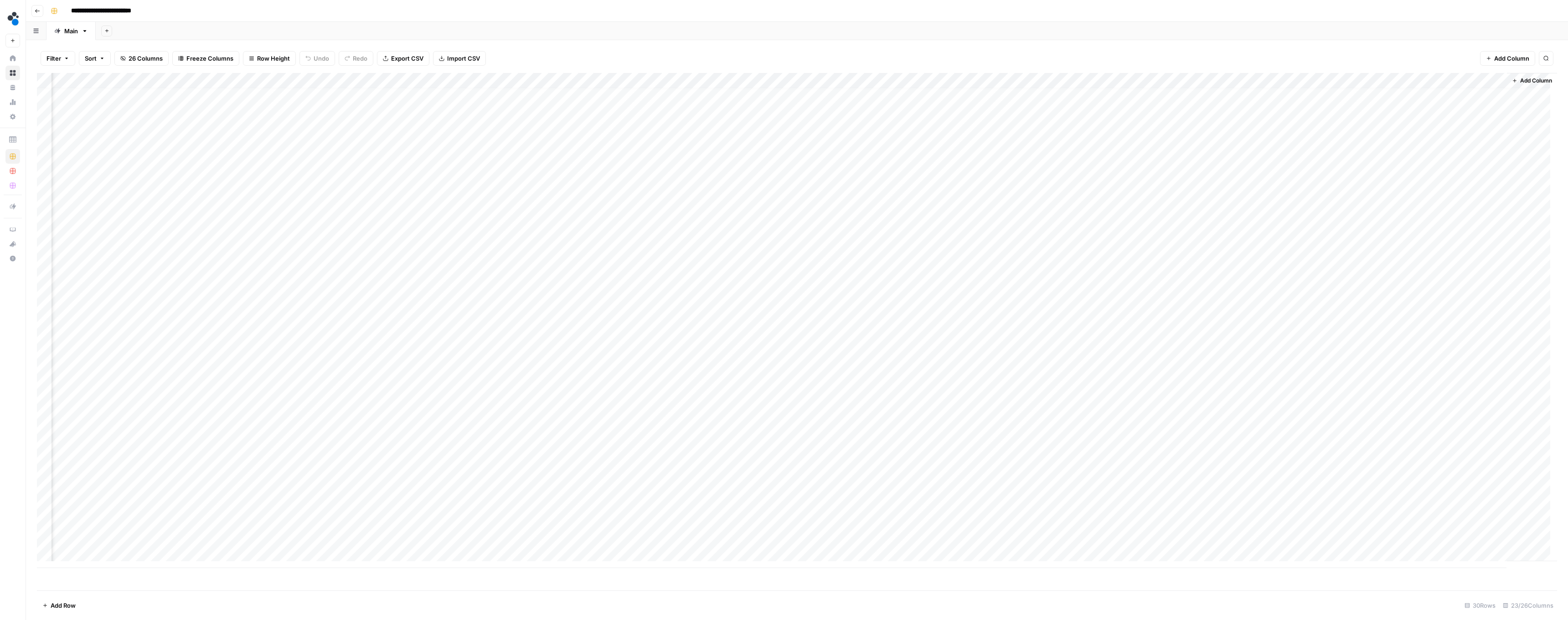 click on "Filter Sort 26 Columns Freeze Columns Row Height Undo Redo Export CSV Import CSV Add Column Search" at bounding box center [797, 58] 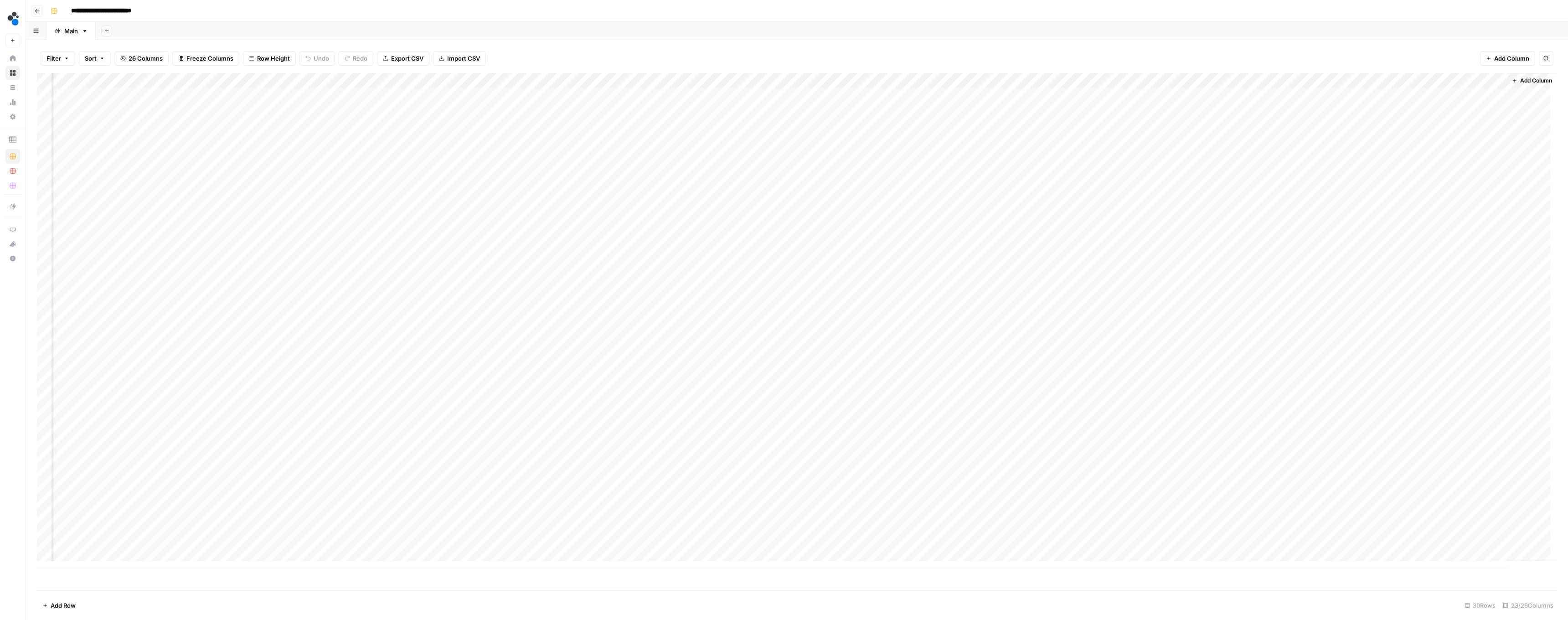 scroll, scrollTop: 0, scrollLeft: 404, axis: horizontal 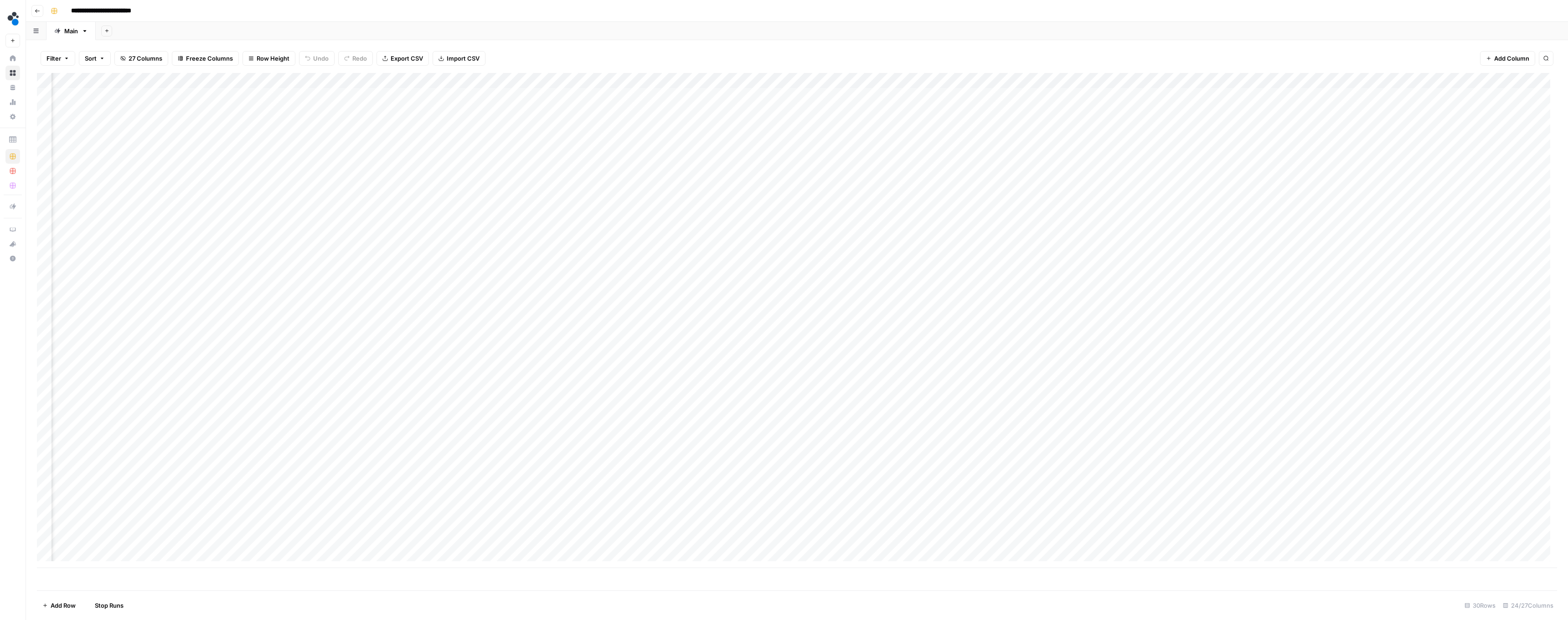 click on "Add Column" at bounding box center [797, 320] 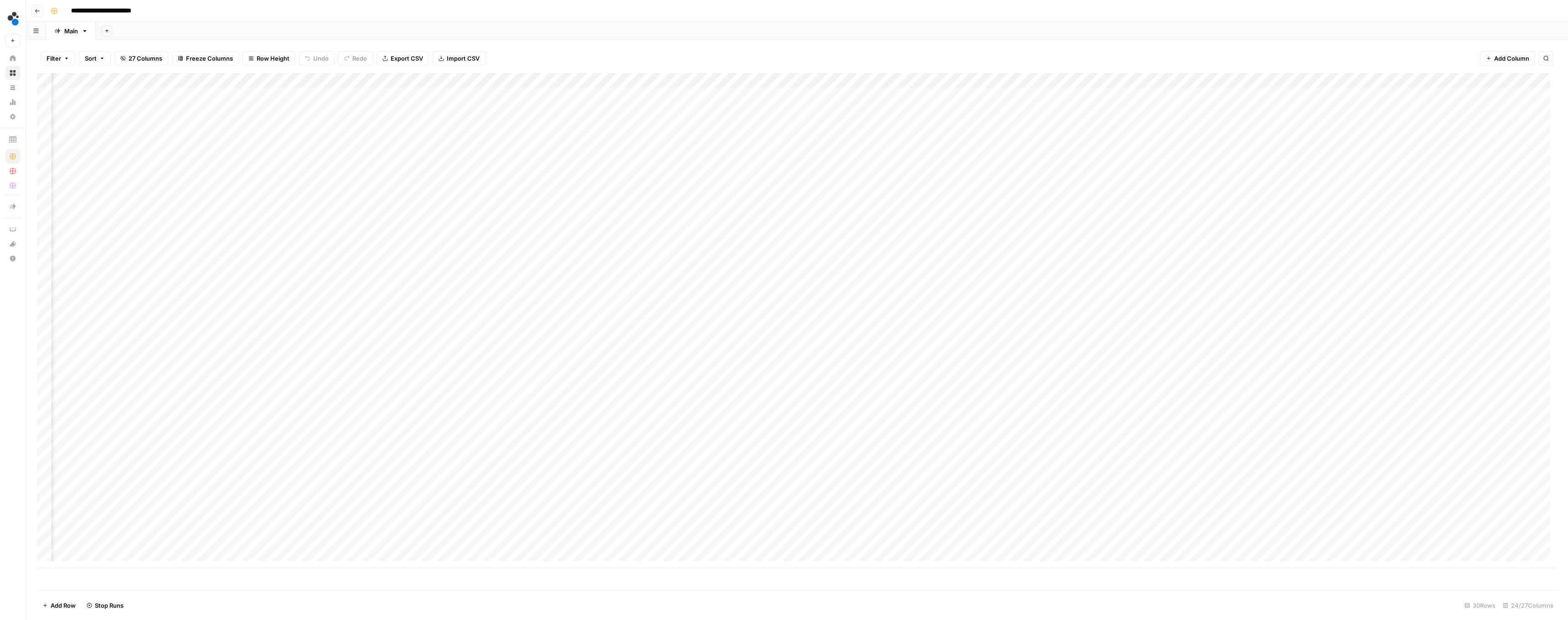 click on "Add Column" at bounding box center [797, 320] 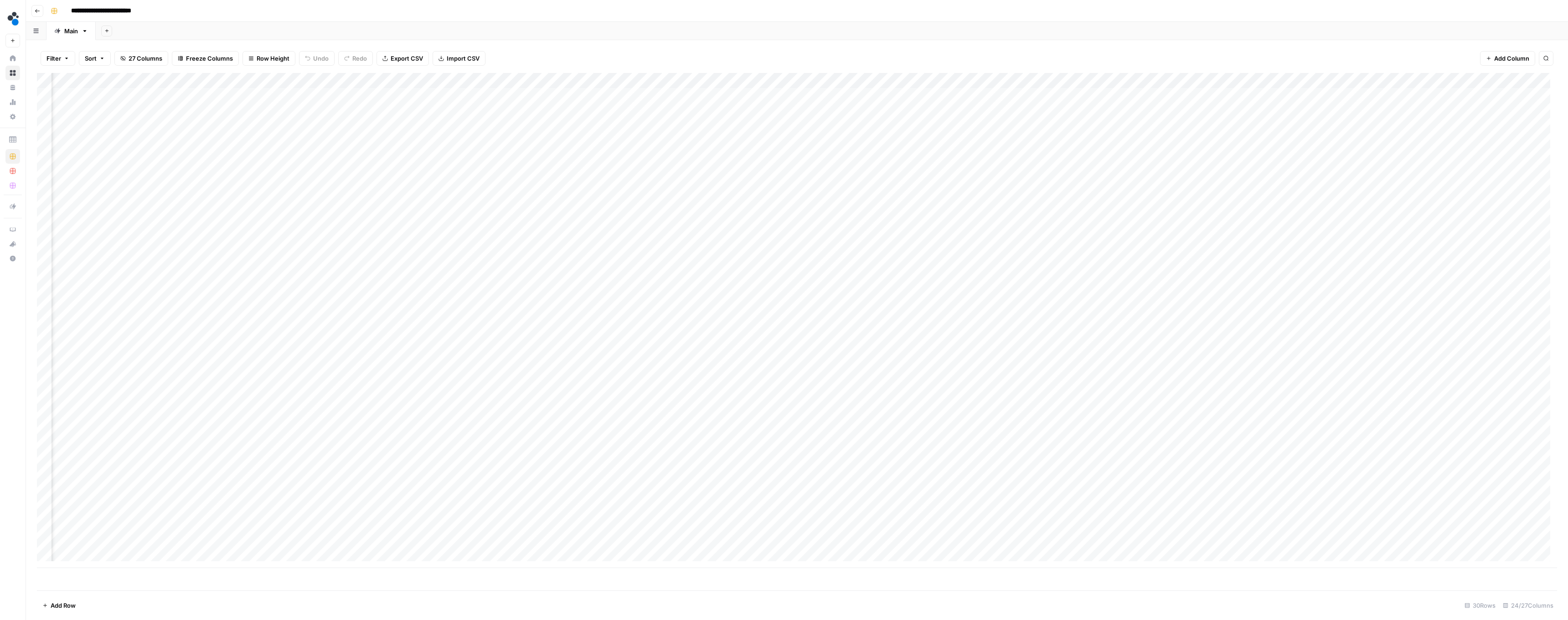click on "Add Column" at bounding box center [797, 320] 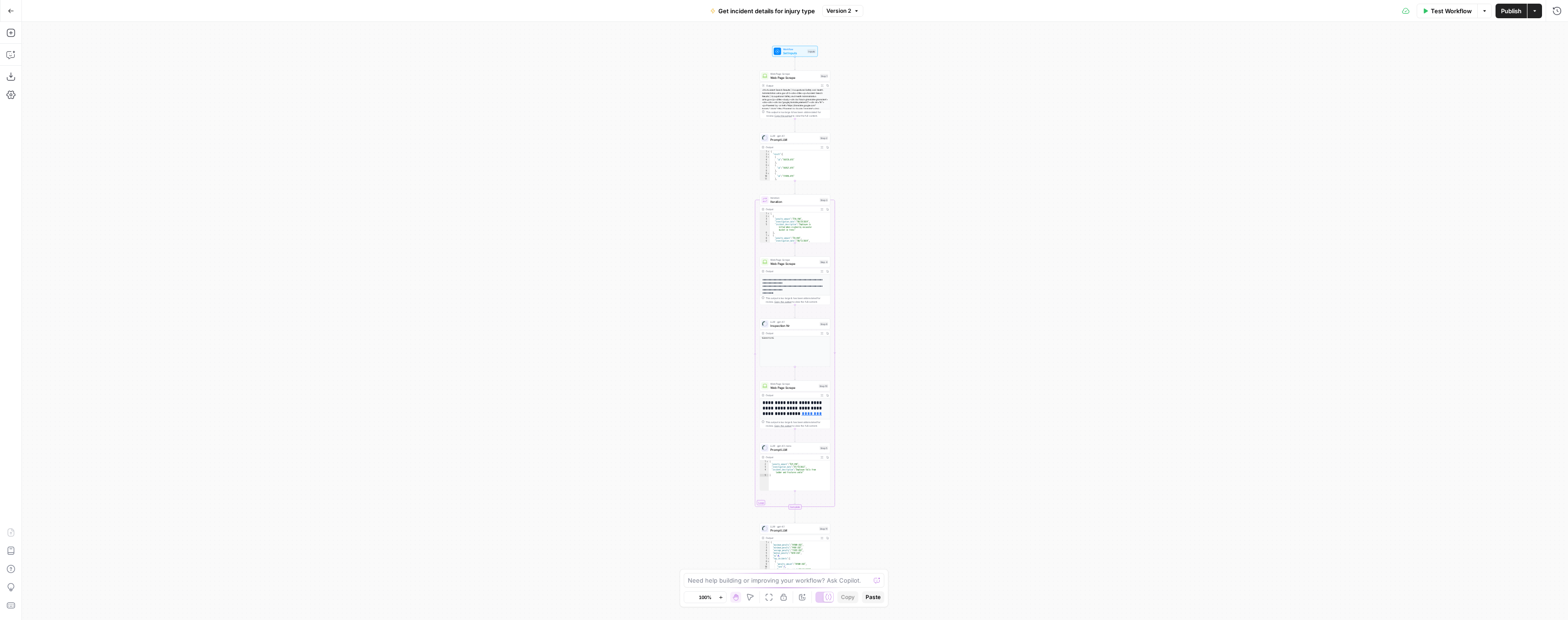 scroll, scrollTop: 0, scrollLeft: 0, axis: both 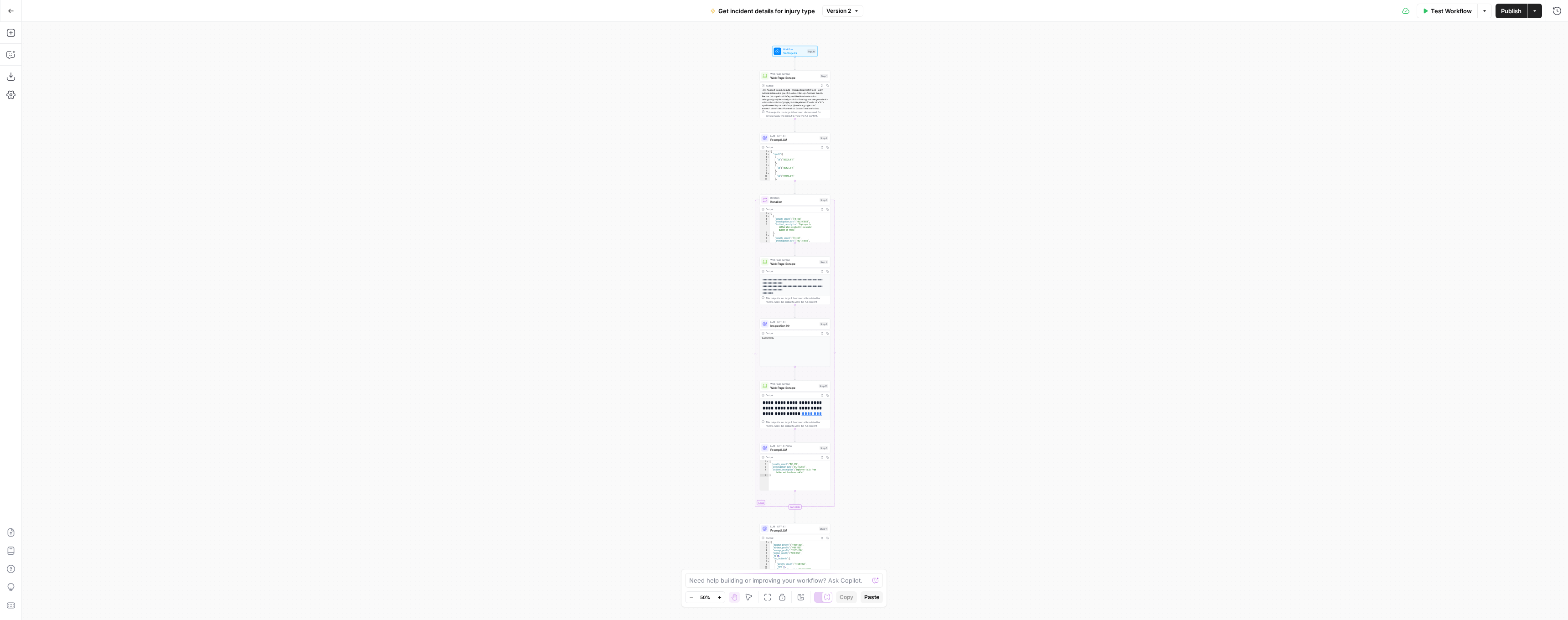 click 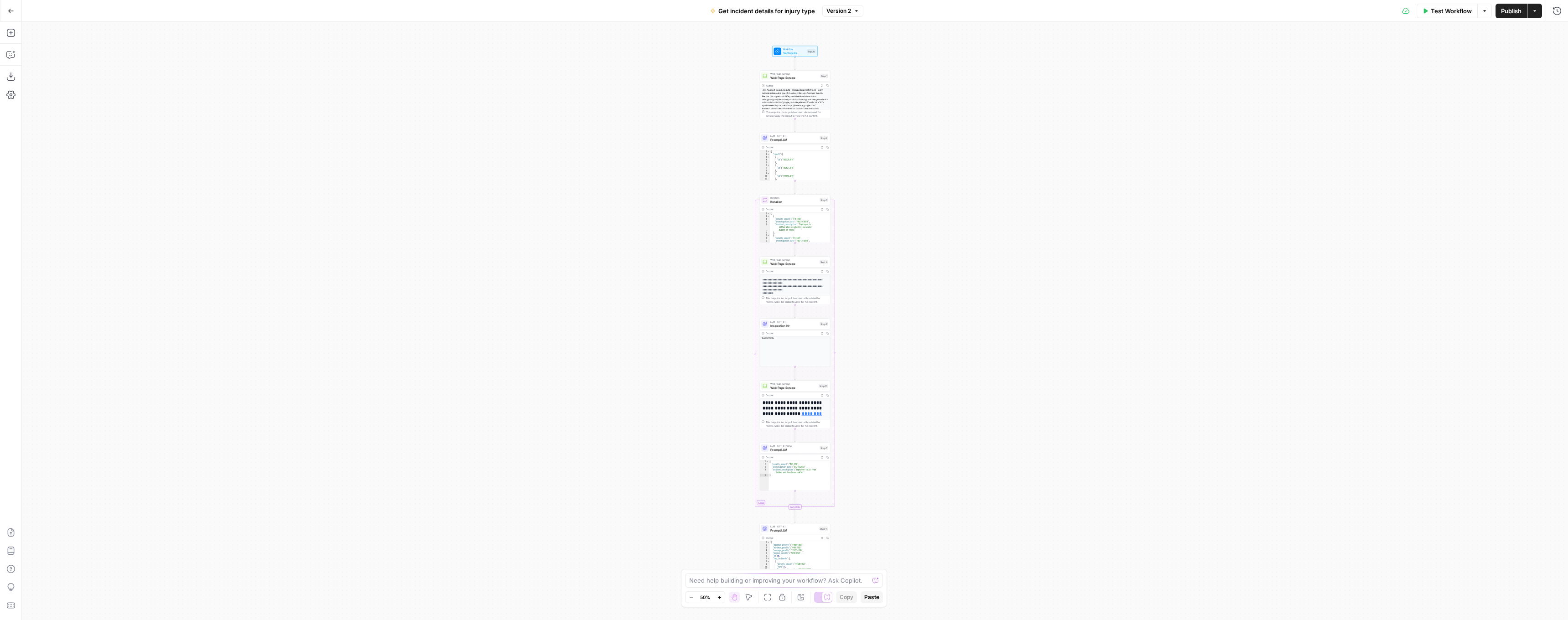 click on "Workflow Set Inputs Inputs Web Page Scrape Web Page Scrape Step 1 Output Expand Output Copy This output is too large & has been abbreviated for review.   Copy the output   to view the full content. LLM · GPT-4.1 Prompt LLM Step 2 Output Expand Output Copy 1 2 3 4 5 6 7 8 9 10 11 12 13 {    "result" :  [      {         "id" :  "169729.015"      } ,      {         "id" :  "169527.015"      } ,      {         "id" :  "174956.015"      } ,      {         "id" :  "160487.015"     XXXXXXXXXXXXXXXXXXXXXXXXXXXXXXXXXXXXXXXXXXXXXXXXXXXXXXXXXXXXXXXXXXXXXXXXXXXXXXXXXXXXXXXXXXXXXXXXXXXXXXXXXXXXXXXXXXXXXXXXXXXXXXXXXXXXXXXXXXXXXXXXXXXXXXXXXXXXXXXXXXXXXXXXXXXXXXXXXXXXXXXXXXXXXXXXXXXXXXXXXXXXXXXXXXXXXXXXXXXXXXXXXXXXXXXXXXXXXXXXXXXXXXXXXXXXXXXXXXXXXXXXXXXXXXXXXXXXXXXXXXXXXXXXXXXXXXXXXXXXXXXXXXXXXXXXXXXXXXXXXXXXXXXXXXXXXXXXXXXXXXXXXXXXXXXXXXXXXXXXXXXXXXXXXXXXXXXXXXXXXXXXXXXXXXXXXXXXXXXXXXXXXXXXXXXXXXXXXXXXXXXXXXXXXXXXXXXXXXXXXXXXXXXXXXXXXXXXXXXXXXXXXXXXXXXXXXXXXXXXXXXXXXXXXXXXXXXXXXXXXXXXXXXXXXXX Loop Iteration Iteration 1 2" at bounding box center [795, 321] 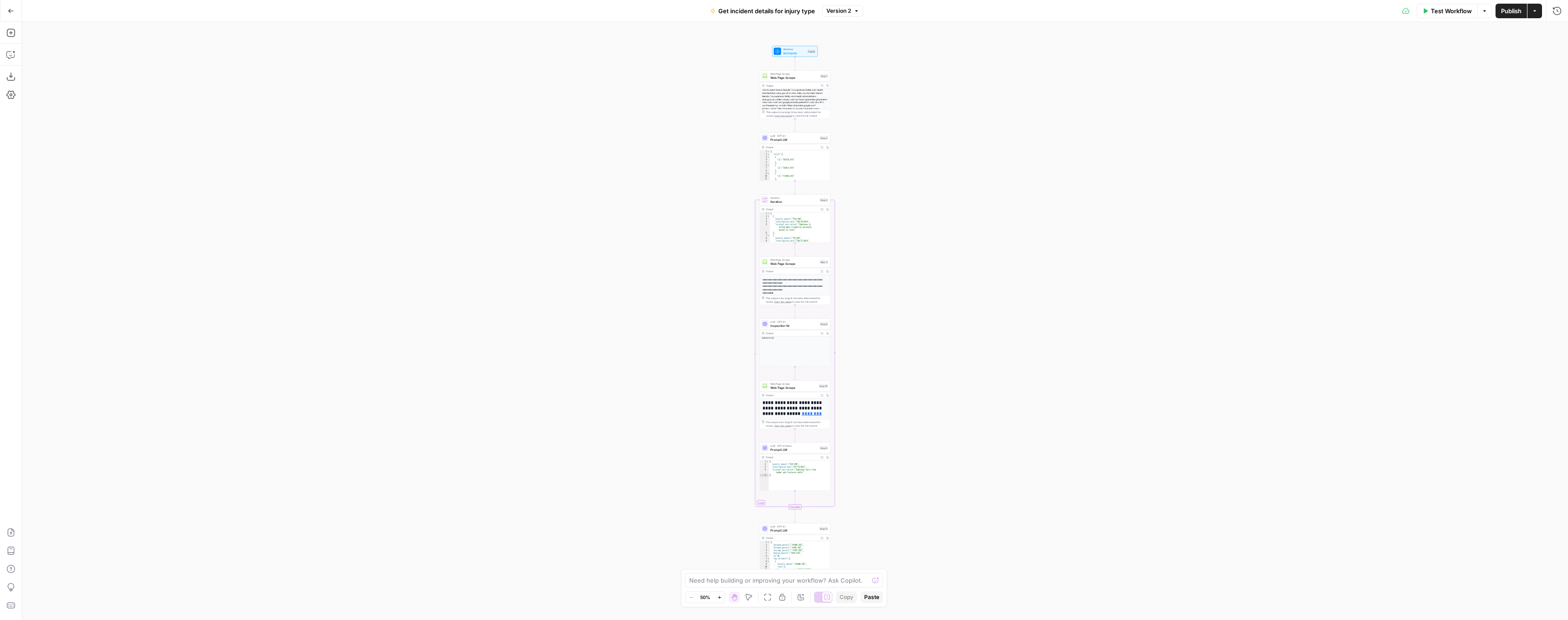 click on "Web Page Scrape" at bounding box center [794, 78] 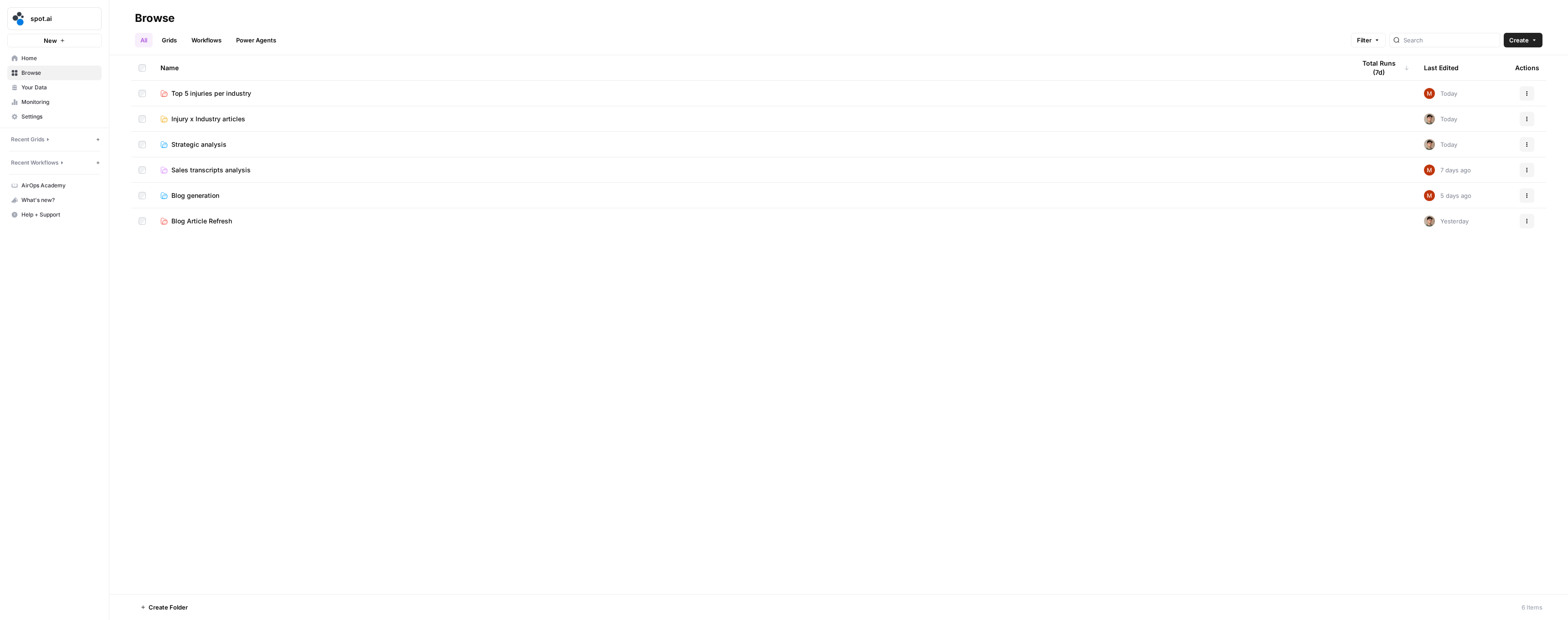 scroll, scrollTop: 0, scrollLeft: 0, axis: both 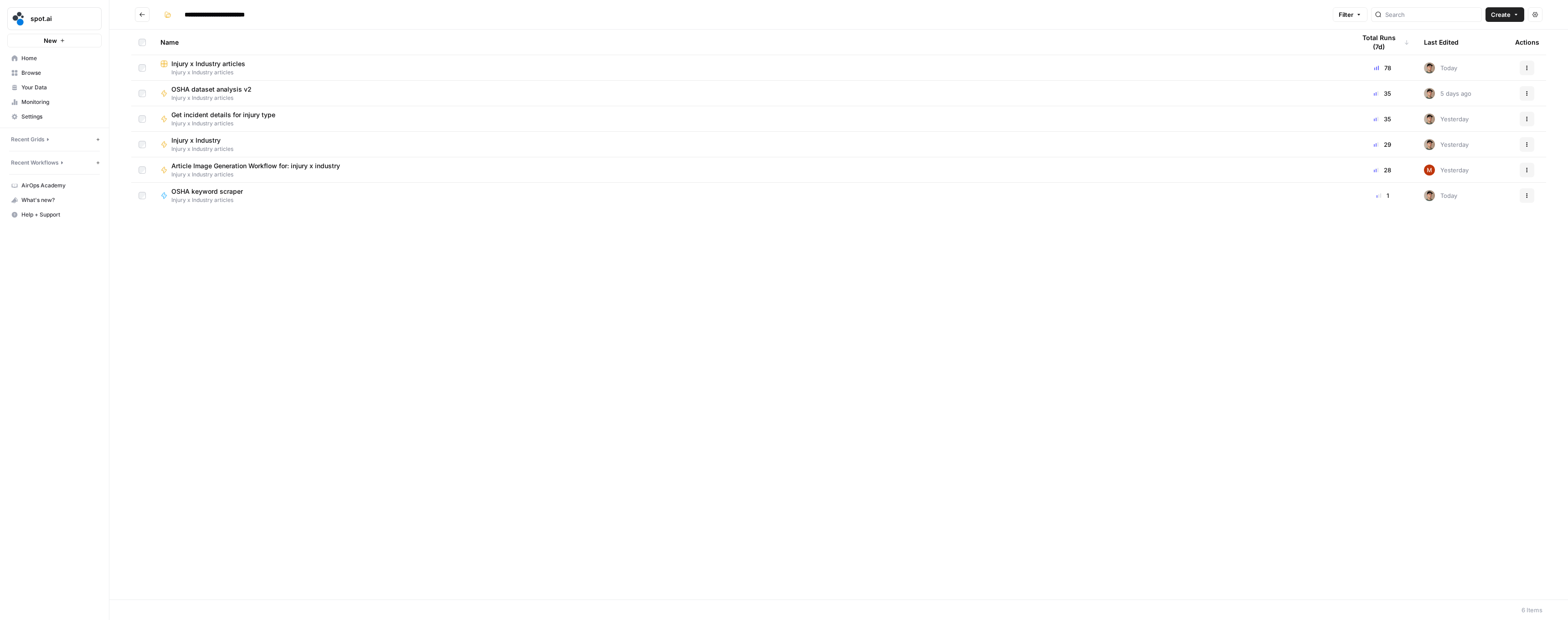 click on "Get incident details for injury type" at bounding box center [223, 115] 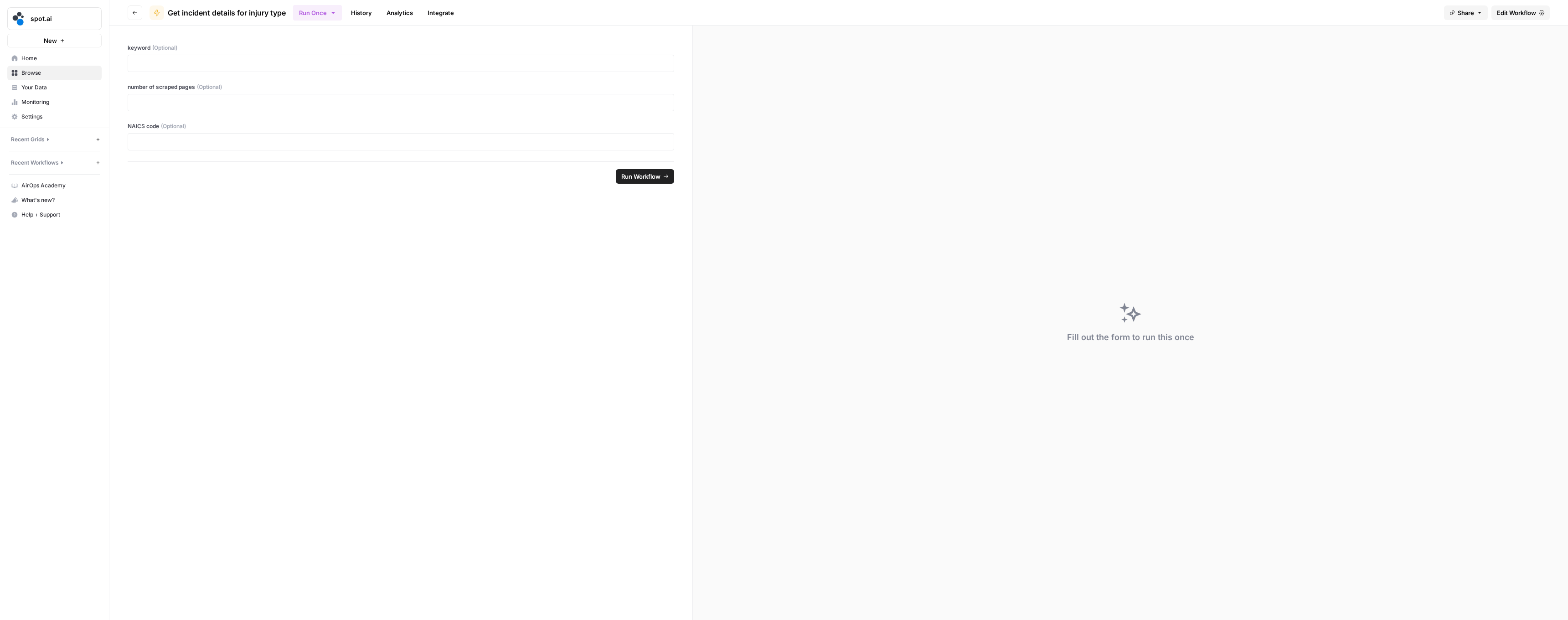 click on "Go back" at bounding box center [135, 13] 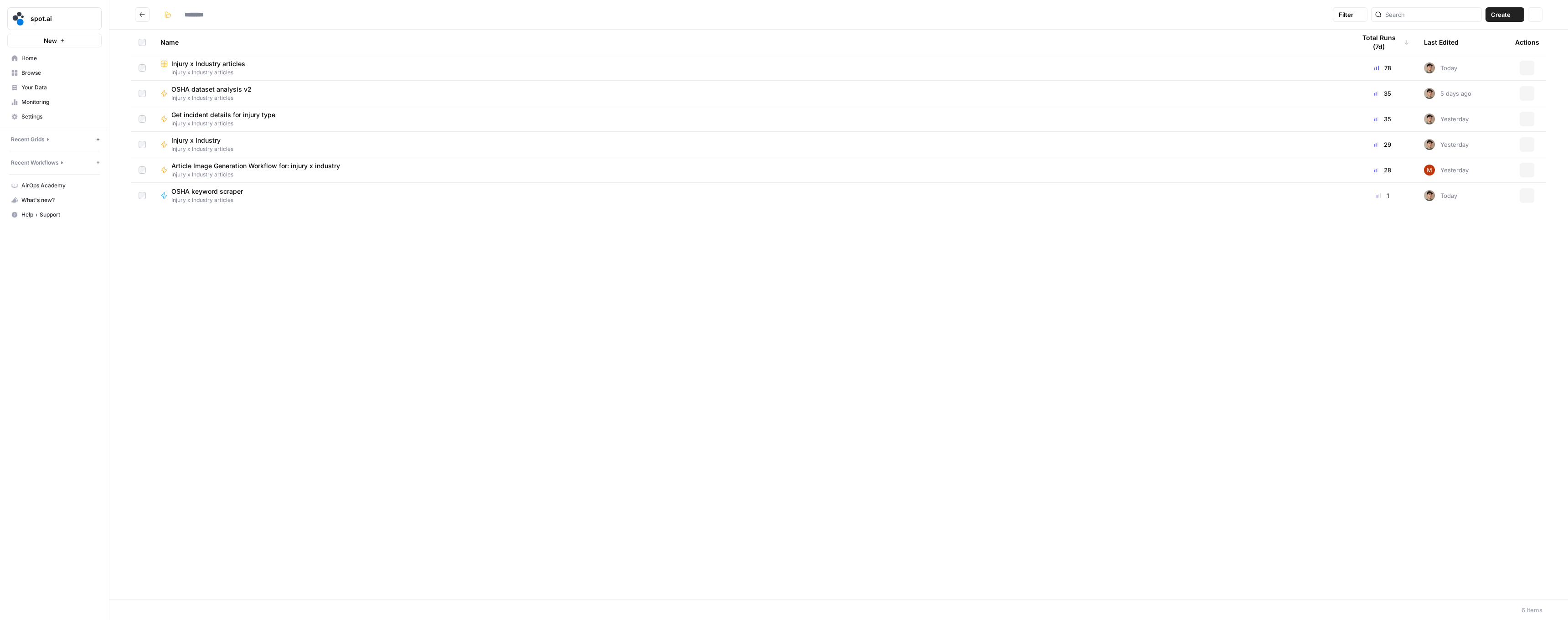 type on "**********" 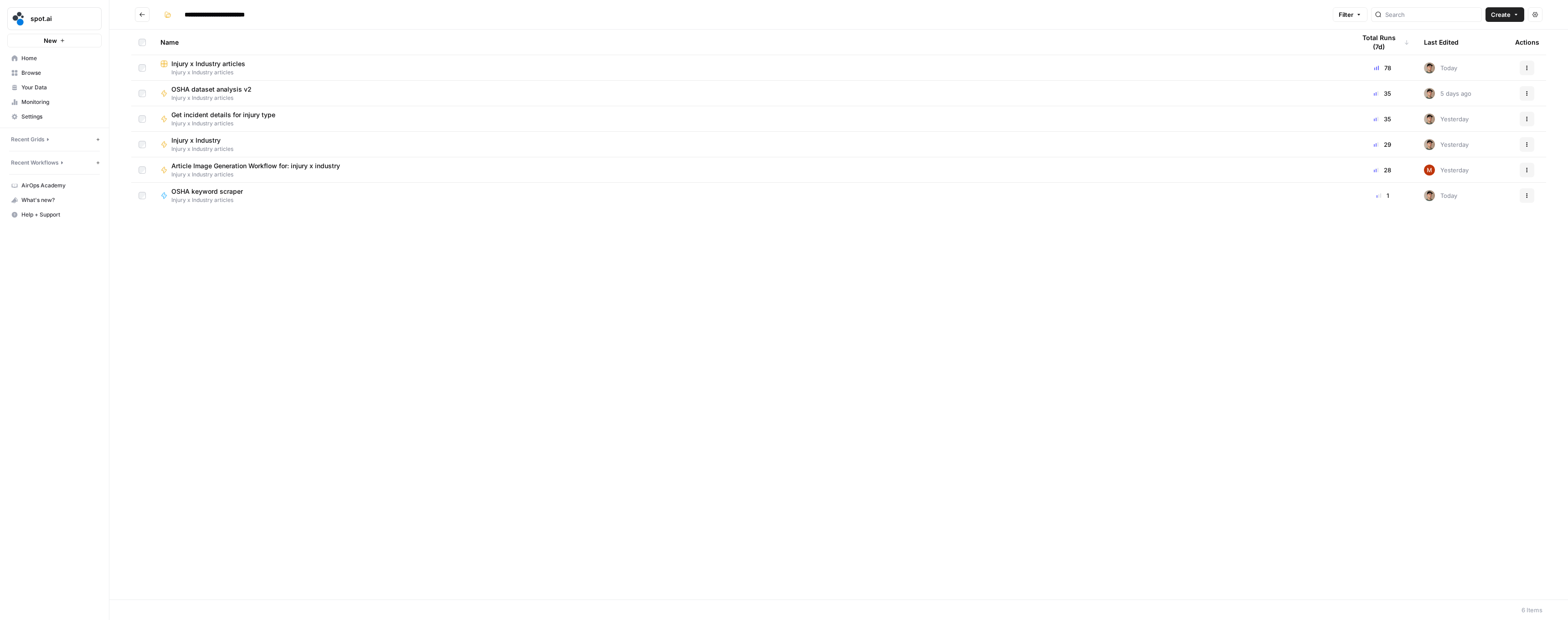 click on "Get incident details for injury type" at bounding box center [223, 115] 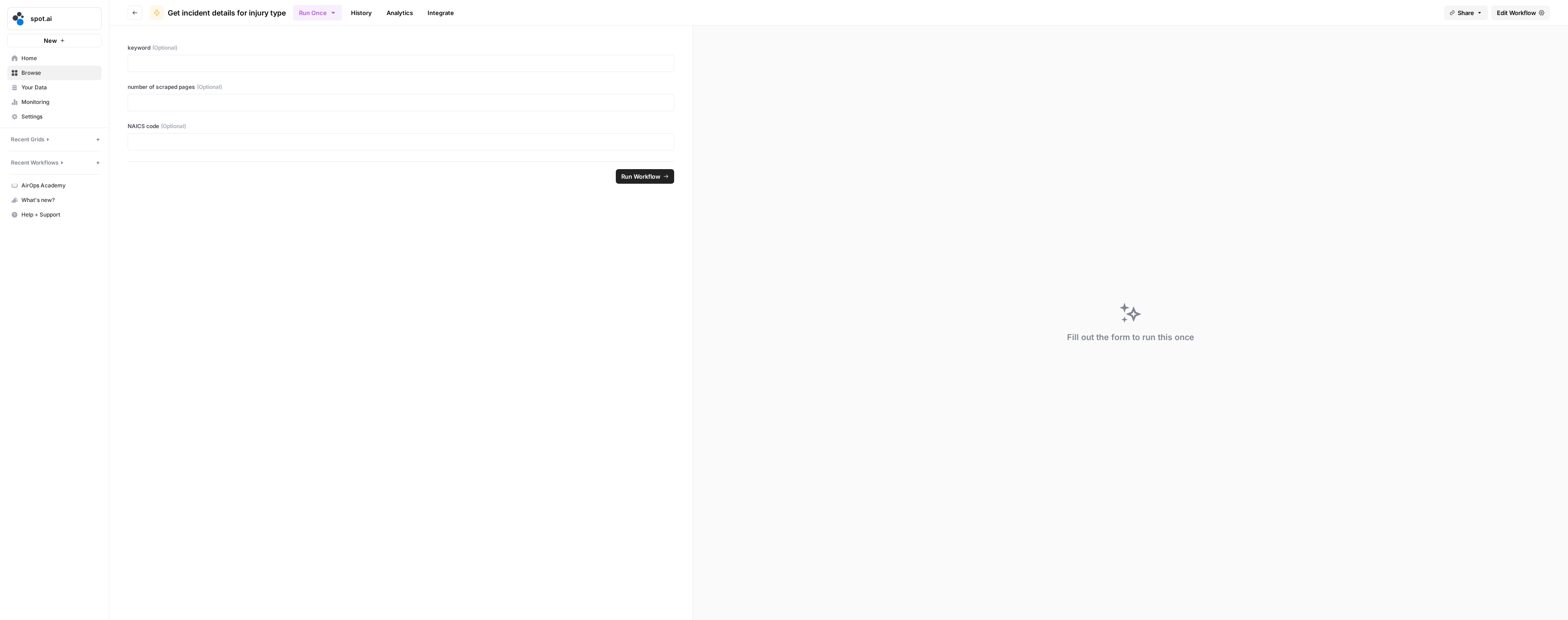click on "Edit Workflow" at bounding box center [1516, 13] 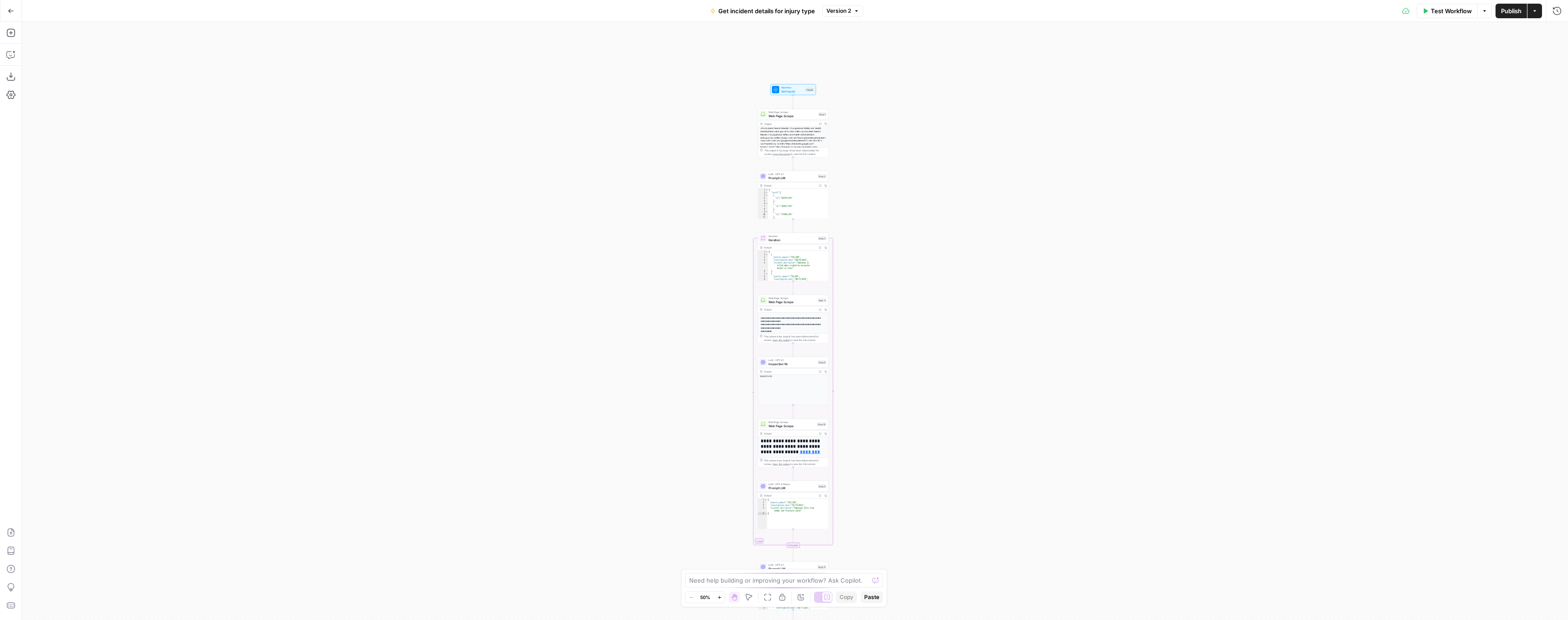 drag, startPoint x: 917, startPoint y: 112, endPoint x: 915, endPoint y: 155, distance: 43.046487 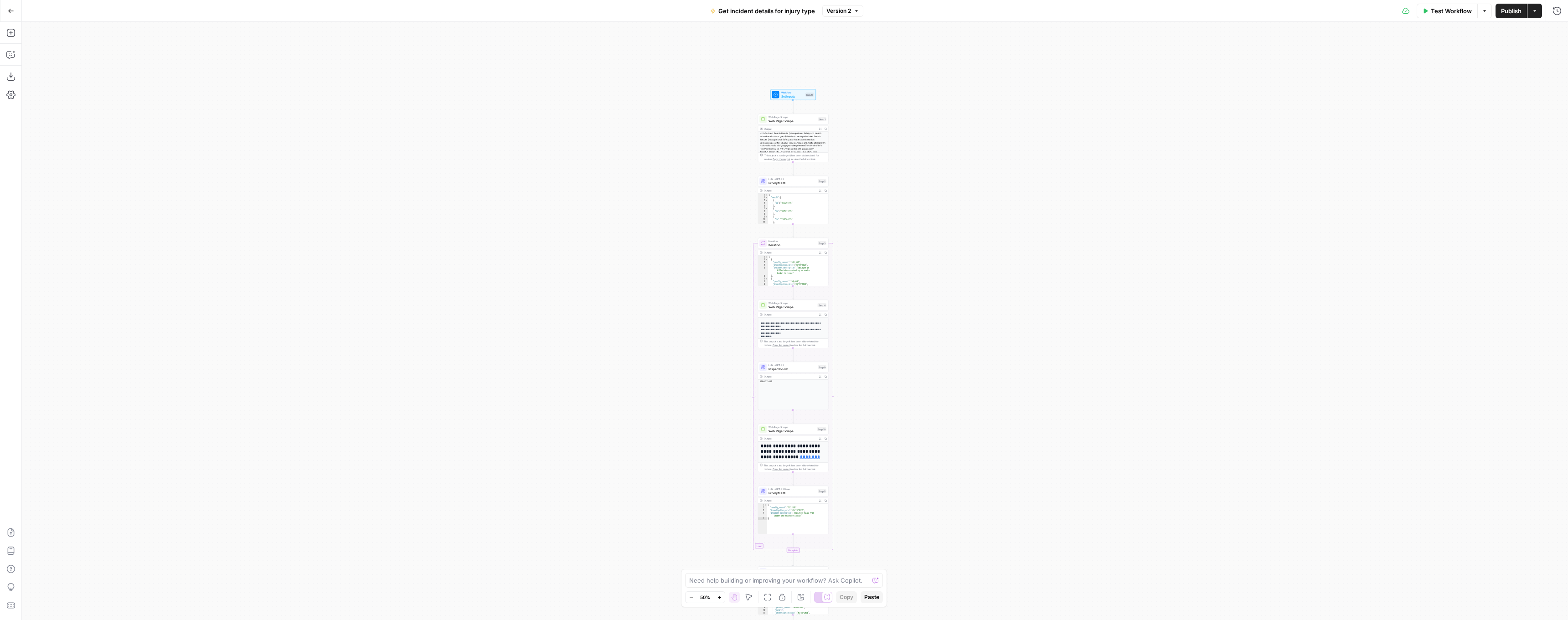 click on "Workflow Set Inputs Inputs Web Page Scrape Web Page Scrape Step 1 Output Expand Output Copy This output is too large & has been abbreviated for review.   Copy the output   to view the full content. LLM · GPT-4.1 Prompt LLM Step 2 Output Expand Output Copy 1 2 3 4 5 6 7 8 9 10 11 12 13 {    "result" :  [      {         "id" :  "169729.015"      } ,      {         "id" :  "169527.015"      } ,      {         "id" :  "174956.015"      } ,      {         "id" :  "160487.015"     XXXXXXXXXXXXXXXXXXXXXXXXXXXXXXXXXXXXXXXXXXXXXXXXXXXXXXXXXXXXXXXXXXXXXXXXXXXXXXXXXXXXXXXXXXXXXXXXXXXXXXXXXXXXXXXXXXXXXXXXXXXXXXXXXXXXXXXXXXXXXXXXXXXXXXXXXXXXXXXXXXXXXXXXXXXXXXXXXXXXXXXXXXXXXXXXXXXXXXXXXXXXXXXXXXXXXXXXXXXXXXXXXXXXXXXXXXXXXXXXXXXXXXXXXXXXXXXXXXXXXXXXXXXXXXXXXXXXXXXXXXXXXXXXXXXXXXXXXXXXXXXXXXXXXXXXXXXXXXXXXXXXXXXXXXXXXXXXXXXXXXXXXXXXXXXXXXXXXXXXXXXXXXXXXXXXXXXXXXXXXXXXXXXXXXXXXXXXXXXXXXXXXXXXXXXXXXXXXXXXXXXXXXXXXXXXXXXXXXXXXXXXXXXXXXXXXXXXXXXXXXXXXXXXXXXXXXXXXXXXXXXXXXXXXXXXXXXXXXXXXXXXXXXXXXXX Loop Iteration Iteration 1 2" at bounding box center (795, 321) 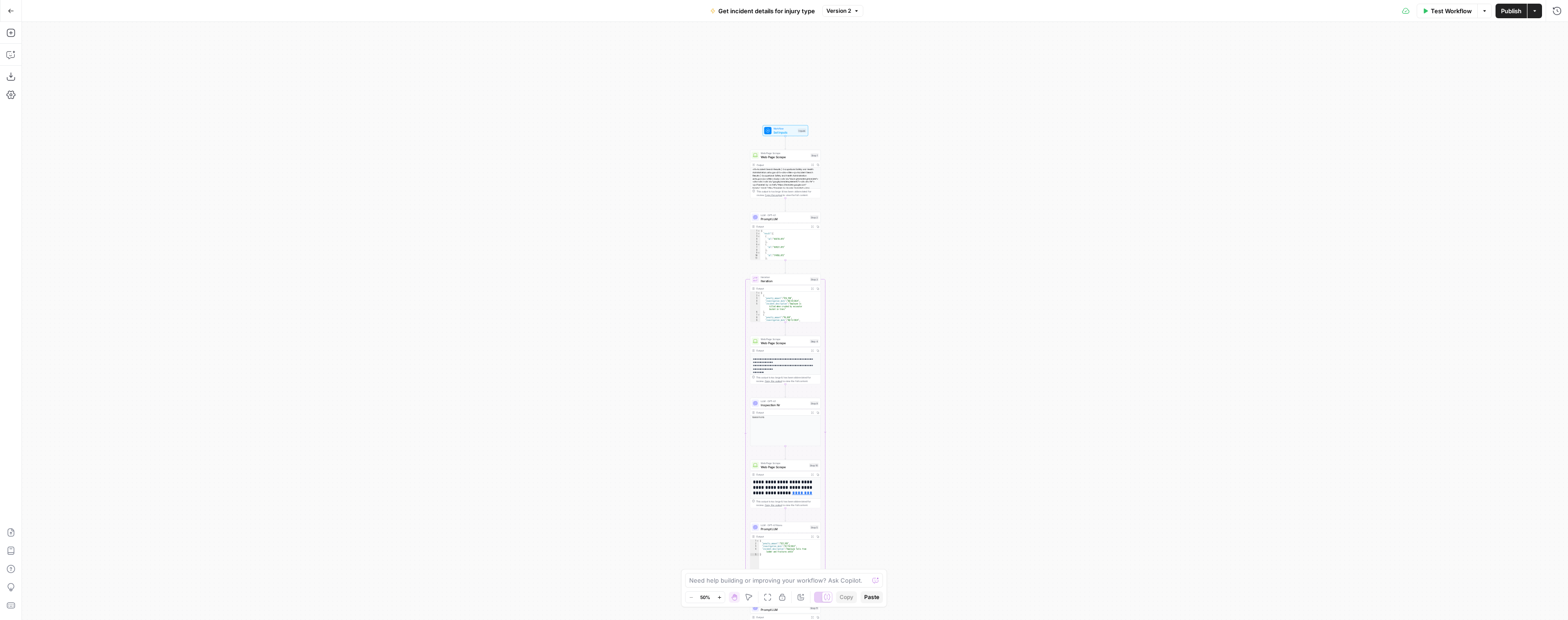 drag, startPoint x: 905, startPoint y: 276, endPoint x: 897, endPoint y: 306, distance: 31.04835 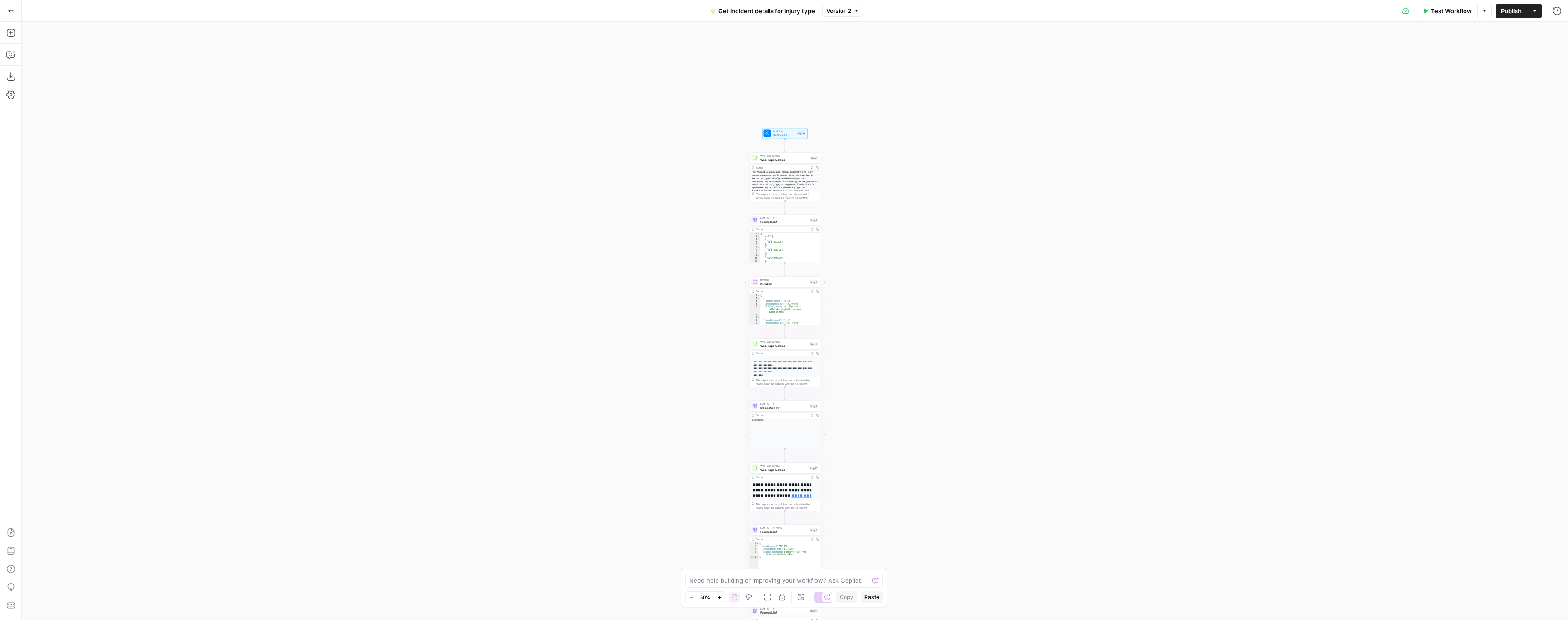 click on "Zoom In" at bounding box center [719, 597] 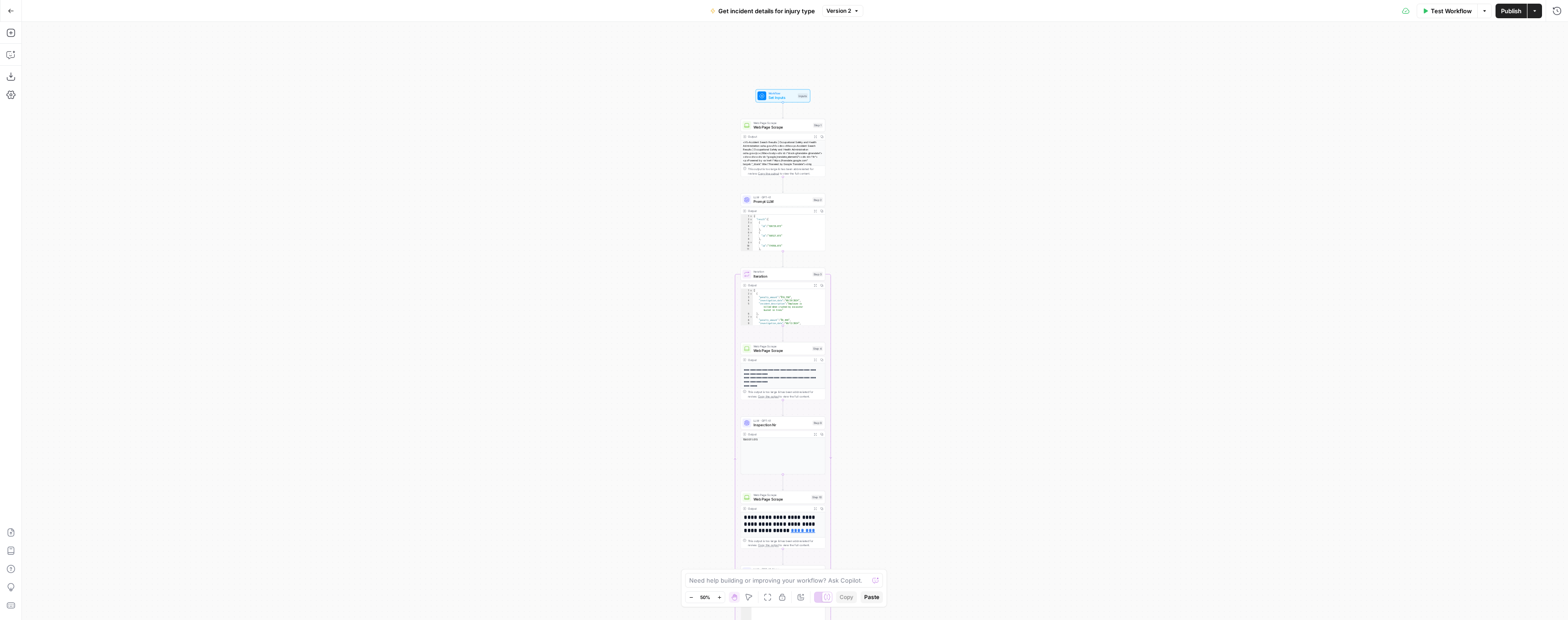 click on "Zoom In" at bounding box center (719, 597) 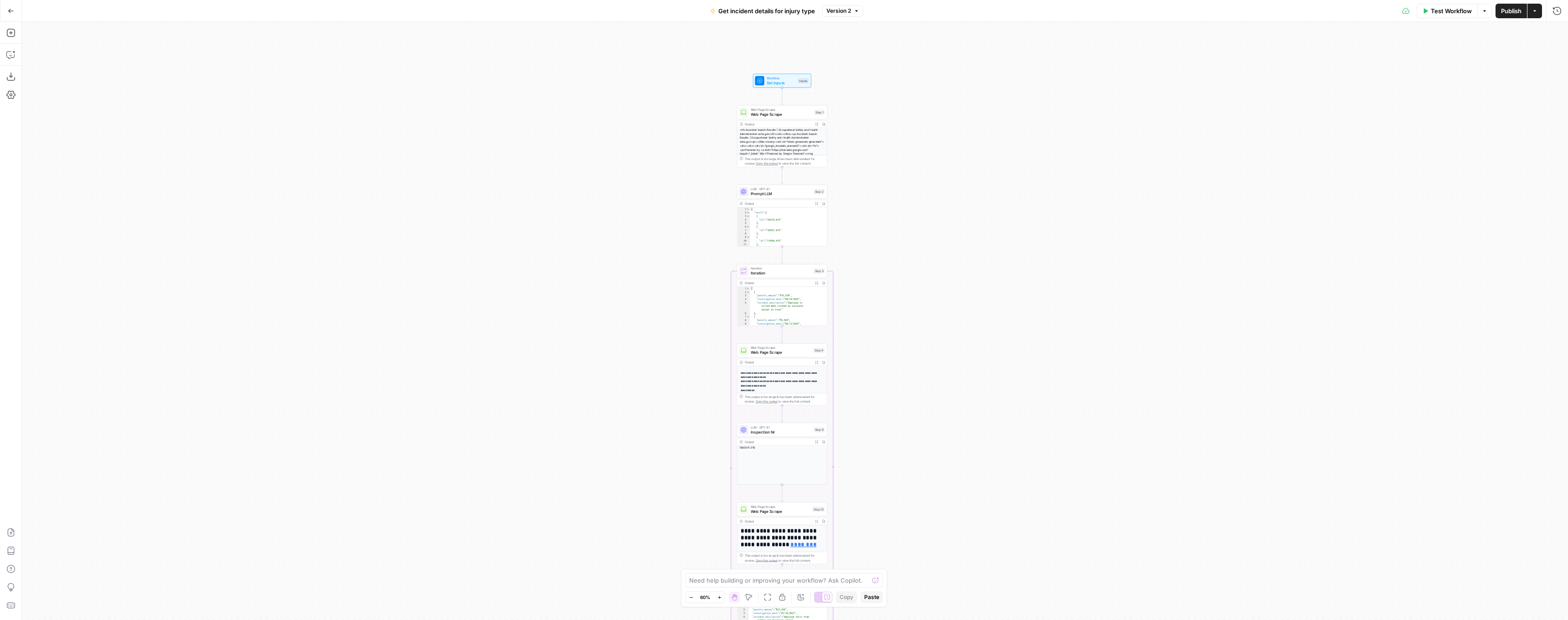 click on "Zoom In" at bounding box center [719, 597] 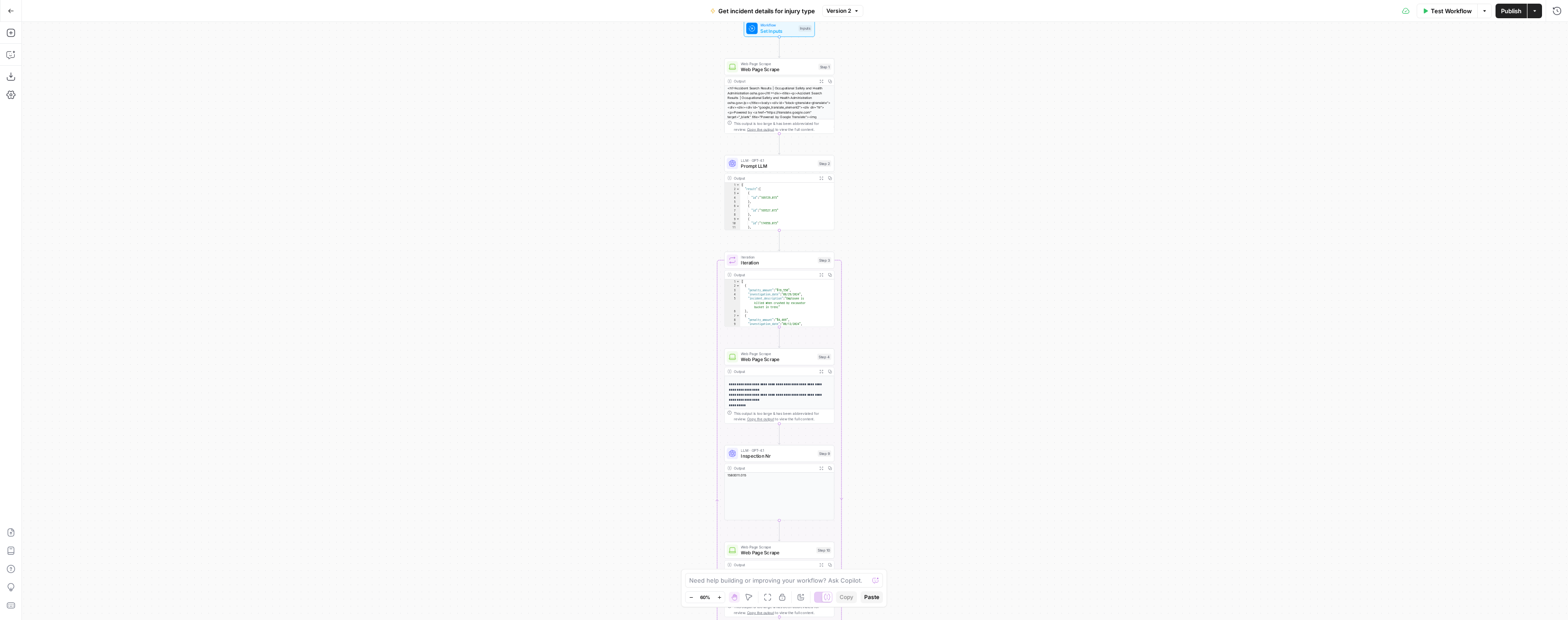 click on "Zoom In" at bounding box center (719, 597) 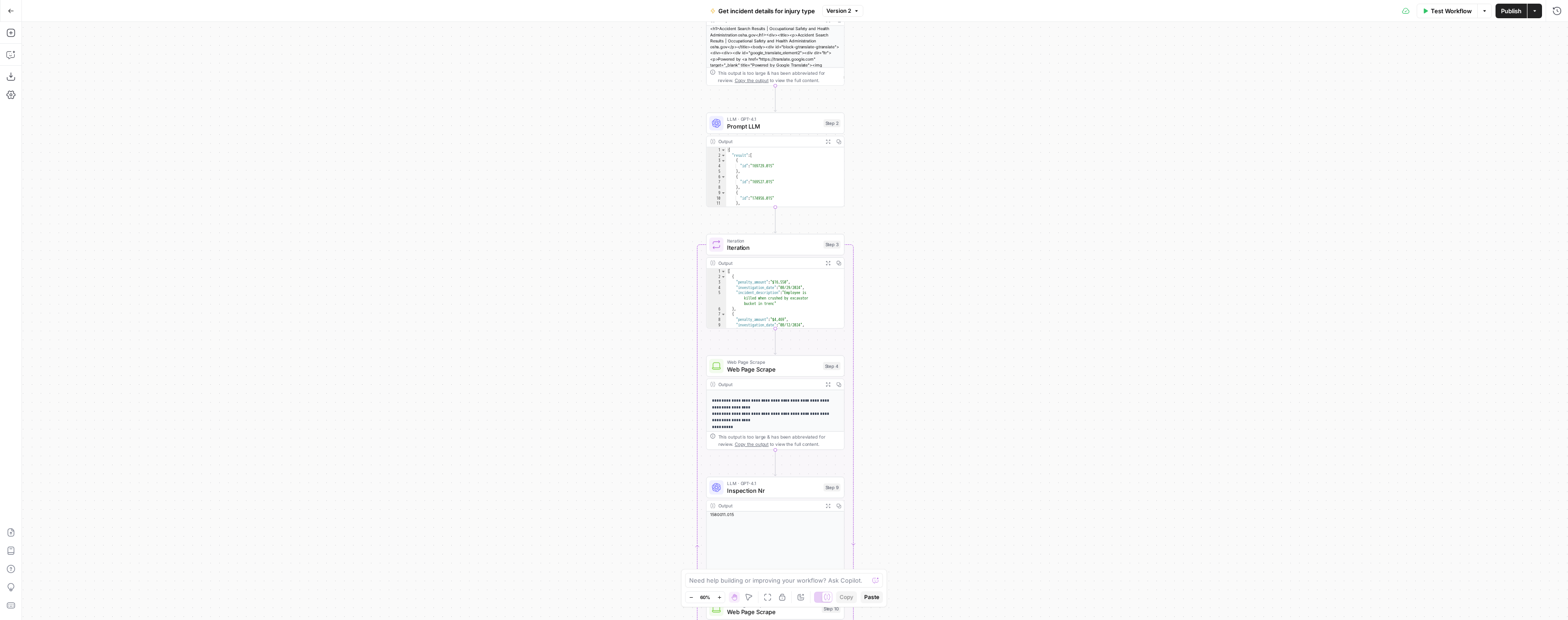 click on "Zoom In" at bounding box center (719, 597) 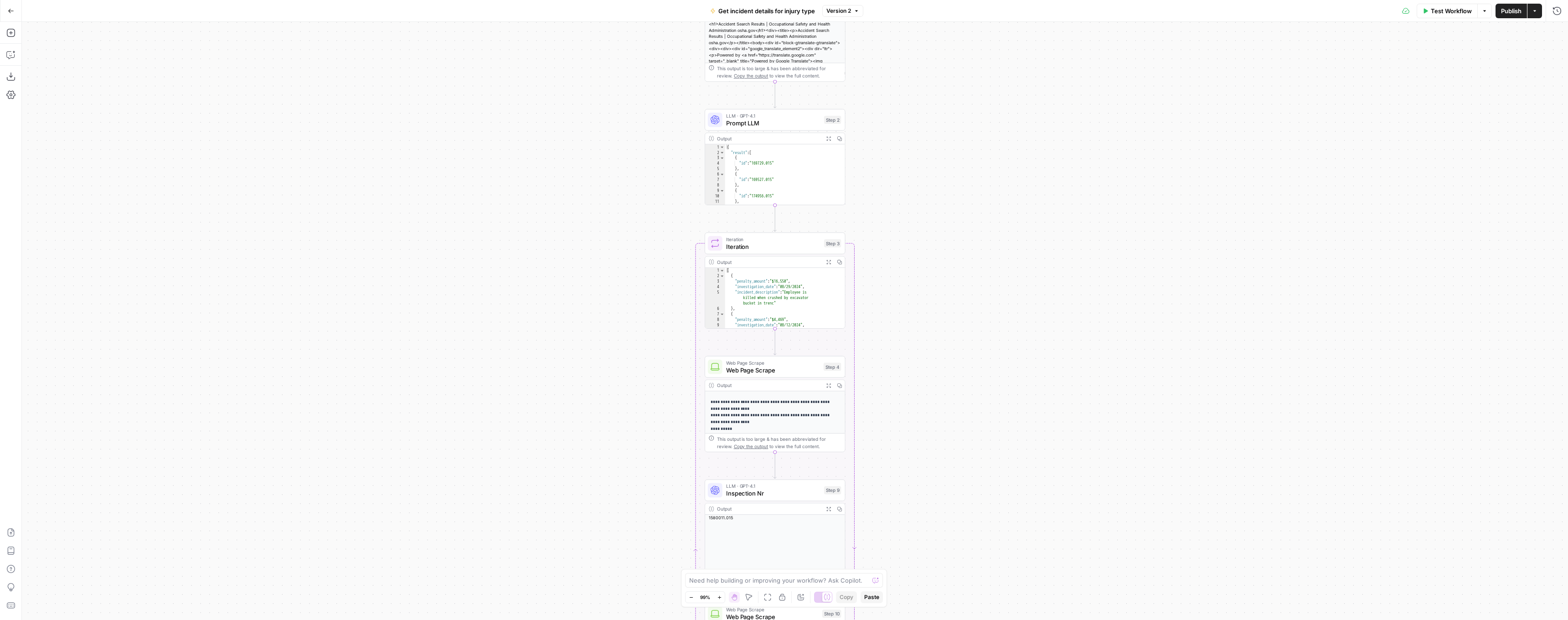 click on "Zoom In" at bounding box center (719, 597) 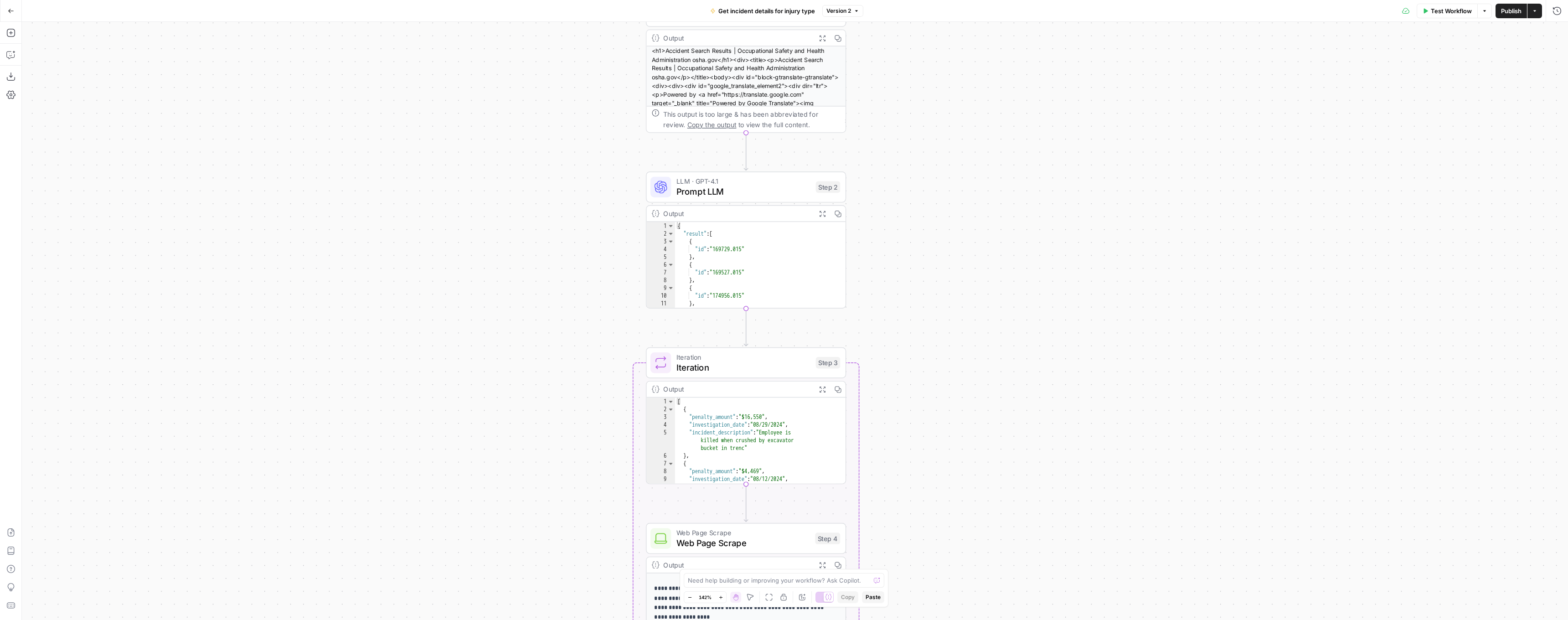 drag, startPoint x: 941, startPoint y: 277, endPoint x: 918, endPoint y: 436, distance: 160.65491 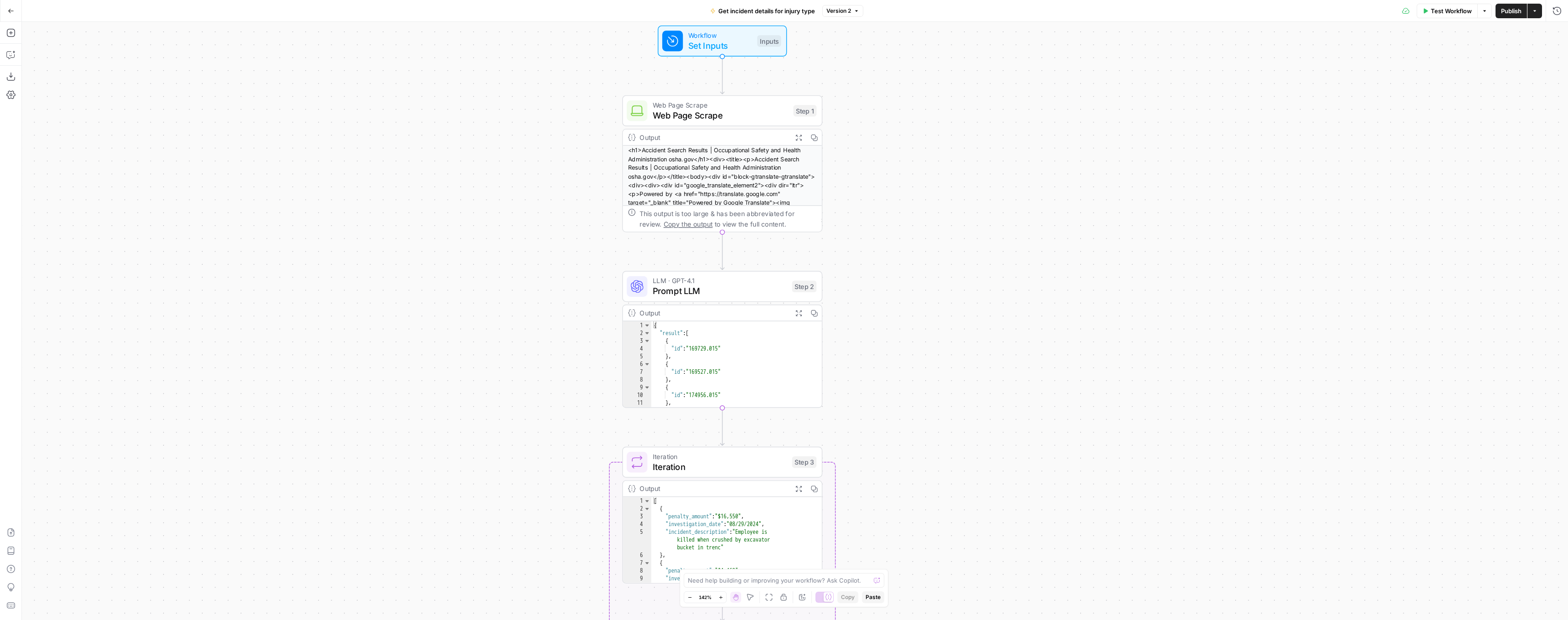 drag, startPoint x: 935, startPoint y: 310, endPoint x: 925, endPoint y: 347, distance: 38.32754 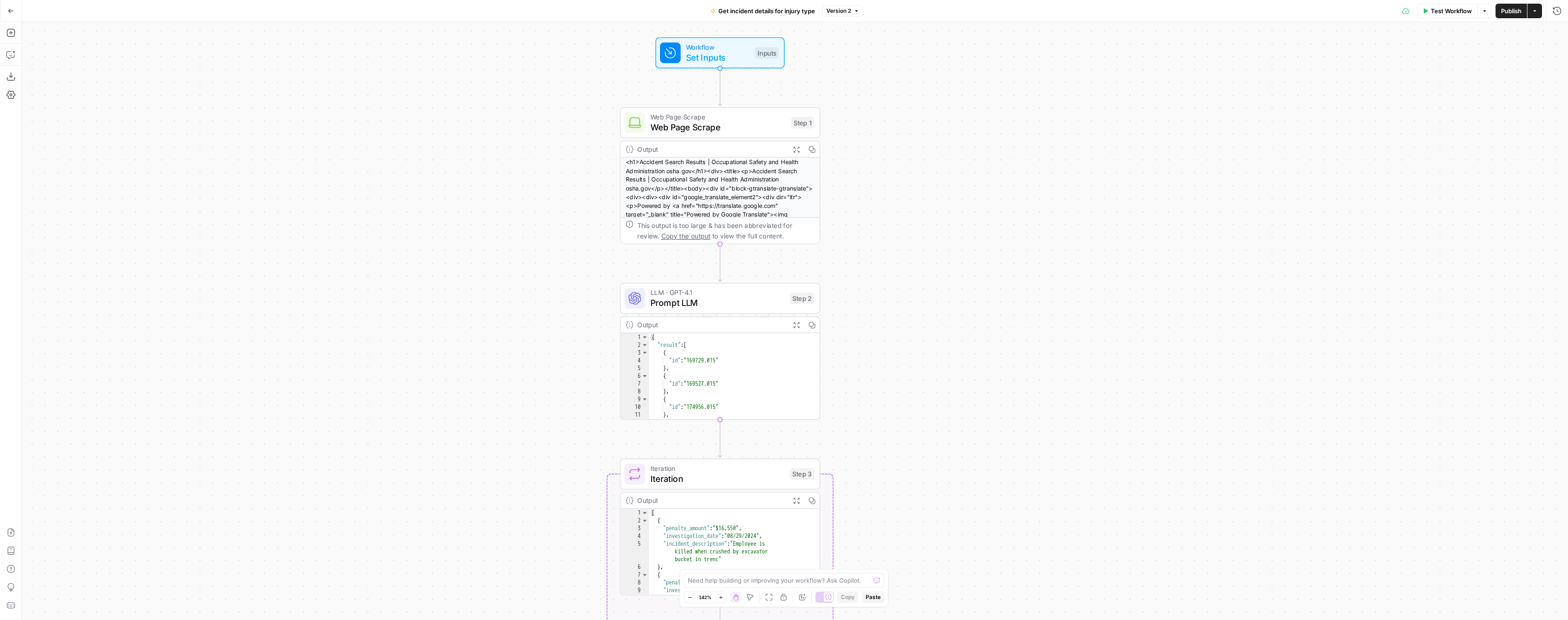 click on "Web Page Scrape" at bounding box center [718, 127] 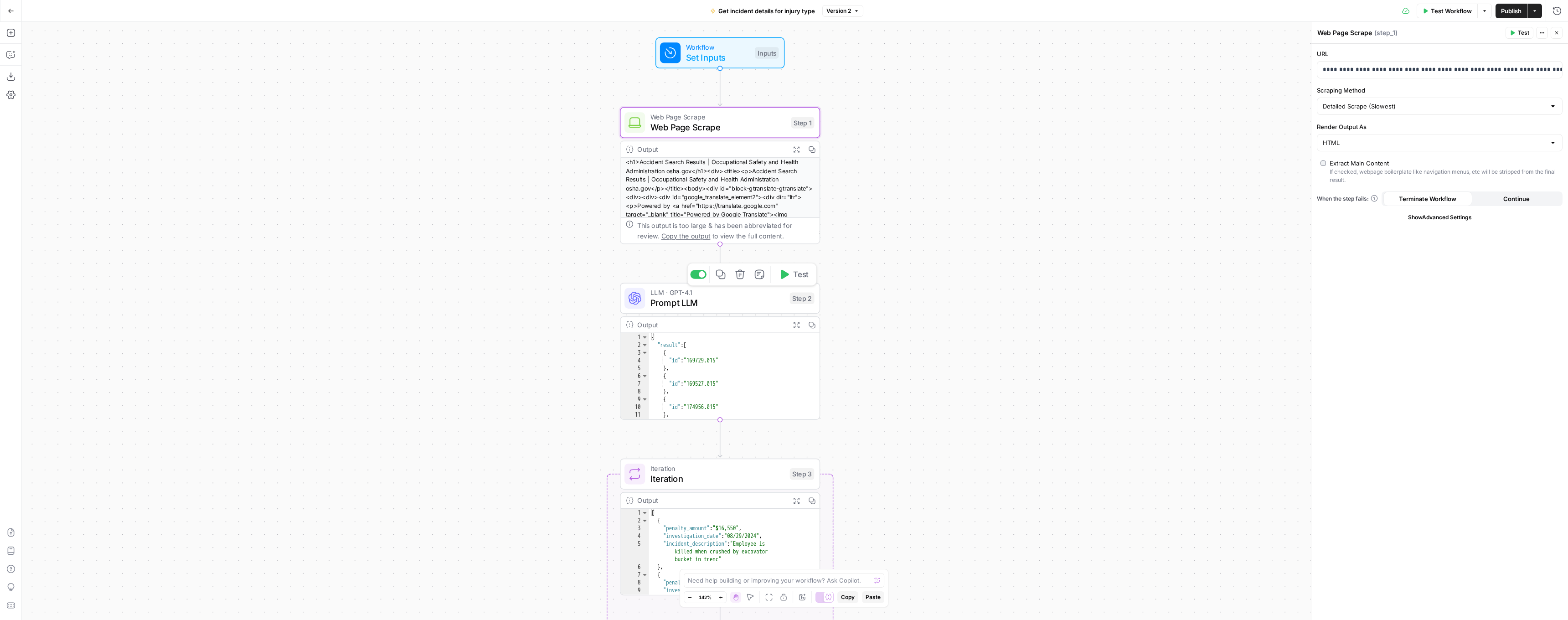 click on "Prompt LLM" at bounding box center (717, 303) 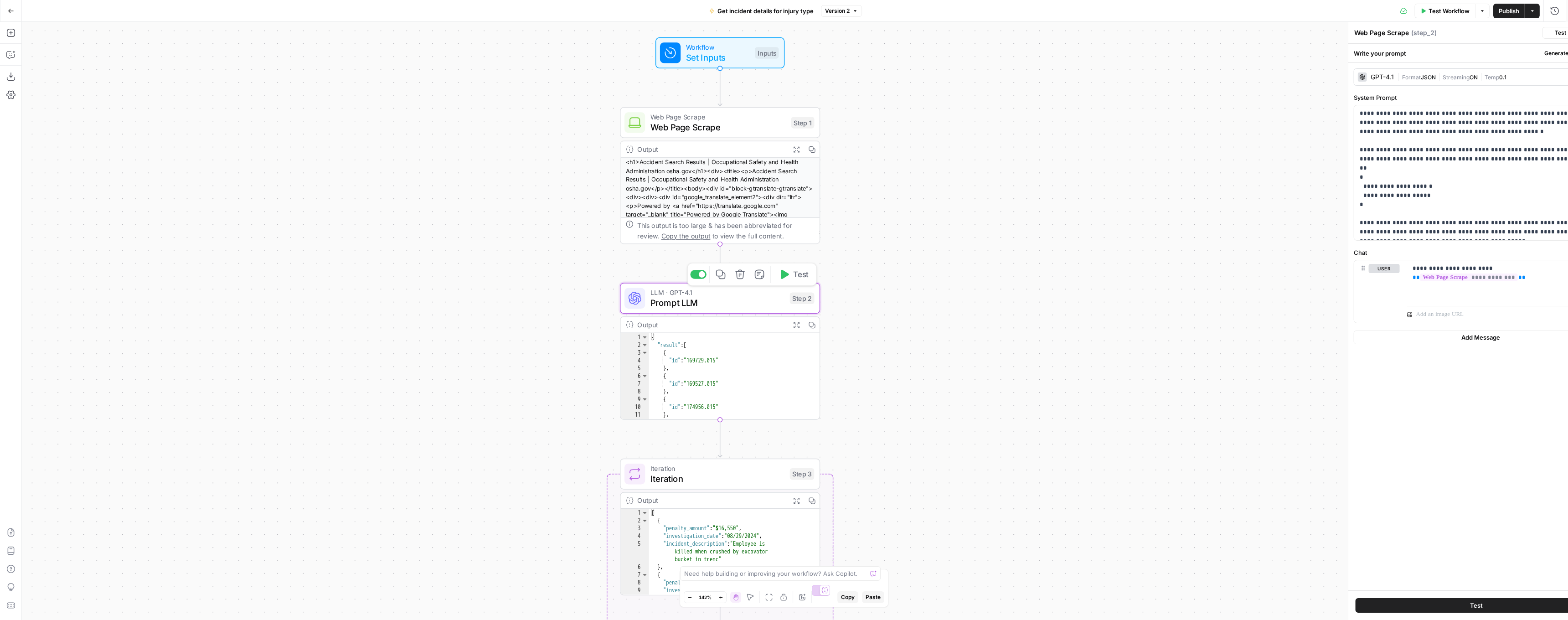 type on "Prompt LLM" 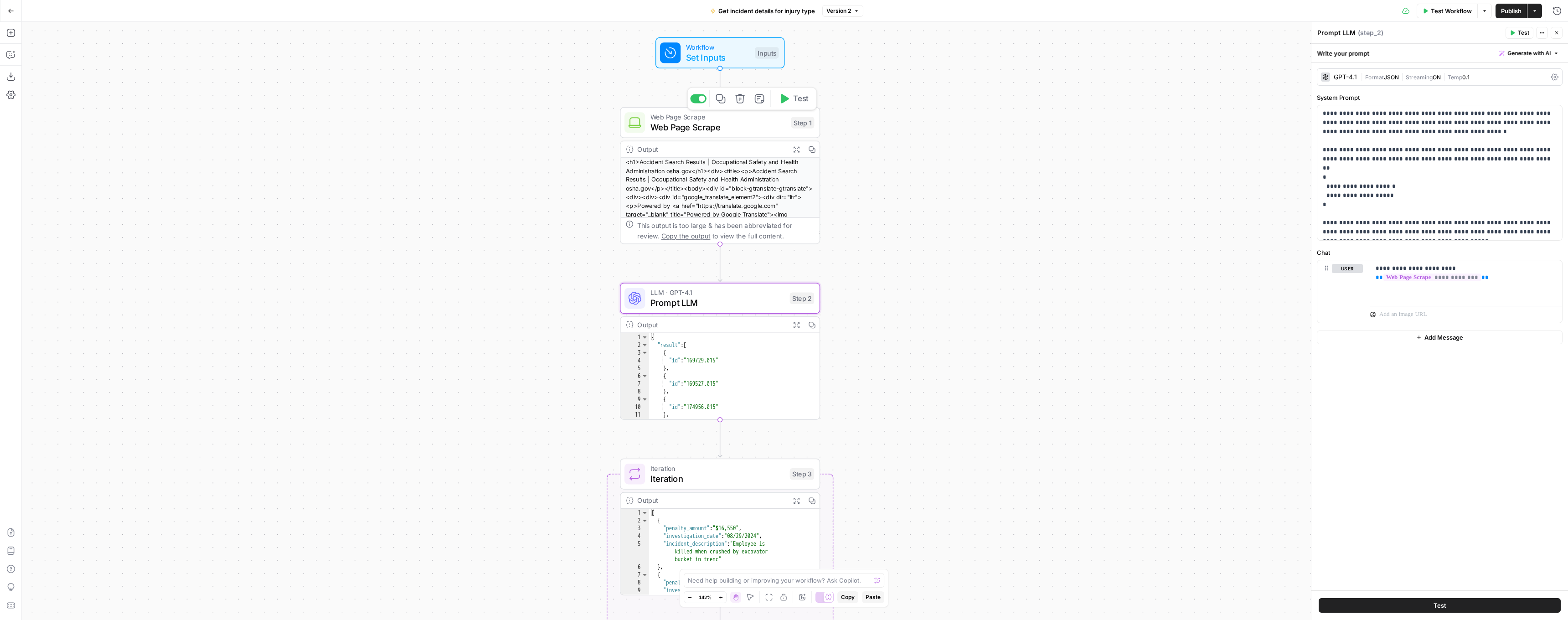 click on "Web Page Scrape" at bounding box center [718, 127] 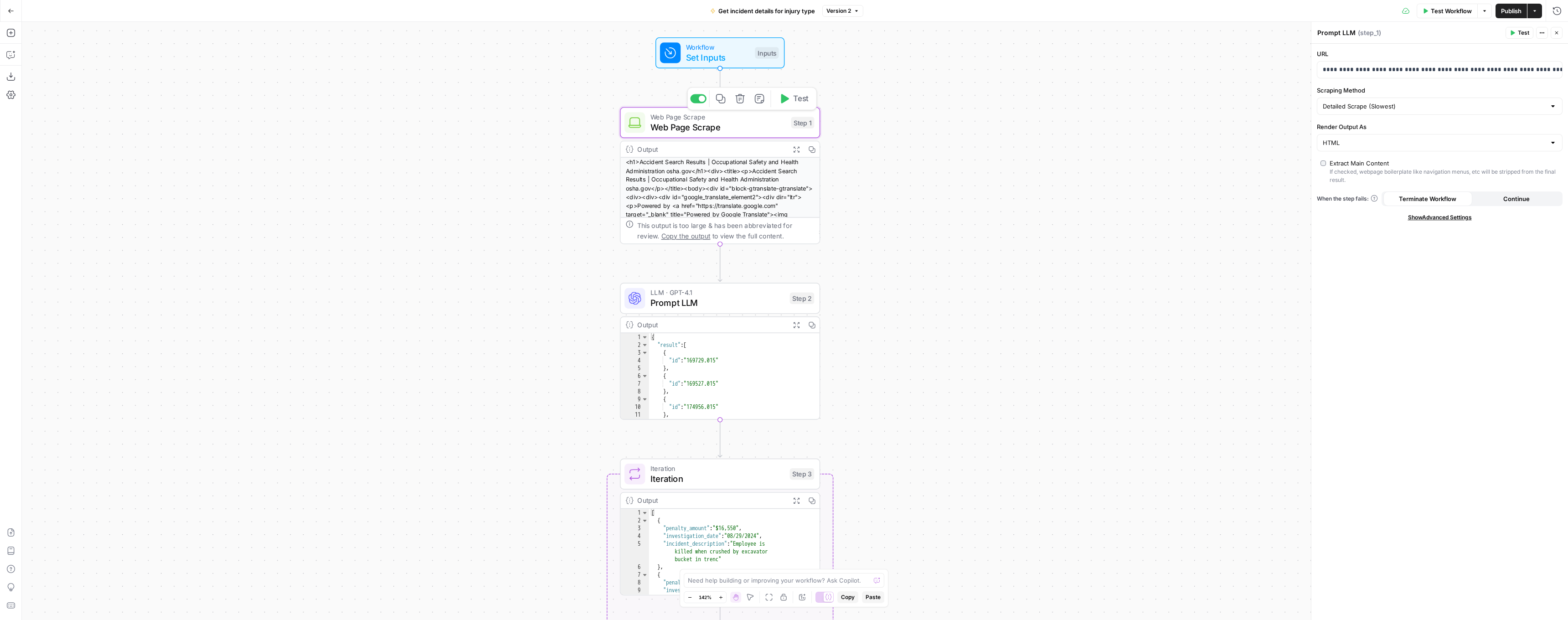 type on "Web Page Scrape" 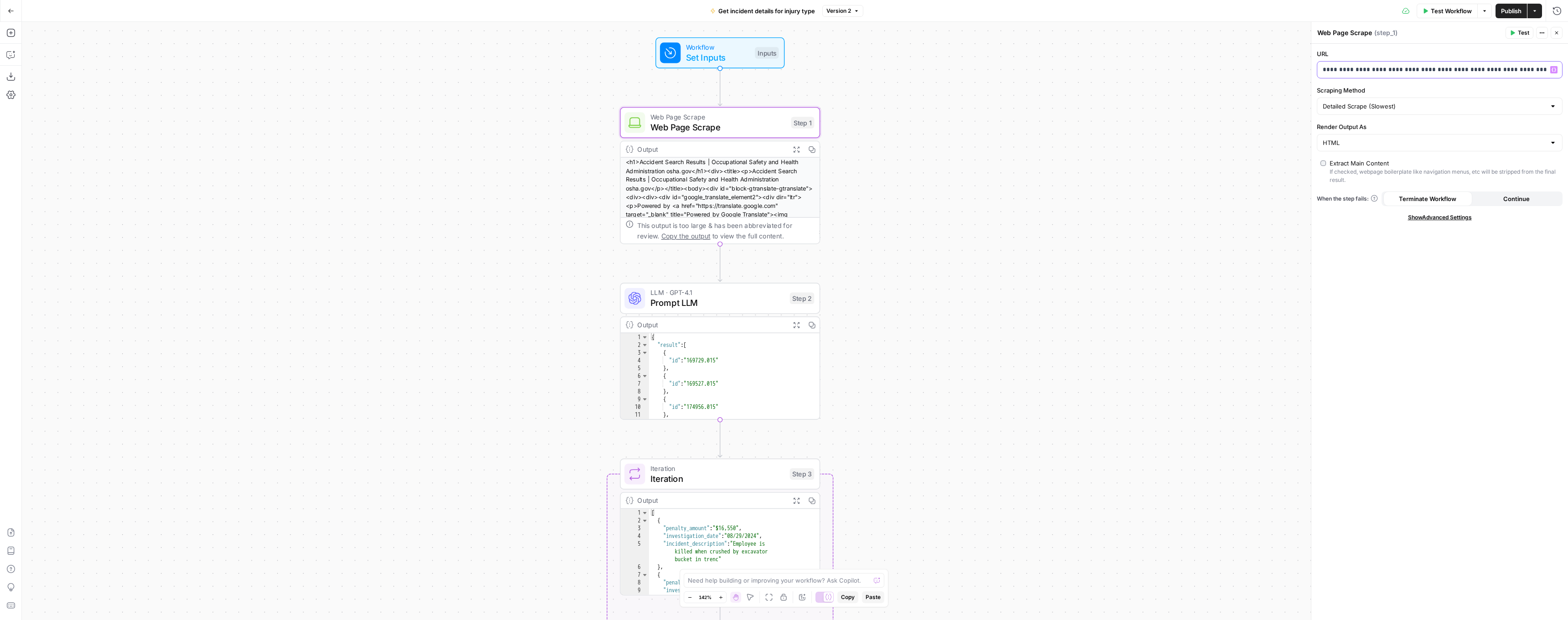 click on "**********" at bounding box center (1439, 70) 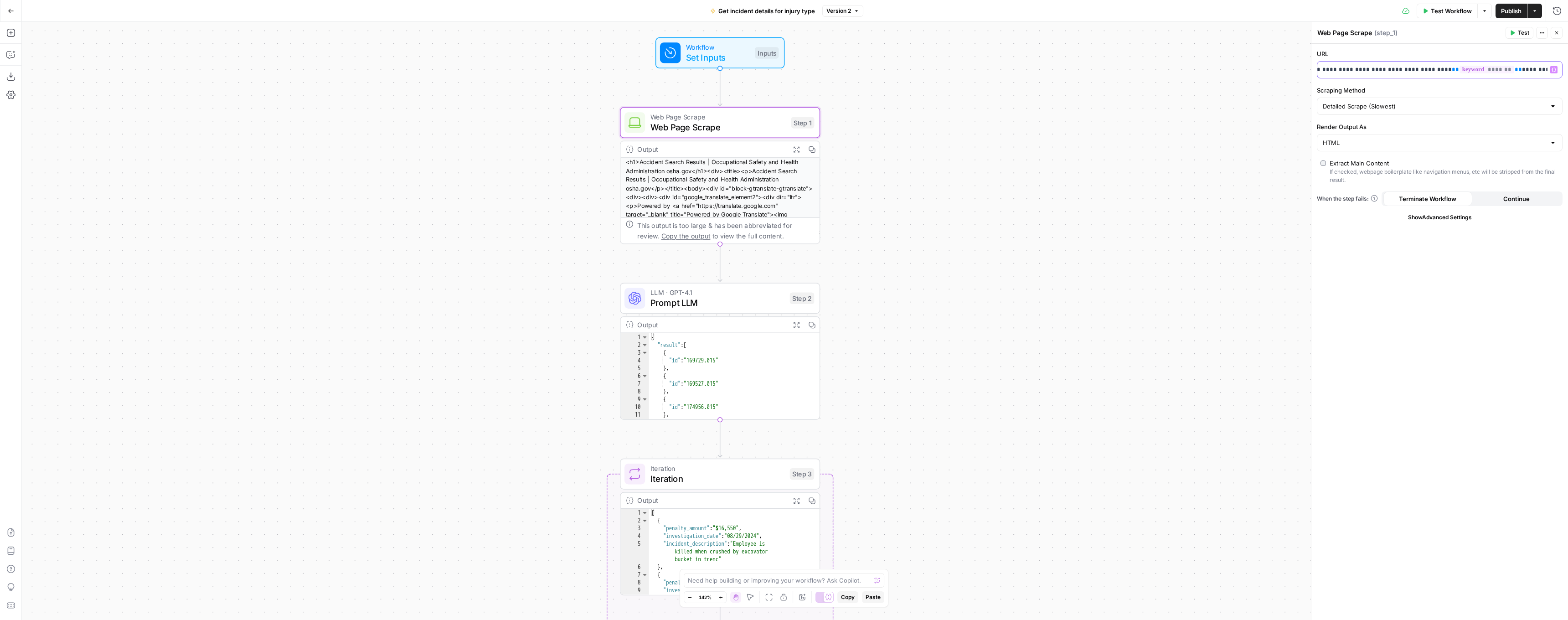 scroll, scrollTop: 0, scrollLeft: 469, axis: horizontal 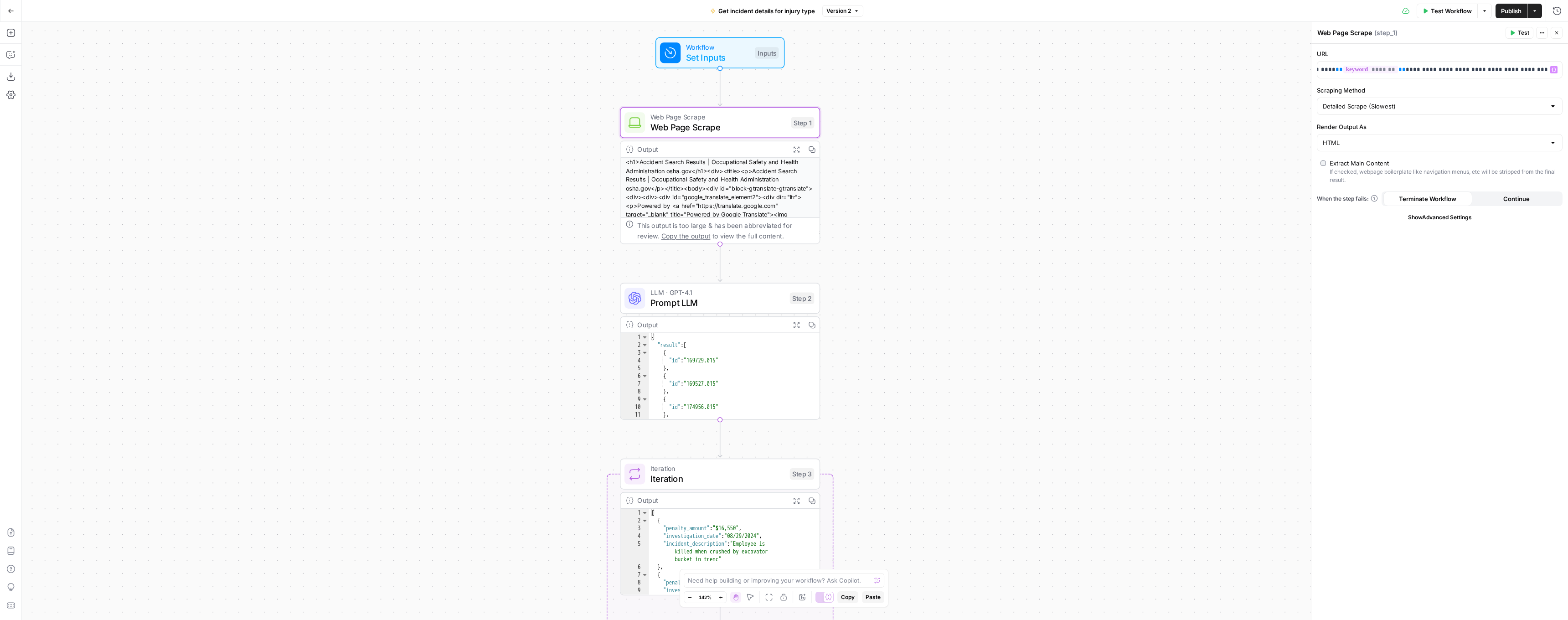 click on "Workflow Set Inputs Inputs Web Page Scrape Web Page Scrape Step 1 Output Expand Output Copy This output is too large & has been abbreviated for review.   Copy the output   to view the full content. LLM · GPT-4.1 Prompt LLM Step 2 Output Expand Output Copy 1 2 3 4 5 6 7 8 9 10 11 12 13 {    "result" :  [      {         "id" :  "169729.015"      } ,      {         "id" :  "169527.015"      } ,      {         "id" :  "174956.015"      } ,      {         "id" :  "160487.015"     XXXXXXXXXXXXXXXXXXXXXXXXXXXXXXXXXXXXXXXXXXXXXXXXXXXXXXXXXXXXXXXXXXXXXXXXXXXXXXXXXXXXXXXXXXXXXXXXXXXXXXXXXXXXXXXXXXXXXXXXXXXXXXXXXXXXXXXXXXXXXXXXXXXXXXXXXXXXXXXXXXXXXXXXXXXXXXXXXXXXXXXXXXXXXXXXXXXXXXXXXXXXXXXXXXXXXXXXXXXXXXXXXXXXXXXXXXXXXXXXXXXXXXXXXXXXXXXXXXXXXXXXXXXXXXXXXXXXXXXXXXXXXXXXXXXXXXXXXXXXXXXXXXXXXXXXXXXXXXXXXXXXXXXXXXXXXXXXXXXXXXXXXXXXXXXXXXXXXXXXXXXXXXXXXXXXXXXXXXXXXXXXXXXXXXXXXXXXXXXXXXXXXXXXXXXXXXXXXXXXXXXXXXXXXXXXXXXXXXXXXXXXXXXXXXXXXXXXXXXXXXXXXXXXXXXXXXXXXXXXXXXXXXXXXXXXXXXXXXXXXXXXXXXXXXXX Loop Iteration Iteration 1 2" at bounding box center (795, 321) 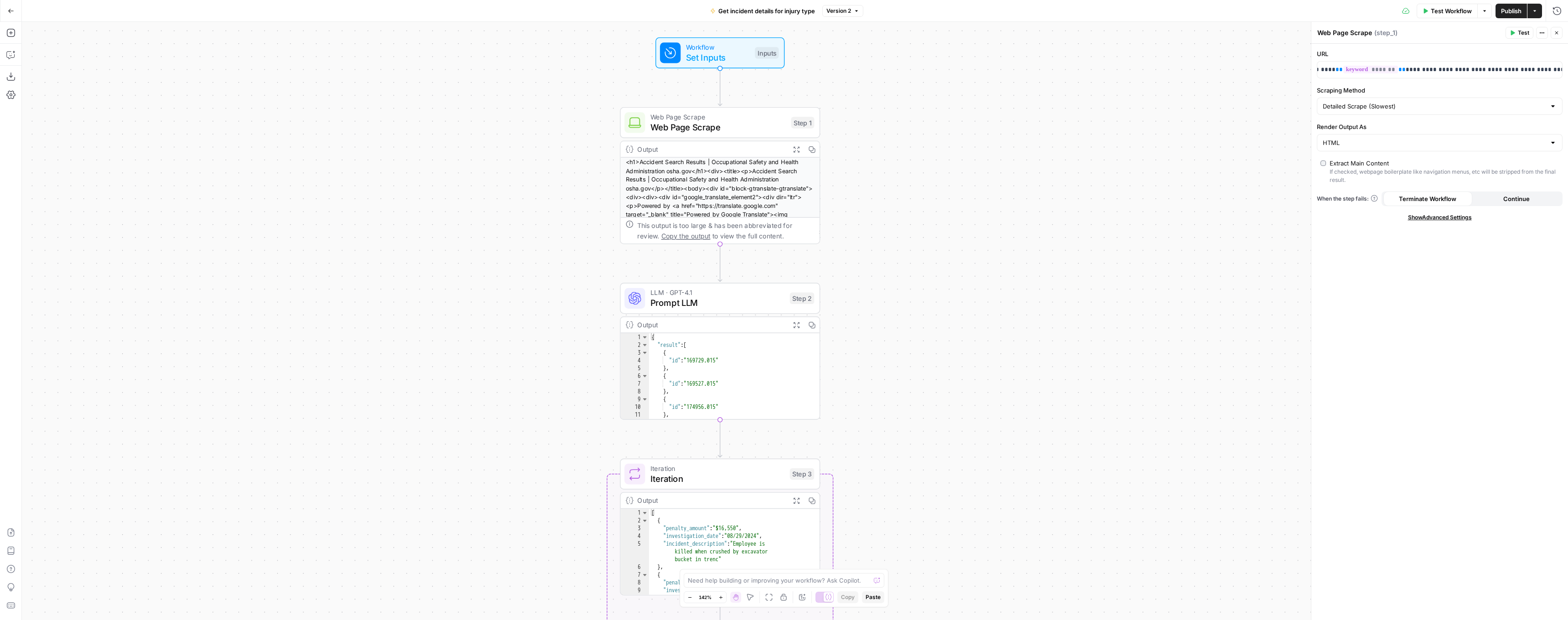 click on "Close" at bounding box center [1557, 33] 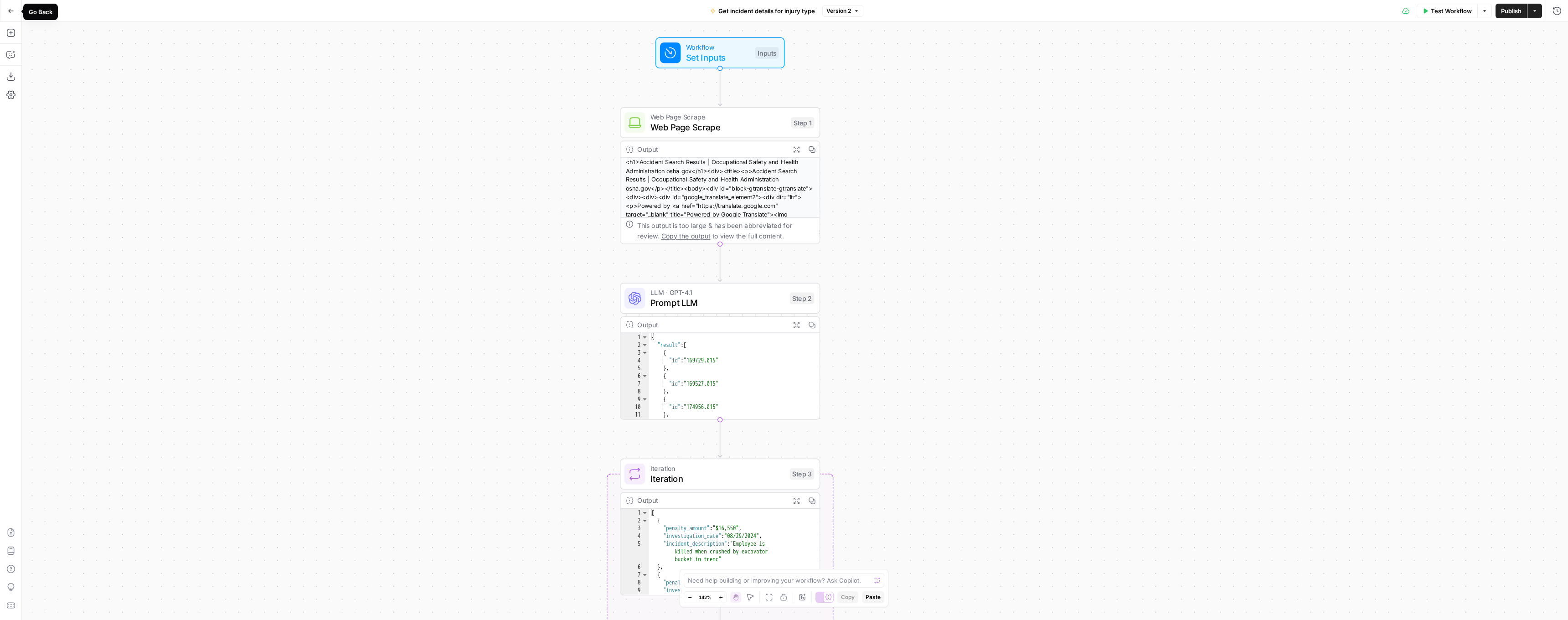 click on "Go Back" at bounding box center [11, 11] 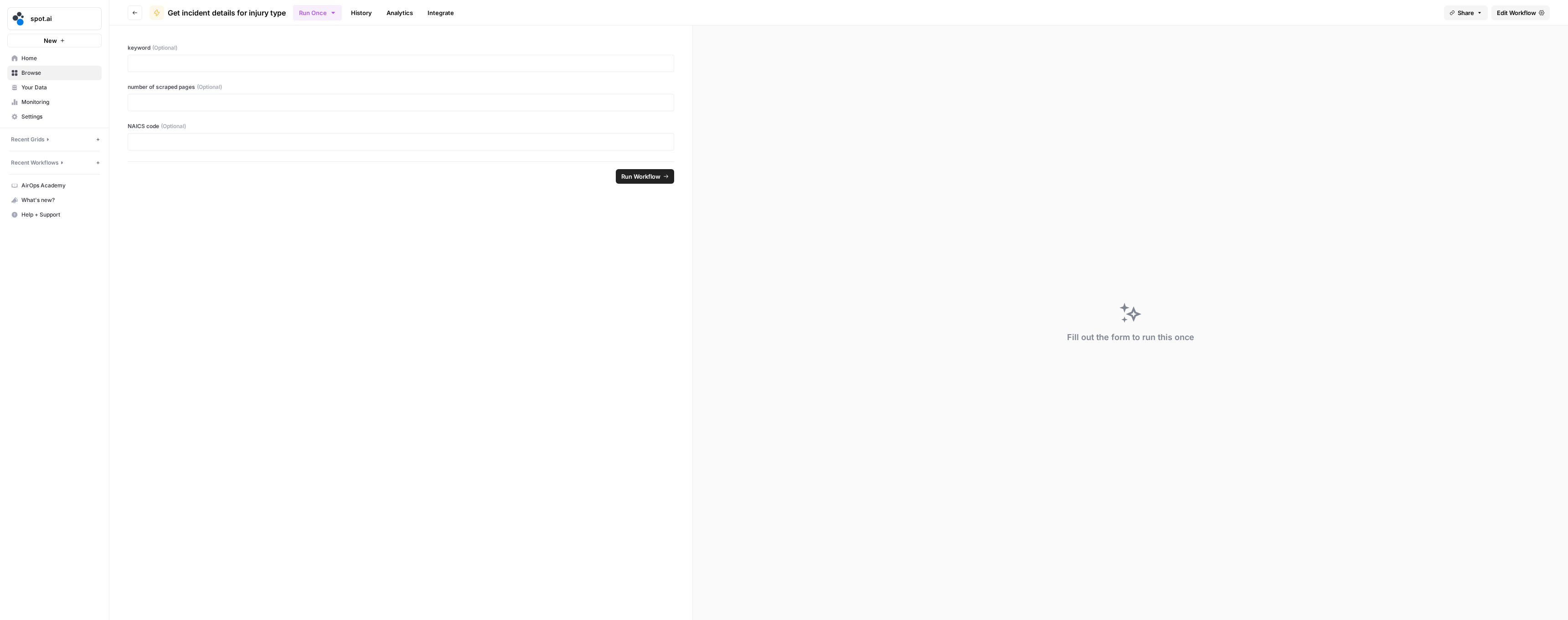 click on "Go back" at bounding box center (135, 13) 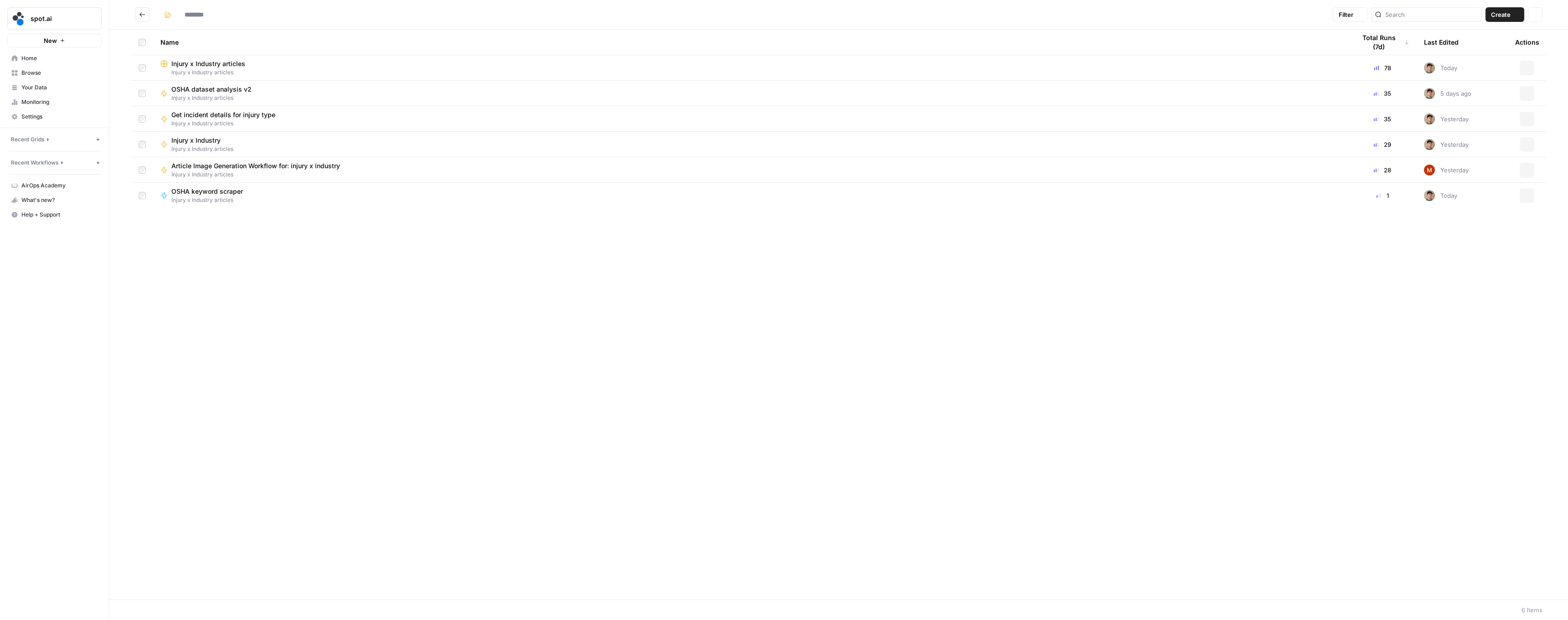 type on "**********" 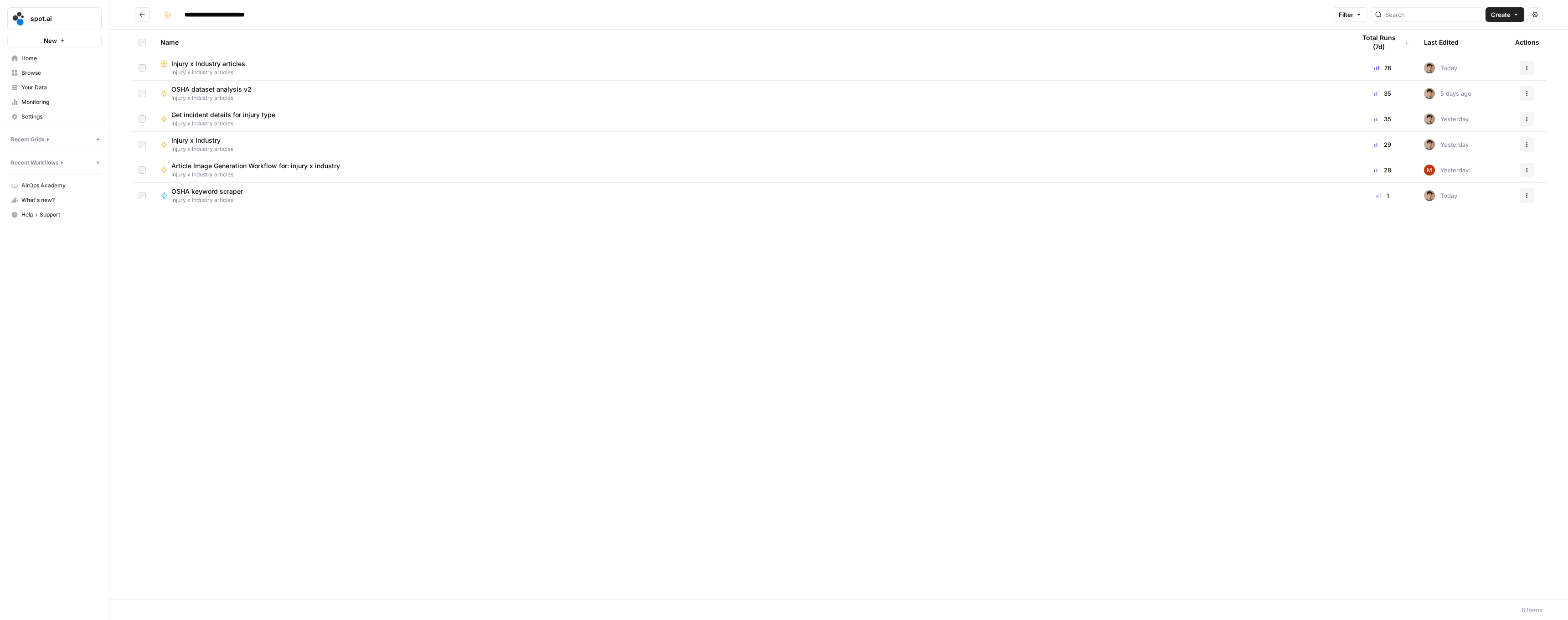 click on "New" at bounding box center (54, 41) 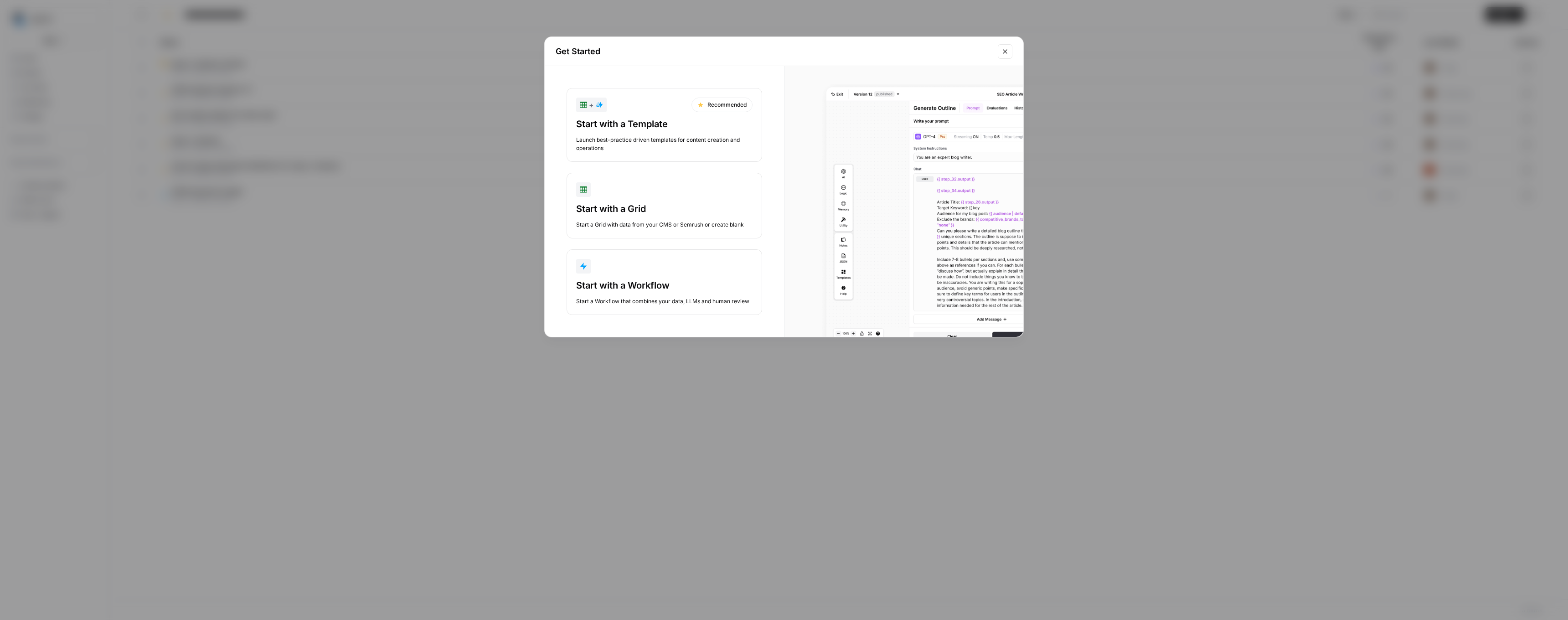 click on "Start with a Workflow" at bounding box center [664, 285] 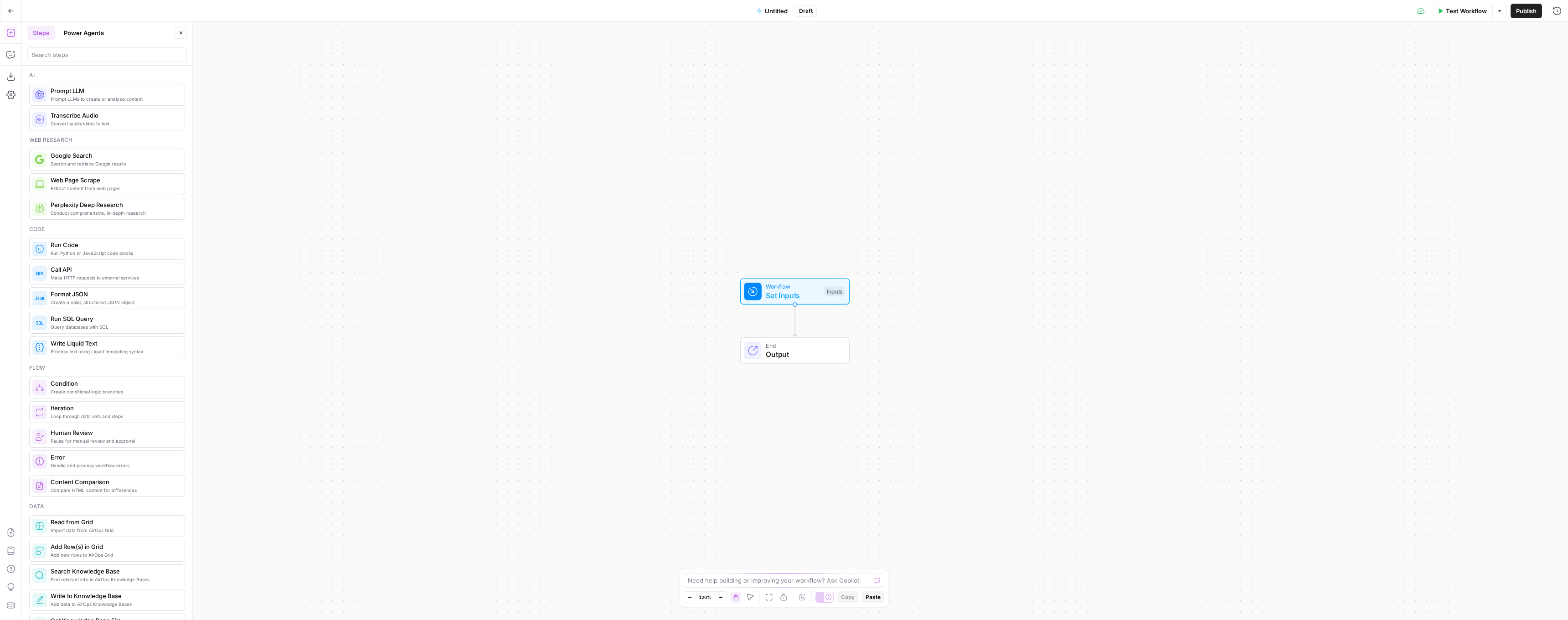 click on "Untitled" at bounding box center [776, 11] 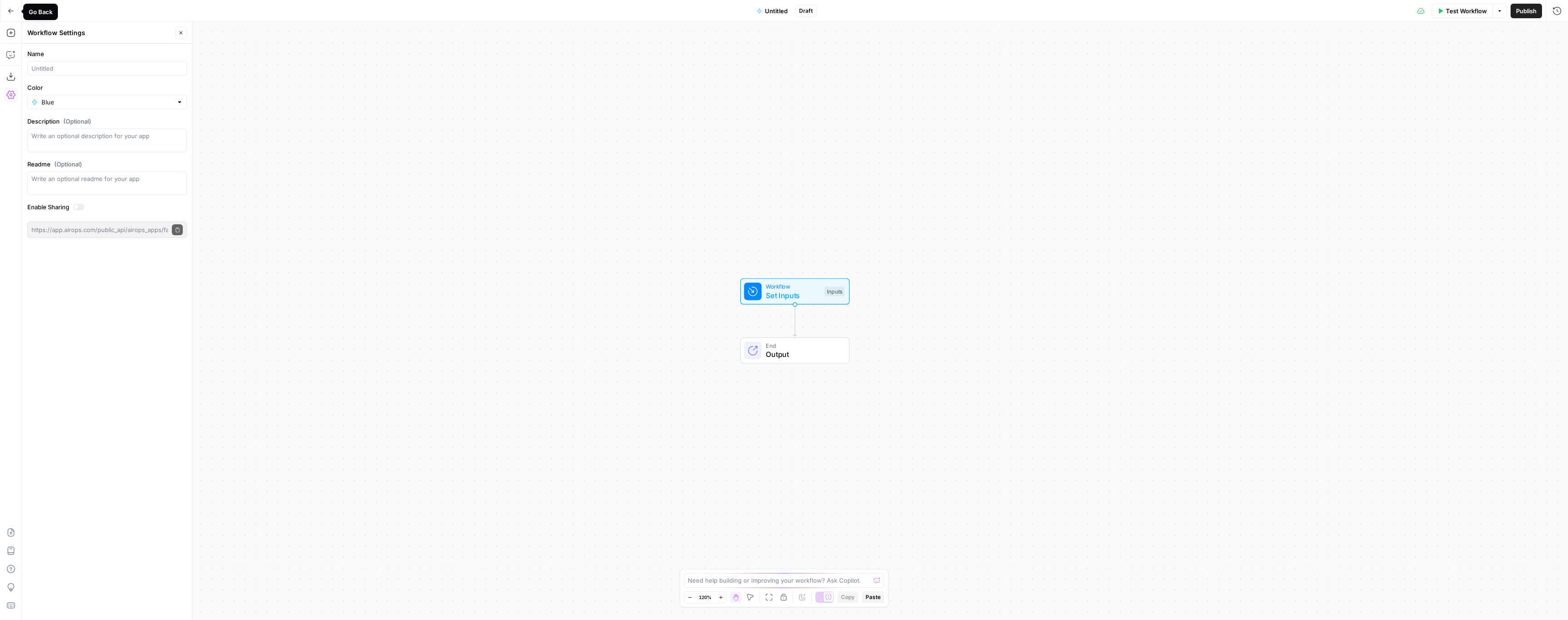 click 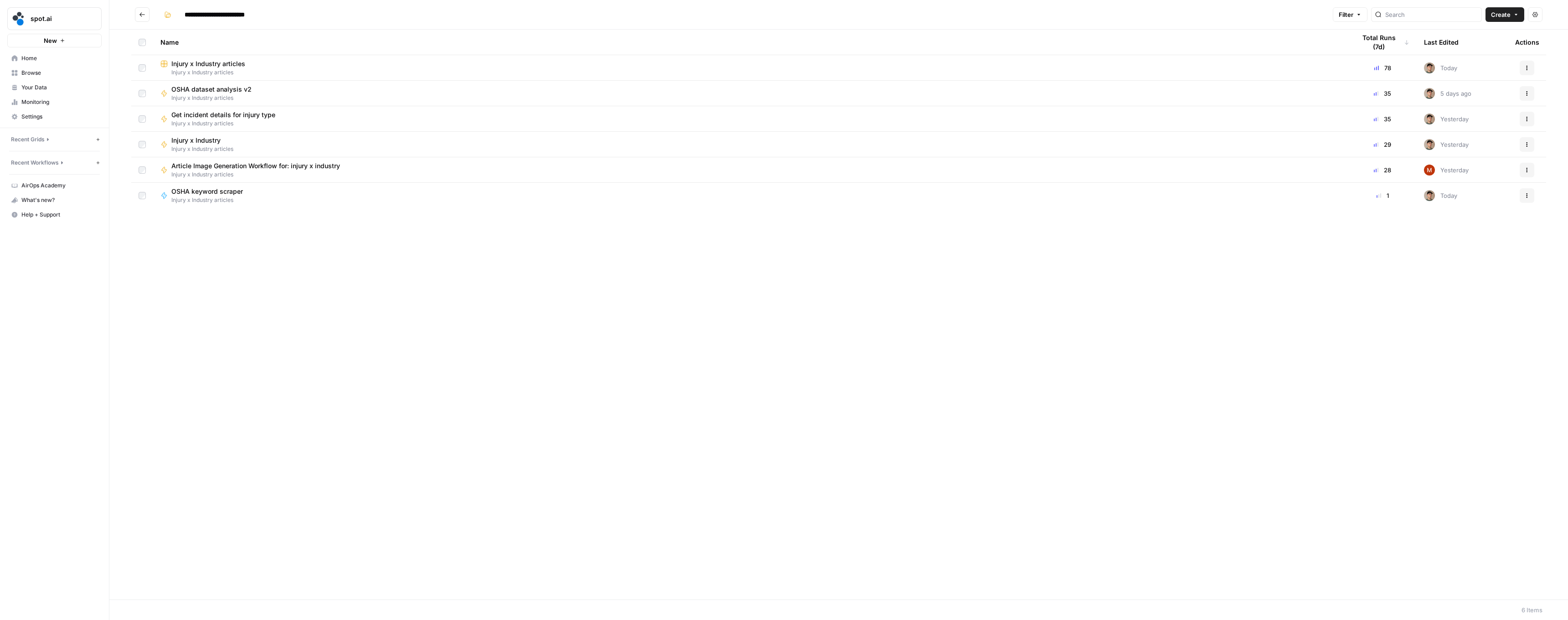 type on "**********" 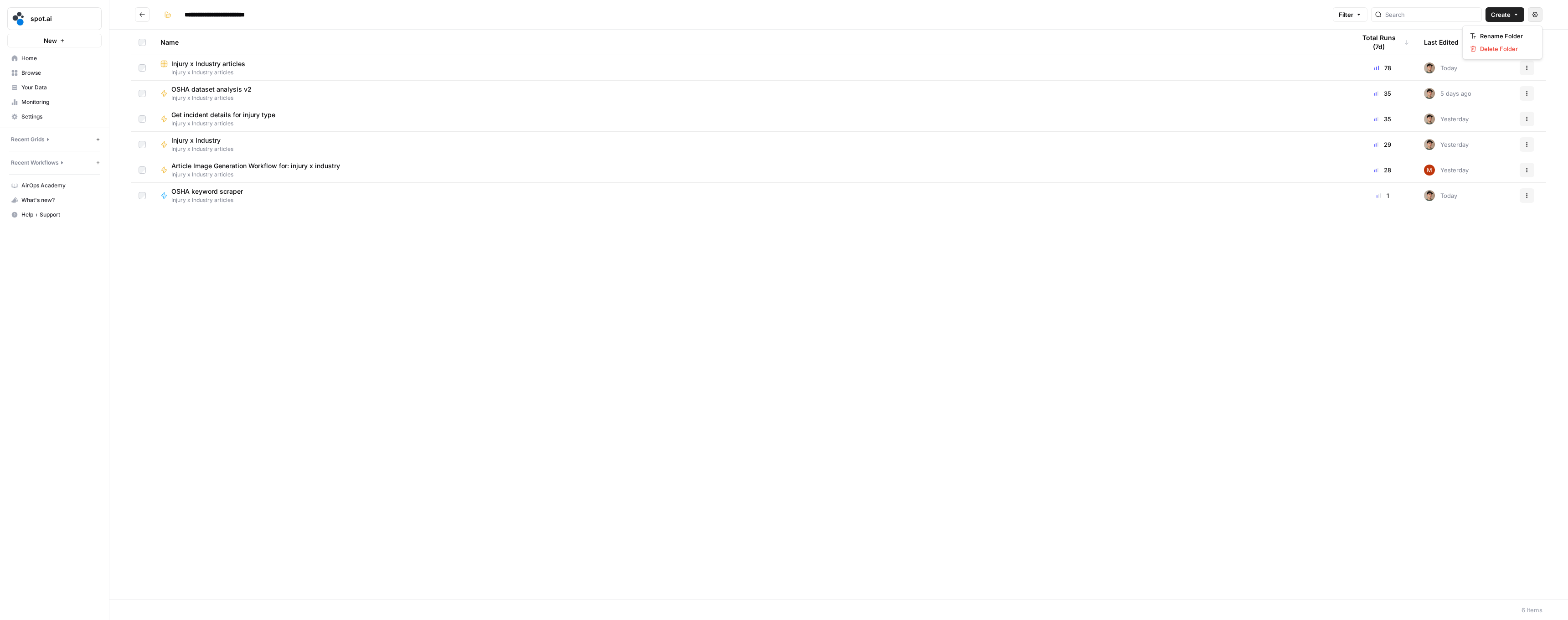 click on "**********" at bounding box center (732, 15) 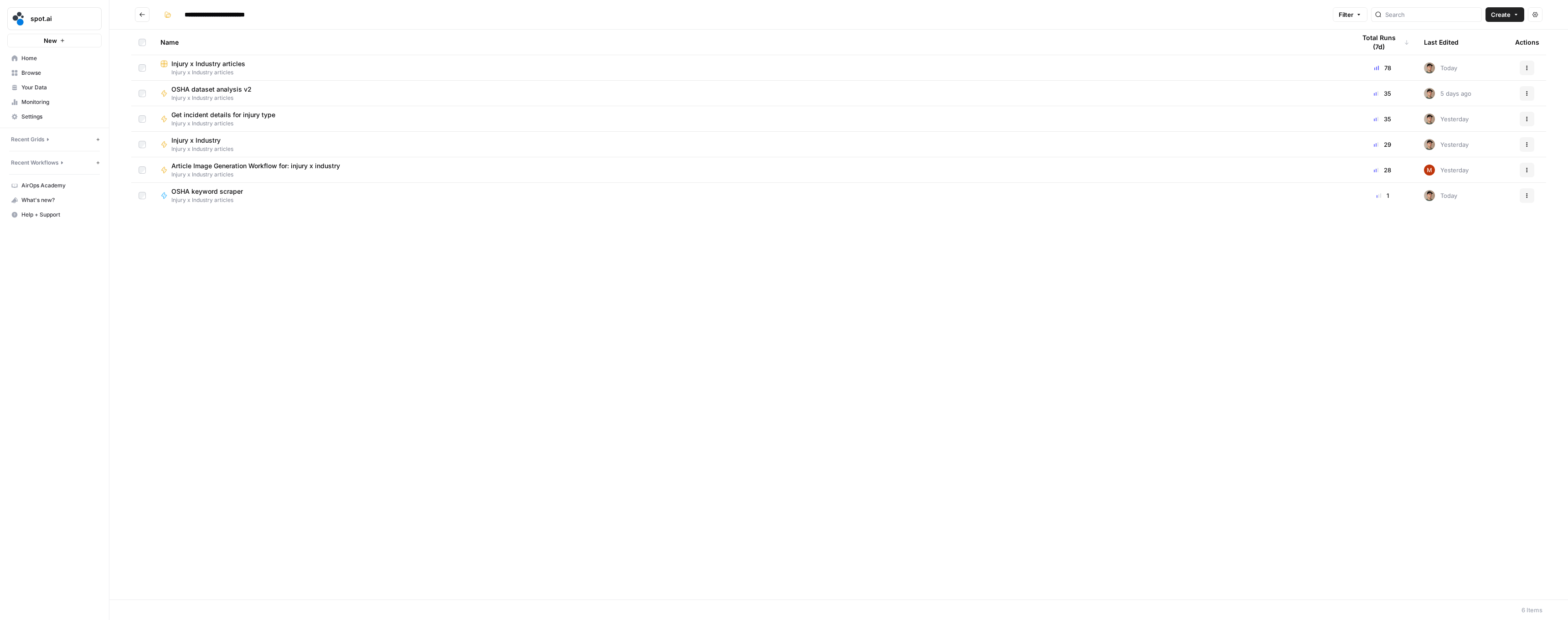 click at bounding box center (142, 15) 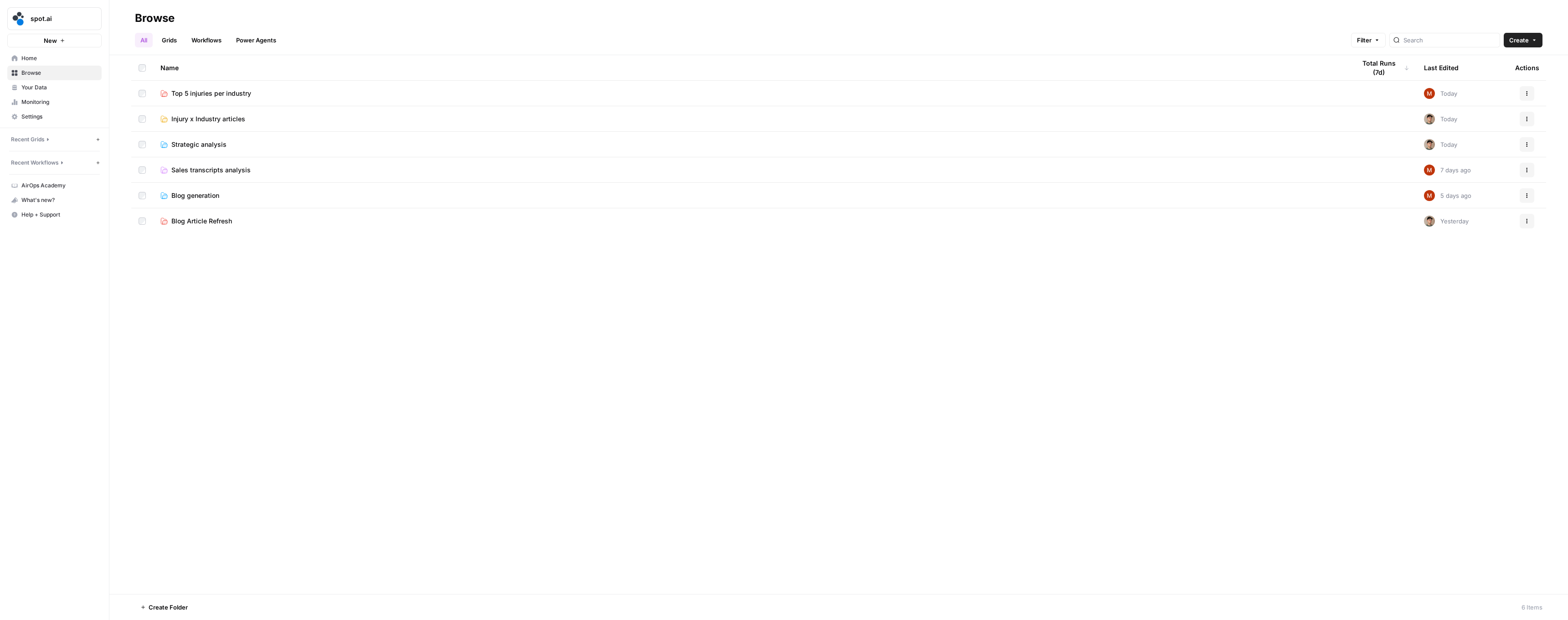 click on "Workflows" at bounding box center [206, 40] 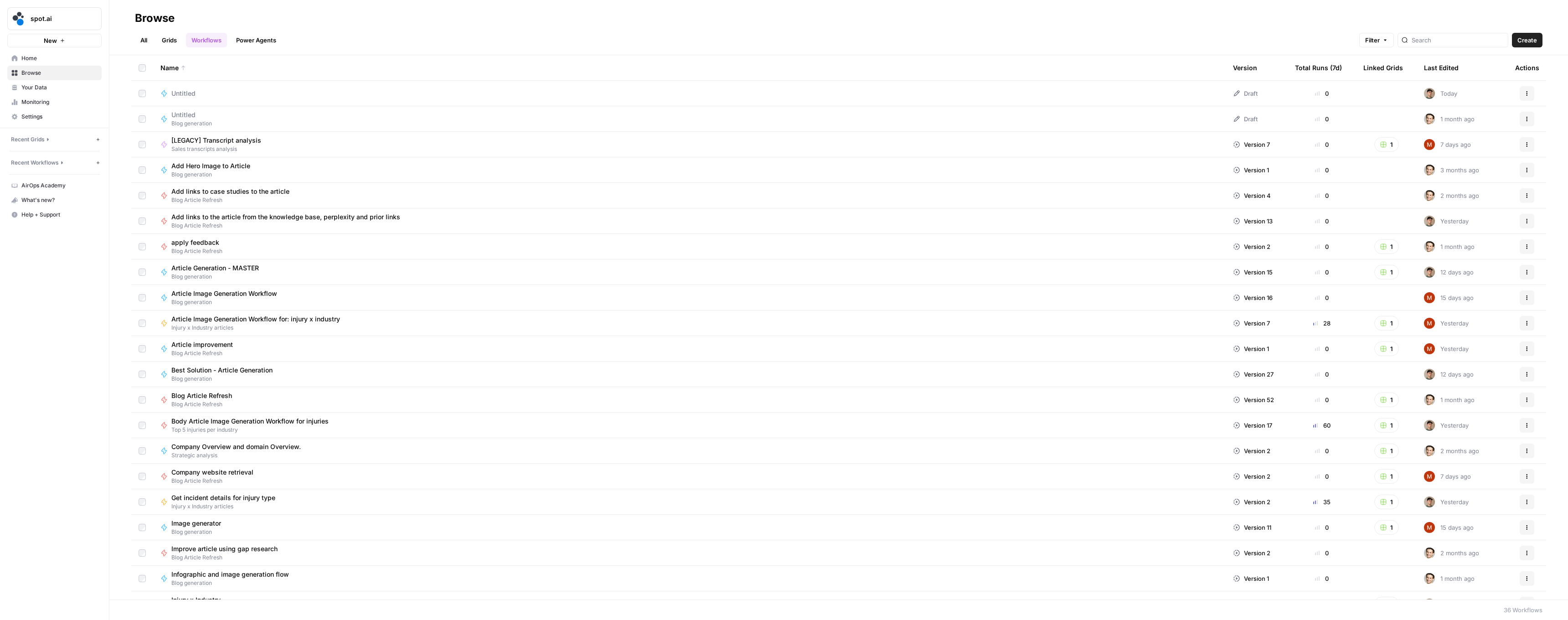 click on "Actions" at bounding box center (1527, 93) 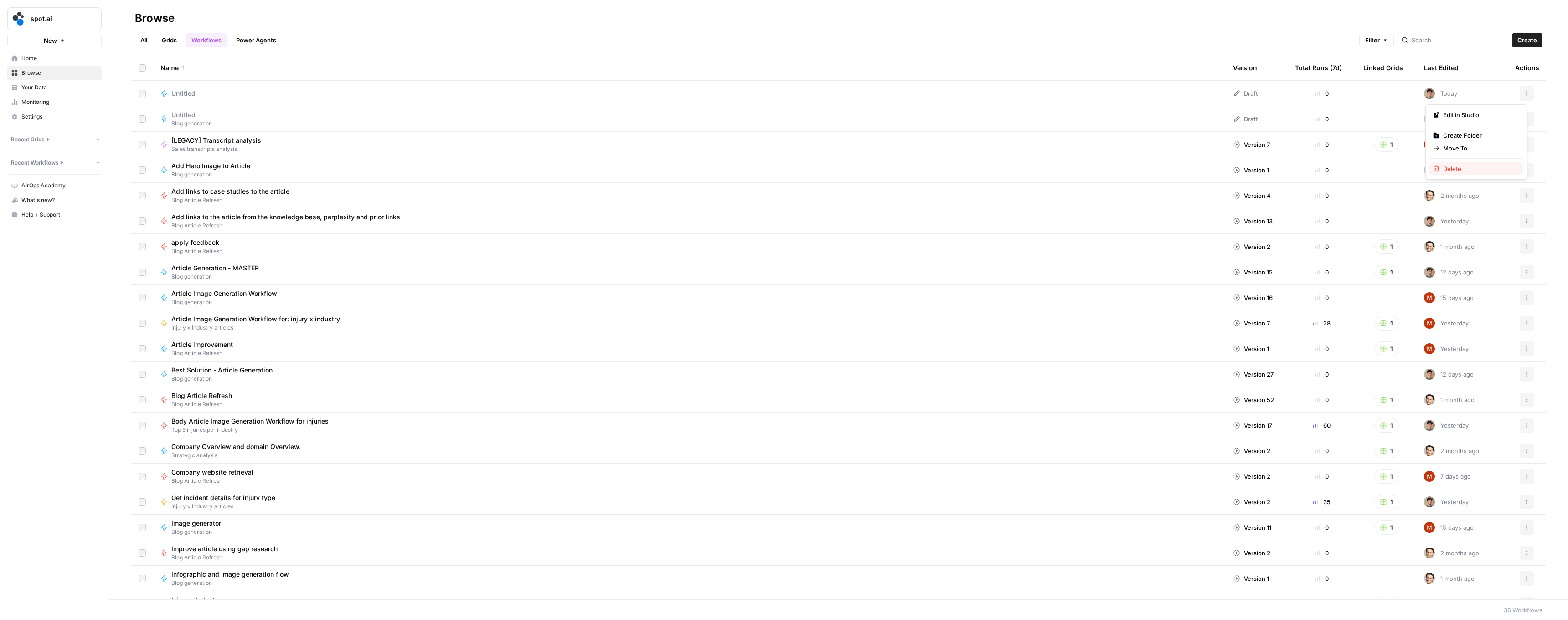 click on "Delete" at bounding box center [1480, 169] 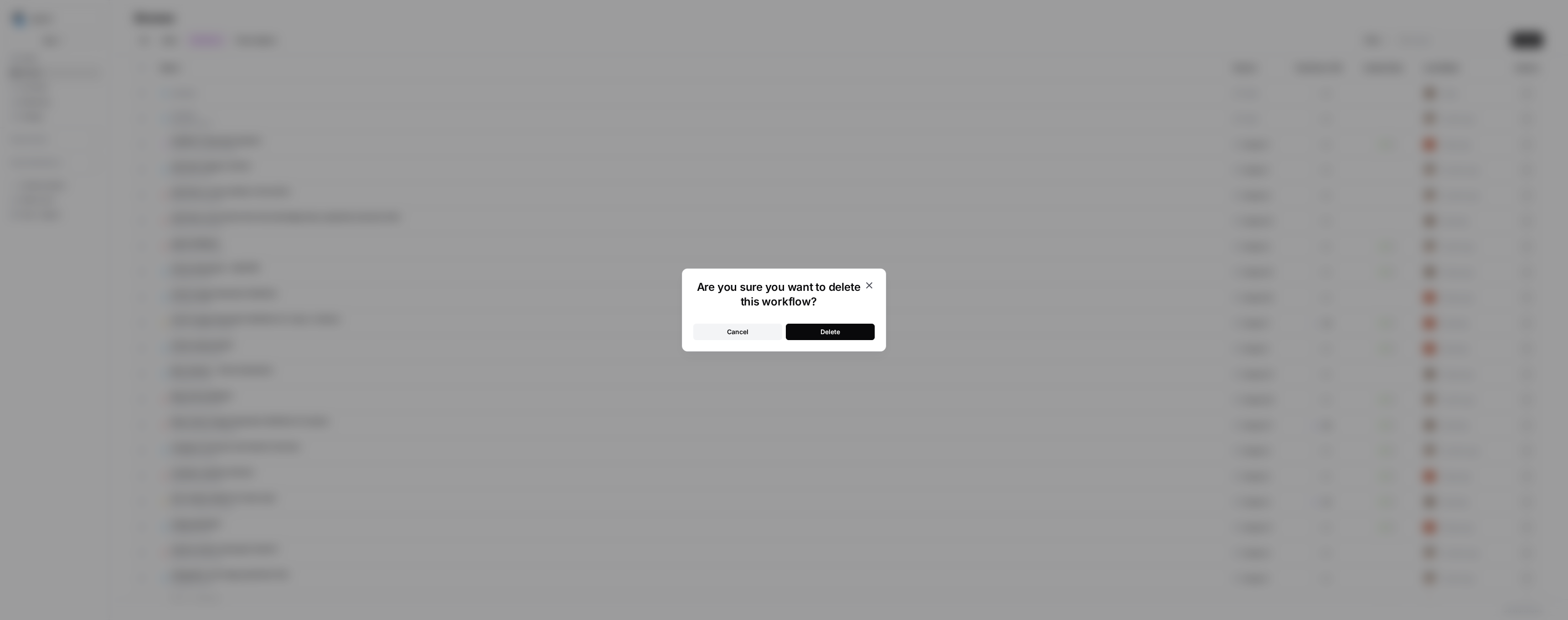 click on "Delete" at bounding box center [830, 332] 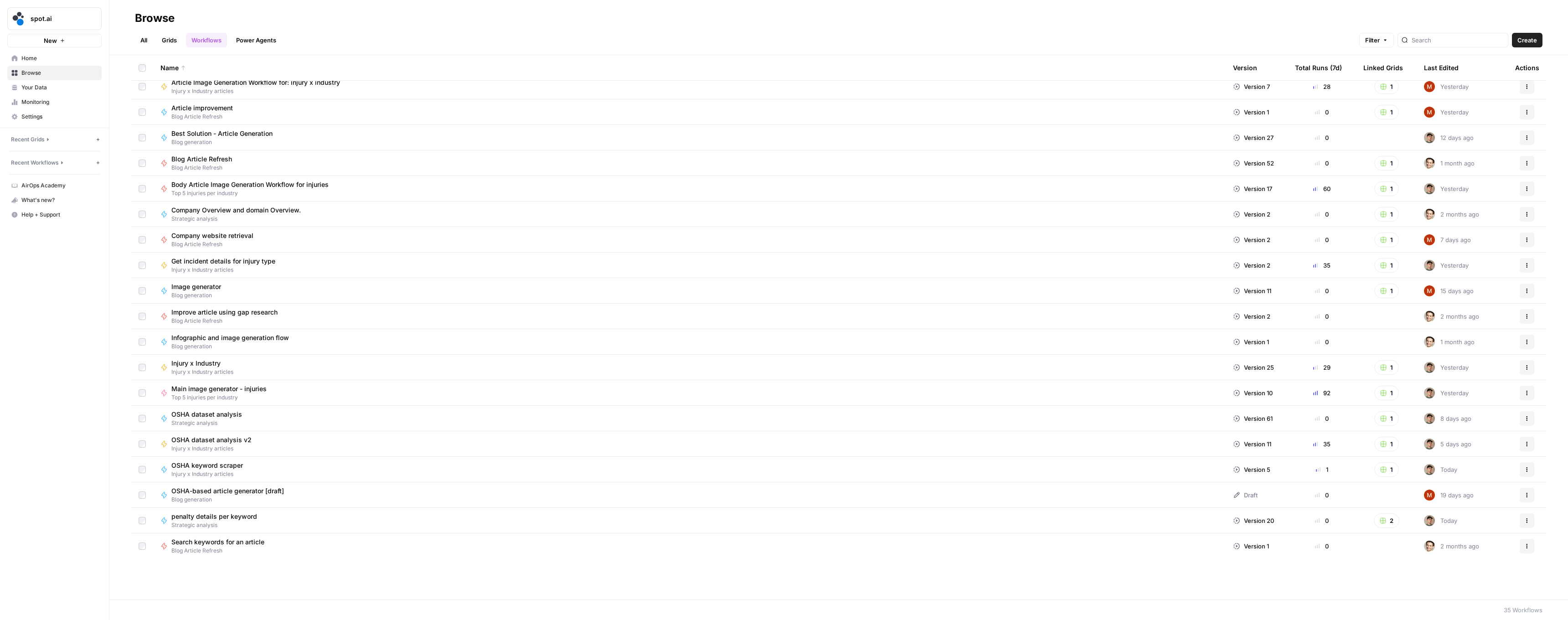scroll, scrollTop: 0, scrollLeft: 0, axis: both 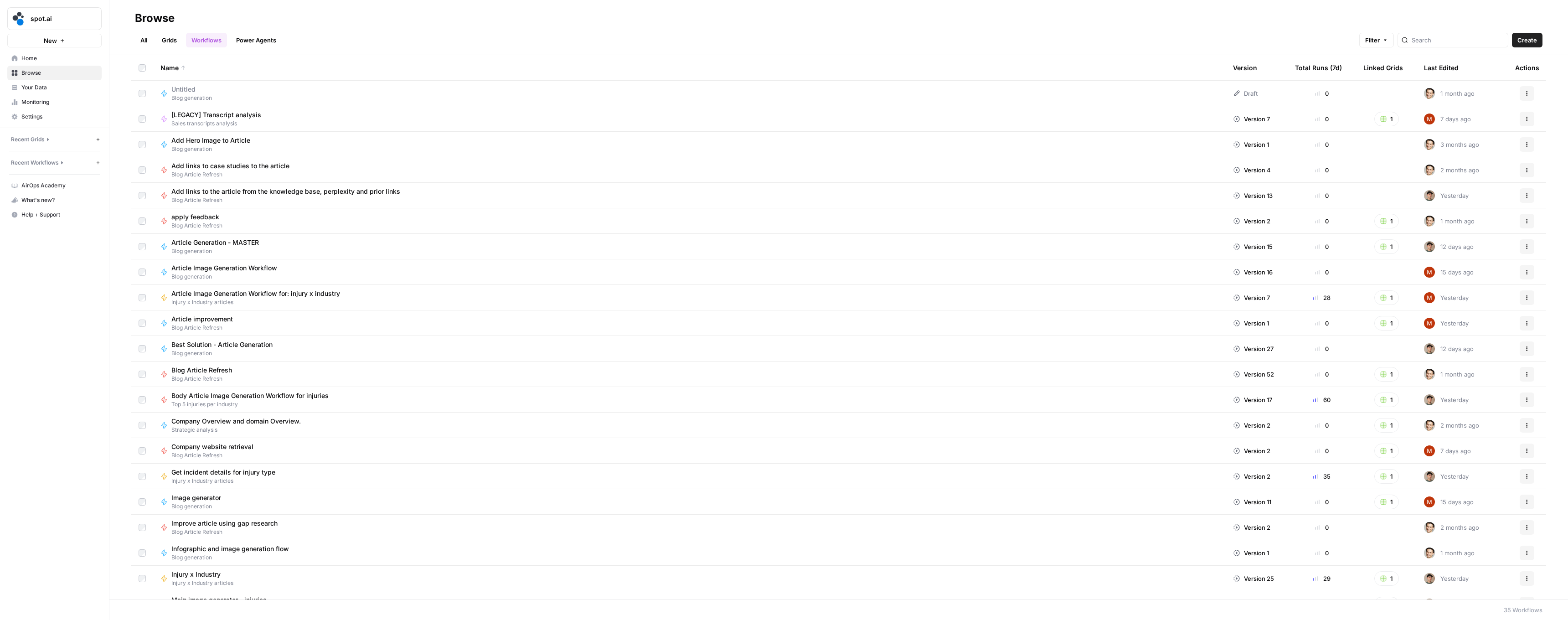click on "All" at bounding box center (144, 40) 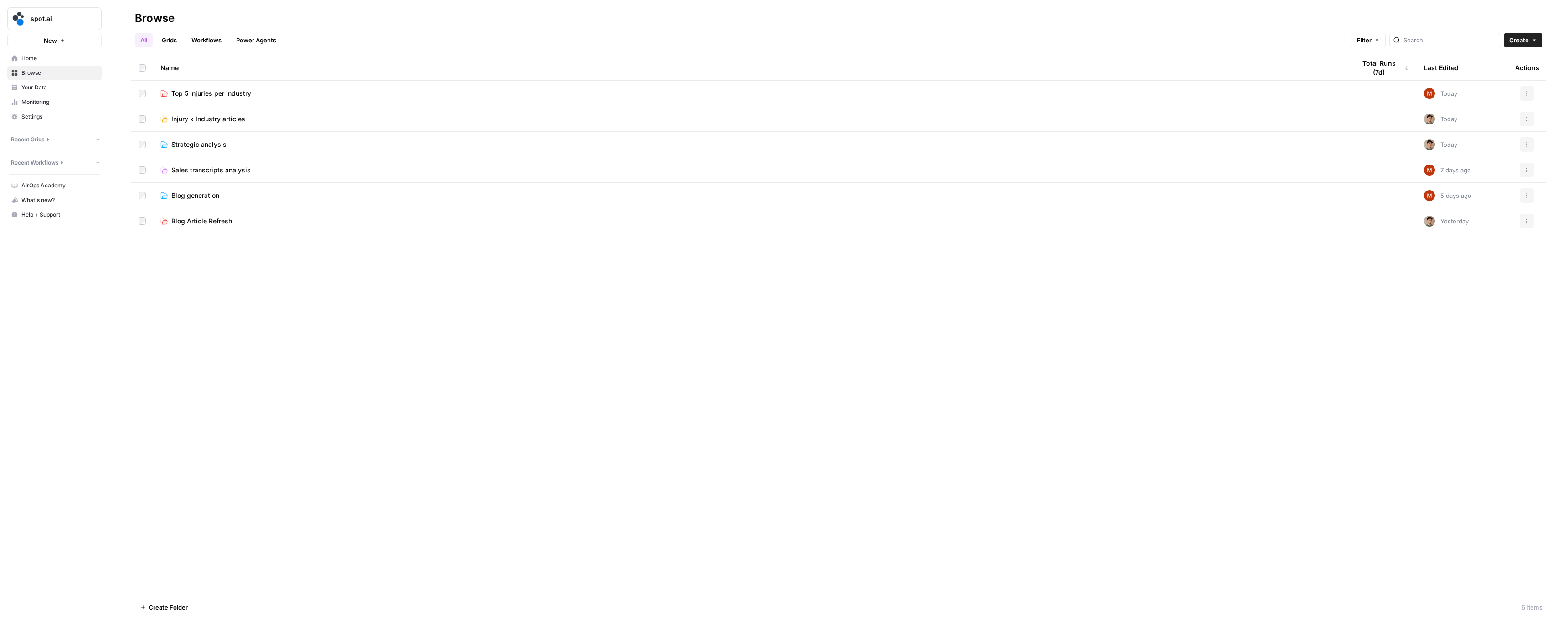 click on "Blog Article Refresh" at bounding box center [201, 221] 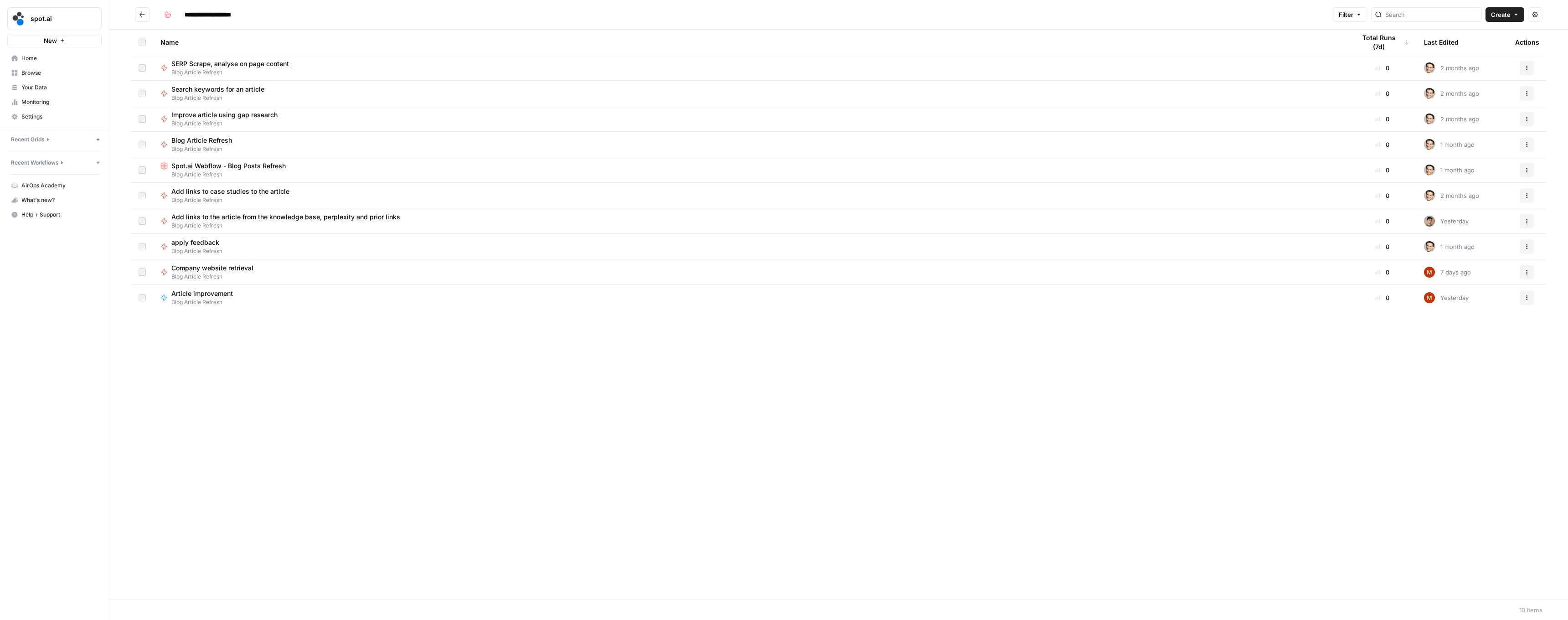 click 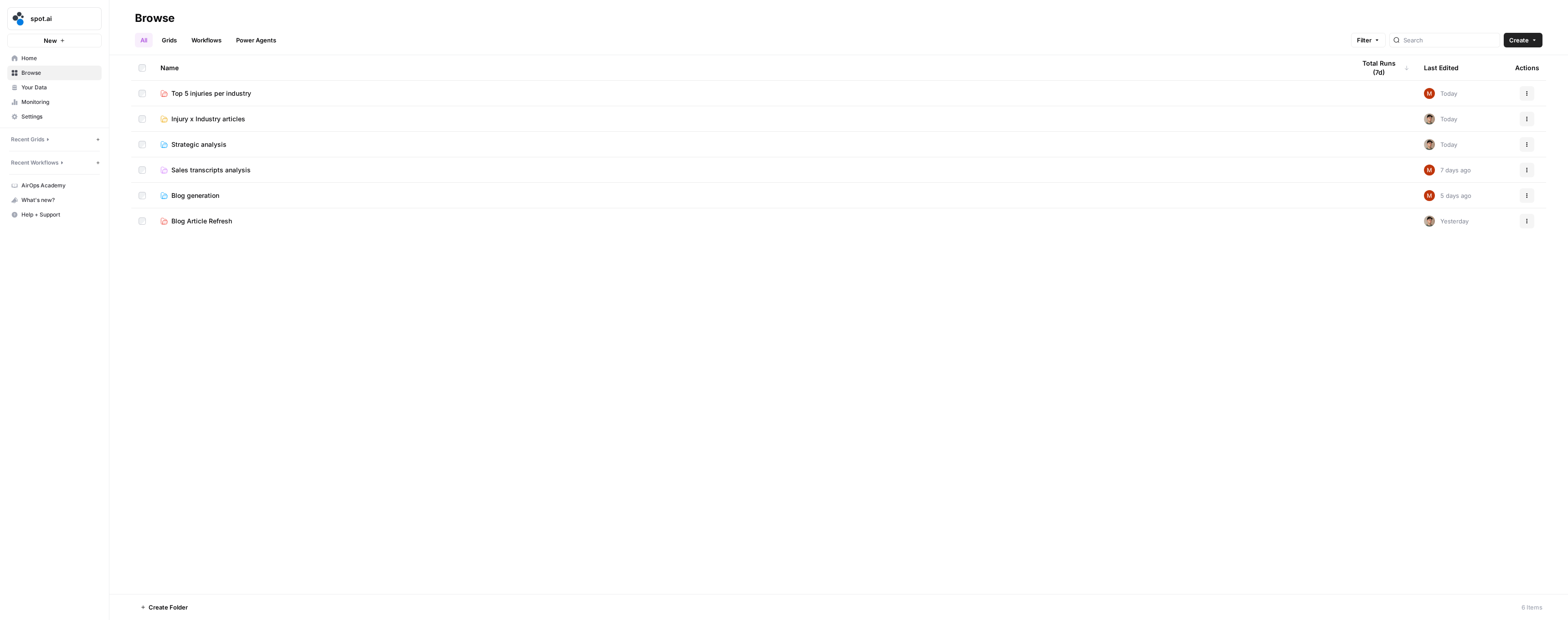 click on "Injury x Industry articles" at bounding box center (208, 119) 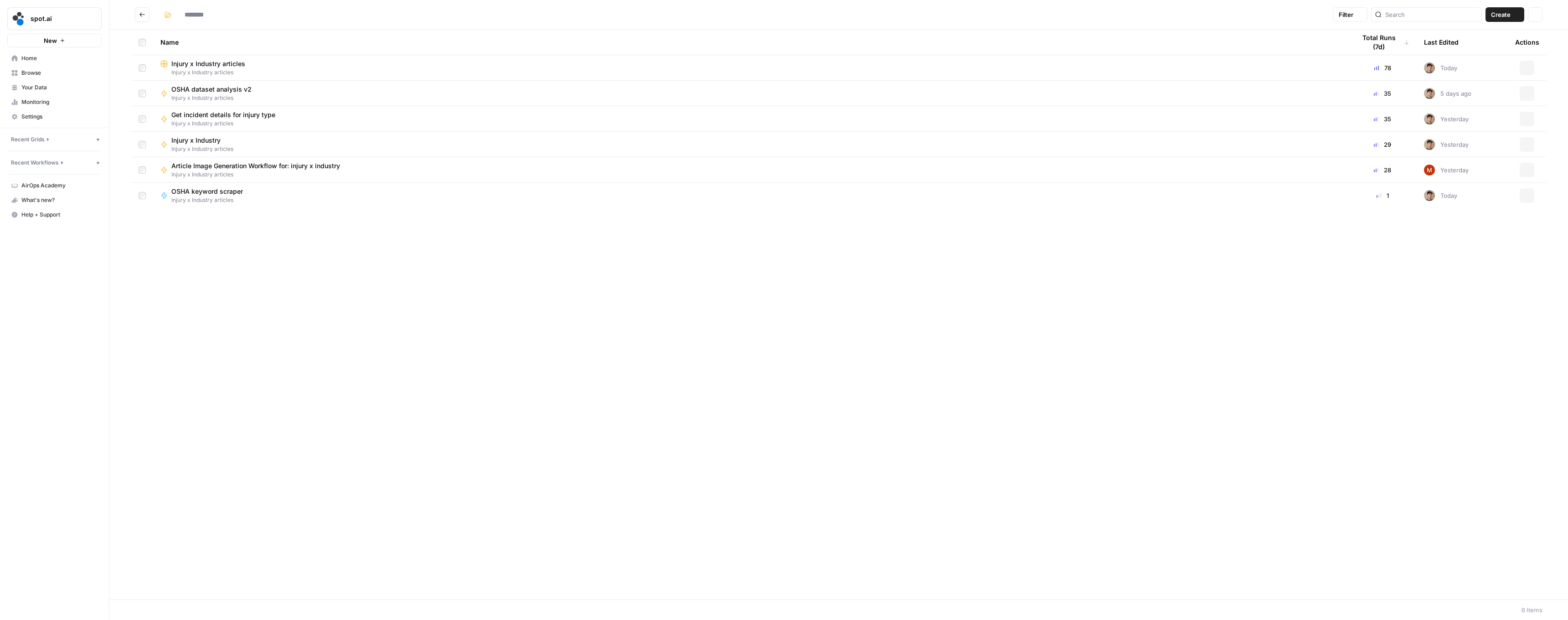 type on "**********" 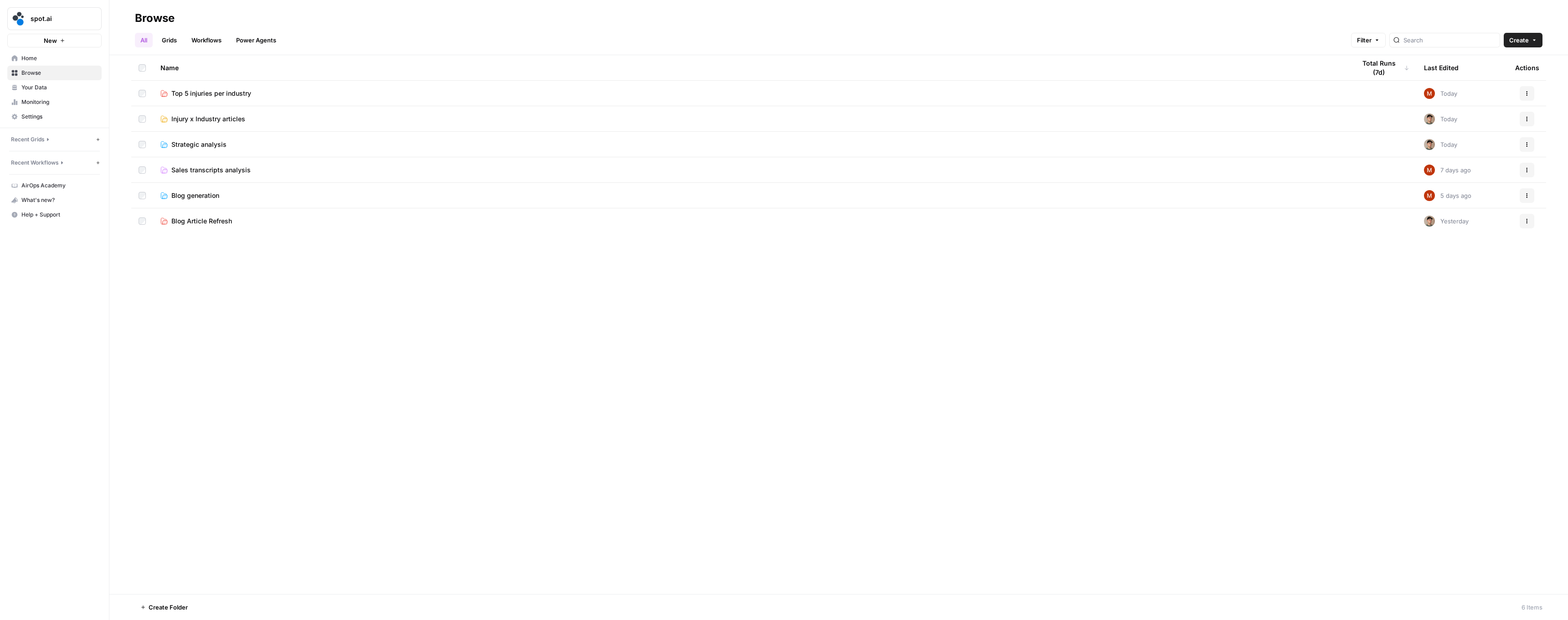 click on "Your Data" at bounding box center [59, 88] 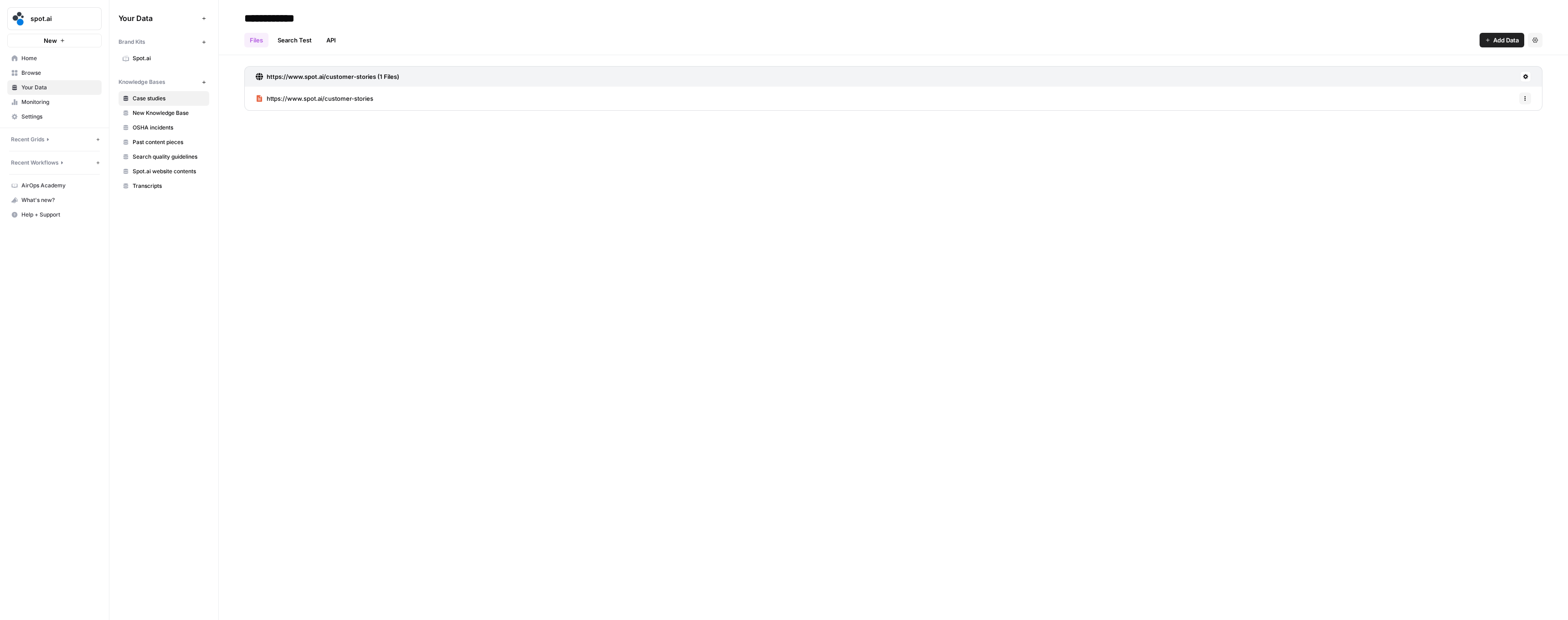 click on "Spot.ai" at bounding box center [169, 58] 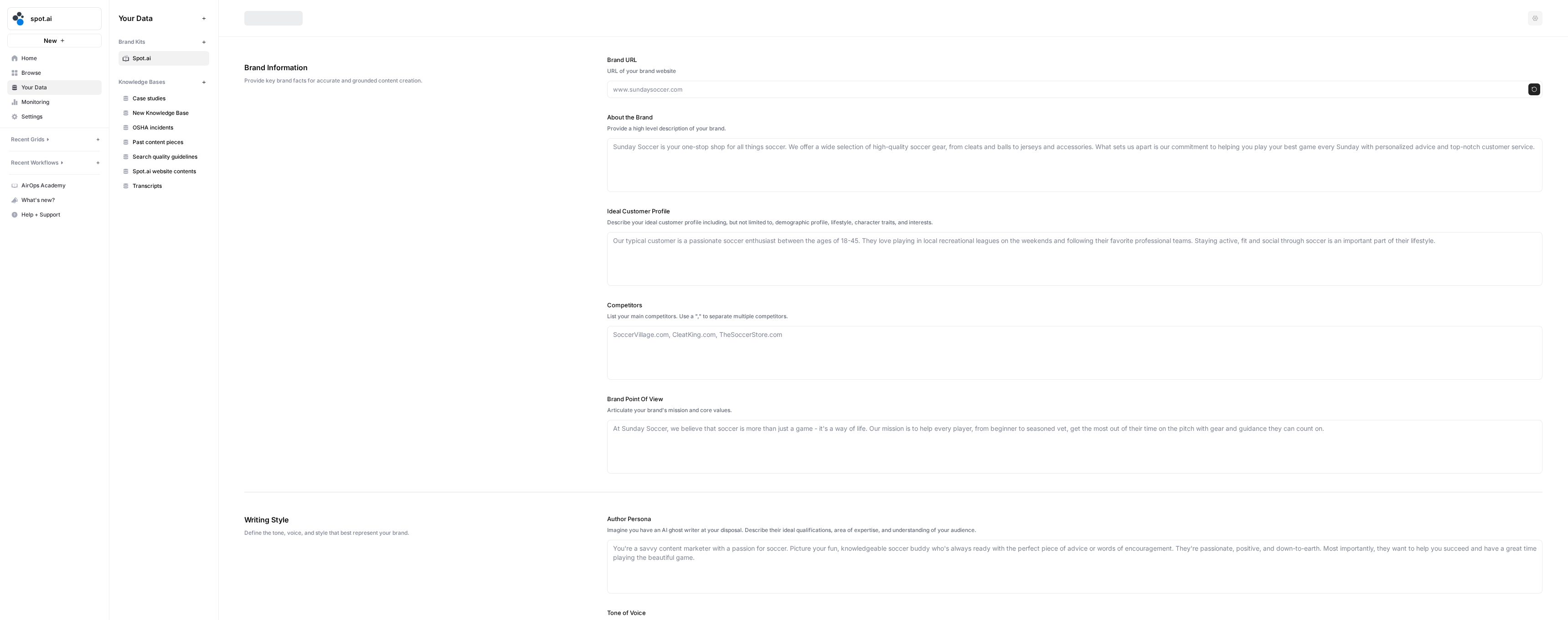 type on "spot.ai" 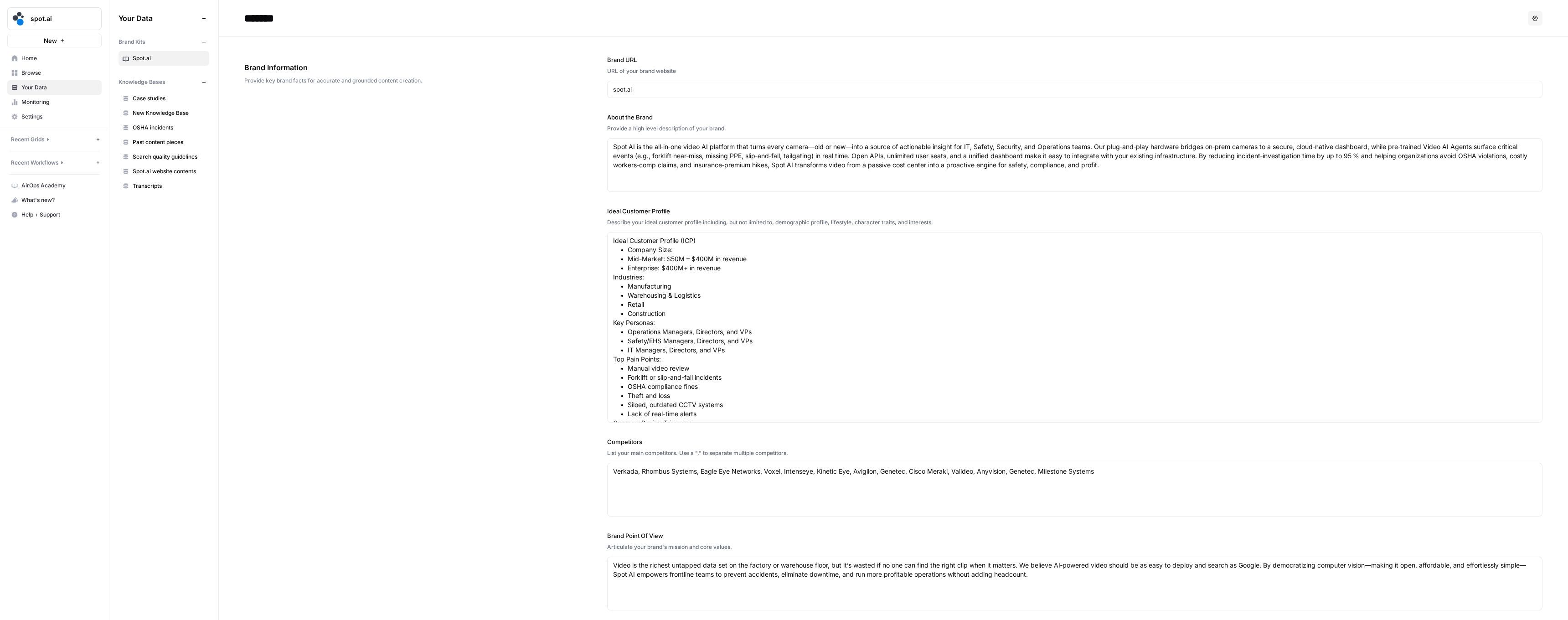 scroll, scrollTop: 1865, scrollLeft: 0, axis: vertical 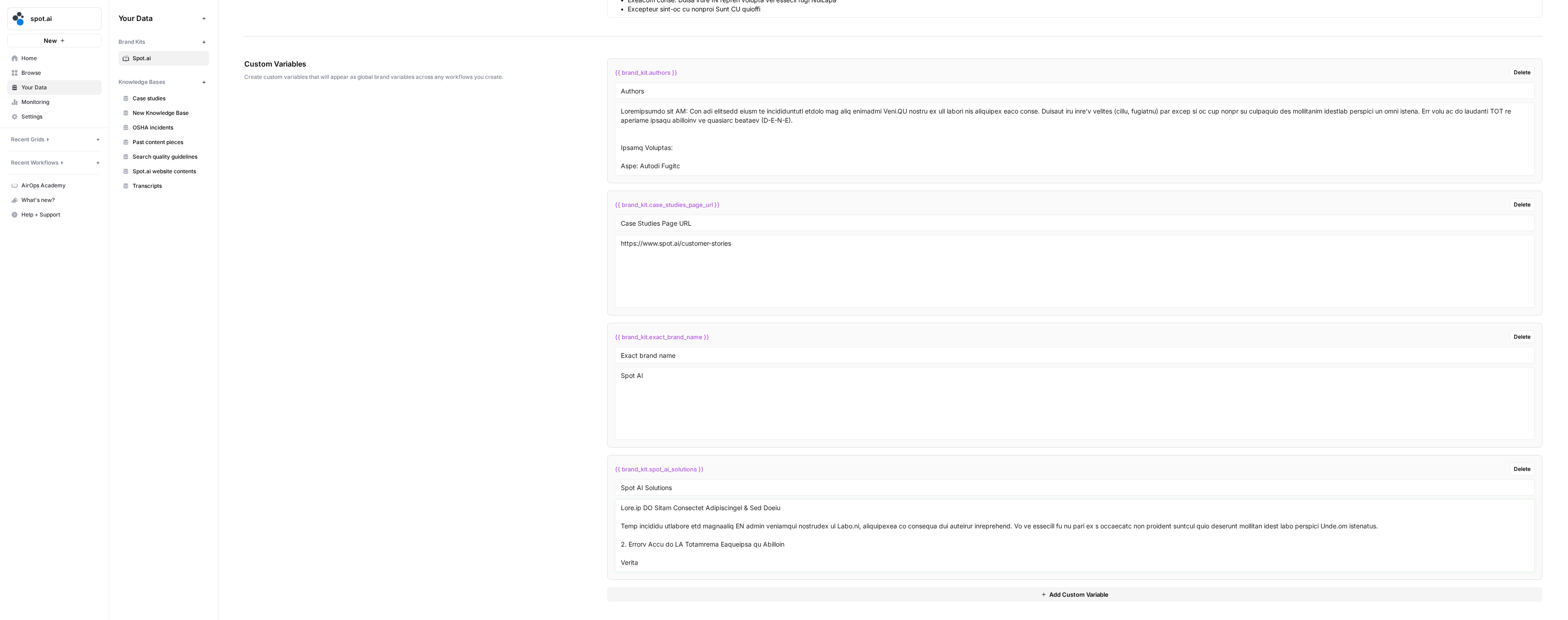click at bounding box center [1075, 536] 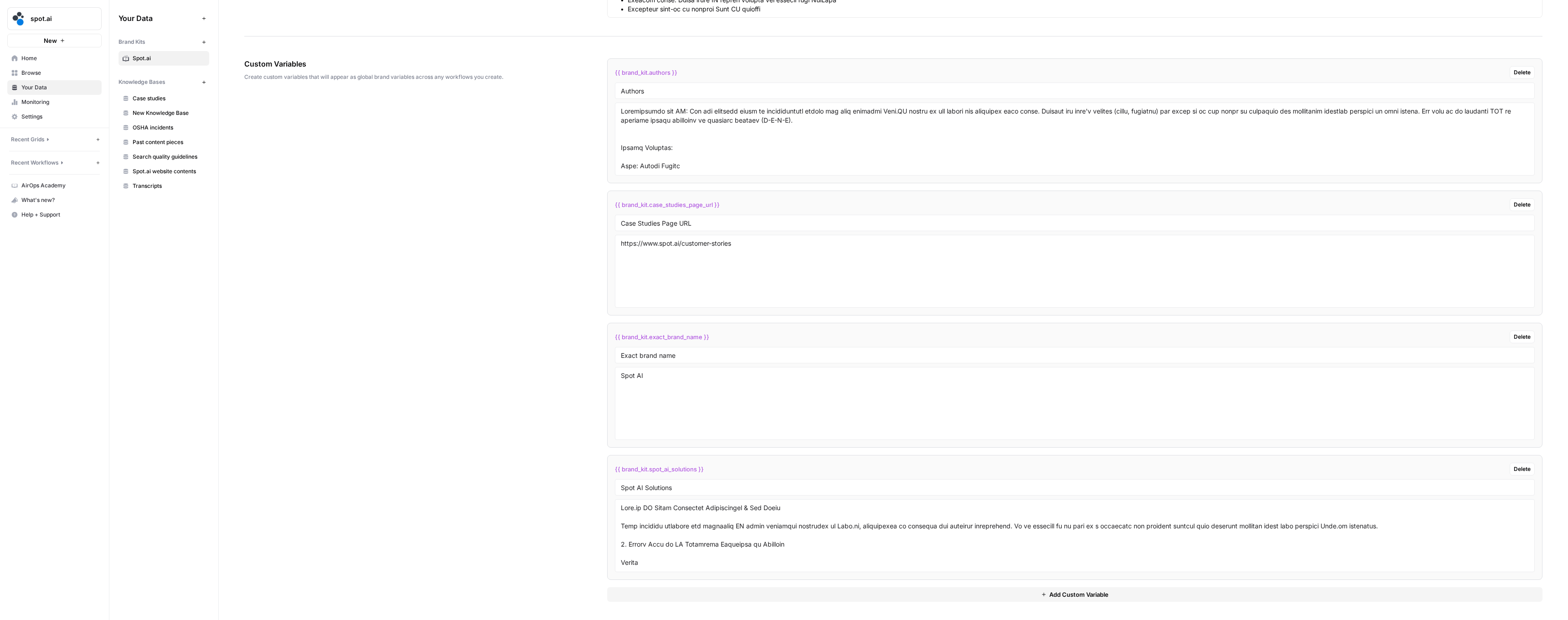 click on "Browse" at bounding box center (59, 73) 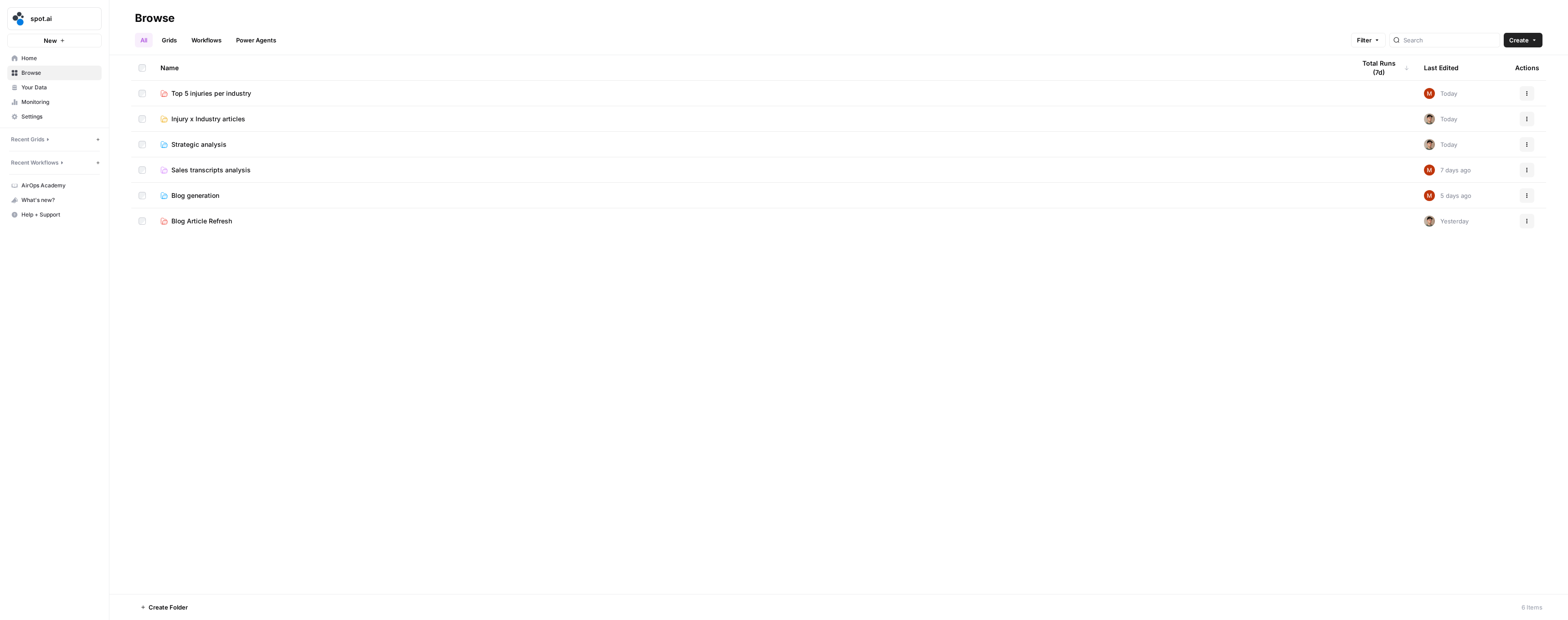 click on "Workflows" at bounding box center [206, 40] 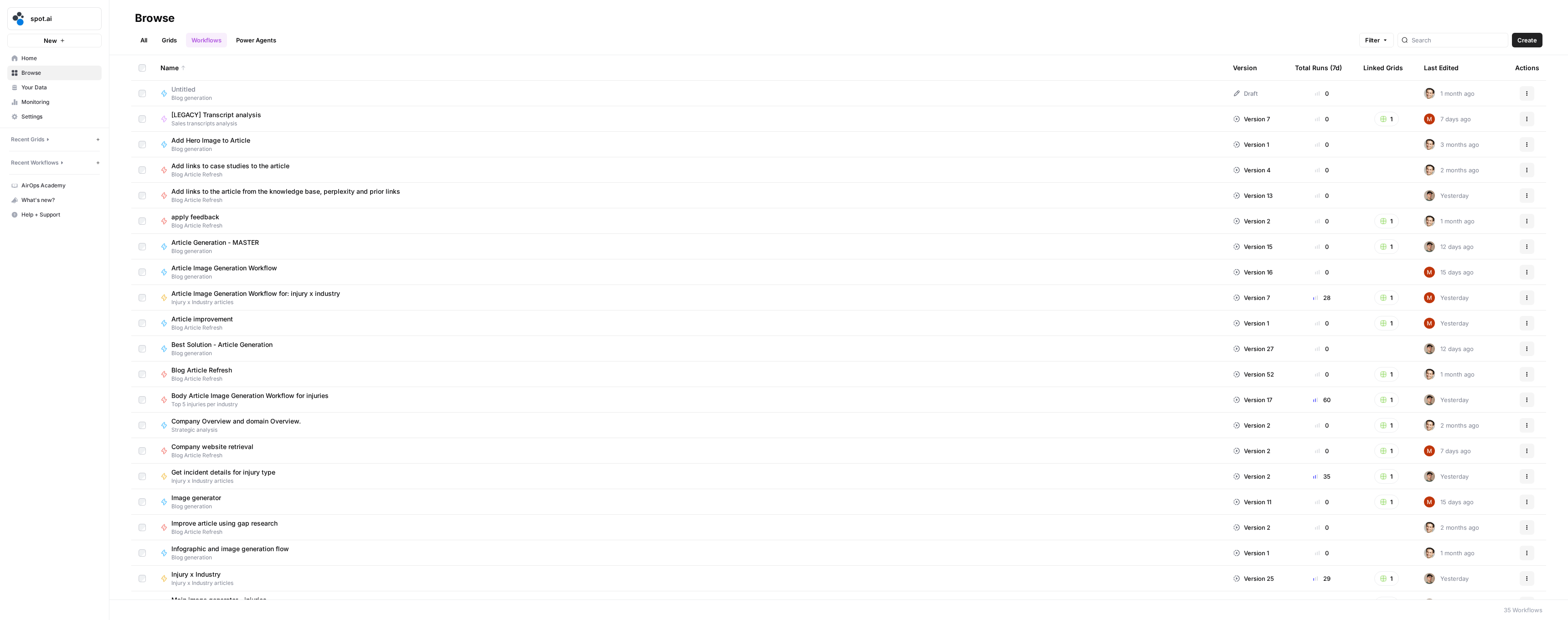 click on "All" at bounding box center (144, 40) 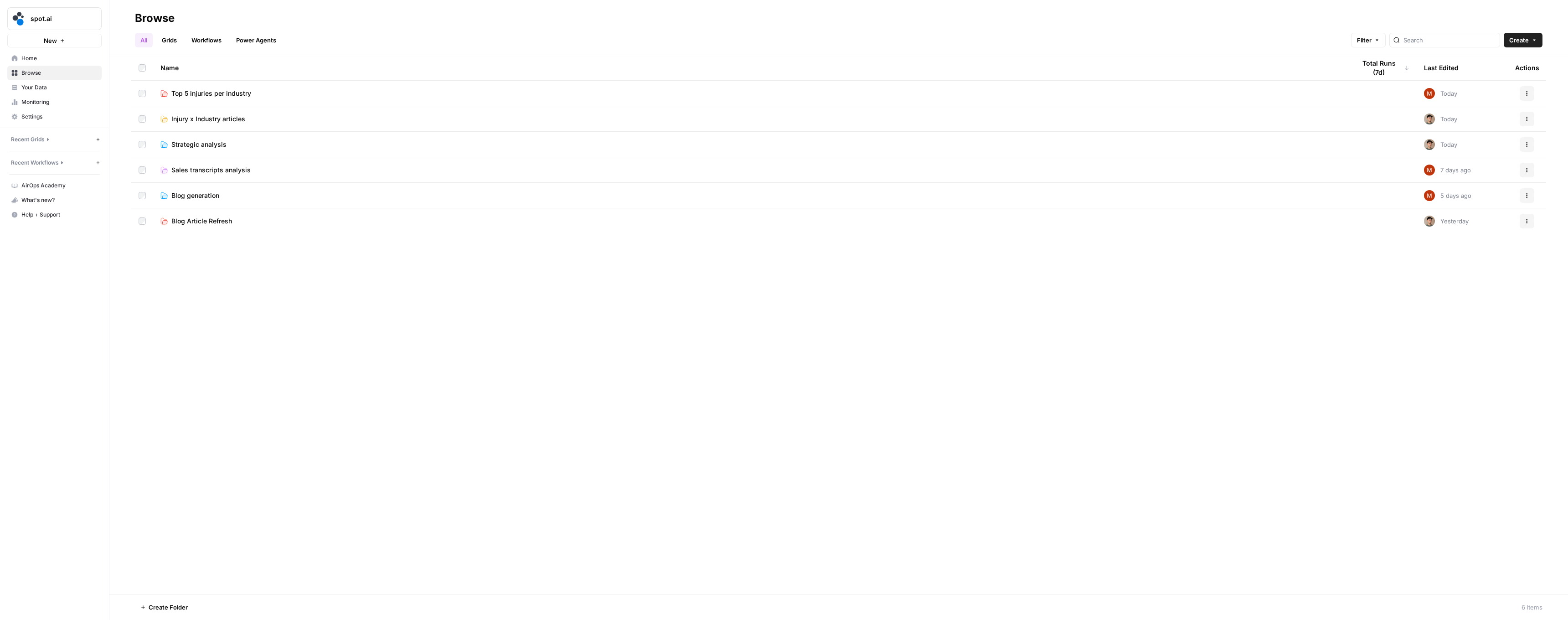 click on "Injury x Industry articles" at bounding box center (208, 119) 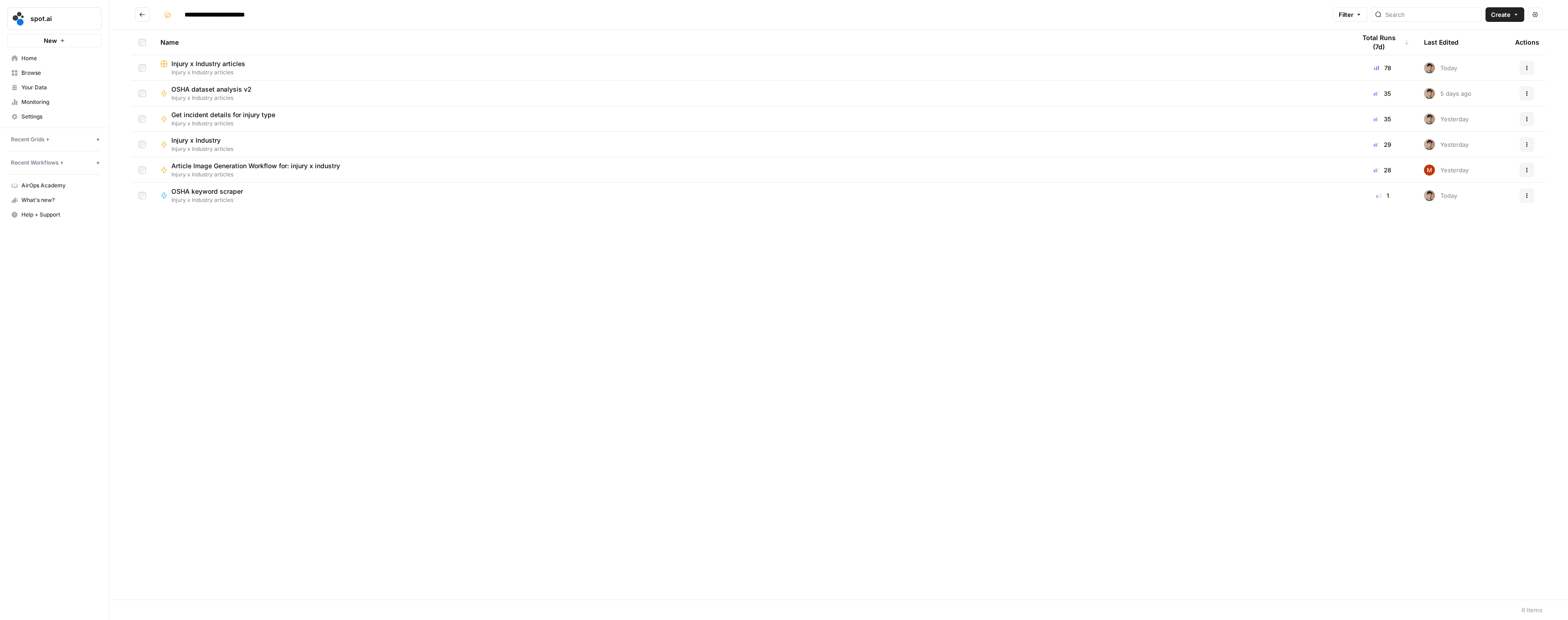 click on "Injury x Industry articles" at bounding box center [208, 64] 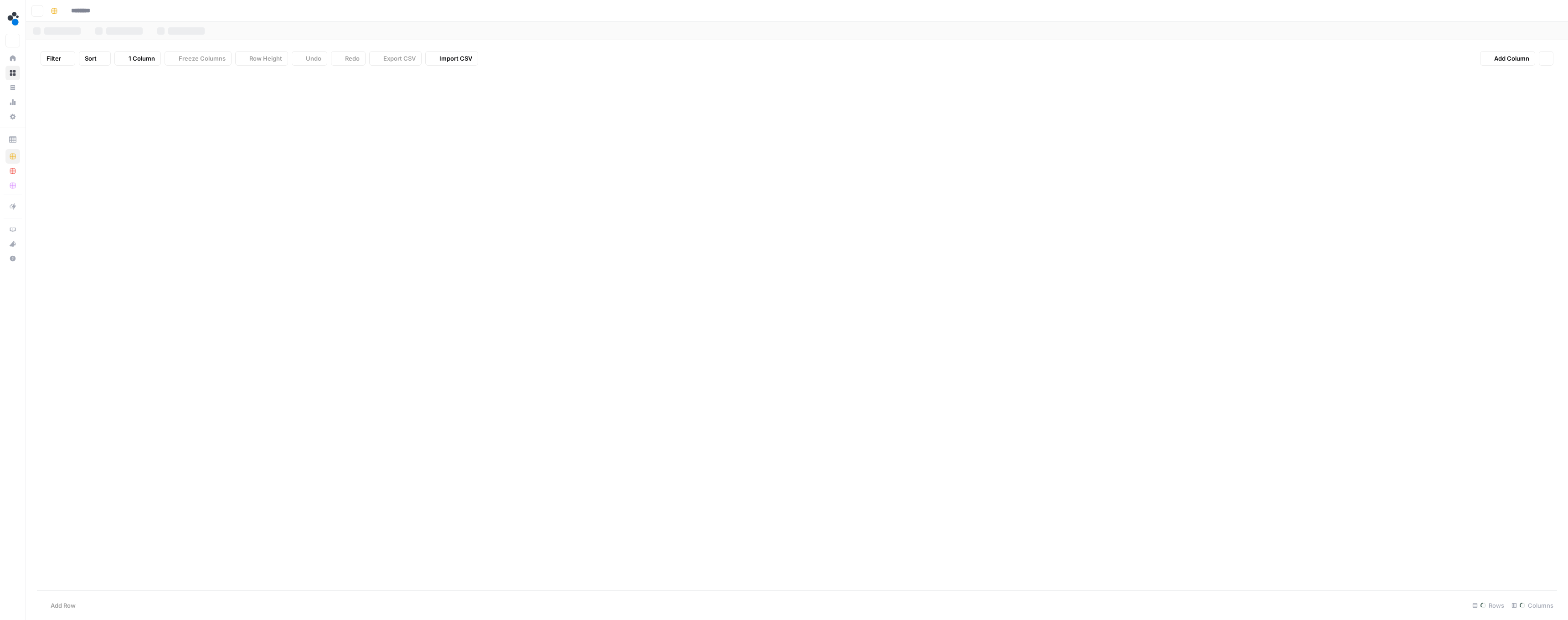 type on "**********" 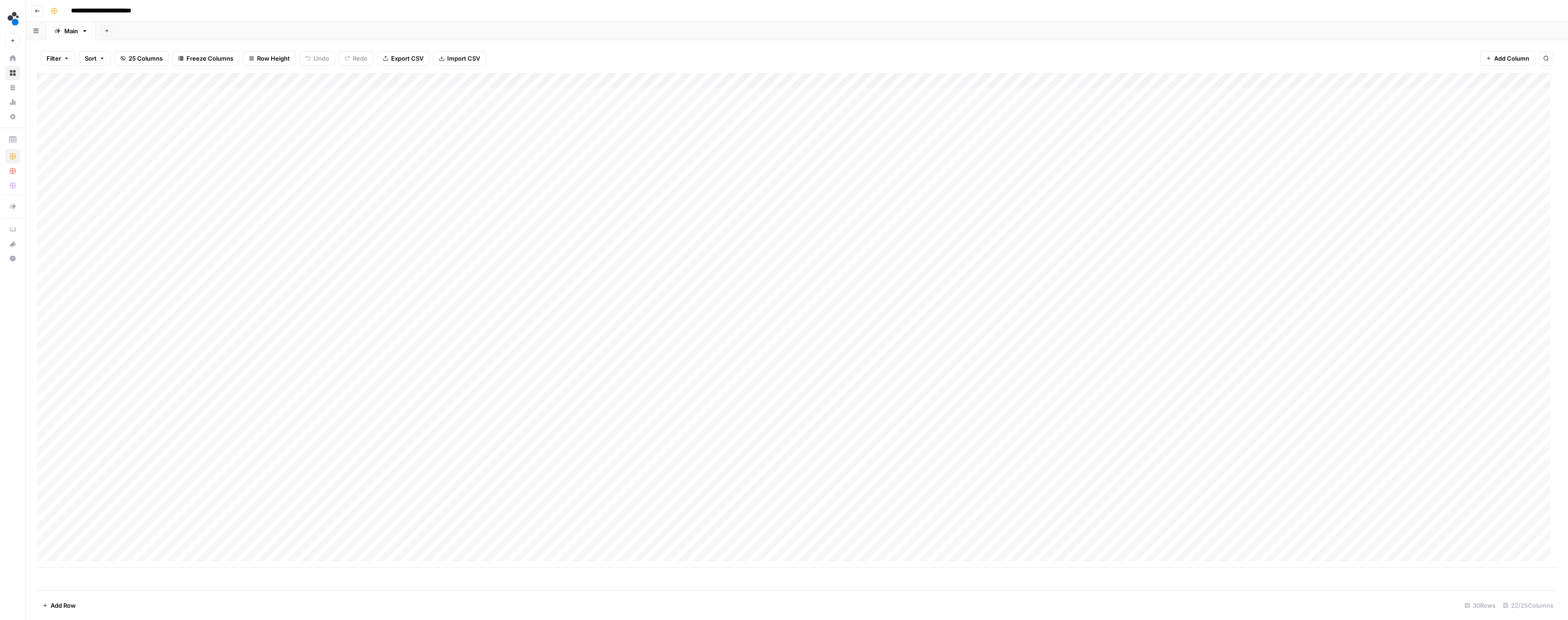 click on "Go back" at bounding box center (37, 11) 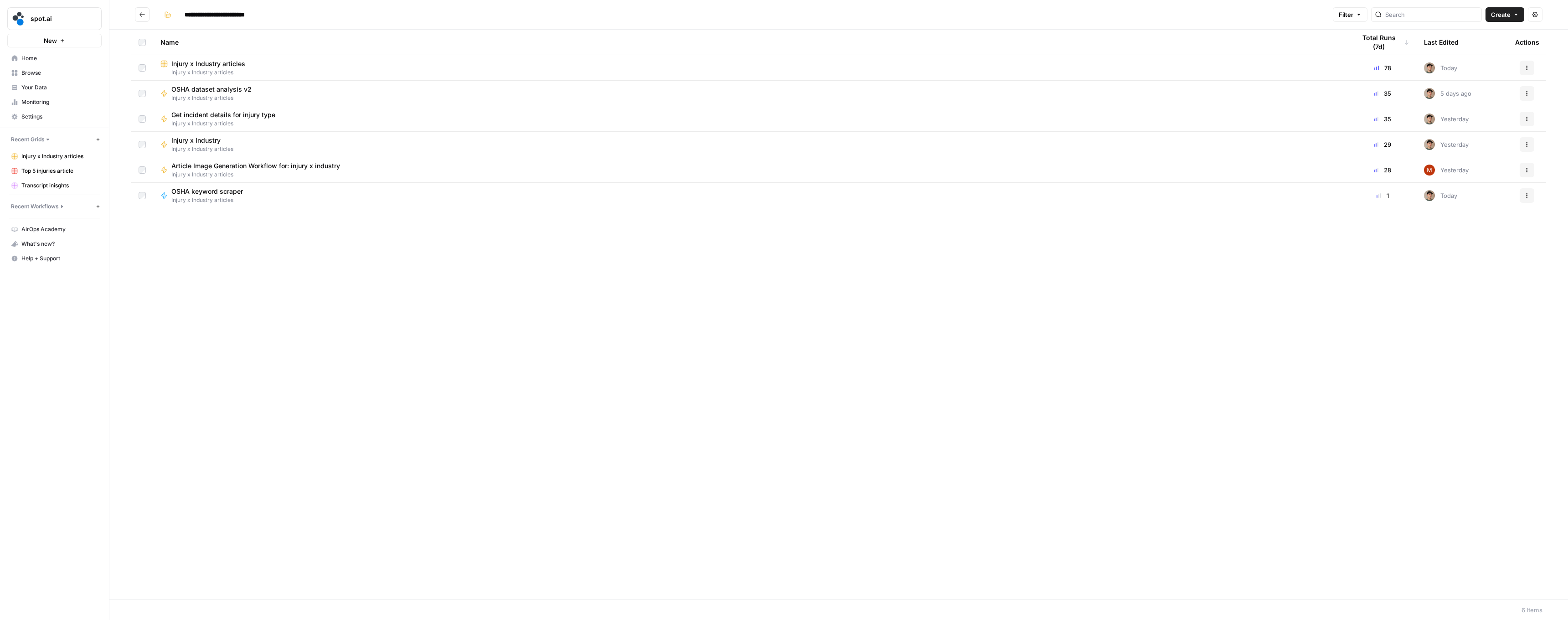 type on "**********" 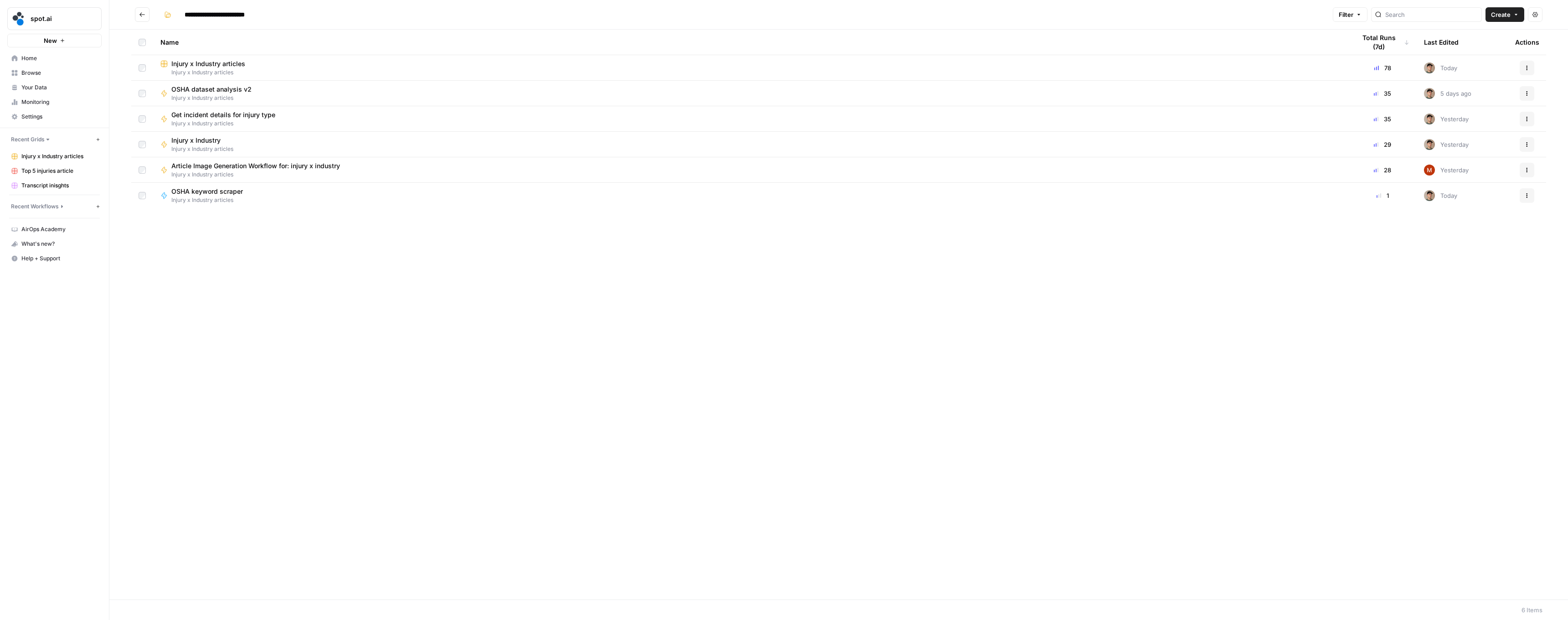 click on "Injury x Industry" at bounding box center (199, 140) 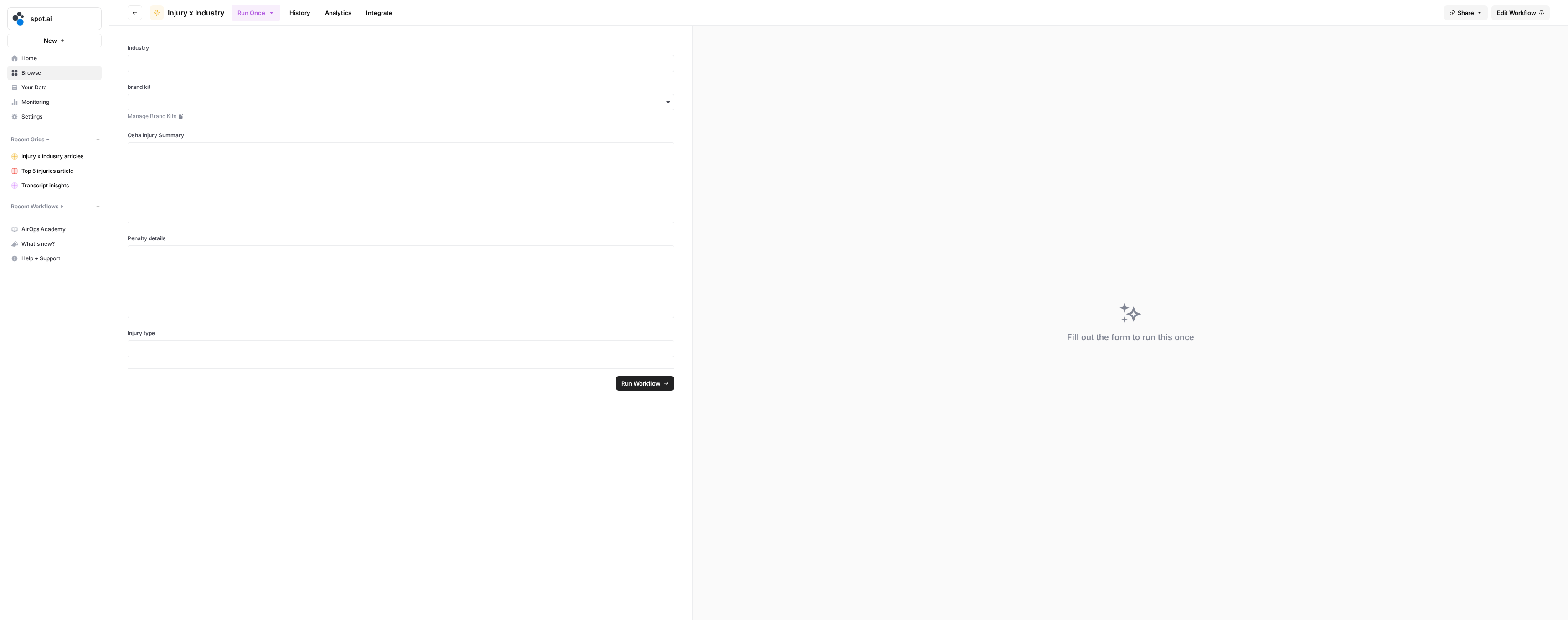 click on "Edit Workflow" at bounding box center (1516, 13) 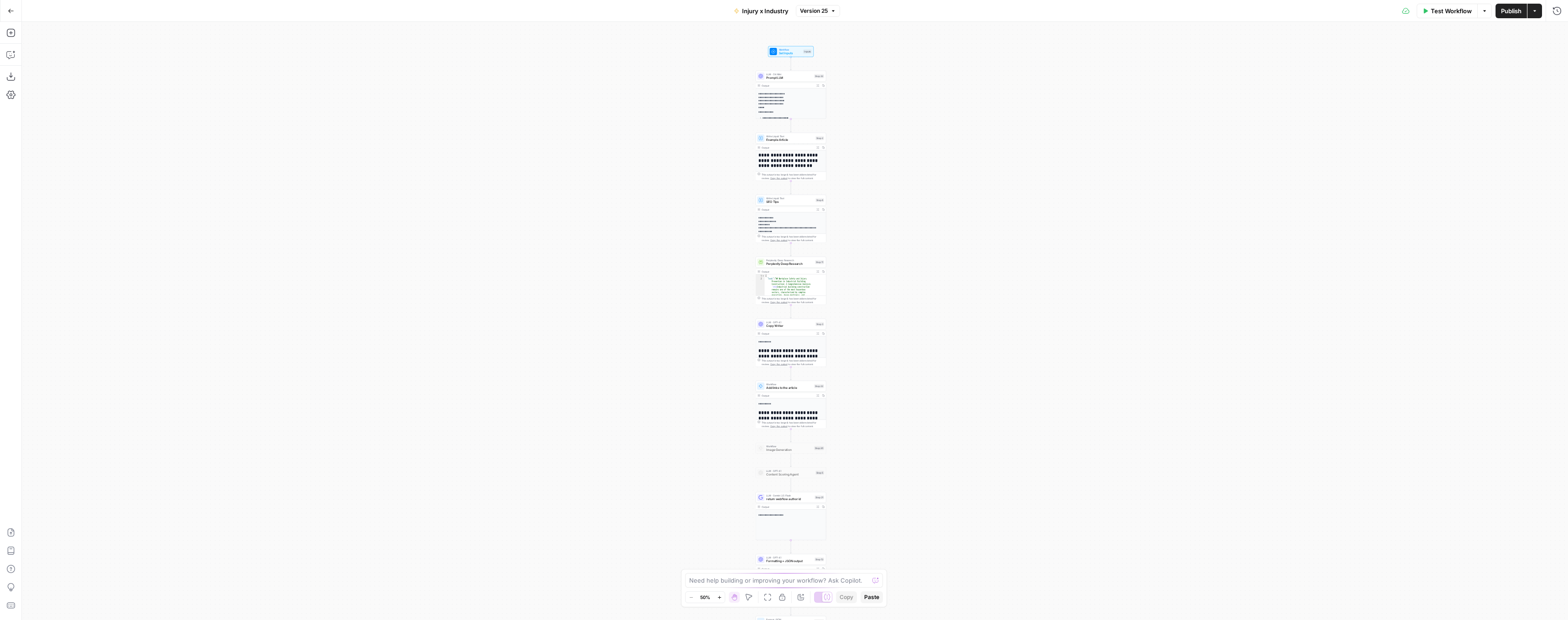 drag, startPoint x: 917, startPoint y: 157, endPoint x: 910, endPoint y: 262, distance: 105.23307 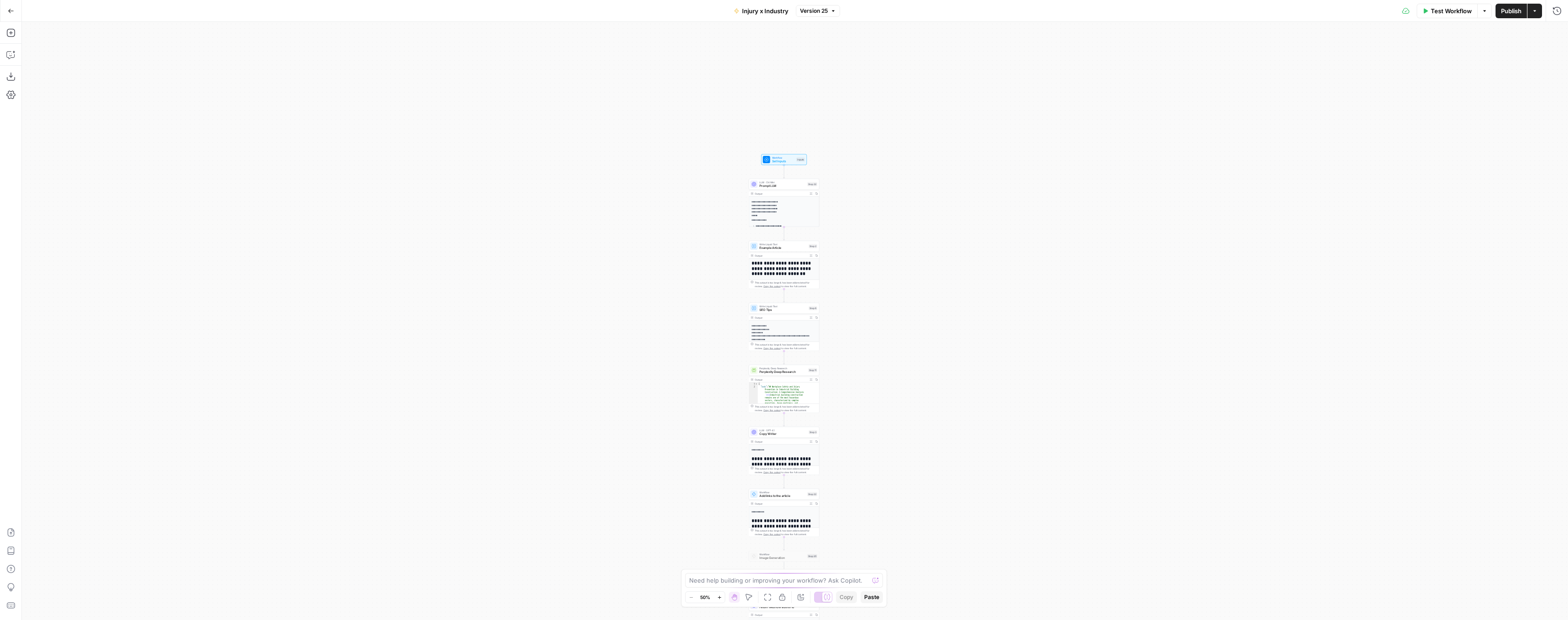 click on "Publish" at bounding box center (1511, 11) 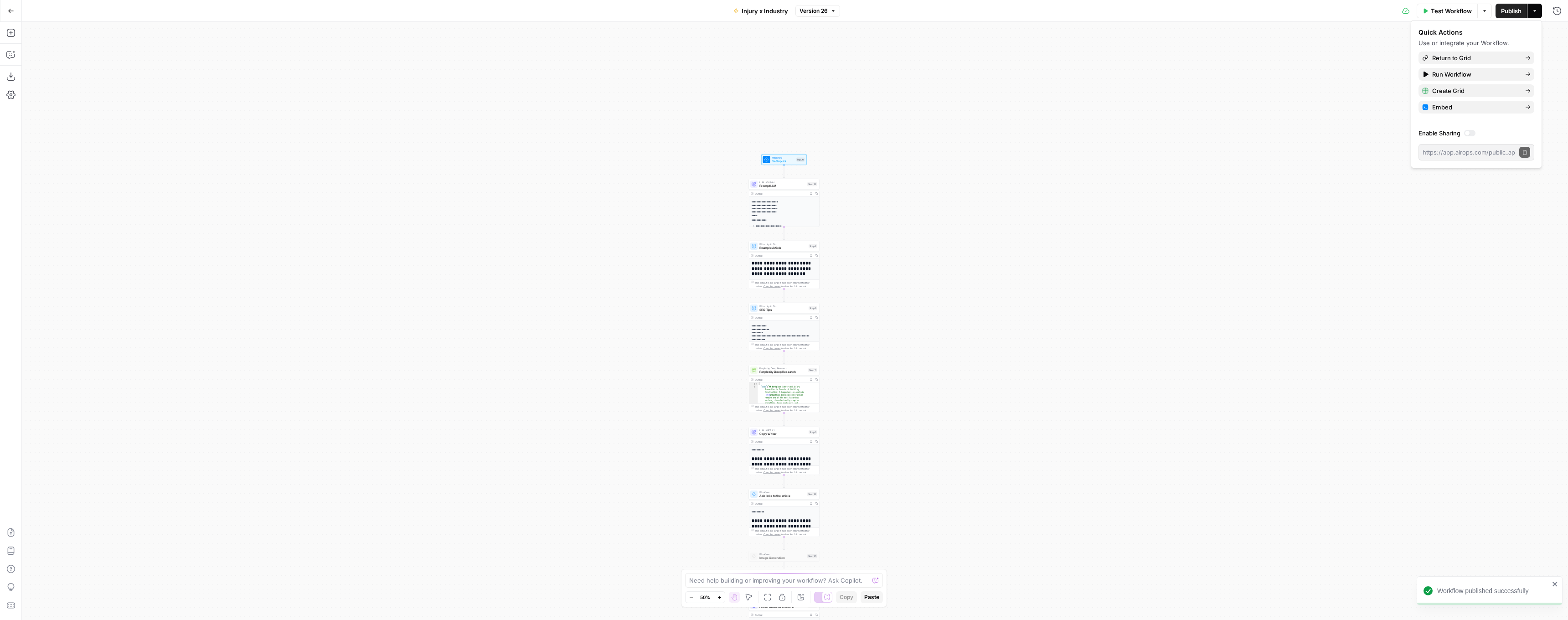 click on "Version 26" at bounding box center [818, 11] 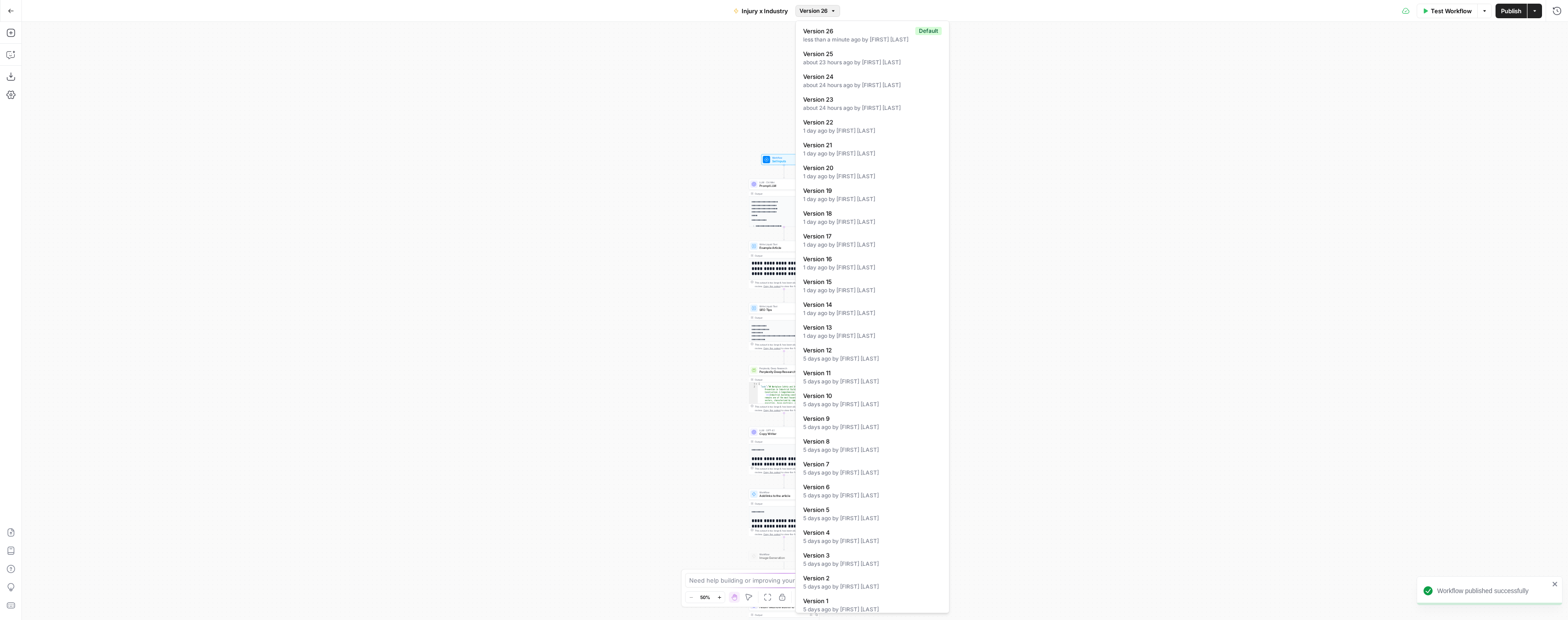 click on "**********" at bounding box center (795, 321) 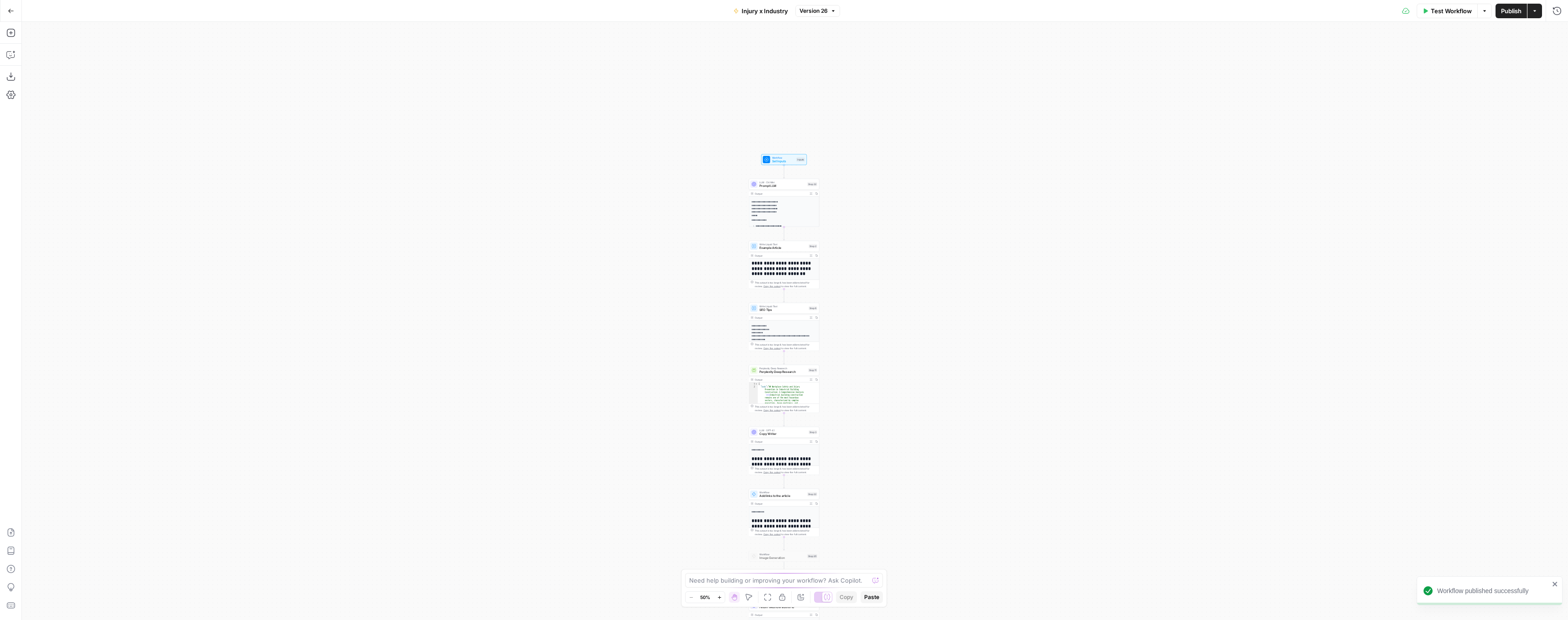 click on "Go Back" at bounding box center [11, 11] 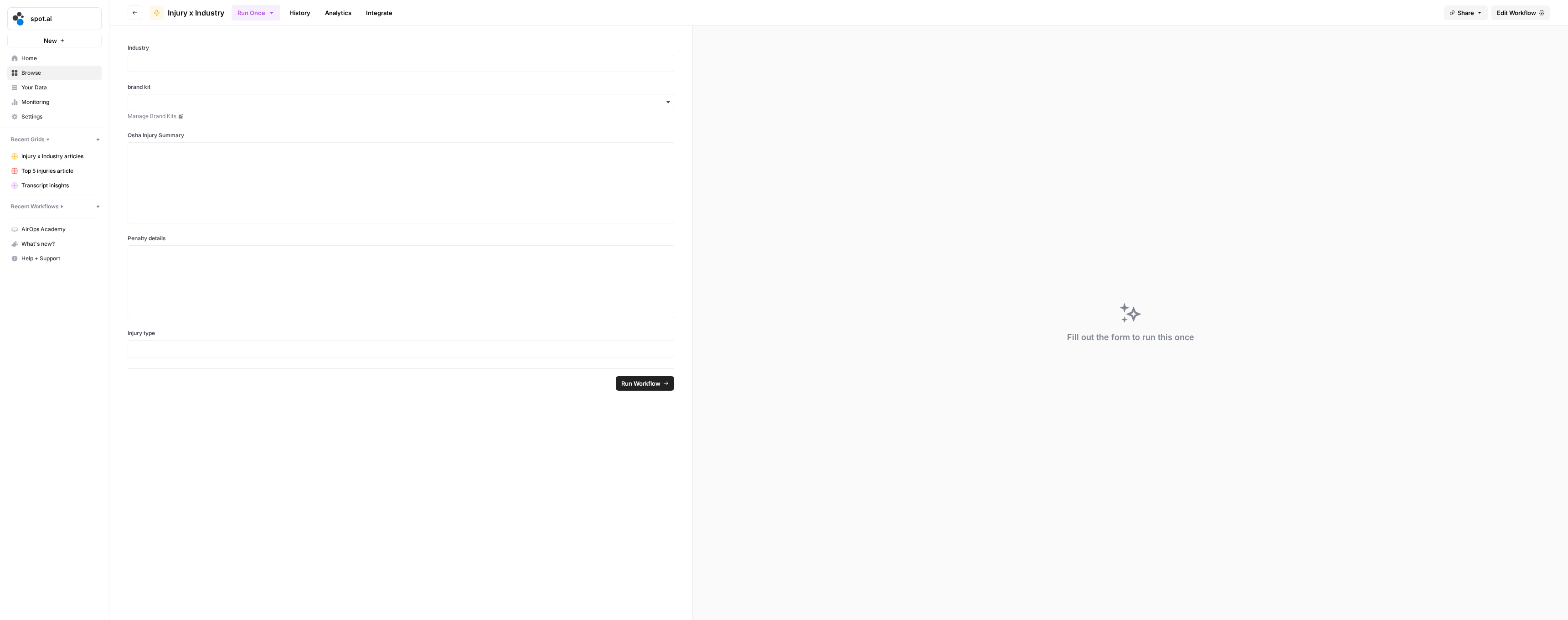 click on "Go back Injury x Industry Run Once History Analytics Integrate Share Edit Workflow" at bounding box center [839, 13] 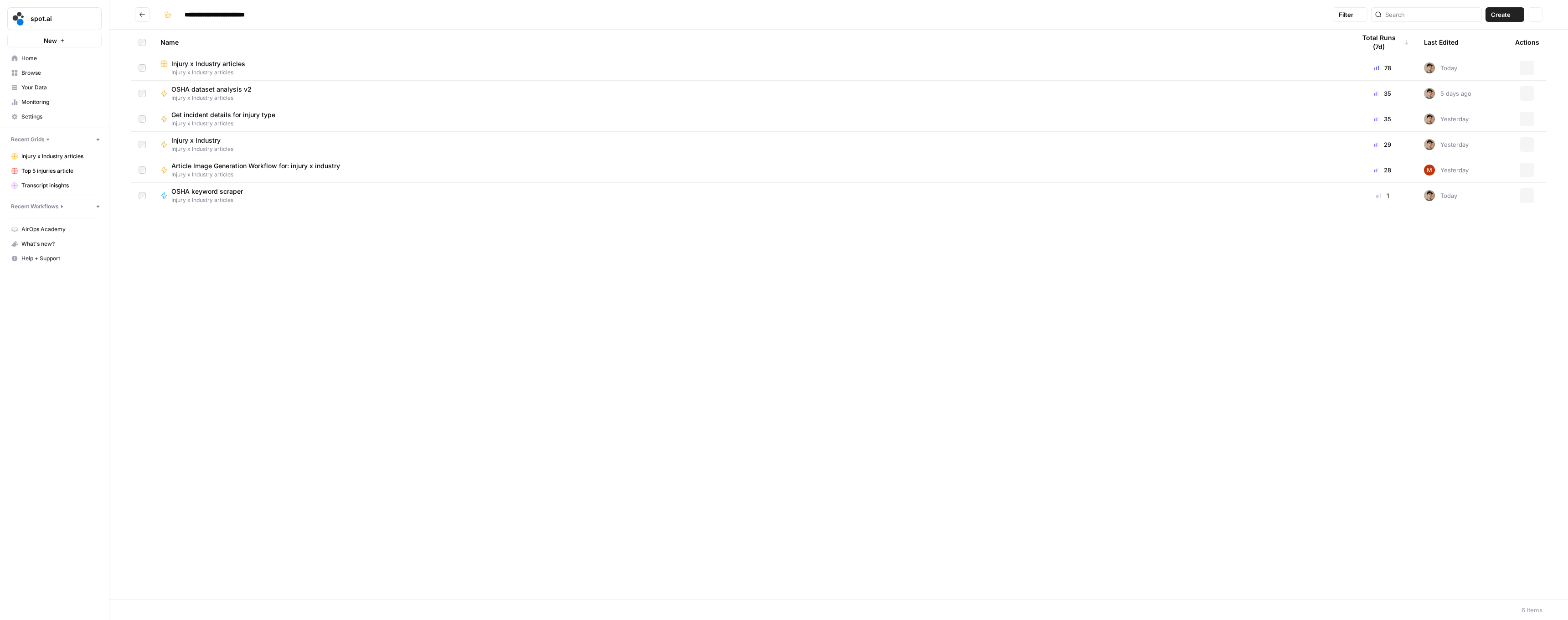 type on "**********" 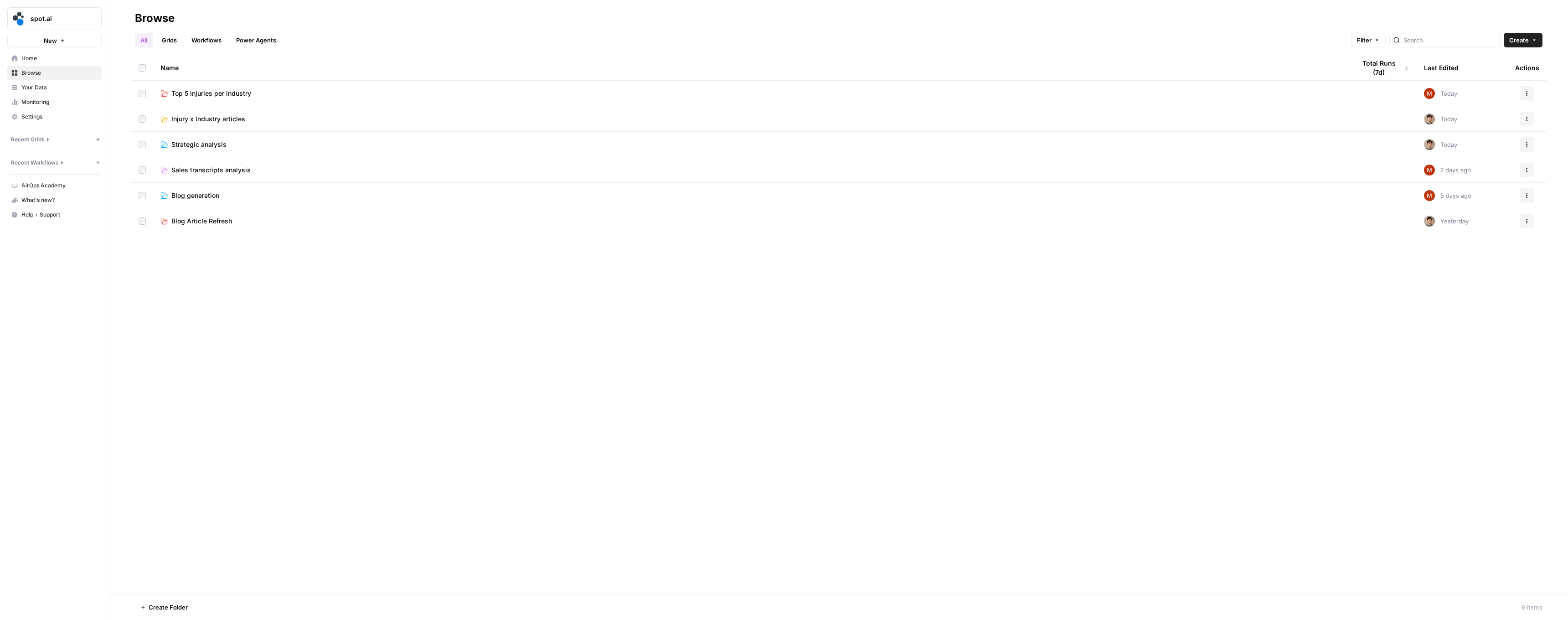 scroll, scrollTop: 0, scrollLeft: 0, axis: both 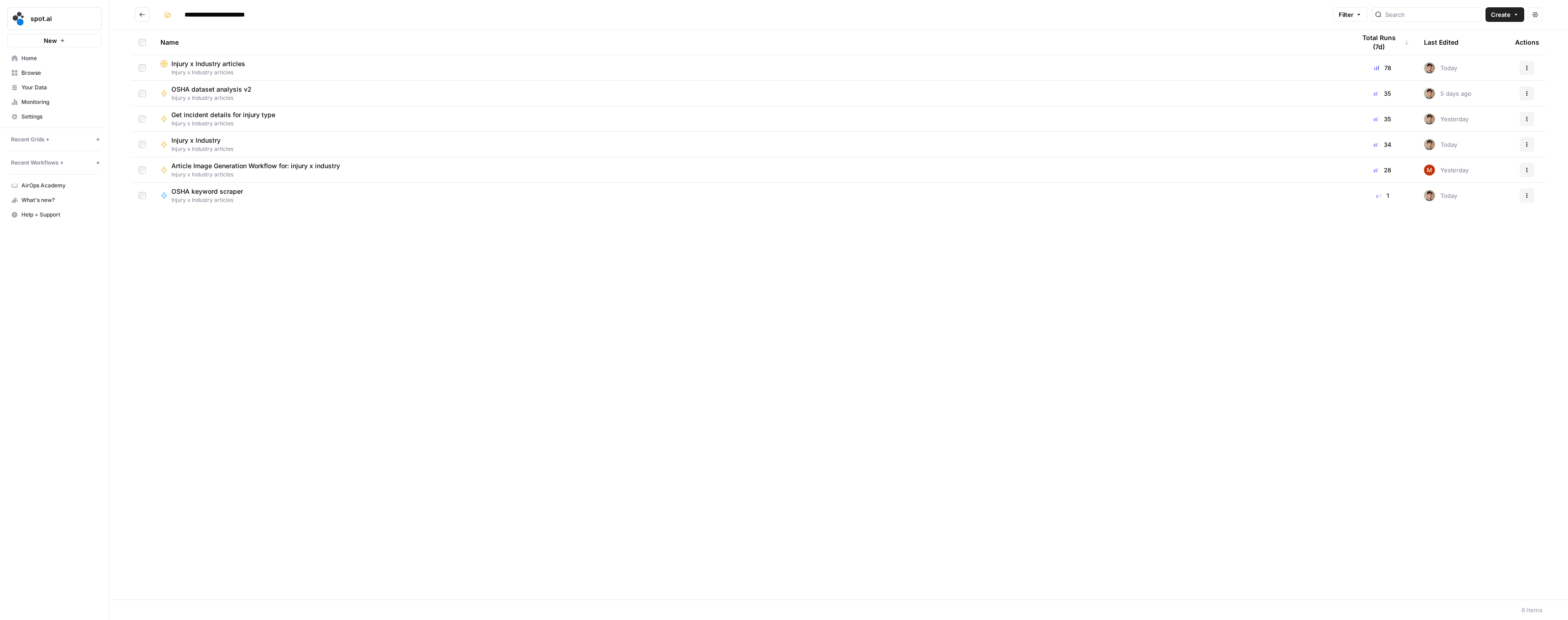 click on "Get incident details for injury type" at bounding box center [223, 115] 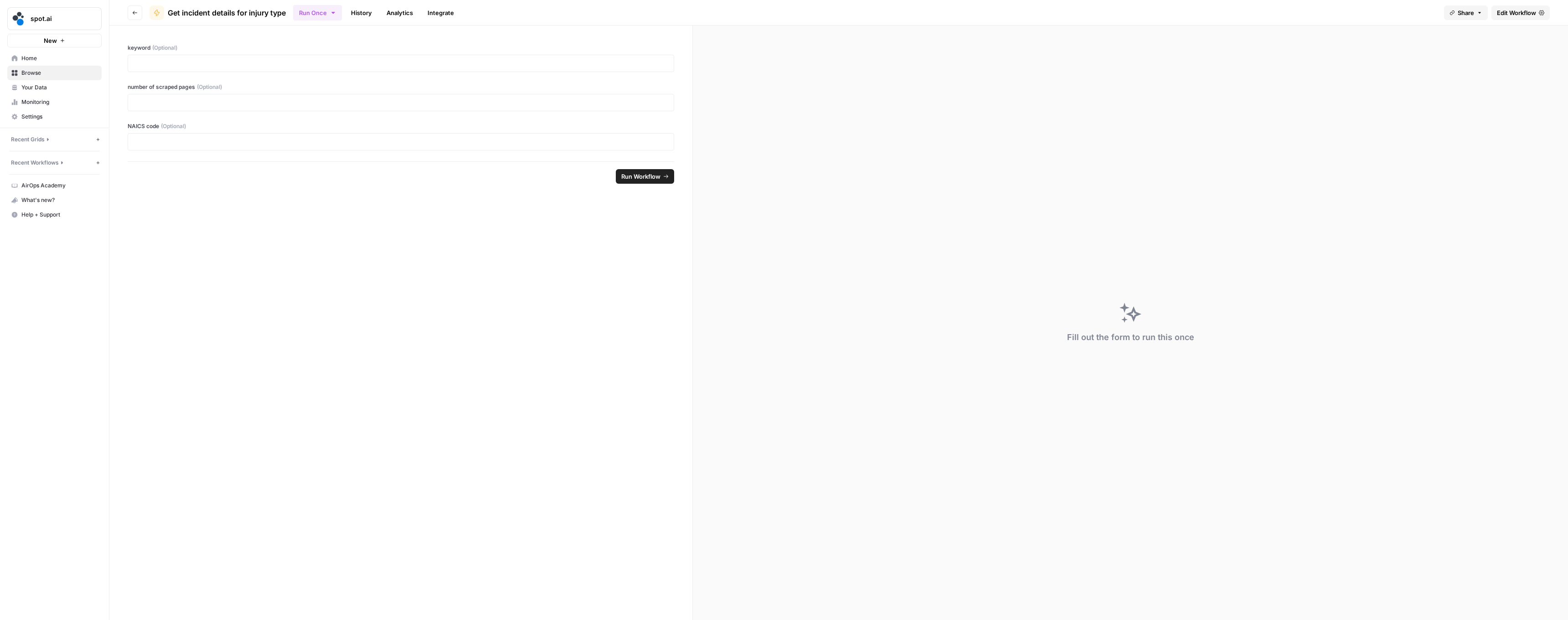 click on "Edit Workflow" at bounding box center (1516, 13) 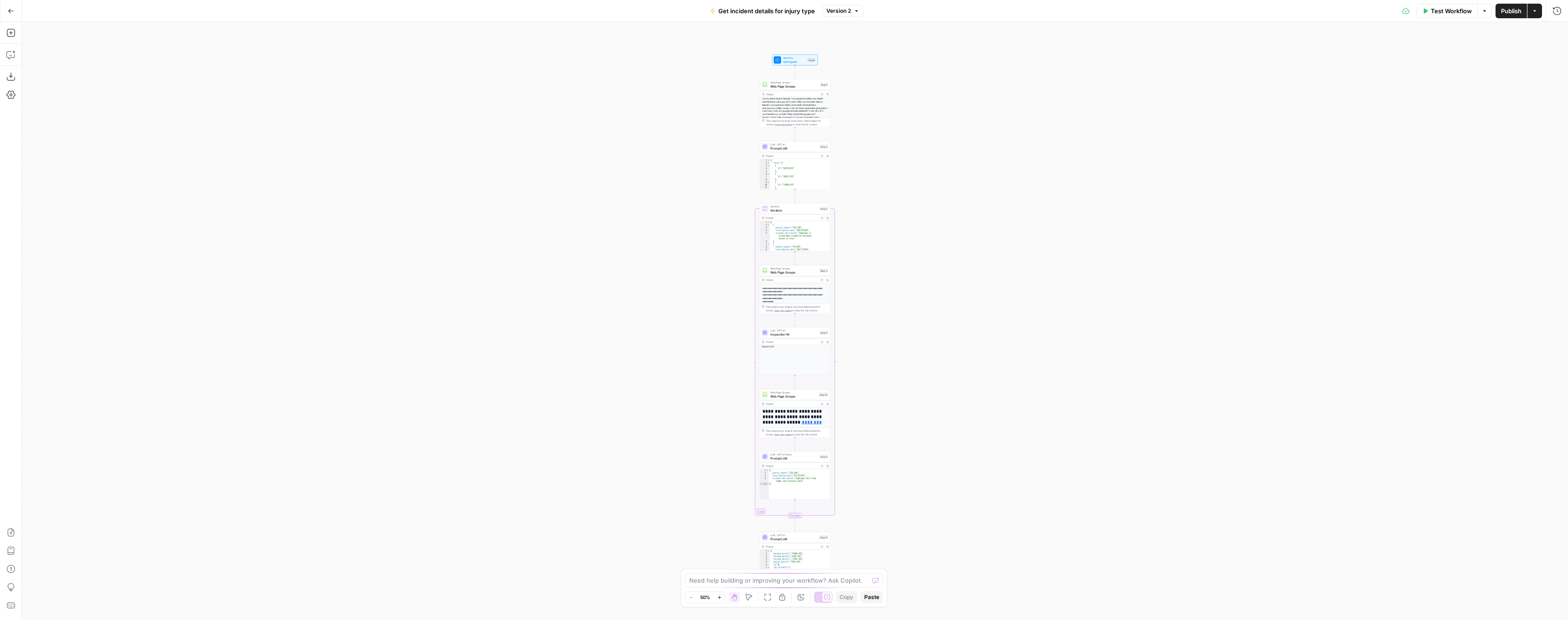drag, startPoint x: 876, startPoint y: 99, endPoint x: 876, endPoint y: 108, distance: 9 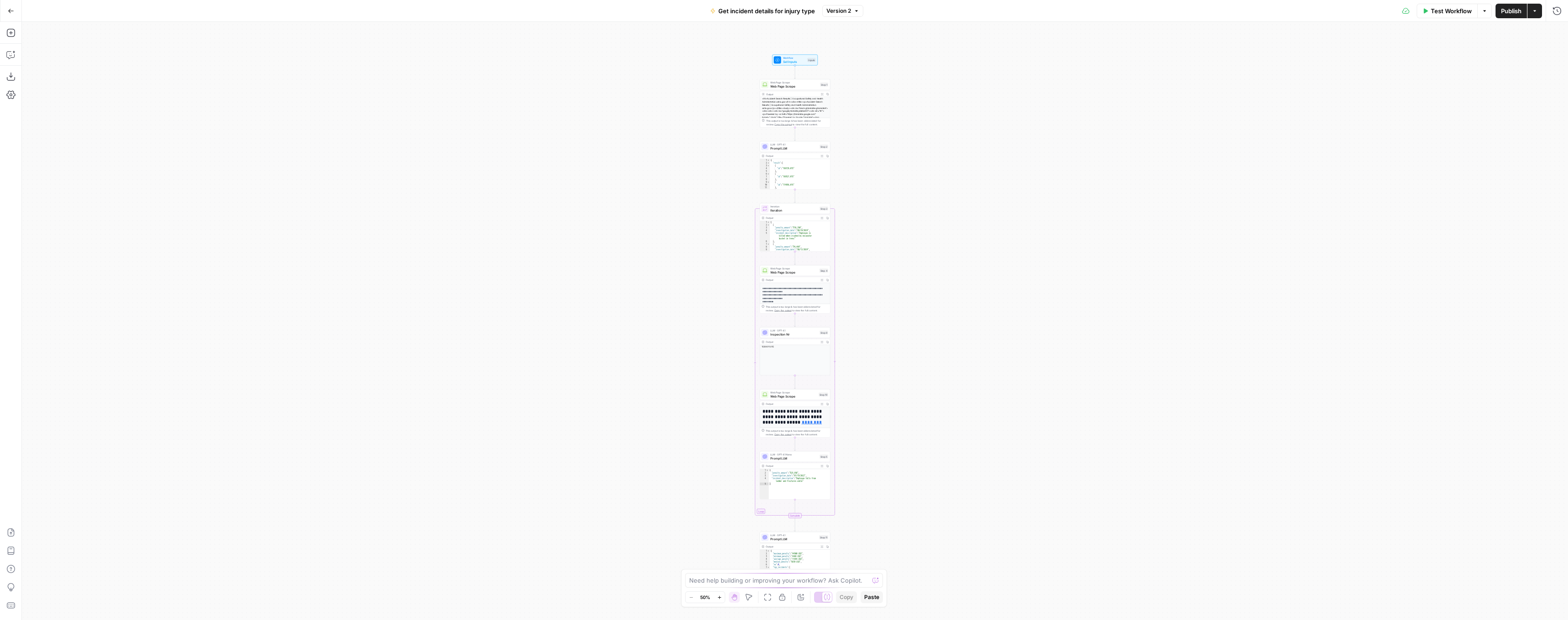 click 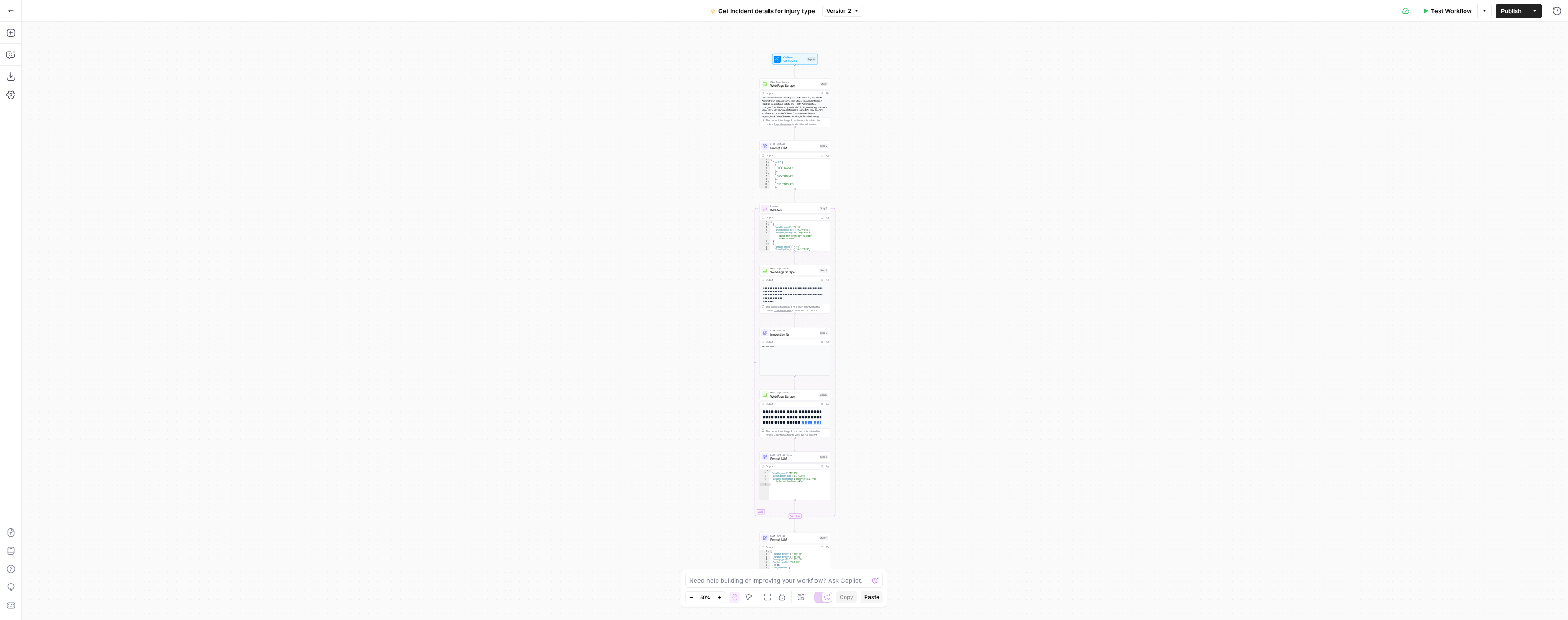 click 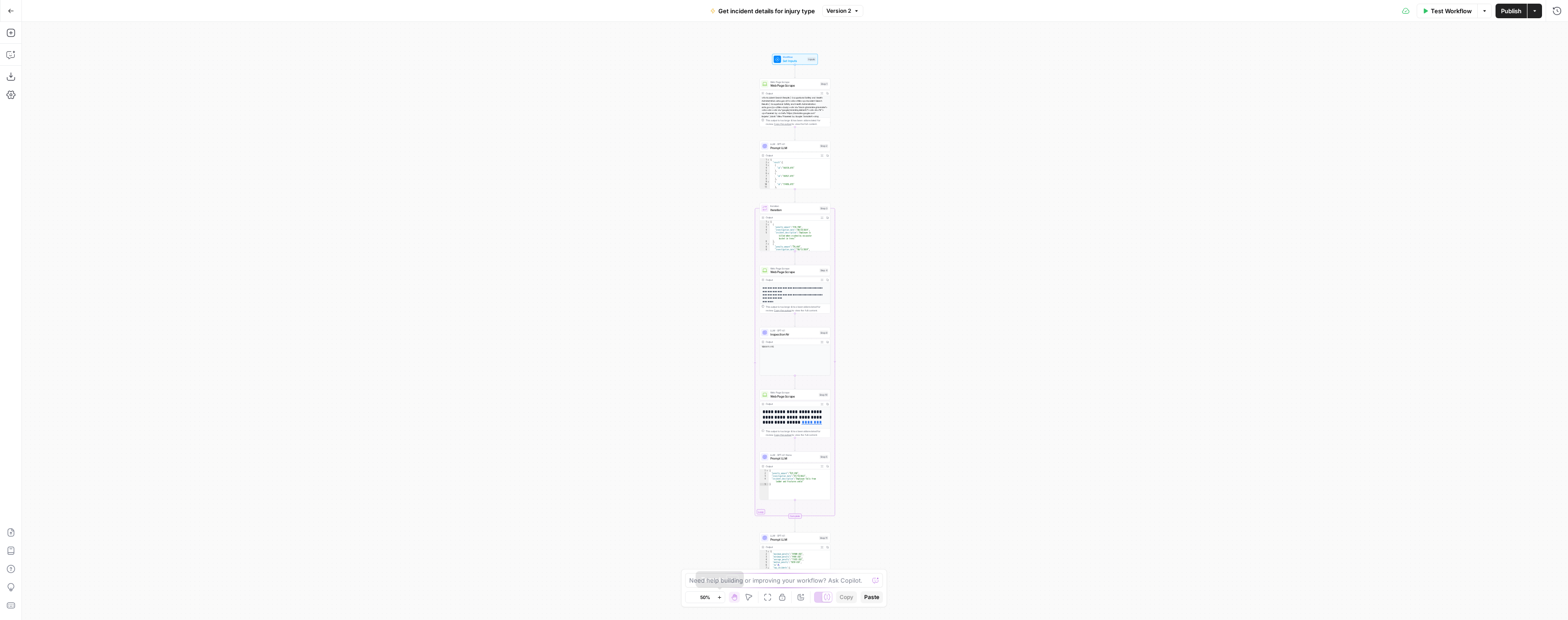 click 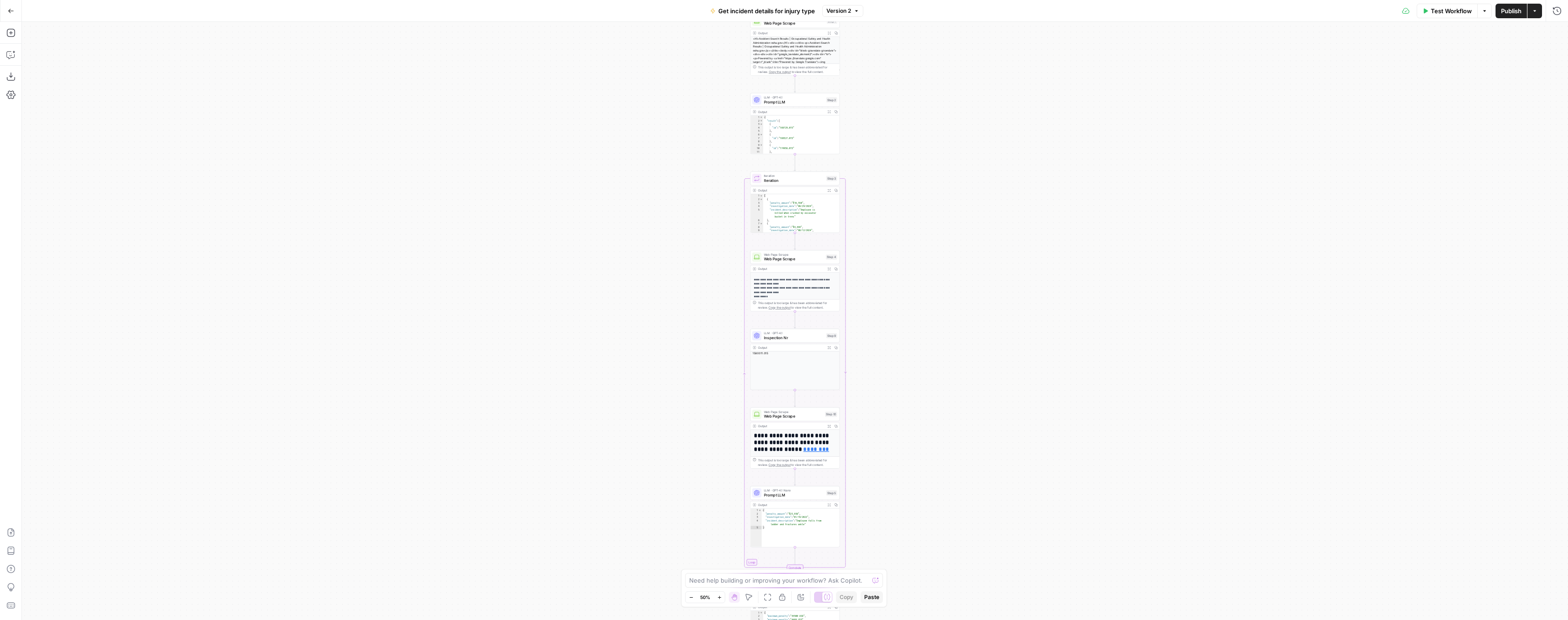 click 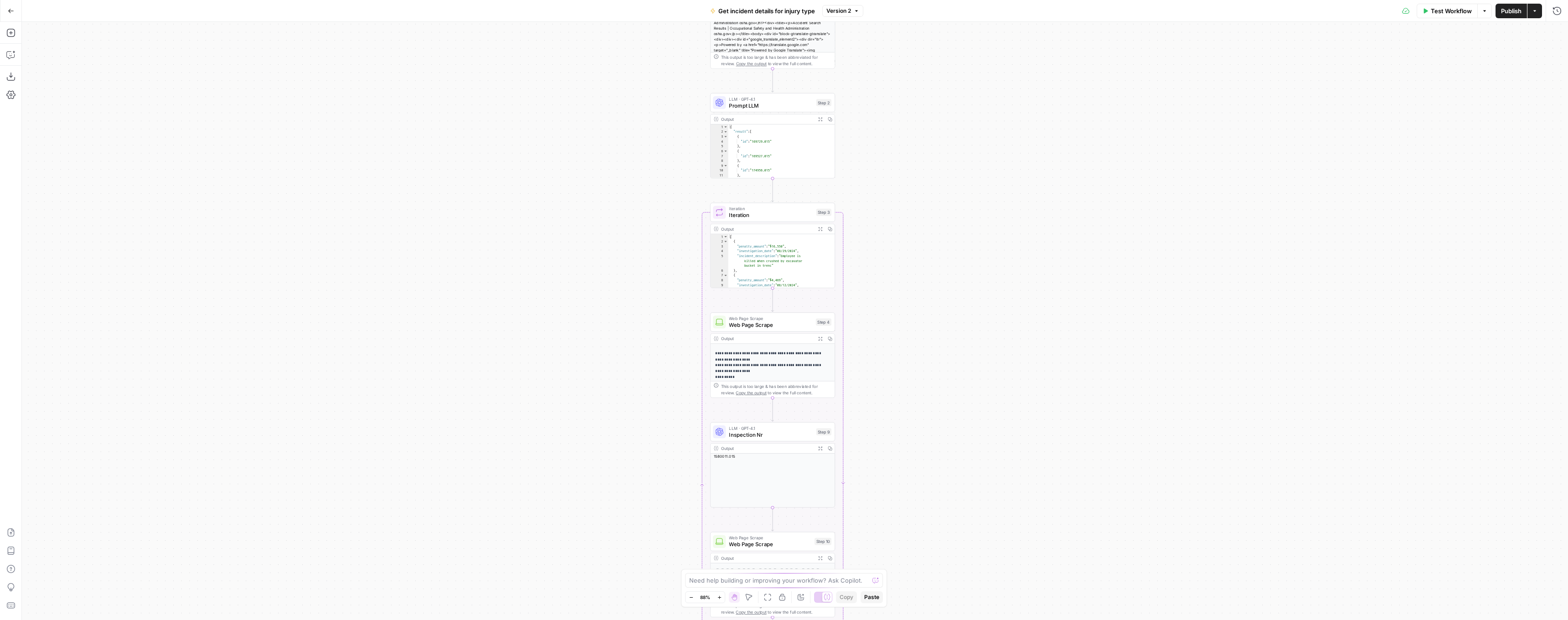 drag, startPoint x: 967, startPoint y: 234, endPoint x: 938, endPoint y: 387, distance: 155.72412 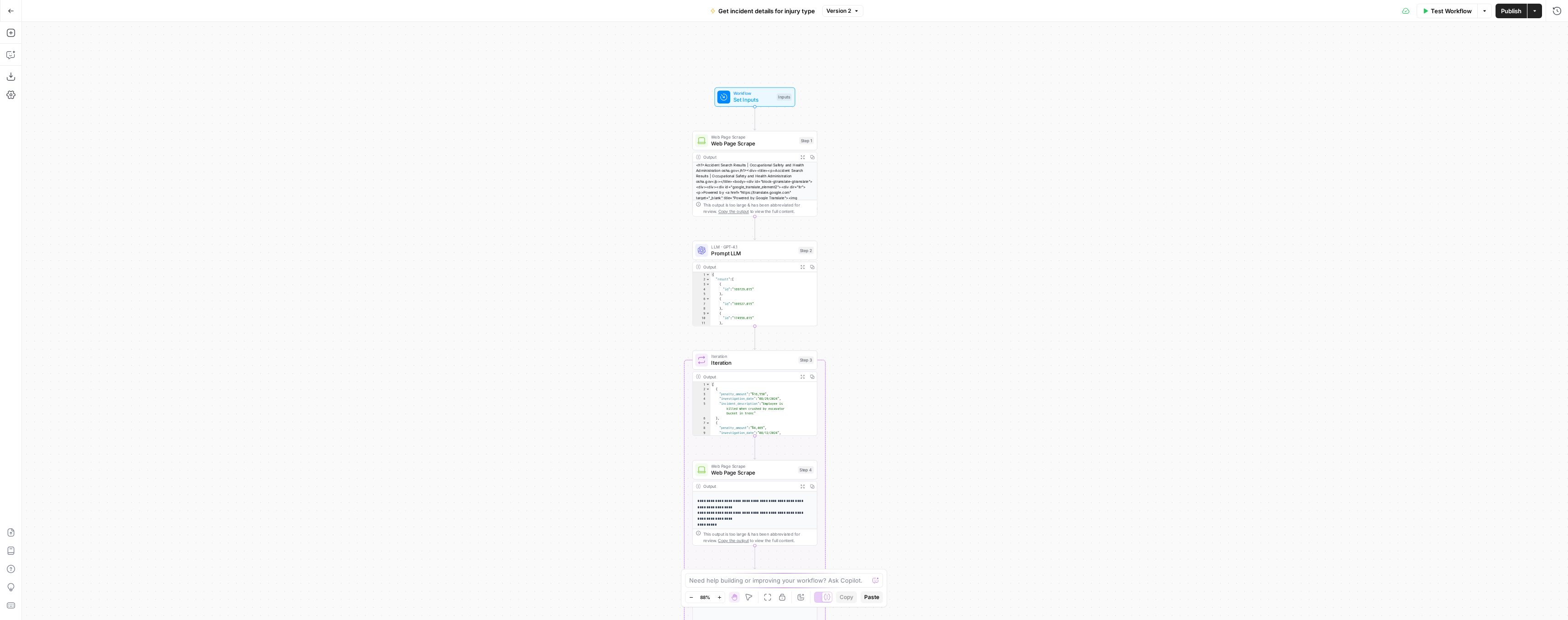 drag, startPoint x: 918, startPoint y: 197, endPoint x: 888, endPoint y: 264, distance: 73.40981 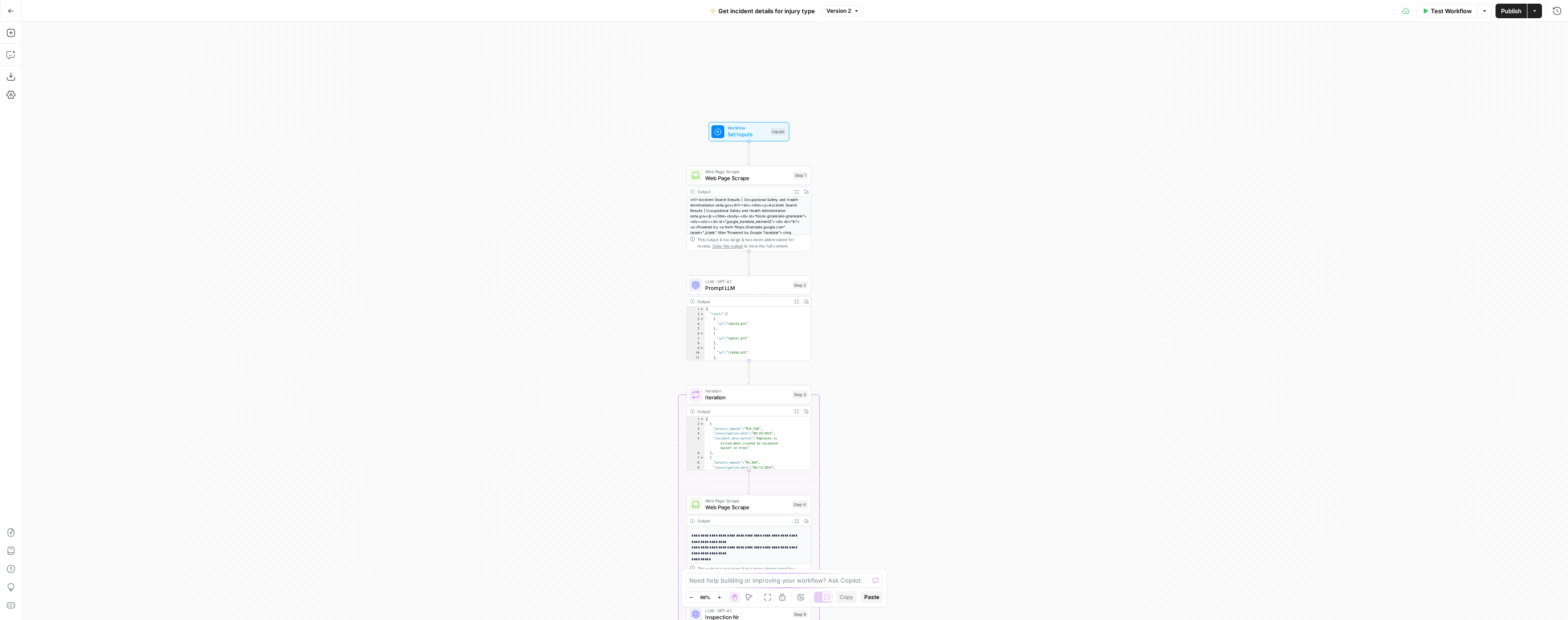 click on "Workflow Set Inputs Inputs Web Page Scrape Web Page Scrape Step 1 Output Expand Output Copy This output is too large & has been abbreviated for review.   Copy the output   to view the full content. LLM · GPT-4.1 Prompt LLM Step 2 Output Expand Output Copy 1 2 3 4 5 6 7 8 9 10 11 12 13 {    "result" :  [      {         "id" :  "169729.015"      } ,      {         "id" :  "169527.015"      } ,      {         "id" :  "174956.015"      } ,      {         "id" :  "160487.015"     XXXXXXXXXXXXXXXXXXXXXXXXXXXXXXXXXXXXXXXXXXXXXXXXXXXXXXXXXXXXXXXXXXXXXXXXXXXXXXXXXXXXXXXXXXXXXXXXXXXXXXXXXXXXXXXXXXXXXXXXXXXXXXXXXXXXXXXXXXXXXXXXXXXXXXXXXXXXXXXXXXXXXXXXXXXXXXXXXXXXXXXXXXXXXXXXXXXXXXXXXXXXXXXXXXXXXXXXXXXXXXXXXXXXXXXXXXXXXXXXXXXXXXXXXXXXXXXXXXXXXXXXXXXXXXXXXXXXXXXXXXXXXXXXXXXXXXXXXXXXXXXXXXXXXXXXXXXXXXXXXXXXXXXXXXXXXXXXXXXXXXXXXXXXXXXXXXXXXXXXXXXXXXXXXXXXXXXXXXXXXXXXXXXXXXXXXXXXXXXXXXXXXXXXXXXXXXXXXXXXXXXXXXXXXXXXXXXXXXXXXXXXXXXXXXXXXXXXXXXXXXXXXXXXXXXXXXXXXXXXXXXXXXXXXXXXXXXXXXXXXXXXXXXXXXXX Loop Iteration Iteration 1 2" at bounding box center (795, 321) 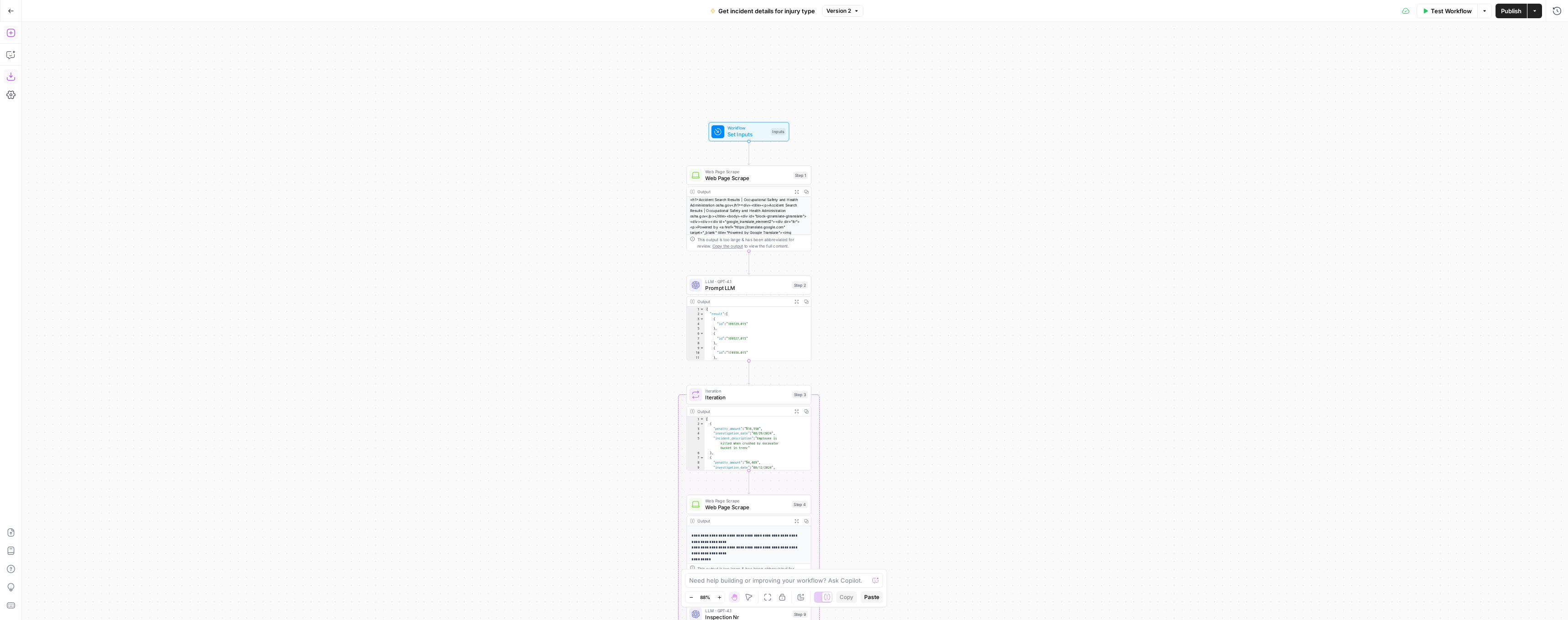 click 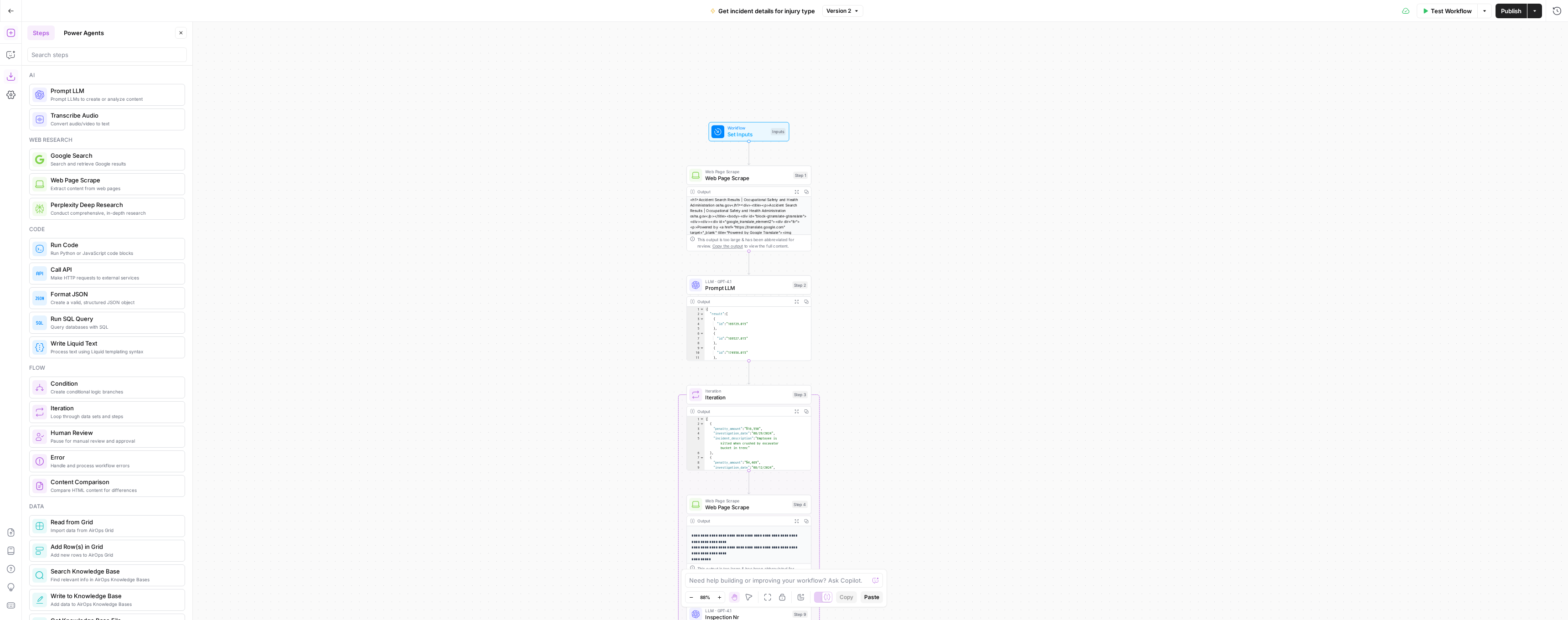 click on "Prompt LLM" at bounding box center [114, 91] 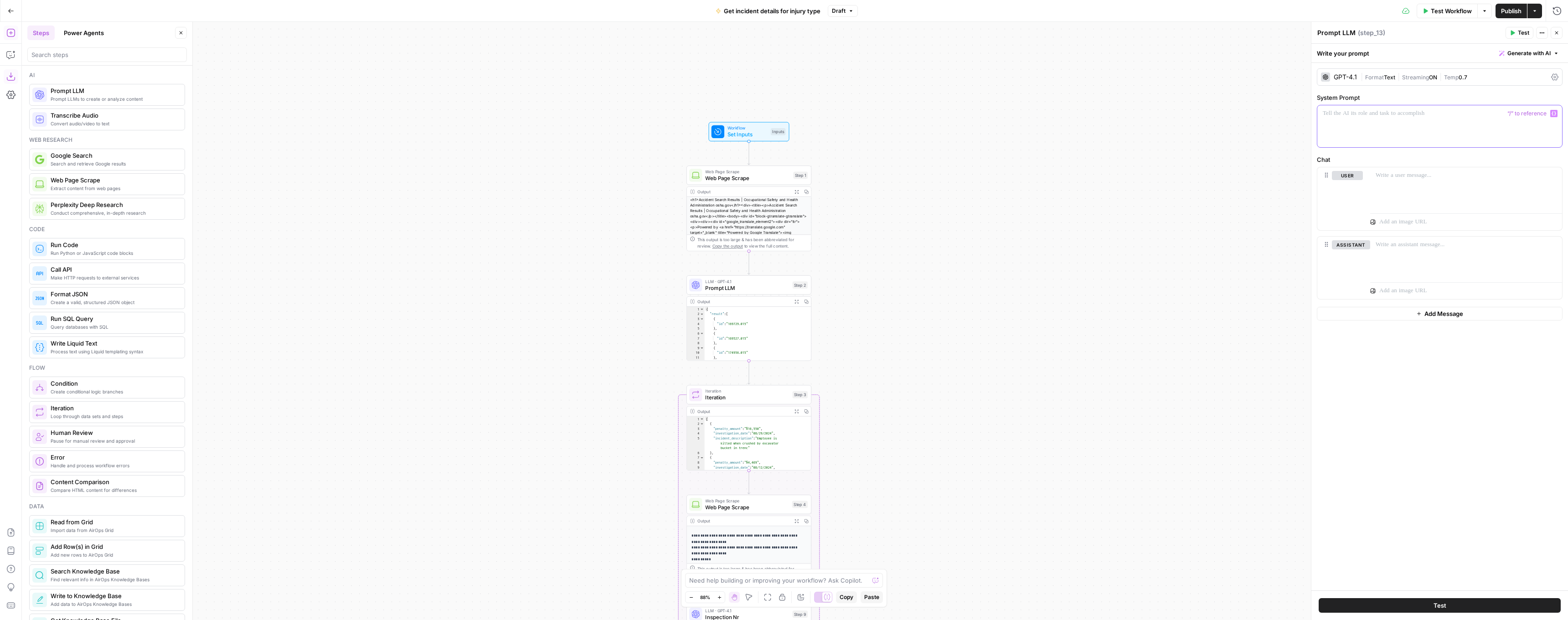 click at bounding box center (1439, 126) 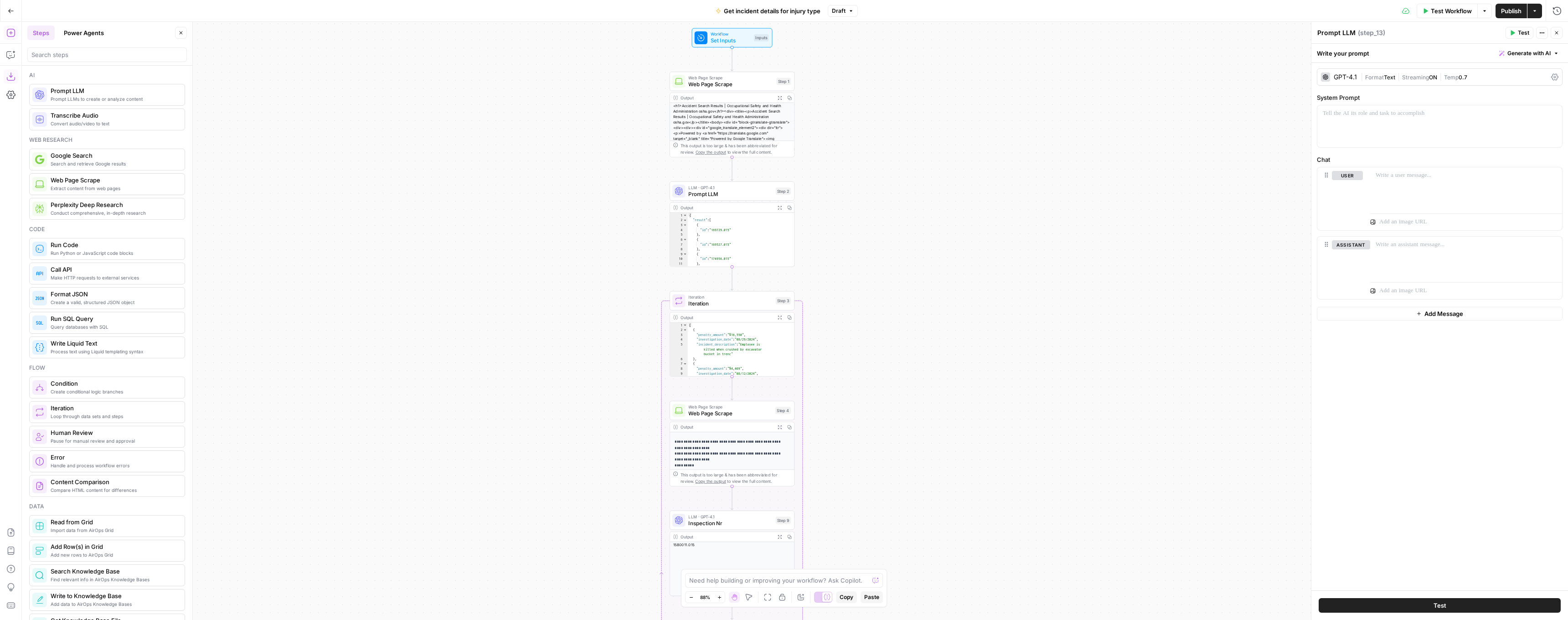 drag, startPoint x: 937, startPoint y: 332, endPoint x: 914, endPoint y: 185, distance: 148.7884 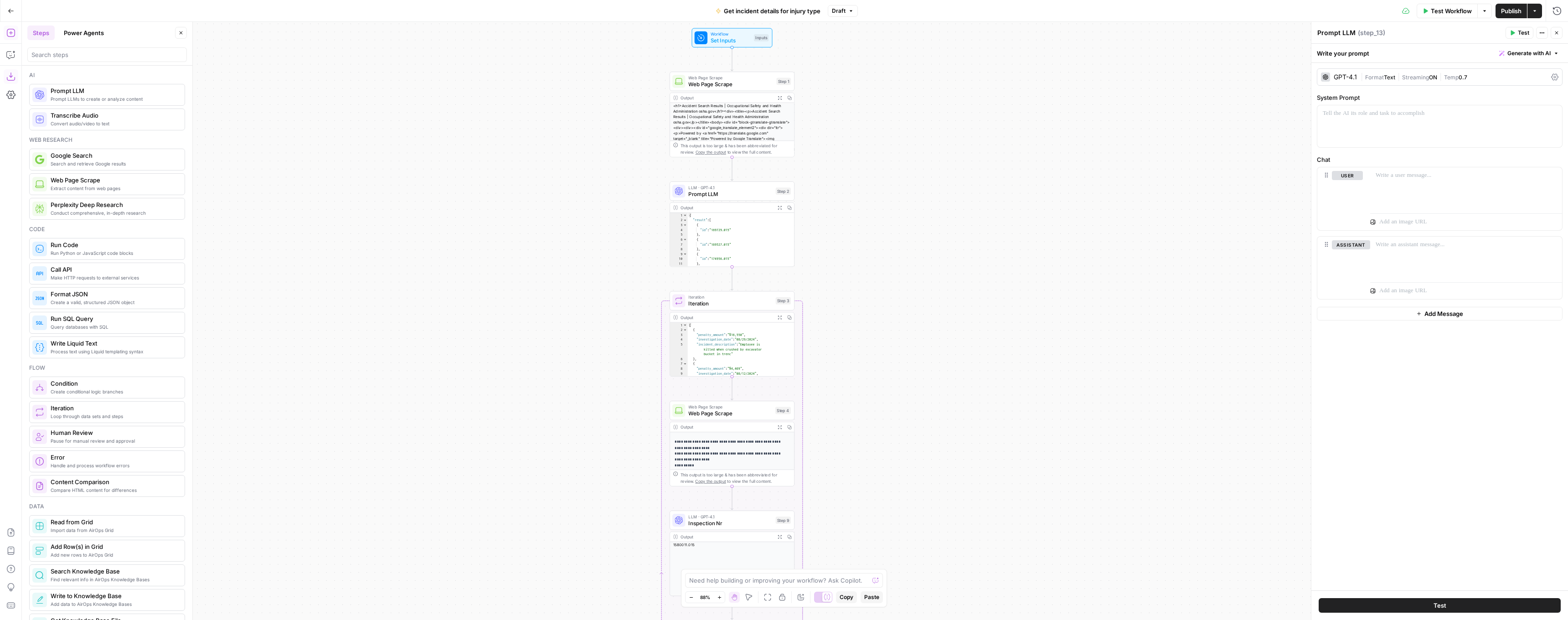 click on "Workflow Set Inputs Inputs Web Page Scrape Web Page Scrape Step 1 Output Expand Output Copy This output is too large & has been abbreviated for review.   Copy the output   to view the full content. LLM · GPT-4.1 Prompt LLM Step 2 Output Expand Output Copy 1 2 3 4 5 6 7 8 9 10 11 12 13 {    "result" :  [      {         "id" :  "169729.015"      } ,      {         "id" :  "169527.015"      } ,      {         "id" :  "174956.015"      } ,      {         "id" :  "160487.015"     XXXXXXXXXXXXXXXXXXXXXXXXXXXXXXXXXXXXXXXXXXXXXXXXXXXXXXXXXXXXXXXXXXXXXXXXXXXXXXXXXXXXXXXXXXXXXXXXXXXXXXXXXXXXXXXXXXXXXXXXXXXXXXXXXXXXXXXXXXXXXXXXXXXXXXXXXXXXXXXXXXXXXXXXXXXXXXXXXXXXXXXXXXXXXXXXXXXXXXXXXXXXXXXXXXXXXXXXXXXXXXXXXXXXXXXXXXXXXXXXXXXXXXXXXXXXXXXXXXXXXXXXXXXXXXXXXXXXXXXXXXXXXXXXXXXXXXXXXXXXXXXXXXXXXXXXXXXXXXXXXXXXXXXXXXXXXXXXXXXXXXXXXXXXXXXXXXXXXXXXXXXXXXXXXXXXXXXXXXXXXXXXXXXXXXXXXXXXXXXXXXXXXXXXXXXXXXXXXXXXXXXXXXXXXXXXXXXXXXXXXXXXXXXXXXXXXXXXXXXXXXXXXXXXXXXXXXXXXXXXXXXXXXXXXXXXXXXXXXXXXXXXXXXXXXXX Loop Iteration Iteration 1 2" at bounding box center (795, 321) 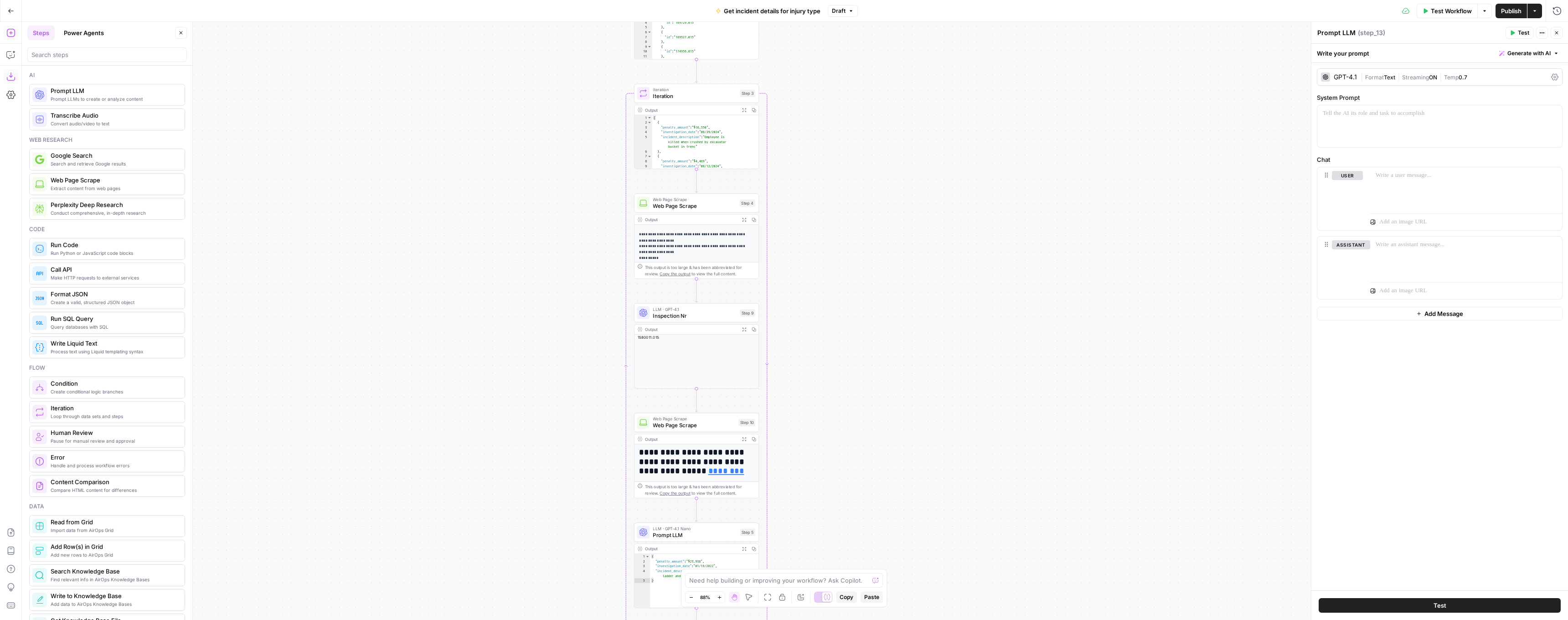 drag, startPoint x: 913, startPoint y: 294, endPoint x: 898, endPoint y: 195, distance: 100.12992 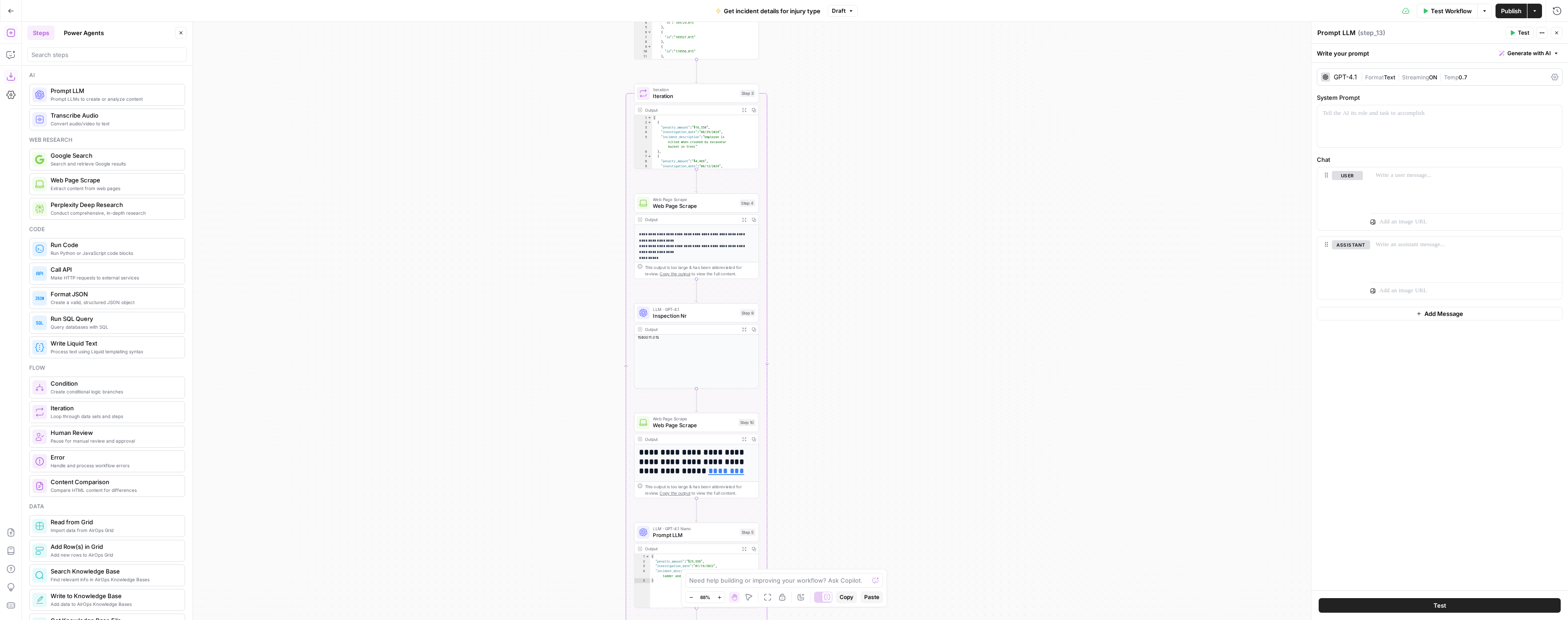 click on "Workflow Set Inputs Inputs Web Page Scrape Web Page Scrape Step 1 Output Expand Output Copy This output is too large & has been abbreviated for review.   Copy the output   to view the full content. LLM · GPT-4.1 Prompt LLM Step 2 Output Expand Output Copy 1 2 3 4 5 6 7 8 9 10 11 12 13 {    "result" :  [      {         "id" :  "169729.015"      } ,      {         "id" :  "169527.015"      } ,      {         "id" :  "174956.015"      } ,      {         "id" :  "160487.015"     XXXXXXXXXXXXXXXXXXXXXXXXXXXXXXXXXXXXXXXXXXXXXXXXXXXXXXXXXXXXXXXXXXXXXXXXXXXXXXXXXXXXXXXXXXXXXXXXXXXXXXXXXXXXXXXXXXXXXXXXXXXXXXXXXXXXXXXXXXXXXXXXXXXXXXXXXXXXXXXXXXXXXXXXXXXXXXXXXXXXXXXXXXXXXXXXXXXXXXXXXXXXXXXXXXXXXXXXXXXXXXXXXXXXXXXXXXXXXXXXXXXXXXXXXXXXXXXXXXXXXXXXXXXXXXXXXXXXXXXXXXXXXXXXXXXXXXXXXXXXXXXXXXXXXXXXXXXXXXXXXXXXXXXXXXXXXXXXXXXXXXXXXXXXXXXXXXXXXXXXXXXXXXXXXXXXXXXXXXXXXXXXXXXXXXXXXXXXXXXXXXXXXXXXXXXXXXXXXXXXXXXXXXXXXXXXXXXXXXXXXXXXXXXXXXXXXXXXXXXXXXXXXXXXXXXXXXXXXXXXXXXXXXXXXXXXXXXXXXXXXXXXXXXXXXXX Loop Iteration Iteration 1 2" at bounding box center [795, 321] 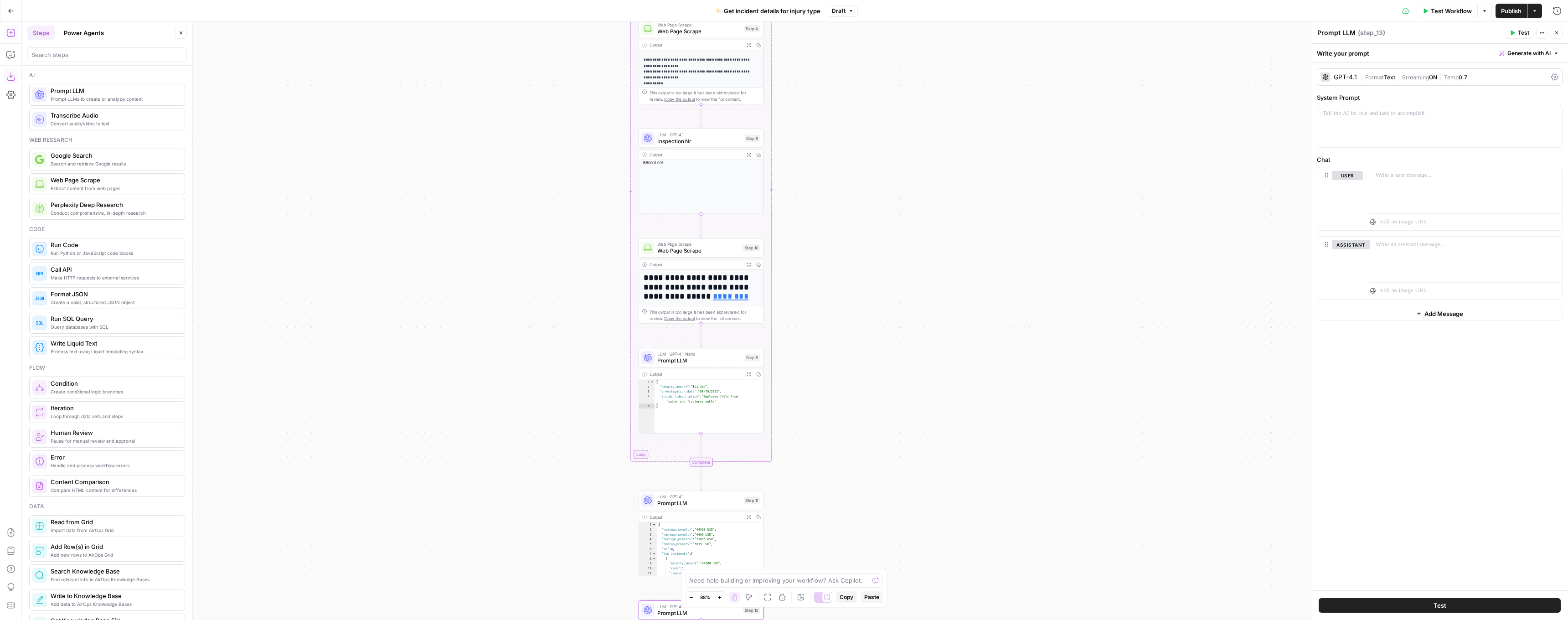 drag, startPoint x: 896, startPoint y: 321, endPoint x: 882, endPoint y: 149, distance: 172.56883 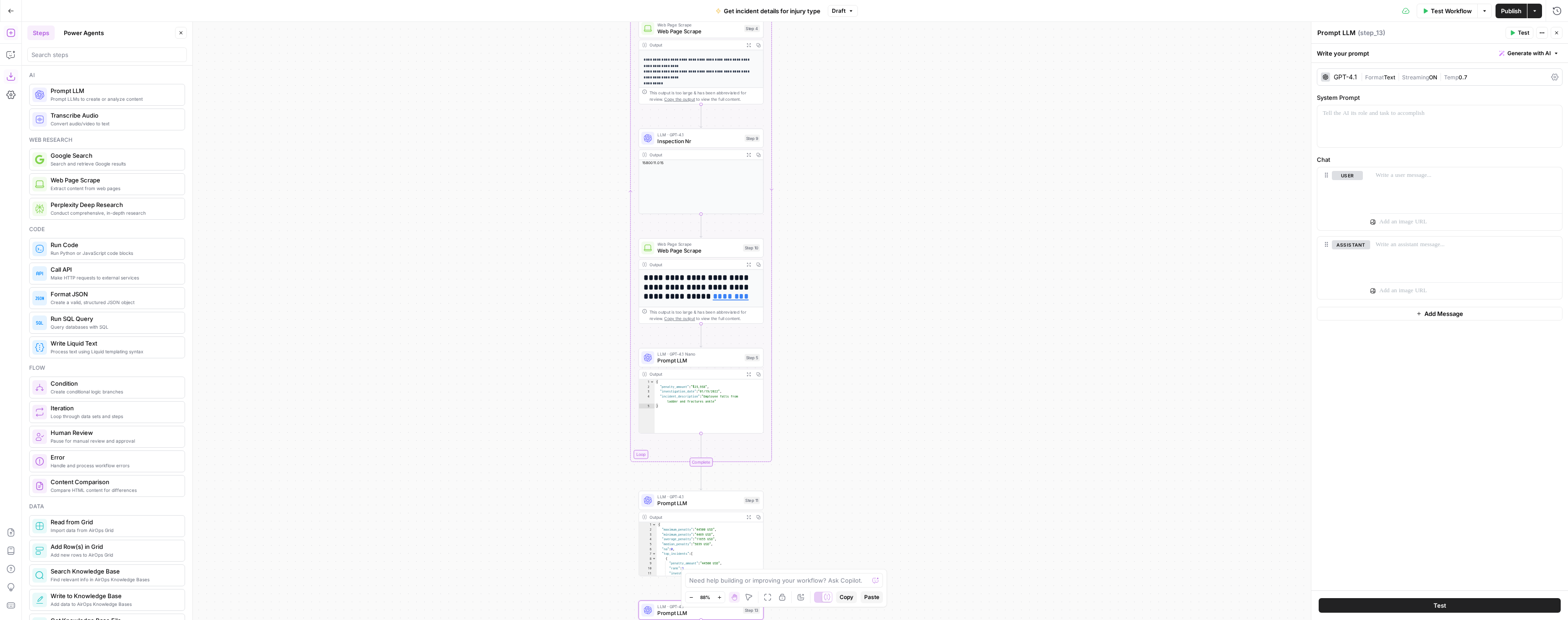 click on "Workflow Set Inputs Inputs Web Page Scrape Web Page Scrape Step 1 Output Expand Output Copy This output is too large & has been abbreviated for review.   Copy the output   to view the full content. LLM · GPT-4.1 Prompt LLM Step 2 Output Expand Output Copy 1 2 3 4 5 6 7 8 9 10 11 12 13 {    "result" :  [      {         "id" :  "169729.015"      } ,      {         "id" :  "169527.015"      } ,      {         "id" :  "174956.015"      } ,      {         "id" :  "160487.015"     XXXXXXXXXXXXXXXXXXXXXXXXXXXXXXXXXXXXXXXXXXXXXXXXXXXXXXXXXXXXXXXXXXXXXXXXXXXXXXXXXXXXXXXXXXXXXXXXXXXXXXXXXXXXXXXXXXXXXXXXXXXXXXXXXXXXXXXXXXXXXXXXXXXXXXXXXXXXXXXXXXXXXXXXXXXXXXXXXXXXXXXXXXXXXXXXXXXXXXXXXXXXXXXXXXXXXXXXXXXXXXXXXXXXXXXXXXXXXXXXXXXXXXXXXXXXXXXXXXXXXXXXXXXXXXXXXXXXXXXXXXXXXXXXXXXXXXXXXXXXXXXXXXXXXXXXXXXXXXXXXXXXXXXXXXXXXXXXXXXXXXXXXXXXXXXXXXXXXXXXXXXXXXXXXXXXXXXXXXXXXXXXXXXXXXXXXXXXXXXXXXXXXXXXXXXXXXXXXXXXXXXXXXXXXXXXXXXXXXXXXXXXXXXXXXXXXXXXXXXXXXXXXXXXXXXXXXXXXXXXXXXXXXXXXXXXXXXXXXXXXXXXXXXXXXXX Loop Iteration Iteration 1 2" at bounding box center (795, 321) 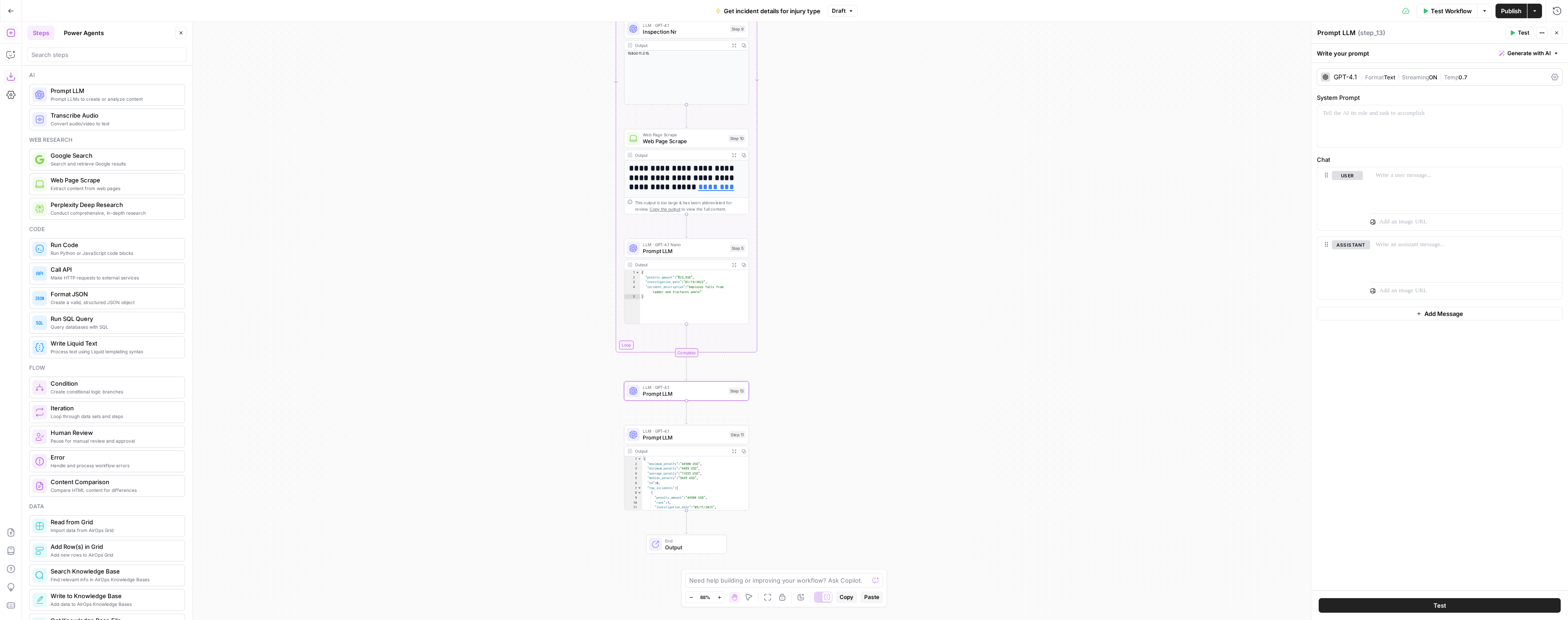 click 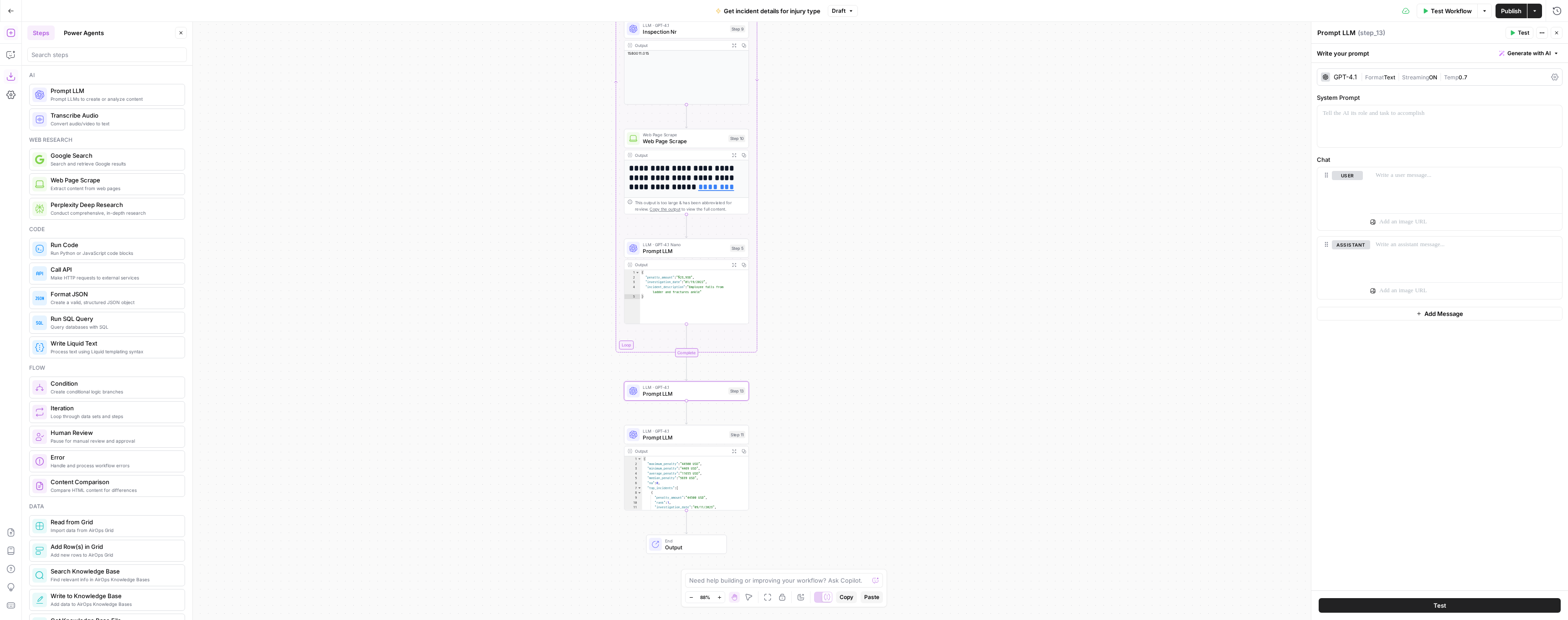 click 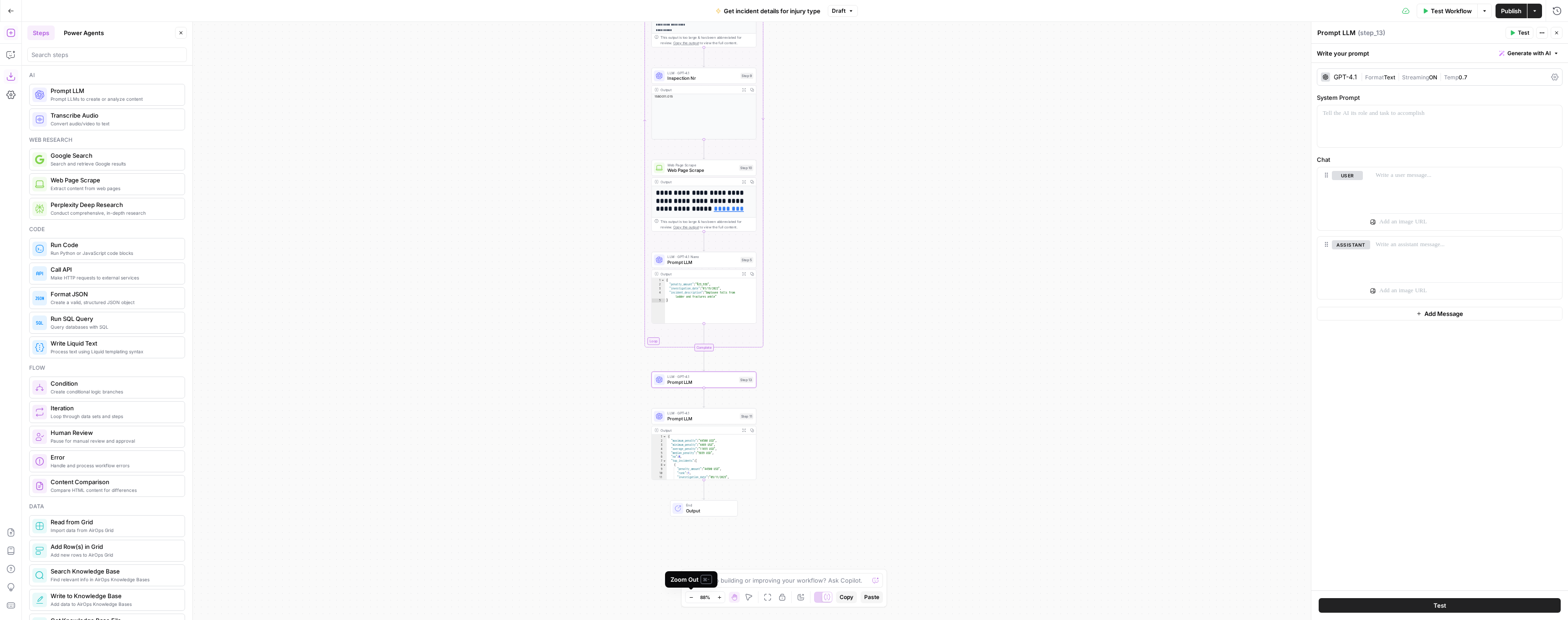 click 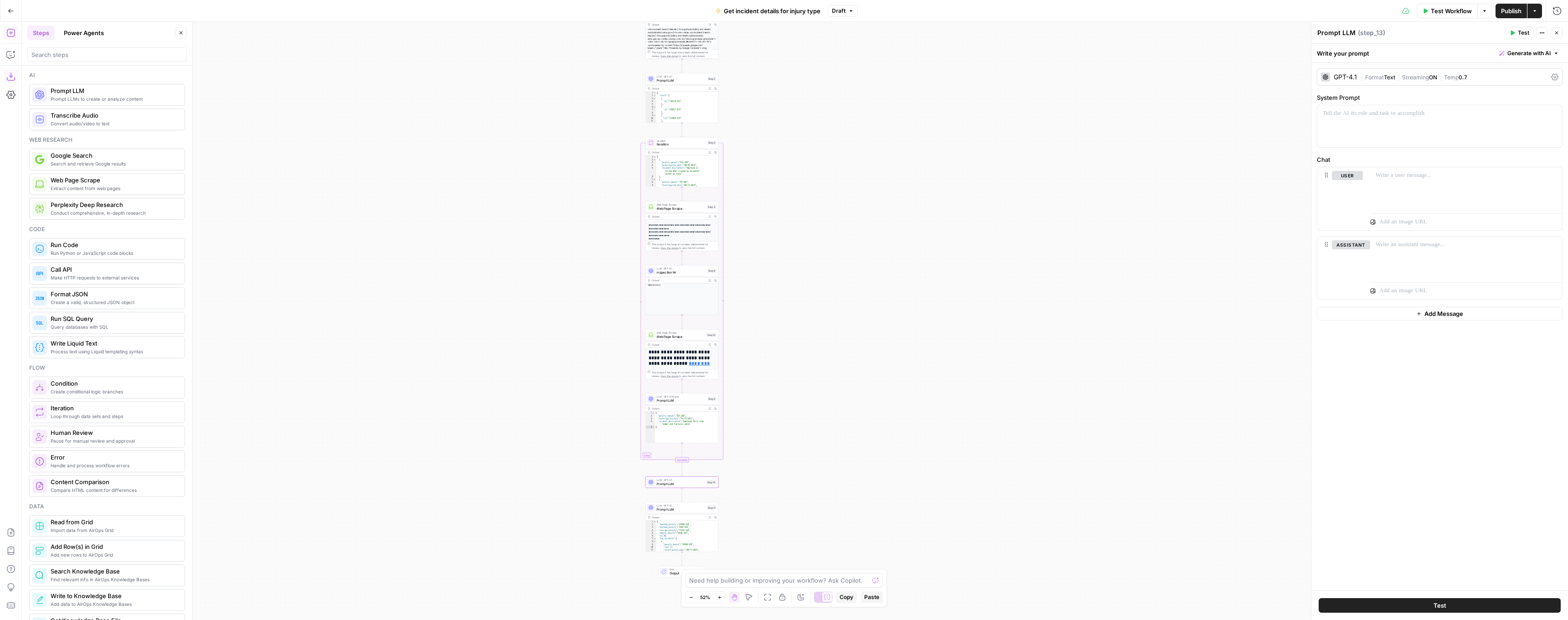 drag, startPoint x: 806, startPoint y: 321, endPoint x: 766, endPoint y: 416, distance: 103.07764 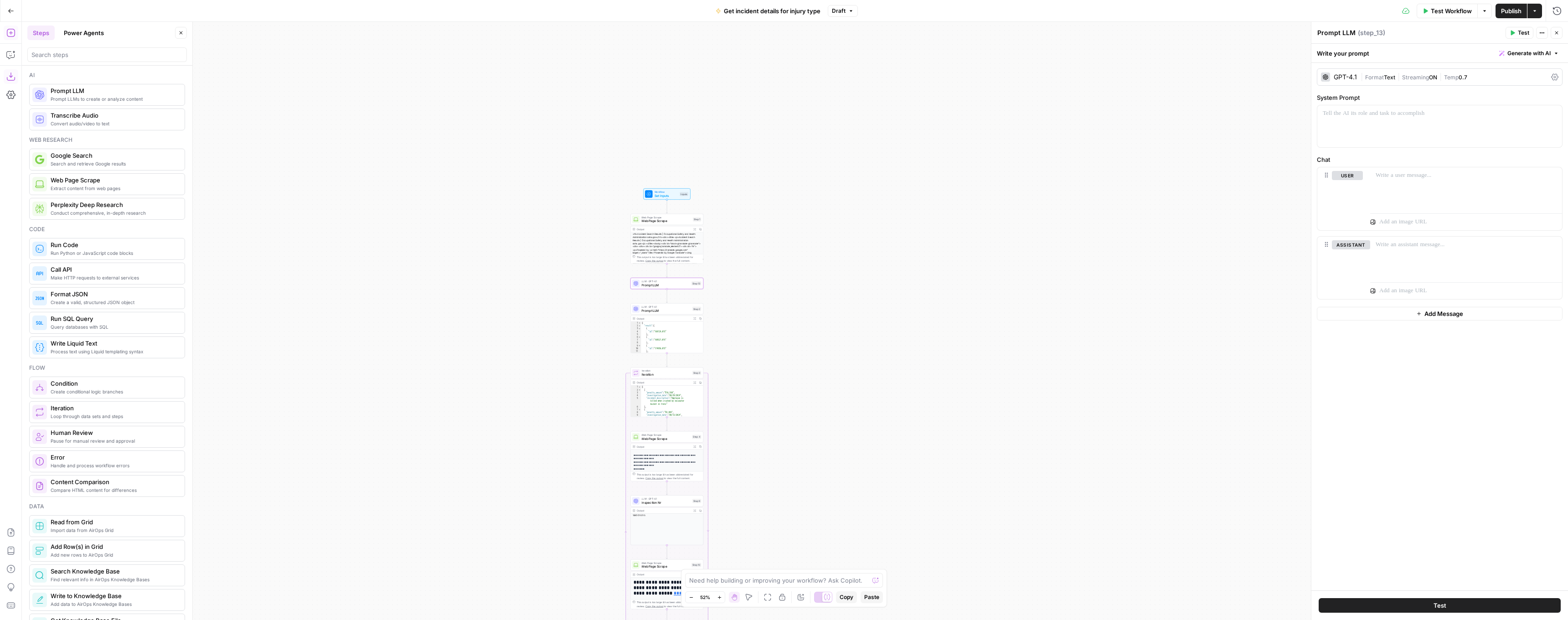 drag, startPoint x: 780, startPoint y: 82, endPoint x: 765, endPoint y: 286, distance: 204.55073 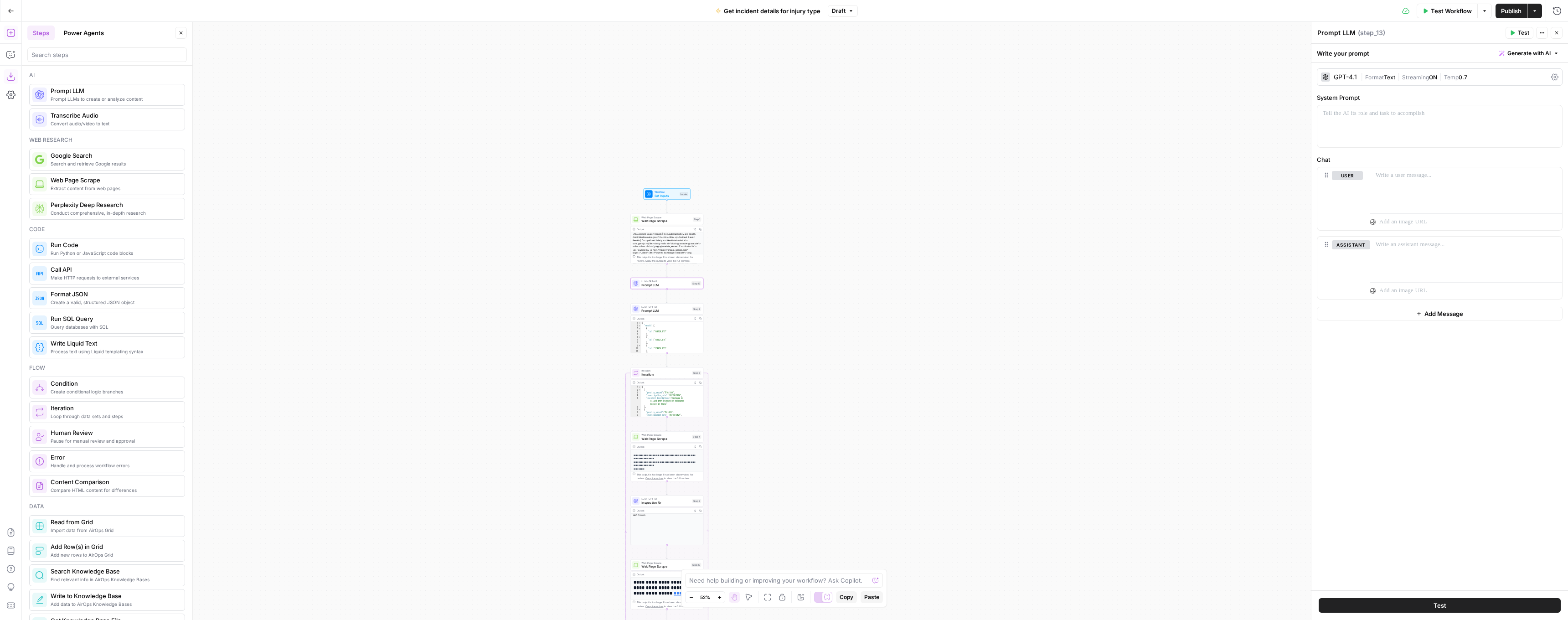 click on "Workflow Set Inputs Inputs Web Page Scrape Web Page Scrape Step 1 Output Expand Output Copy This output is too large & has been abbreviated for review.   Copy the output   to view the full content. LLM · GPT-4.1 Prompt LLM Step 13 LLM · GPT-4.1 Prompt LLM Step 2 Output Expand Output Copy 1 2 3 4 5 6 7 8 9 10 11 12 13 {    "result" :  [      {         "id" :  "169729.015"      } ,      {         "id" :  "169527.015"      } ,      {         "id" :  "174956.015"      } ,      {         "id" :  "160487.015"     Loop Iteration Iteration Step 3 Output Expand Output Copy 1 2 3 4 5 6 7 8 9 10 [    {      "penalty_amount" :  "$16,550" ,      "investigation_date" :  "08/29/2024" ,      "incident_description" :  "Employee is           killed when crushed by excavator           bucket in trenc"    } ,    {      "penalty_amount" :  "$4,469" ,      "investigation_date" :  "08/12/2024" ,      "incident_description" :  "Employee is           killed when struck in the head by           \n\n" at bounding box center [795, 321] 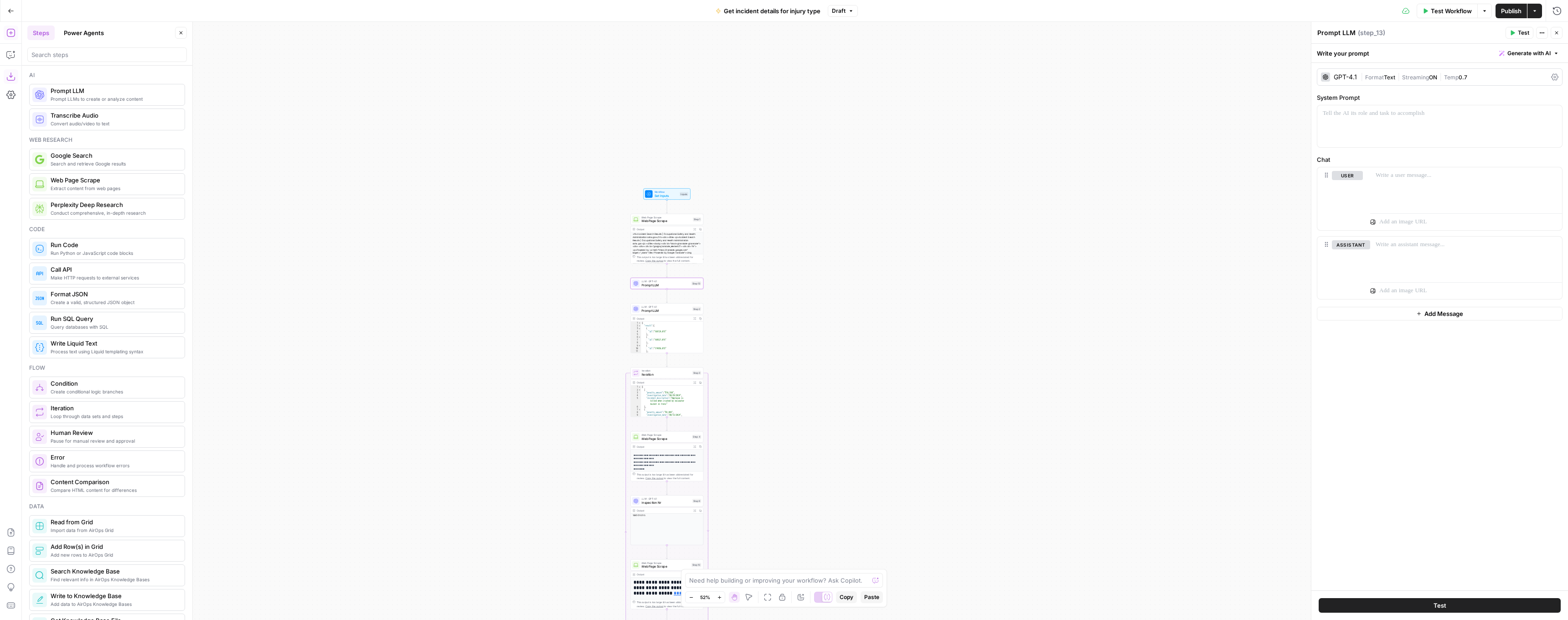 click 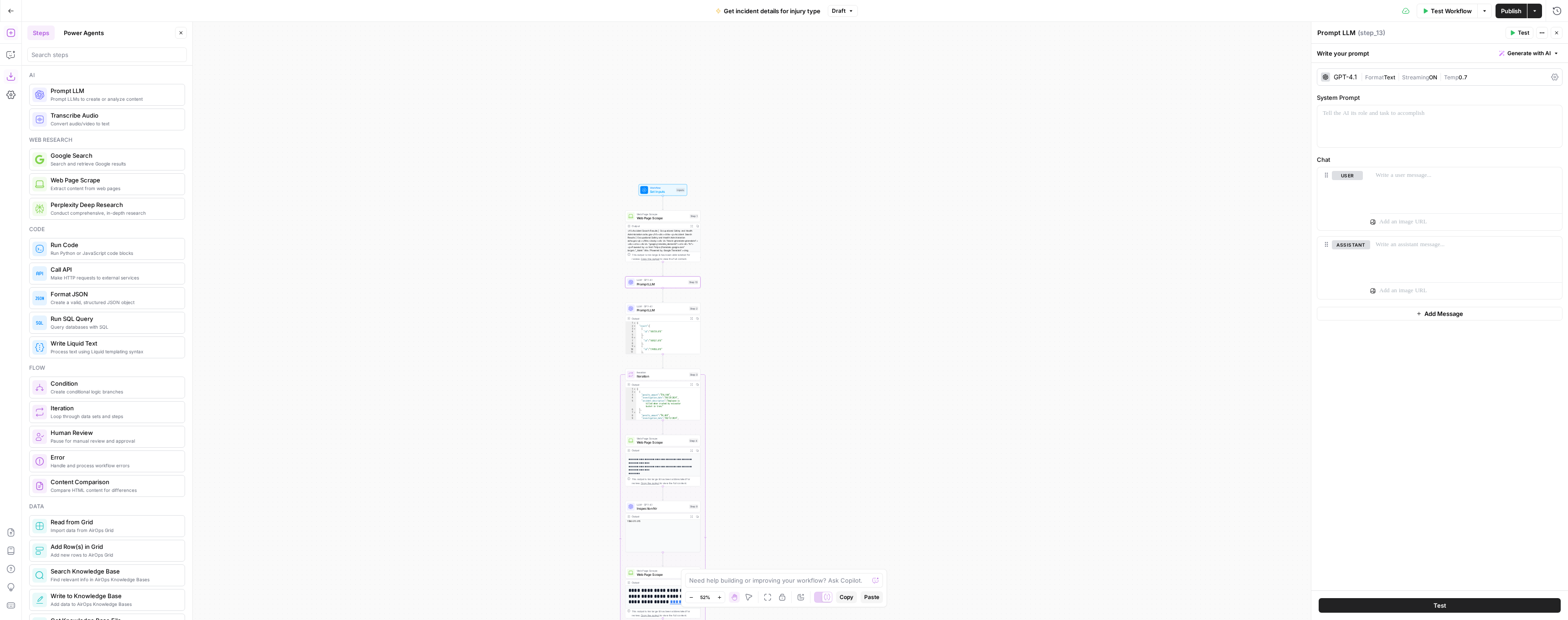 click 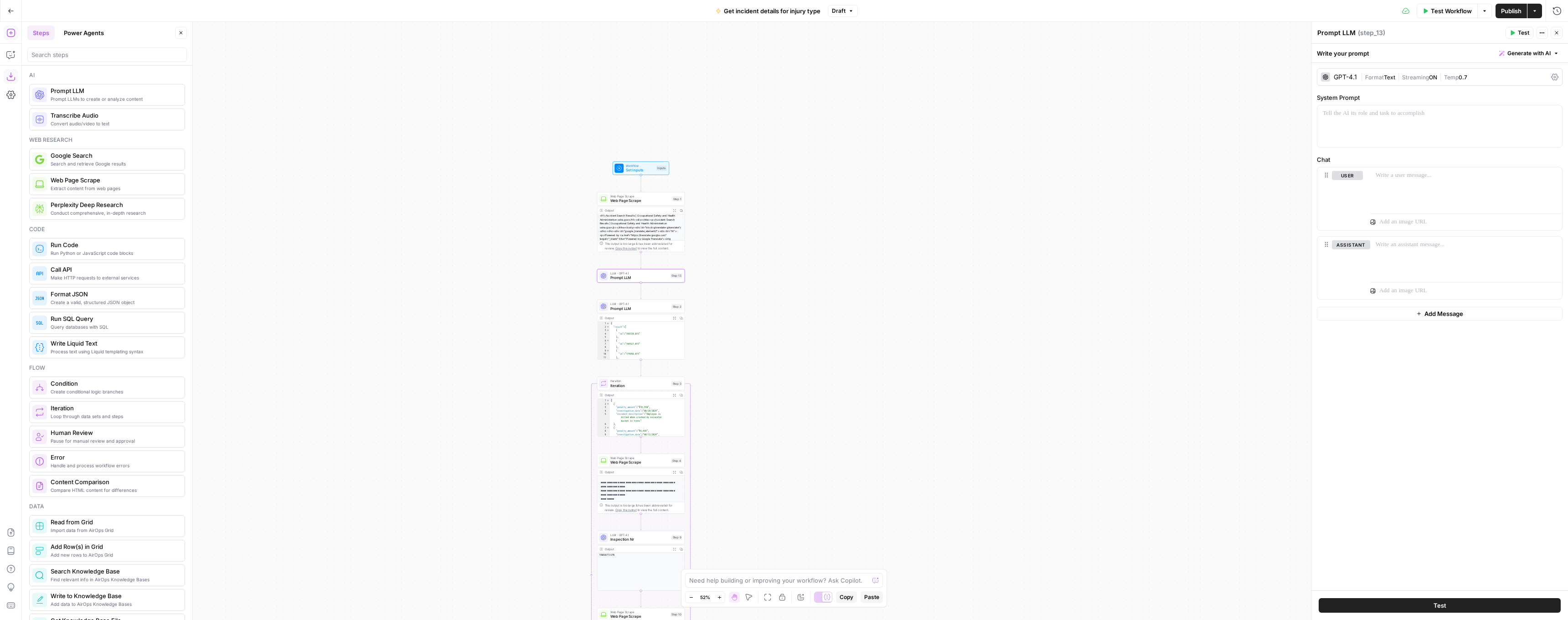 click 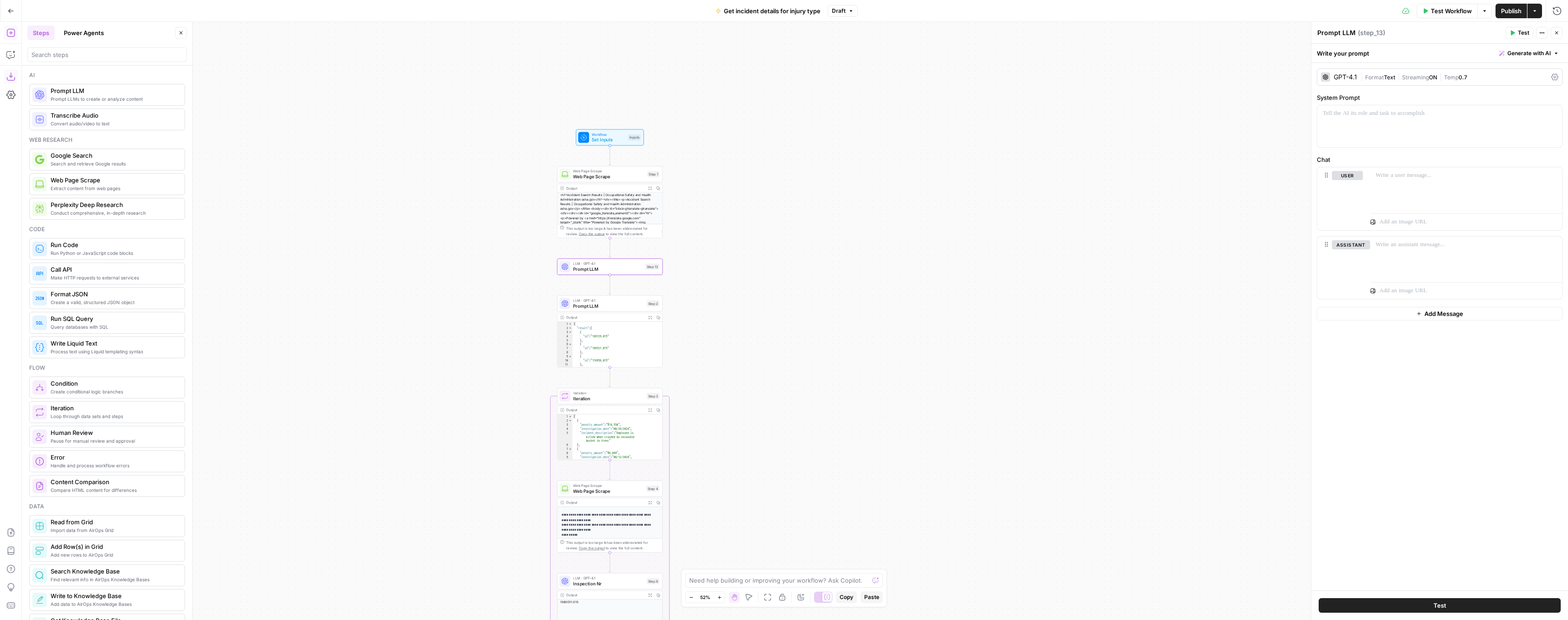 click 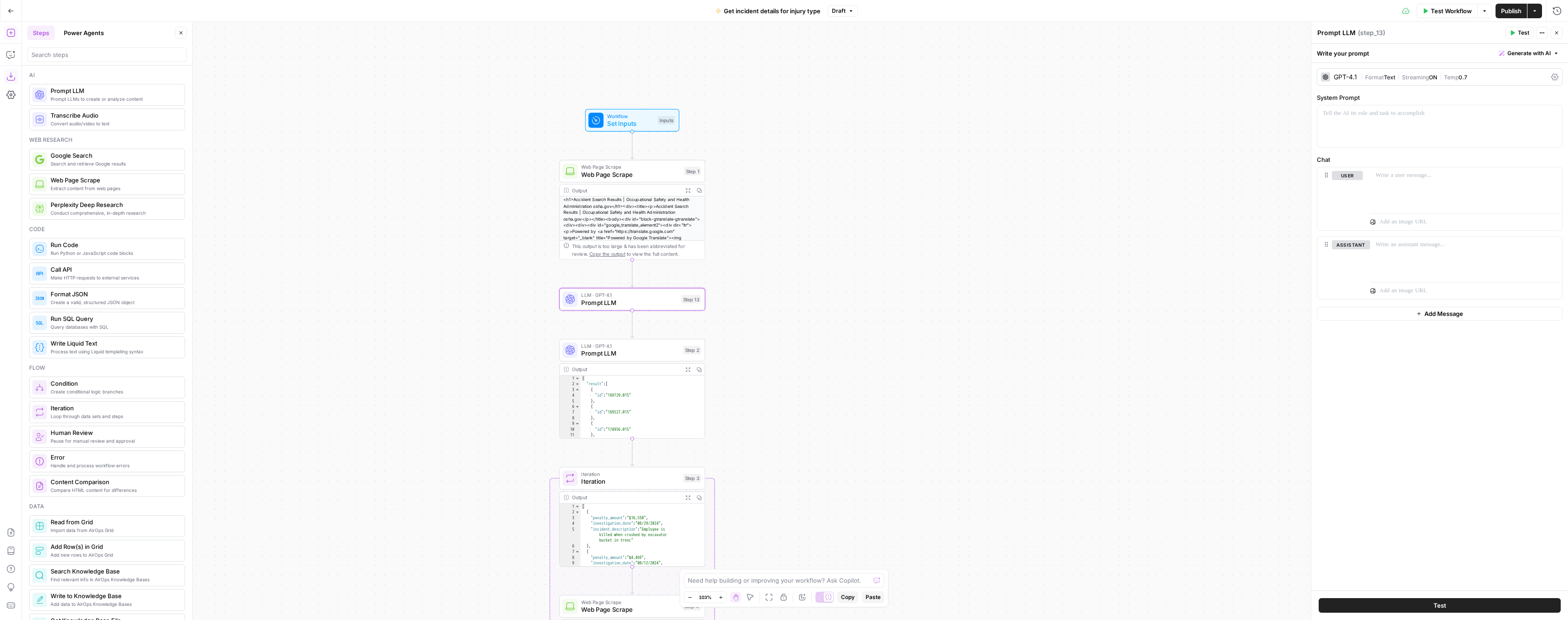 drag, startPoint x: 701, startPoint y: 294, endPoint x: 815, endPoint y: 364, distance: 133.77593 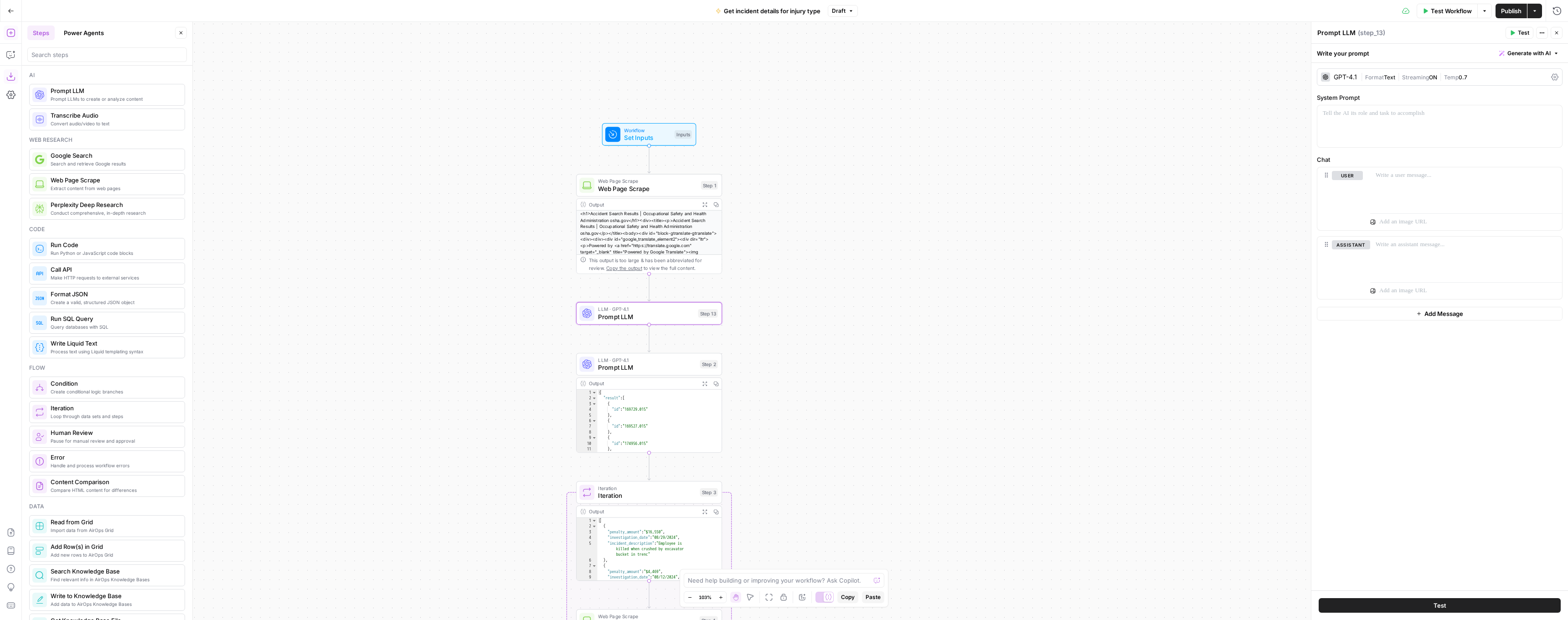 click 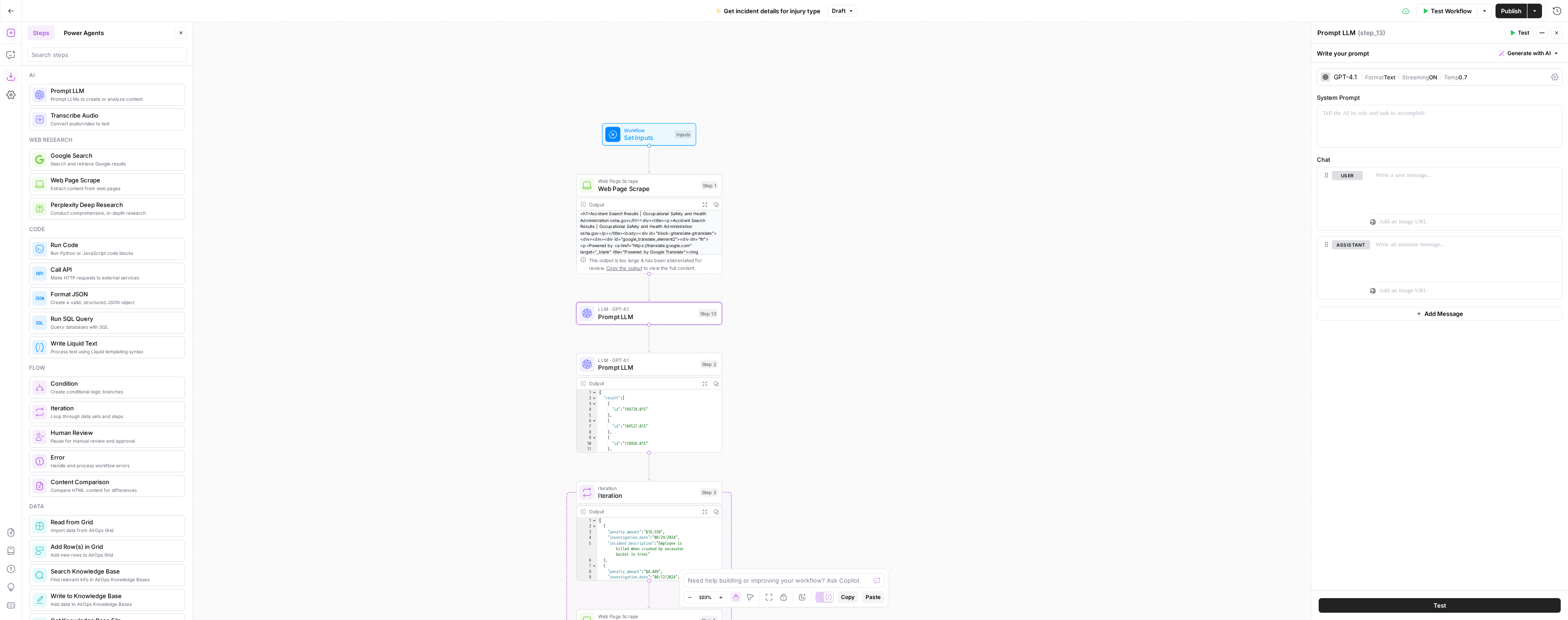 click 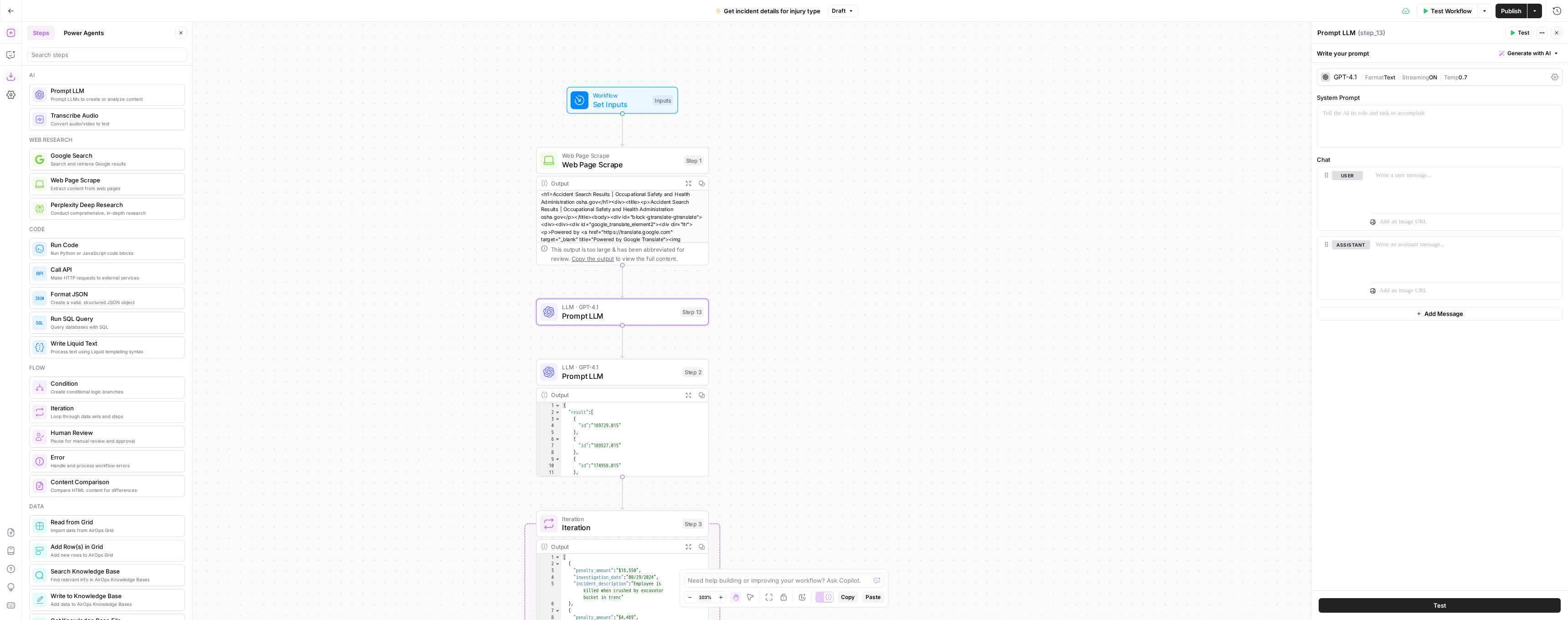 click 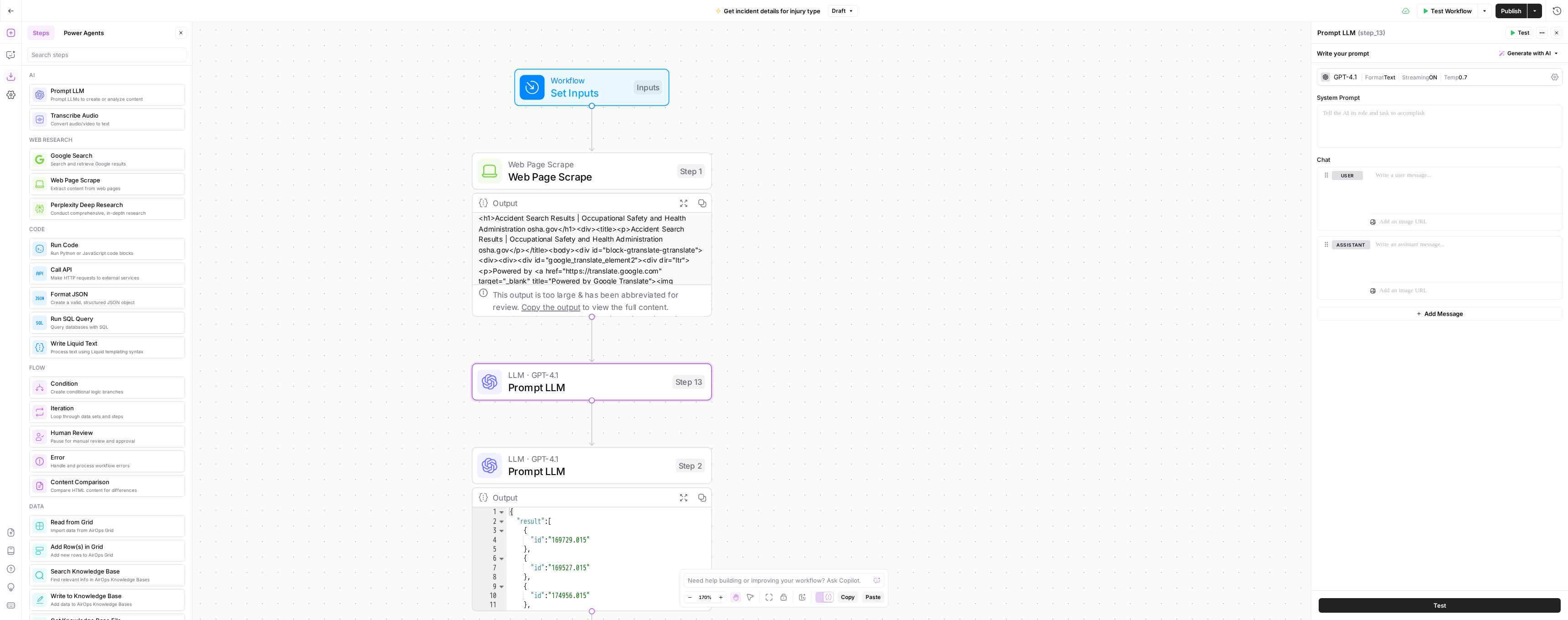 drag, startPoint x: 733, startPoint y: 280, endPoint x: 794, endPoint y: 407, distance: 140.89 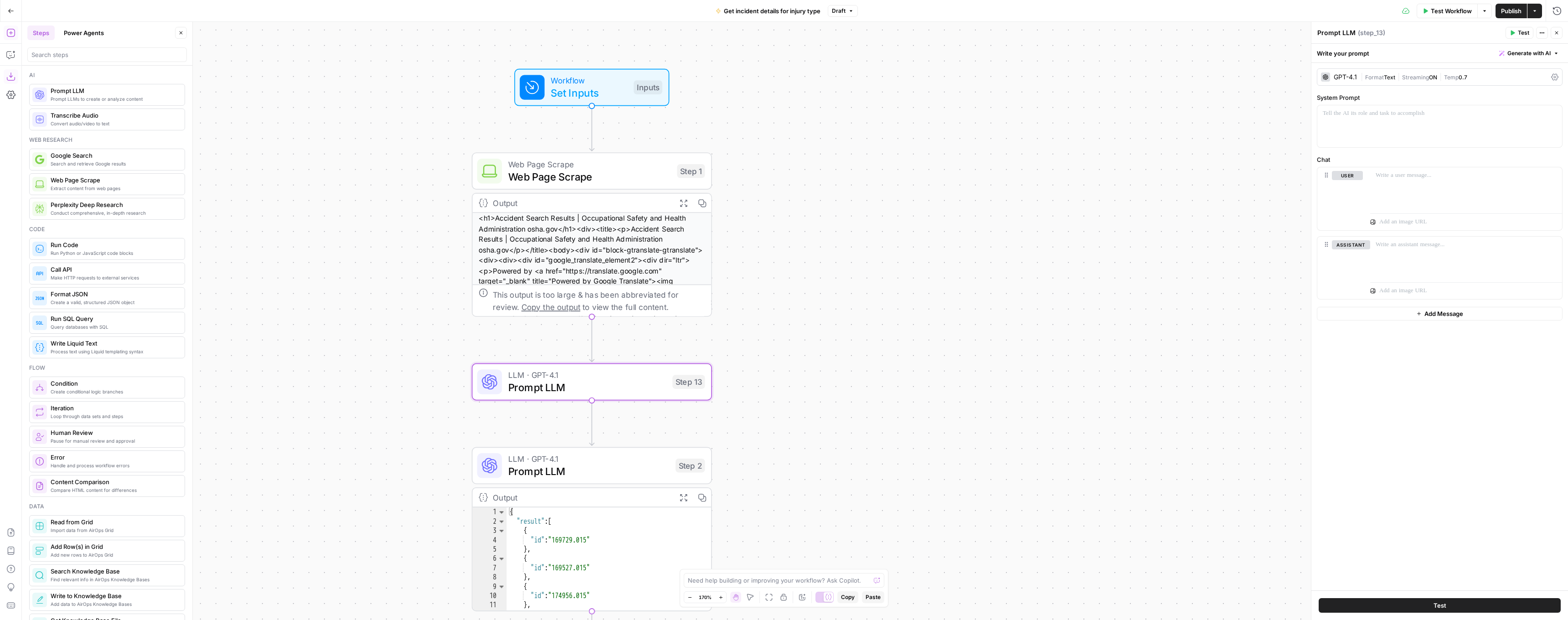 click on "Workflow Set Inputs Inputs Web Page Scrape Web Page Scrape Step 1 Output Expand Output Copy This output is too large & has been abbreviated for review.   Copy the output   to view the full content. LLM · GPT-4.1 Prompt LLM Step 13 LLM · GPT-4.1 Prompt LLM Step 2 Output Expand Output Copy 1 2 3 4 5 6 7 8 9 10 11 12 13 {    "result" :  [      {         "id" :  "169729.015"      } ,      {         "id" :  "169527.015"      } ,      {         "id" :  "174956.015"      } ,      {         "id" :  "160487.015"     Loop Iteration Iteration Step 3 Output Expand Output Copy 1 2 3 4 5 6 7 8 9 10 [    {      "penalty_amount" :  "$16,550" ,      "investigation_date" :  "08/29/2024" ,      "incident_description" :  "Employee is           killed when crushed by excavator           bucket in trenc"    } ,    {      "penalty_amount" :  "$4,469" ,      "investigation_date" :  "08/12/2024" ,      "incident_description" :  "Employee is           killed when struck in the head by           \n\n" at bounding box center (795, 321) 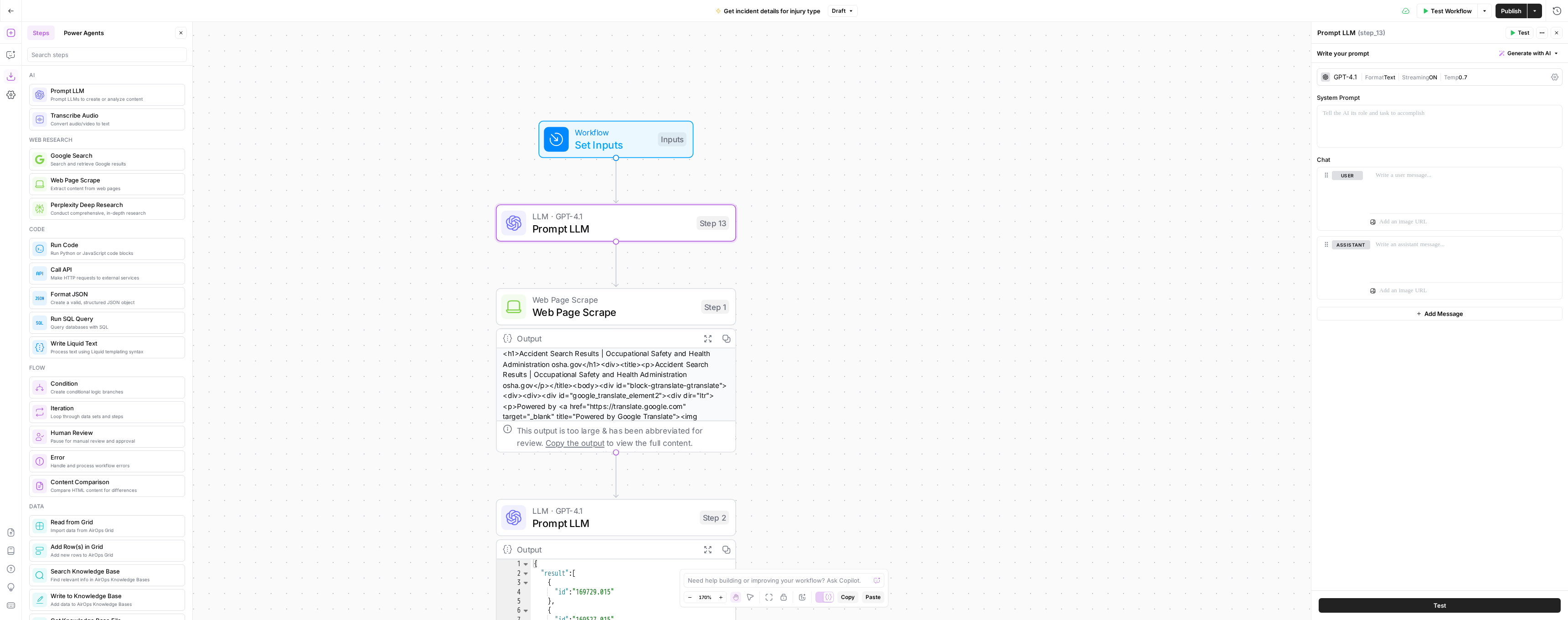 click on "Close" at bounding box center (181, 33) 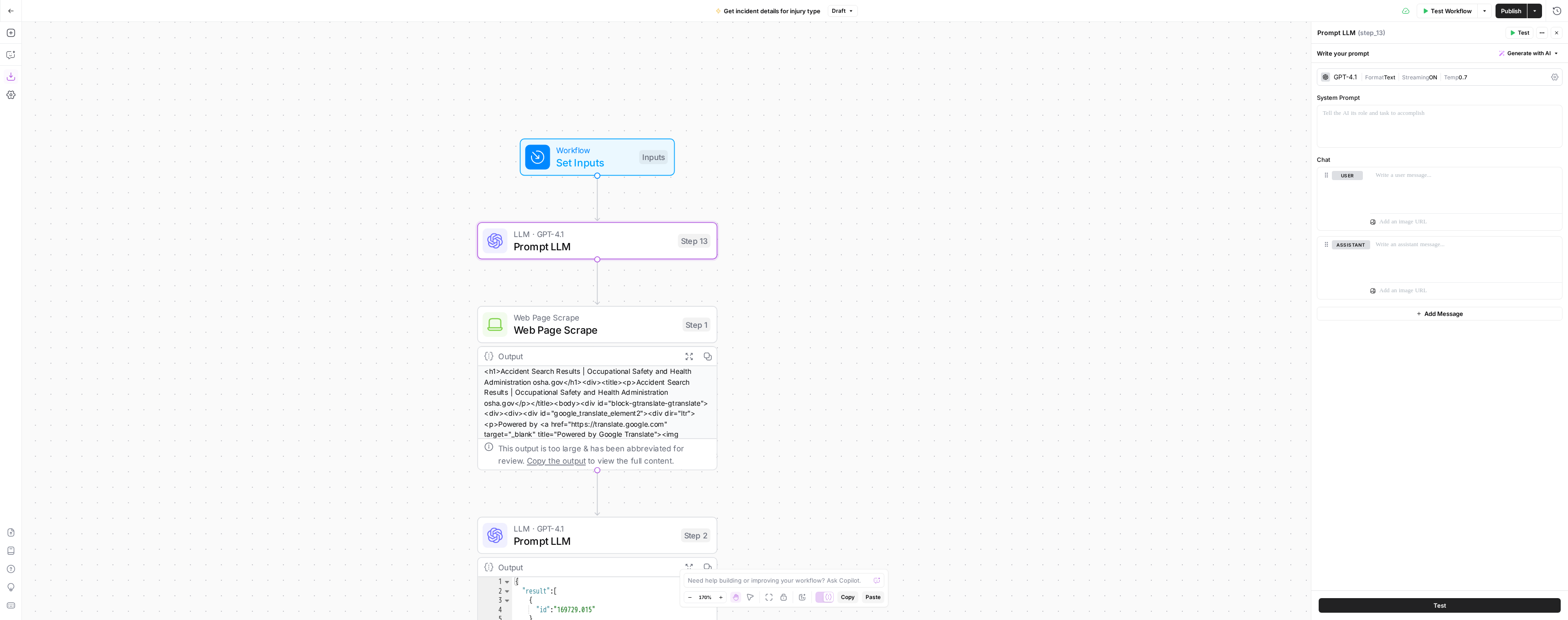 drag, startPoint x: 944, startPoint y: 162, endPoint x: 929, endPoint y: 173, distance: 18.60108 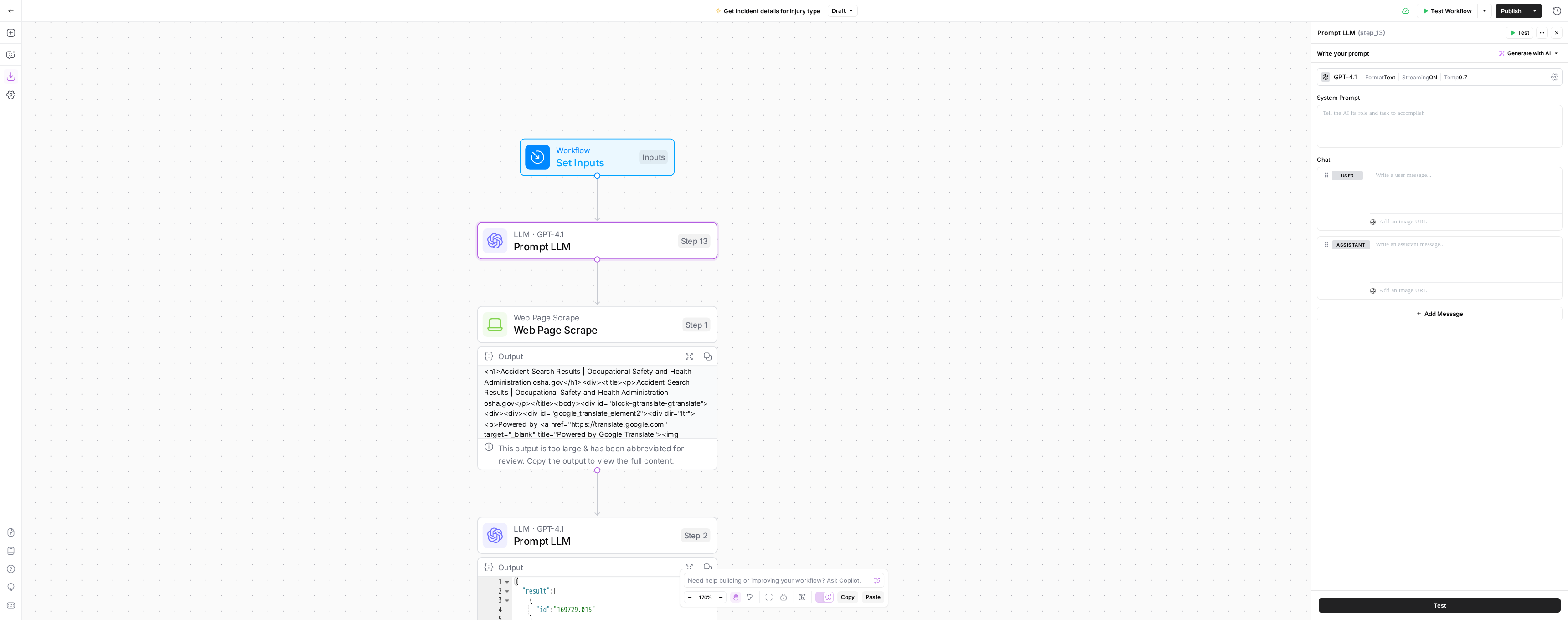 click on "Workflow Set Inputs Inputs LLM · GPT-4.1 Prompt LLM Step 13 Web Page Scrape Web Page Scrape Step 1 Output Expand Output Copy This output is too large & has been abbreviated for review.   Copy the output   to view the full content. LLM · GPT-4.1 Prompt LLM Step 2 Output Expand Output Copy 1 2 3 4 5 6 7 8 9 10 11 12 13 {    "result" :  [      {         "id" :  "169729.015"      } ,      {         "id" :  "169527.015"      } ,      {         "id" :  "174956.015"      } ,      {         "id" :  "160487.015"     Loop Iteration Iteration Step 3 Output Expand Output Copy 1 2 3 4 5 6 7 8 9 10 [    {      "penalty_amount" :  "$16,550" ,      "investigation_date" :  "08/29/2024" ,      "incident_description" :  "Employee is           killed when crushed by excavator           bucket in trenc"    } ,    {      "penalty_amount" :  "$4,469" ,      "investigation_date" :  "08/12/2024" ,      "incident_description" :  "Employee is           killed when struck in the head by           \n\n" at bounding box center (795, 321) 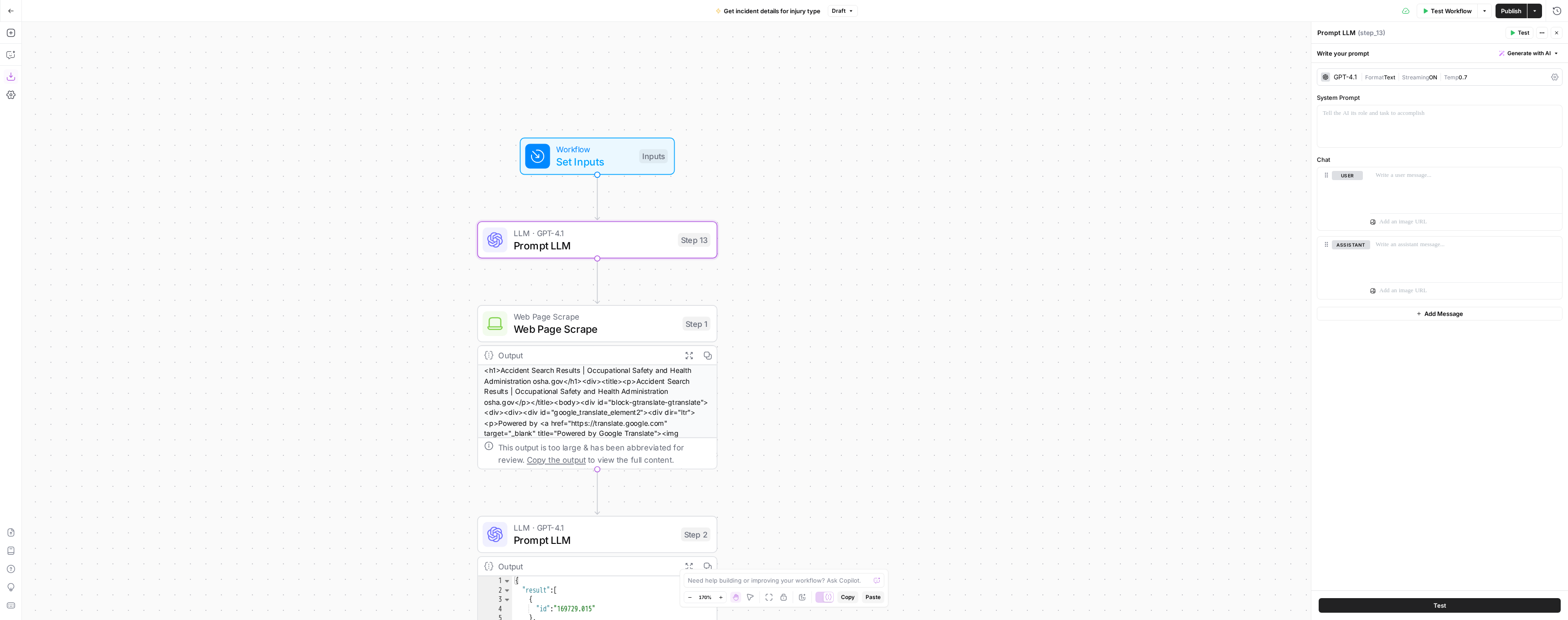click 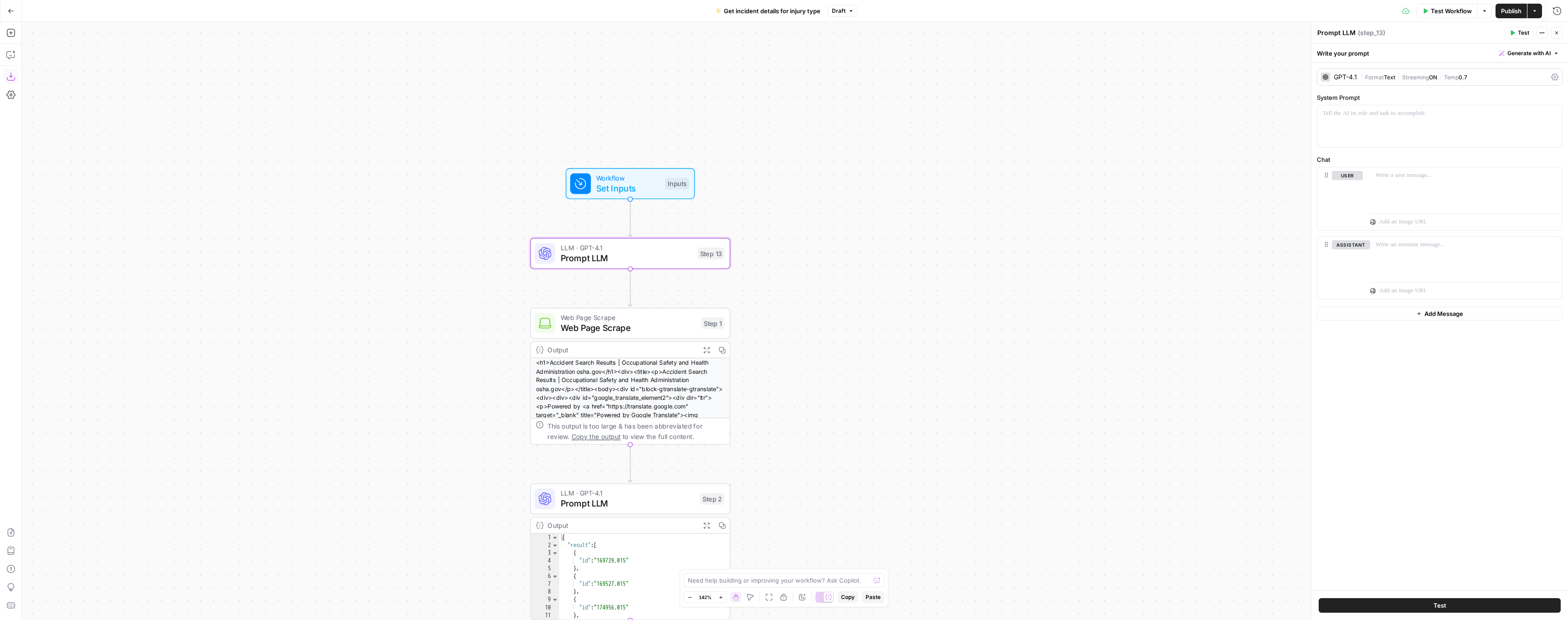 click 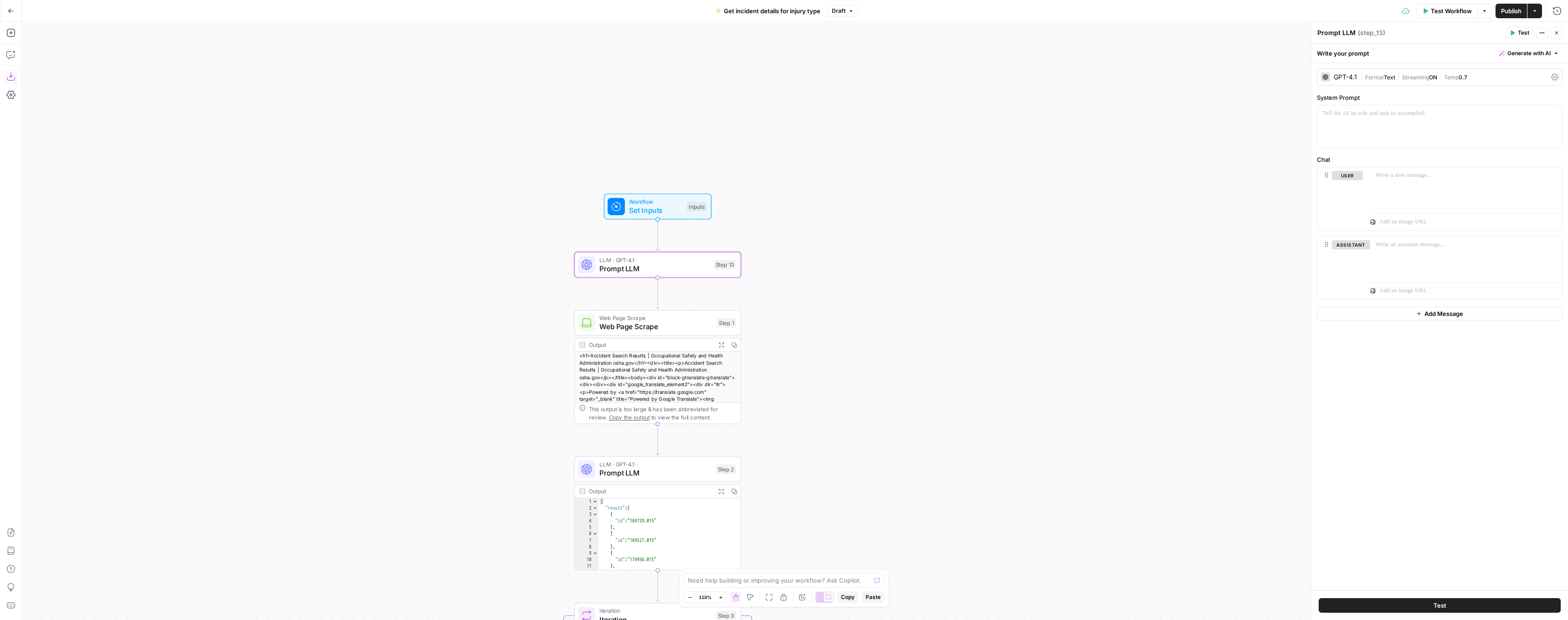 click on "Prompt LLM" at bounding box center (654, 269) 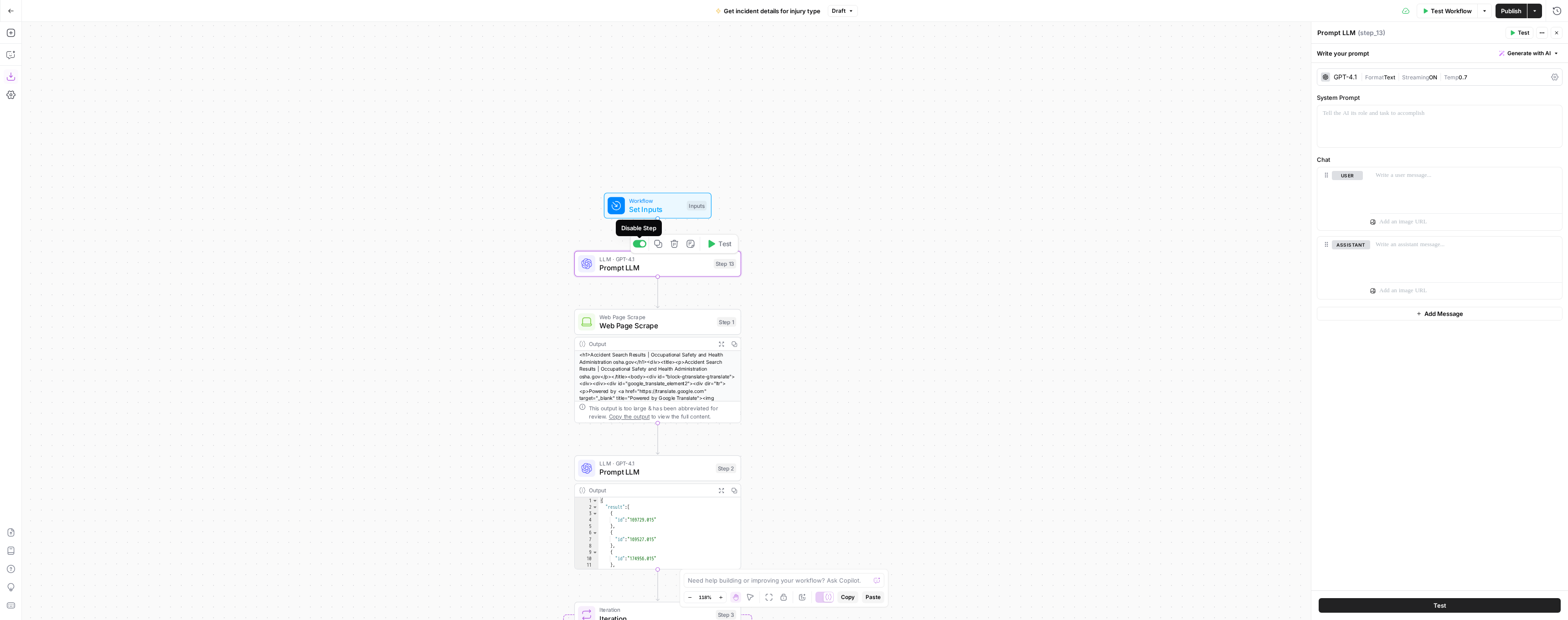 click at bounding box center (640, 244) 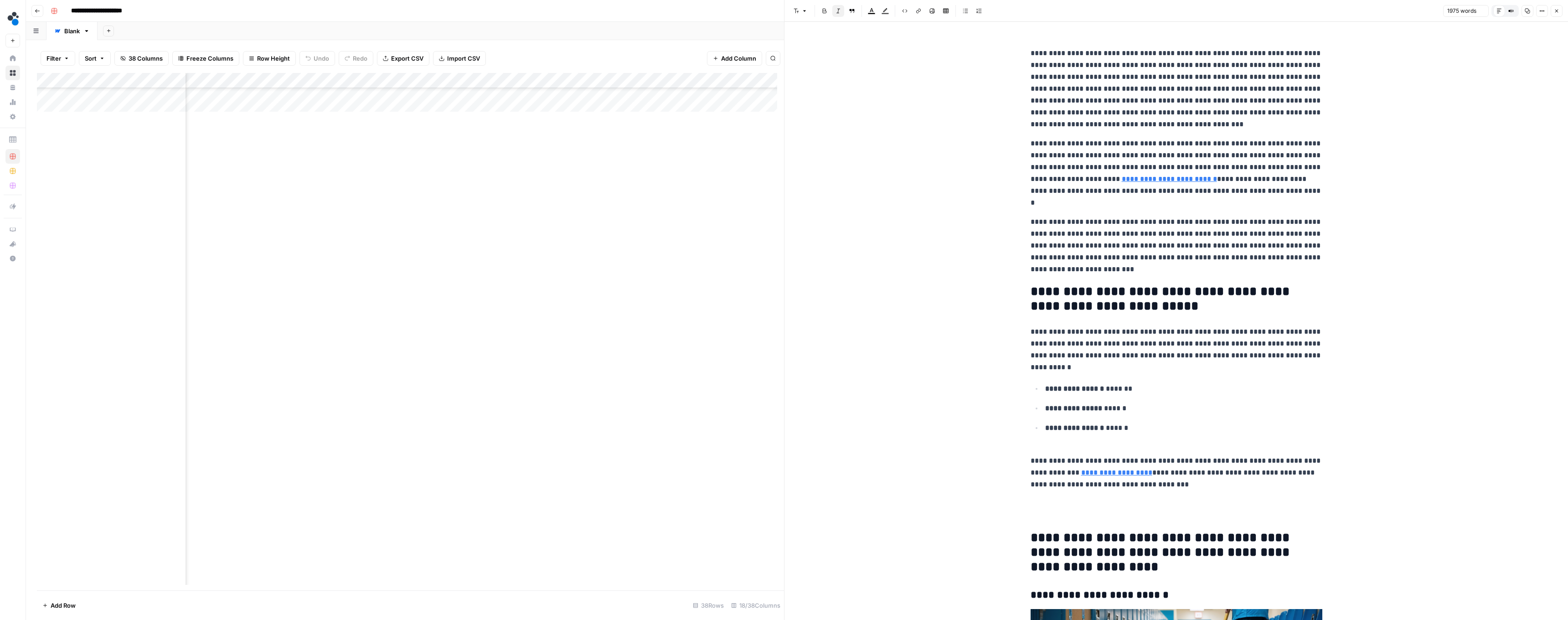 scroll, scrollTop: 0, scrollLeft: 0, axis: both 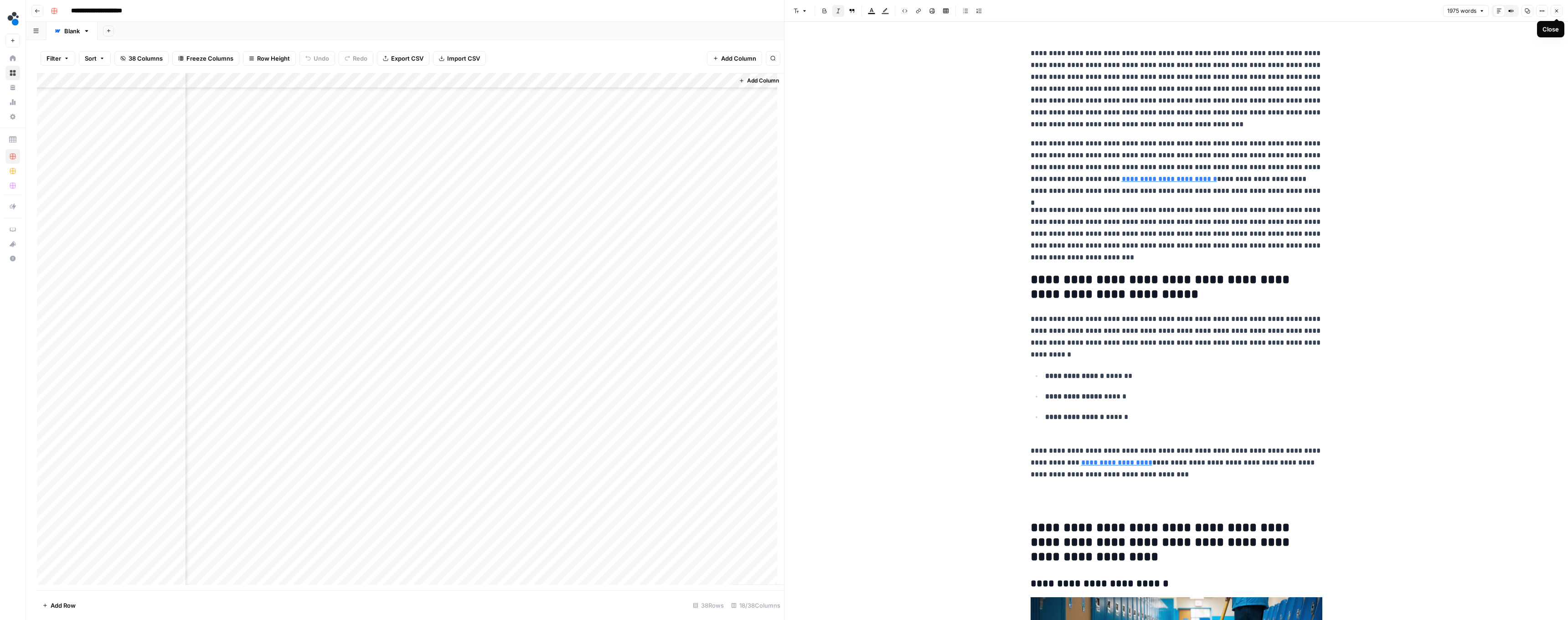 click on "Close" at bounding box center [1557, 11] 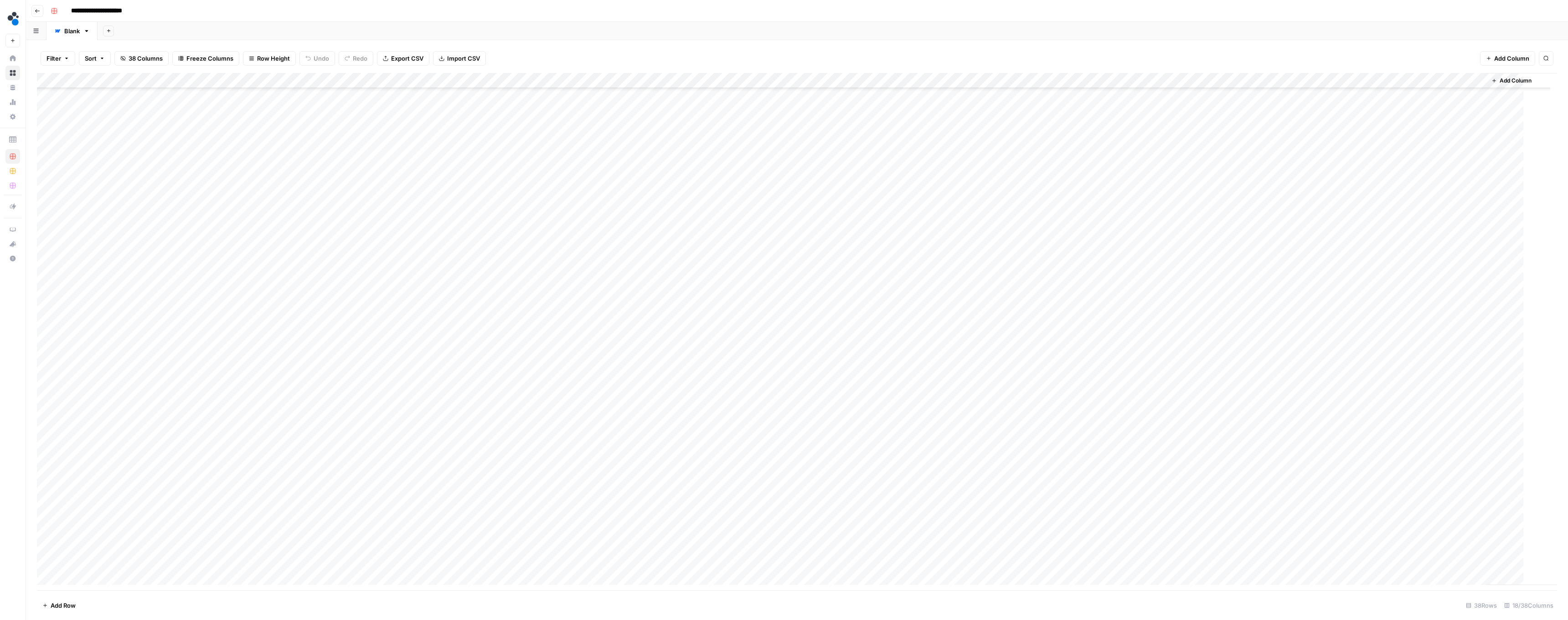 scroll, scrollTop: 107, scrollLeft: 0, axis: vertical 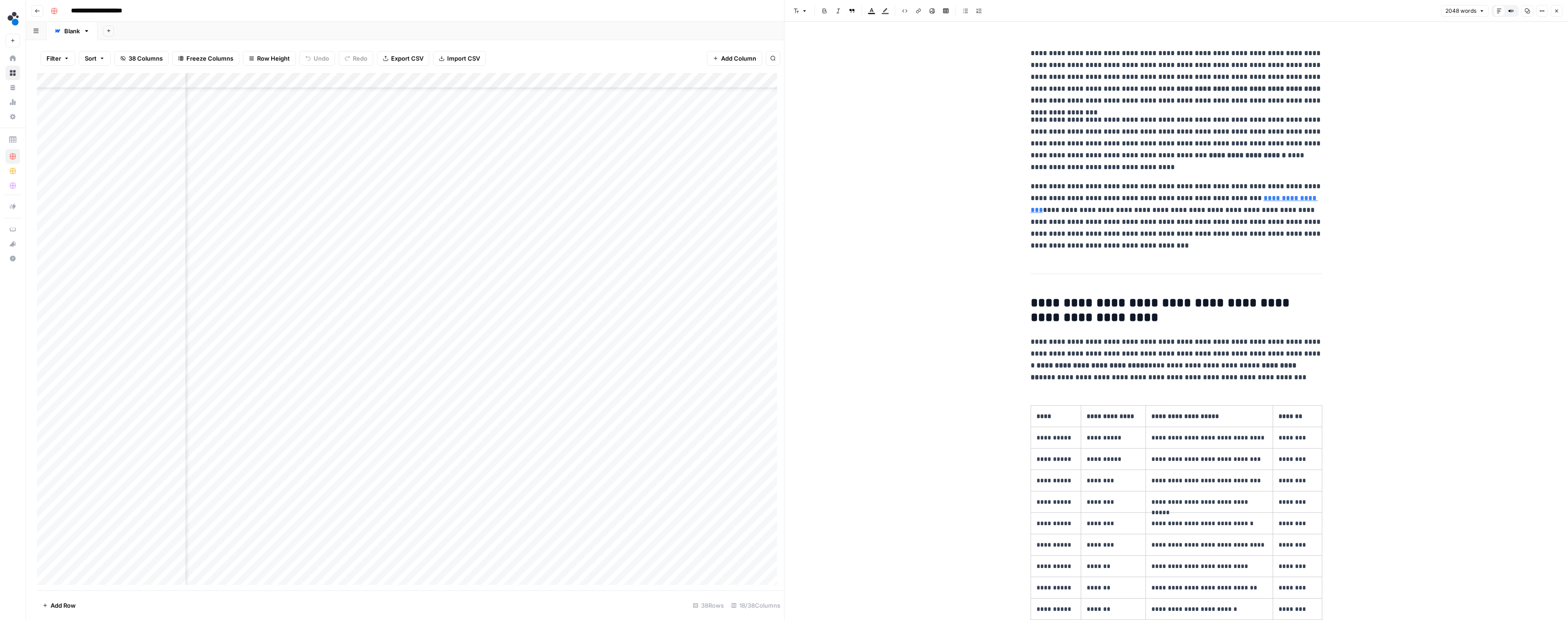 click 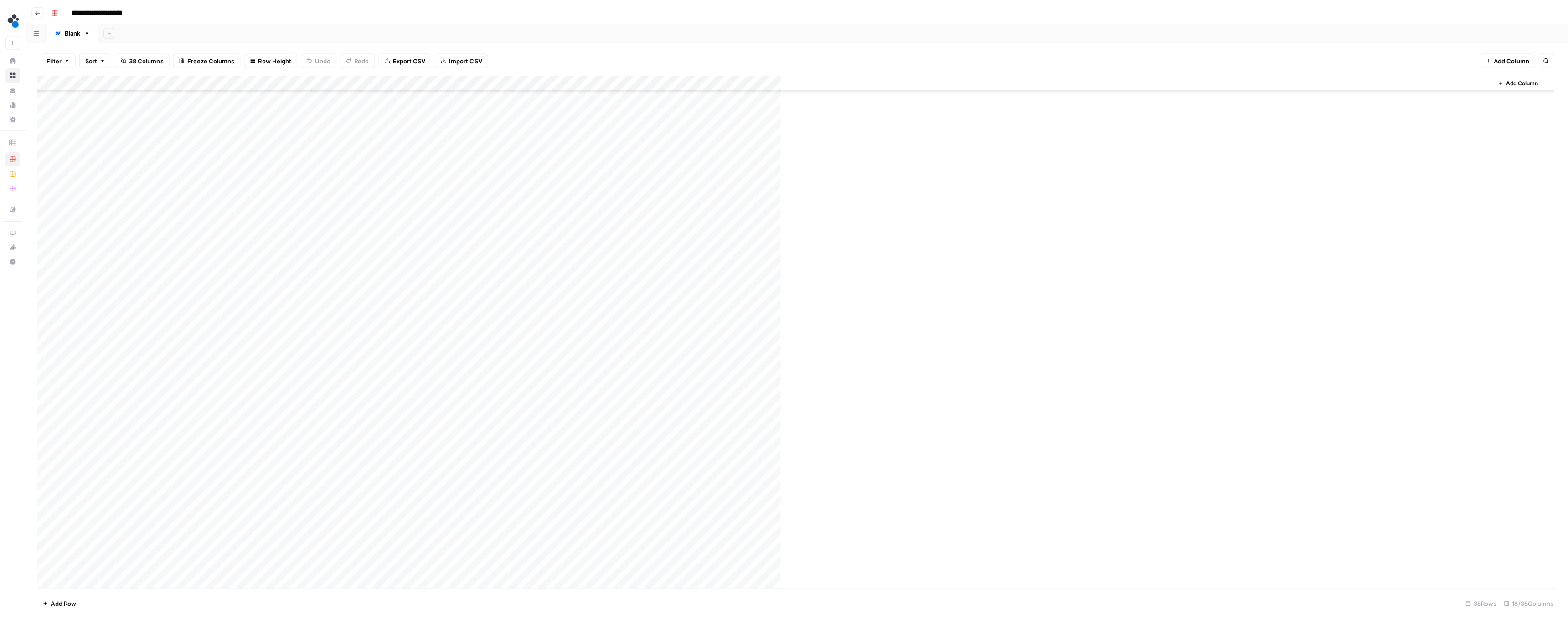 scroll, scrollTop: 107, scrollLeft: 0, axis: vertical 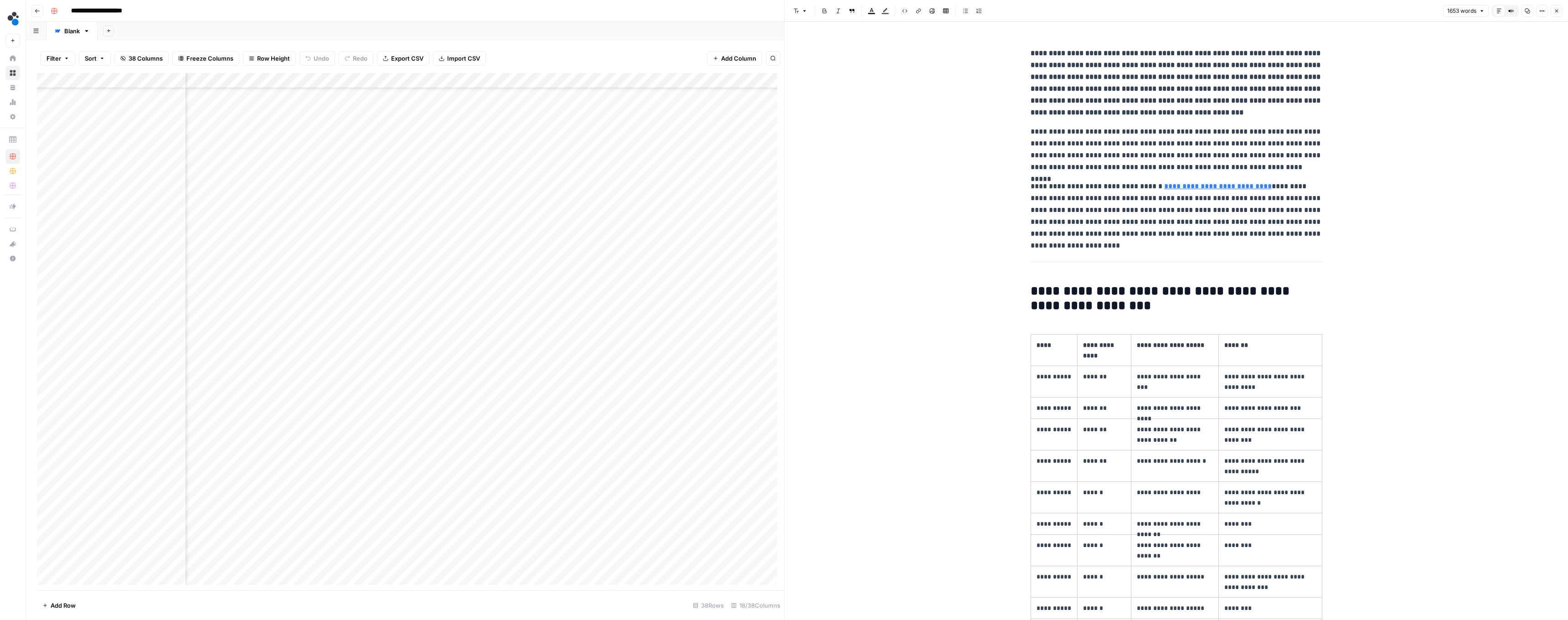 click on "Close" at bounding box center [1557, 11] 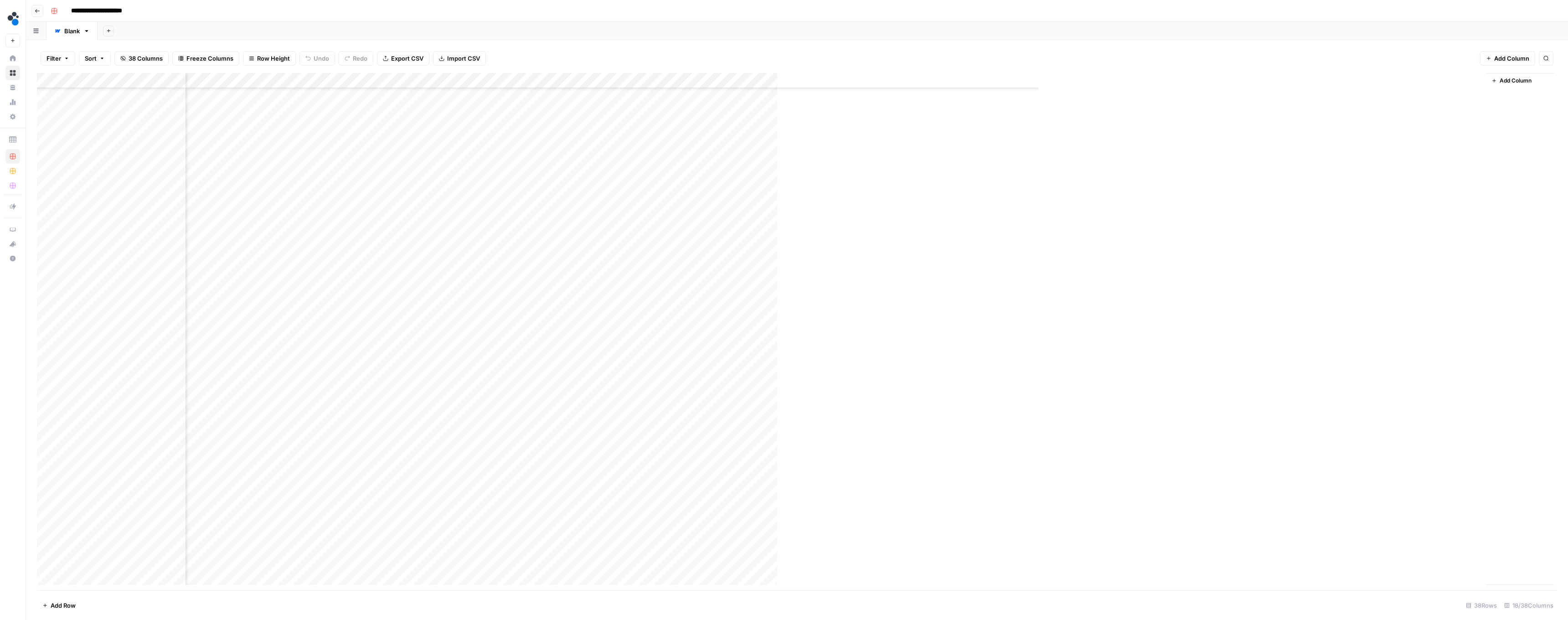 scroll, scrollTop: 107, scrollLeft: 0, axis: vertical 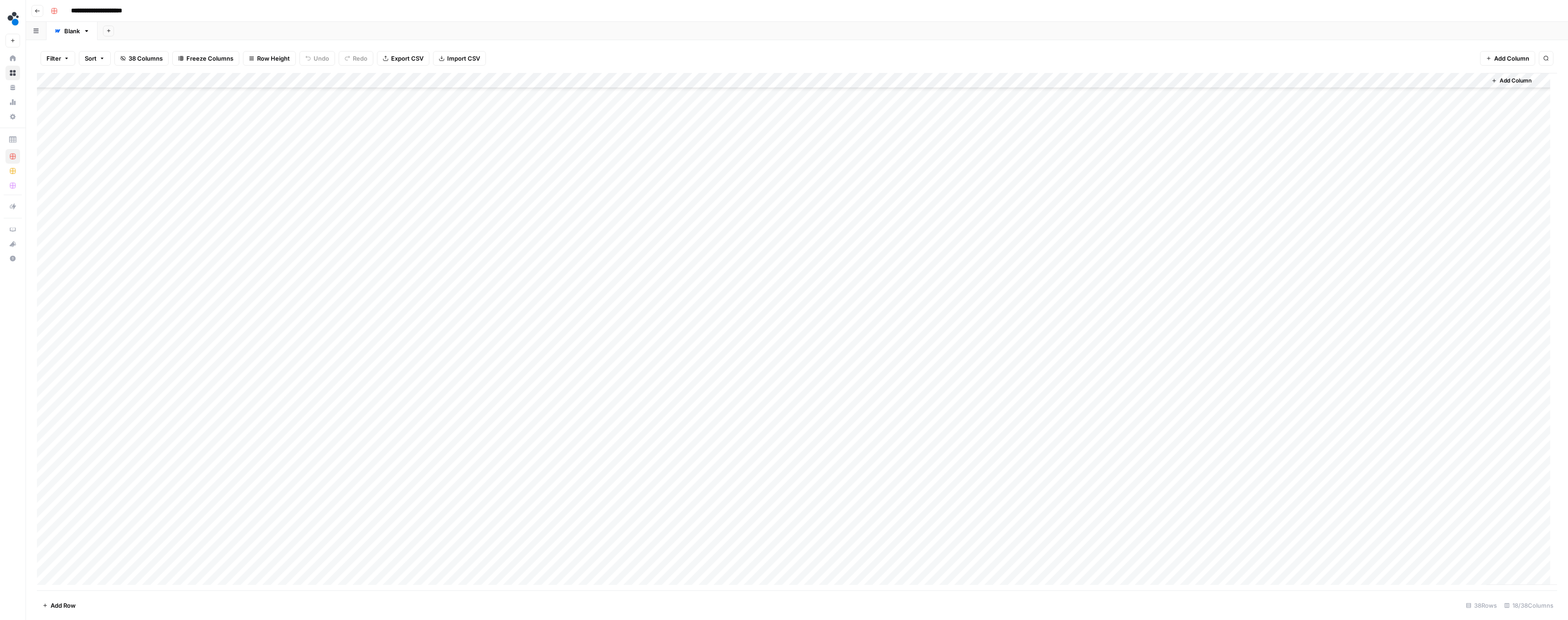 click on "Add Column" at bounding box center (797, 332) 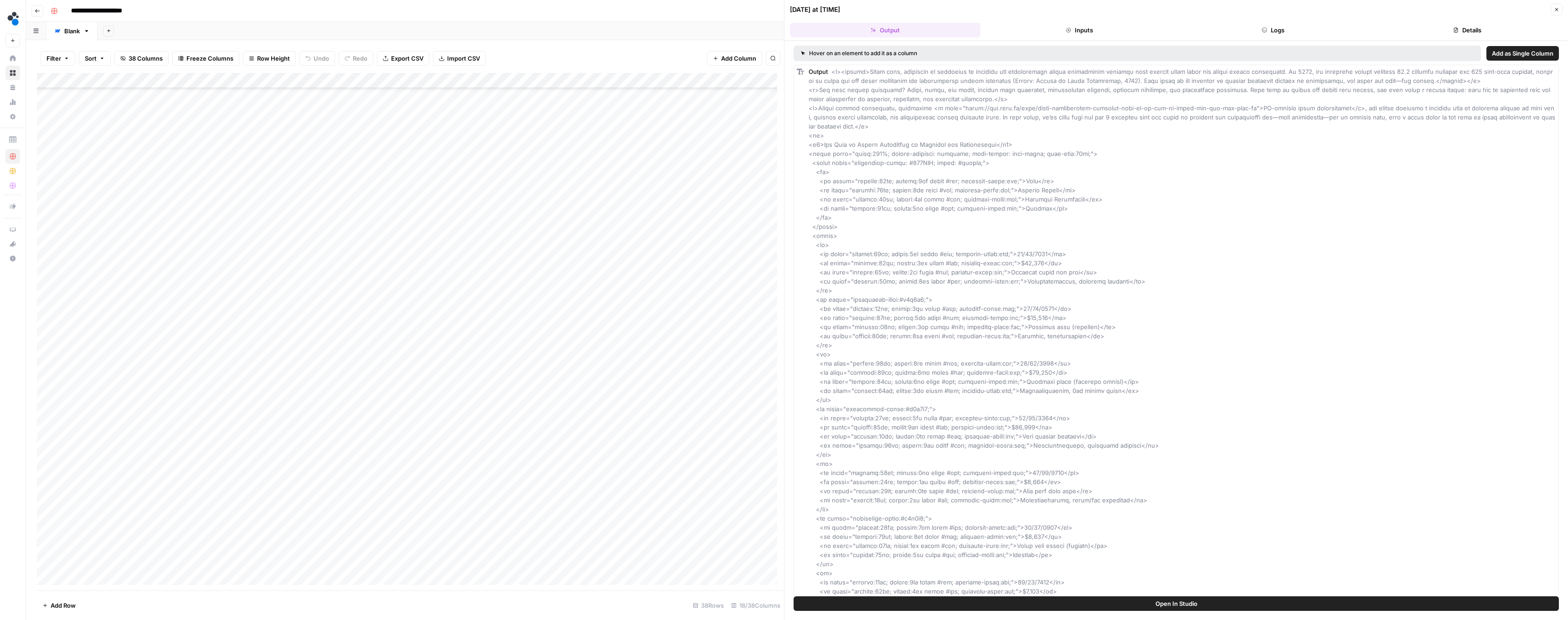 click on "Details" at bounding box center (1467, 30) 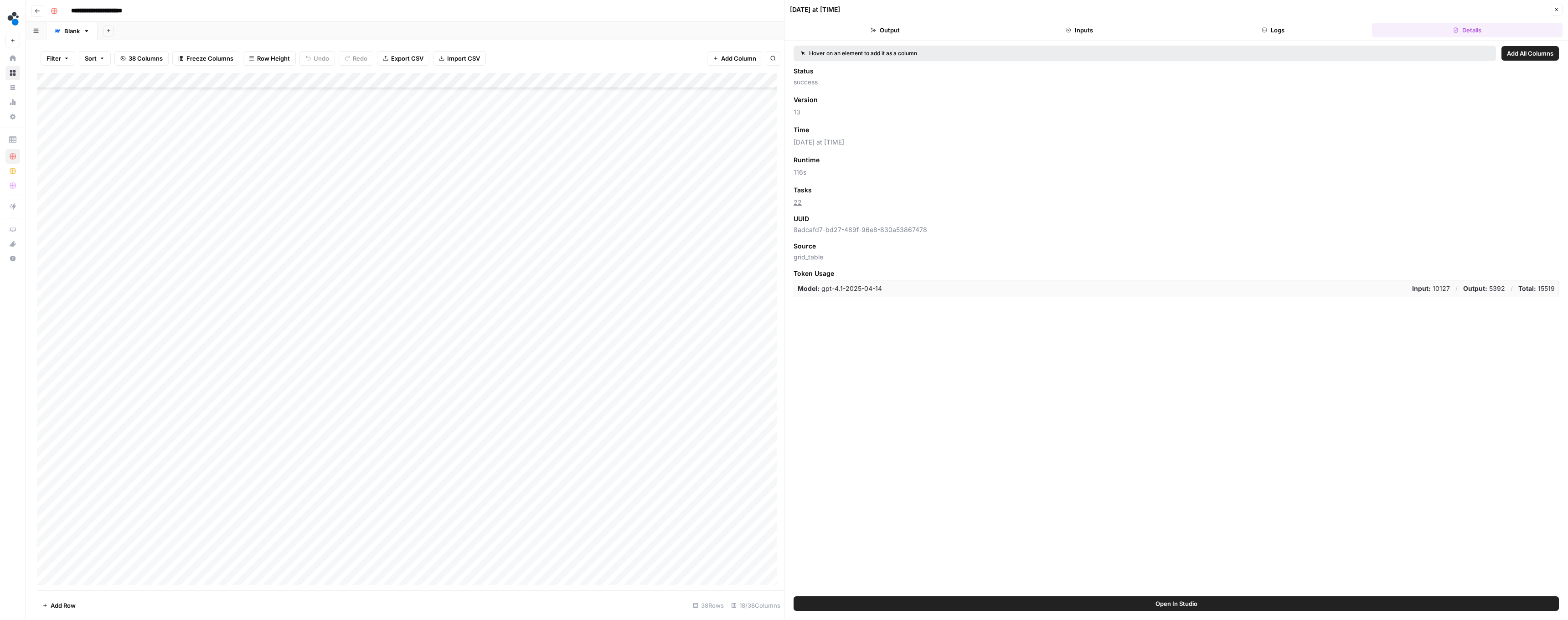 click 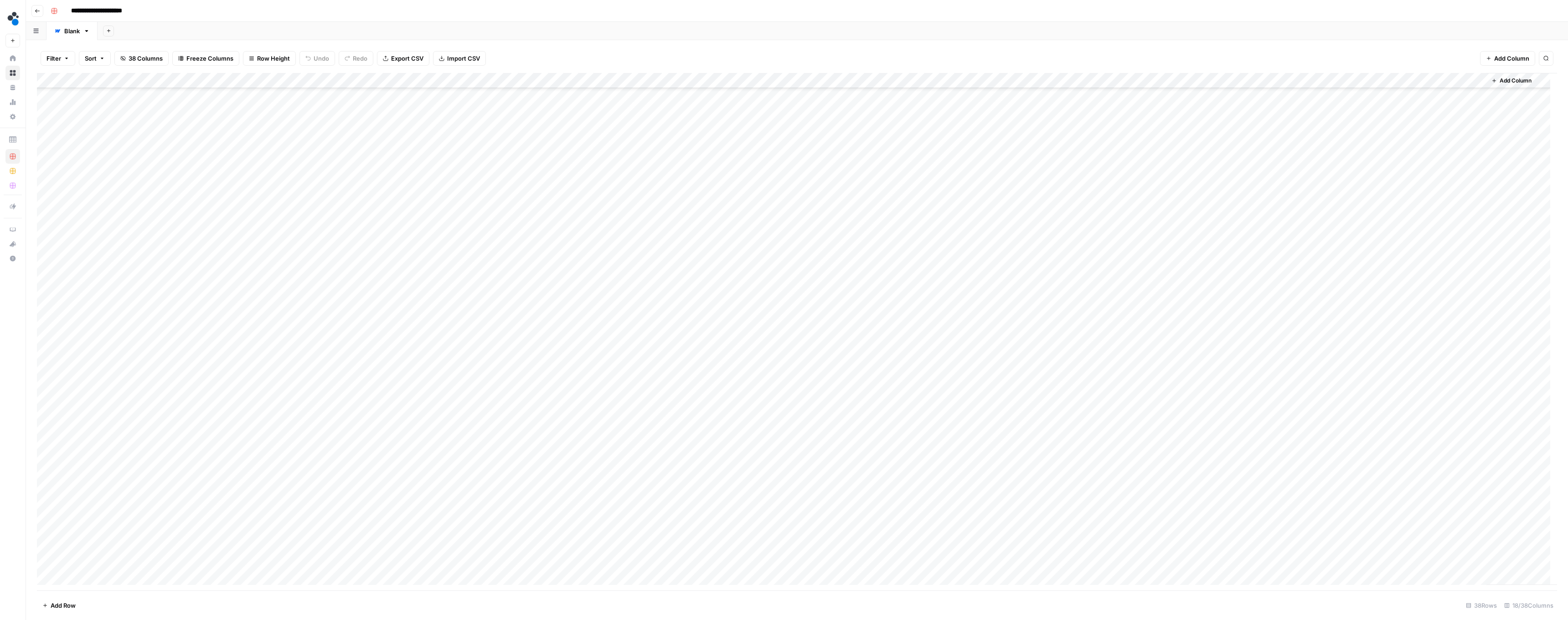 click on "Add Column" at bounding box center [797, 332] 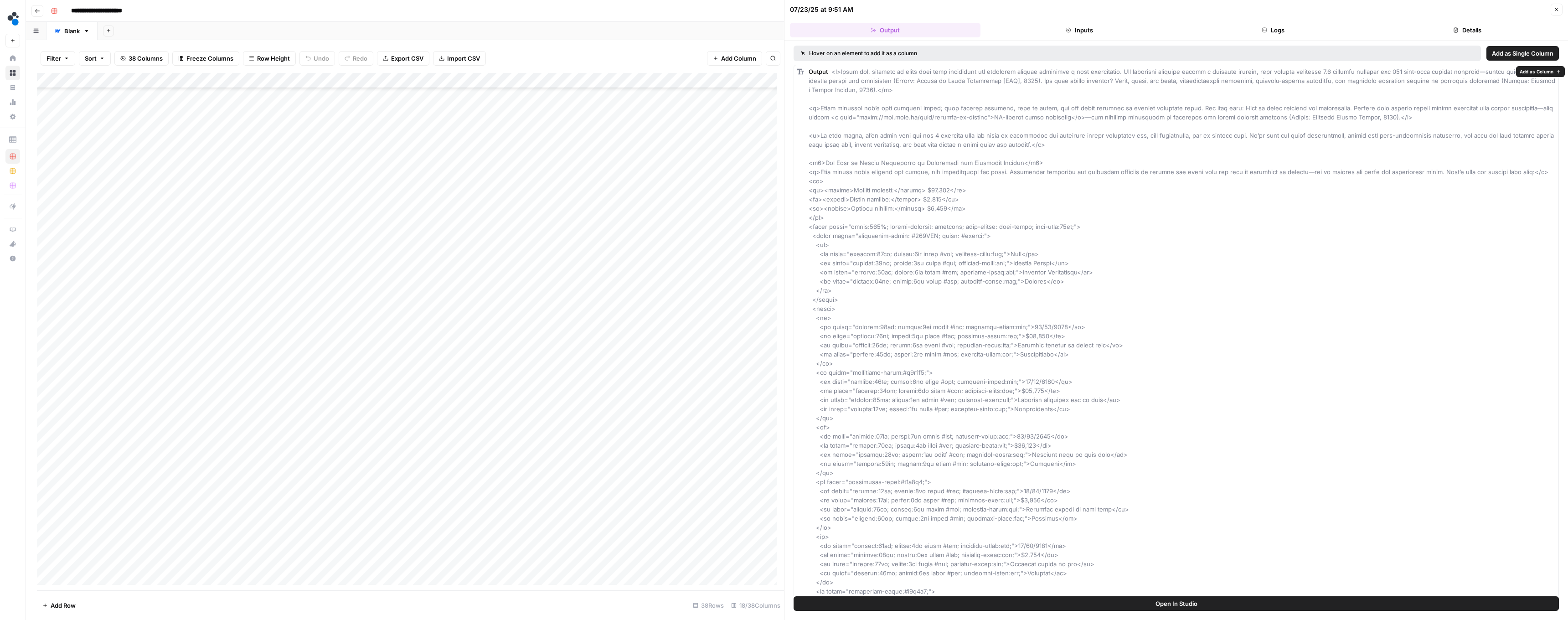 click on "Details" at bounding box center [1467, 30] 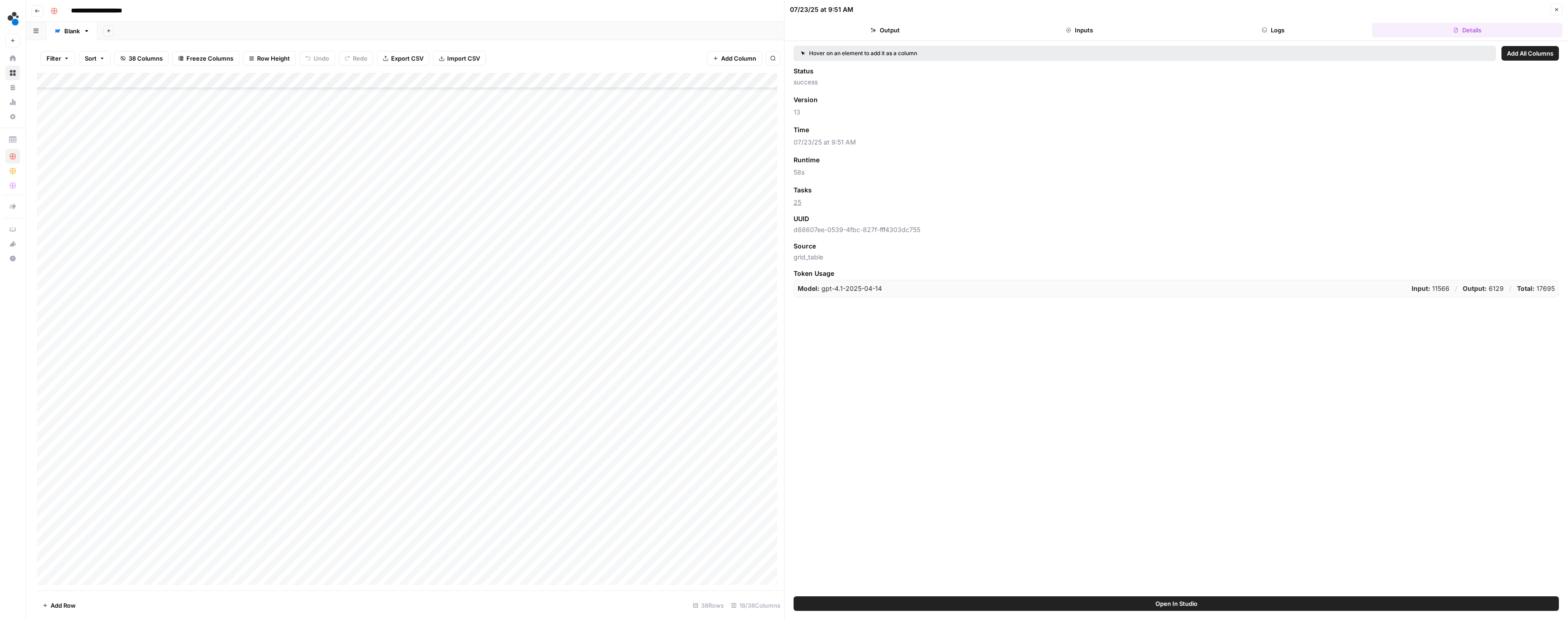 click 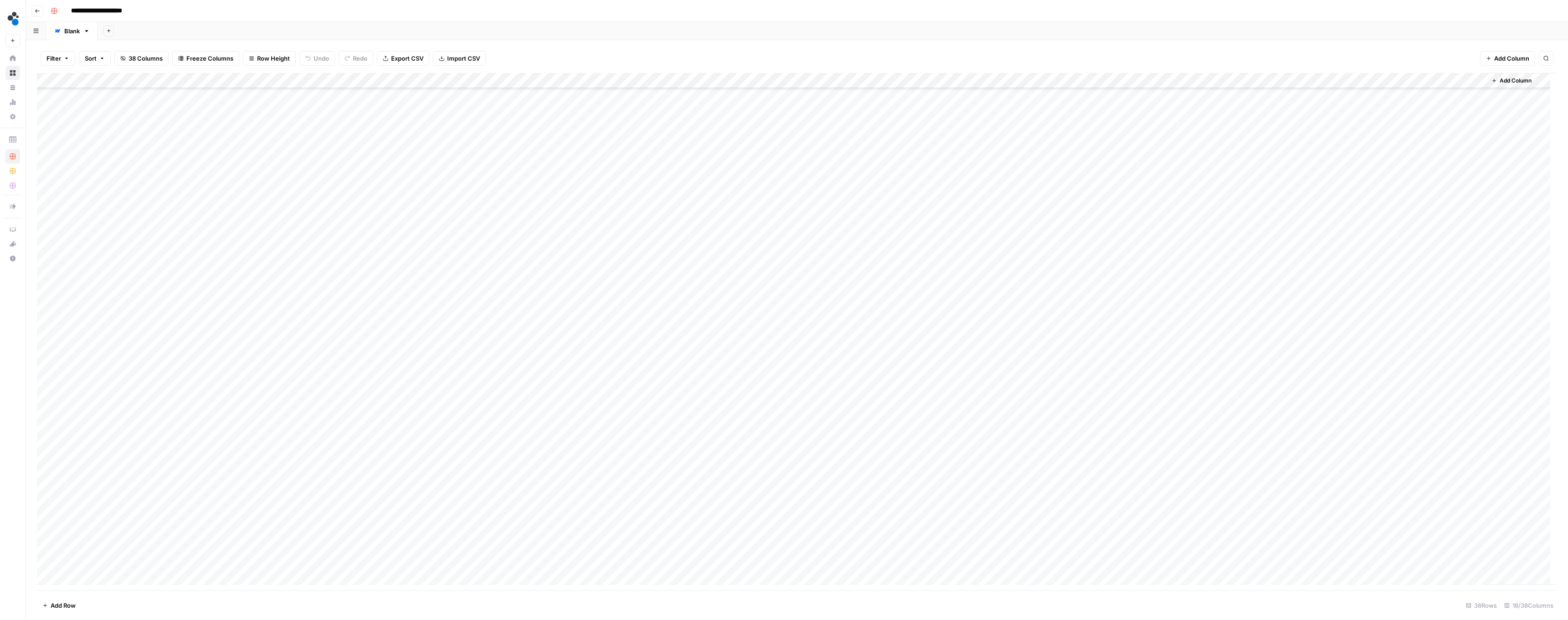 click on "Add Column" at bounding box center [797, 332] 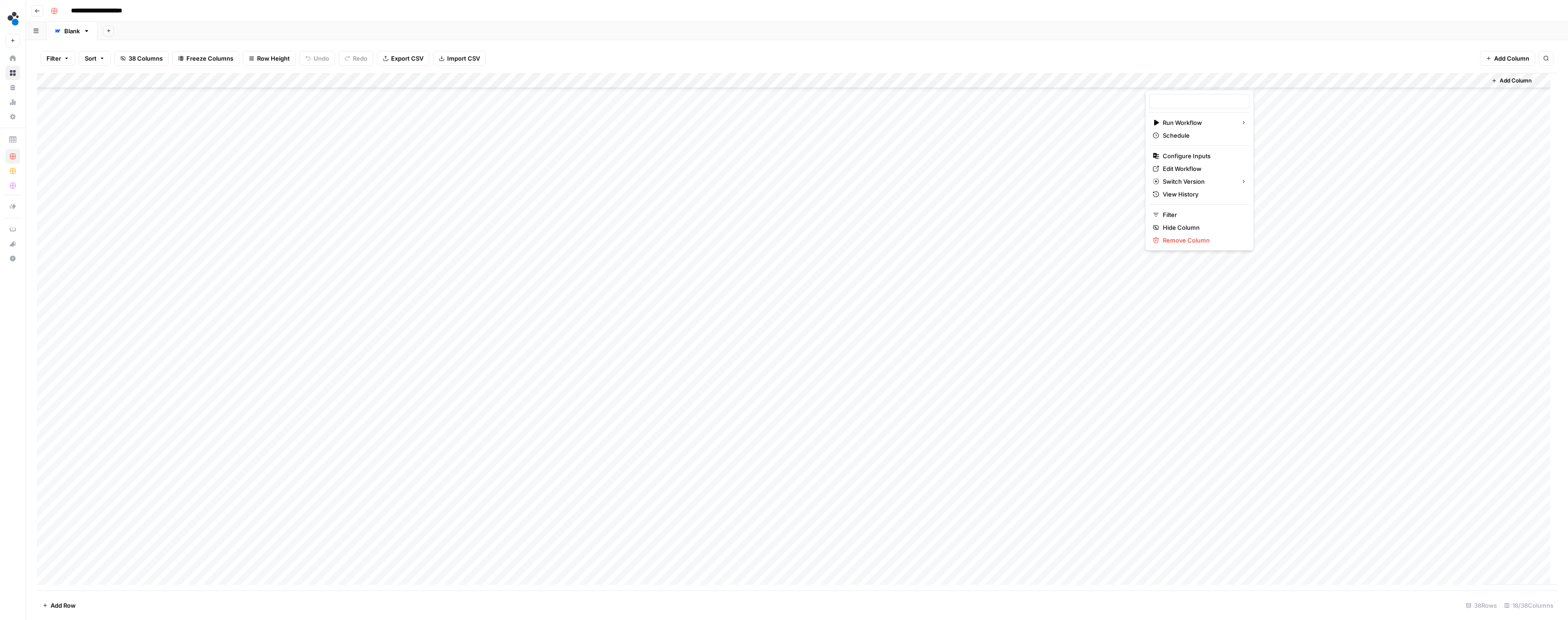 click at bounding box center (1186, 81) 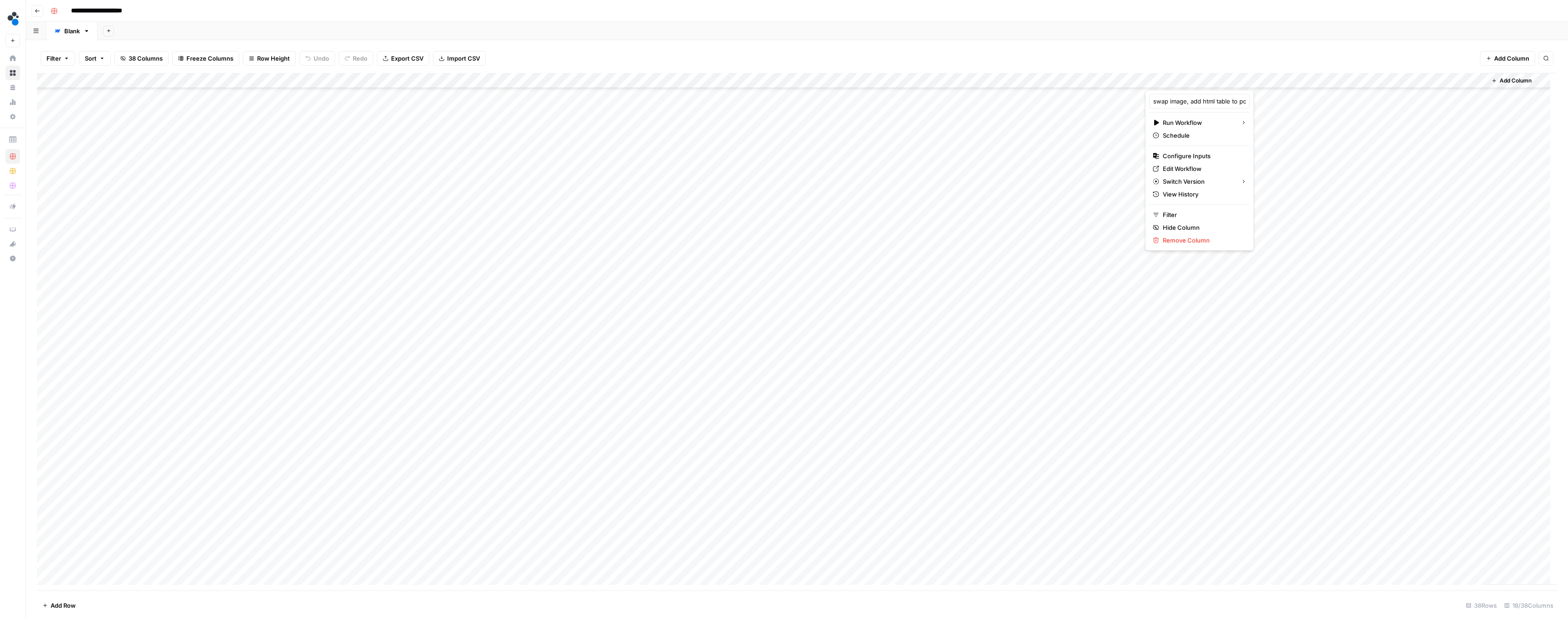 click at bounding box center [1186, 81] 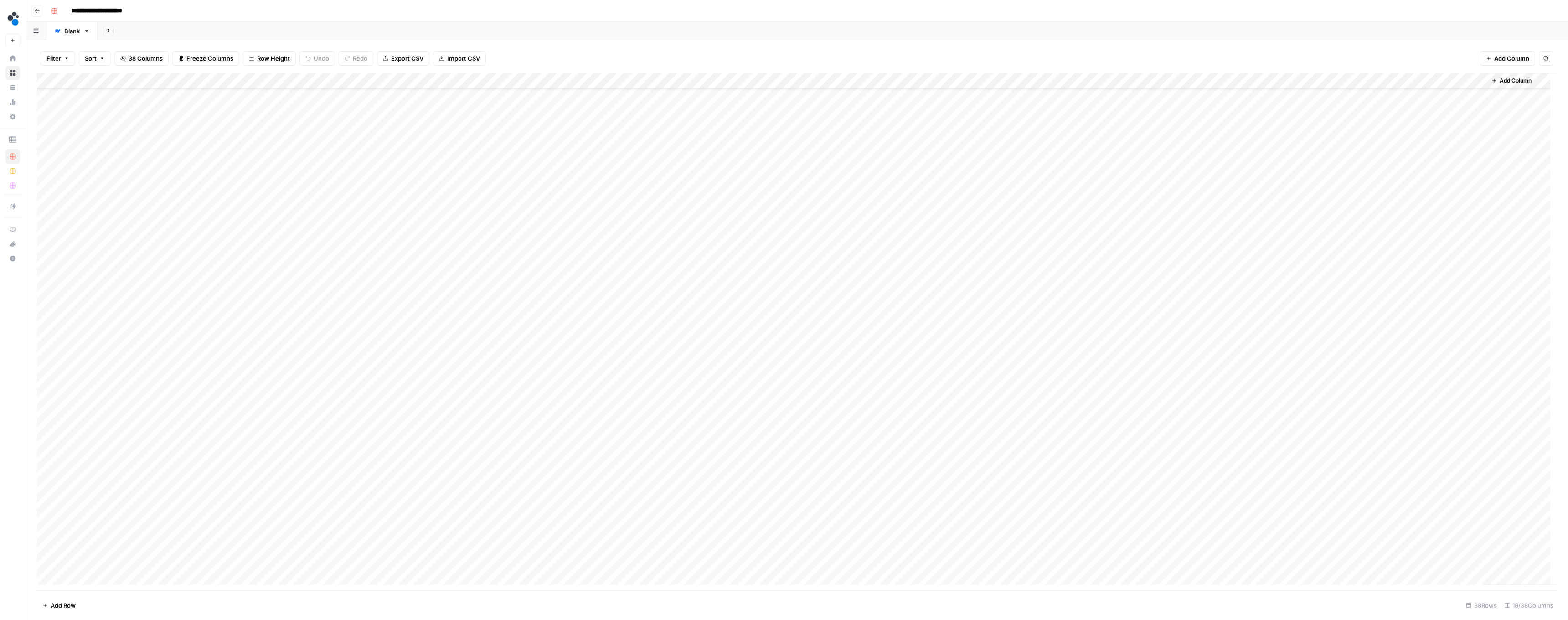 drag, startPoint x: 1186, startPoint y: 43, endPoint x: 1181, endPoint y: 139, distance: 96.1301 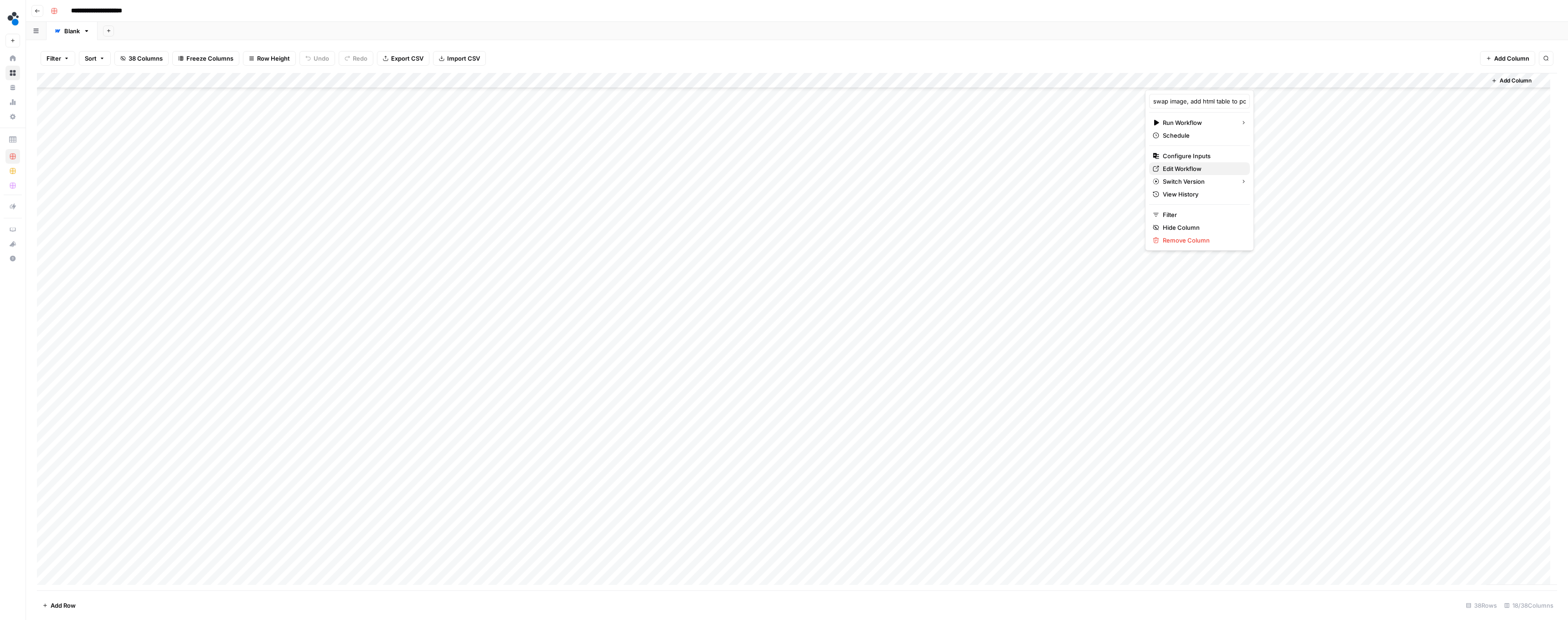 click on "Edit Workflow" at bounding box center [1202, 169] 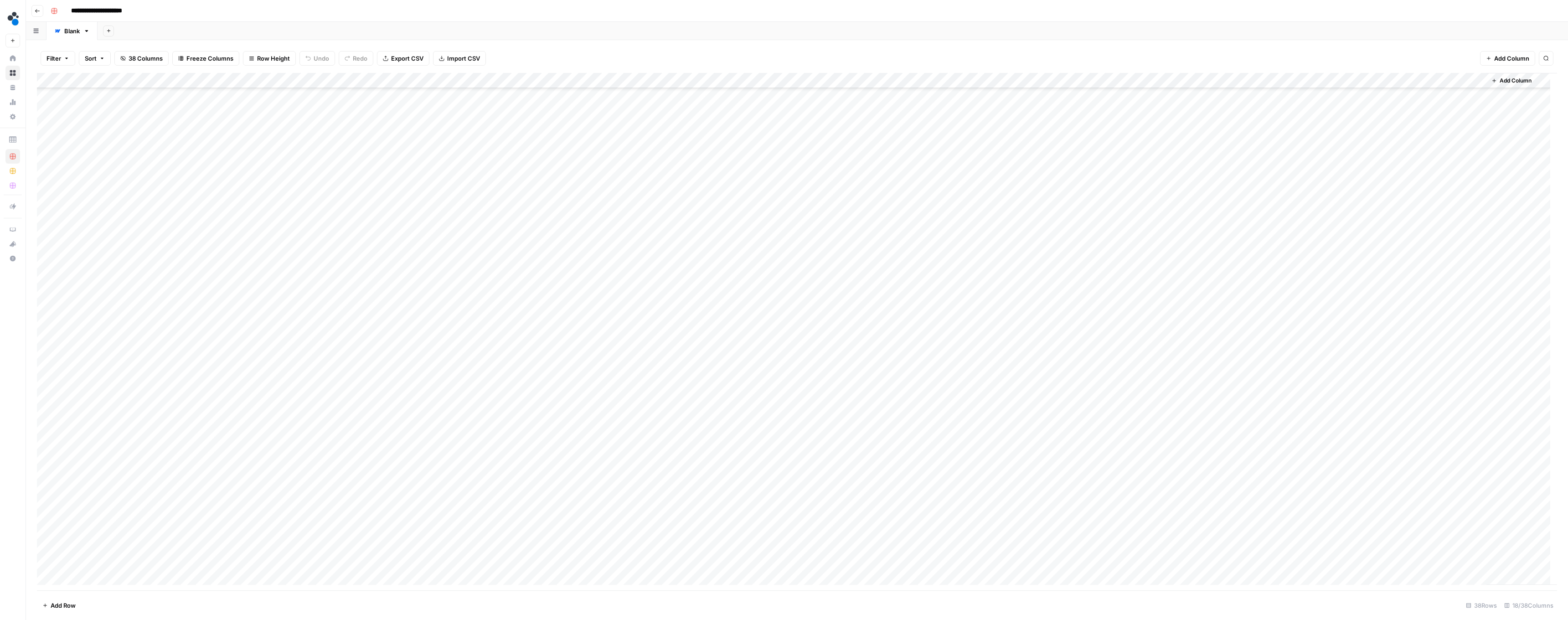 click on "Filter Sort 38 Columns Freeze Columns Row Height Undo Redo Export CSV Import CSV Add Column Search" at bounding box center [797, 58] 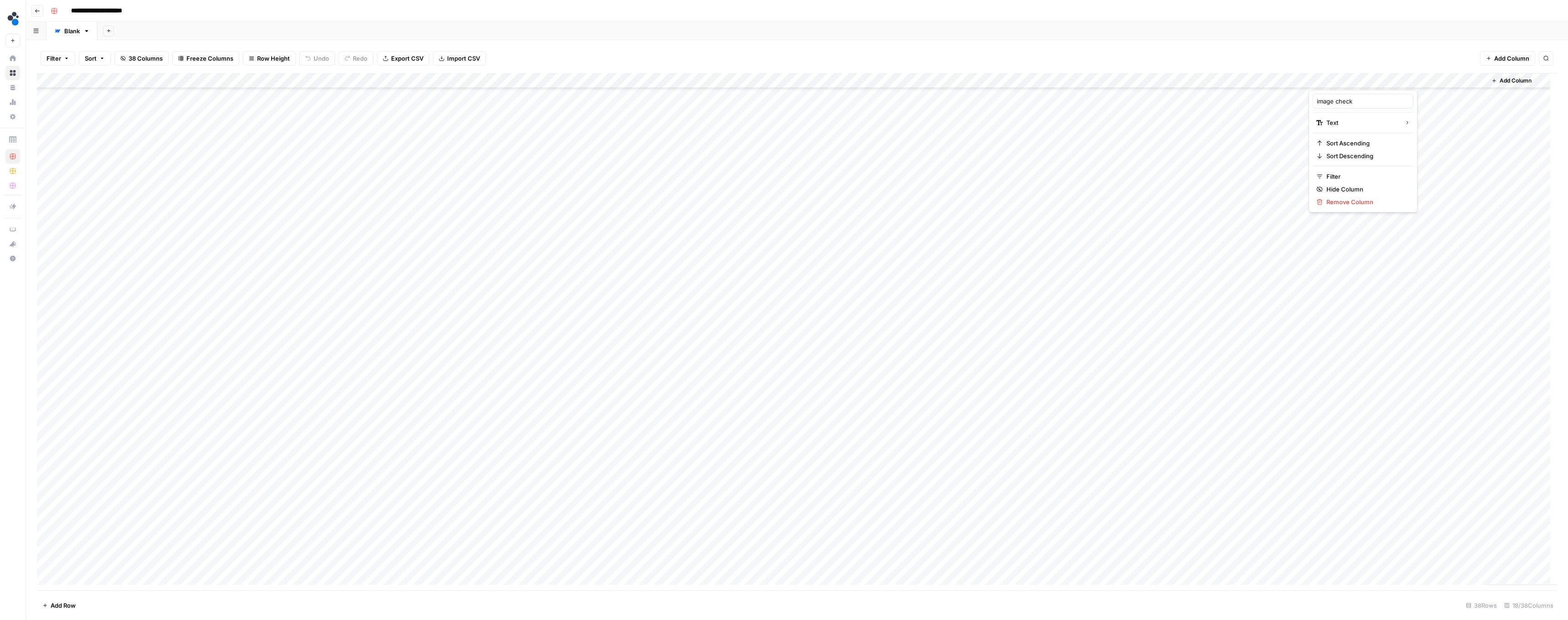 click at bounding box center [1350, 81] 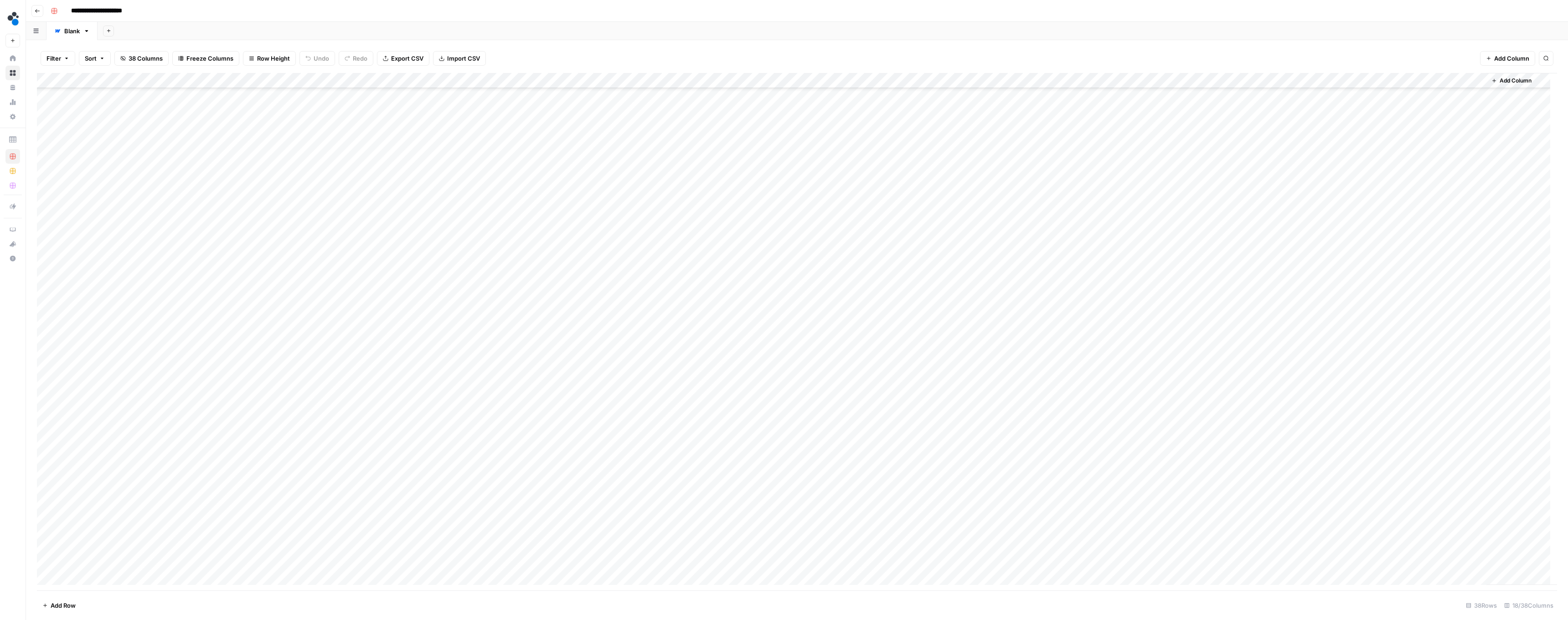 click on "Filter Sort 38 Columns Freeze Columns Row Height Undo Redo Export CSV Import CSV Add Column Search" at bounding box center (797, 58) 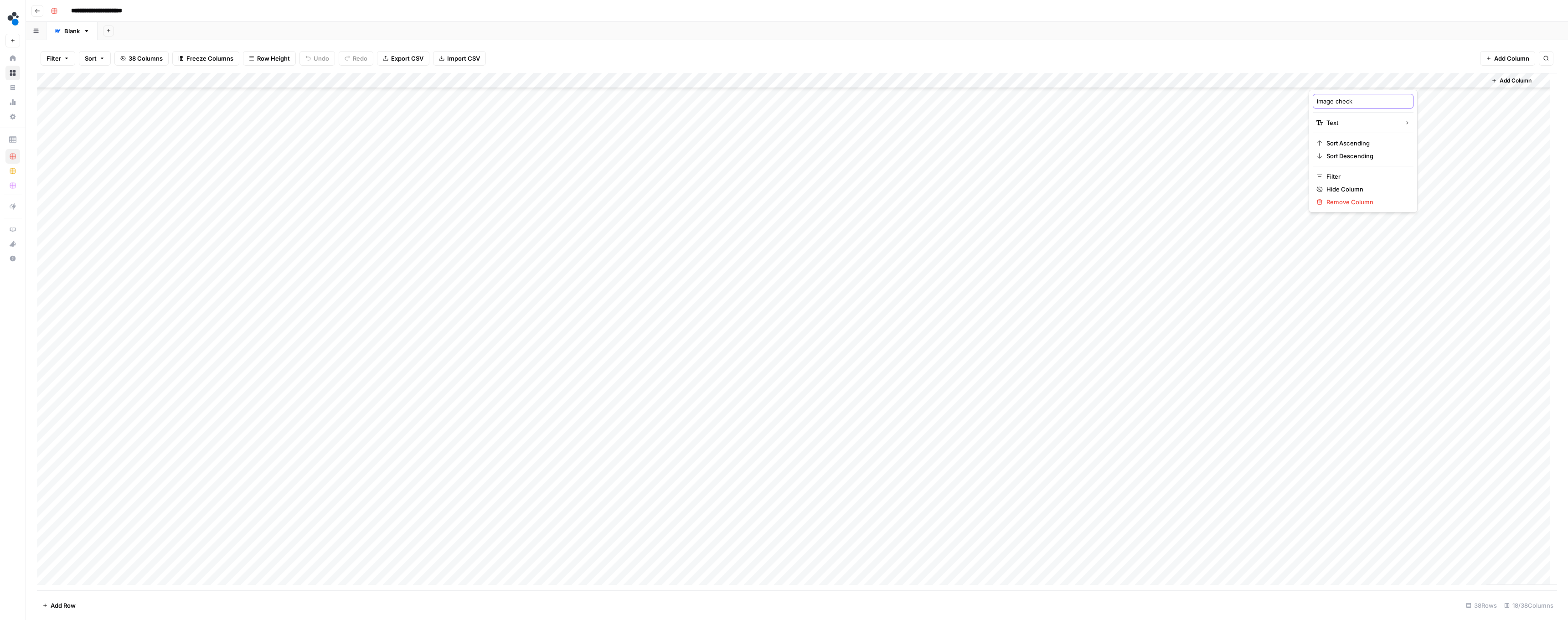 click on "image check" at bounding box center [1363, 101] 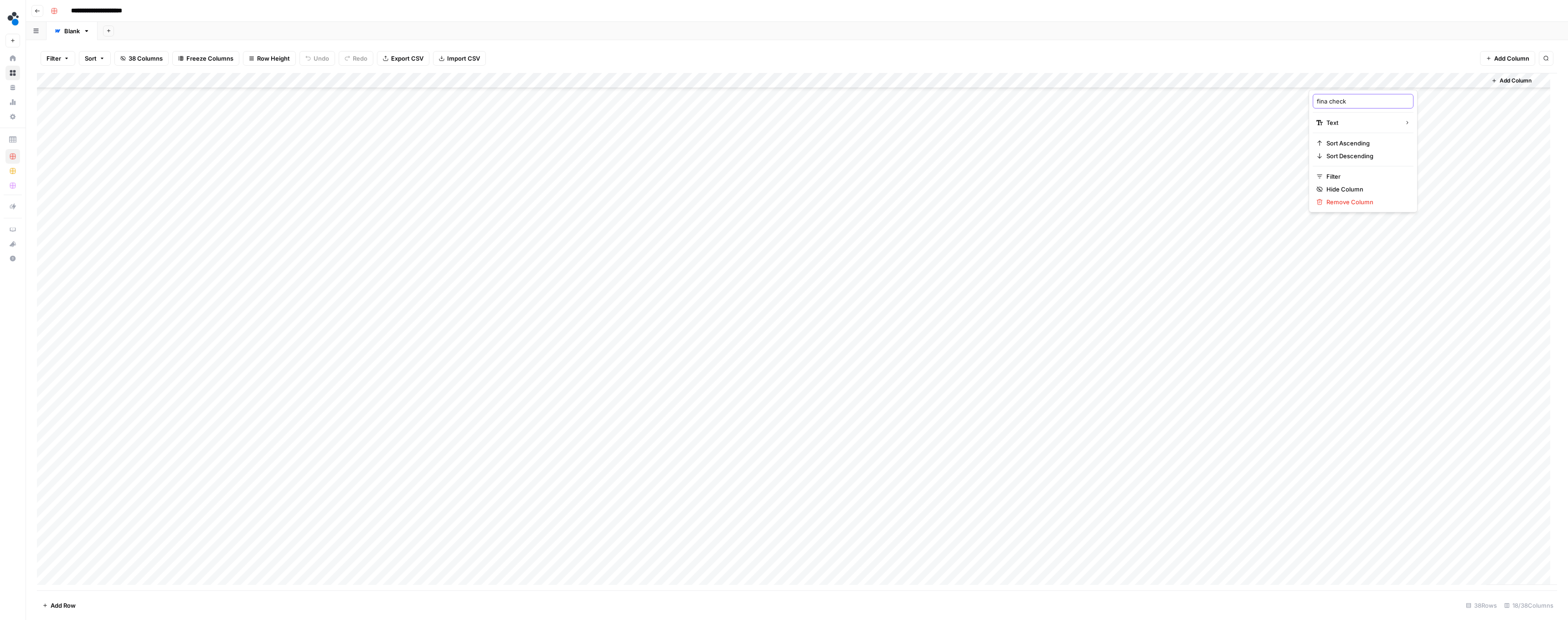 type on "final check" 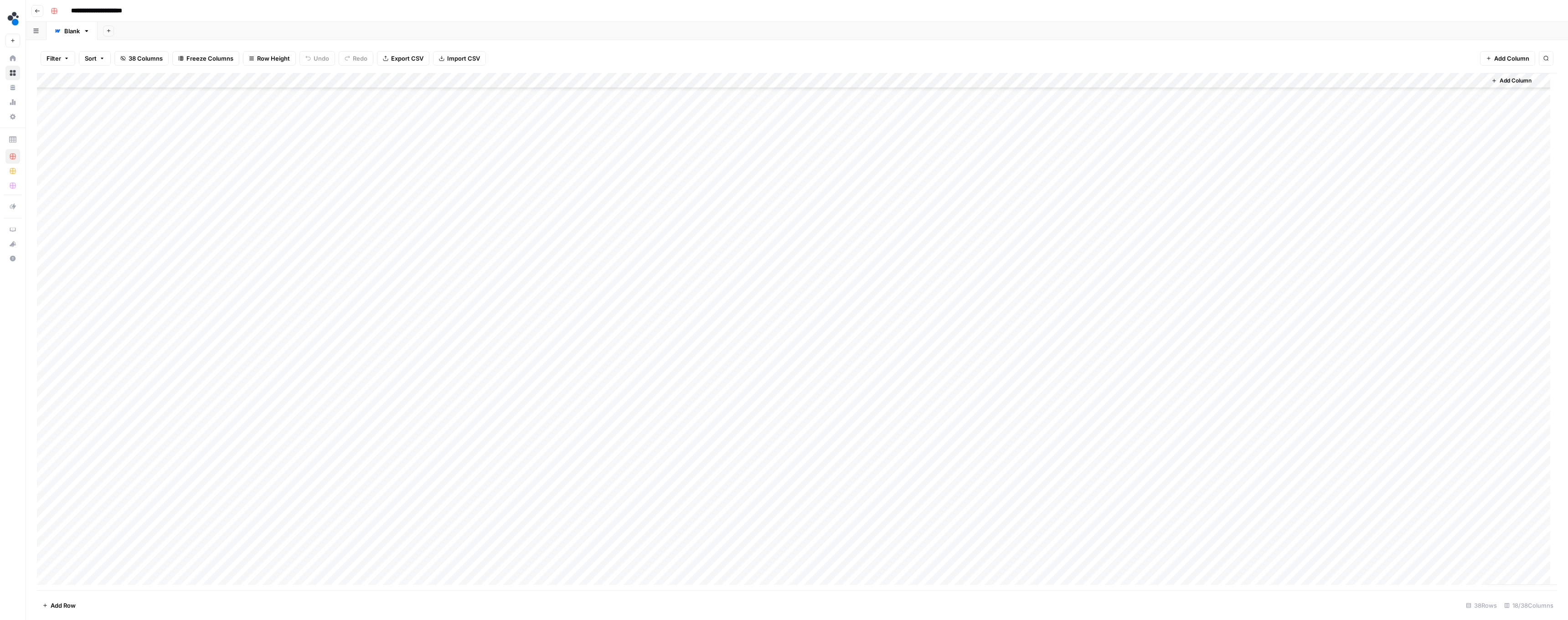 click on "Filter Sort 38 Columns Freeze Columns Row Height Undo Redo Export CSV Import CSV Add Column Search" at bounding box center [797, 58] 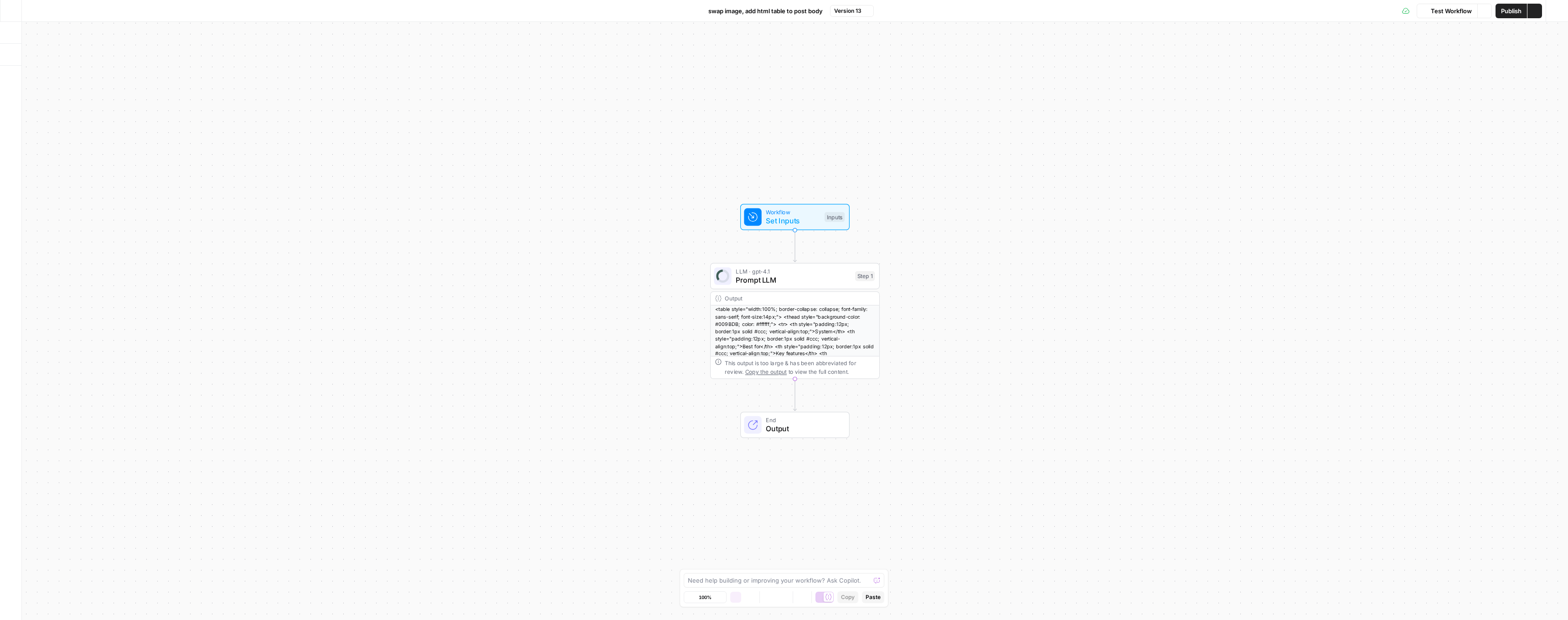 scroll, scrollTop: 0, scrollLeft: 0, axis: both 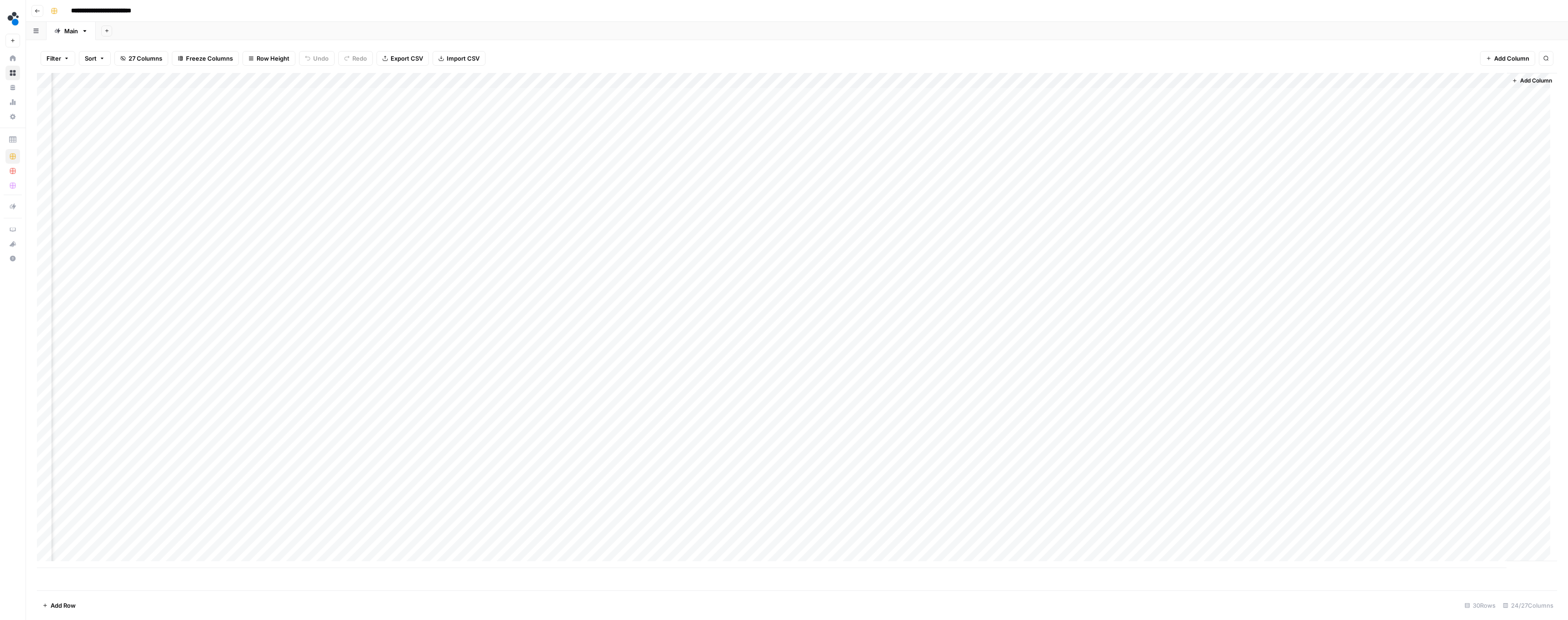 click on "Add Column" at bounding box center (797, 320) 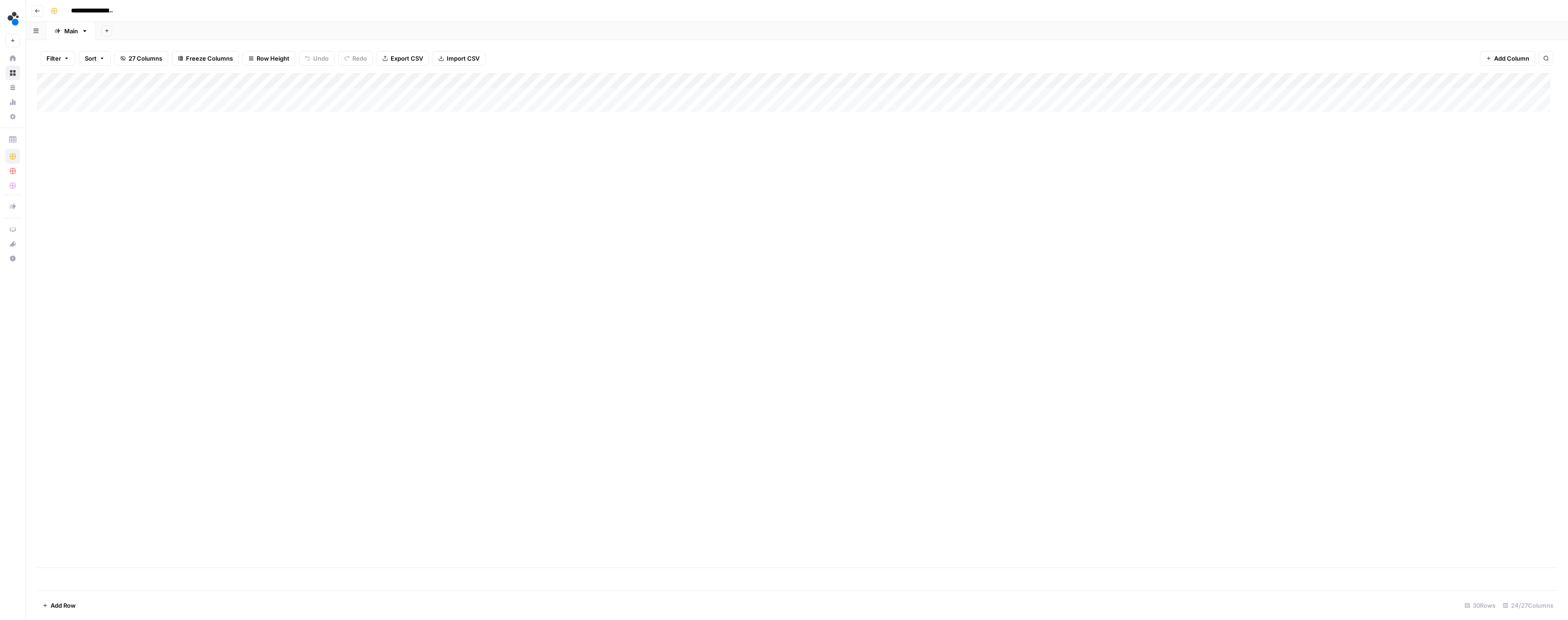 scroll, scrollTop: 0, scrollLeft: 0, axis: both 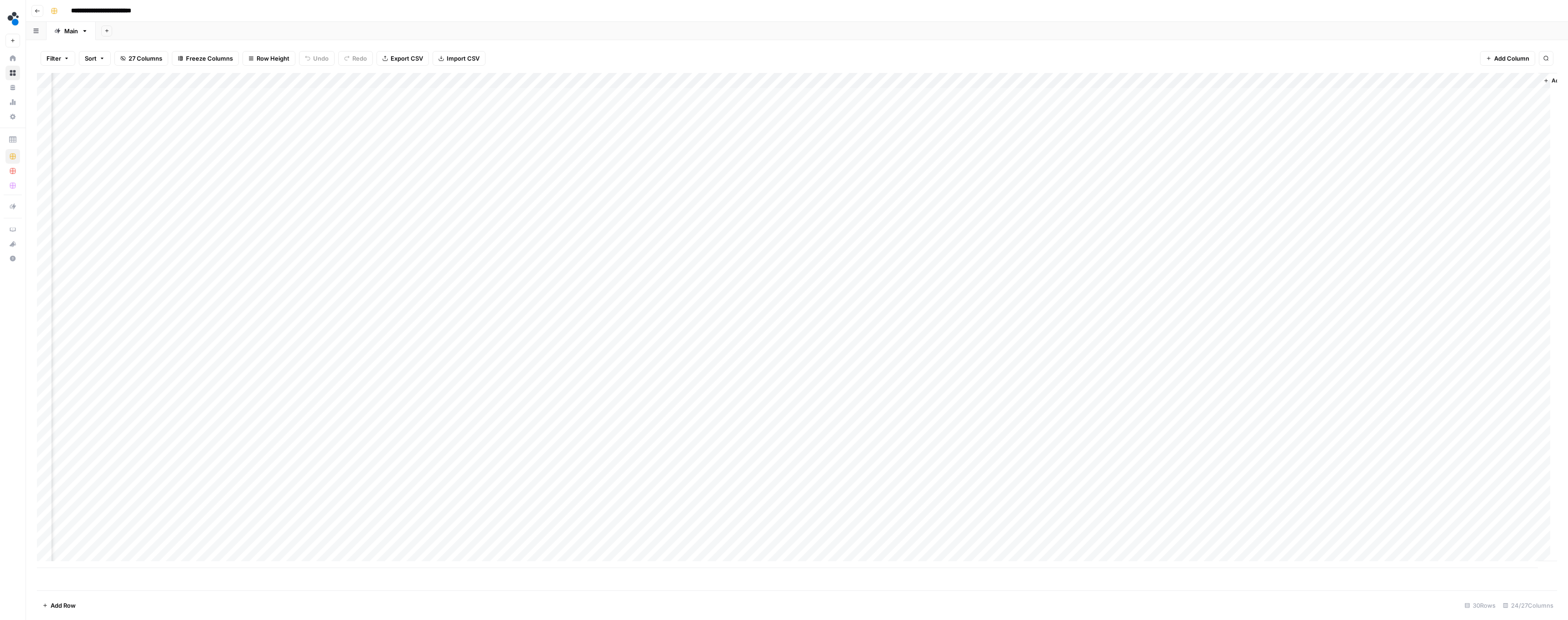 click on "Add Column" at bounding box center [797, 320] 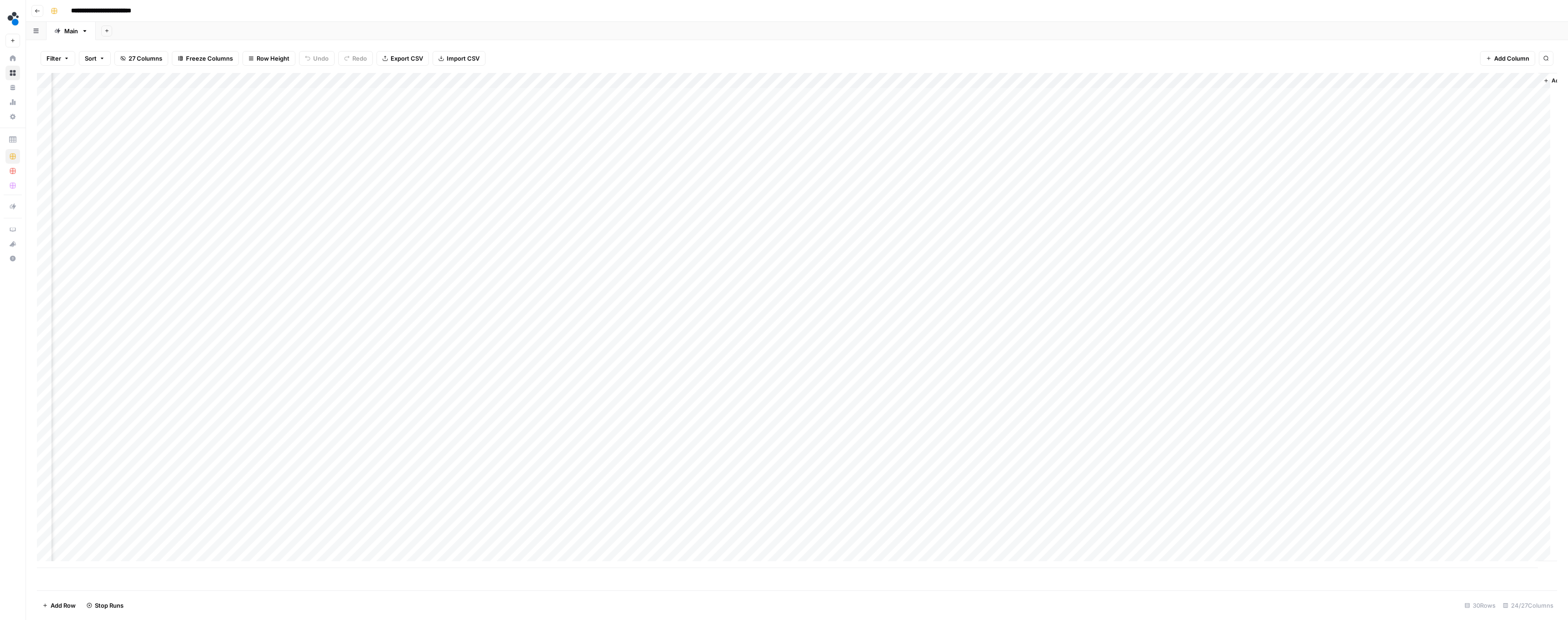 click on "Add Column" at bounding box center (797, 320) 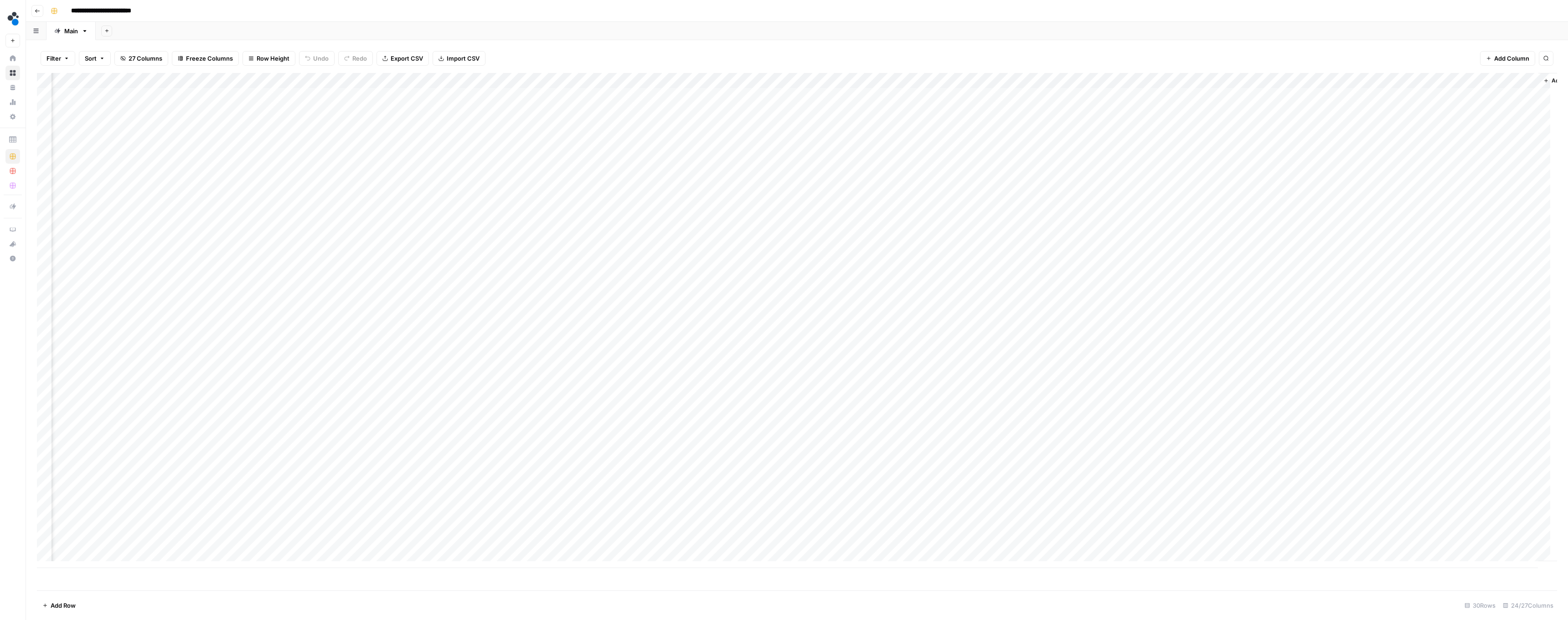 click on "Add Column" at bounding box center [797, 320] 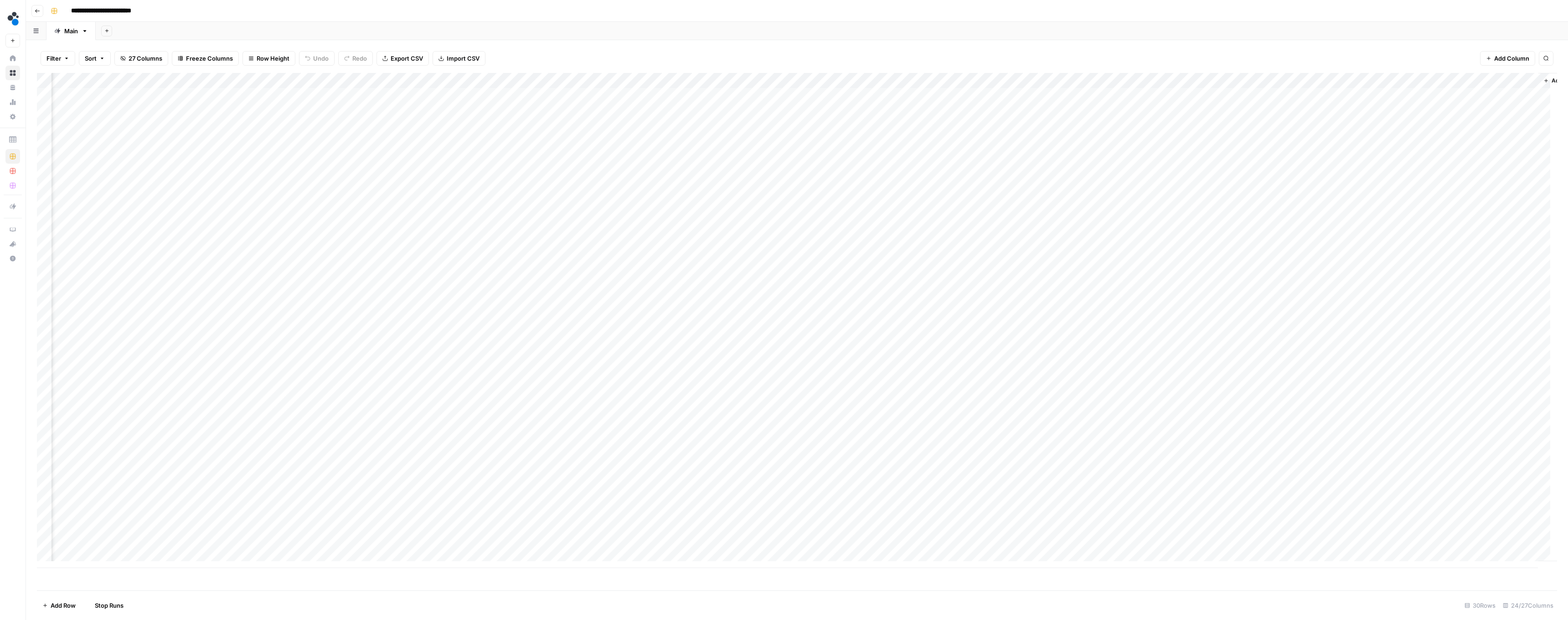 click on "Add Column" at bounding box center (797, 320) 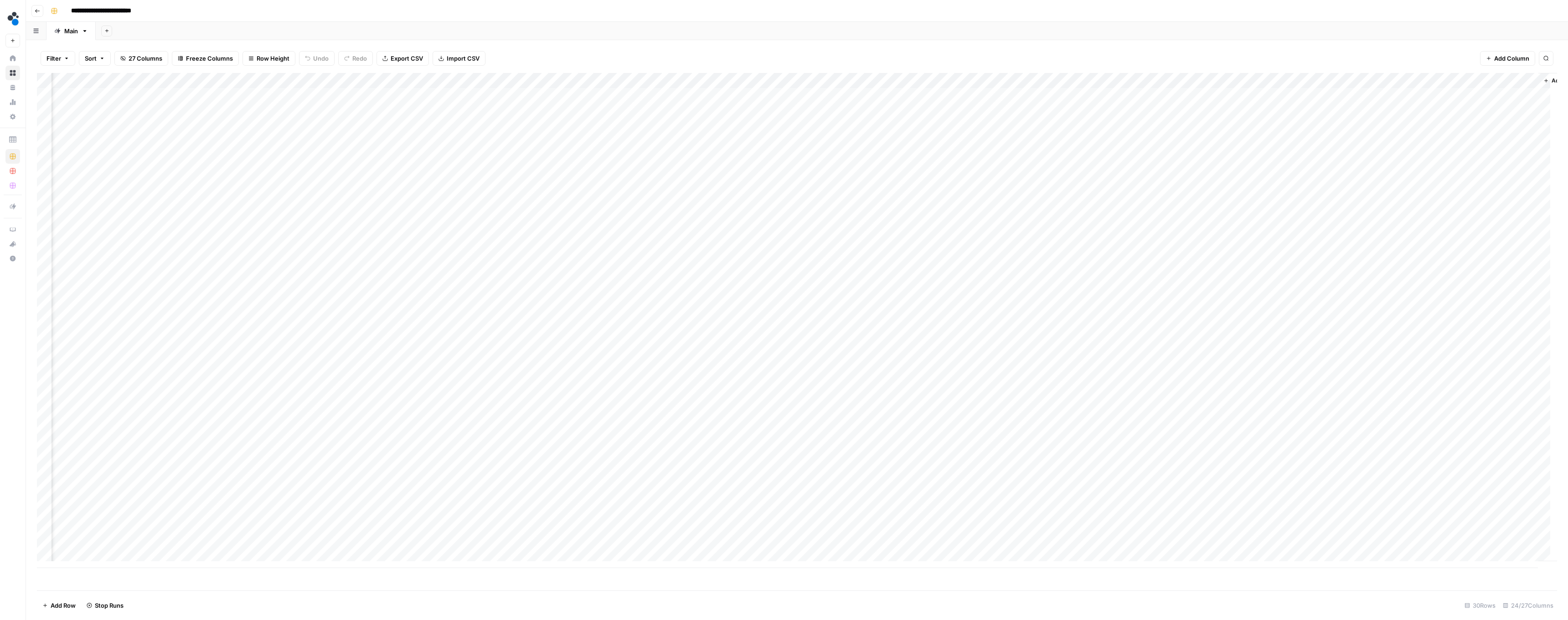click on "Add Column" at bounding box center [797, 320] 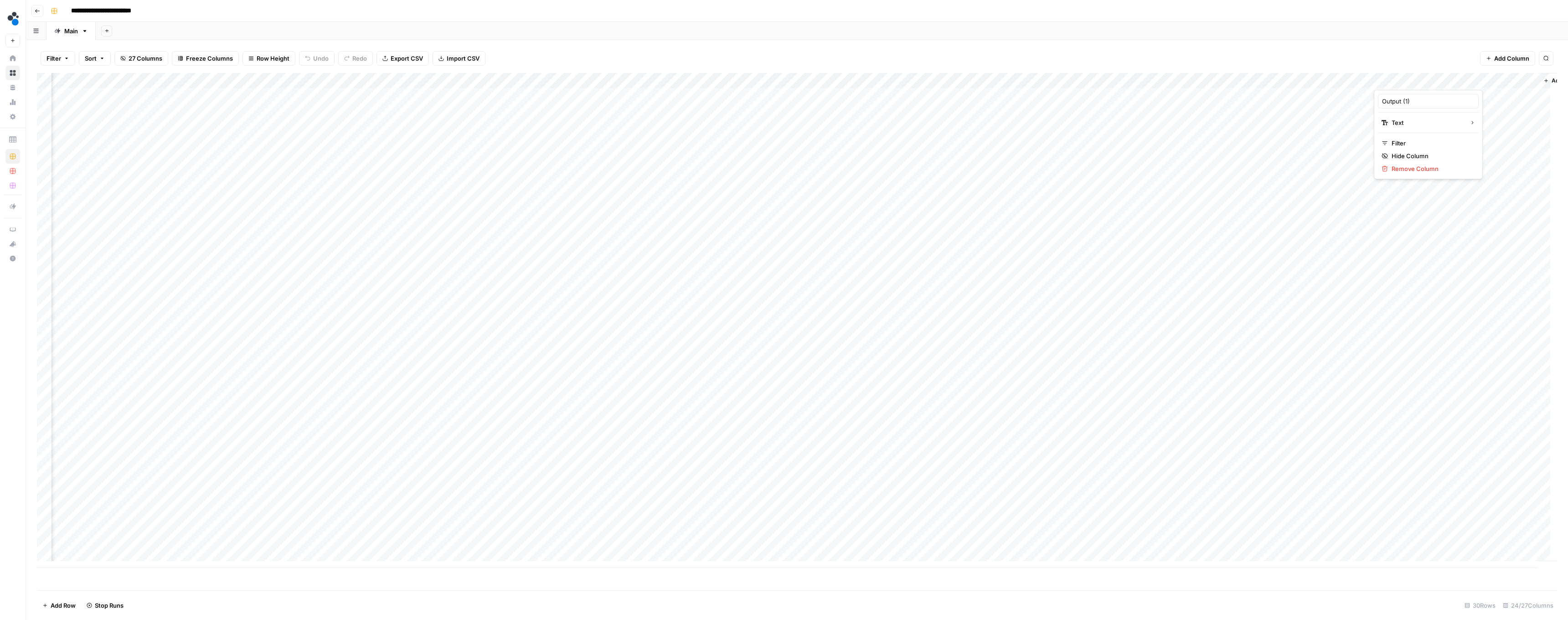 click on "Filter Sort 27 Columns Freeze Columns Row Height Undo Redo Export CSV Import CSV Add Column Search" at bounding box center (797, 58) 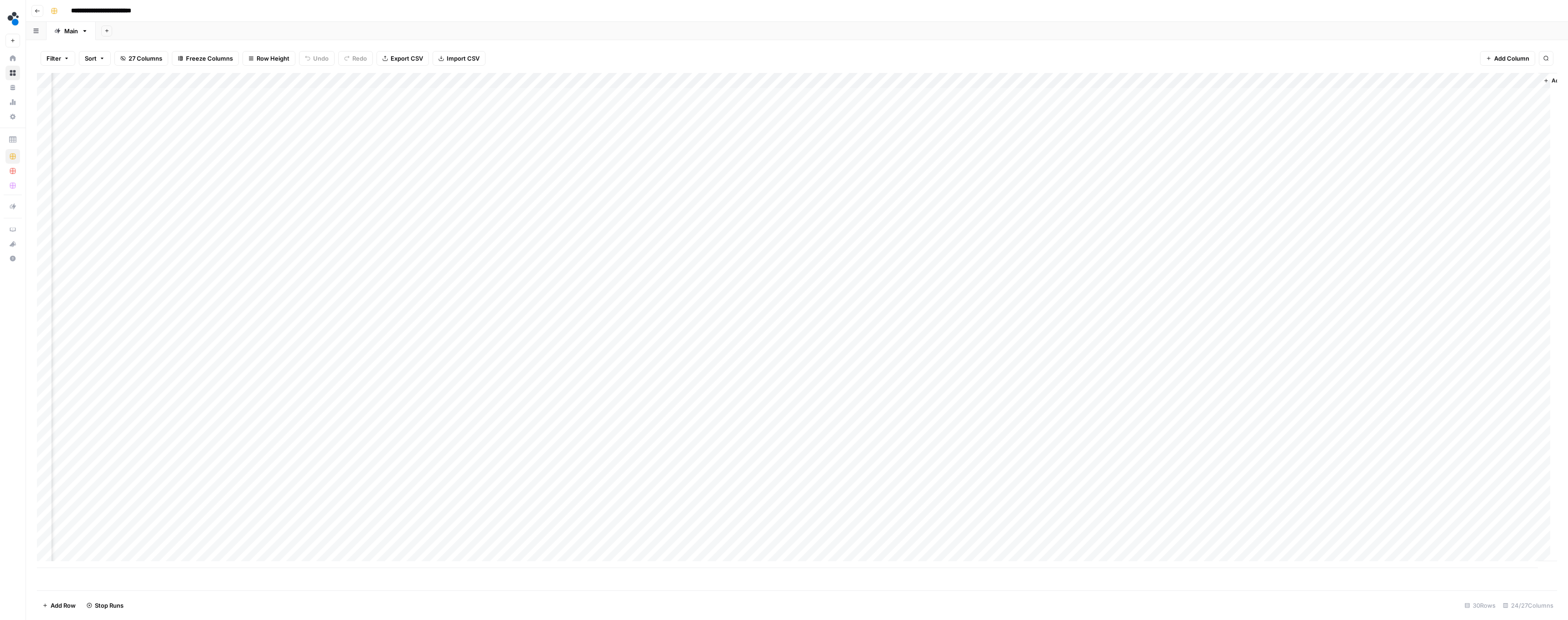 click on "Add Column" at bounding box center (797, 320) 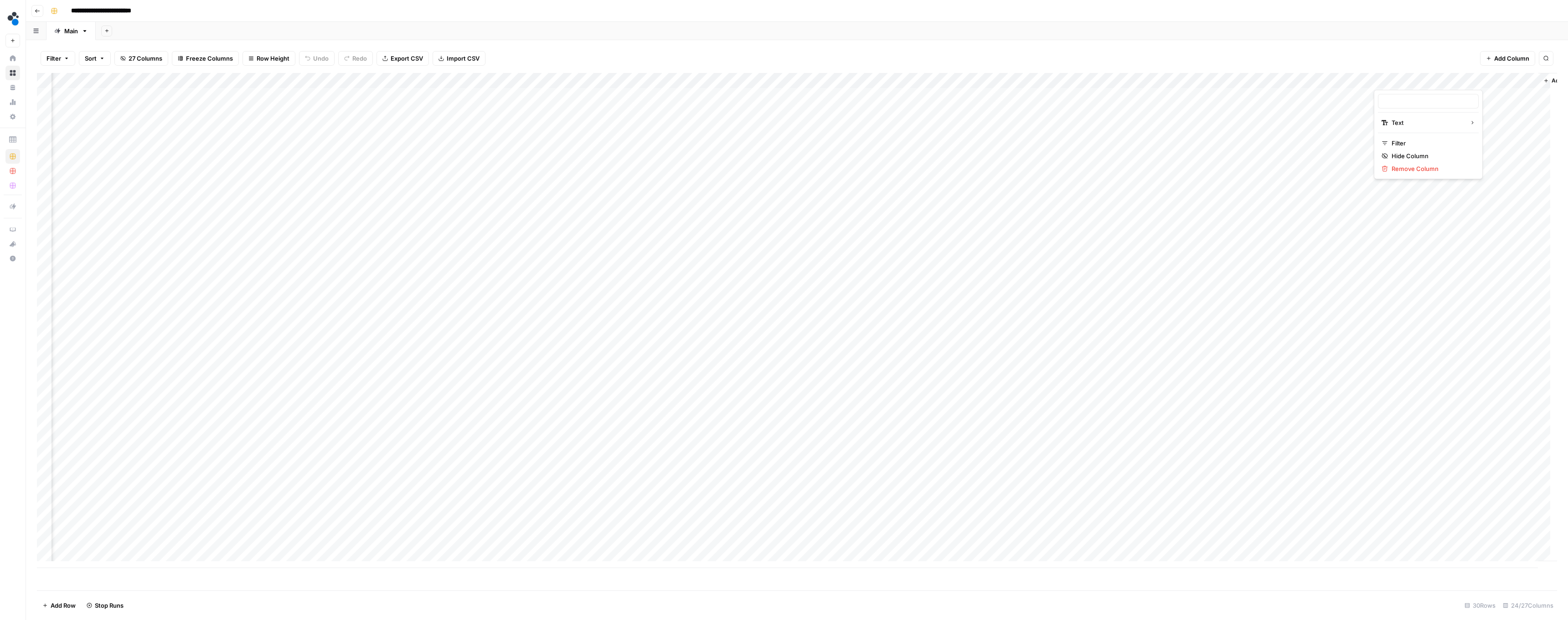 type on "Output (1)" 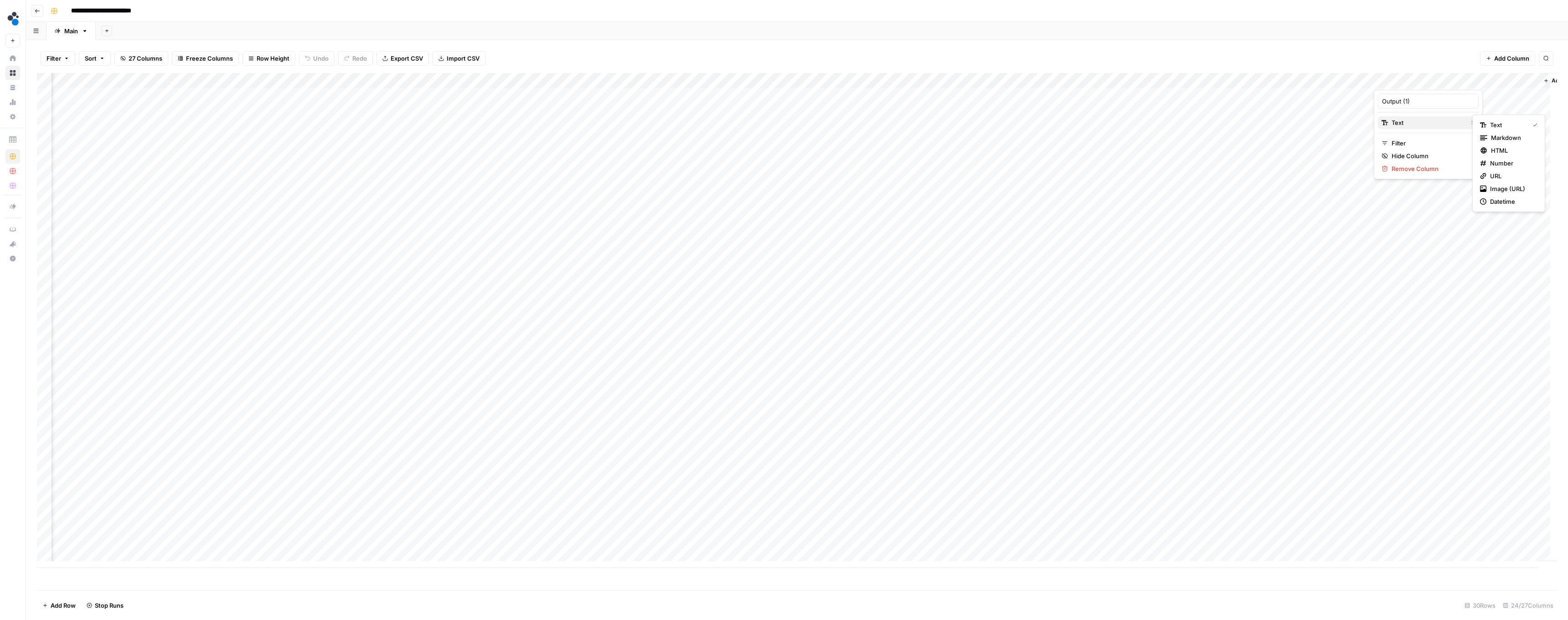 click on "Text" at bounding box center [1428, 123] 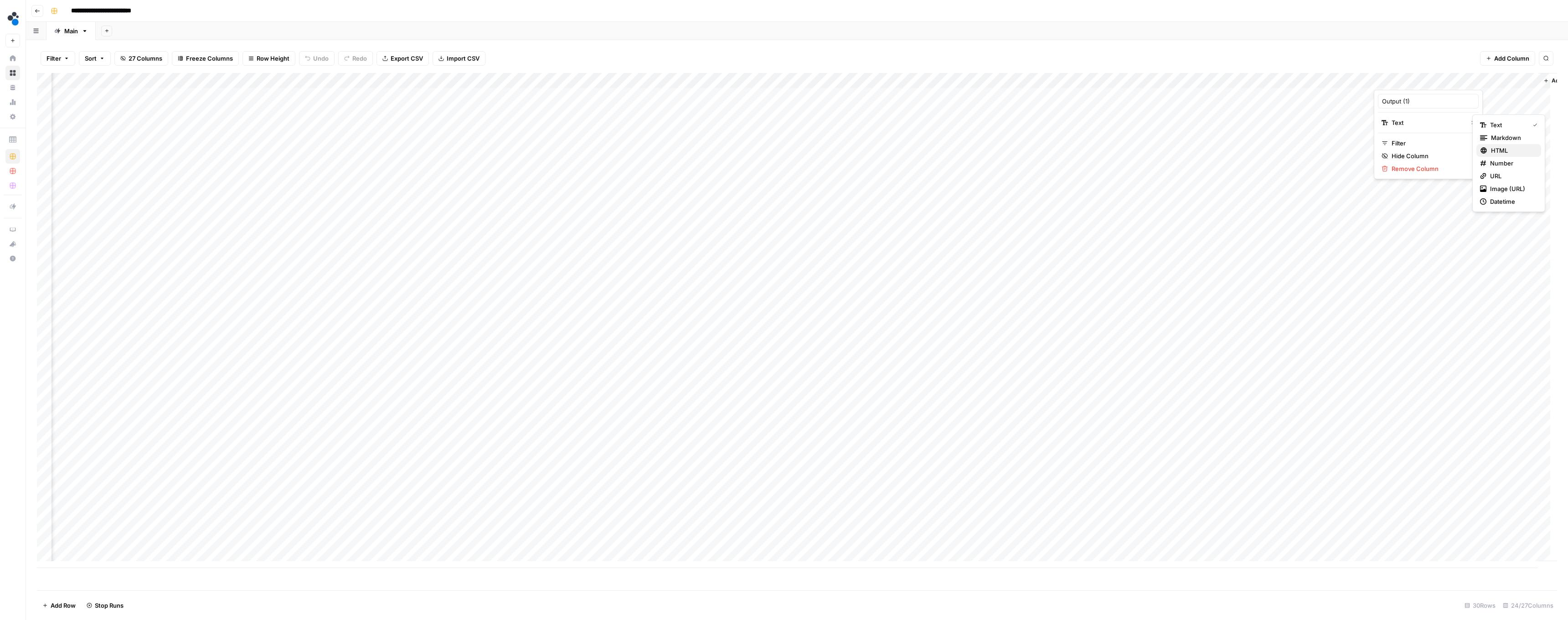 click on "HTML" at bounding box center [1512, 150] 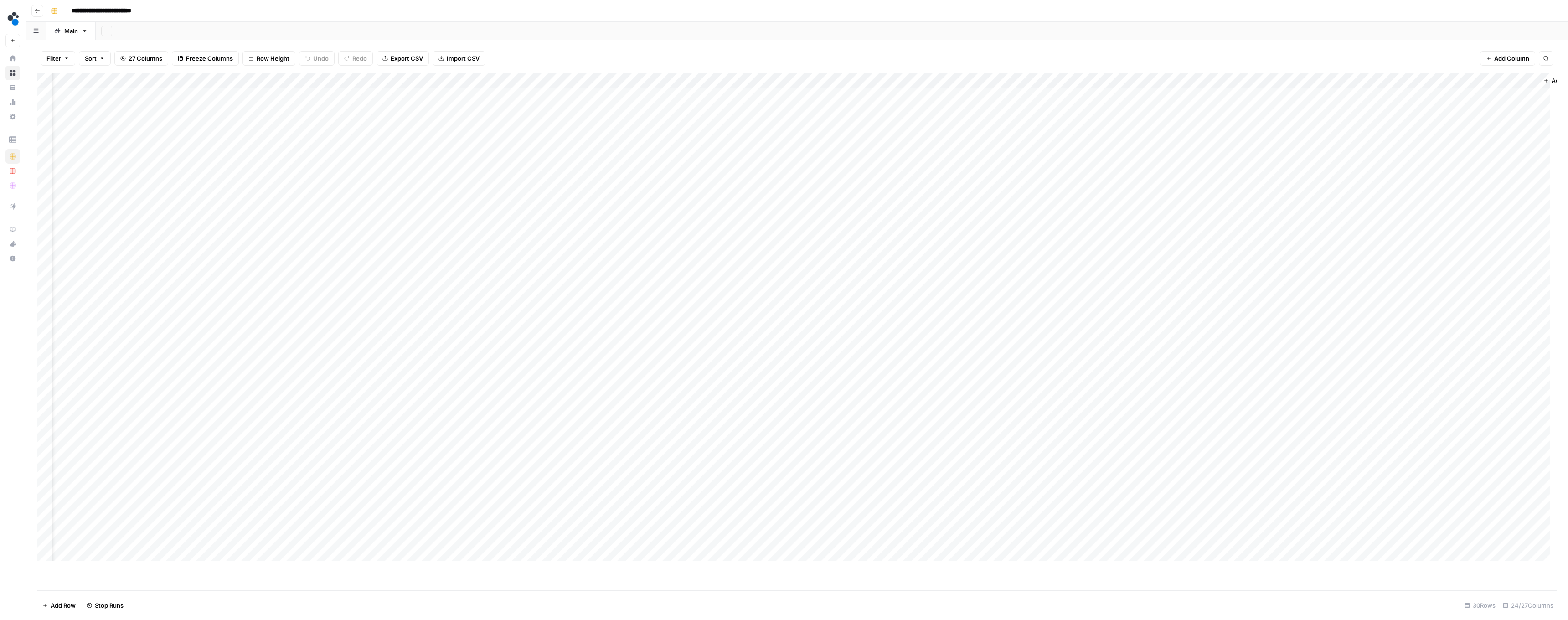 click on "Add Column" at bounding box center [797, 320] 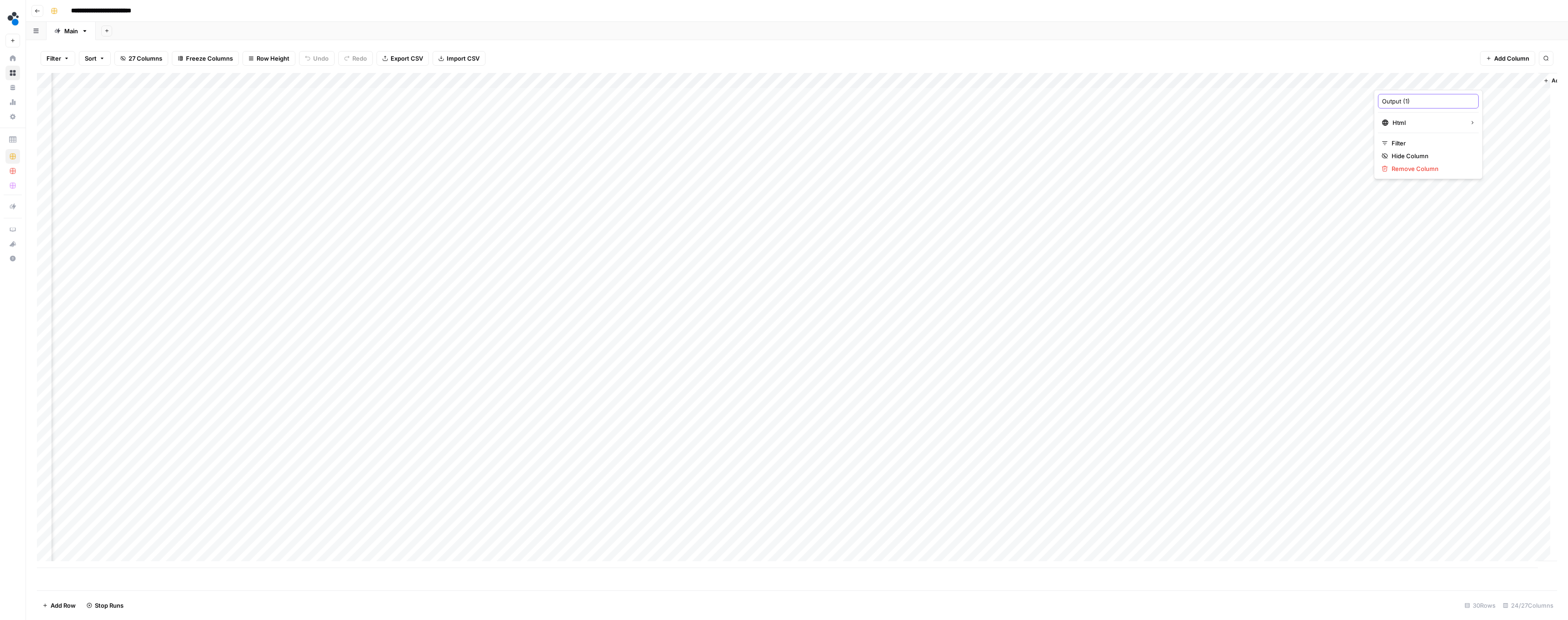 click on "Output (1)" at bounding box center (1428, 101) 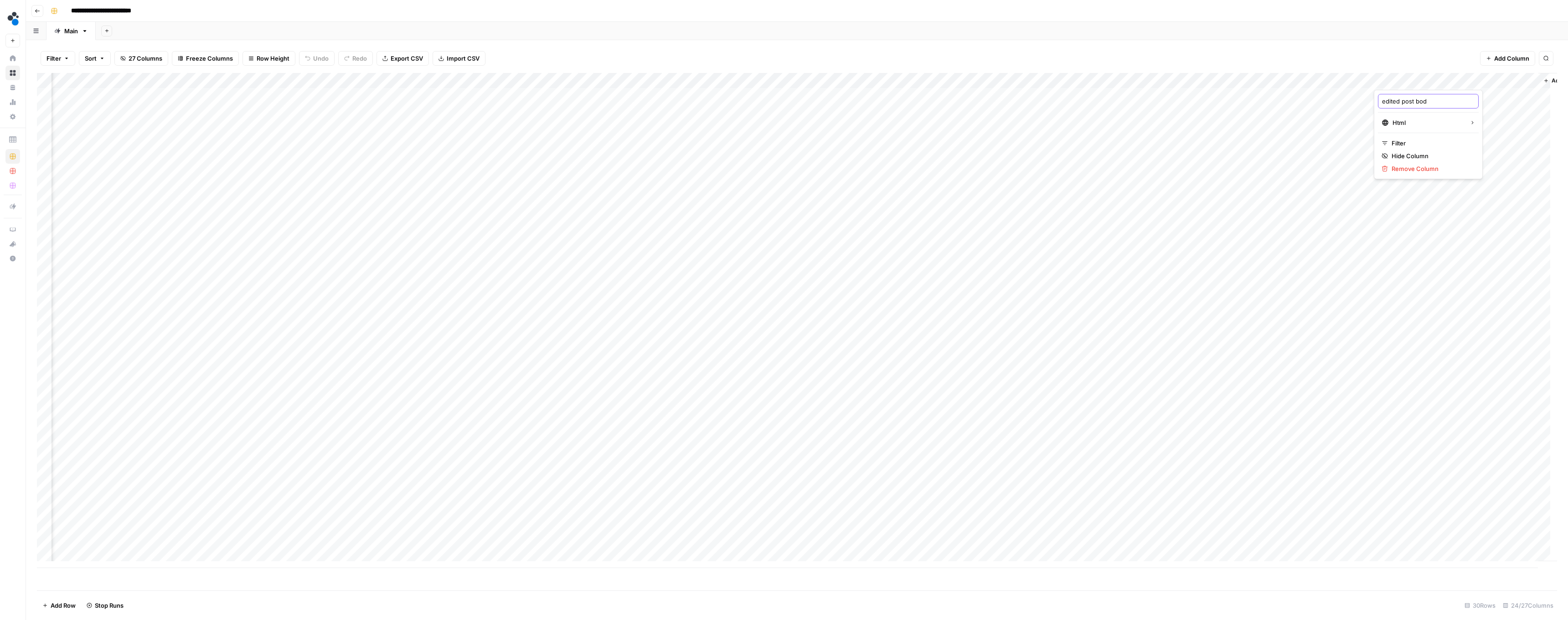 type on "edited post body" 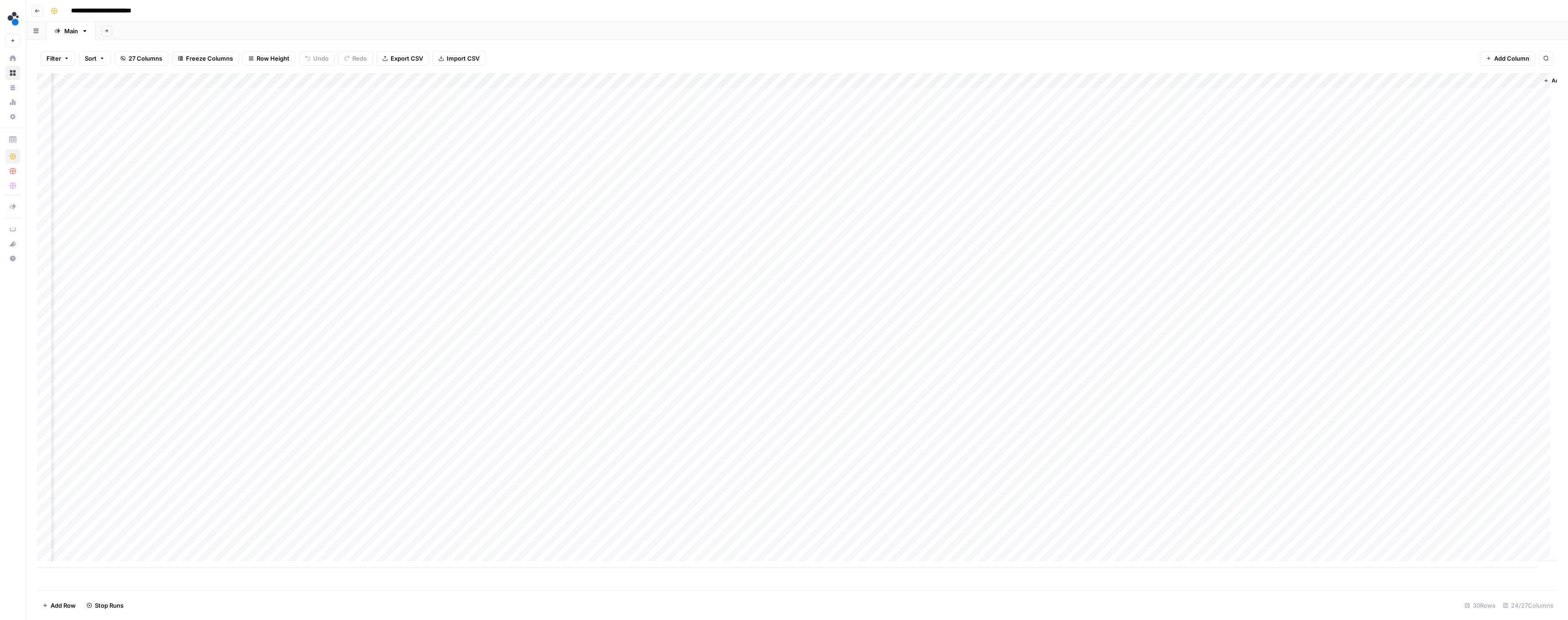 click on "Filter Sort 27 Columns Freeze Columns Row Height Undo Redo Export CSV Import CSV Add Column Search" at bounding box center [797, 58] 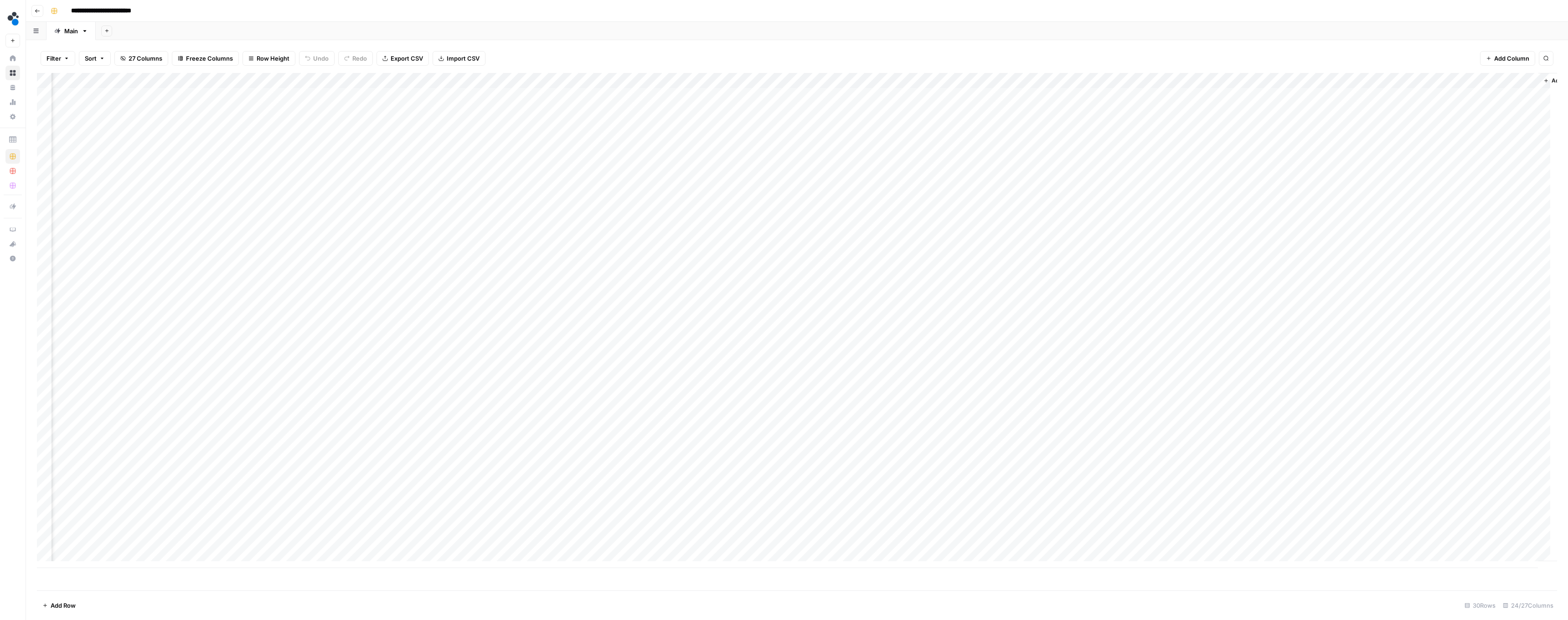 scroll, scrollTop: 2, scrollLeft: 448, axis: both 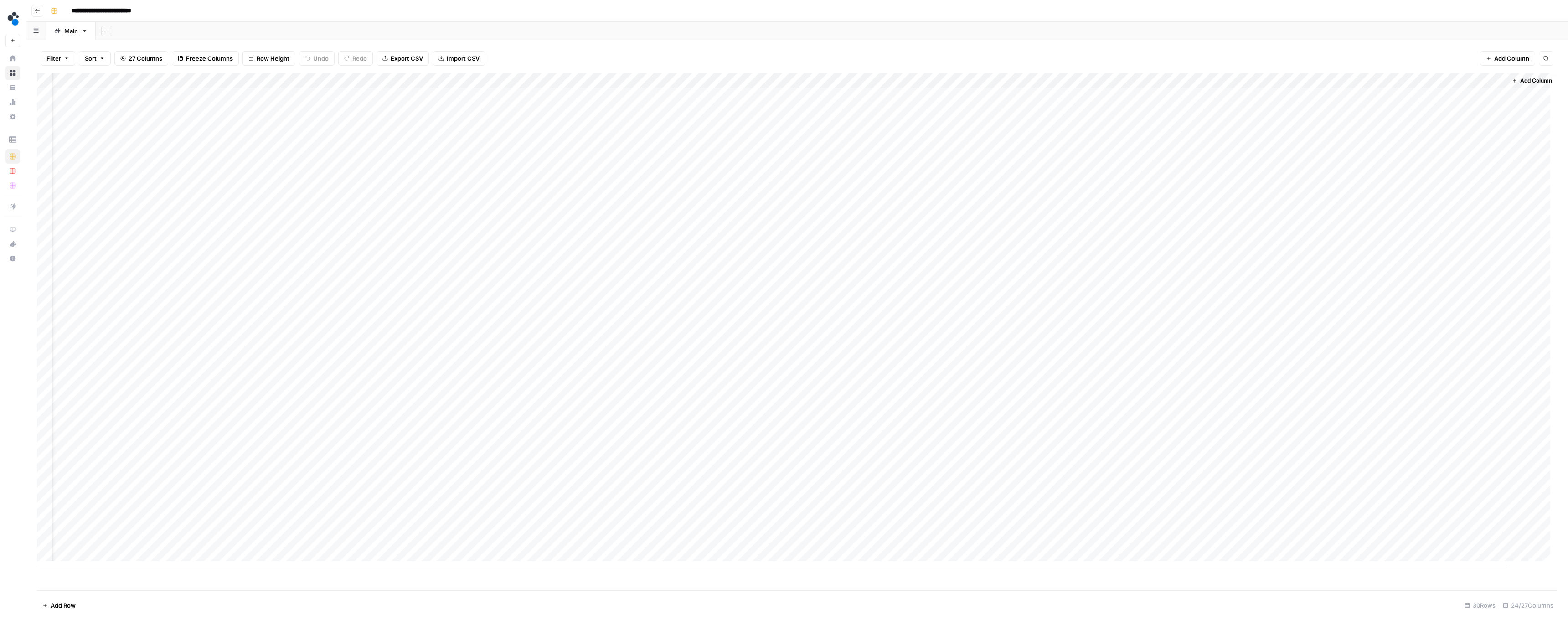 click on "Add Column" at bounding box center [797, 320] 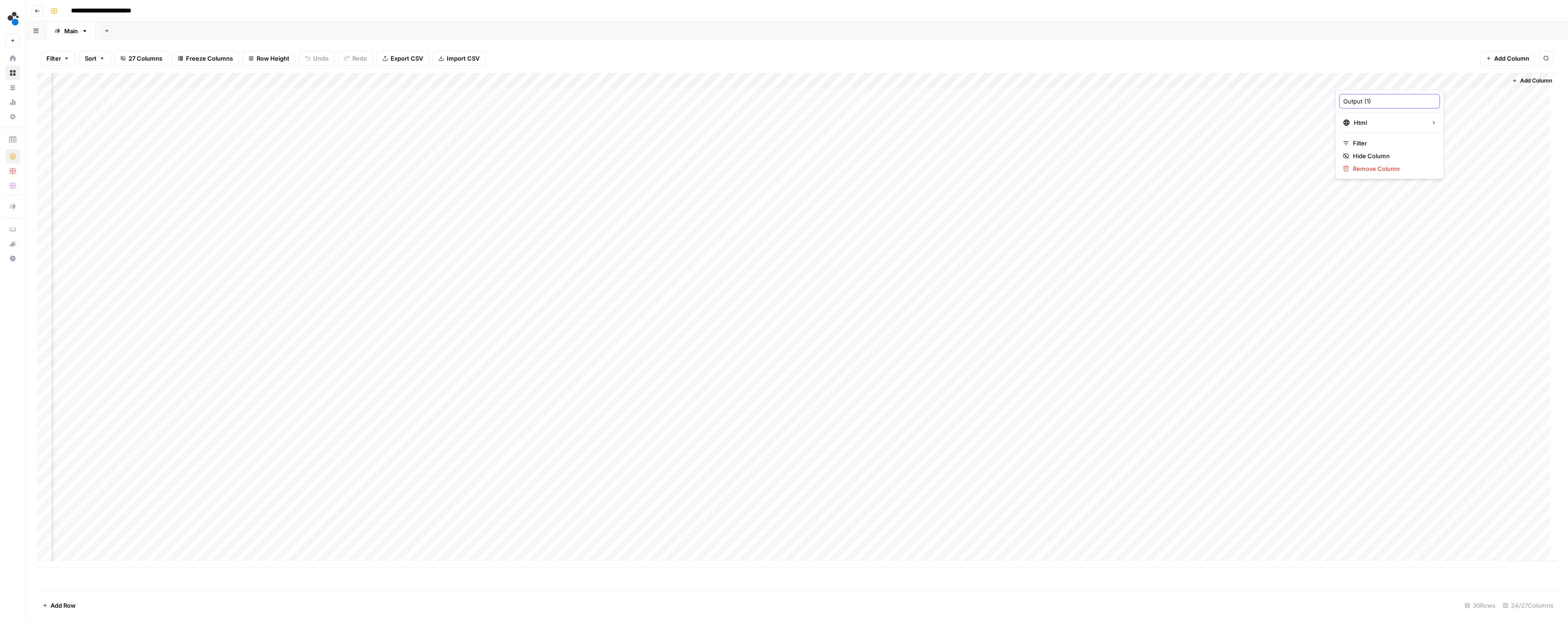 click on "Output (1)" at bounding box center [1389, 101] 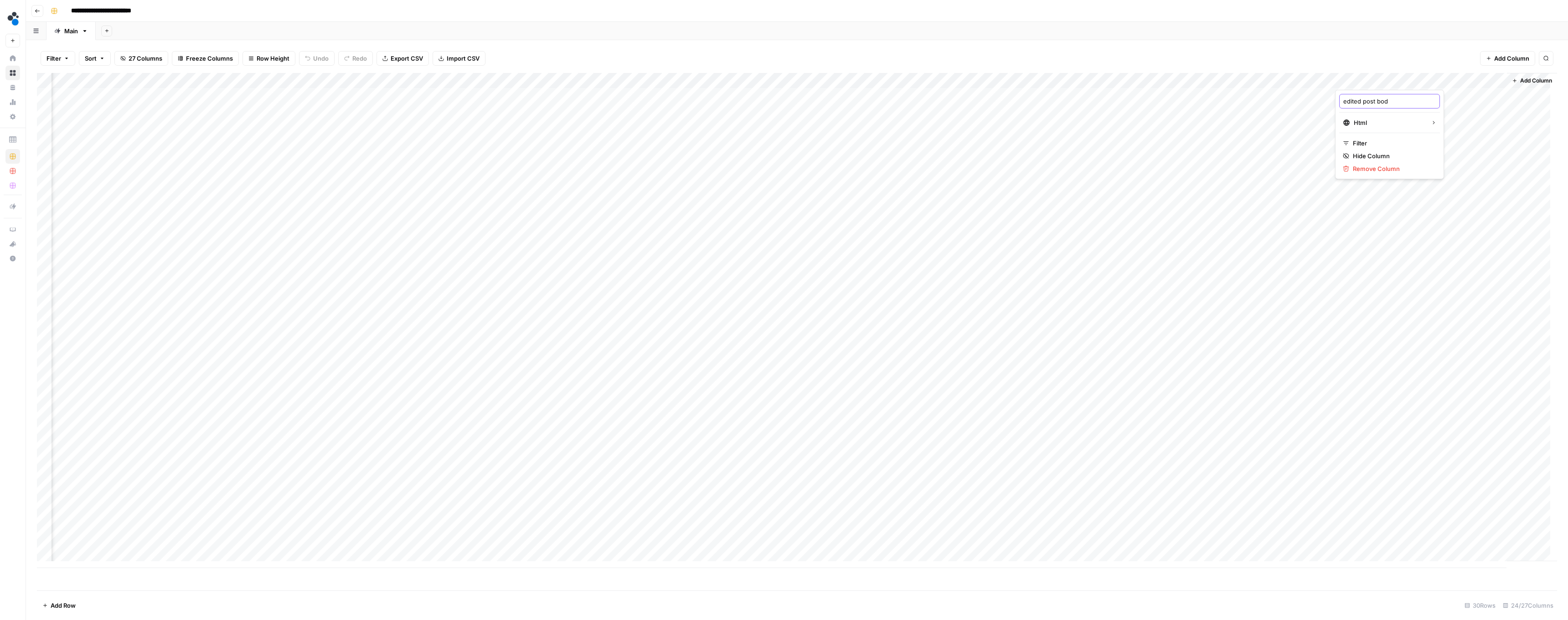 type on "edited post body" 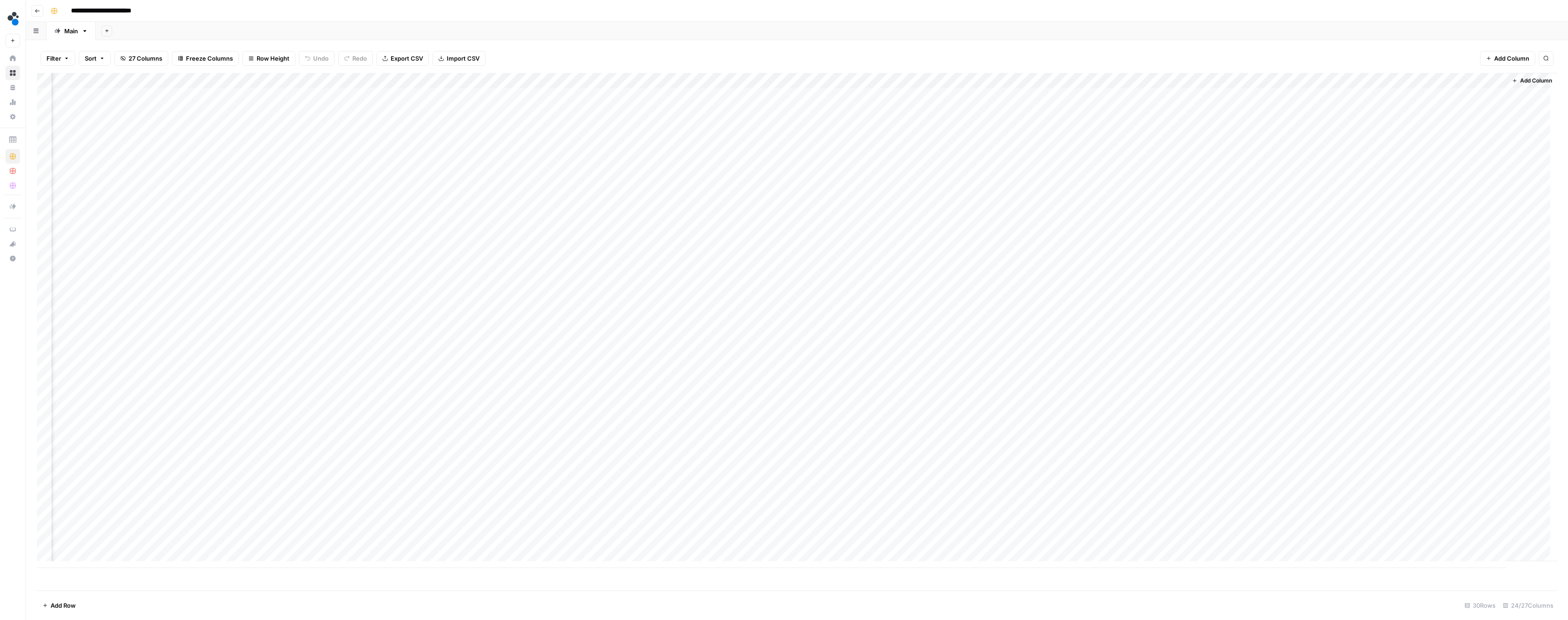 click on "Add Column" at bounding box center (797, 320) 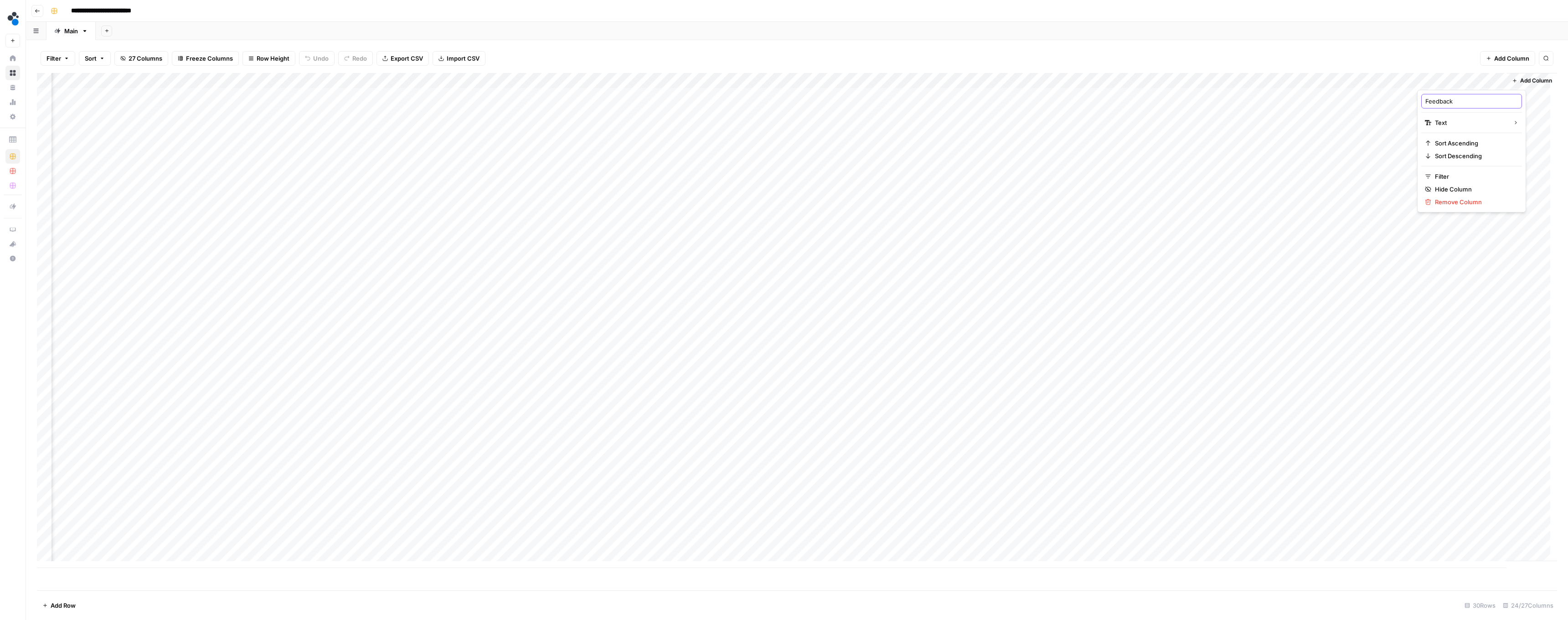 click on "Feedback" at bounding box center (1471, 101) 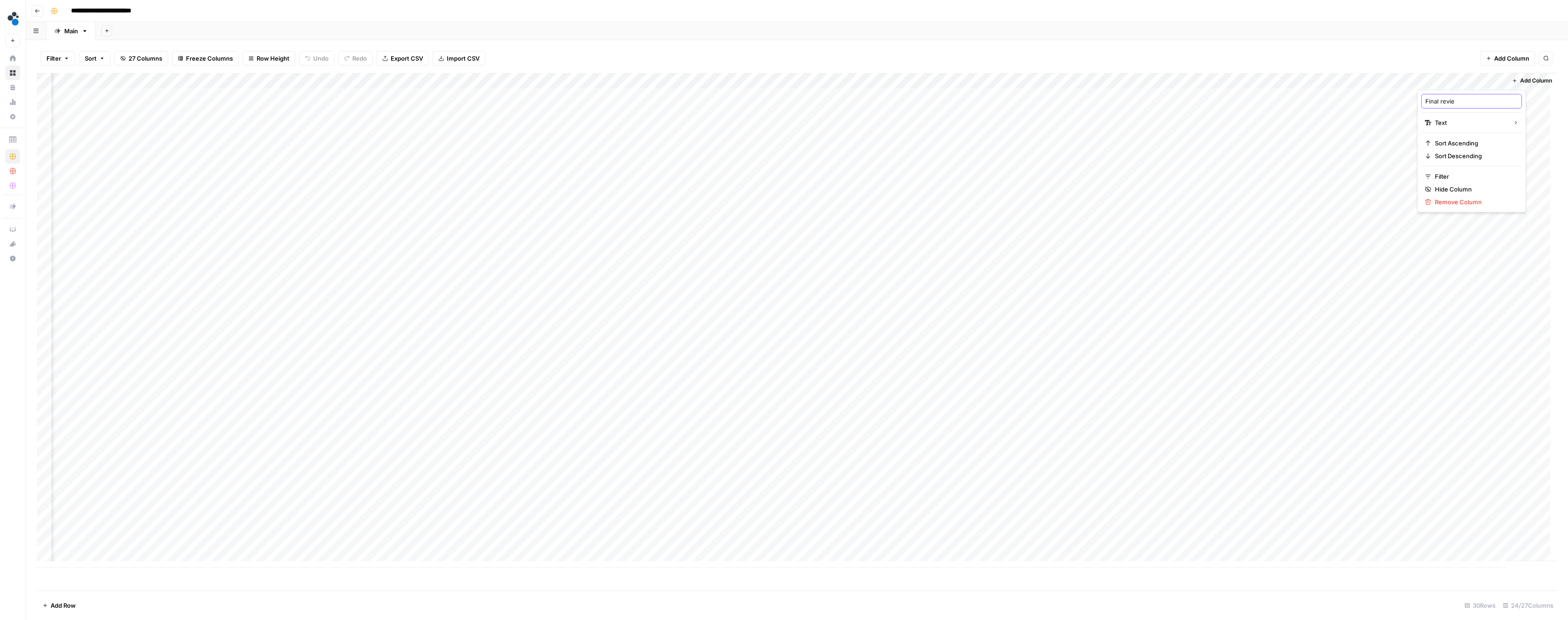 type on "Final review" 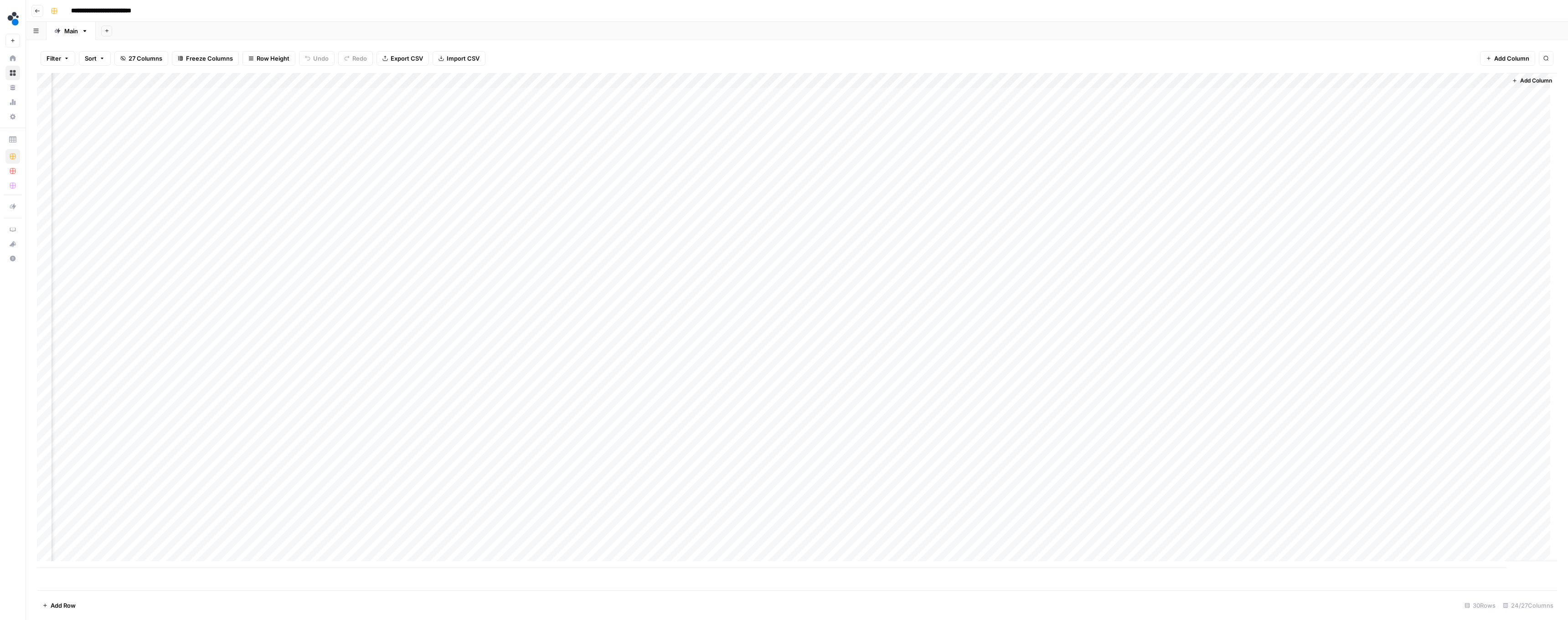 click on "Filter Sort 27 Columns Freeze Columns Row Height Undo Redo Export CSV Import CSV Add Column Search" at bounding box center [797, 58] 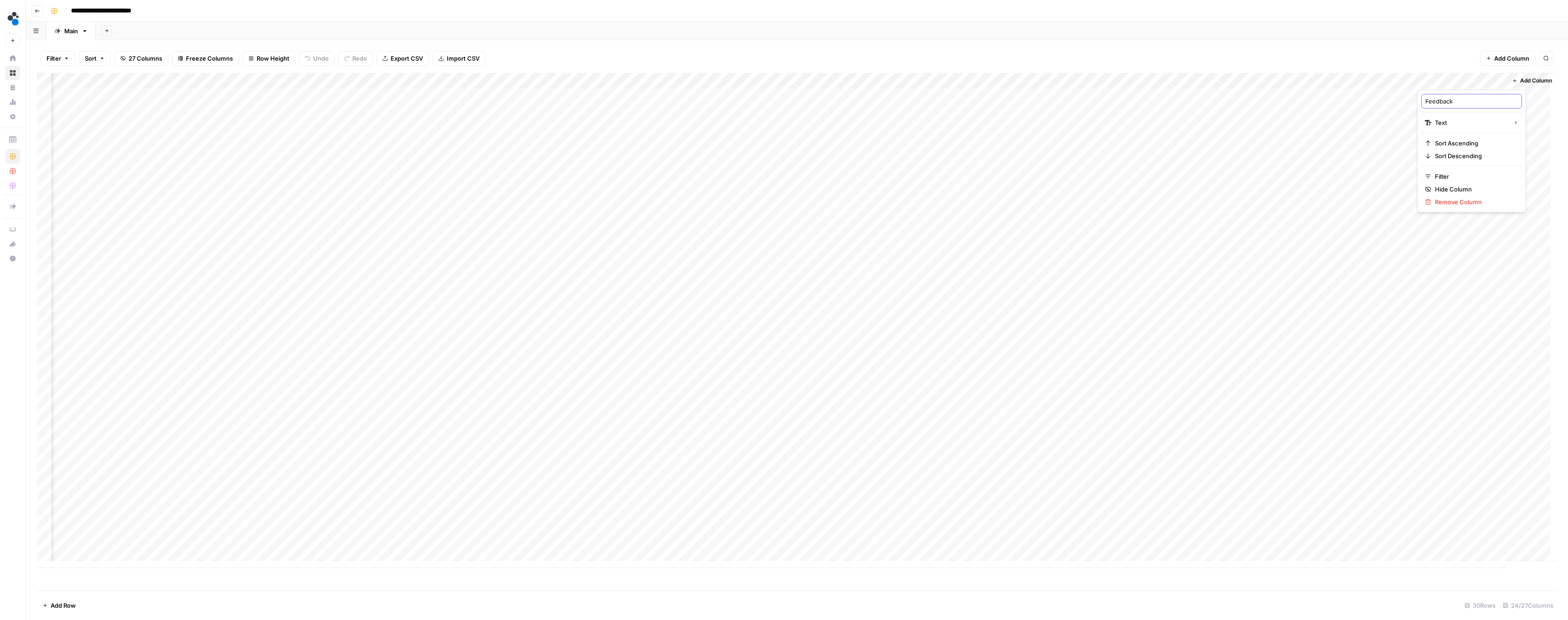 click on "Feedback" at bounding box center [1471, 101] 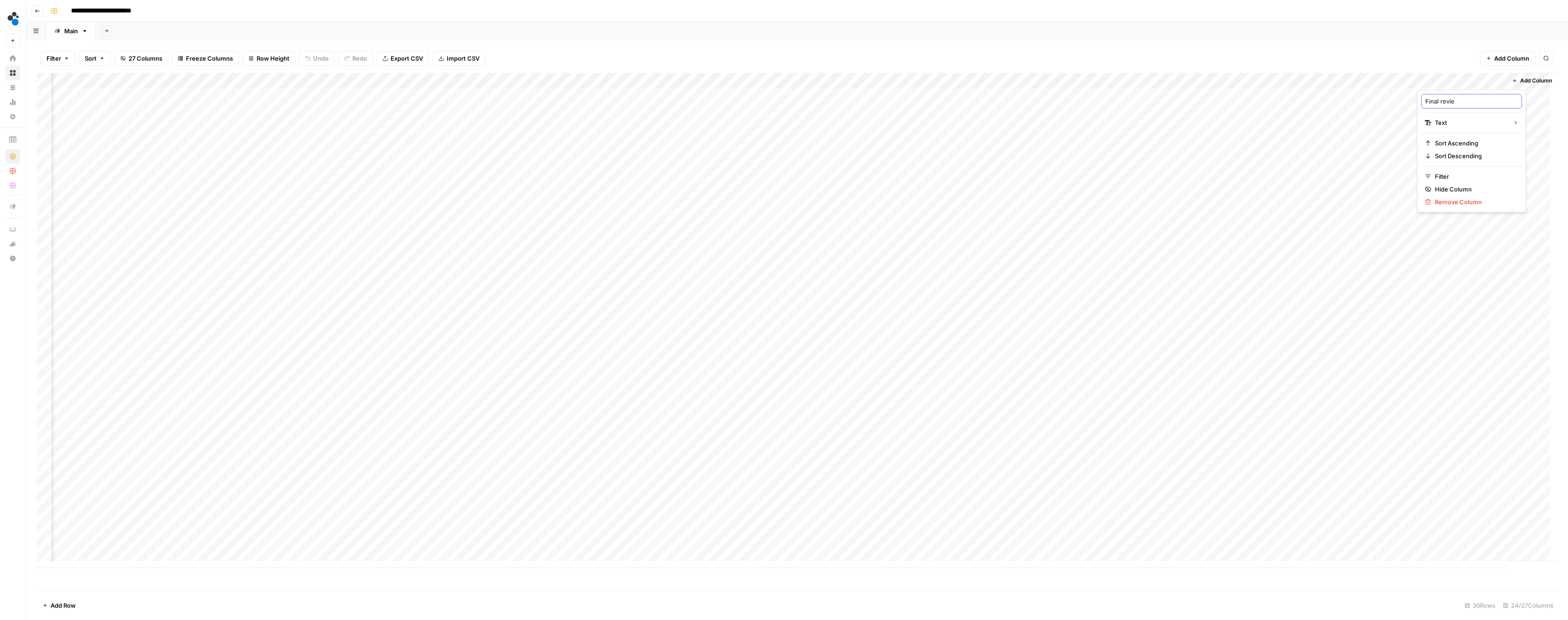 type on "Final review" 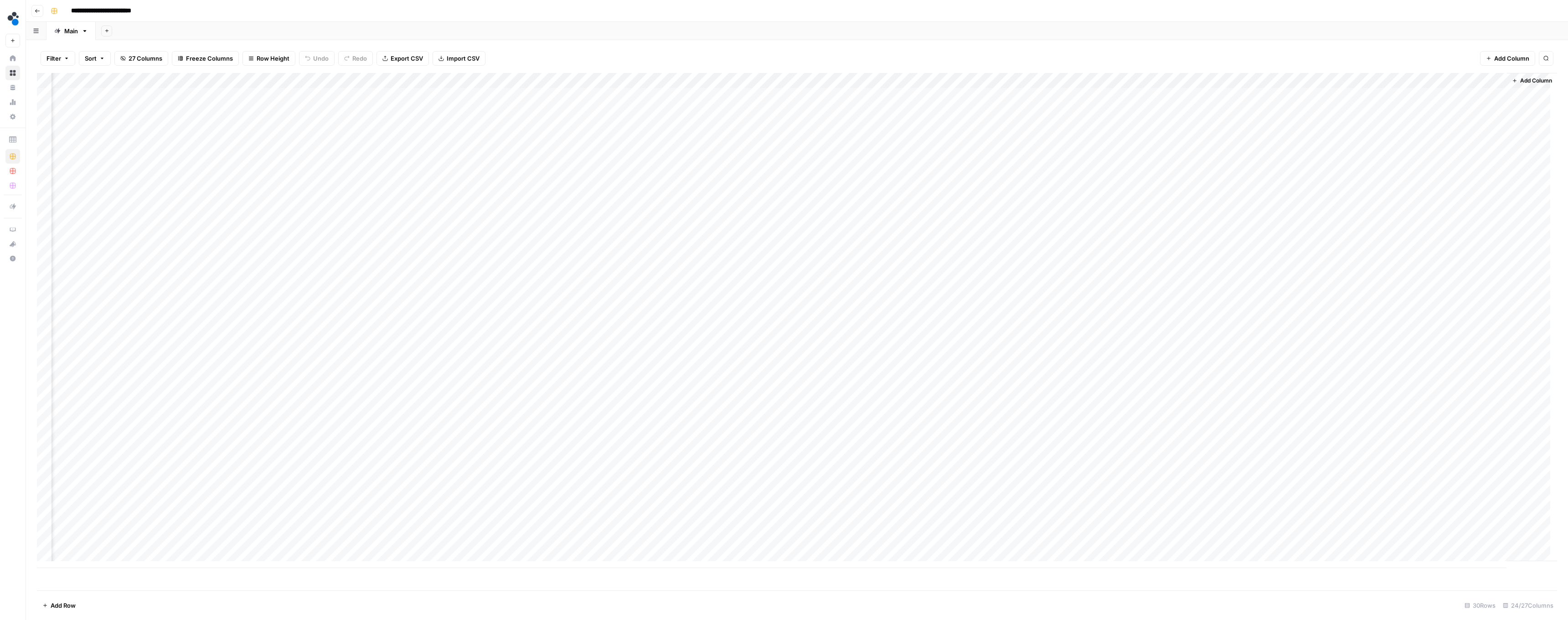 click on "Filter Sort 27 Columns Freeze Columns Row Height Undo Redo Export CSV Import CSV Add Column Search" at bounding box center (797, 58) 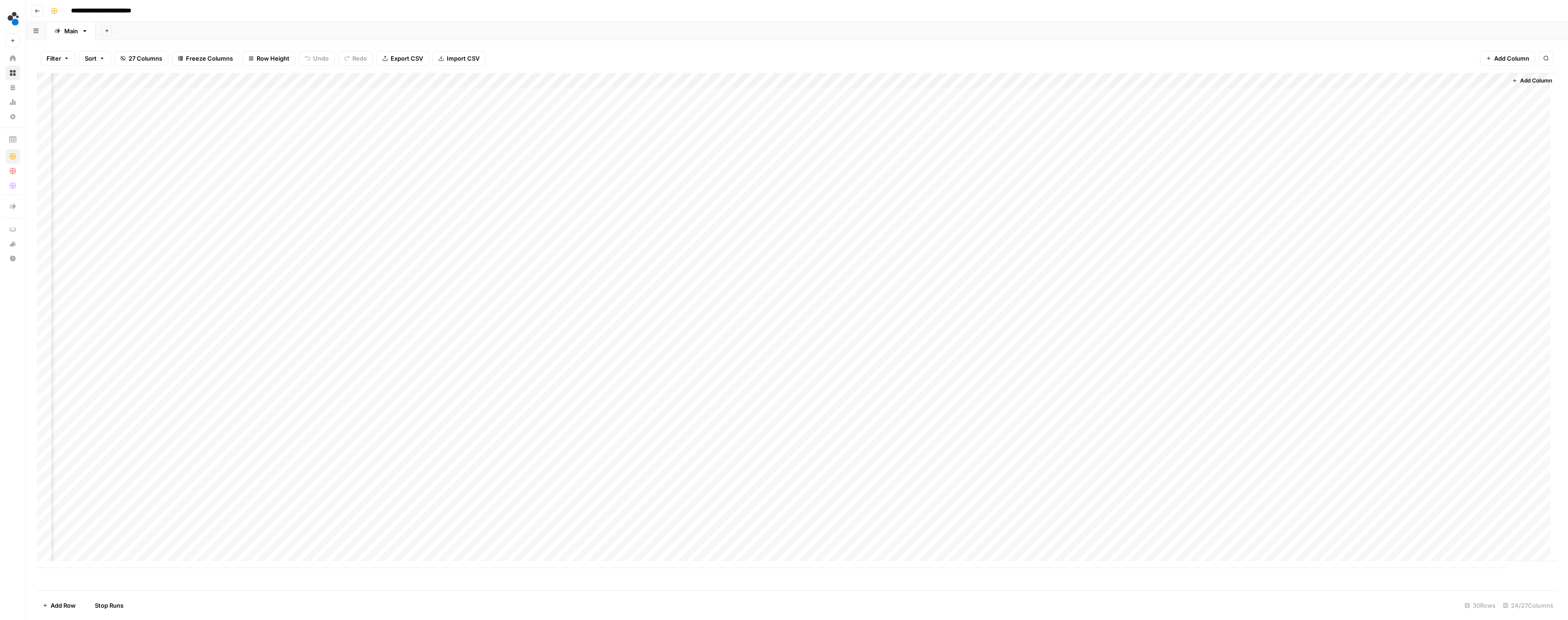 click on "Filter Sort 27 Columns Freeze Columns Row Height Undo Redo Export CSV Import CSV Add Column Search" at bounding box center [797, 58] 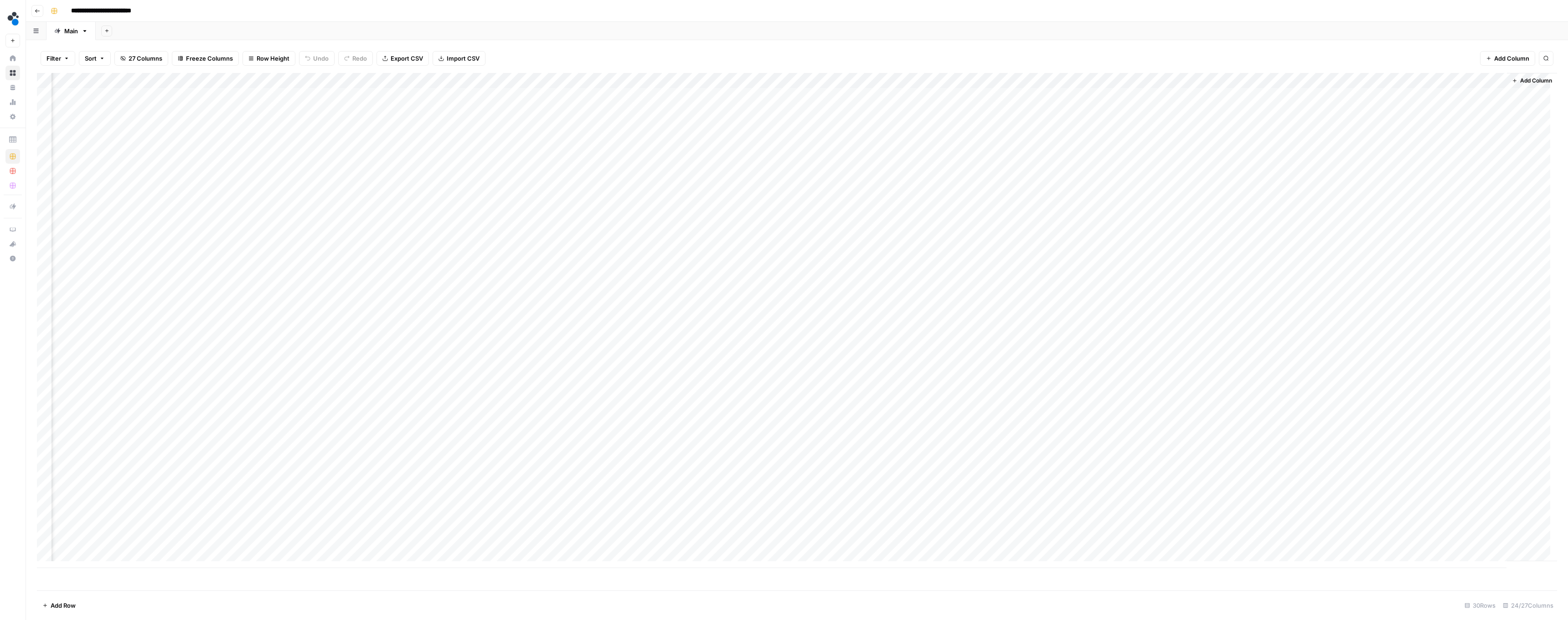 click on "Add Column" at bounding box center [797, 320] 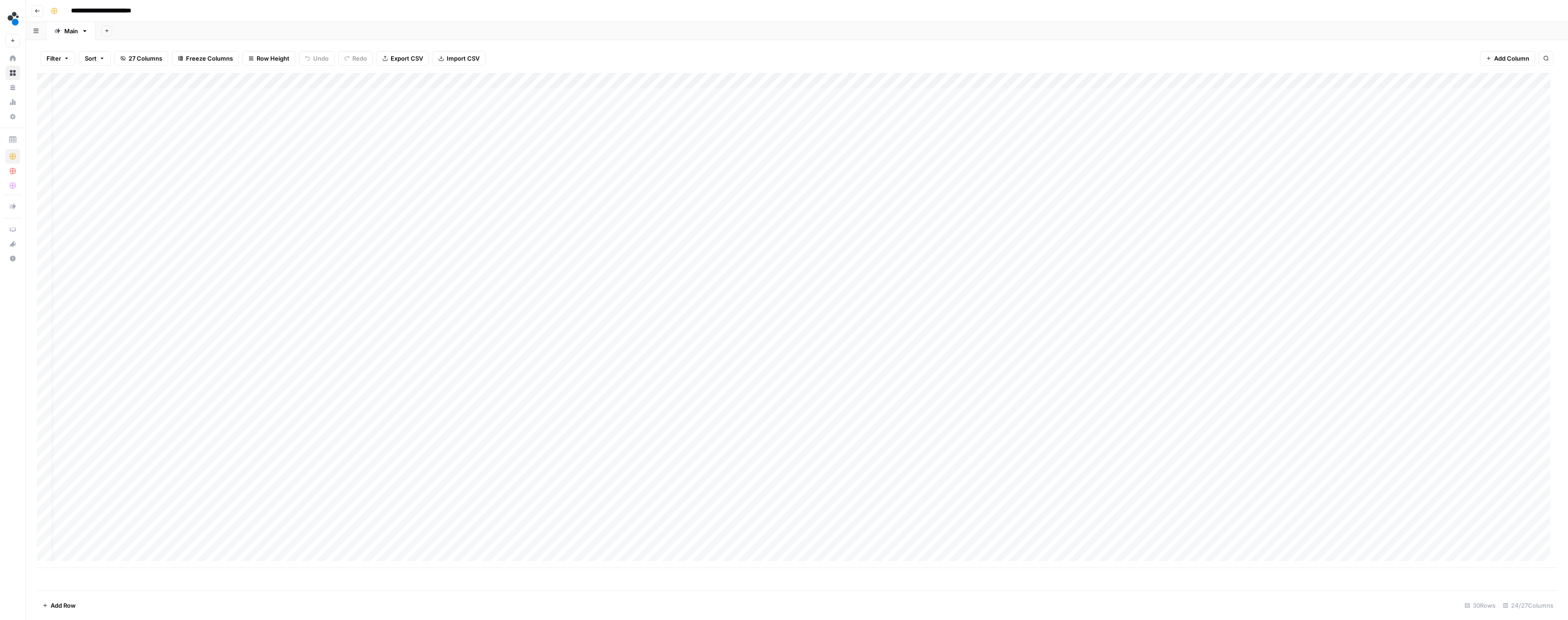 scroll, scrollTop: 2, scrollLeft: 11, axis: both 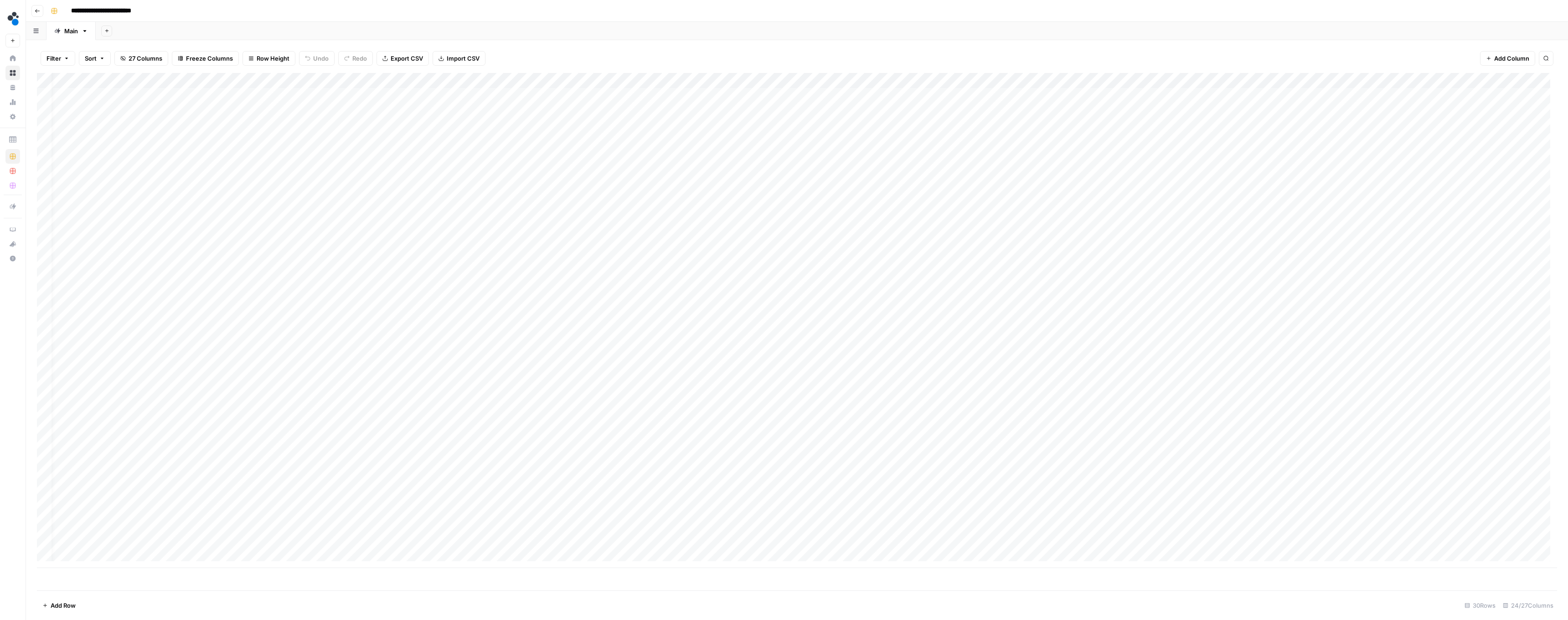 click on "Add Column" at bounding box center [797, 320] 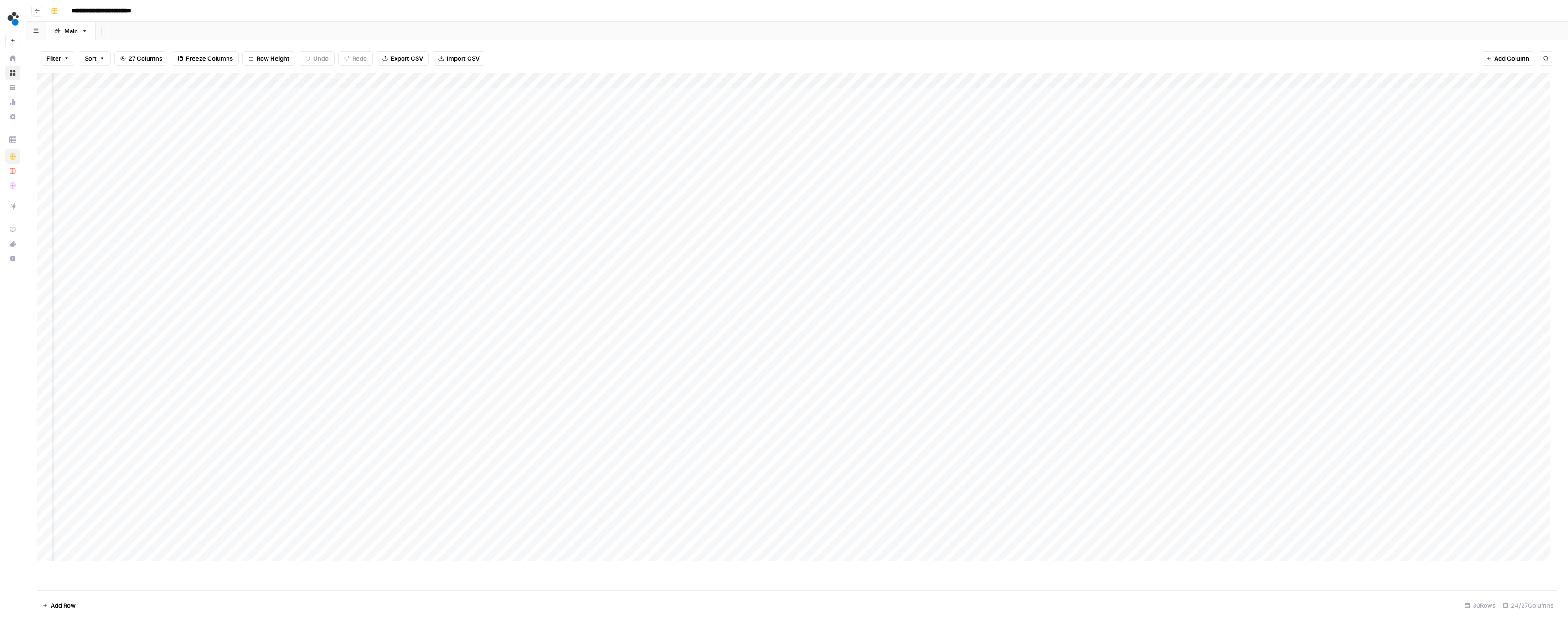 scroll, scrollTop: 2, scrollLeft: 486, axis: both 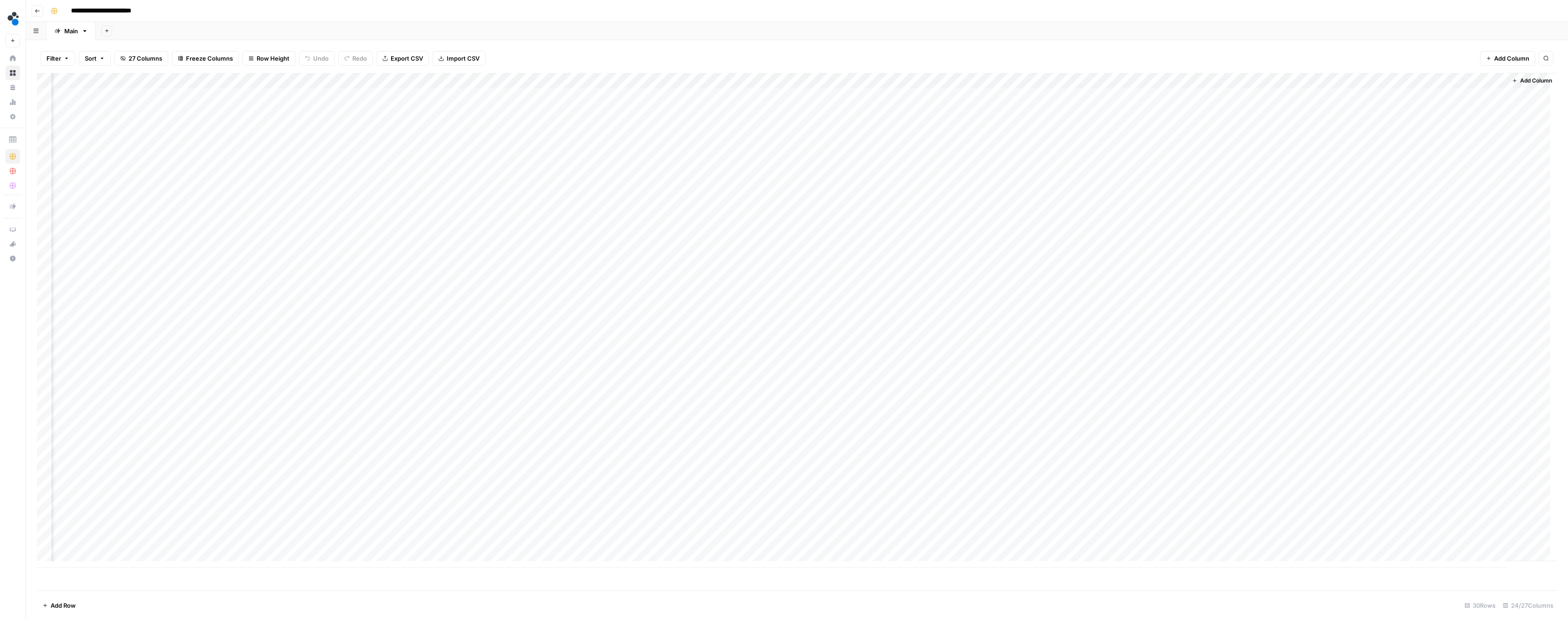 click on "**********" at bounding box center [797, 11] 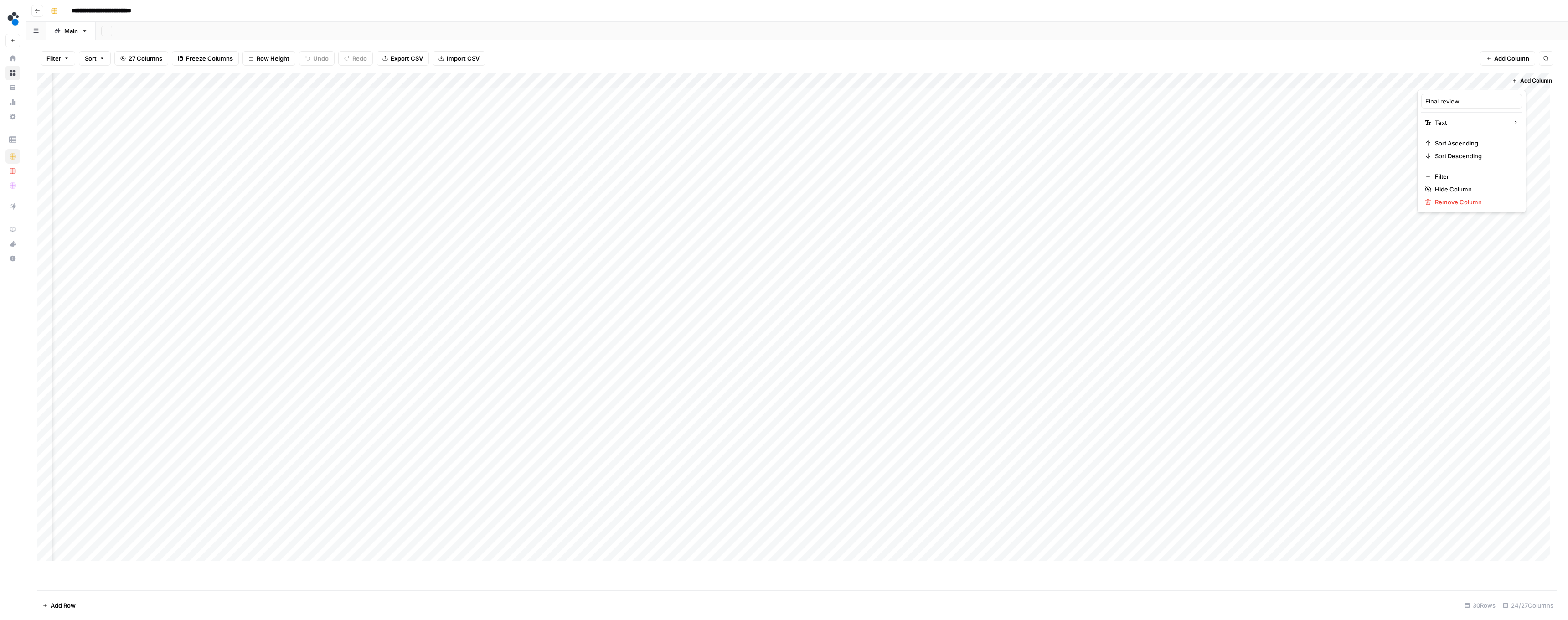 click at bounding box center (1458, 81) 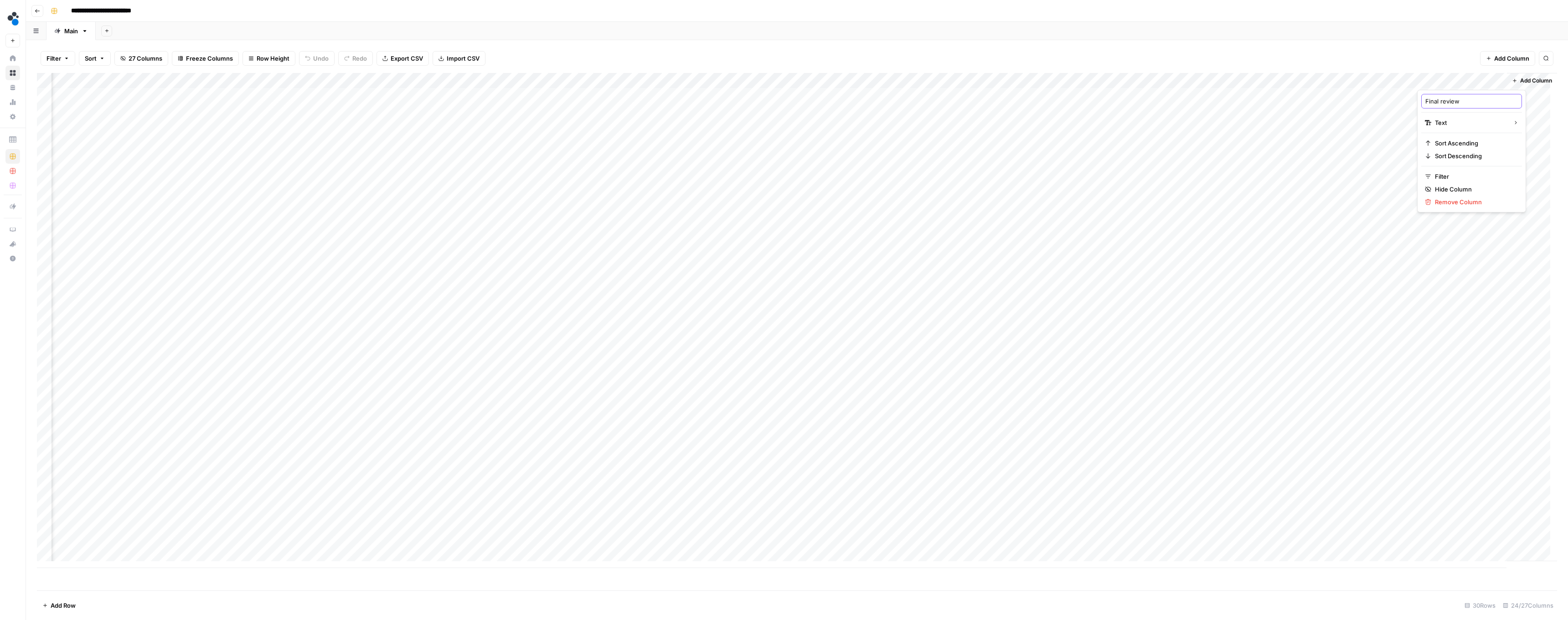 click on "Final review" at bounding box center (1471, 101) 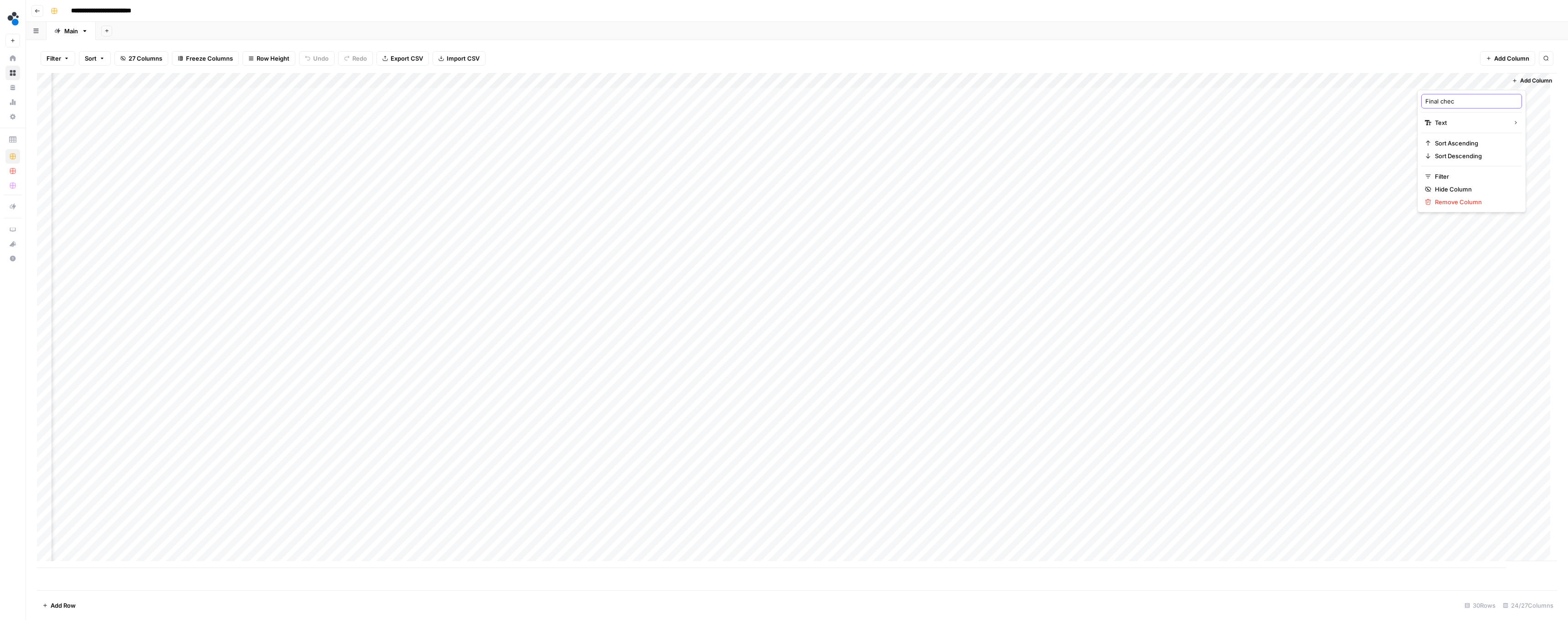 type on "Final check" 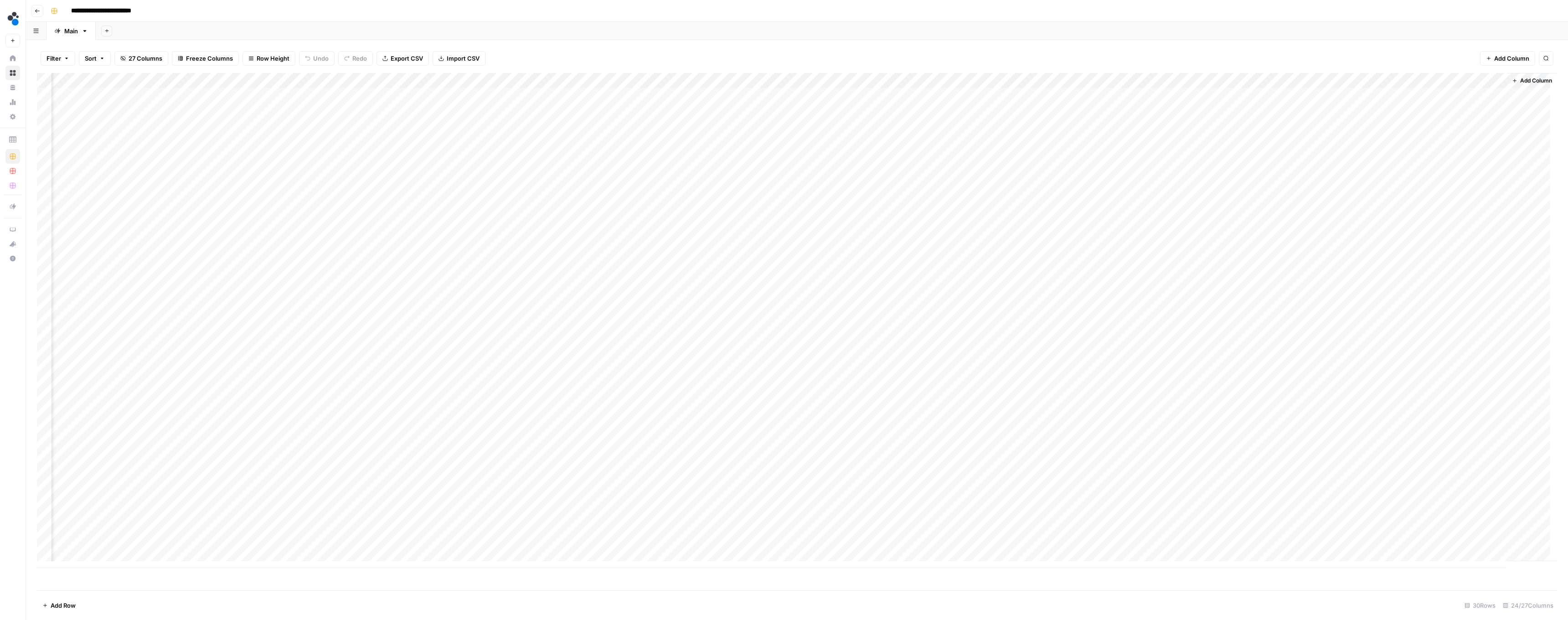 click on "Filter Sort 27 Columns Freeze Columns Row Height Undo Redo Export CSV Import CSV Add Column Search" at bounding box center (797, 58) 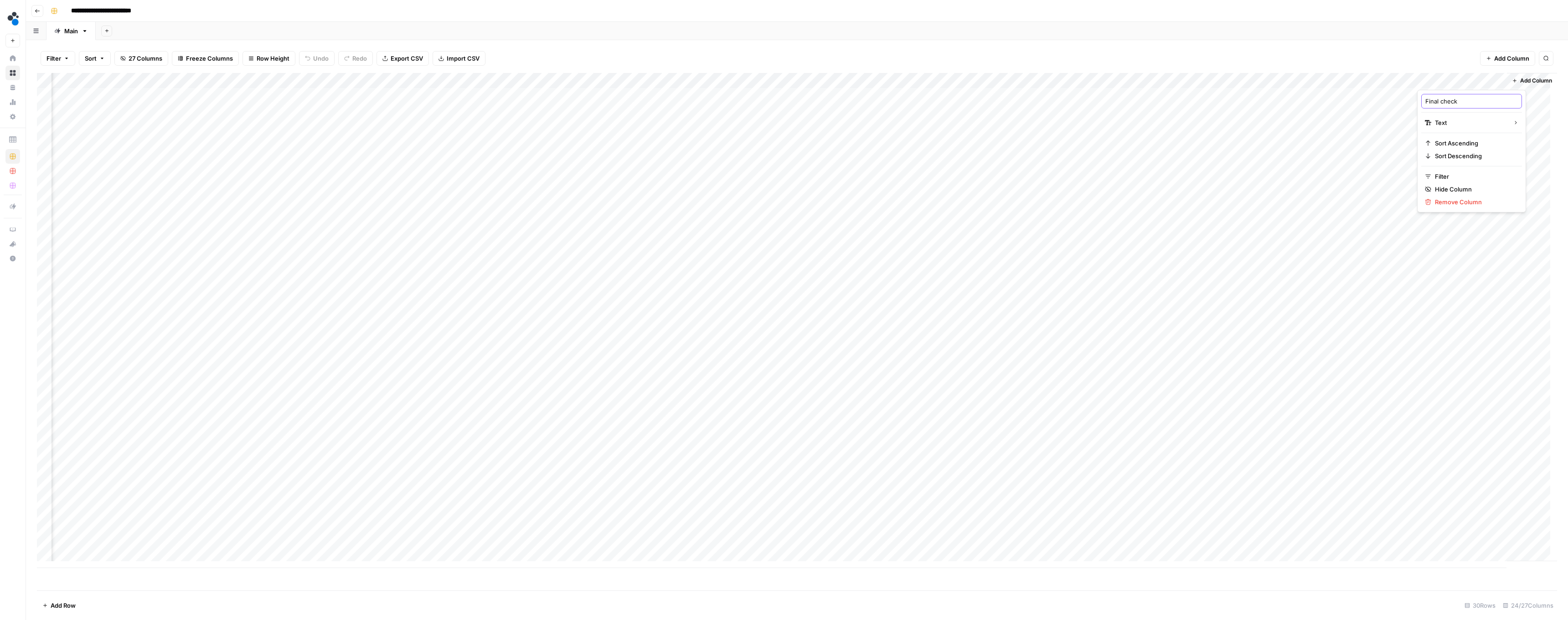 click on "Final check" at bounding box center (1471, 101) 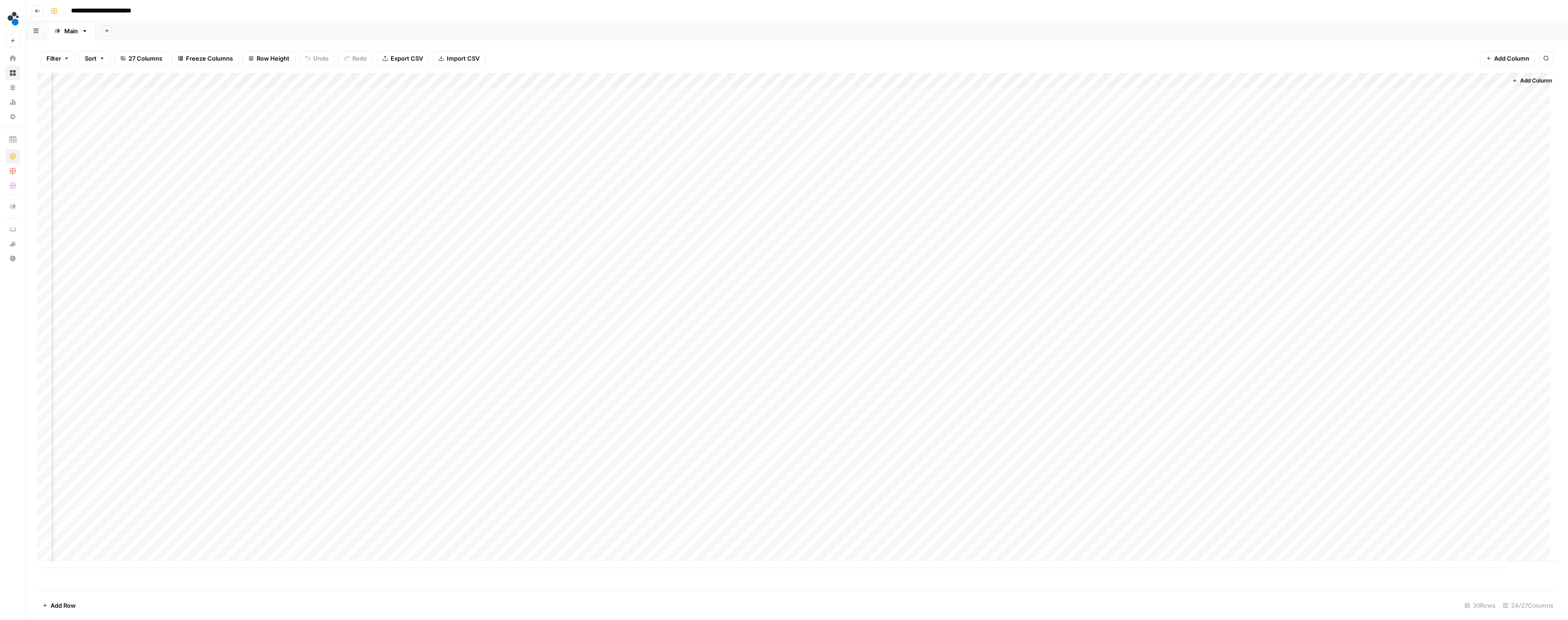 click on "Add Column" at bounding box center [797, 320] 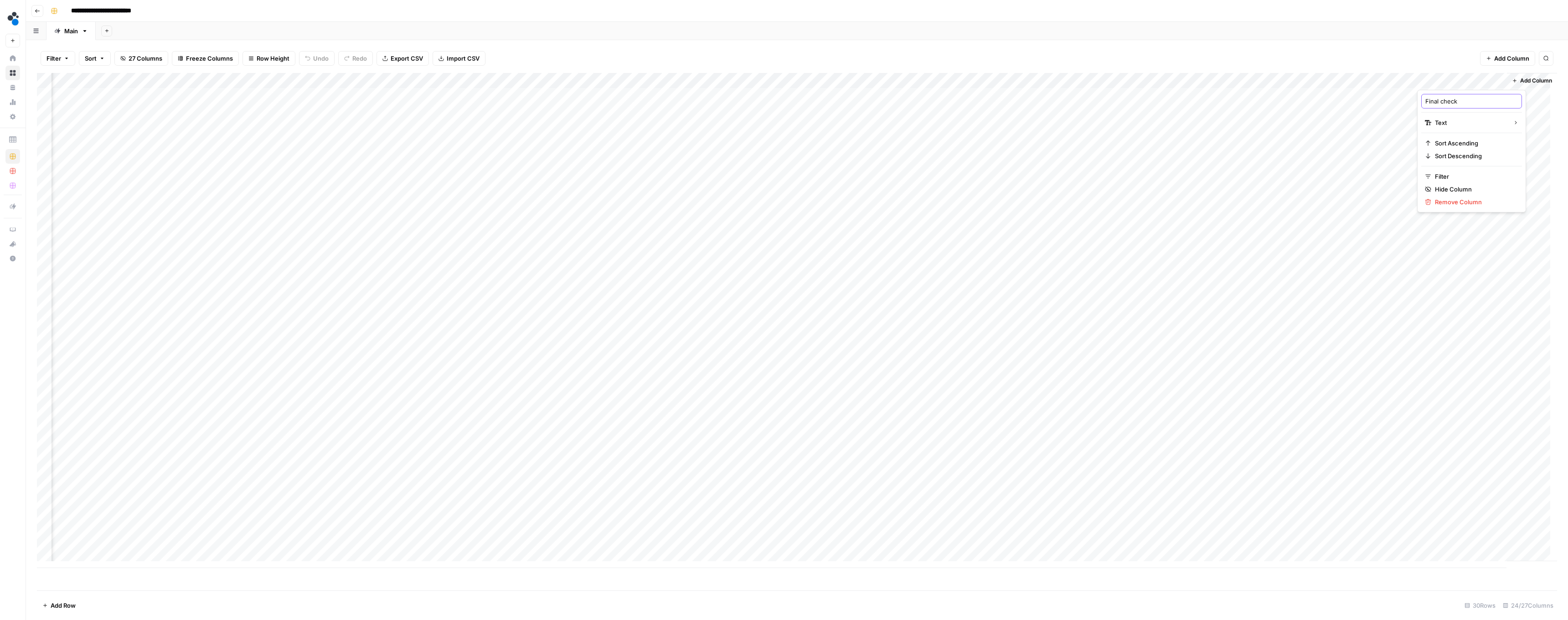 click on "Final check" at bounding box center [1471, 101] 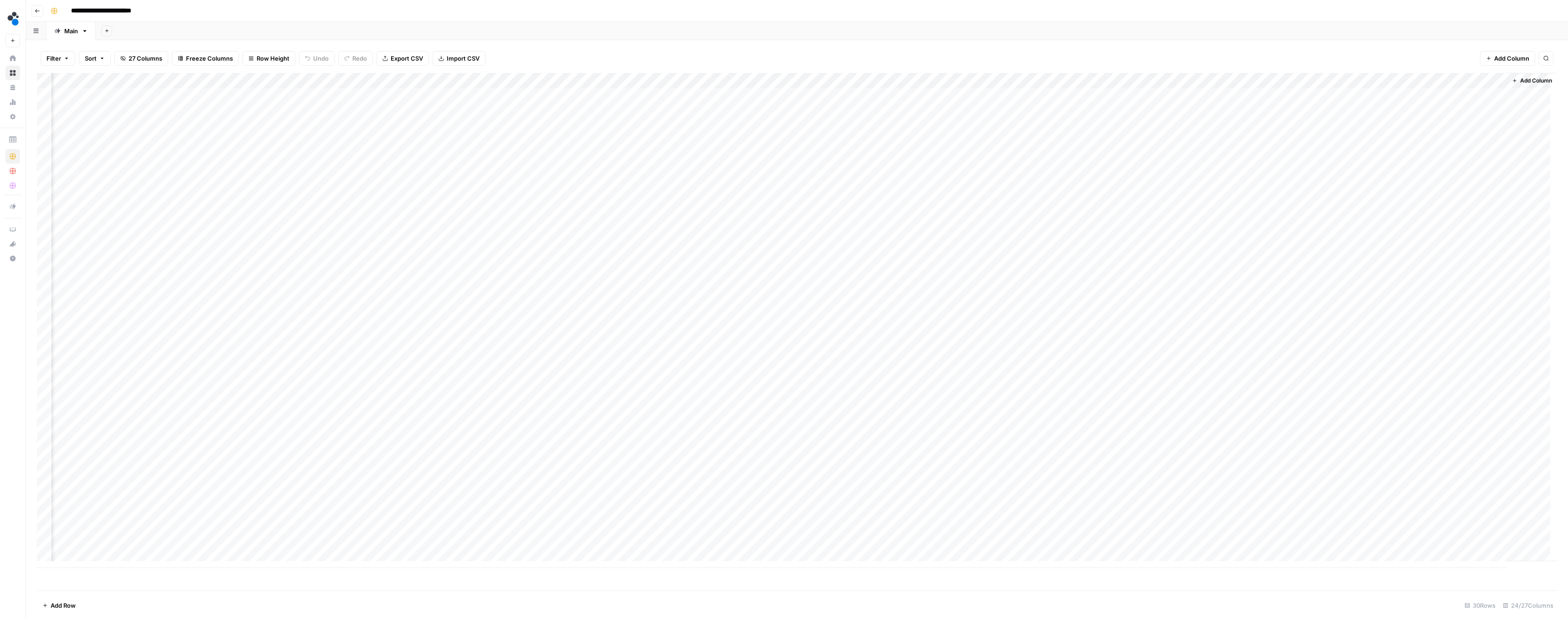 click on "Add Column" at bounding box center [797, 320] 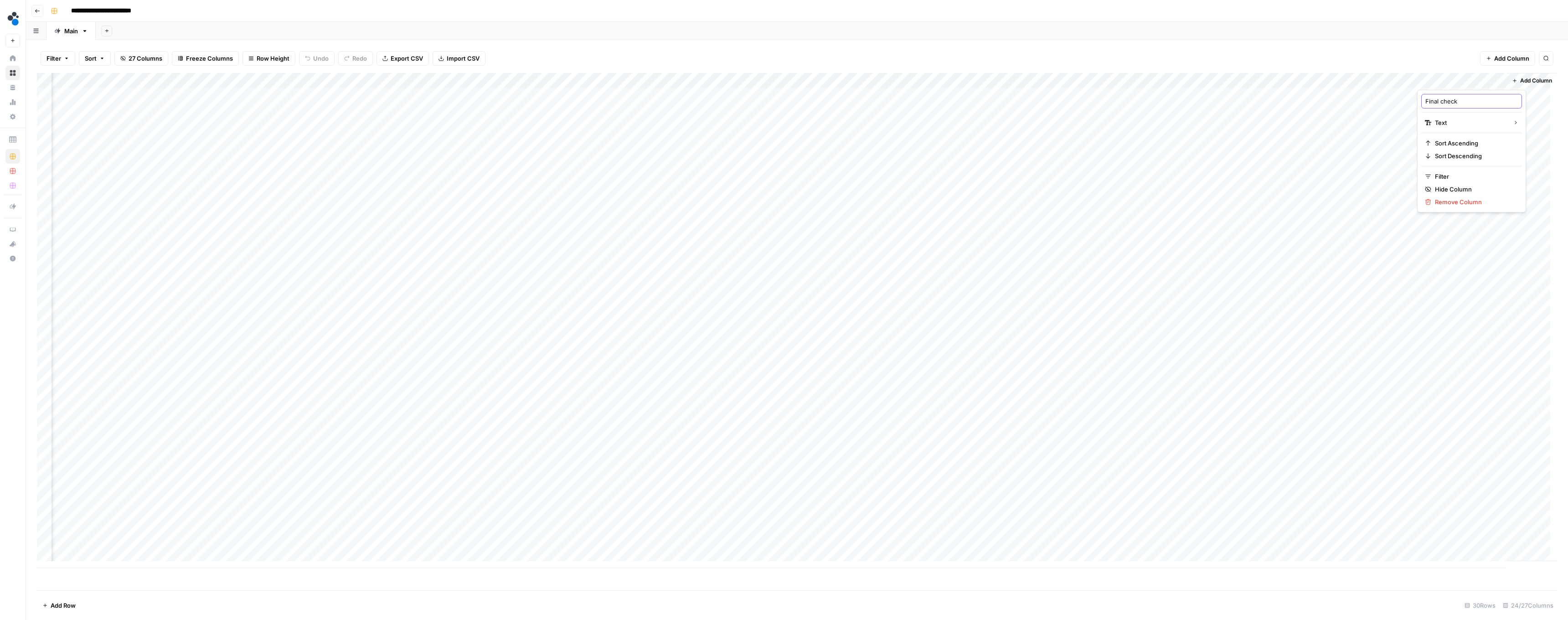 click on "Final check" at bounding box center (1471, 101) 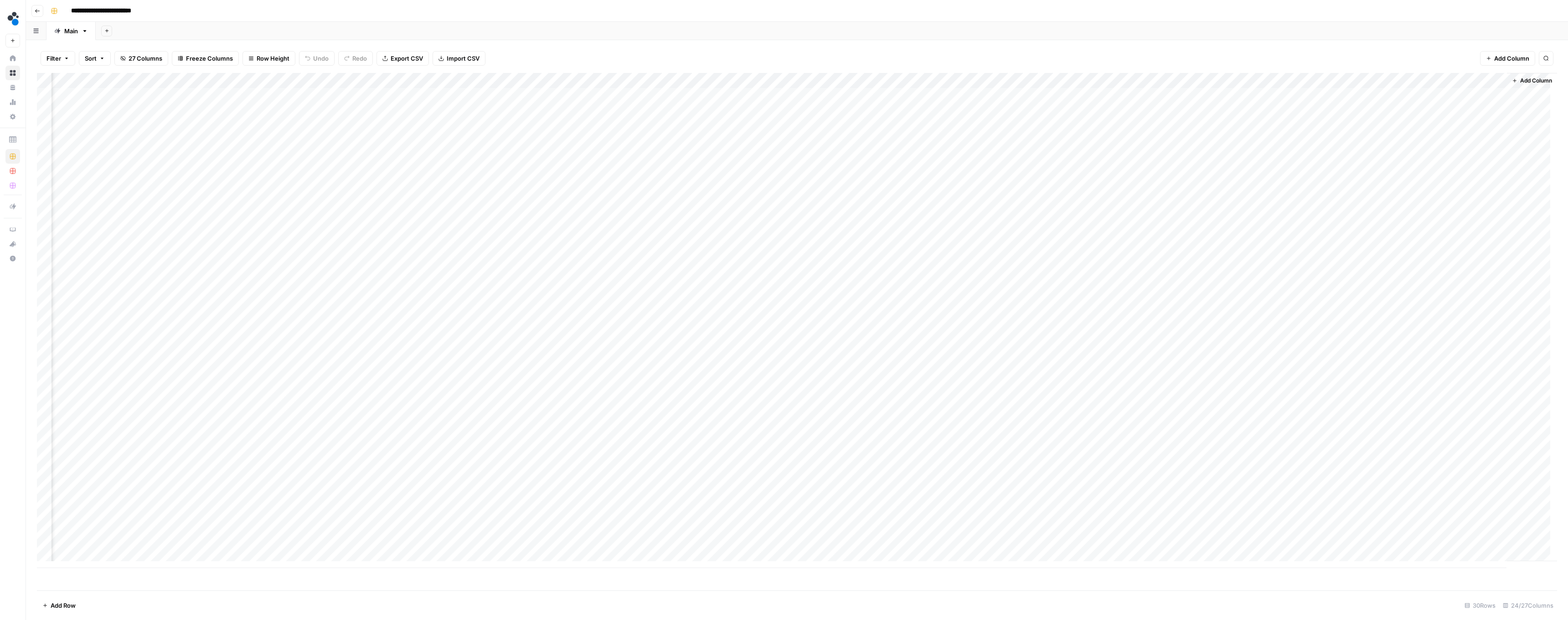 click on "Add Column" at bounding box center (797, 320) 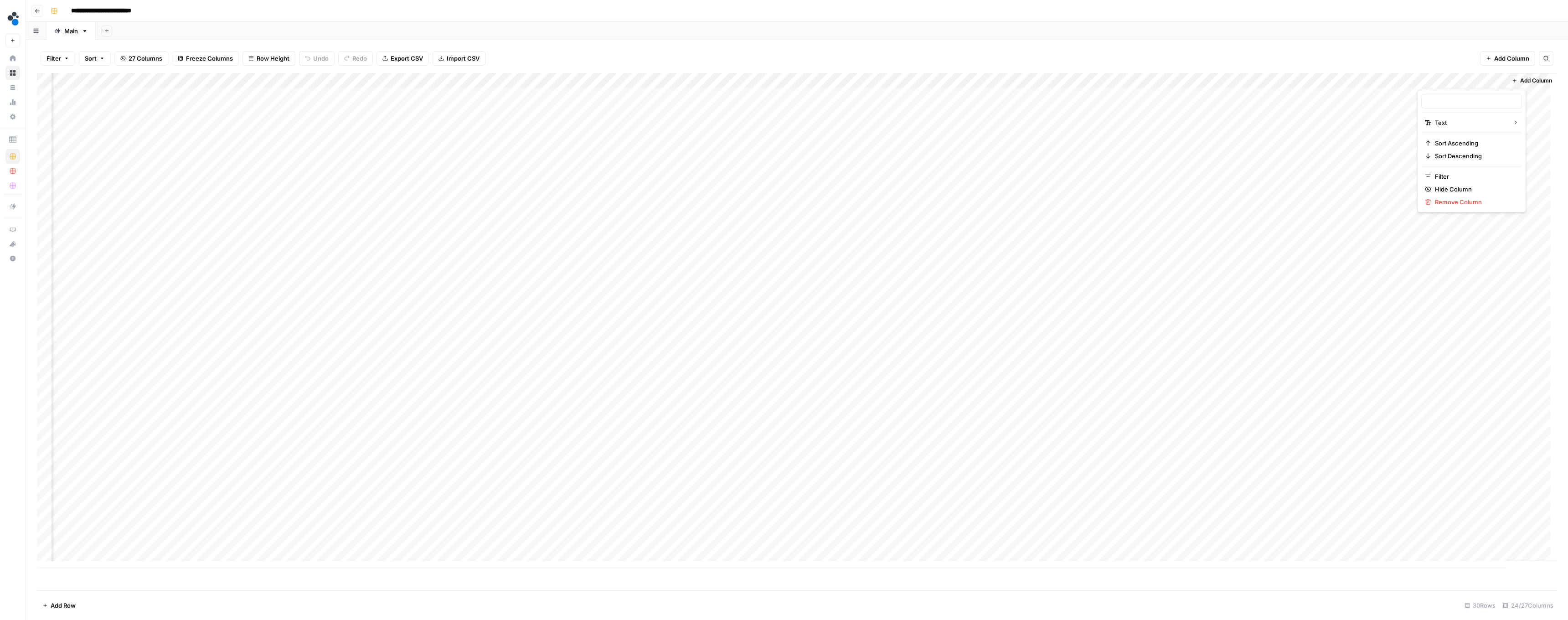 type on "Final check" 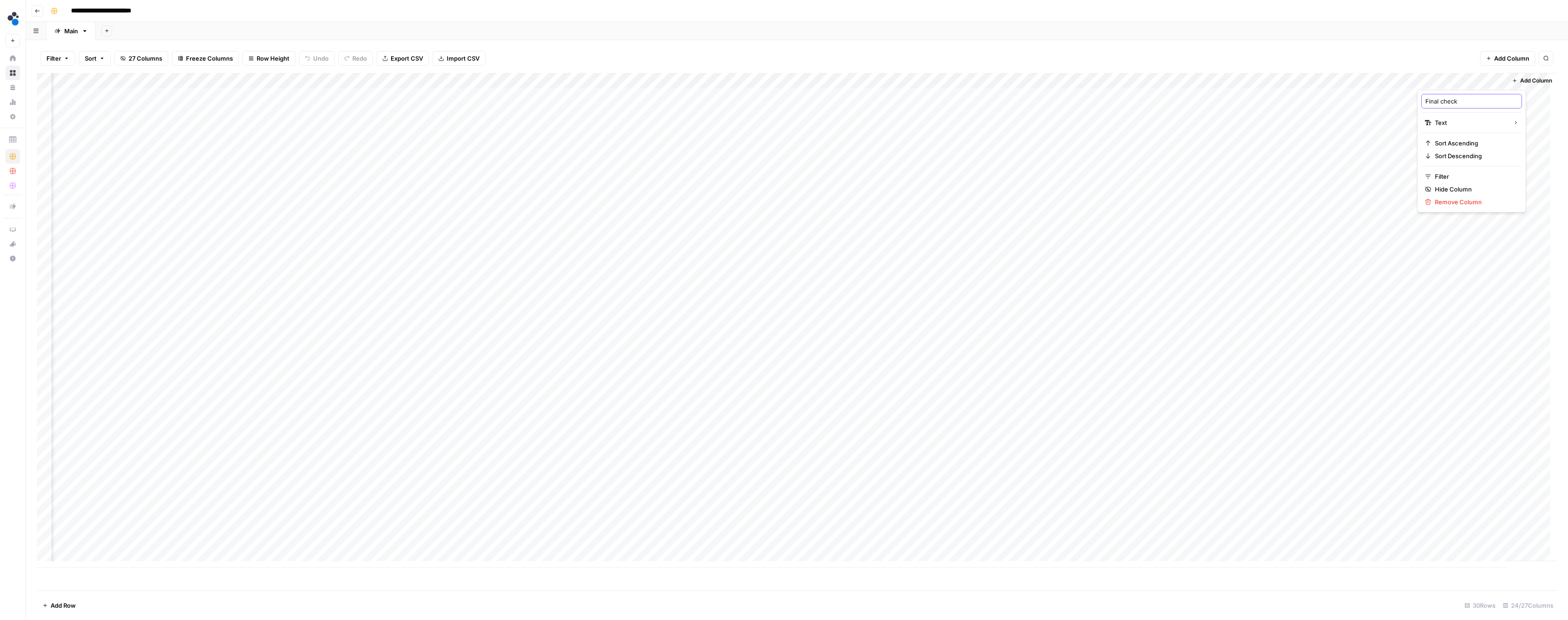 click on "Final check" at bounding box center (1471, 101) 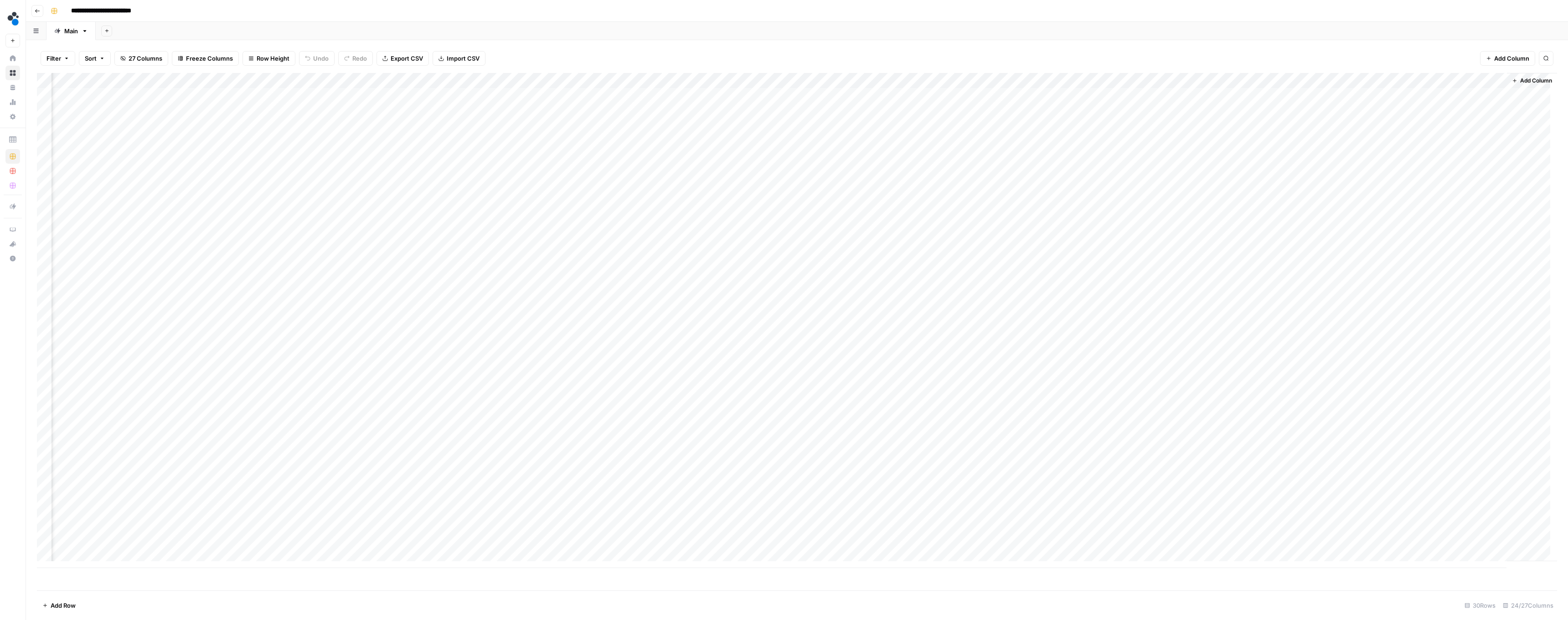 click on "Filter Sort 27 Columns Freeze Columns Row Height Undo Redo Export CSV Import CSV Add Column Search" at bounding box center [797, 58] 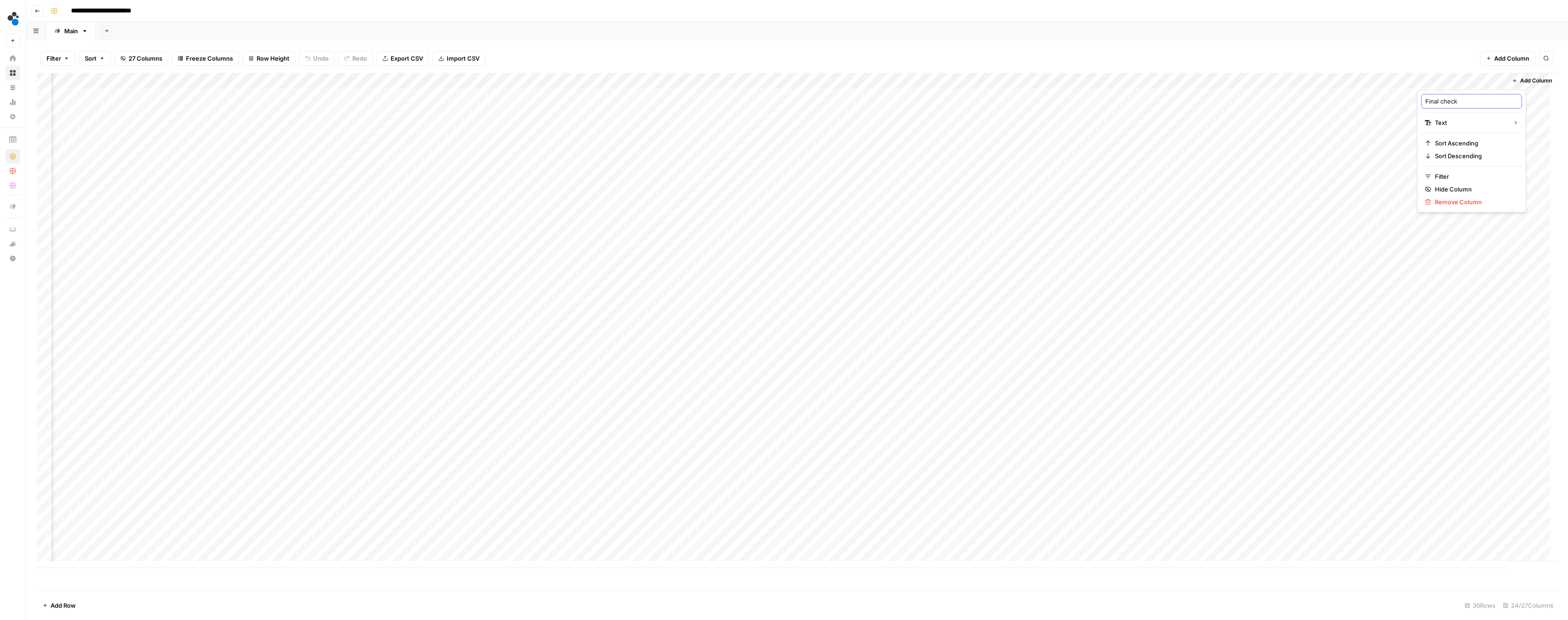 click on "Final check" at bounding box center [1471, 101] 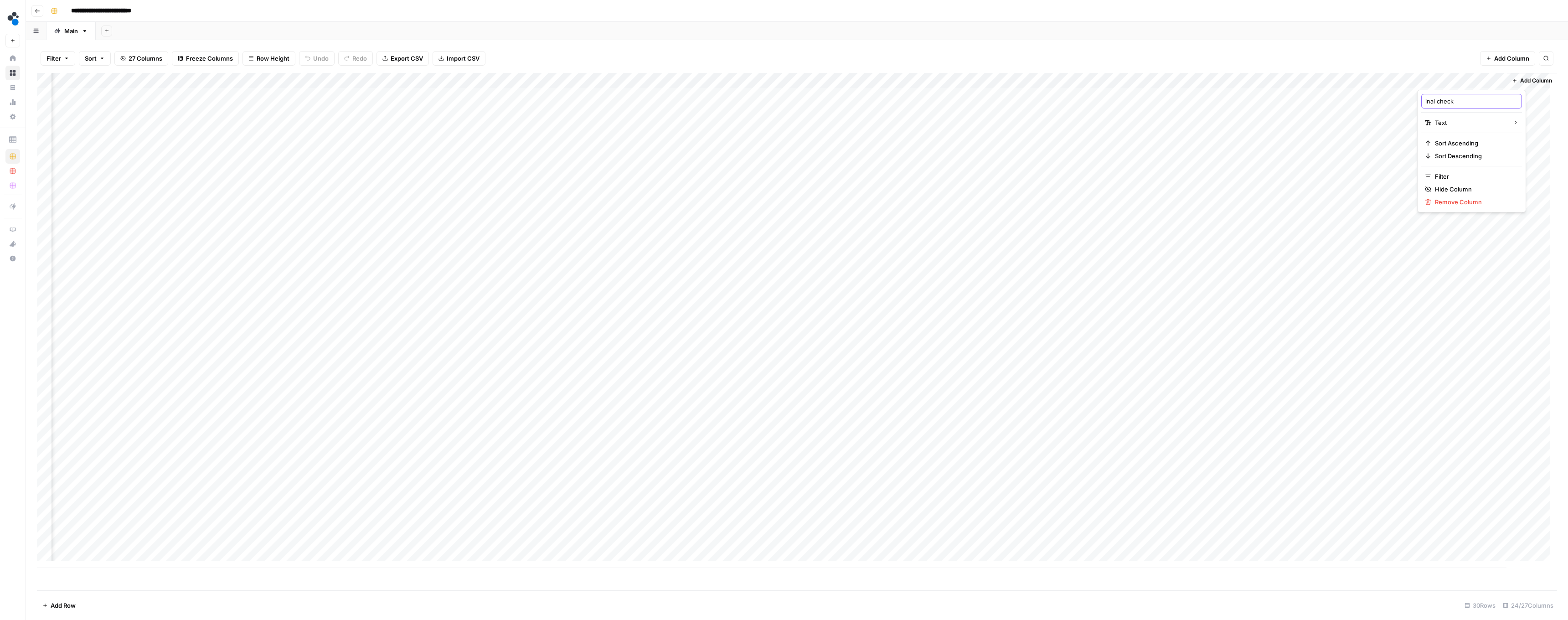 type on "final check" 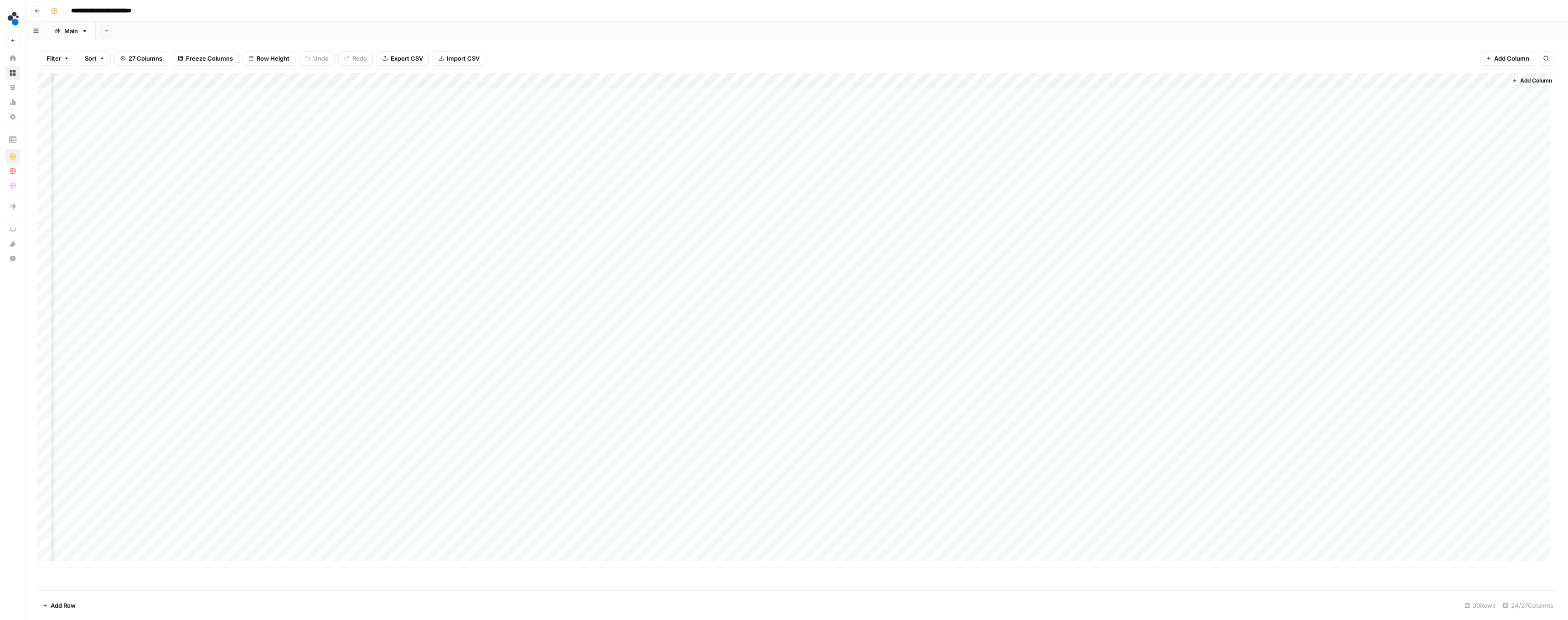 click on "Filter Sort 27 Columns Freeze Columns Row Height Undo Redo Export CSV Import CSV Add Column Search" at bounding box center [797, 58] 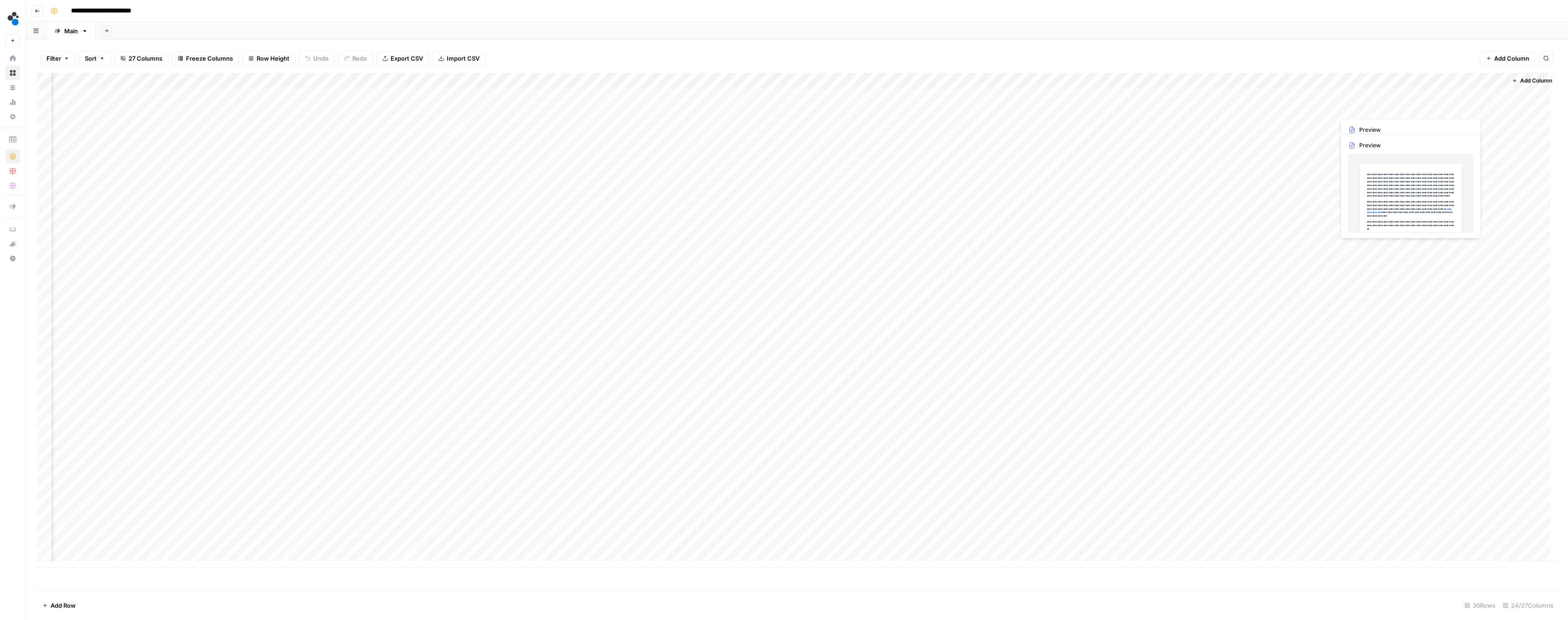 click on "Add Column" at bounding box center [797, 320] 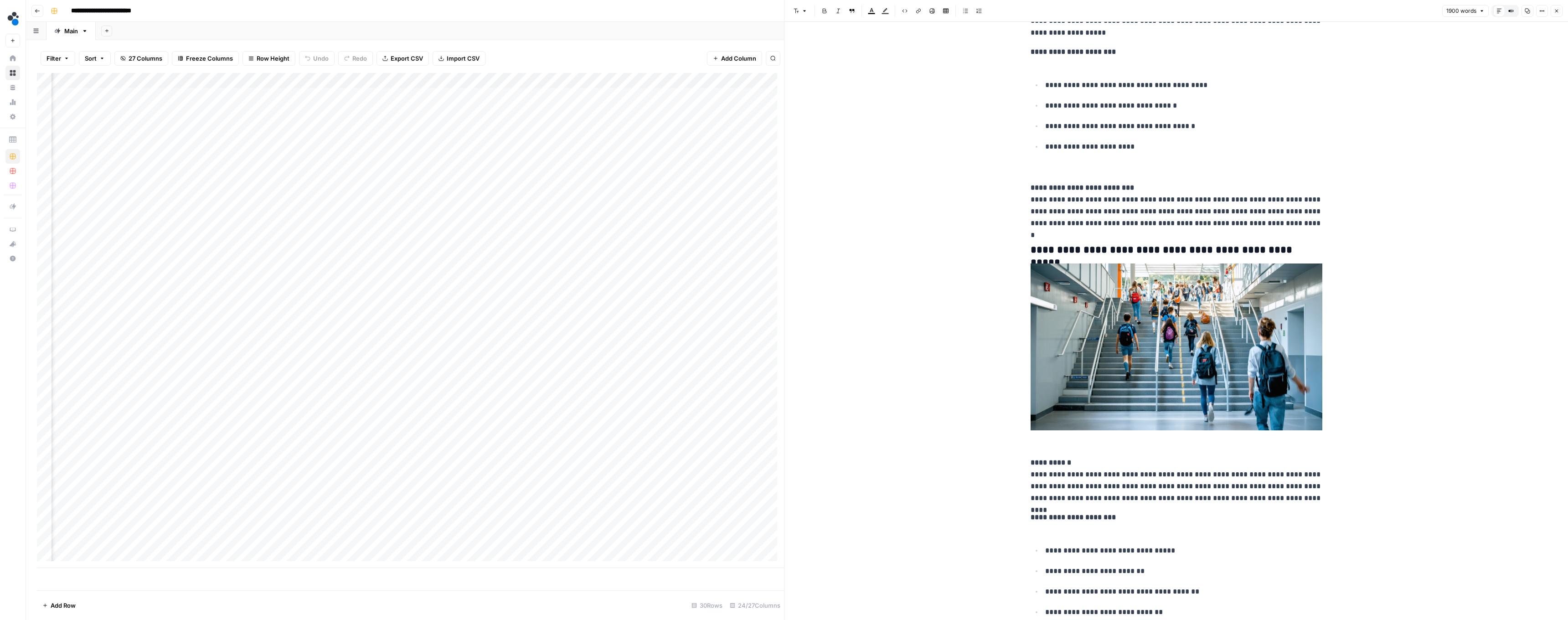 scroll, scrollTop: 0, scrollLeft: 0, axis: both 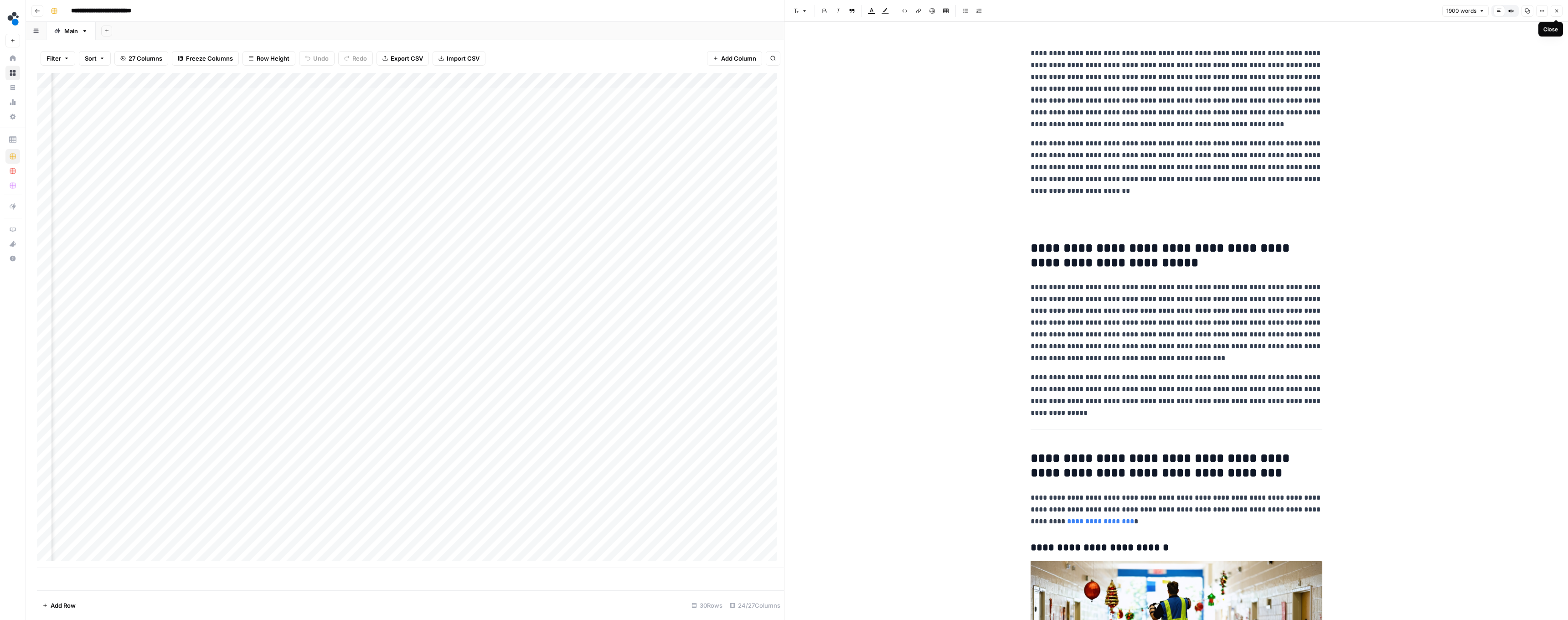 click on "Close" at bounding box center (1557, 11) 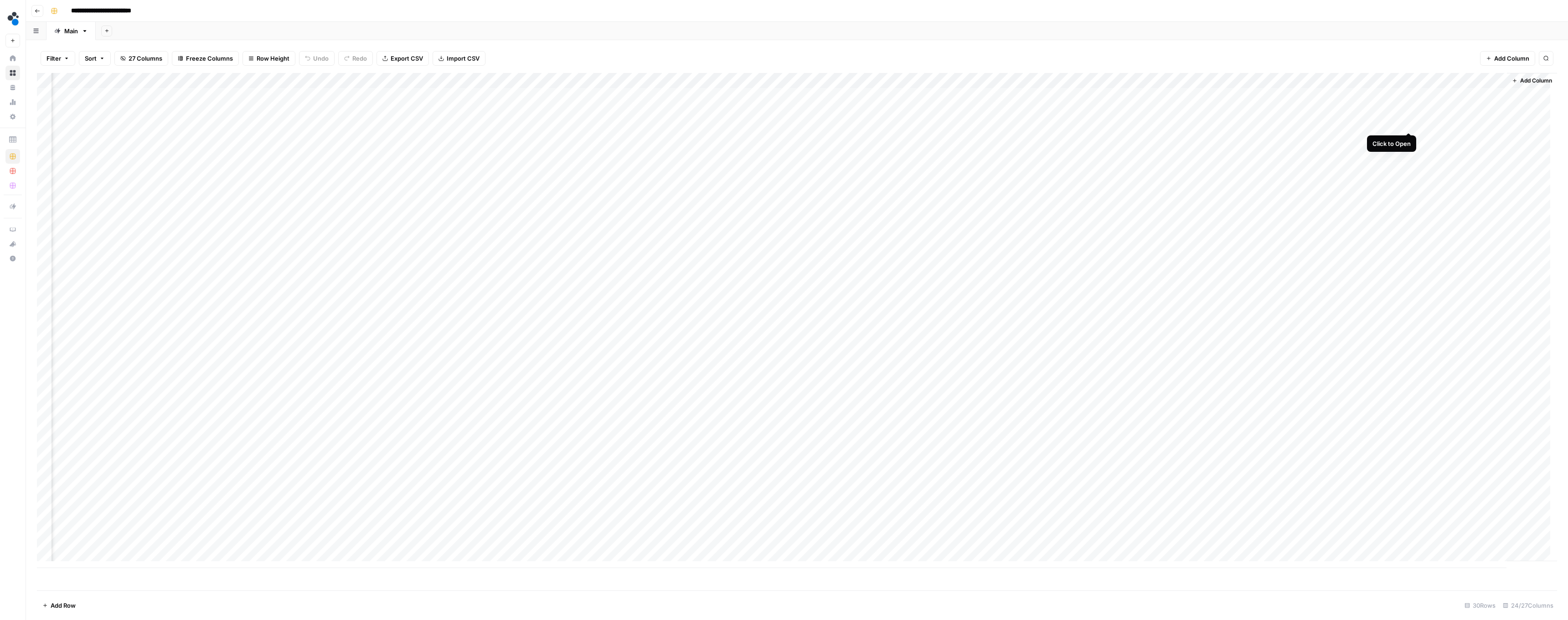 click on "Add Column" at bounding box center (797, 320) 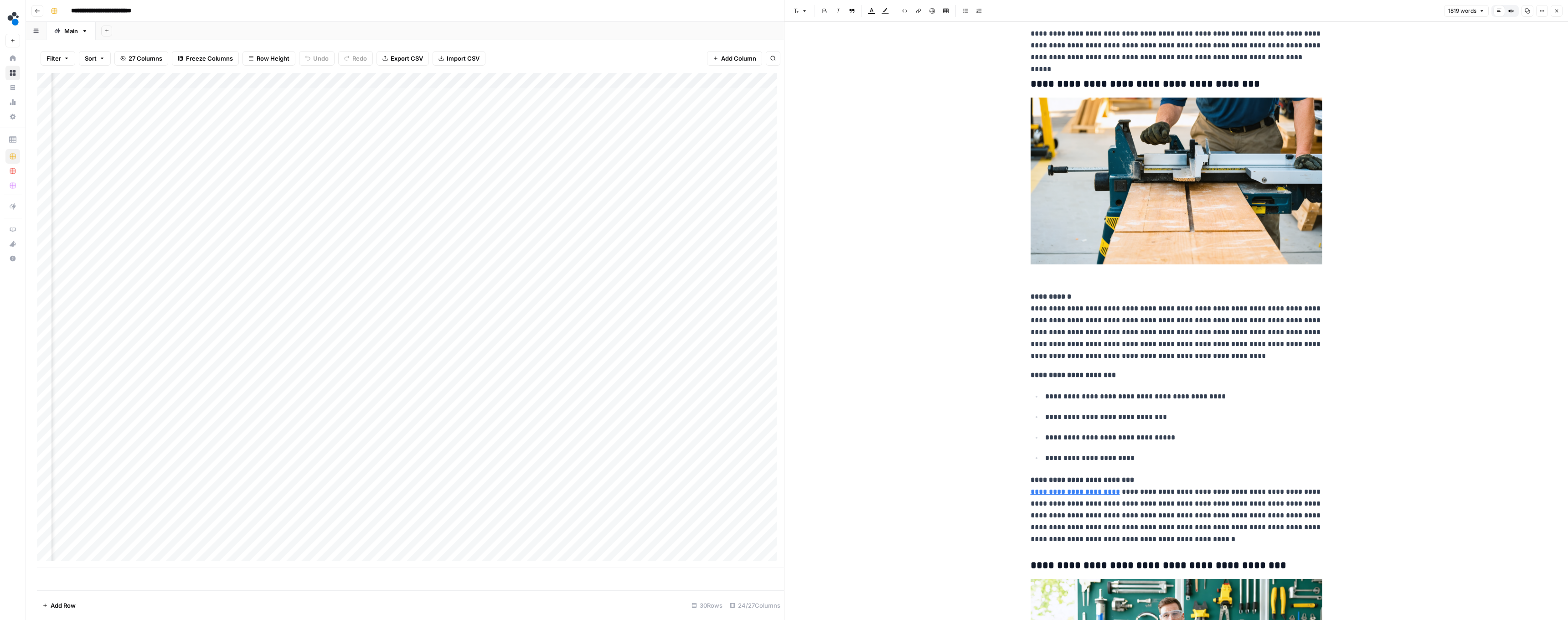 scroll, scrollTop: 0, scrollLeft: 0, axis: both 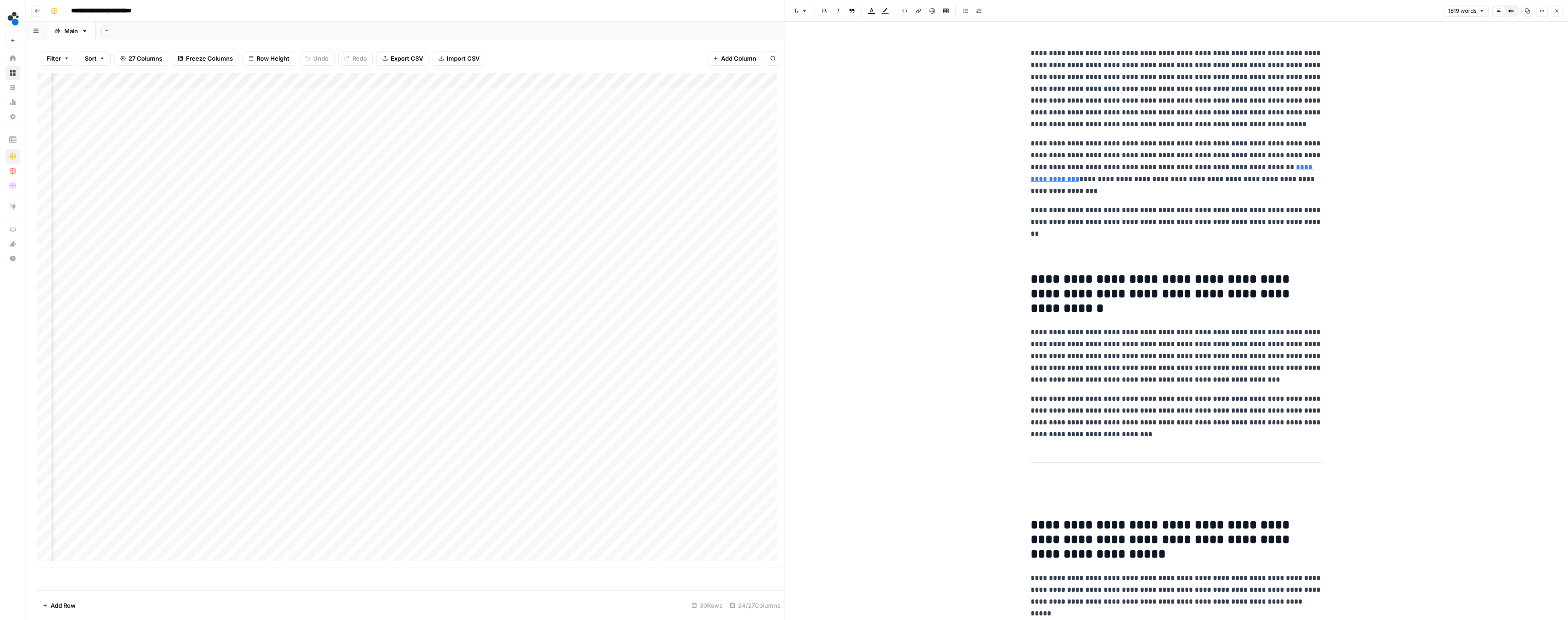 click on "Close" at bounding box center [1557, 11] 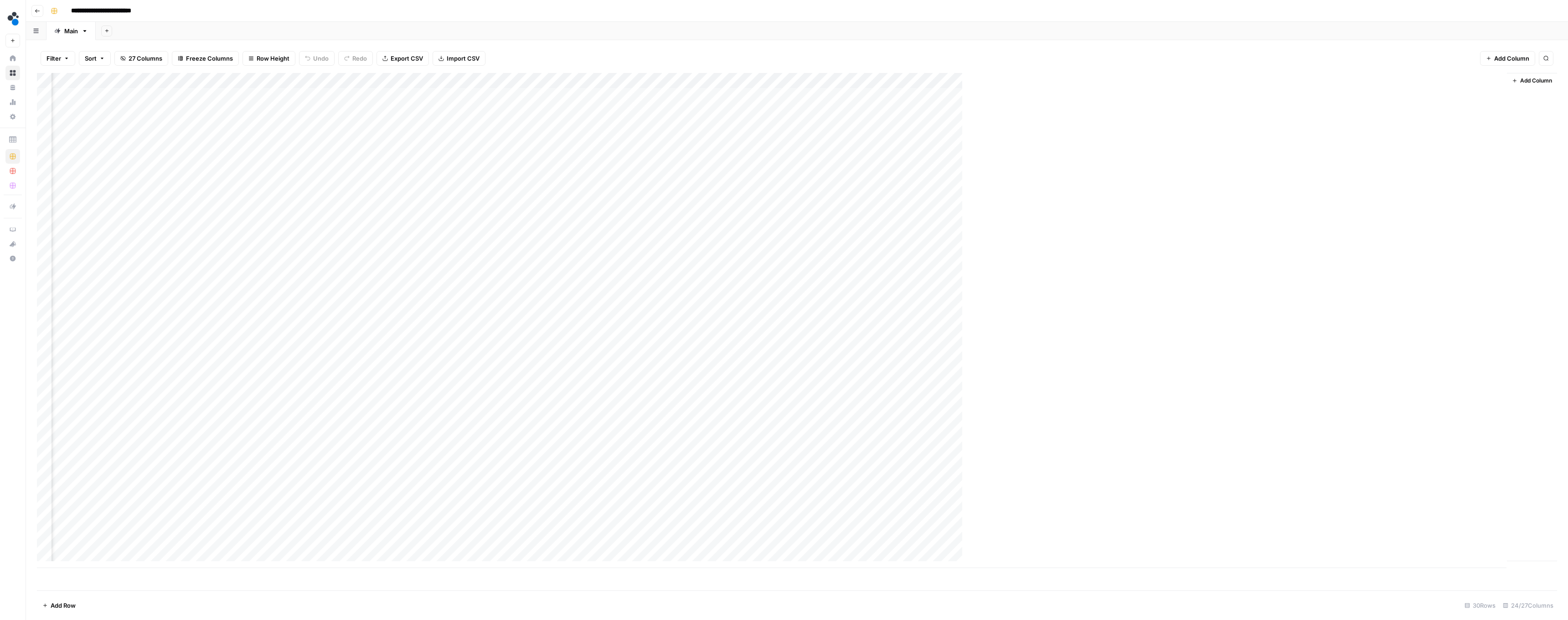 scroll, scrollTop: 2, scrollLeft: 475, axis: both 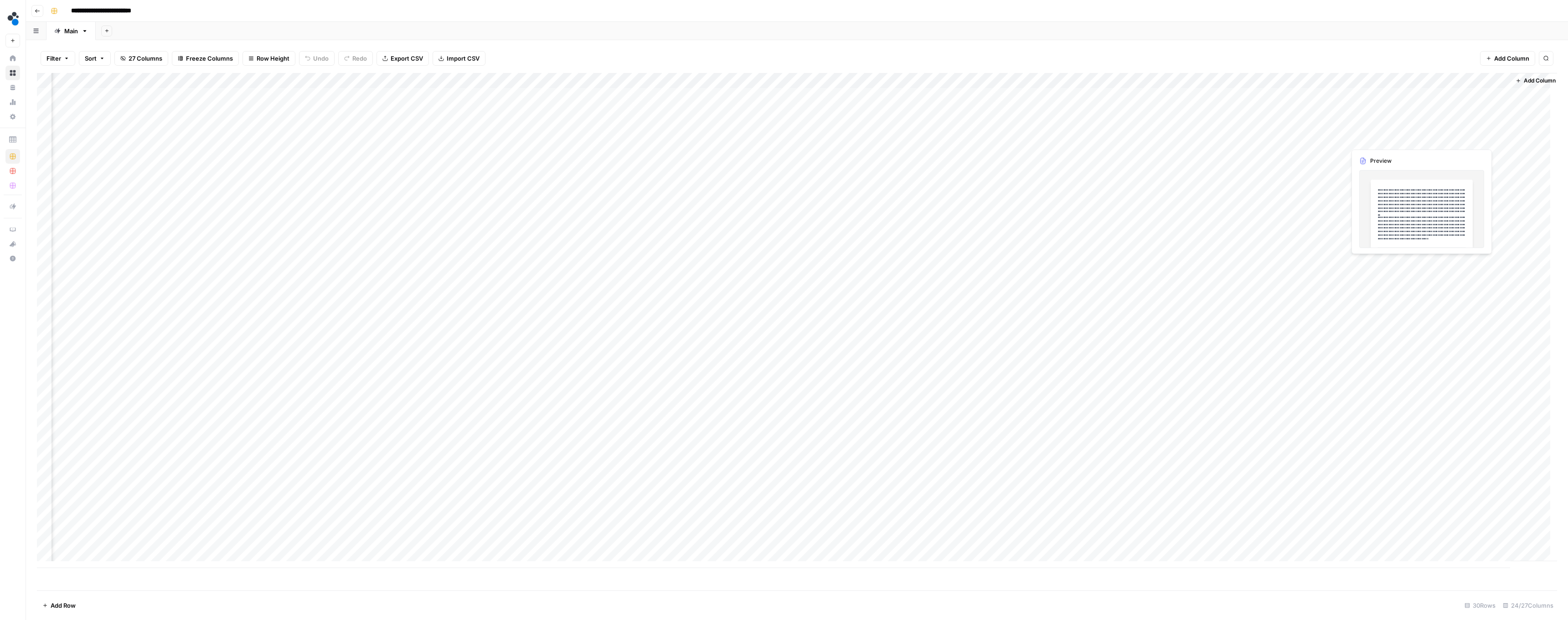 click on "Add Column" at bounding box center (797, 320) 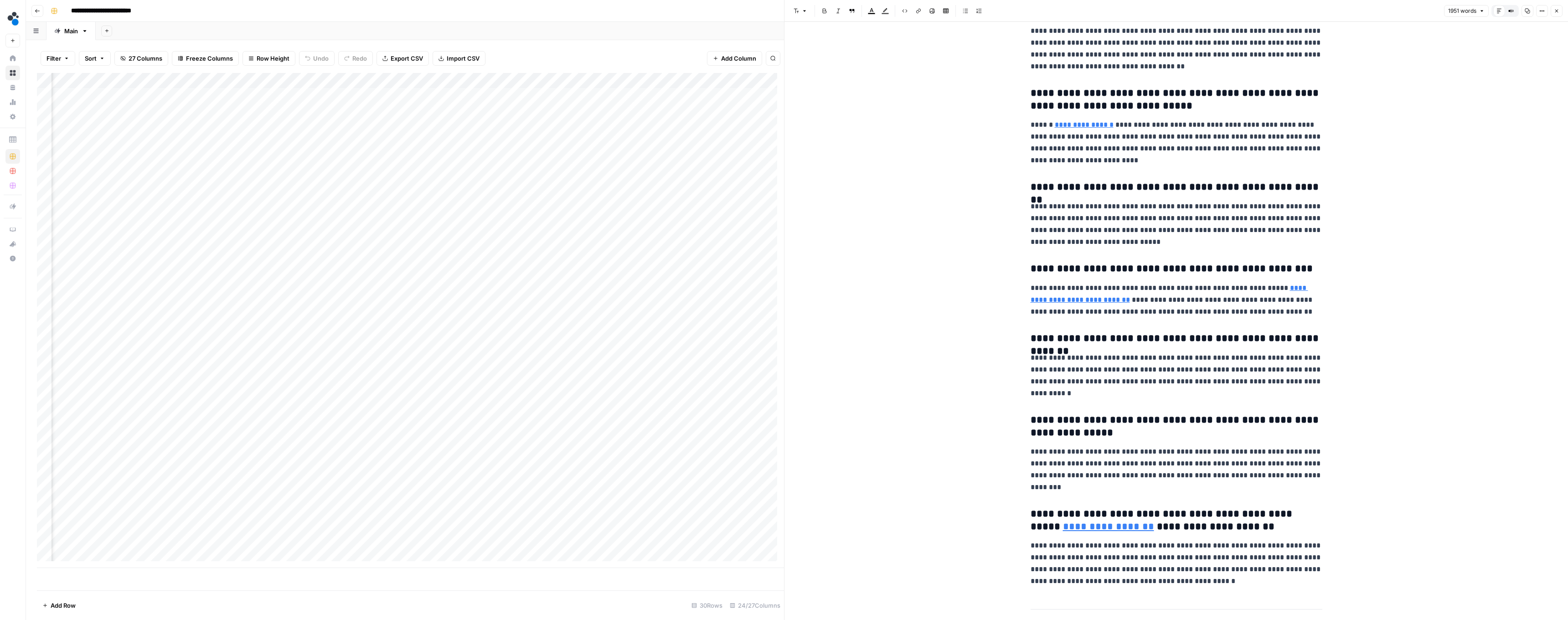 scroll, scrollTop: 4428, scrollLeft: 0, axis: vertical 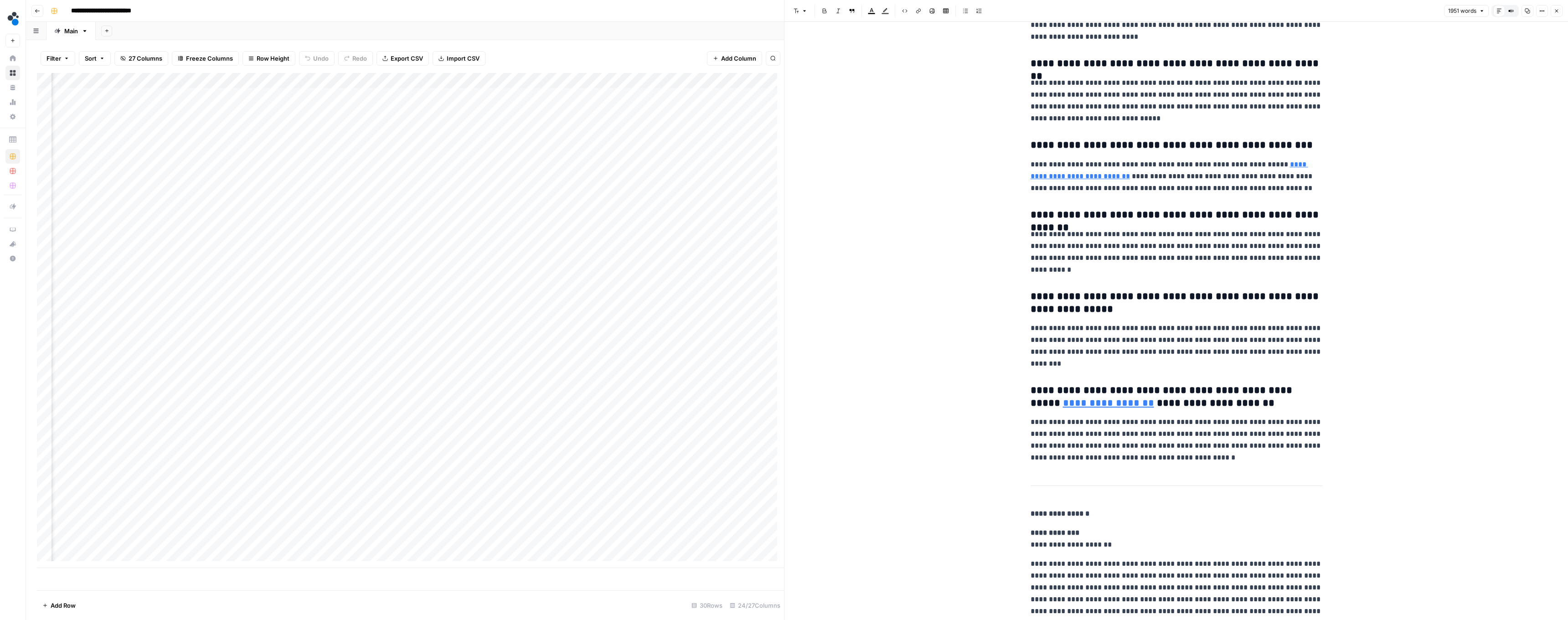 click 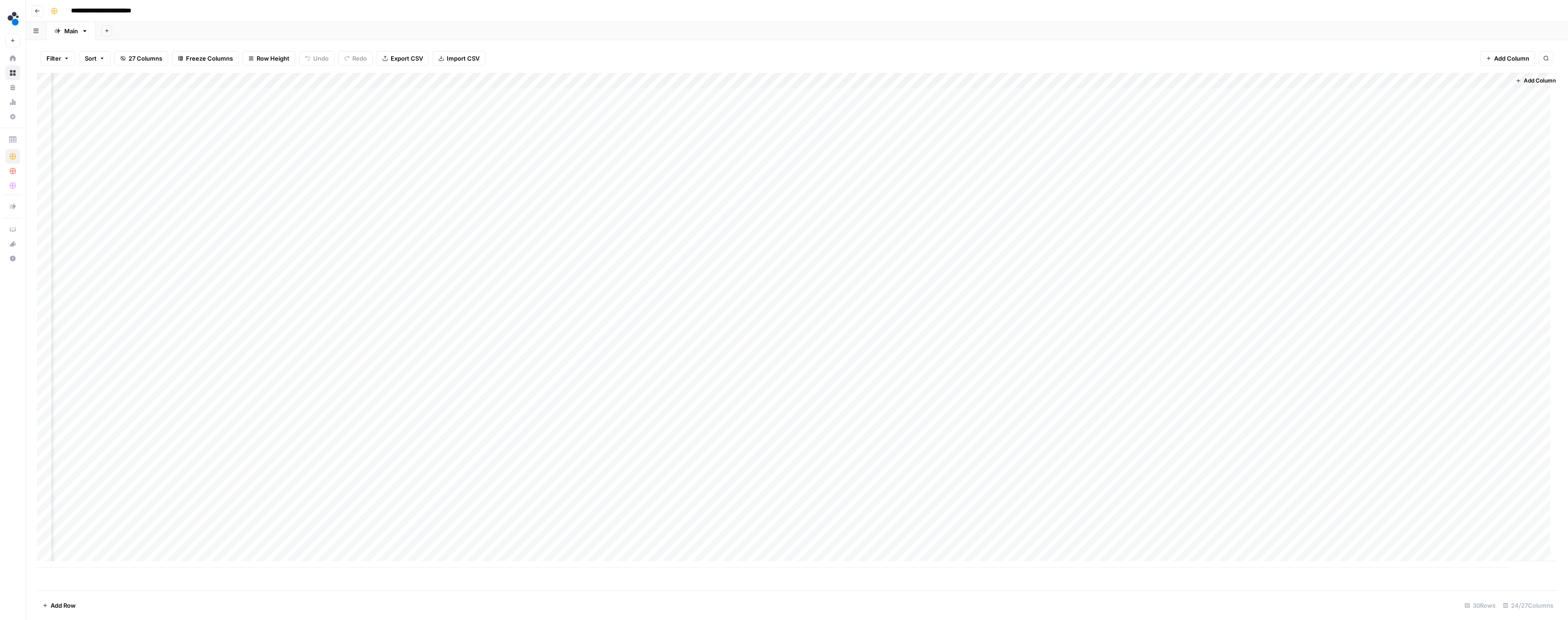 click on "Add Column" at bounding box center (797, 320) 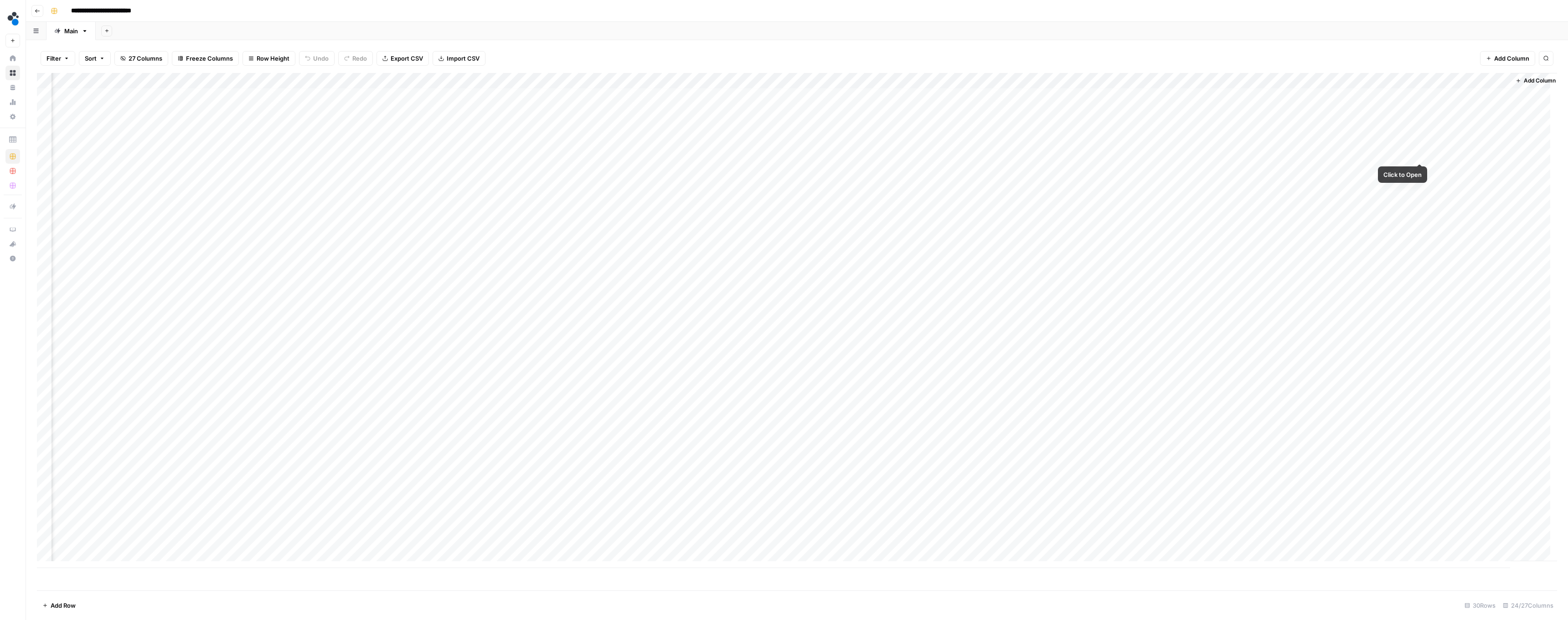 scroll, scrollTop: 4, scrollLeft: 475, axis: both 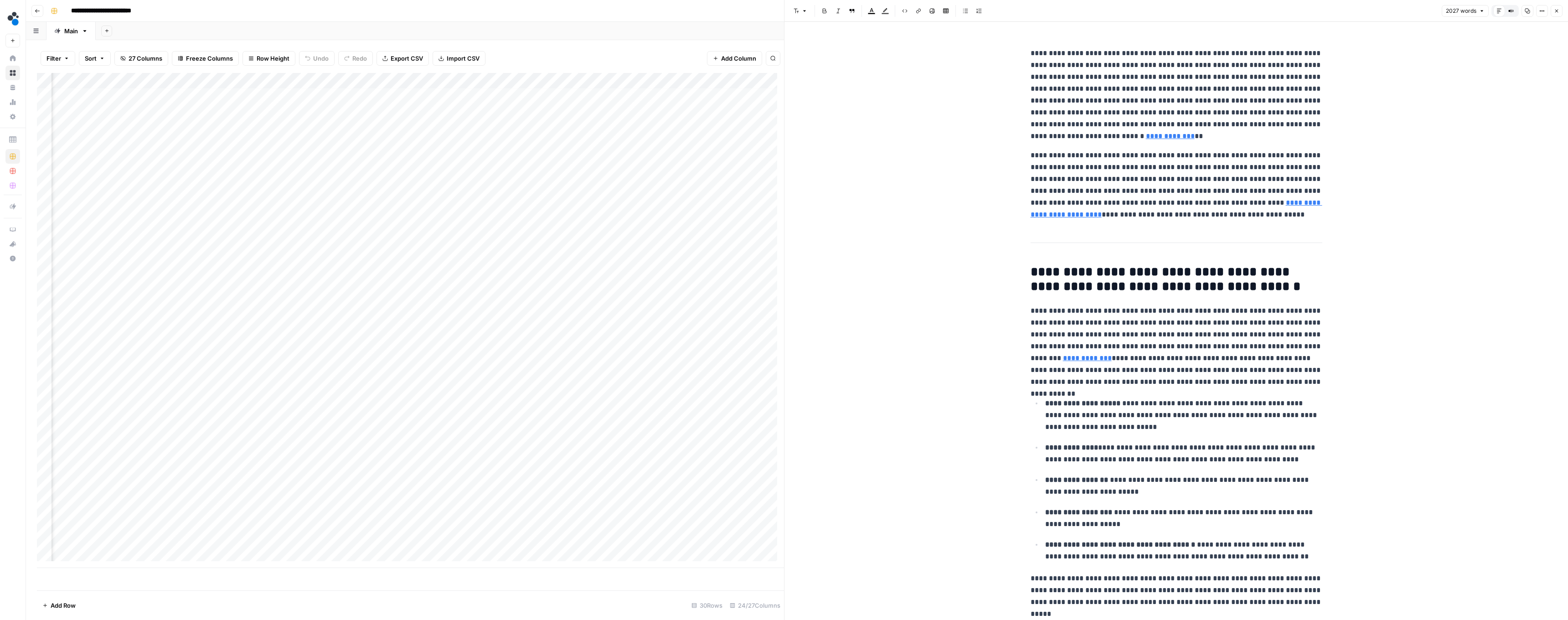 click on "Font style Bold Italic Block quote Text color Highlight color Code block Link Image Insert Table Bulleted list Numbered list 2027 words Default Editor Compare Old vs New Content Copy Options Close" at bounding box center [1176, 11] 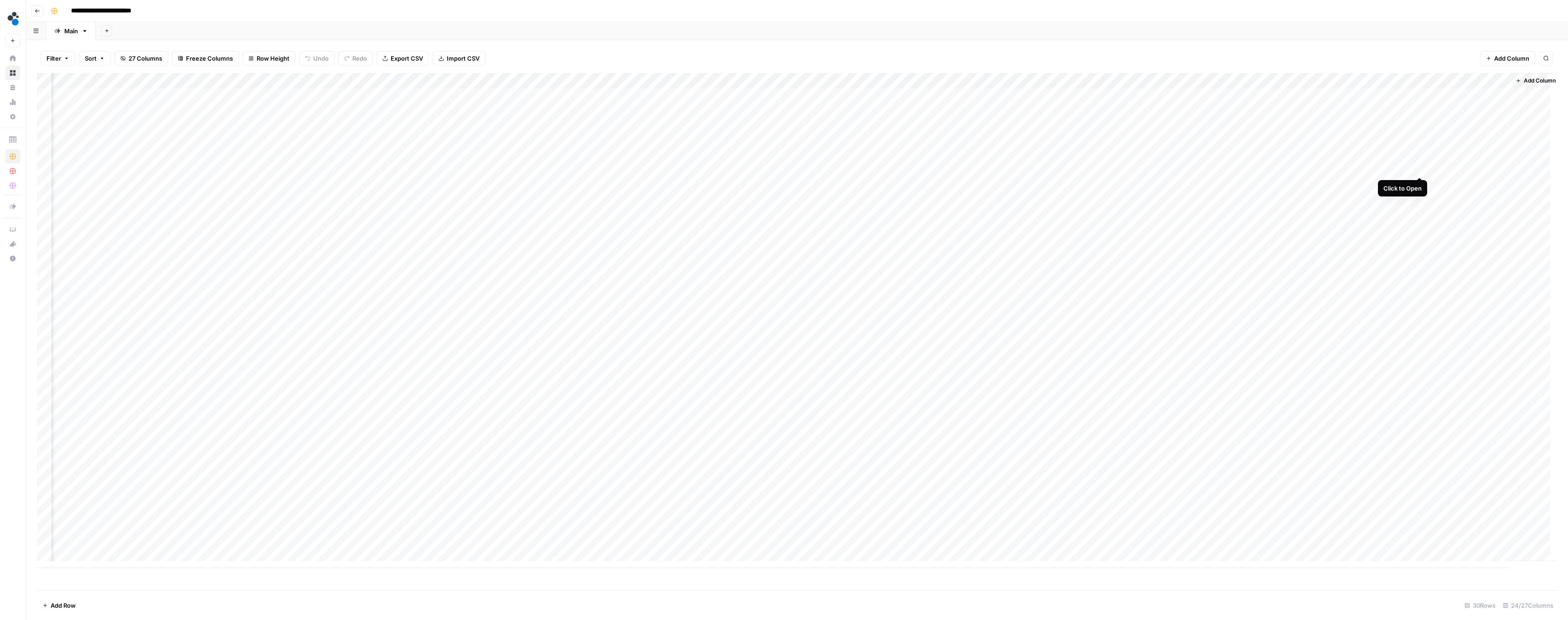 click on "Add Column" at bounding box center (797, 320) 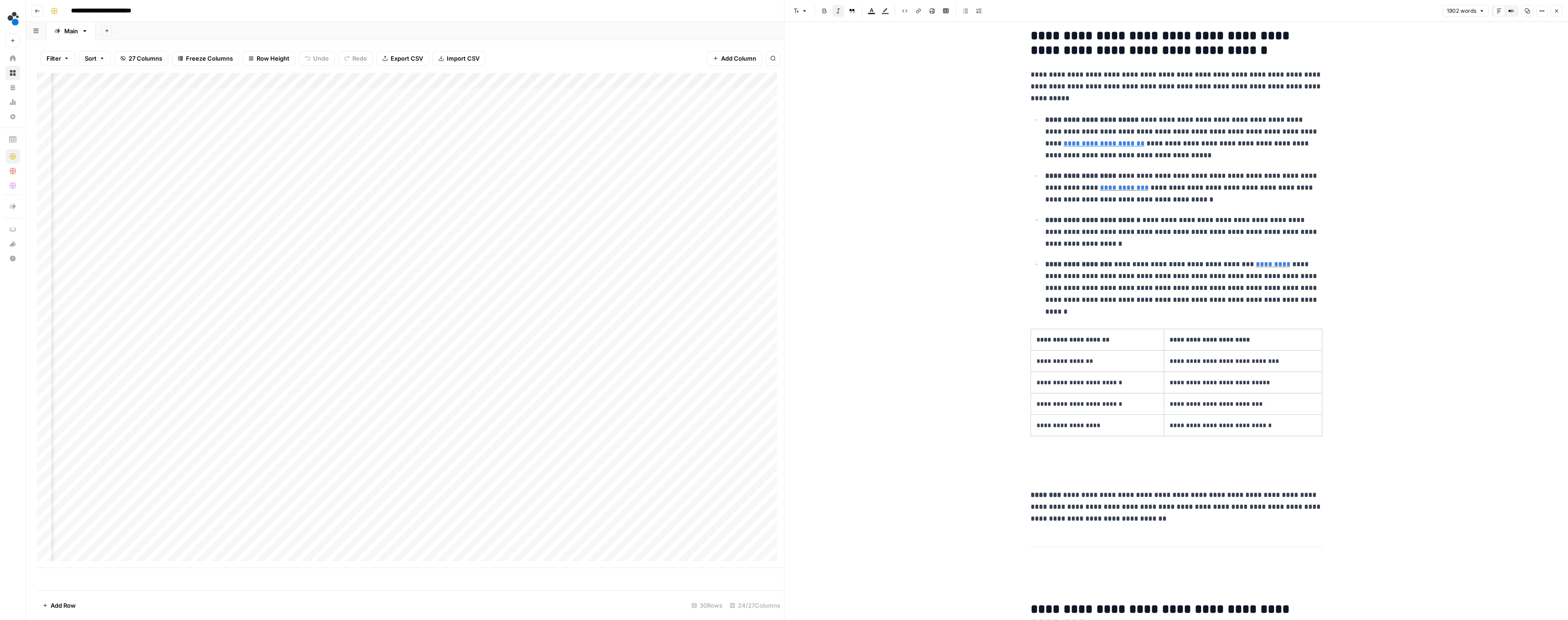 scroll, scrollTop: 4416, scrollLeft: 0, axis: vertical 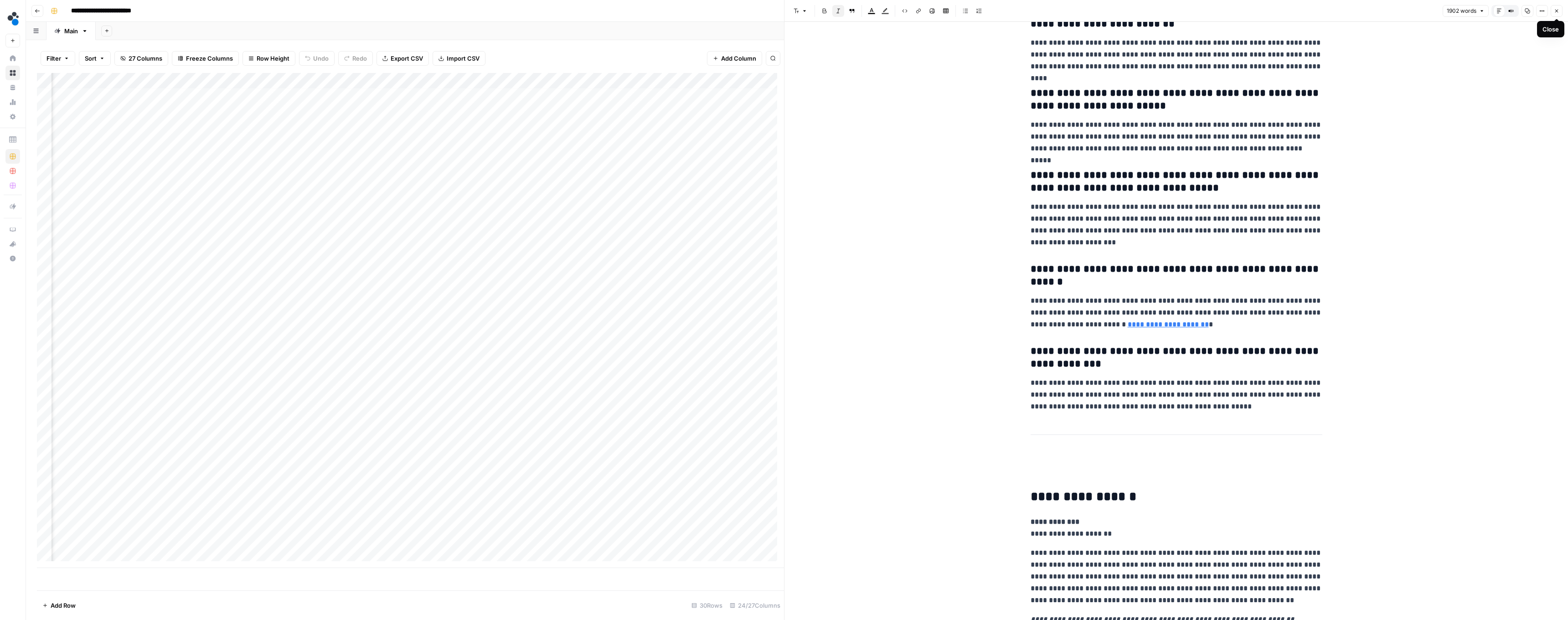 click 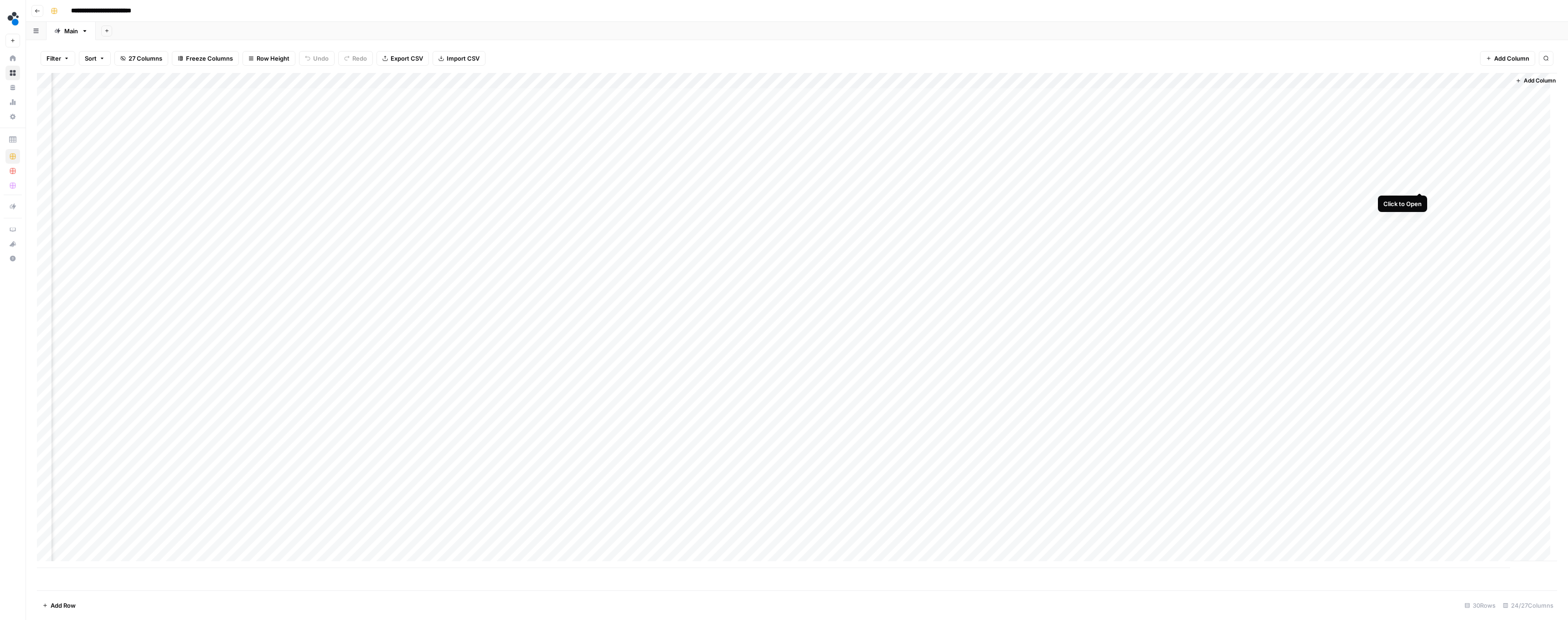 click on "Add Column" at bounding box center [797, 320] 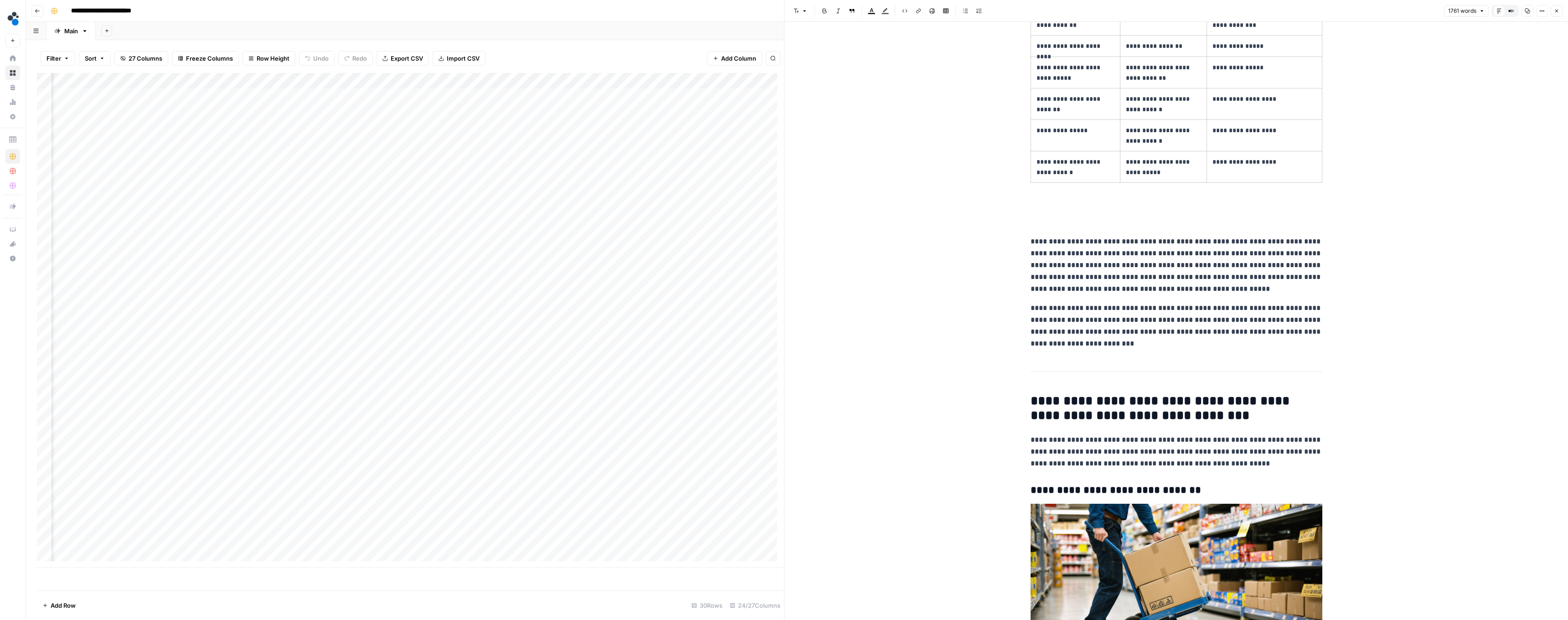 scroll, scrollTop: 0, scrollLeft: 0, axis: both 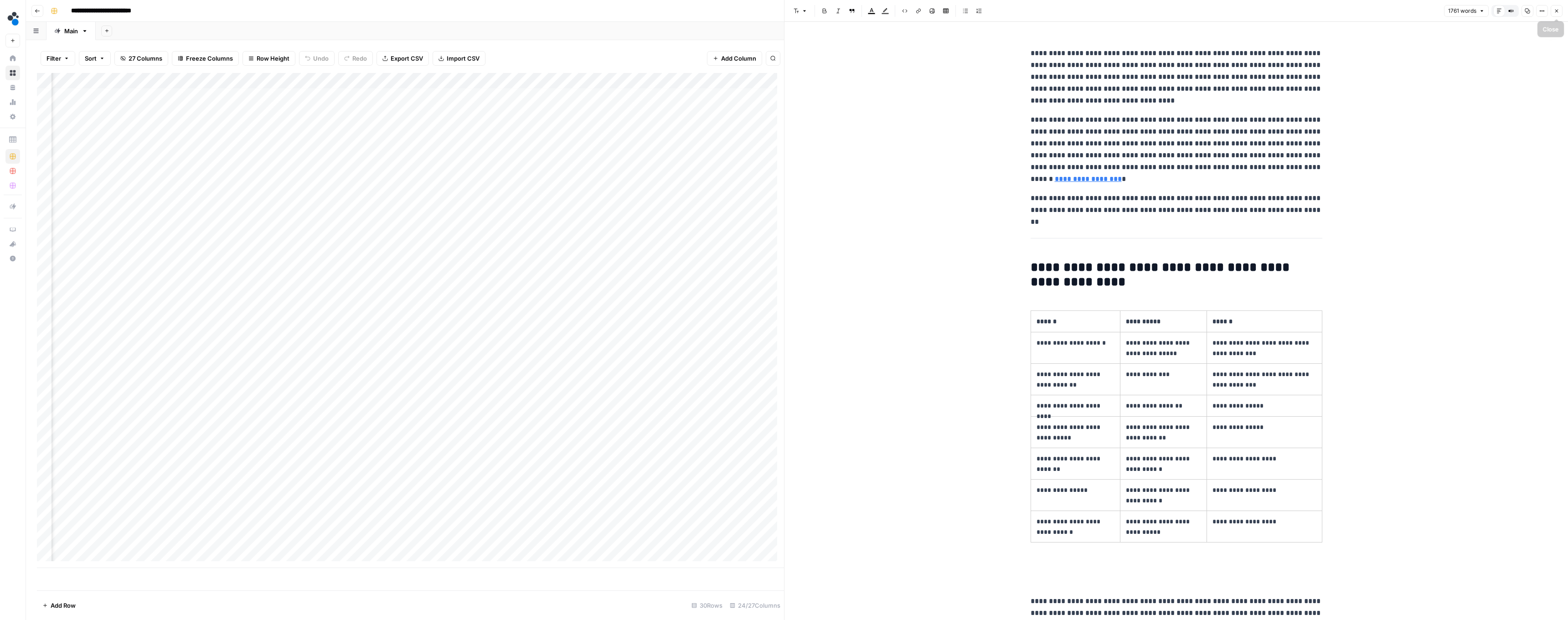 click on "Close" at bounding box center (1557, 11) 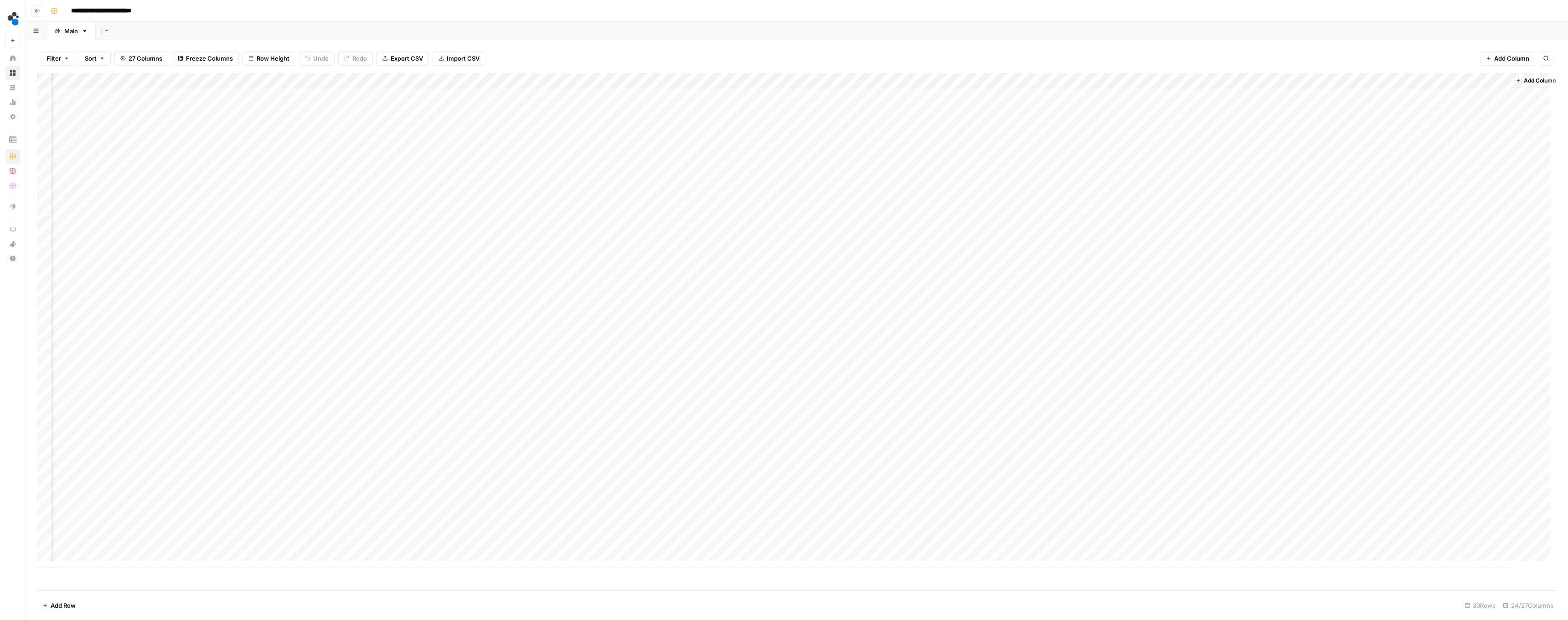 scroll, scrollTop: 5, scrollLeft: 475, axis: both 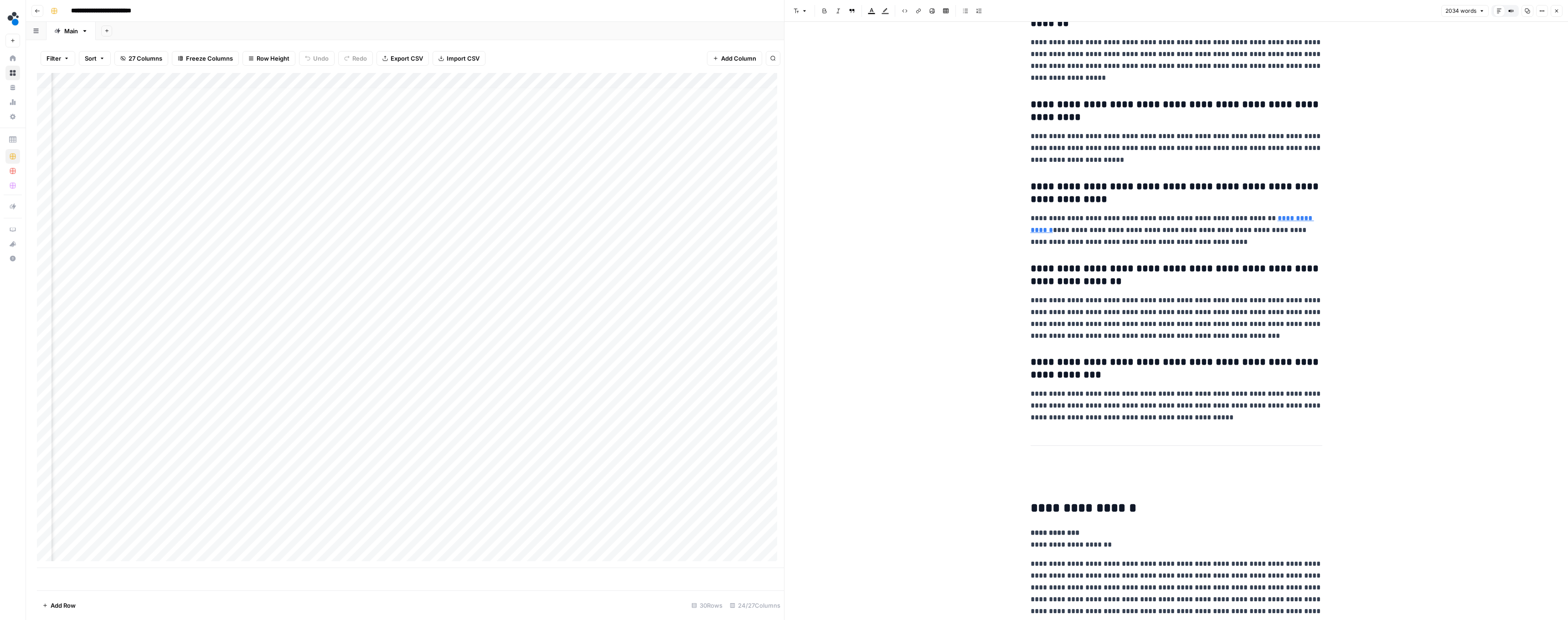 click on "Close" at bounding box center (1557, 11) 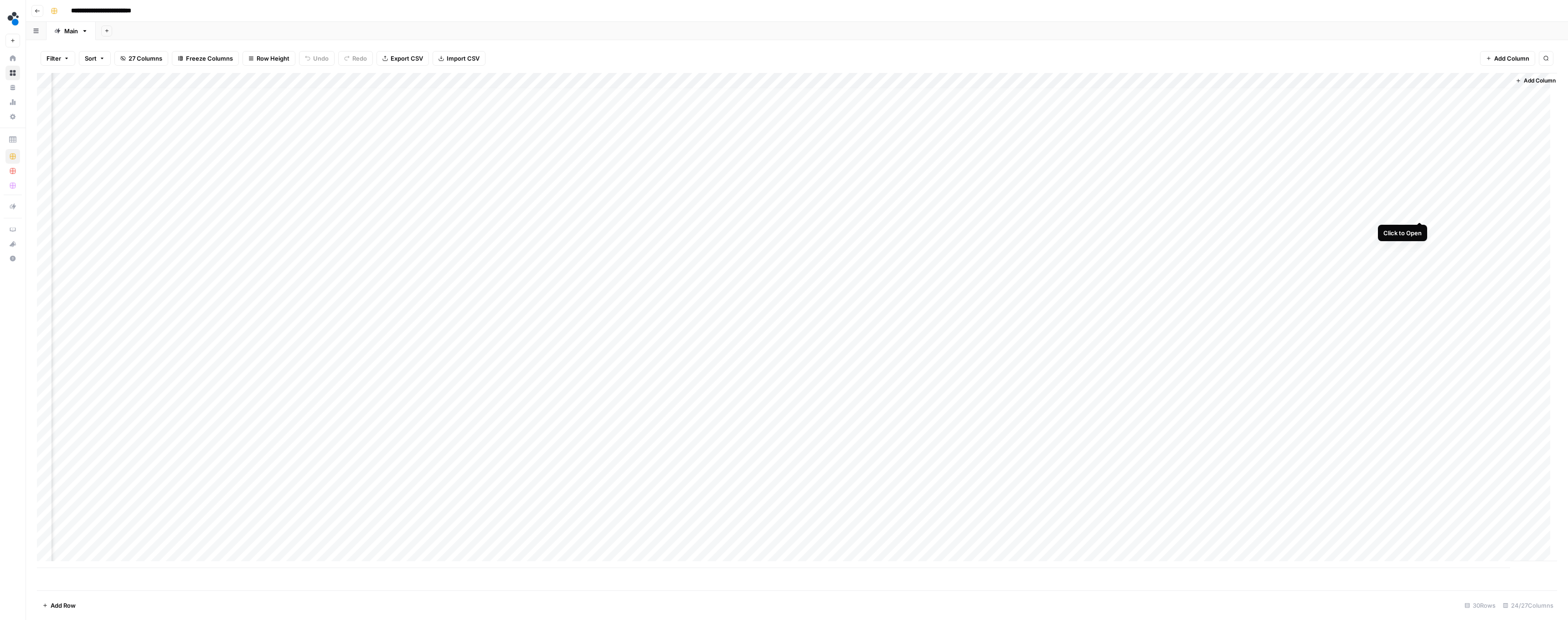 click on "Add Column" at bounding box center (797, 320) 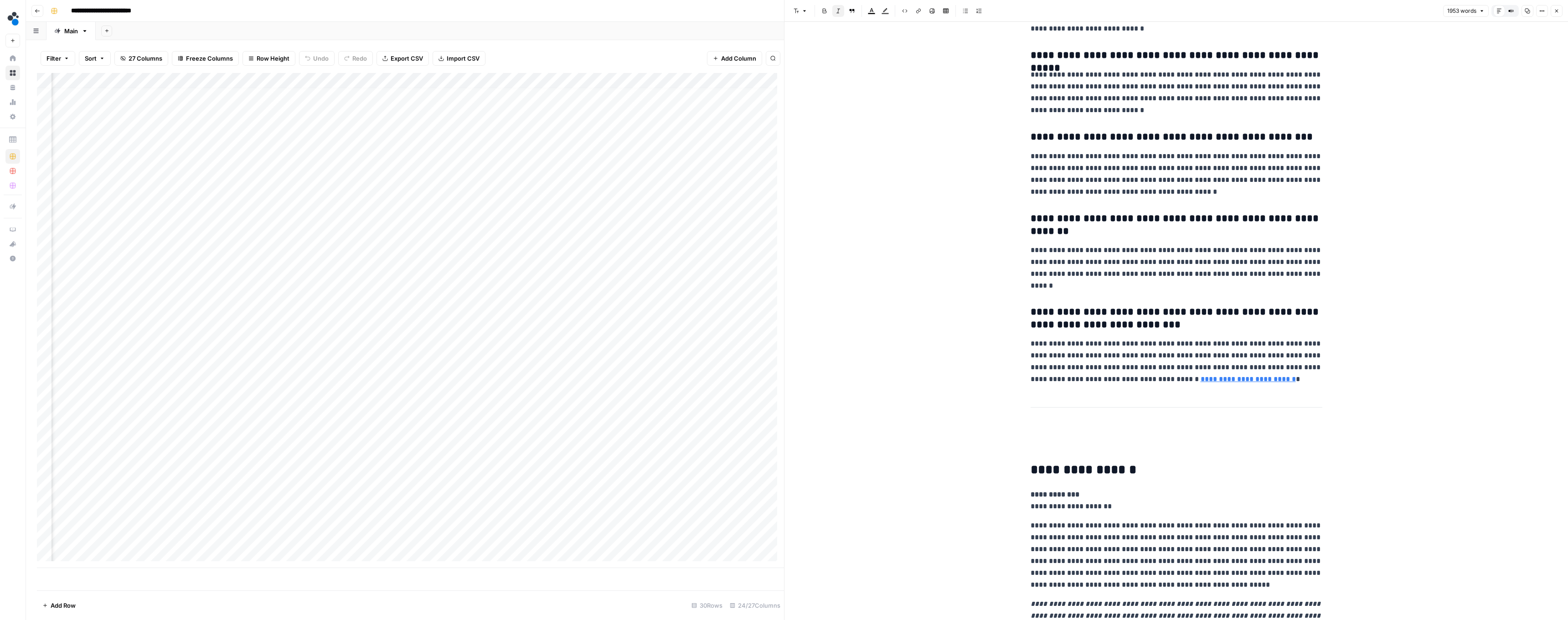 scroll, scrollTop: 4450, scrollLeft: 0, axis: vertical 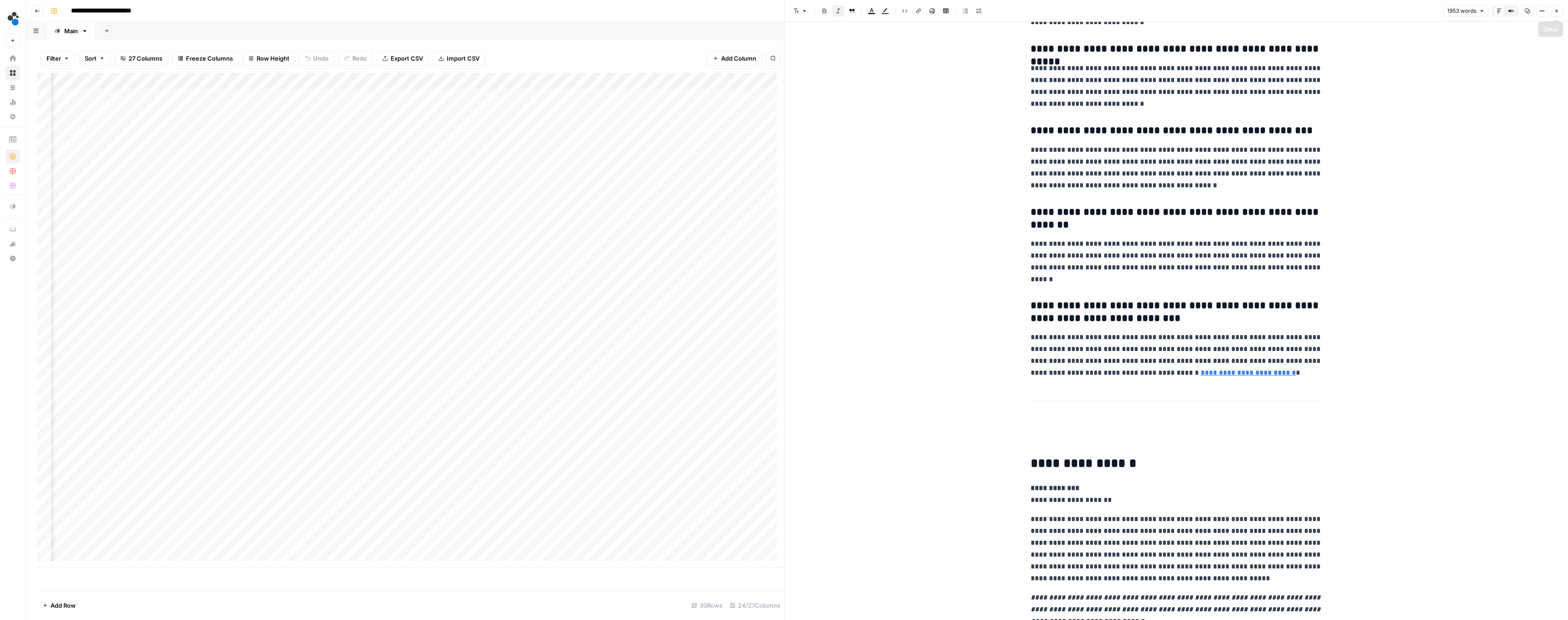 click 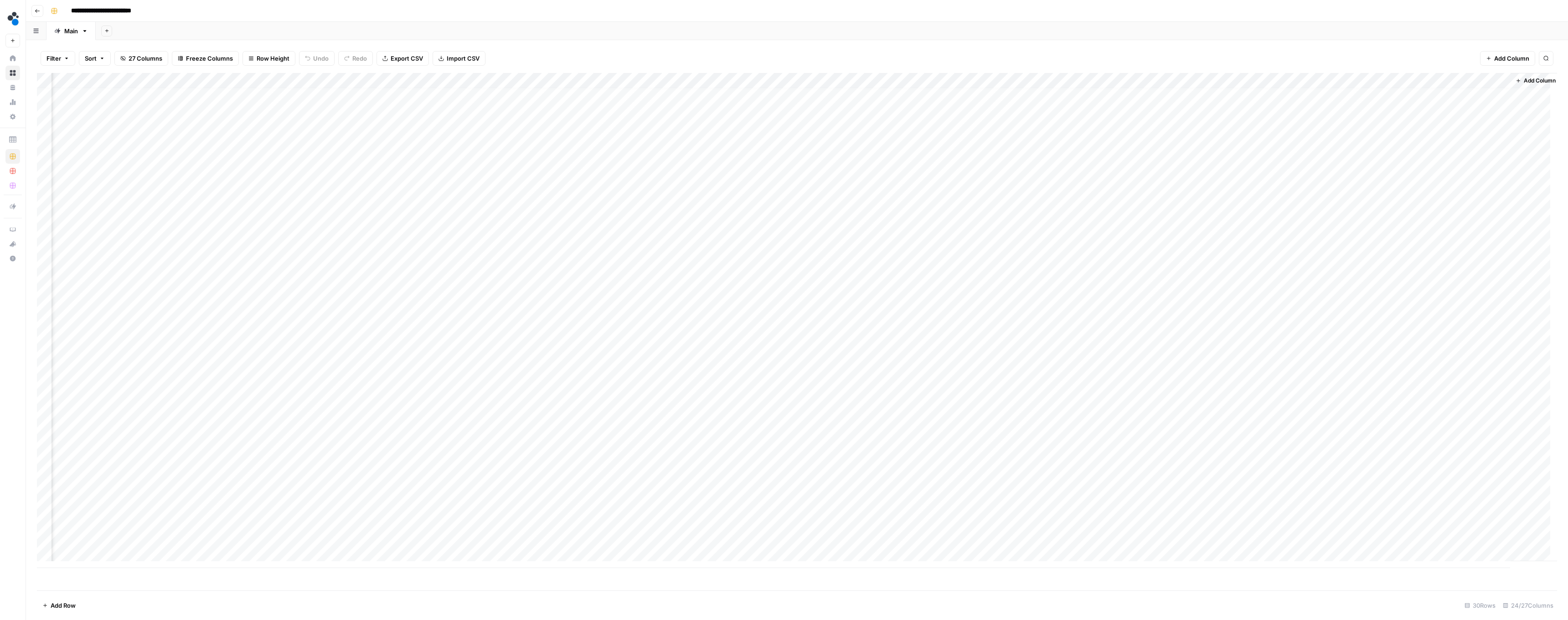 click on "Add Column" at bounding box center (797, 320) 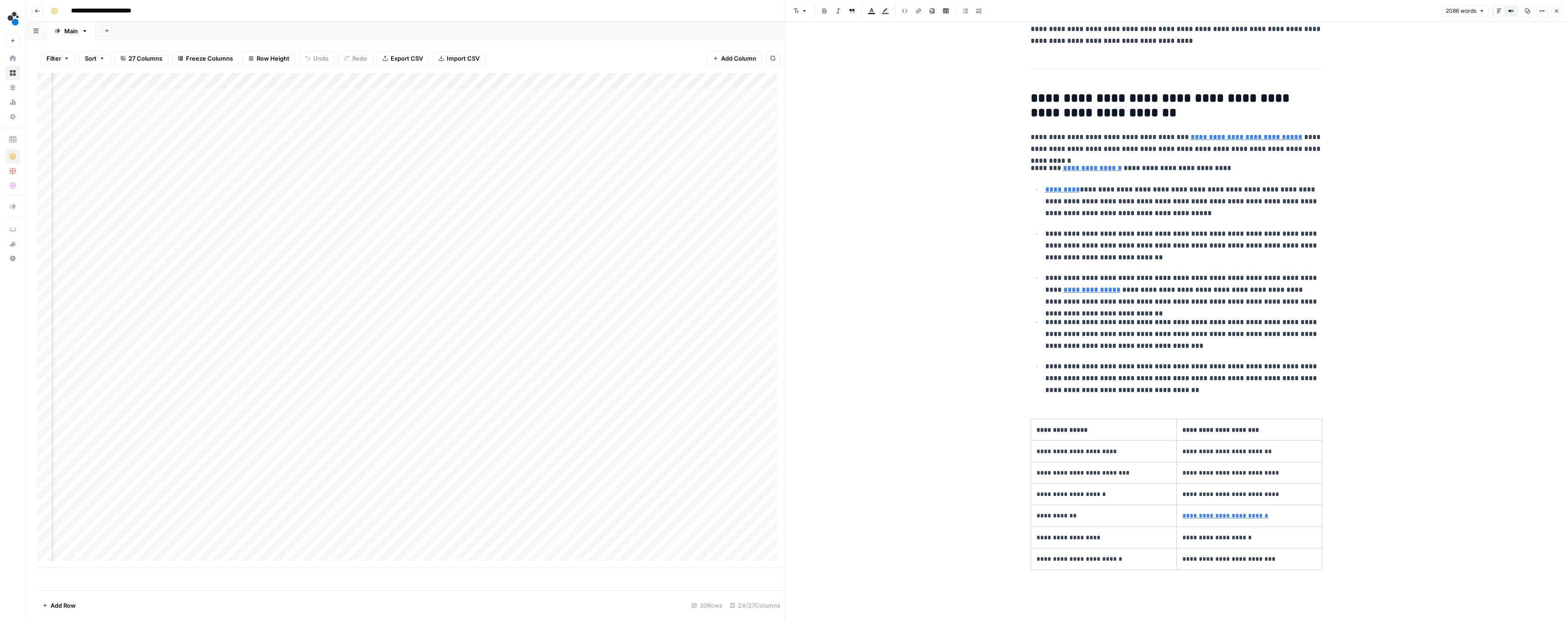scroll, scrollTop: 4244, scrollLeft: 0, axis: vertical 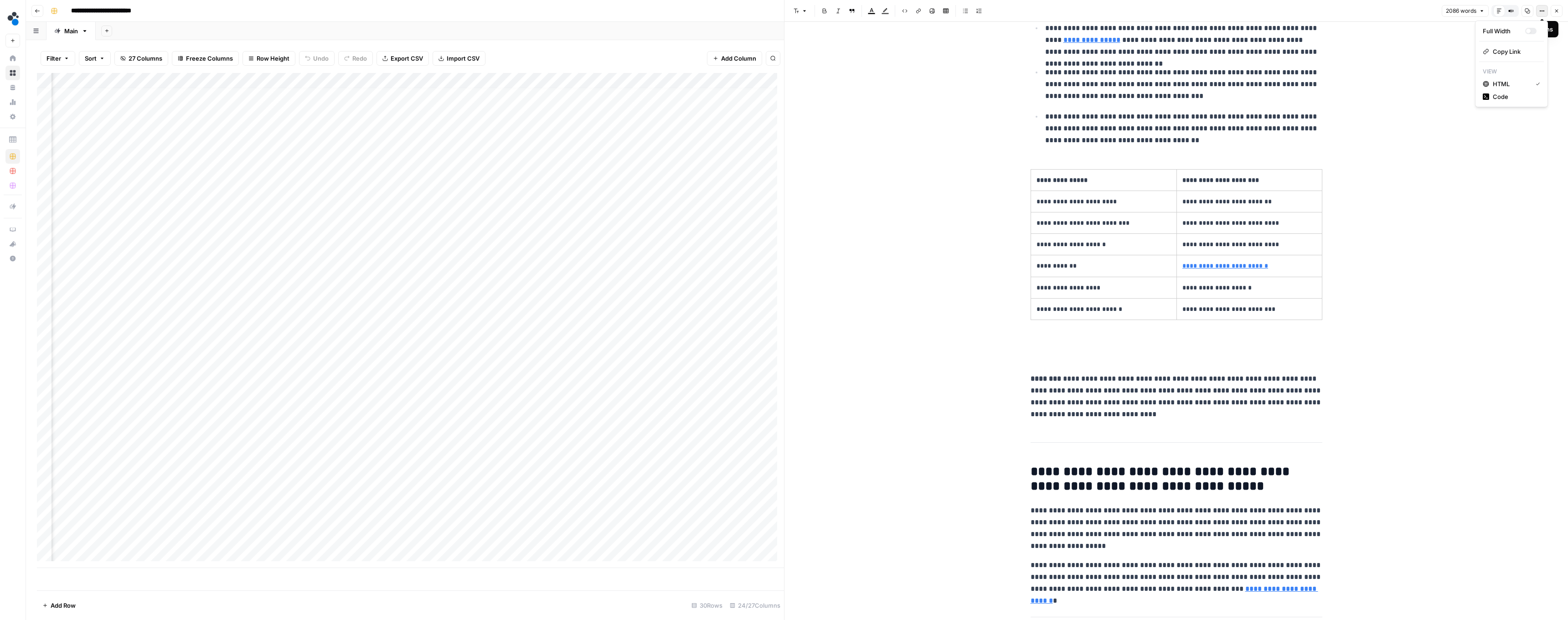 click on "Options" at bounding box center [1542, 11] 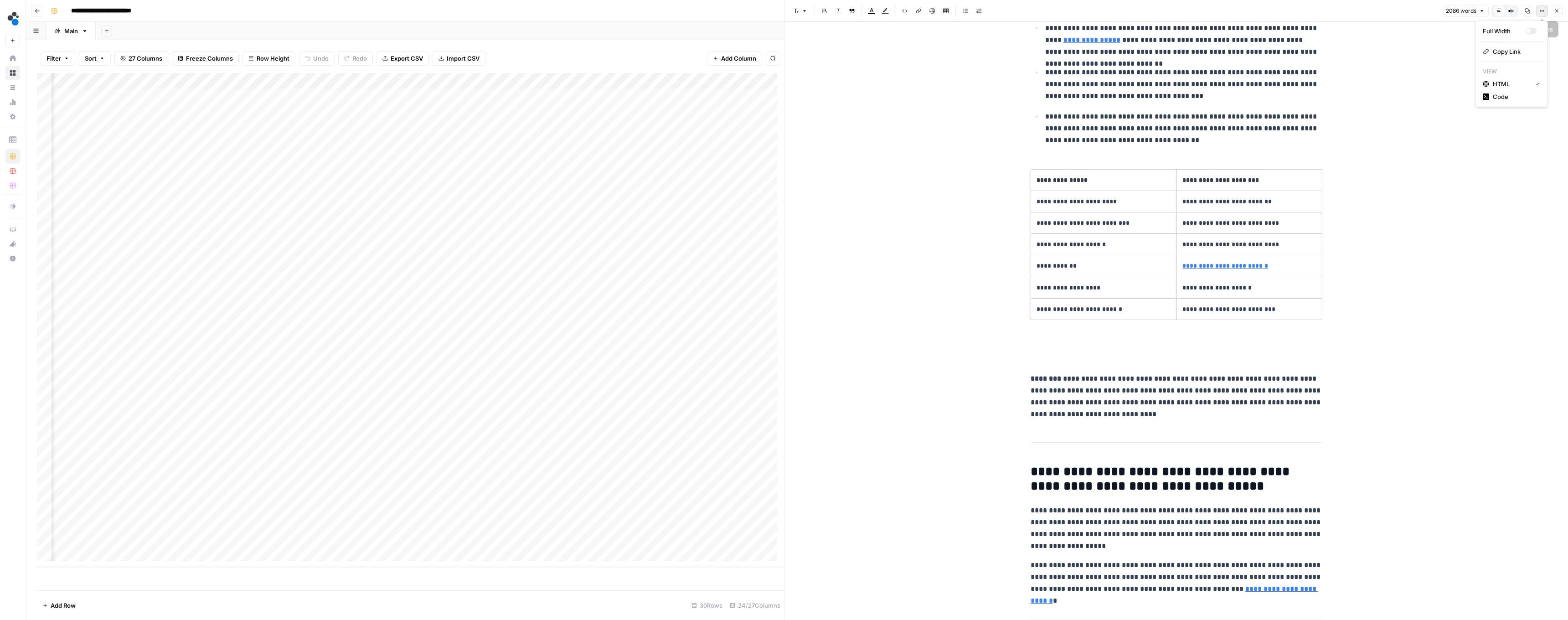 click on "Close" at bounding box center [1557, 11] 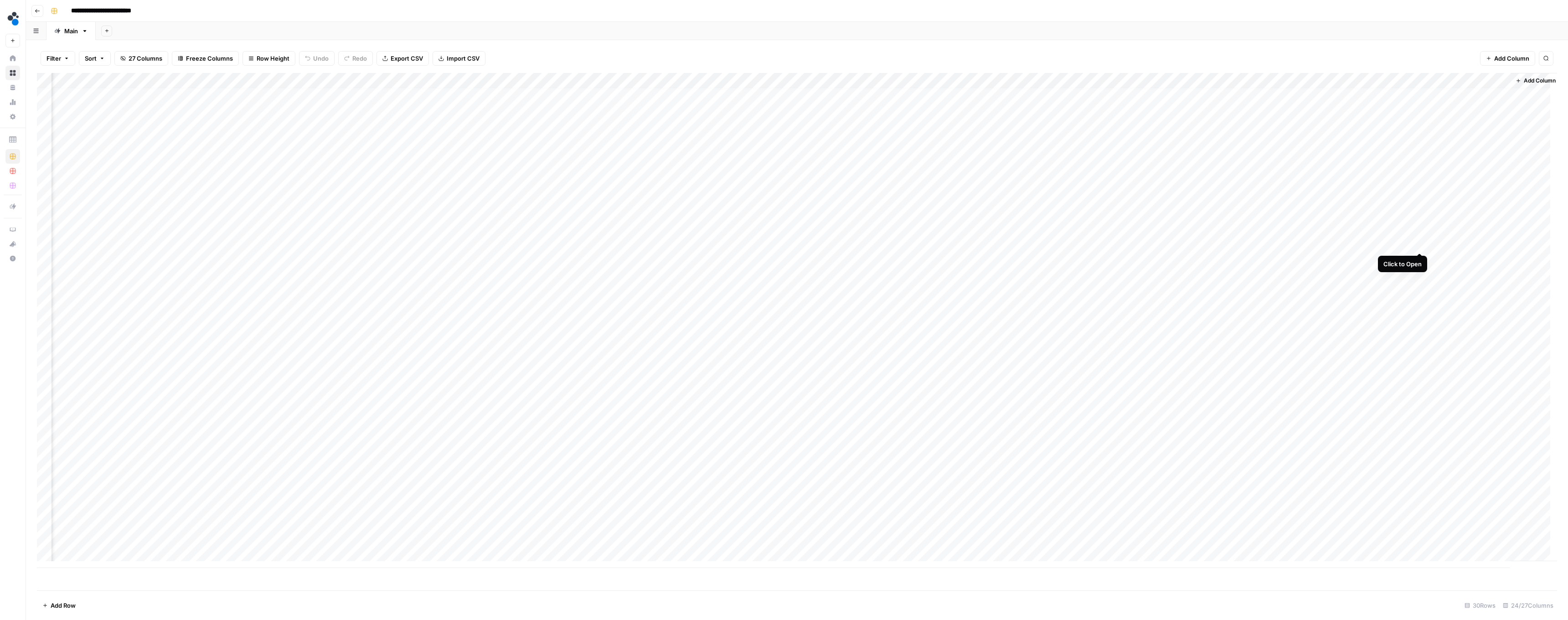 click on "Add Column" at bounding box center [797, 320] 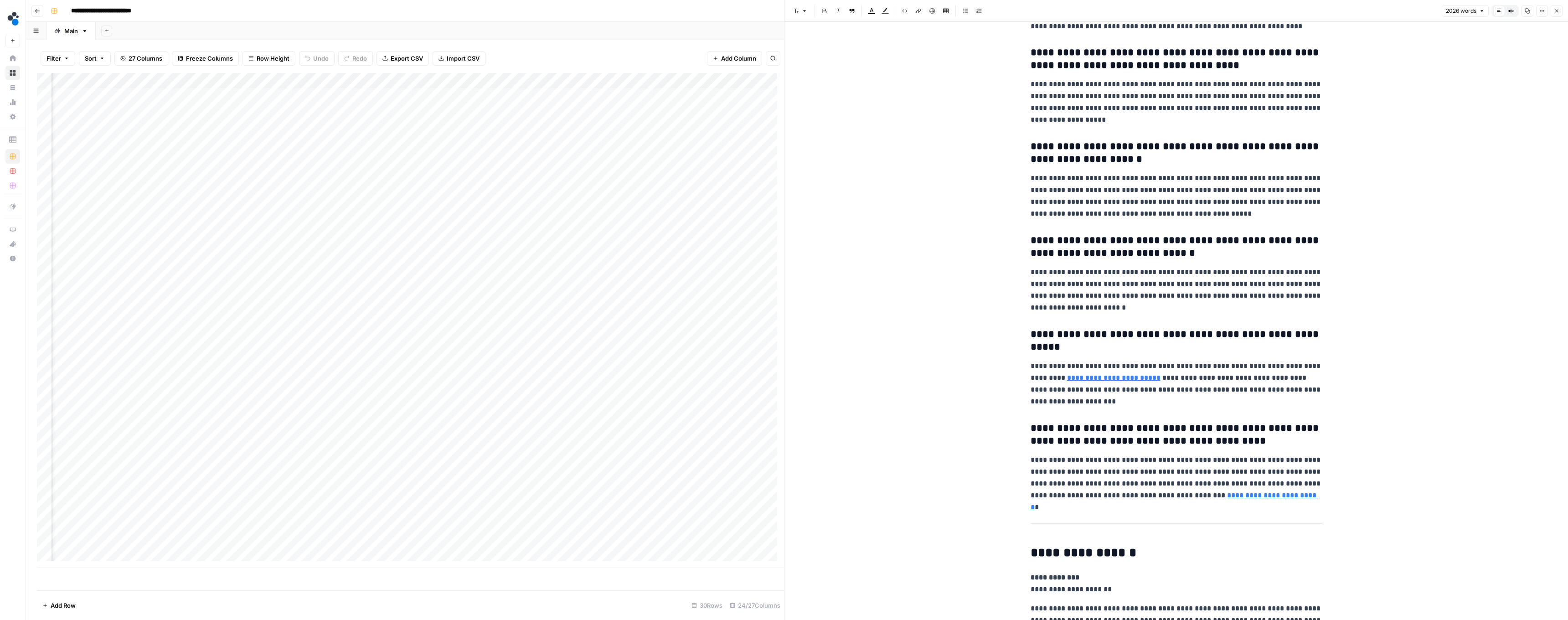 scroll, scrollTop: 4543, scrollLeft: 0, axis: vertical 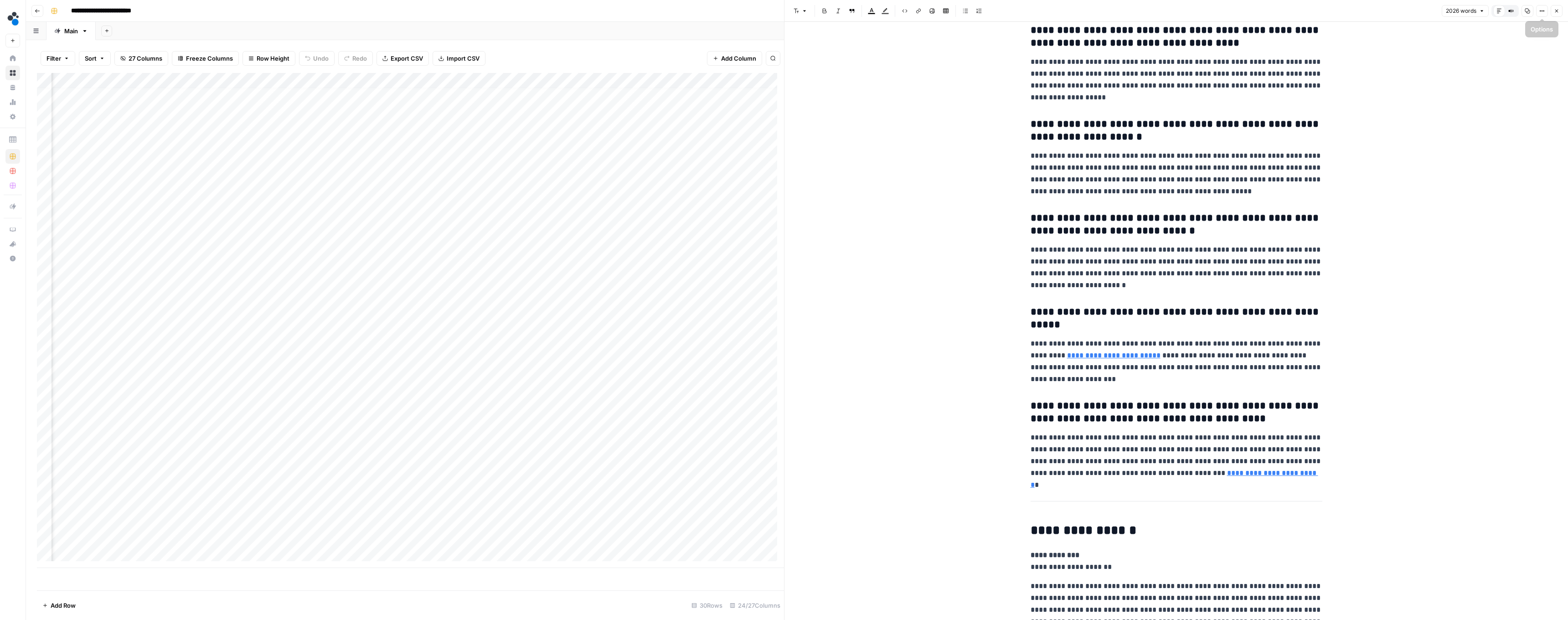 click on "Close" at bounding box center [1557, 11] 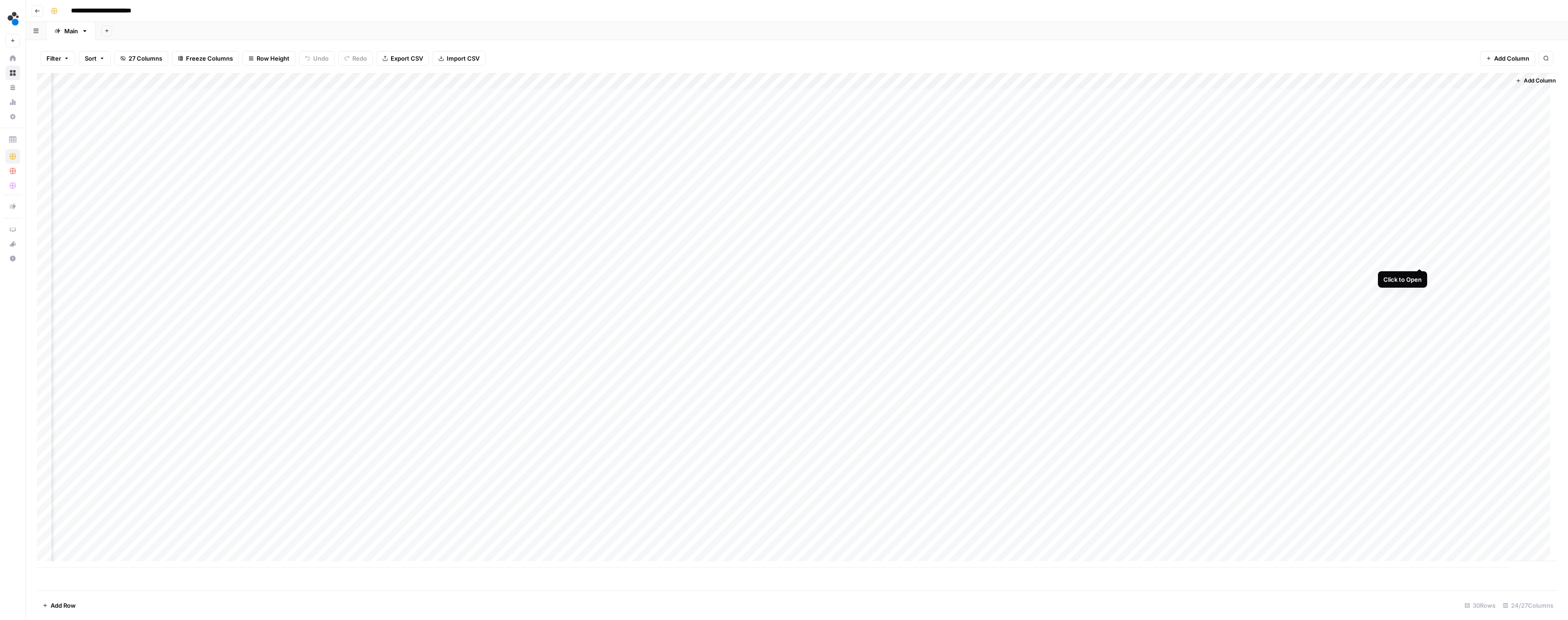 click on "Add Column" at bounding box center [797, 320] 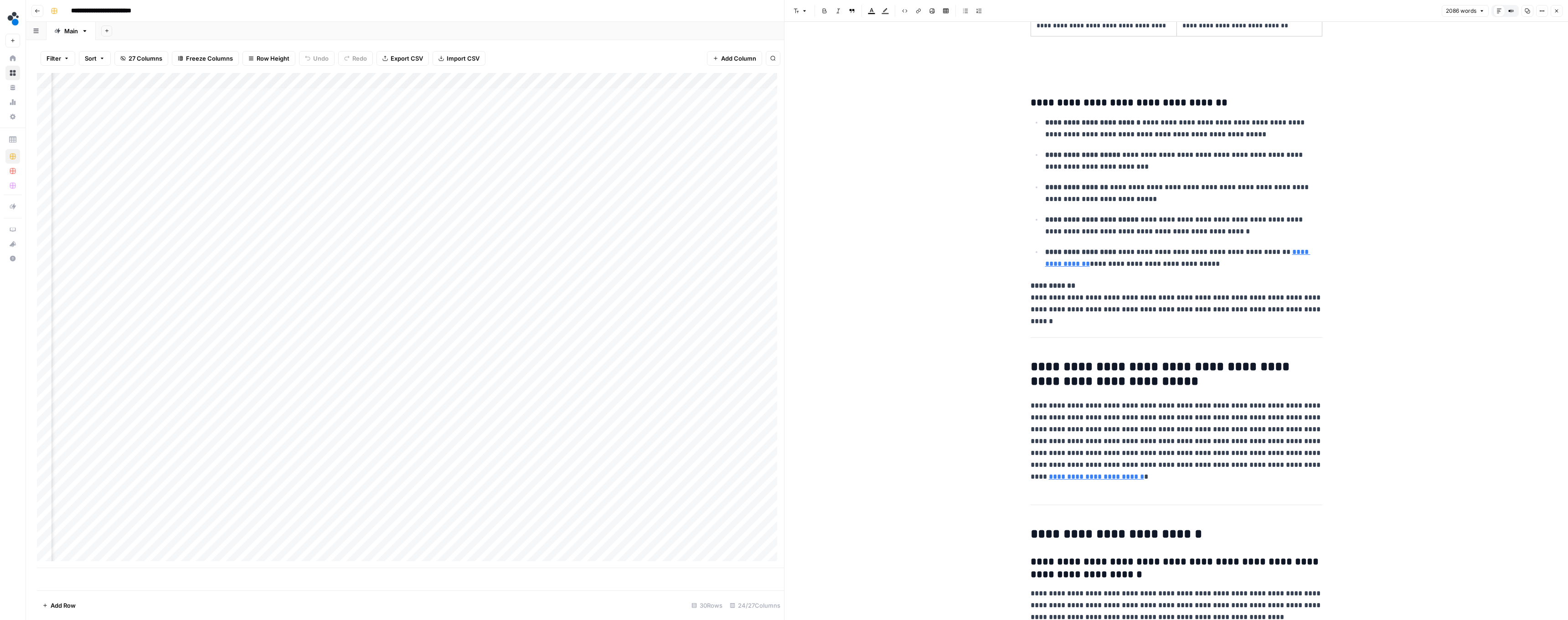 scroll, scrollTop: 3761, scrollLeft: 0, axis: vertical 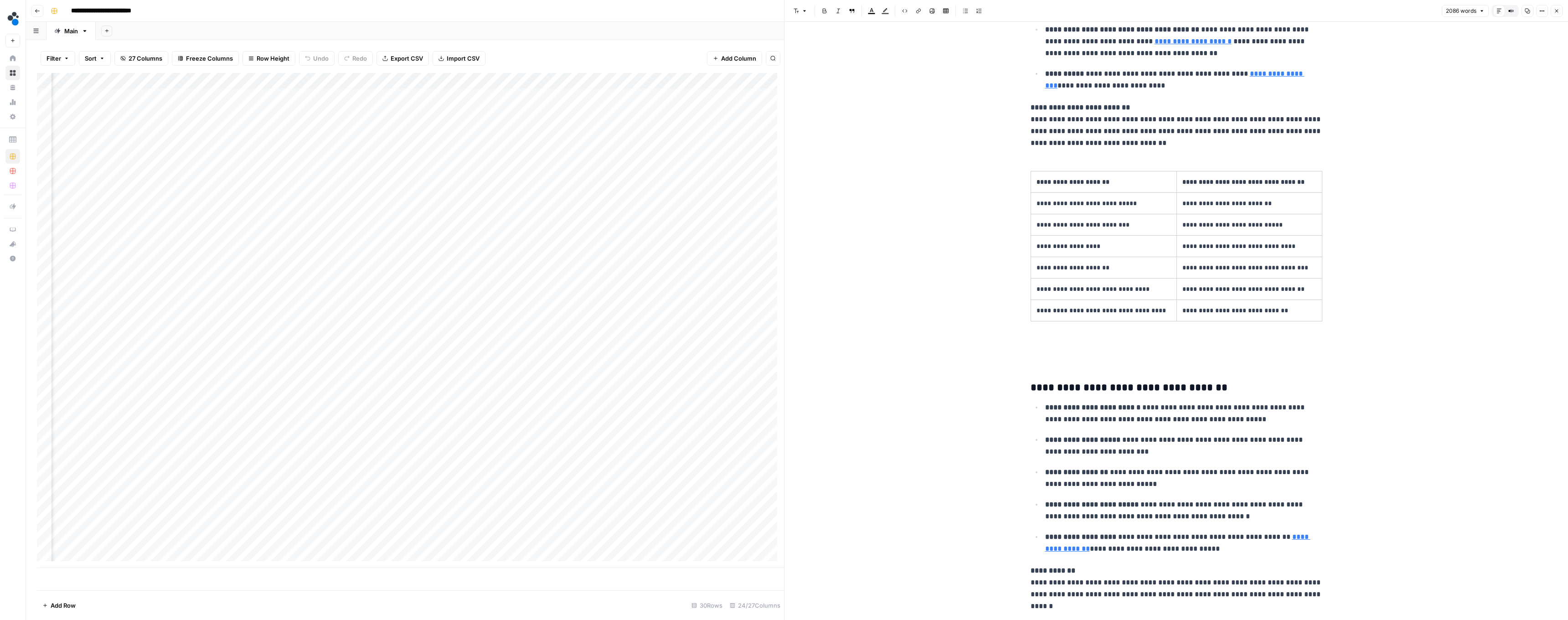 click 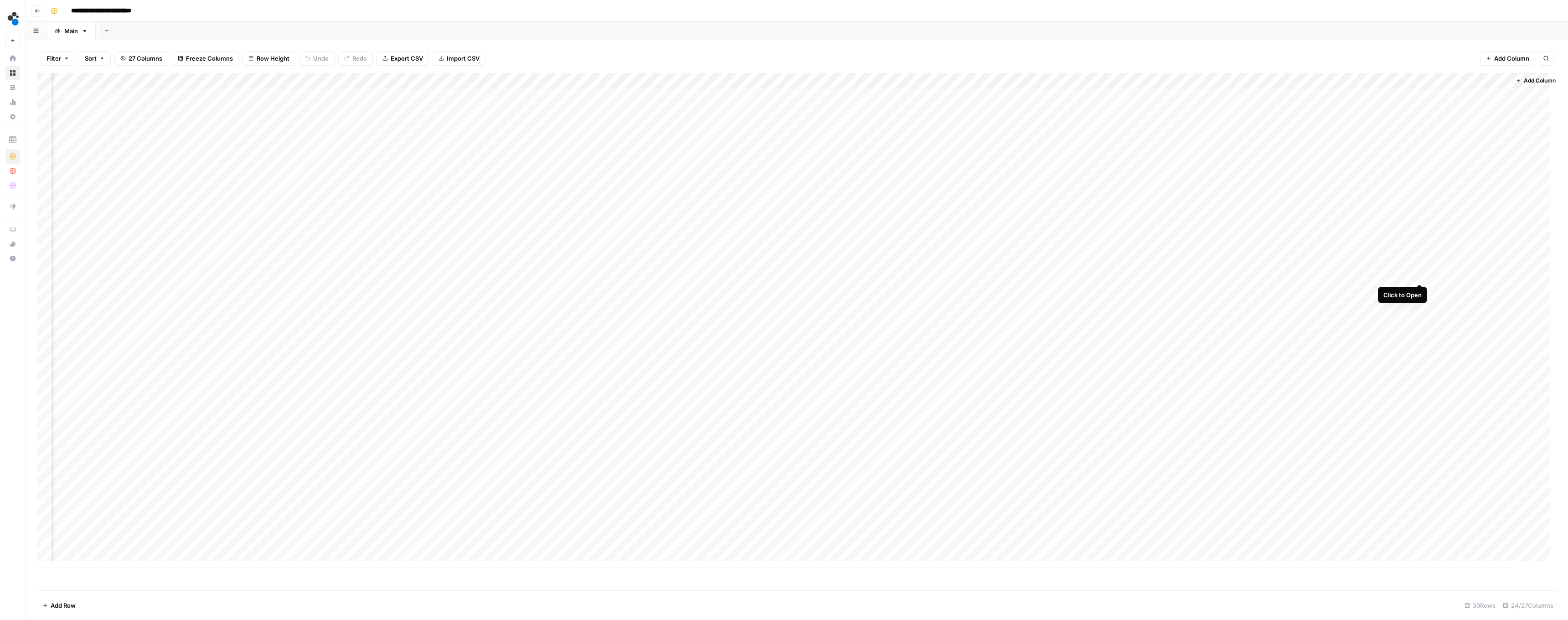 click on "Add Column" at bounding box center (797, 320) 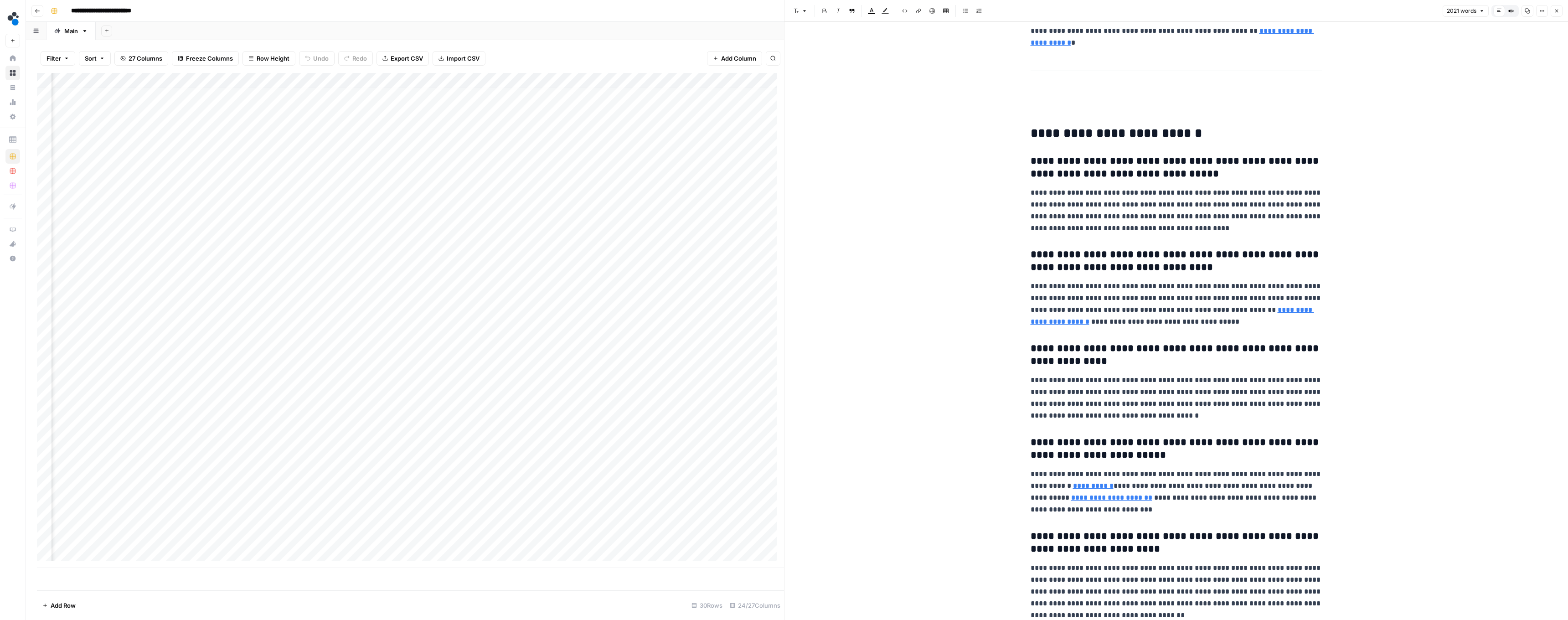 scroll, scrollTop: 4556, scrollLeft: 0, axis: vertical 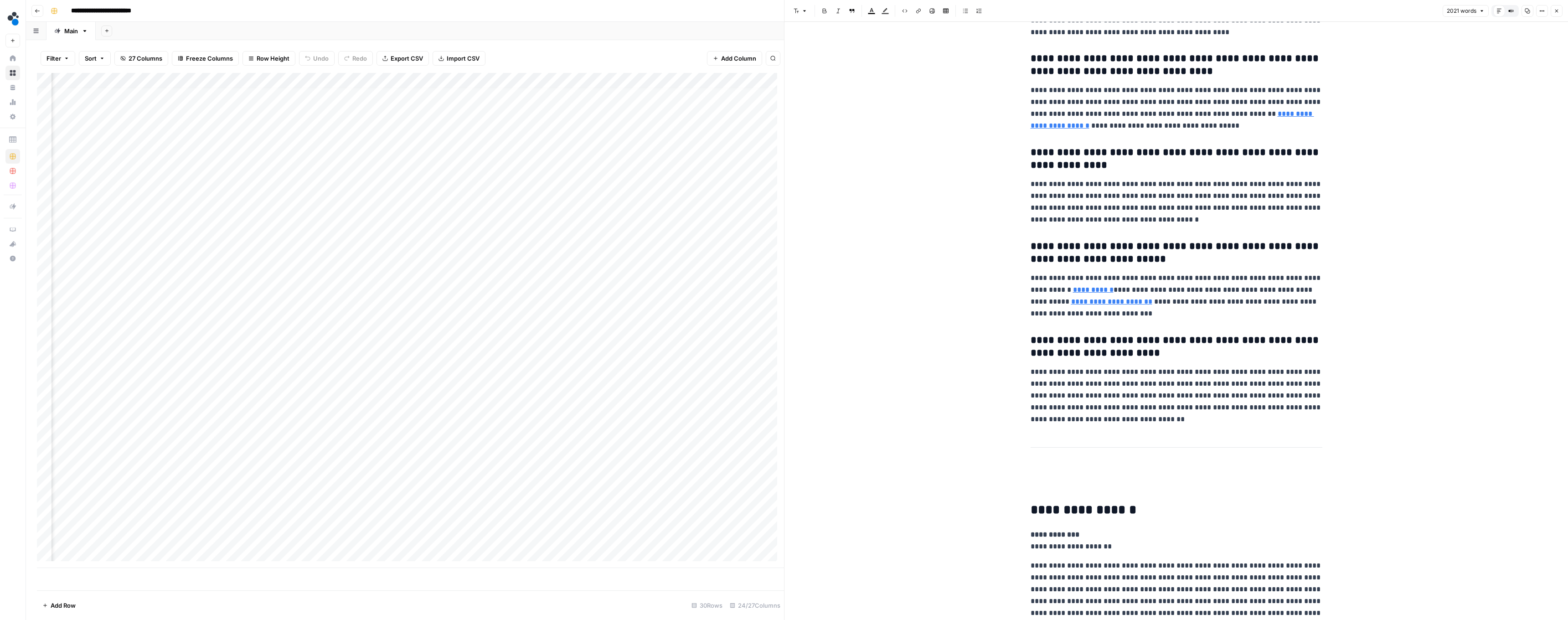 click 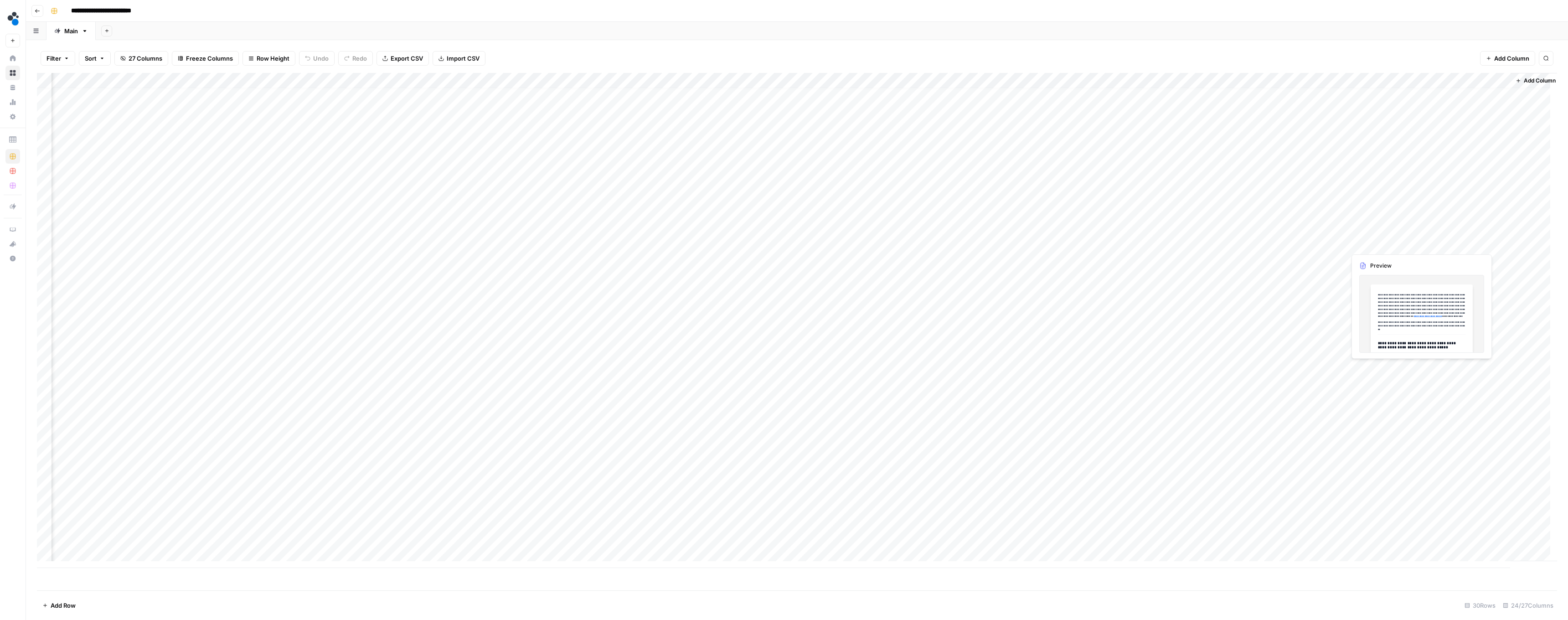 scroll, scrollTop: 7, scrollLeft: 475, axis: both 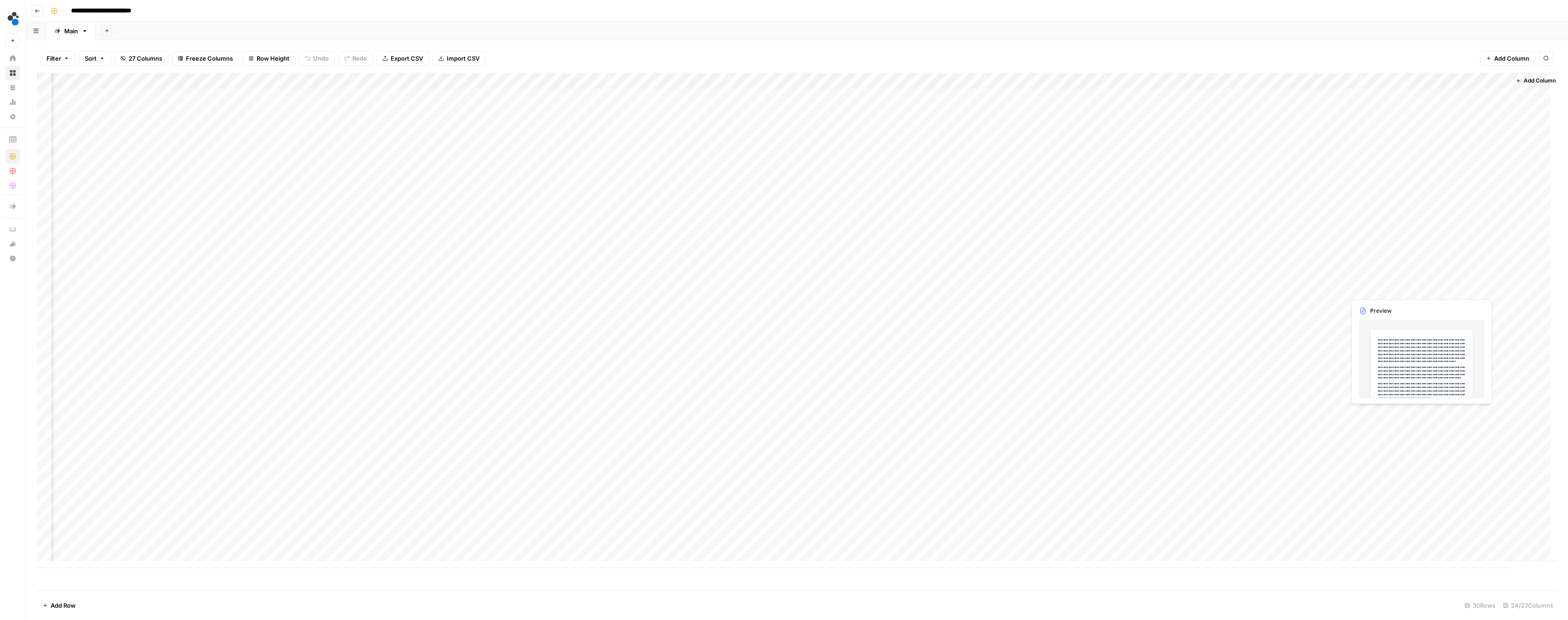 click on "Add Column" at bounding box center (797, 320) 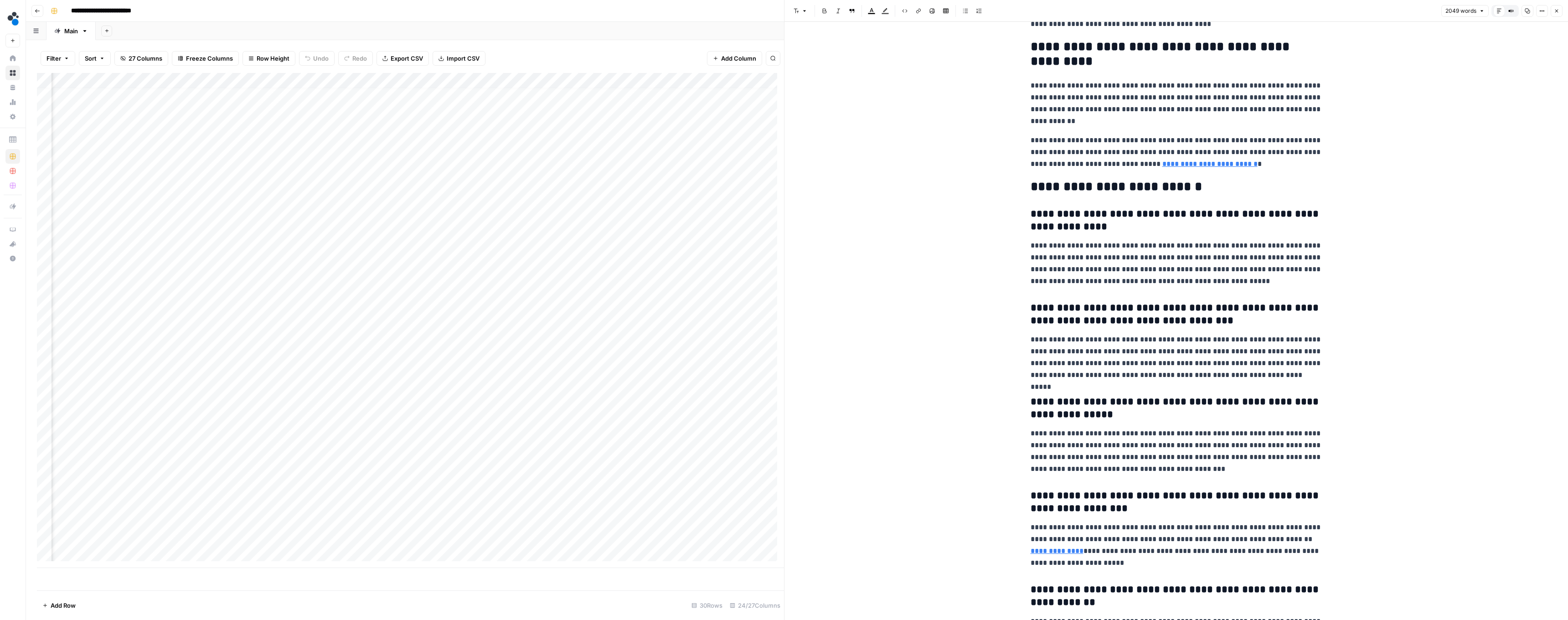 scroll, scrollTop: 4056, scrollLeft: 0, axis: vertical 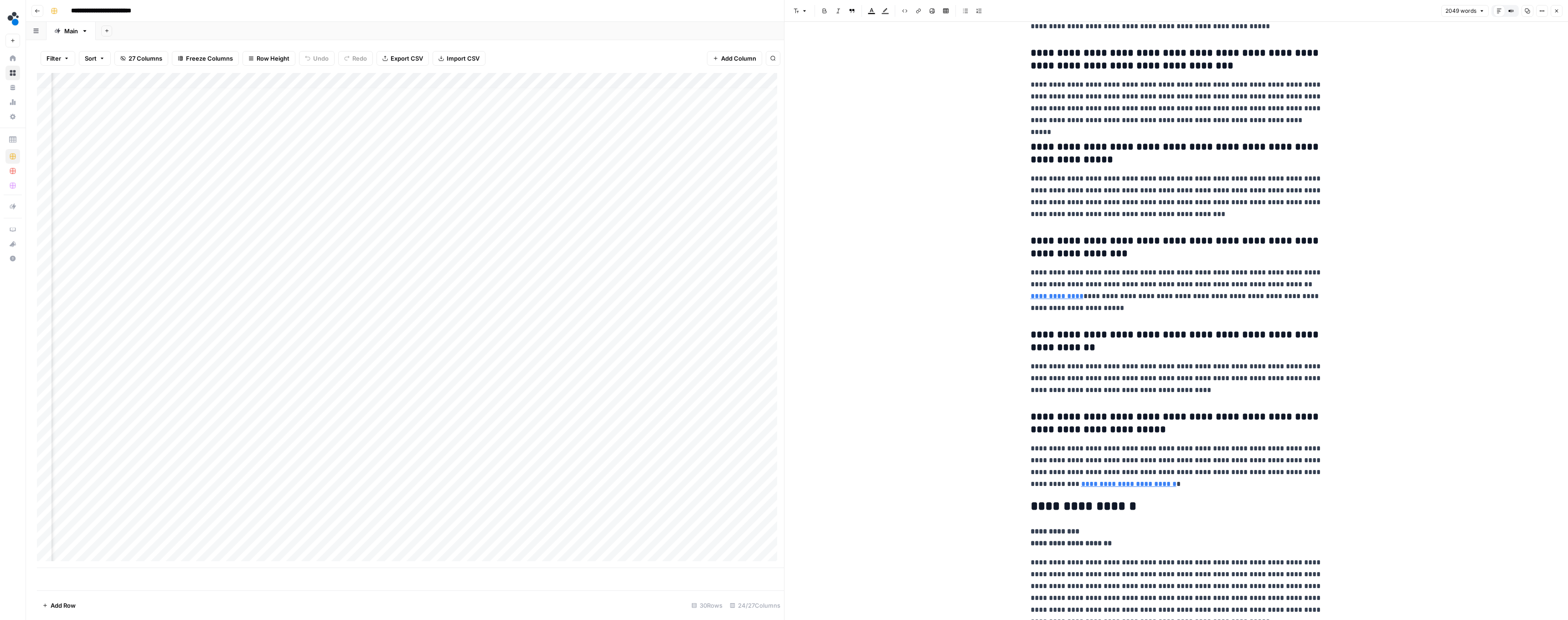 click on "Close" at bounding box center [1557, 11] 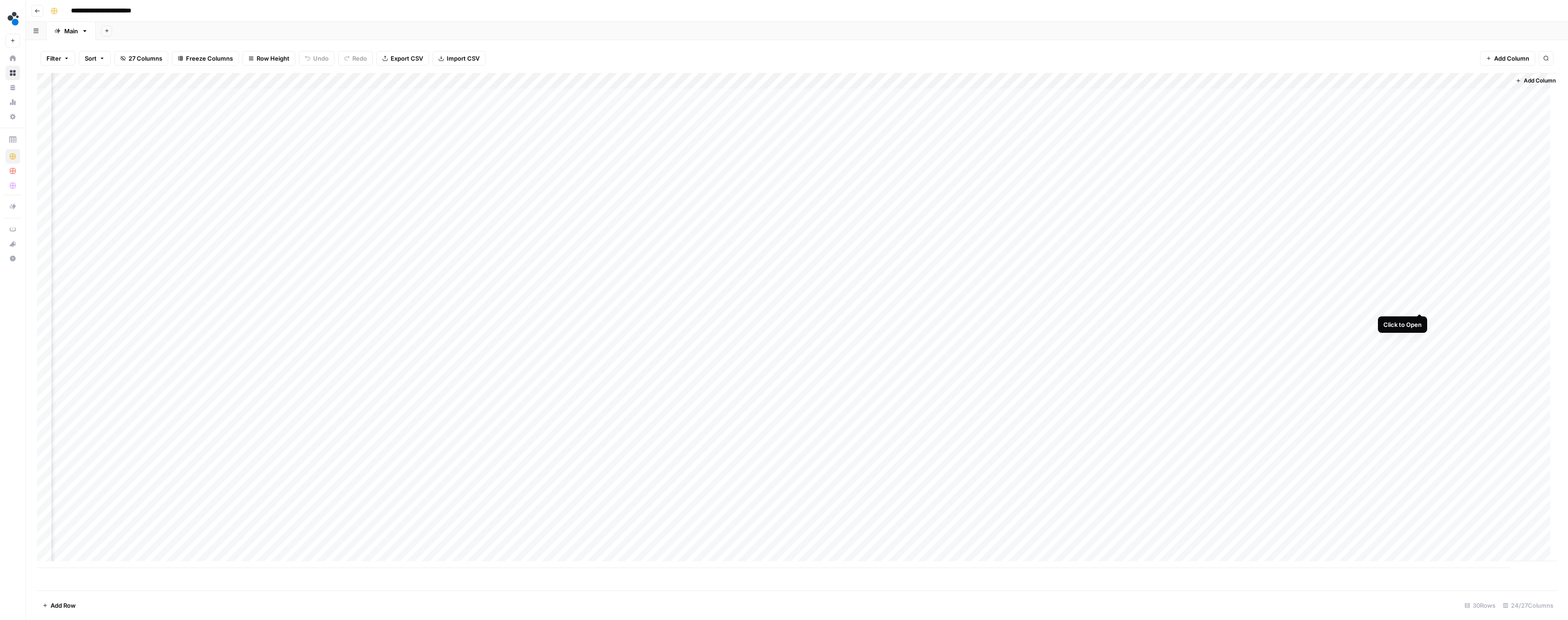 click on "Add Column" at bounding box center (797, 320) 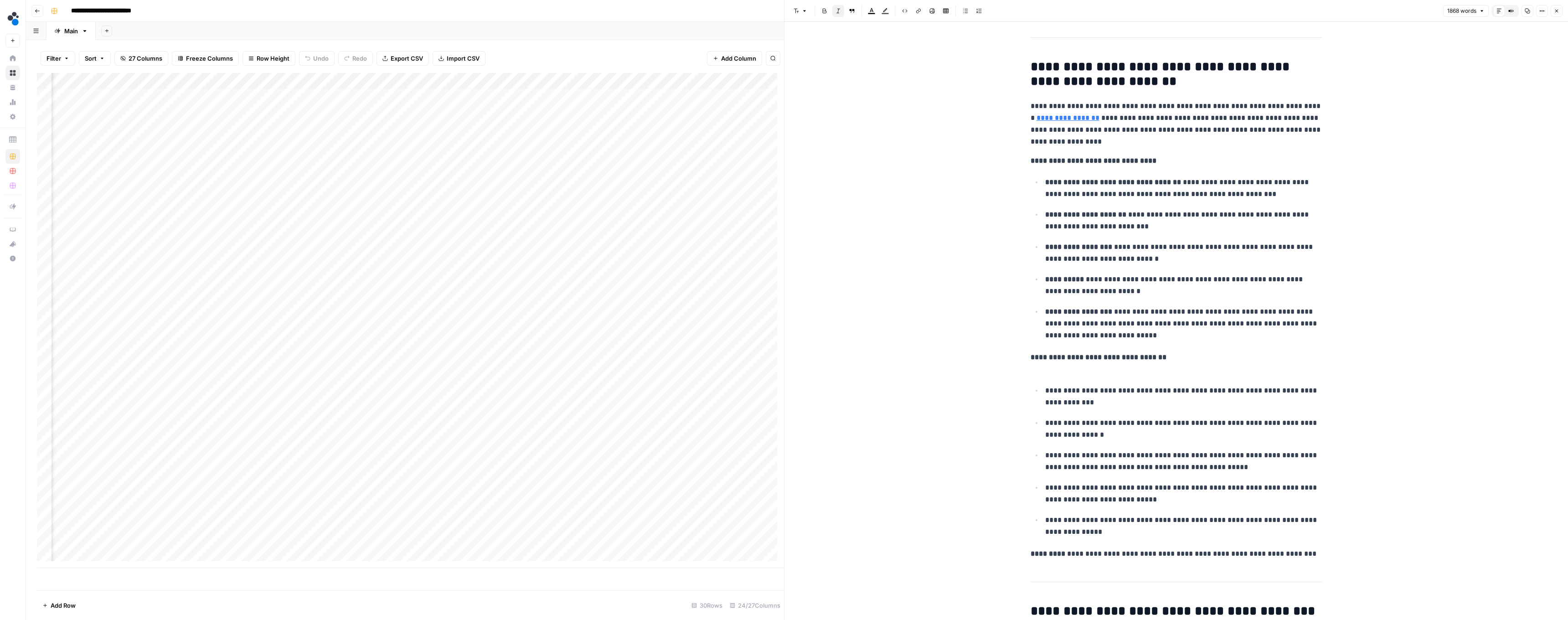 scroll, scrollTop: 4561, scrollLeft: 0, axis: vertical 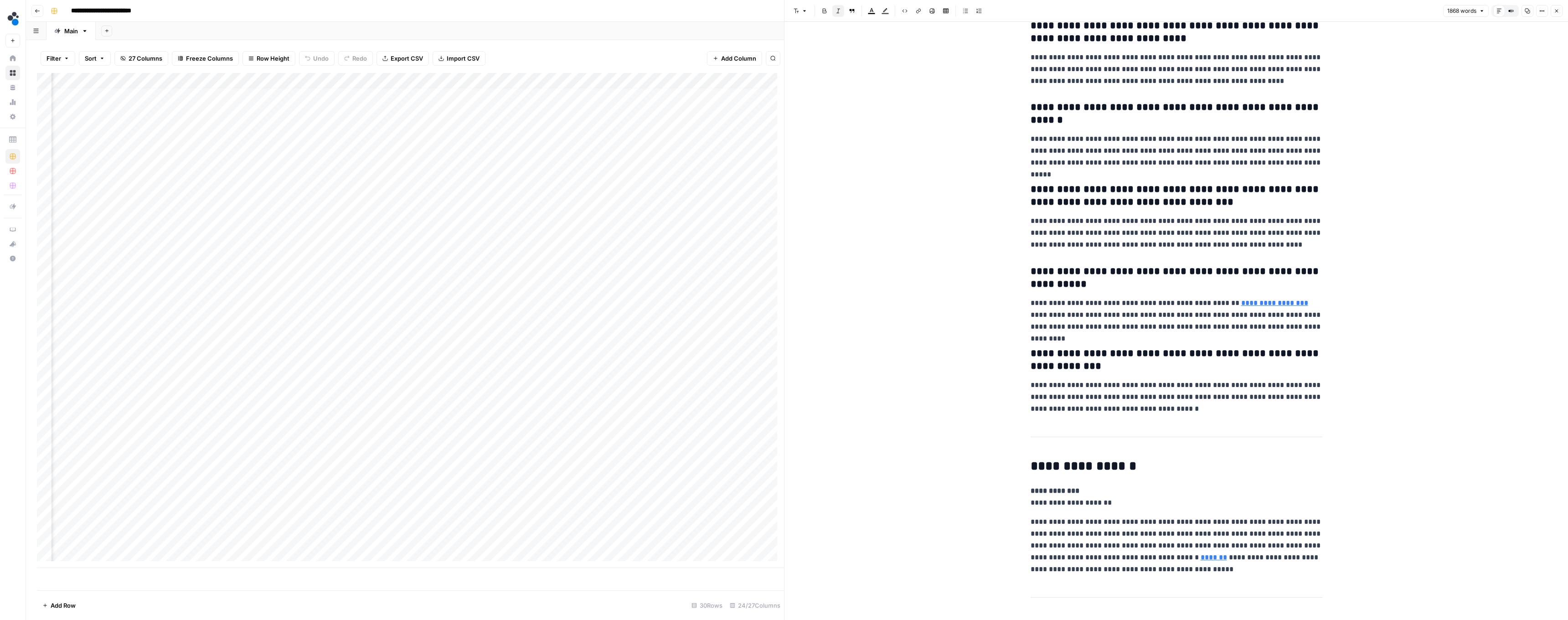 click 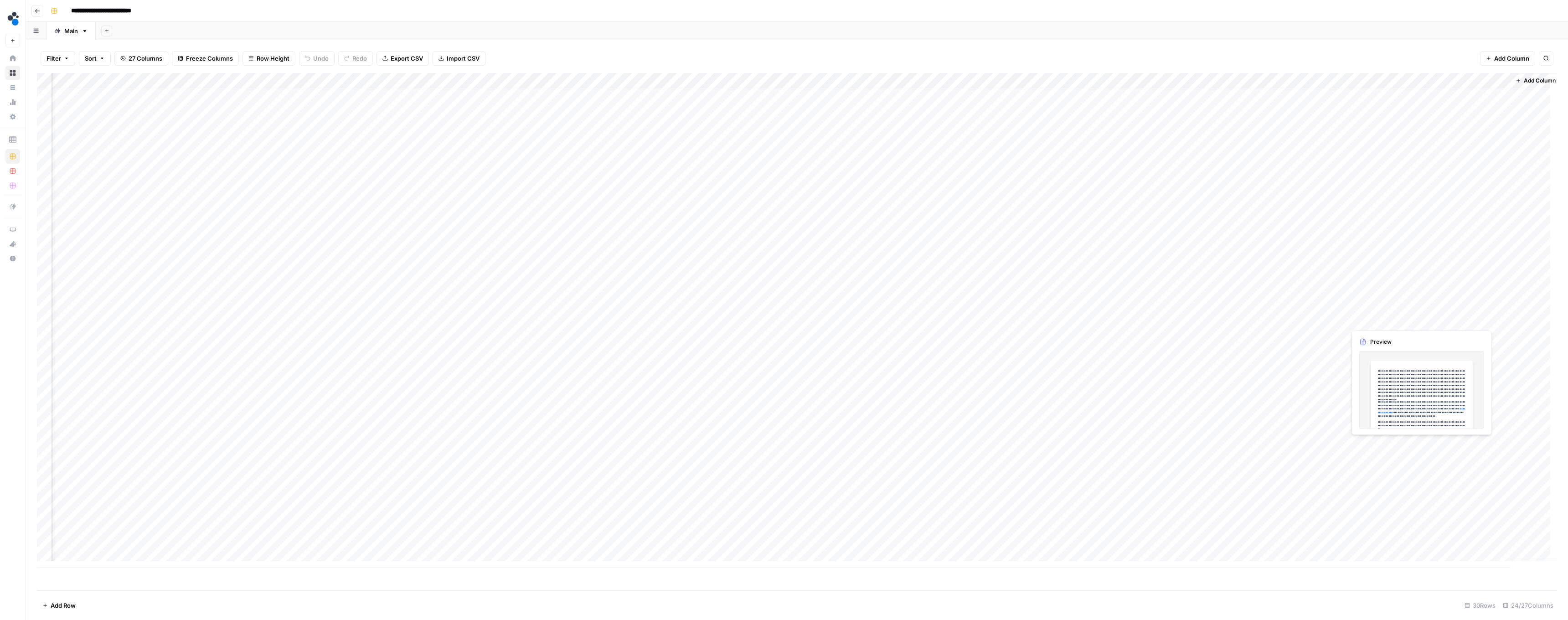 click on "Add Column" at bounding box center [797, 320] 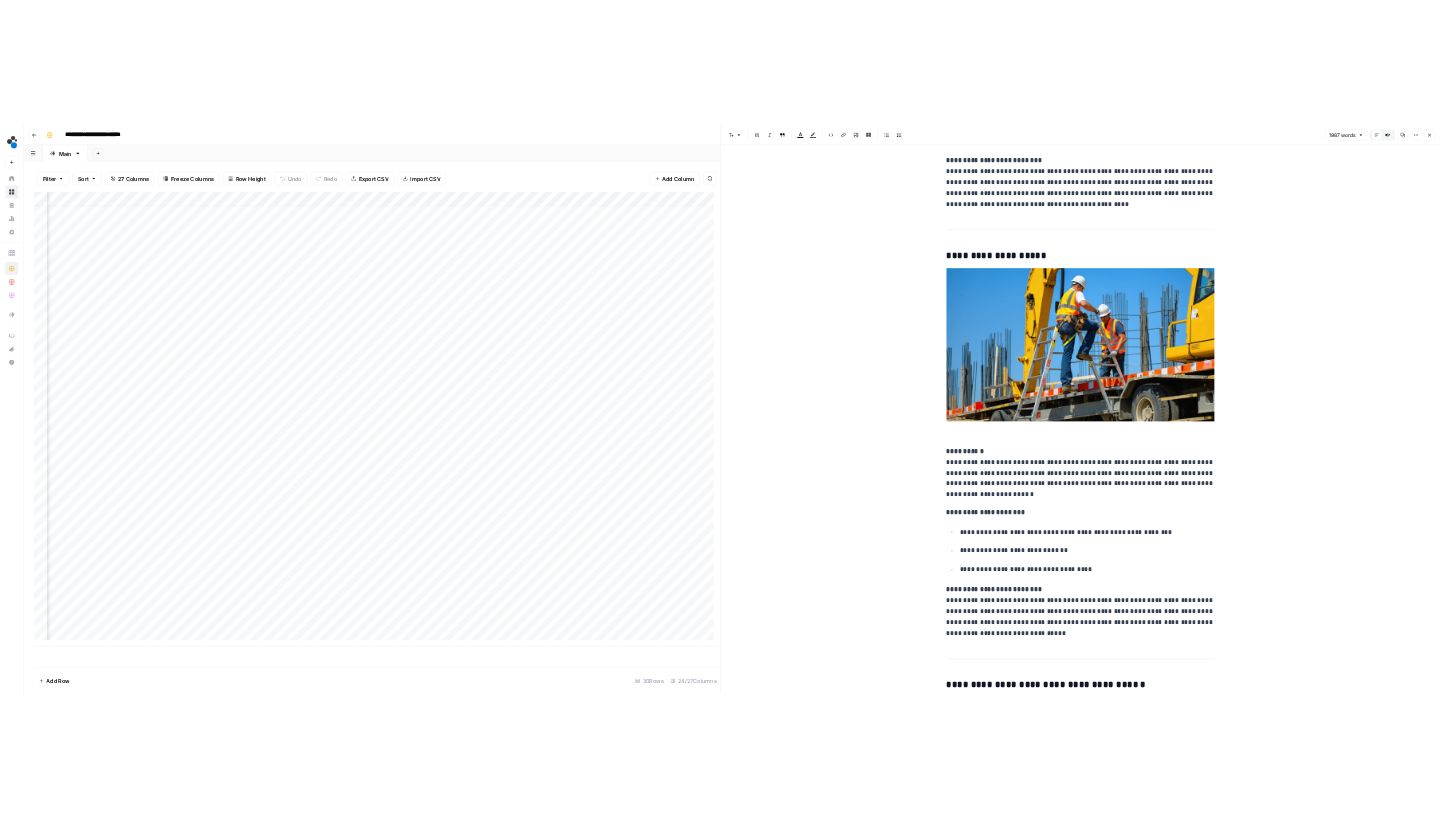scroll, scrollTop: 0, scrollLeft: 0, axis: both 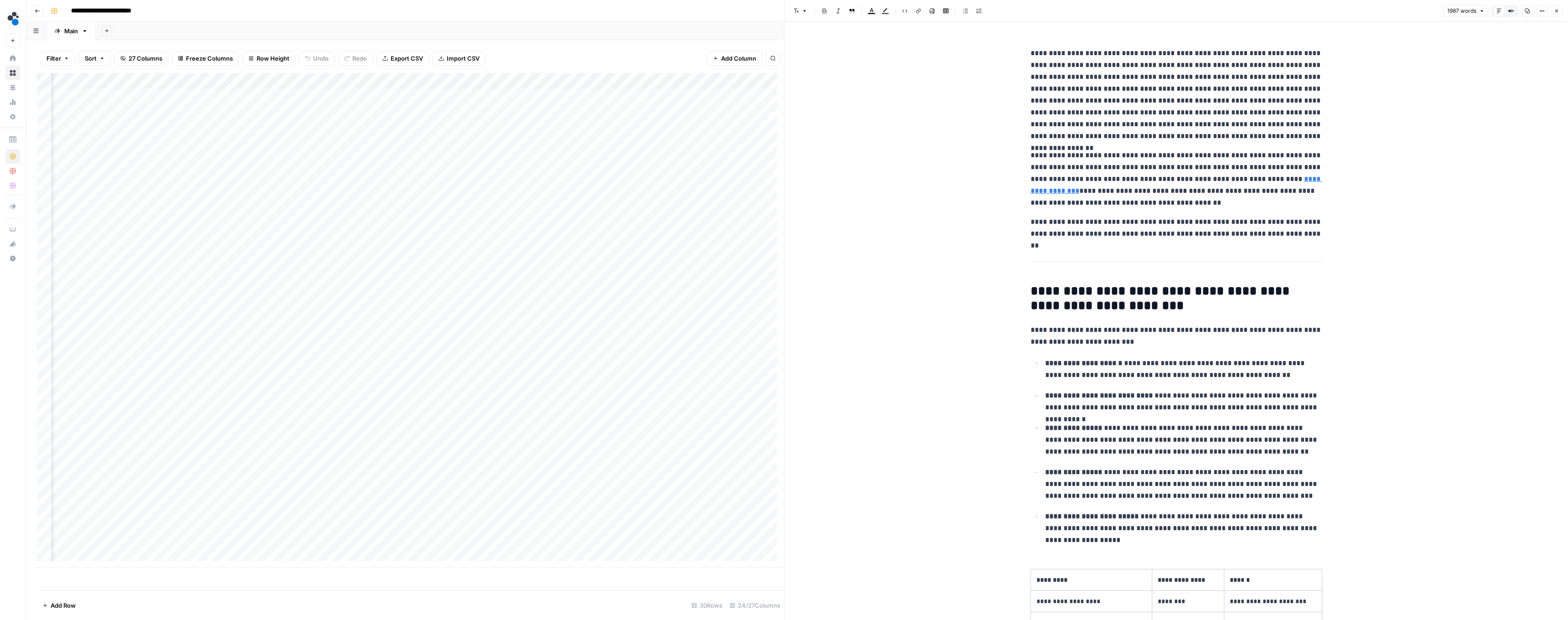 click on "Close" at bounding box center [1557, 11] 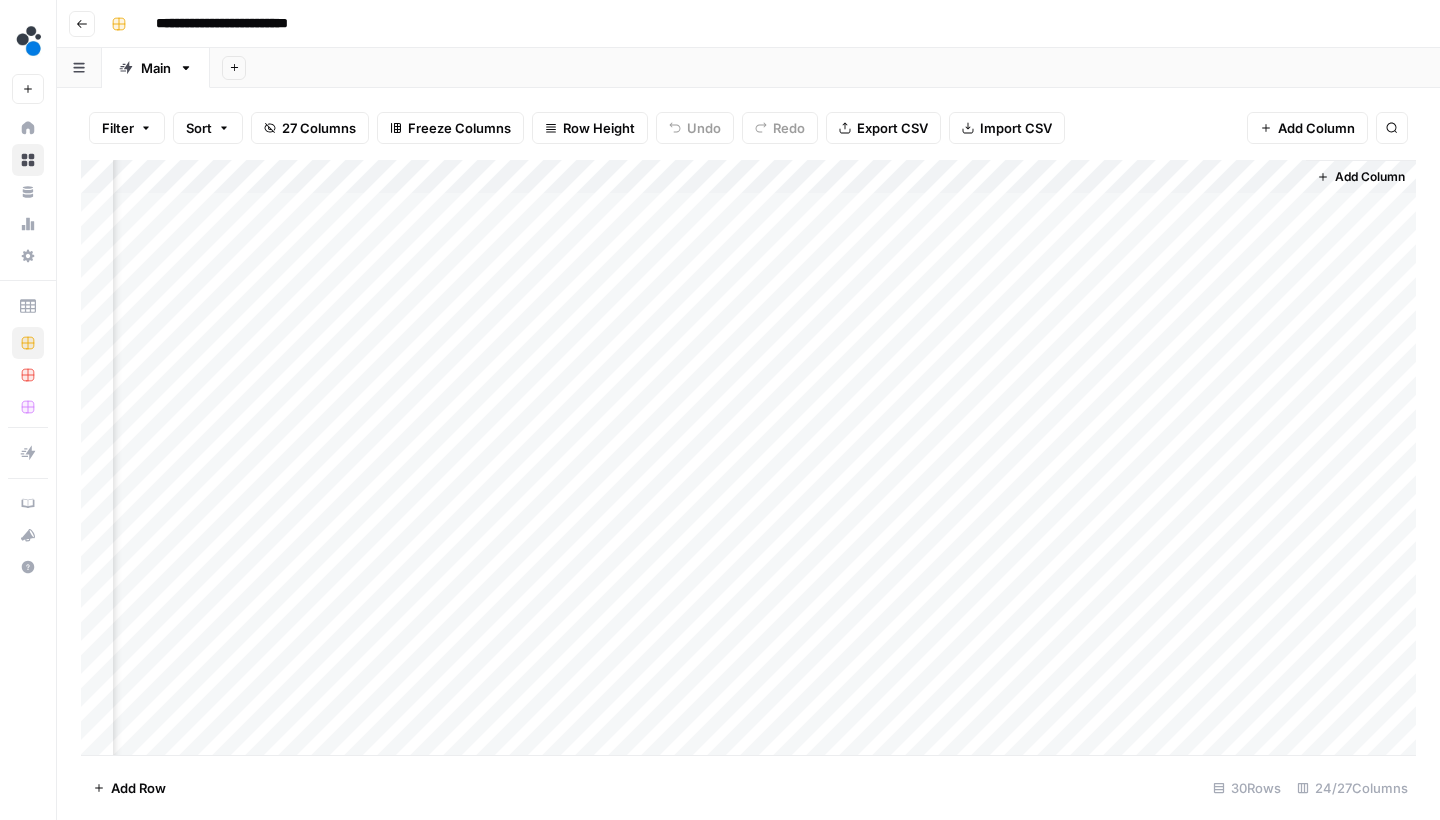 scroll, scrollTop: 0, scrollLeft: 3052, axis: horizontal 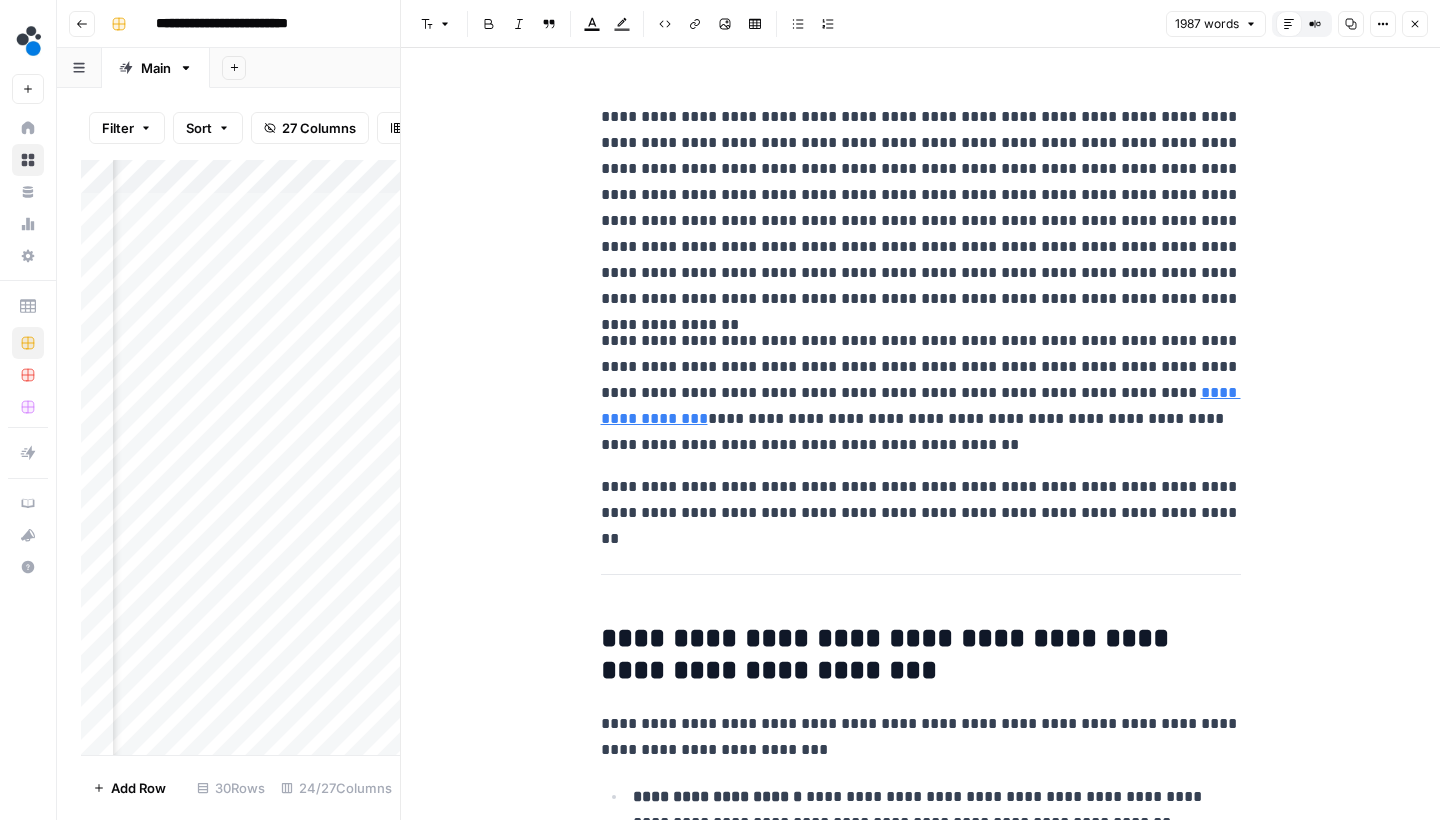 click 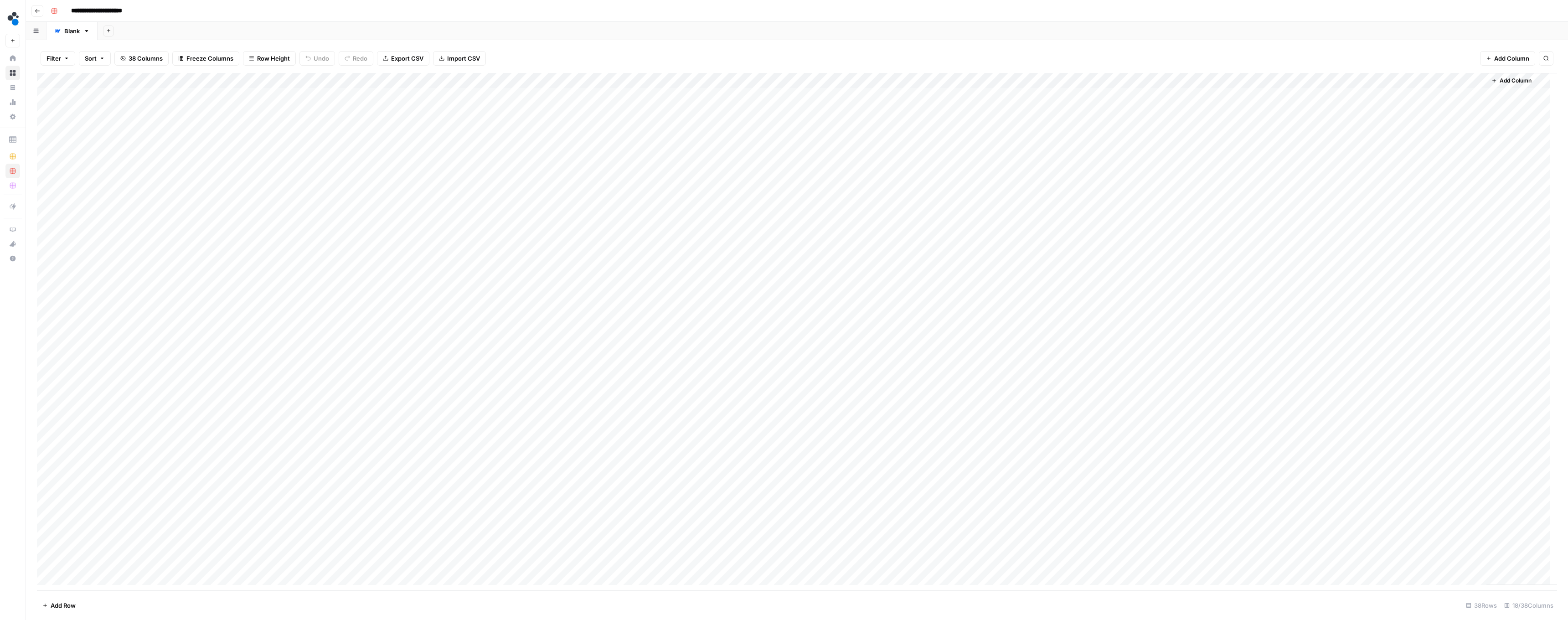 scroll, scrollTop: 0, scrollLeft: 0, axis: both 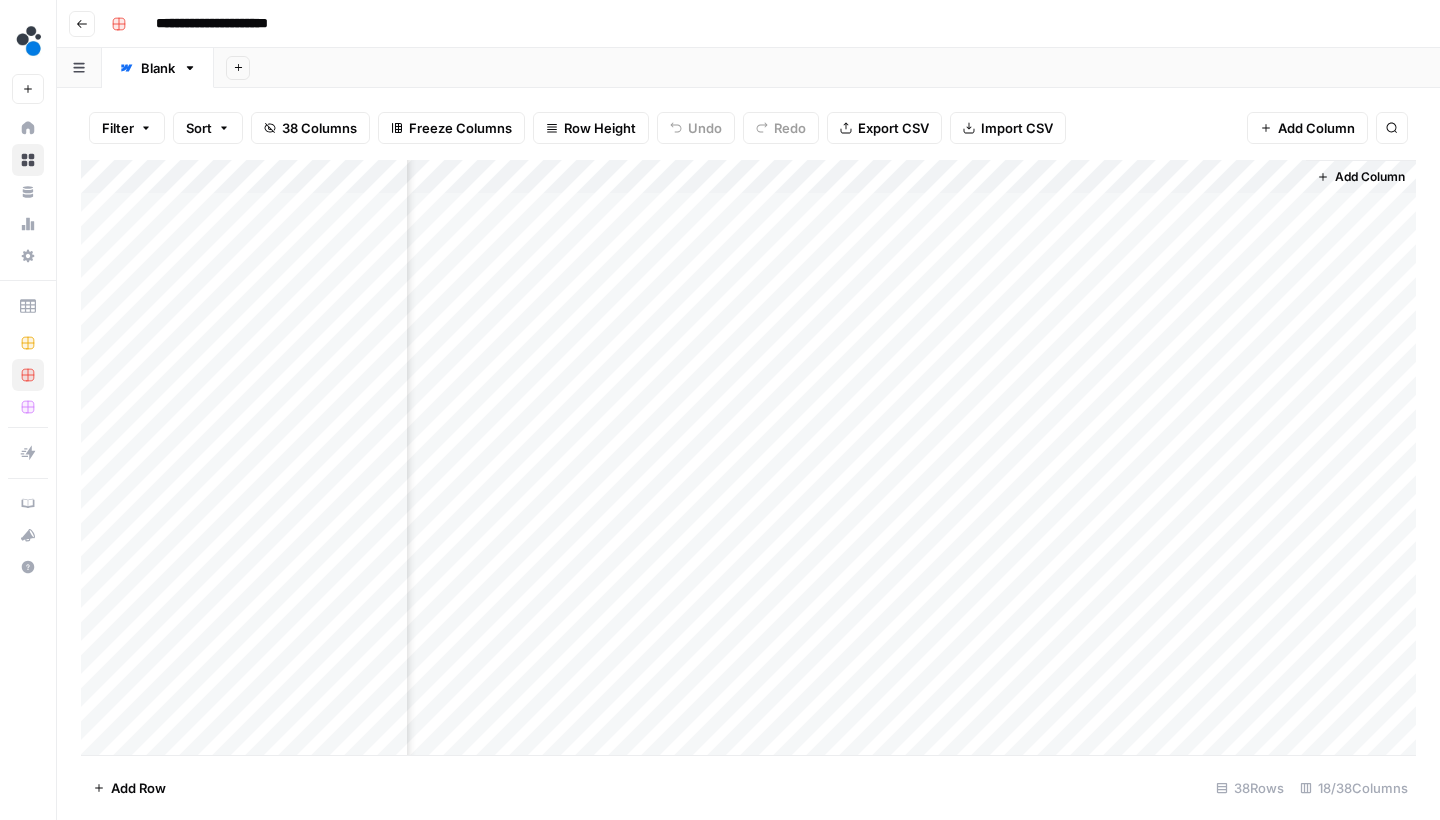 click on "Add Column" at bounding box center (748, 460) 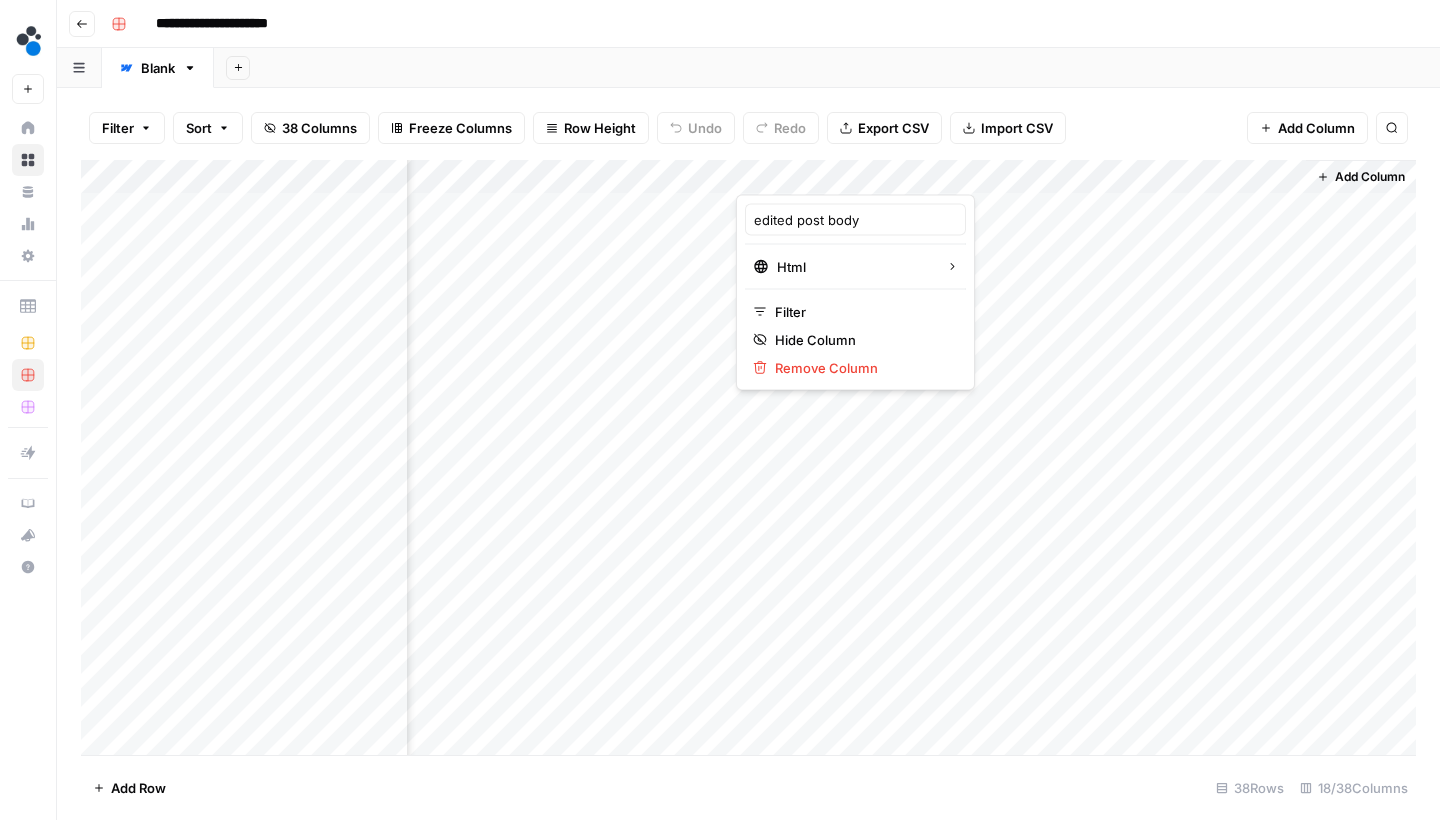 click at bounding box center [826, 175] 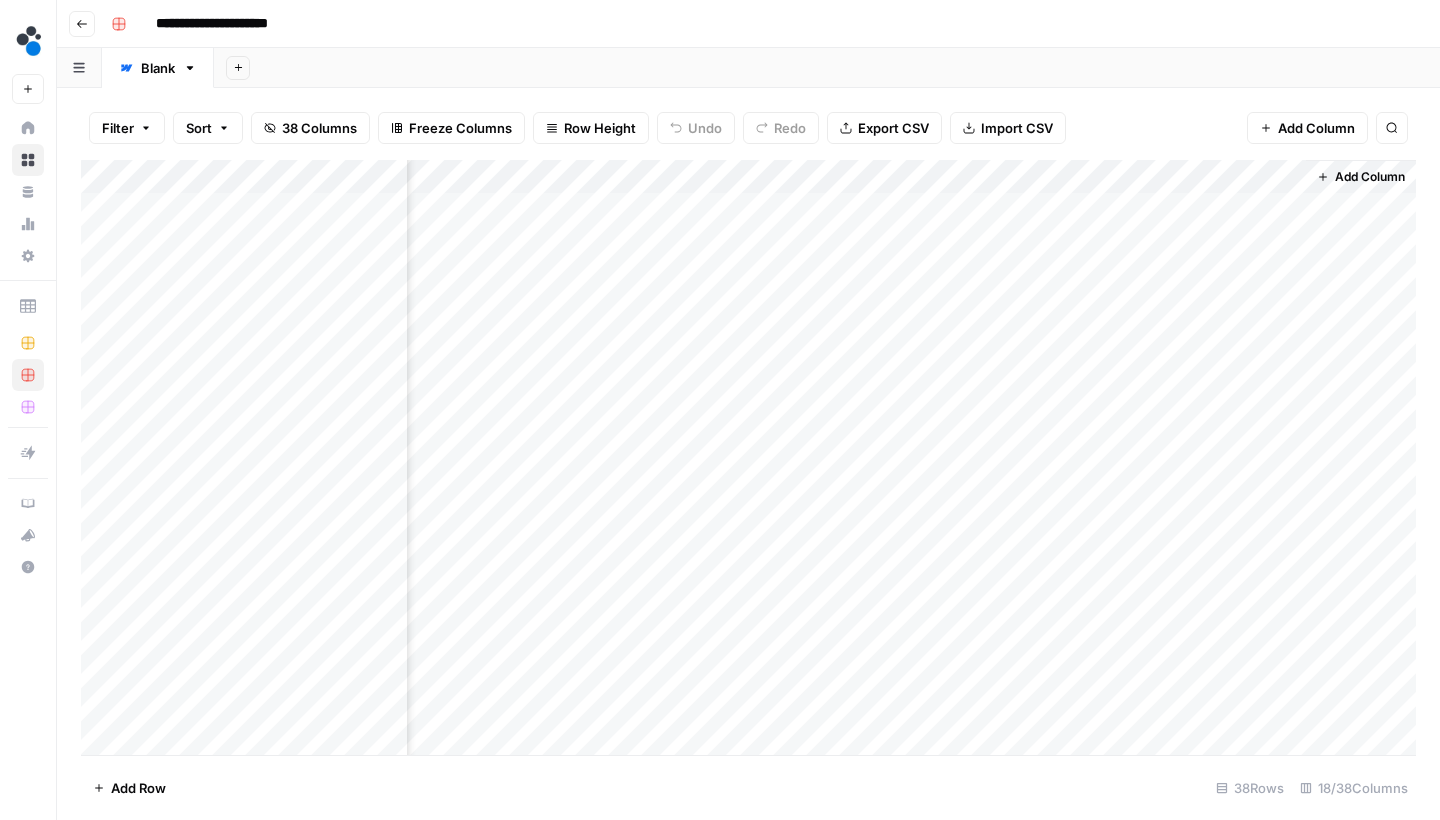 click on "Filter Sort 38 Columns Freeze Columns Row Height Undo Redo Export CSV Import CSV Add Column Search" at bounding box center [748, 128] 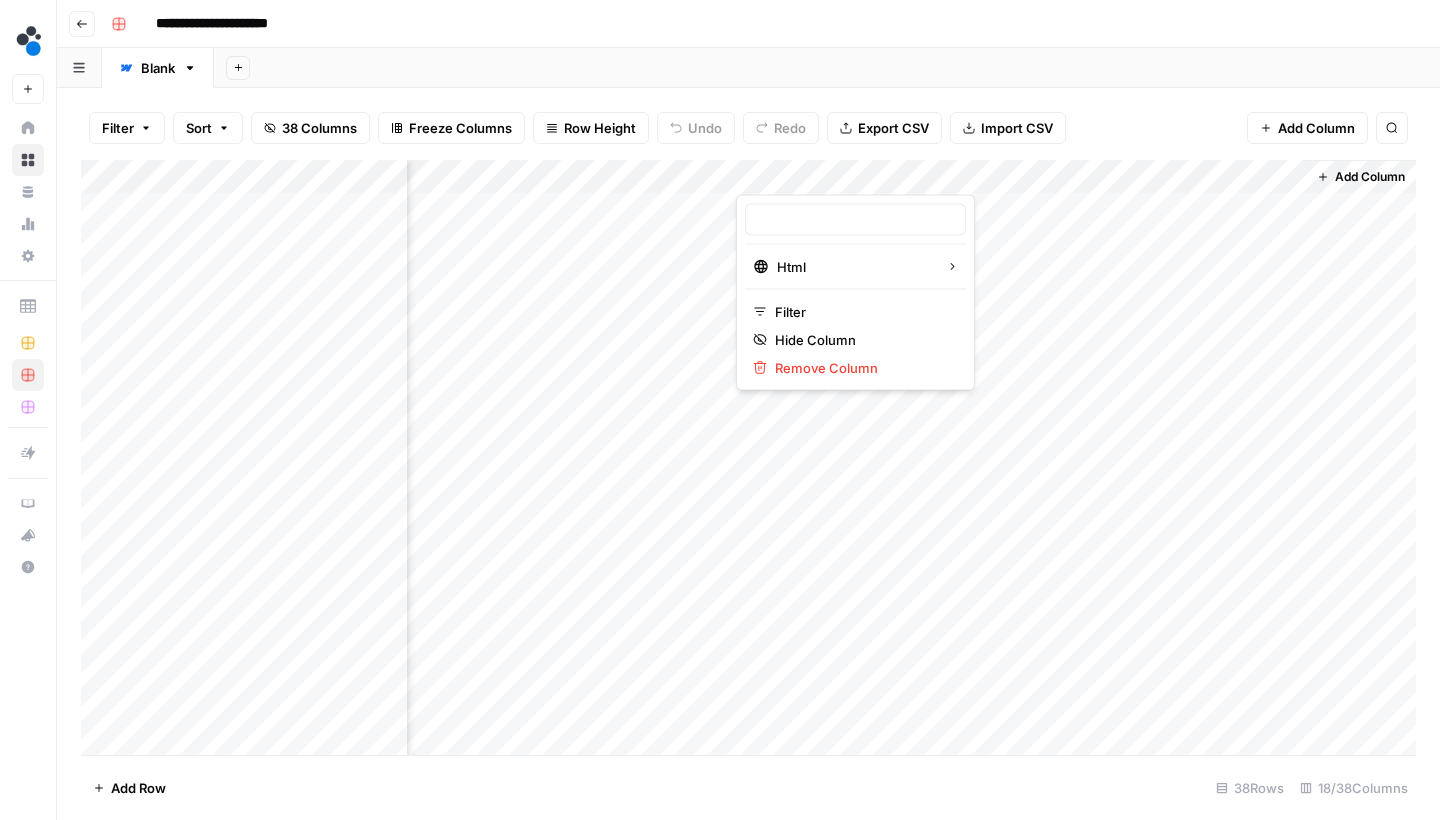 type on "edited post body" 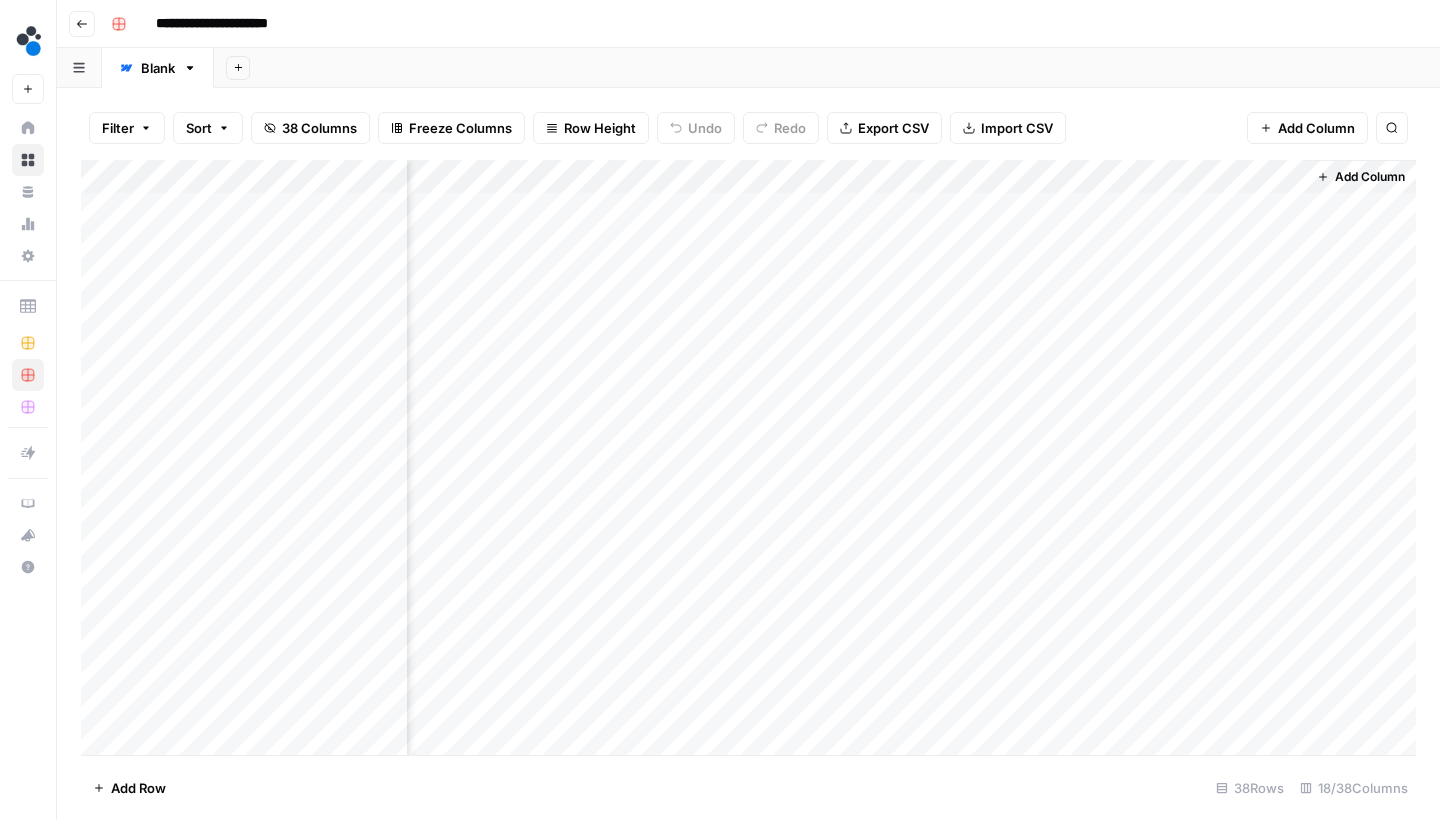 click on "Filter Sort 38 Columns Freeze Columns Row Height Undo Redo Export CSV Import CSV Add Column Search" at bounding box center (748, 128) 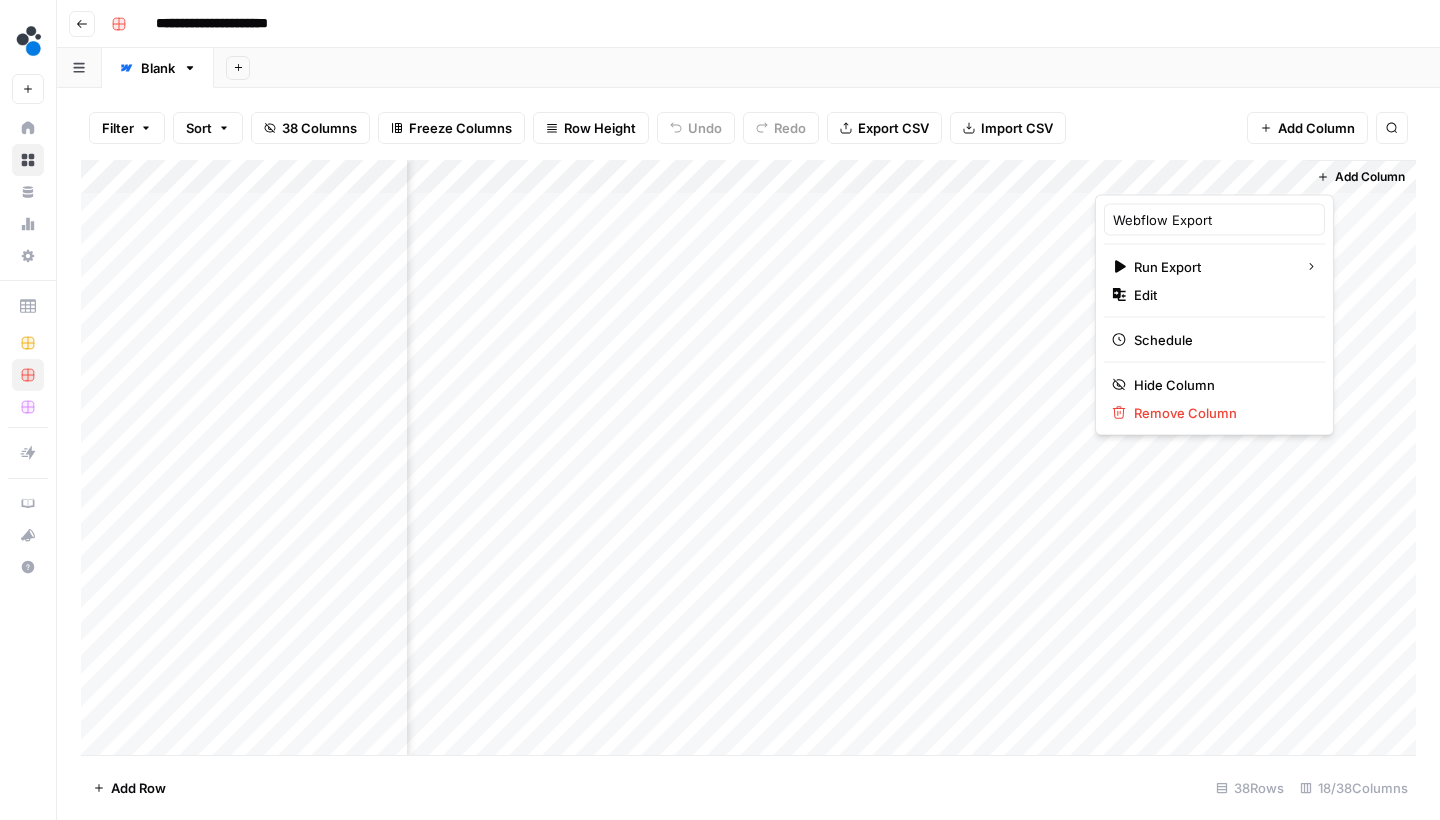 click at bounding box center [1200, 175] 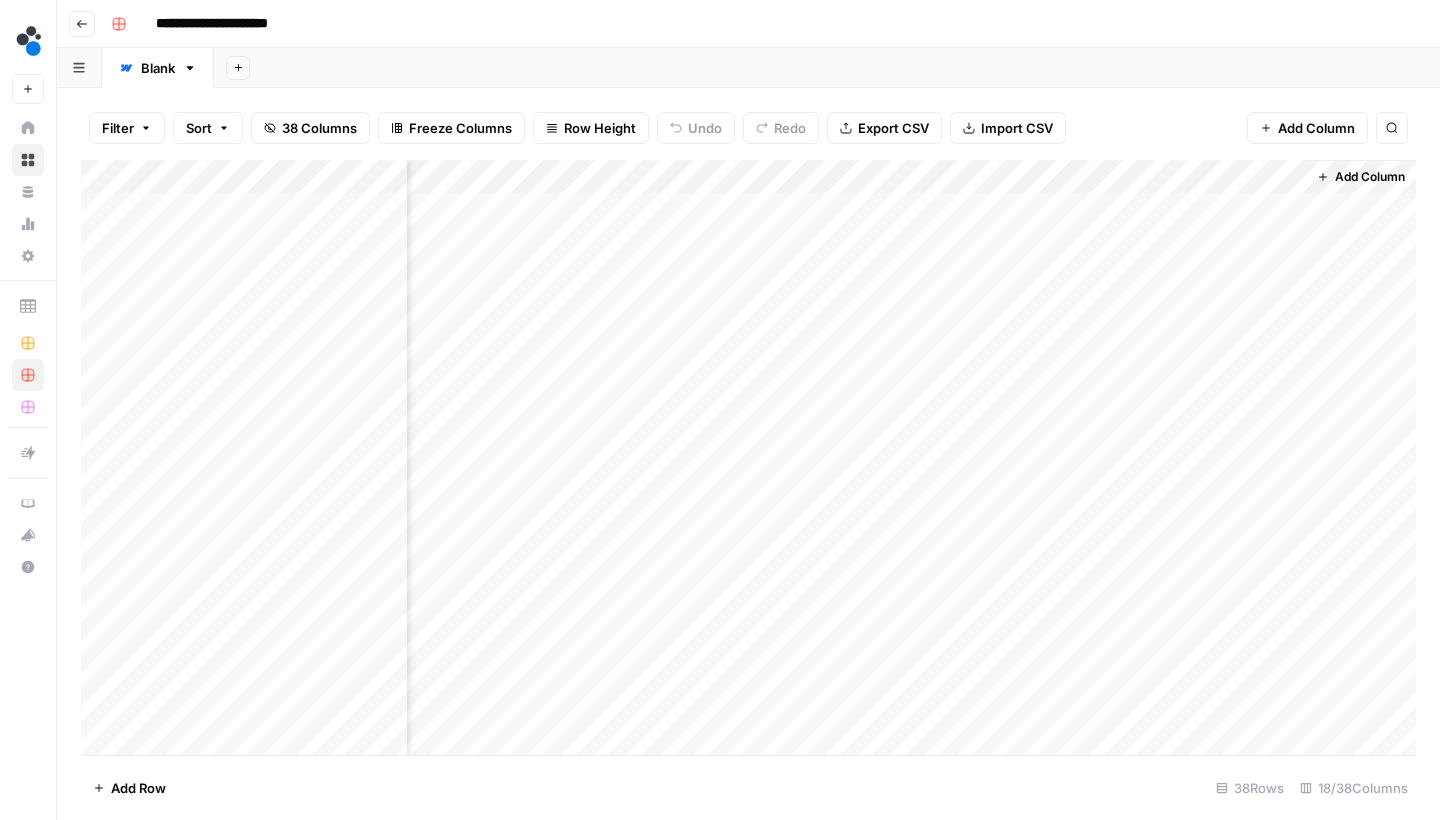 click on "Filter Sort 38 Columns Freeze Columns Row Height Undo Redo Export CSV Import CSV Add Column Search" at bounding box center (748, 128) 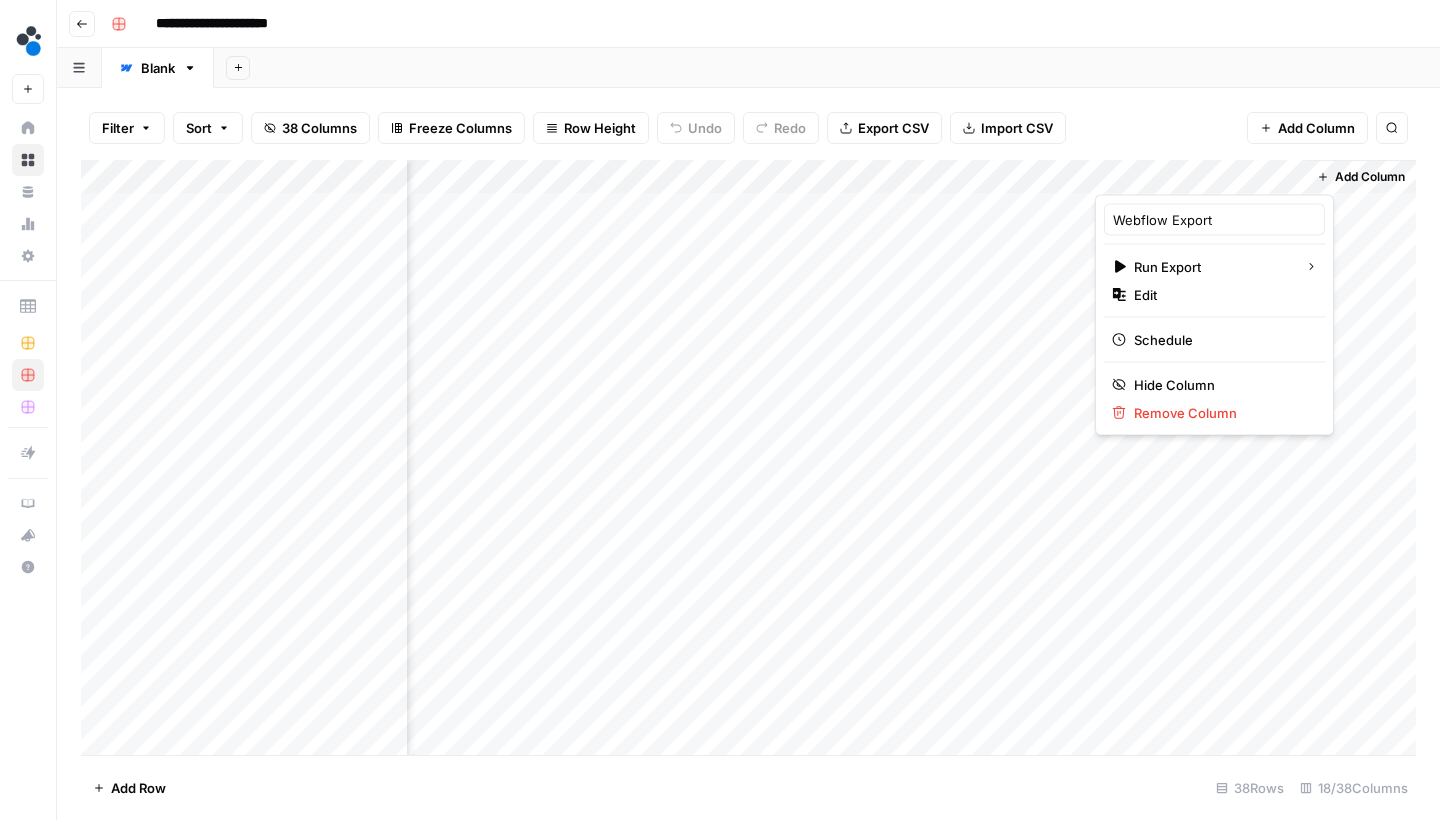 click on "Filter Sort 38 Columns Freeze Columns Row Height Undo Redo Export CSV Import CSV Add Column Search" at bounding box center (748, 128) 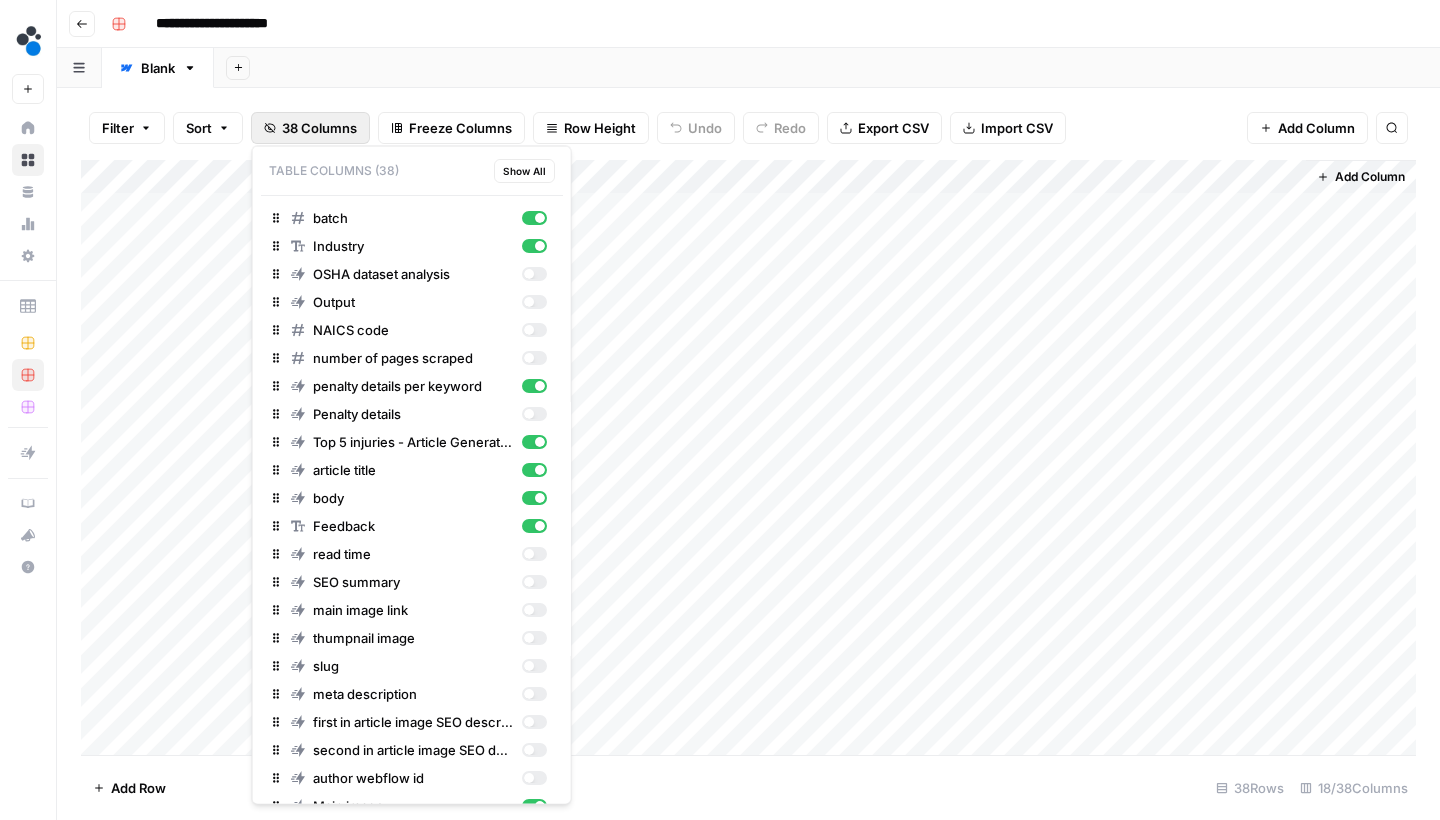 click on "38 Columns" at bounding box center (319, 128) 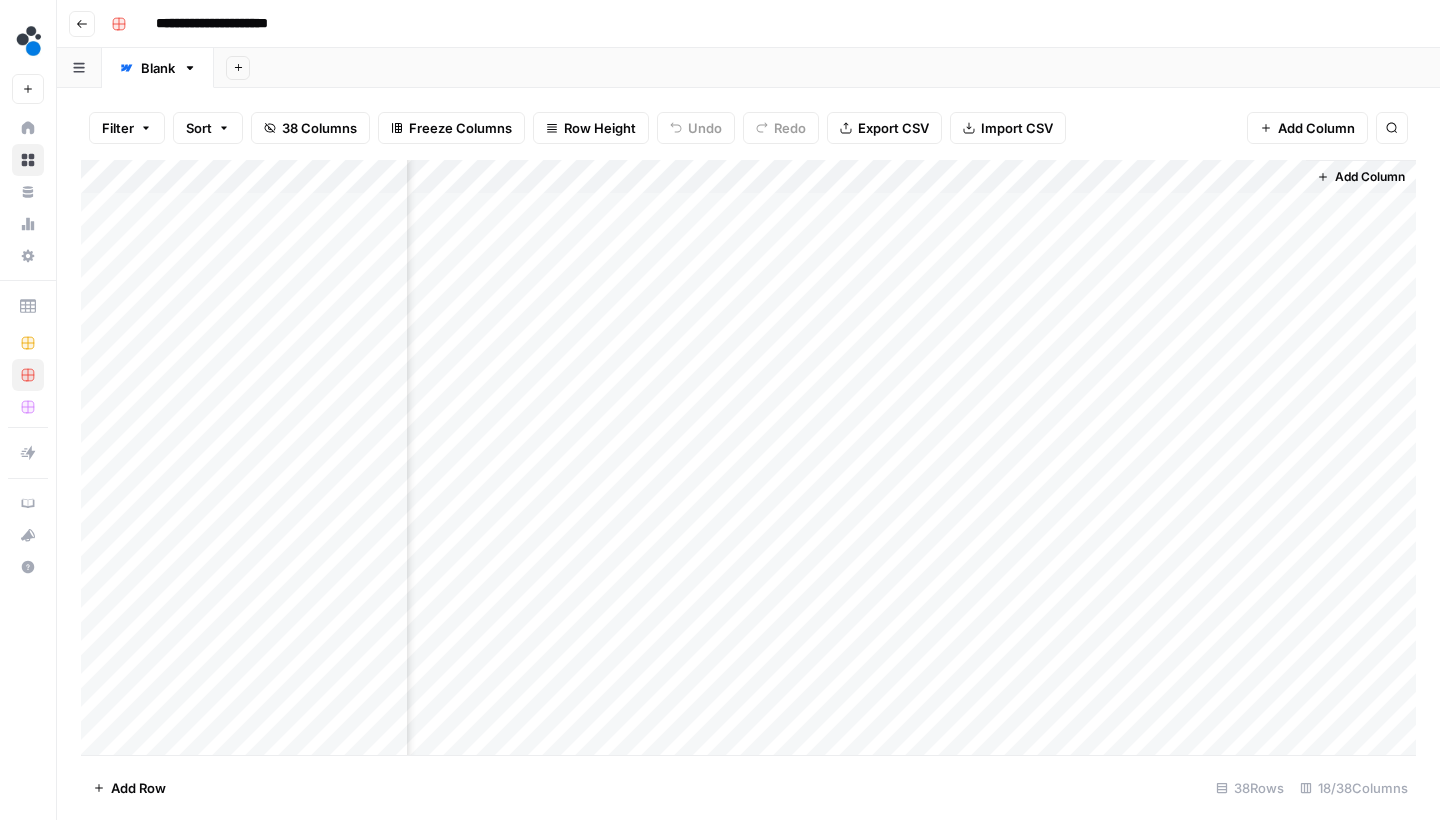 click on "Sort" at bounding box center [208, 128] 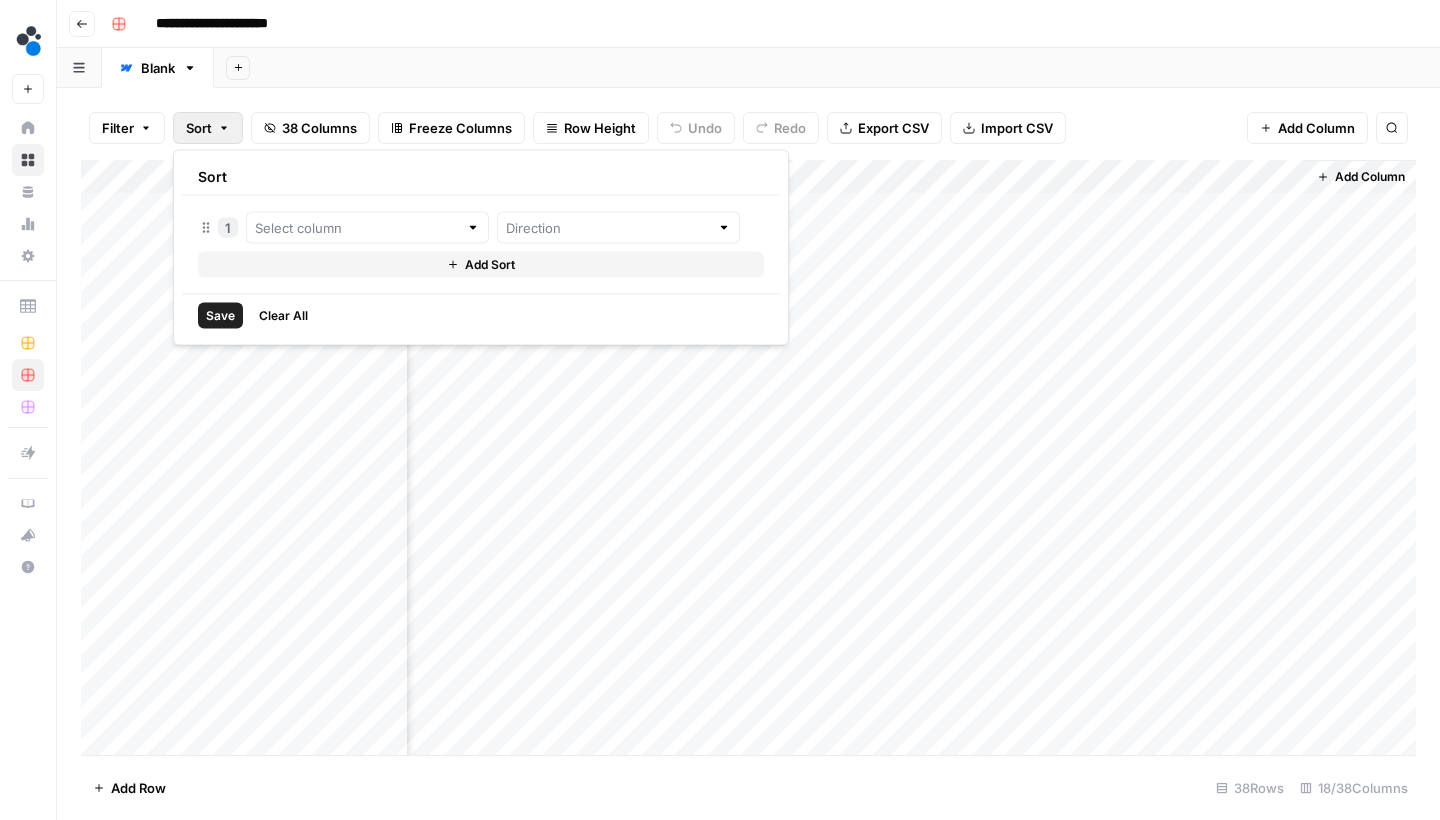 click on "Filter Sort 38 Columns Freeze Columns Row Height Undo Redo Export CSV Import CSV Add Column Search Add Column Add Row 38  Rows 18/38  Columns" at bounding box center [748, 454] 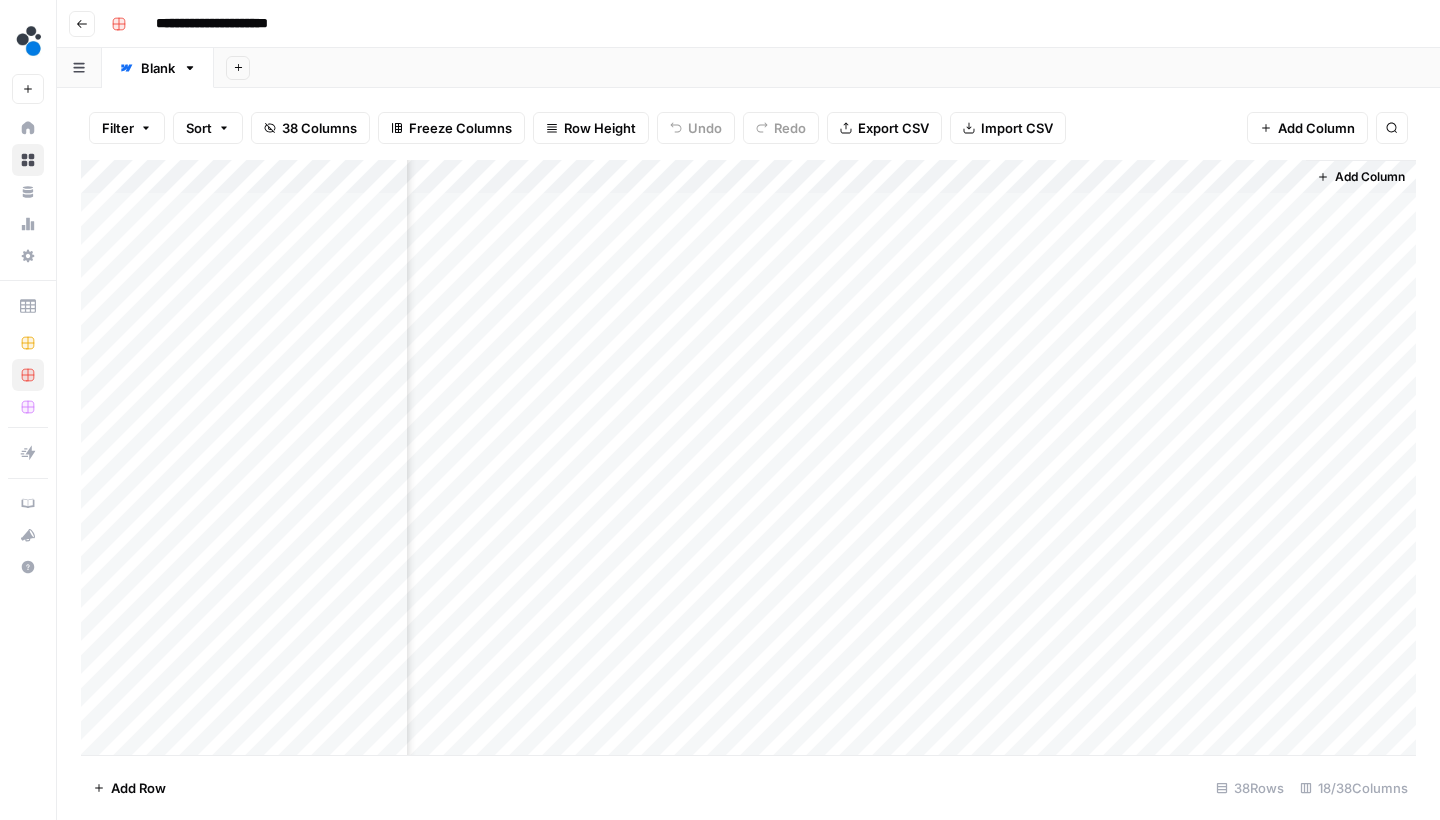 click on "Add Column" at bounding box center [748, 460] 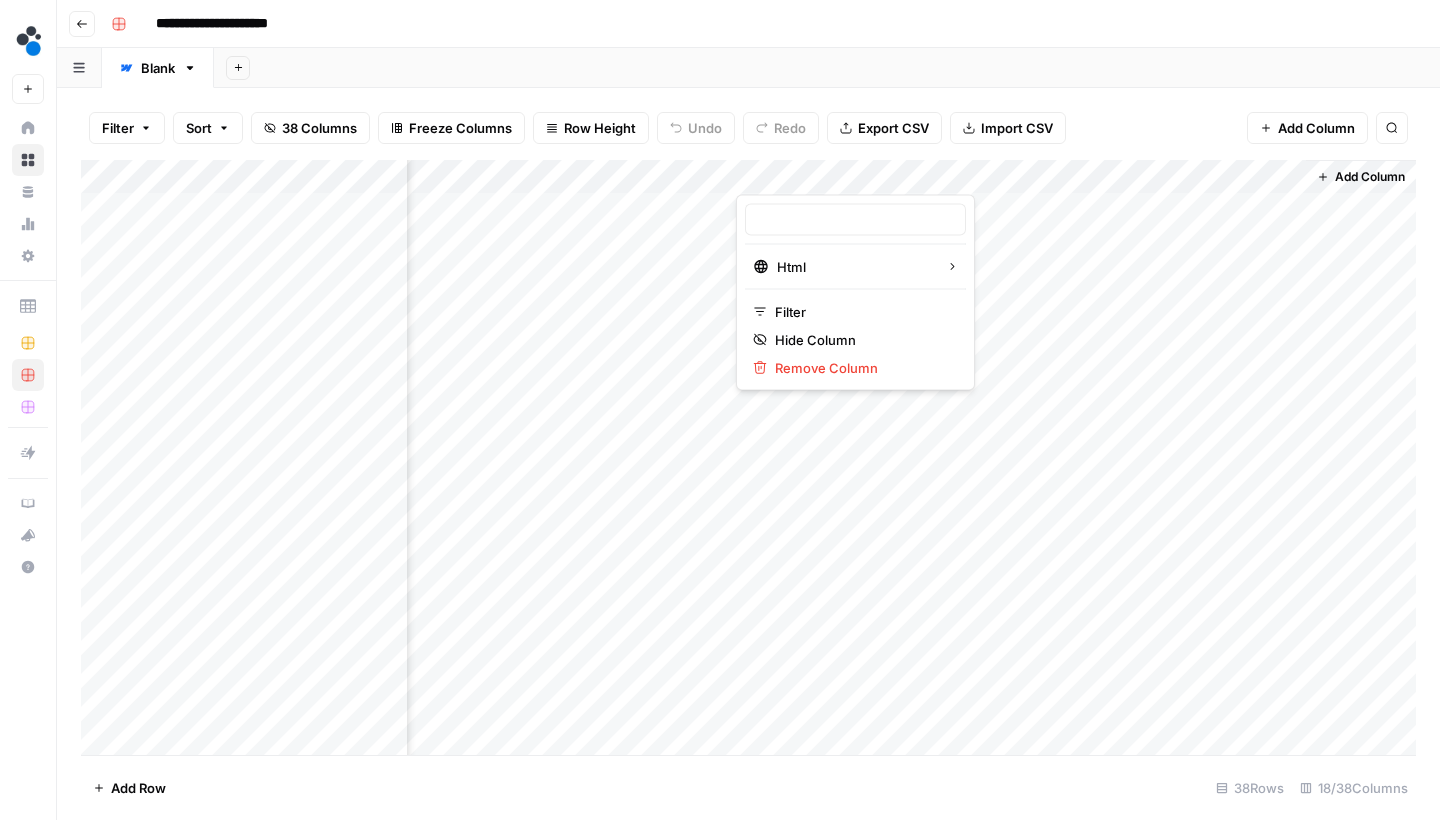 type on "edited post body" 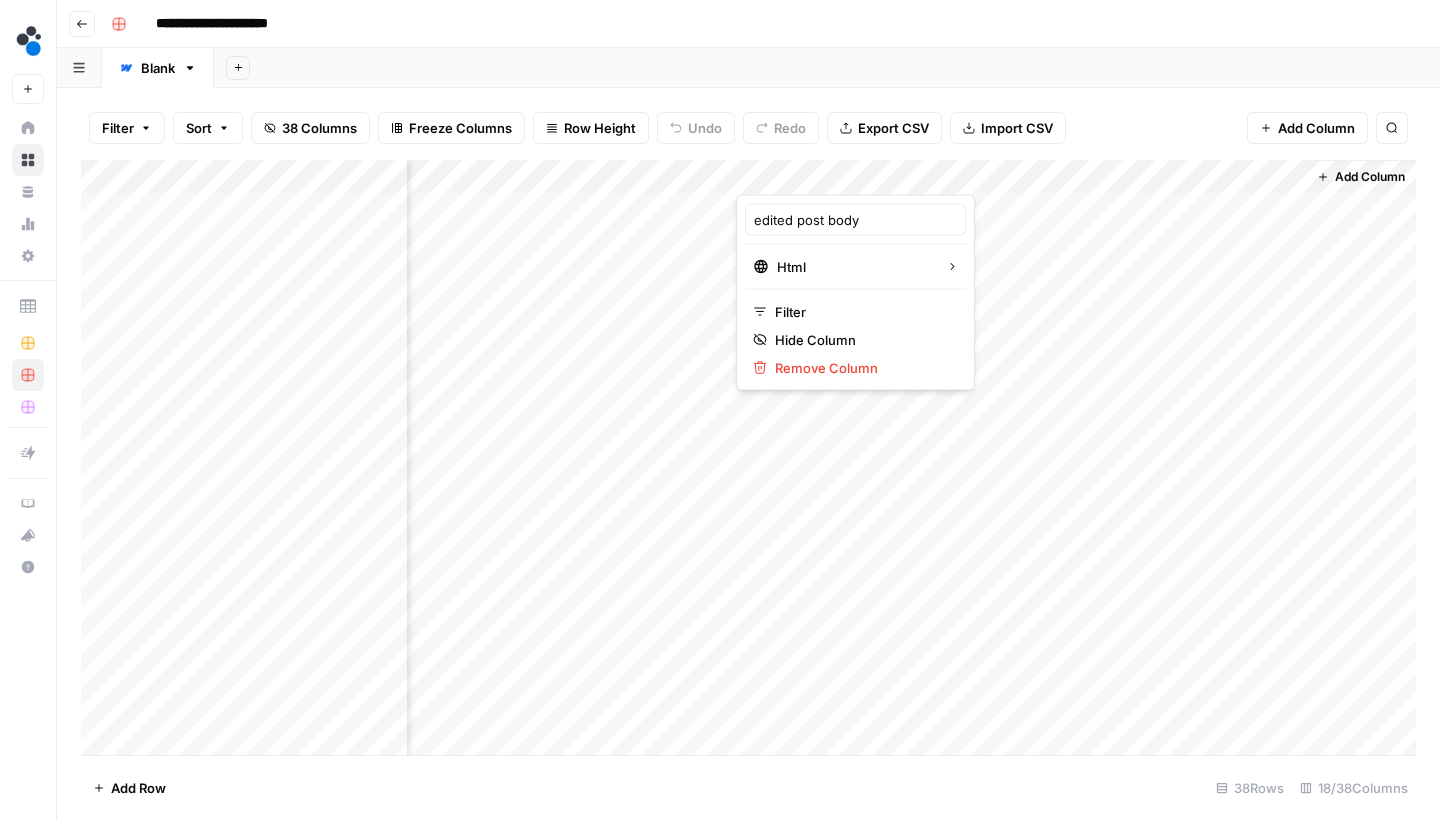 click on "Filter Sort 38 Columns Freeze Columns Row Height Undo Redo Export CSV Import CSV Add Column Search" at bounding box center [748, 128] 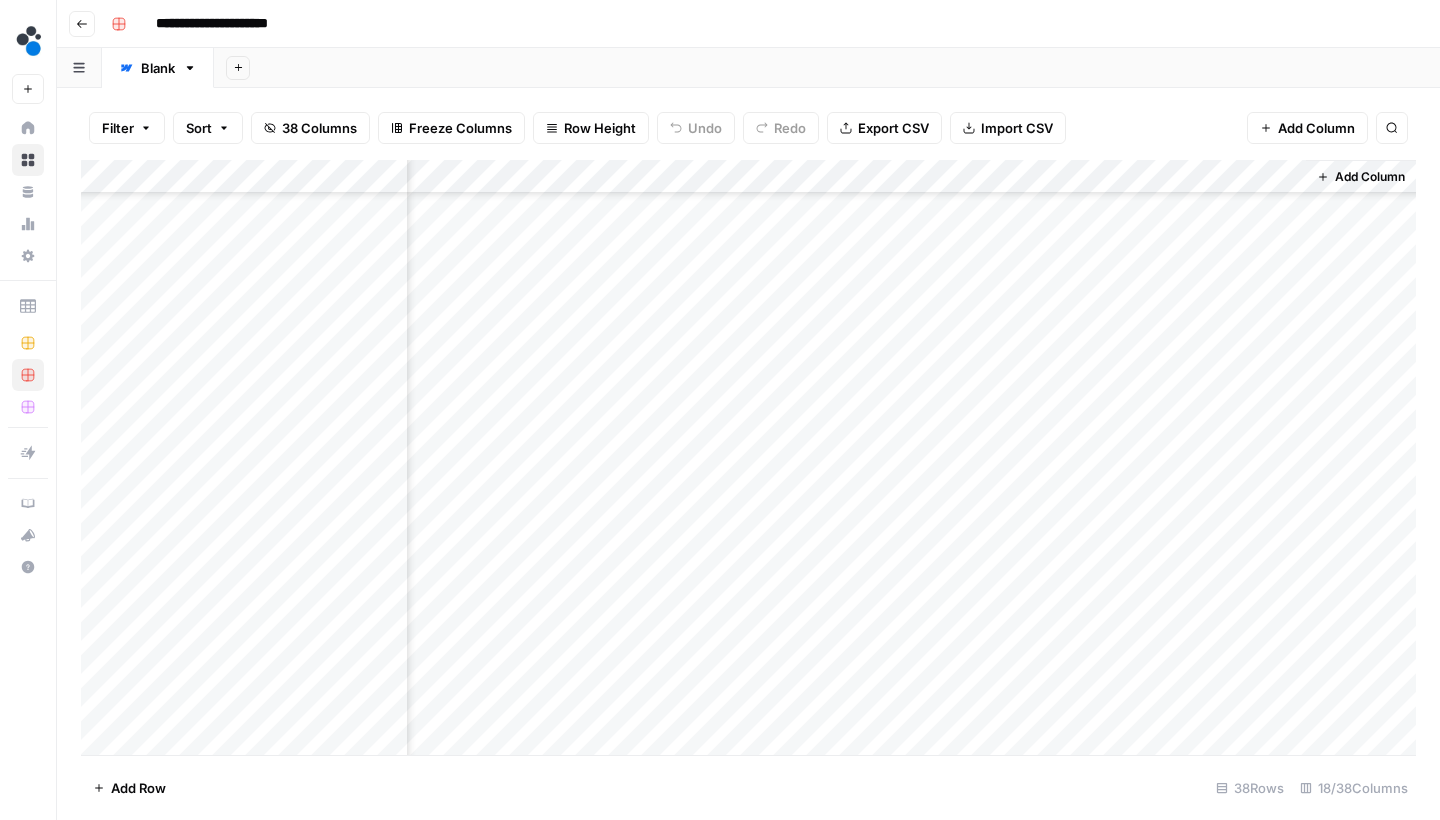 scroll, scrollTop: 758, scrollLeft: 1956, axis: both 